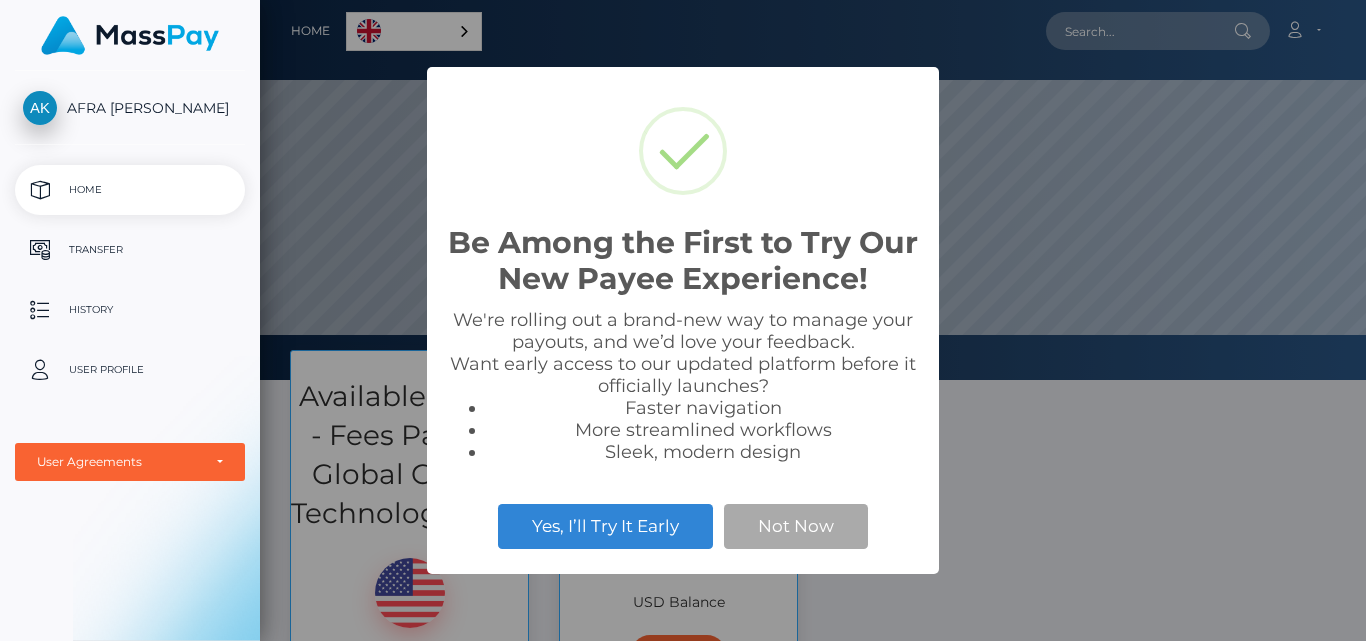 scroll, scrollTop: 0, scrollLeft: 0, axis: both 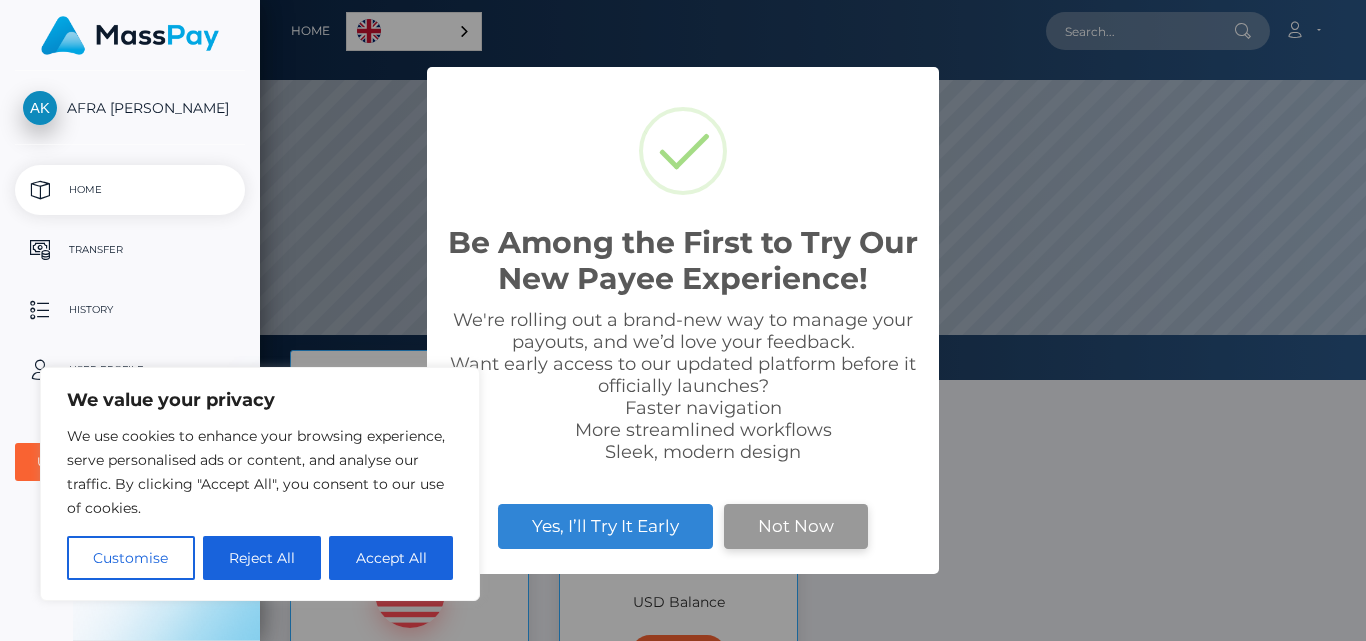 click on "Not Now" at bounding box center [796, 526] 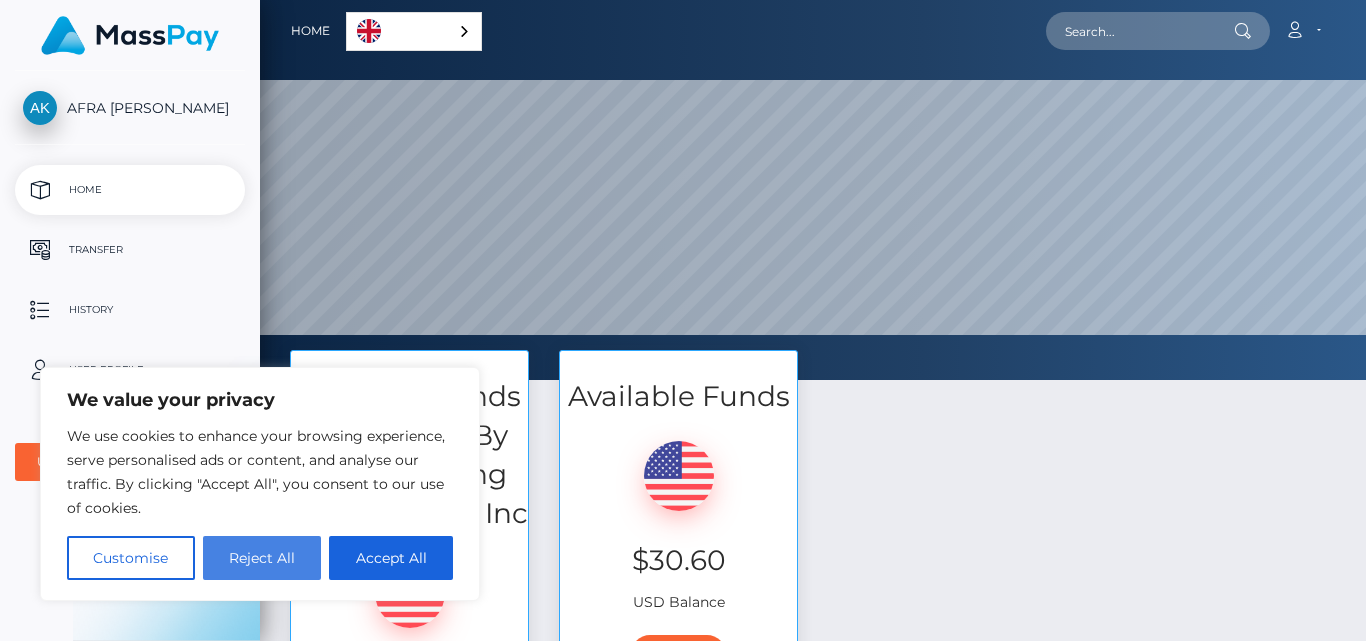 click on "Reject All" at bounding box center [262, 558] 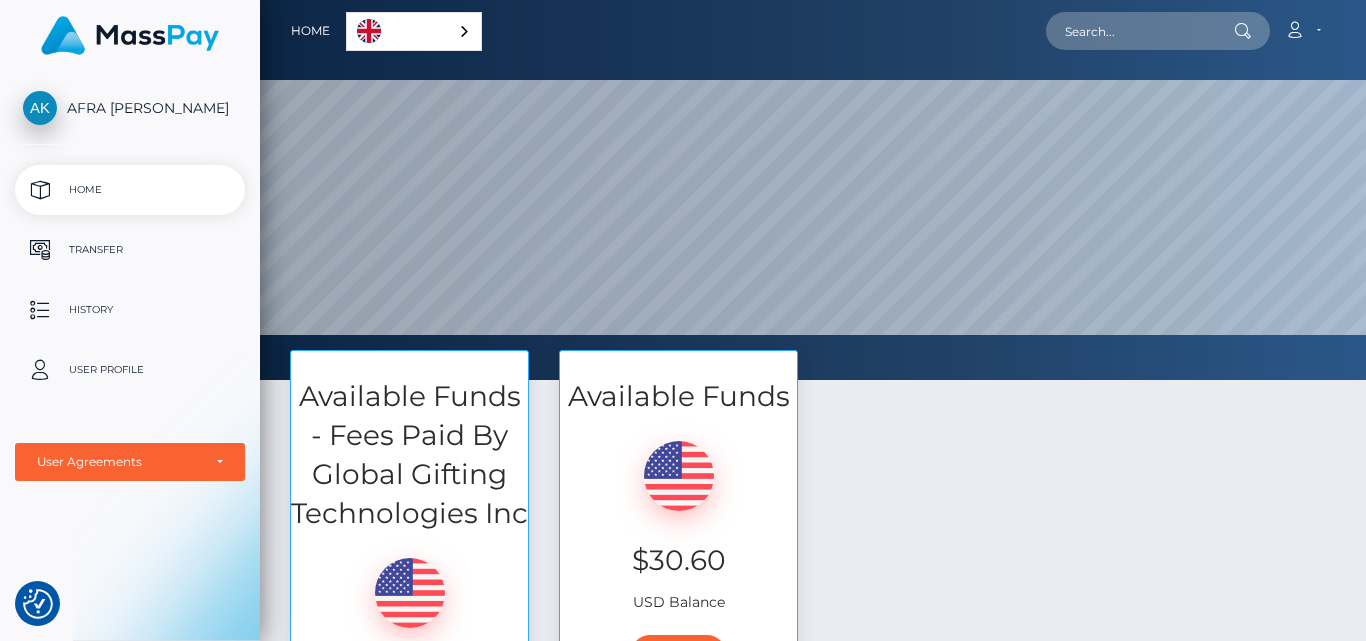 scroll, scrollTop: 300, scrollLeft: 0, axis: vertical 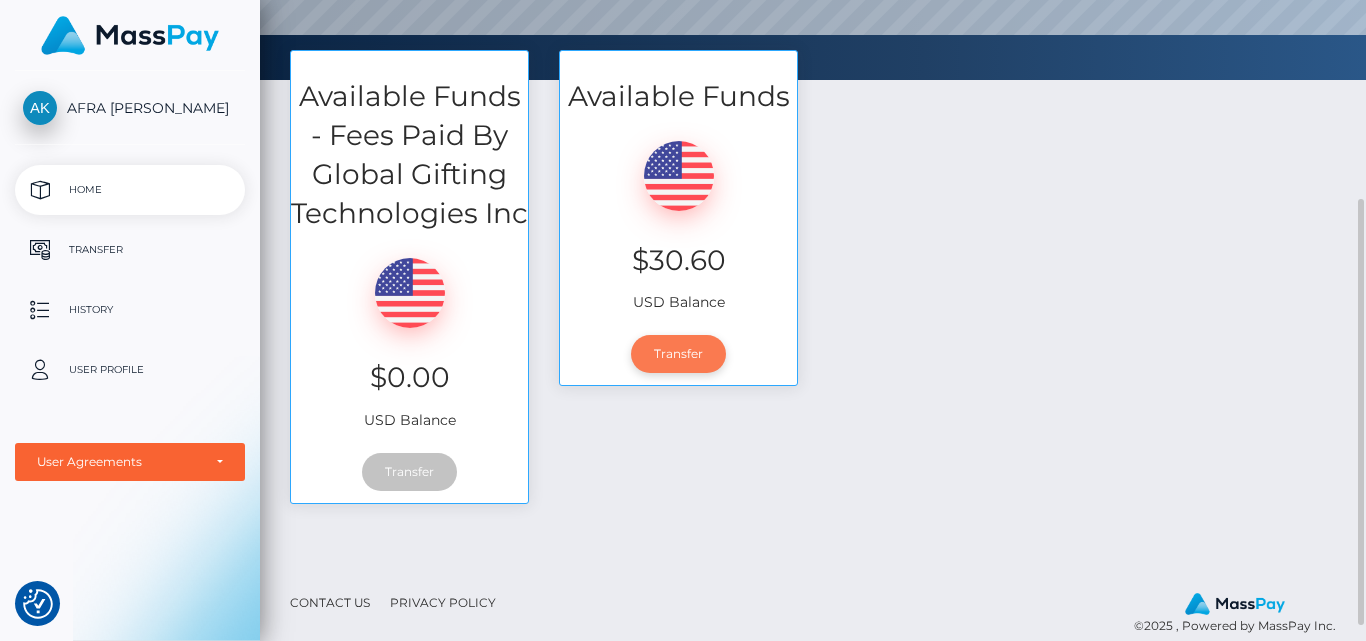 click on "Transfer" at bounding box center (678, 354) 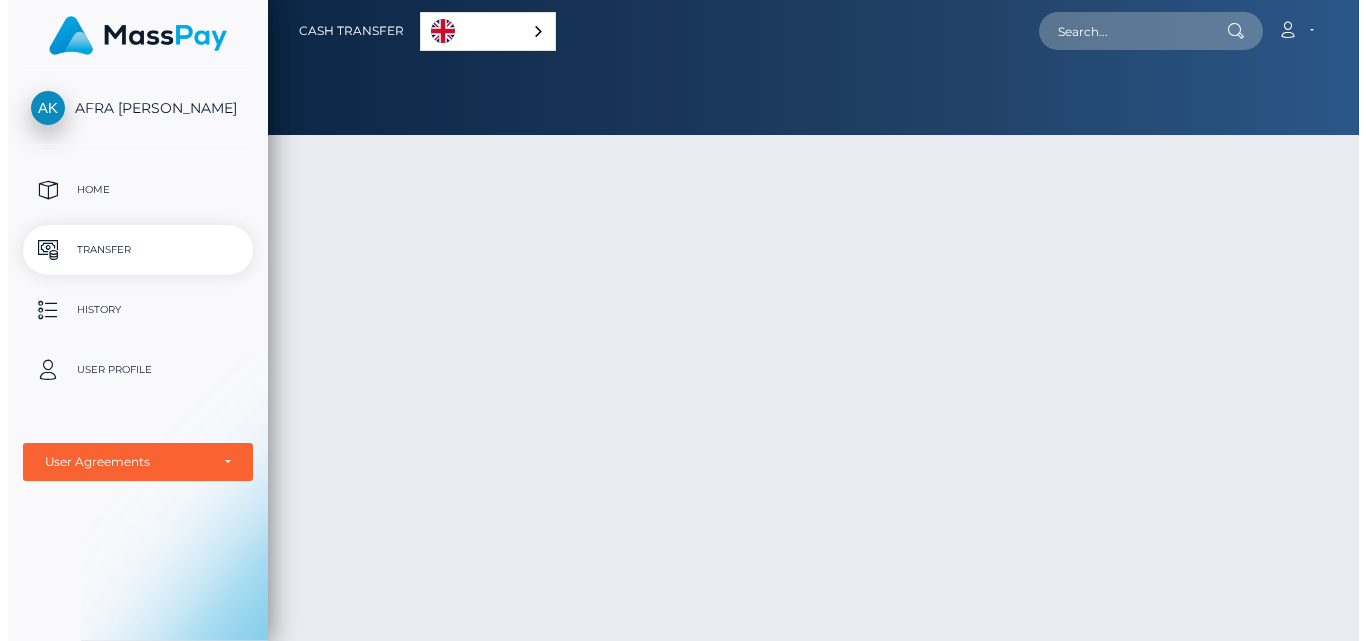 scroll, scrollTop: 0, scrollLeft: 0, axis: both 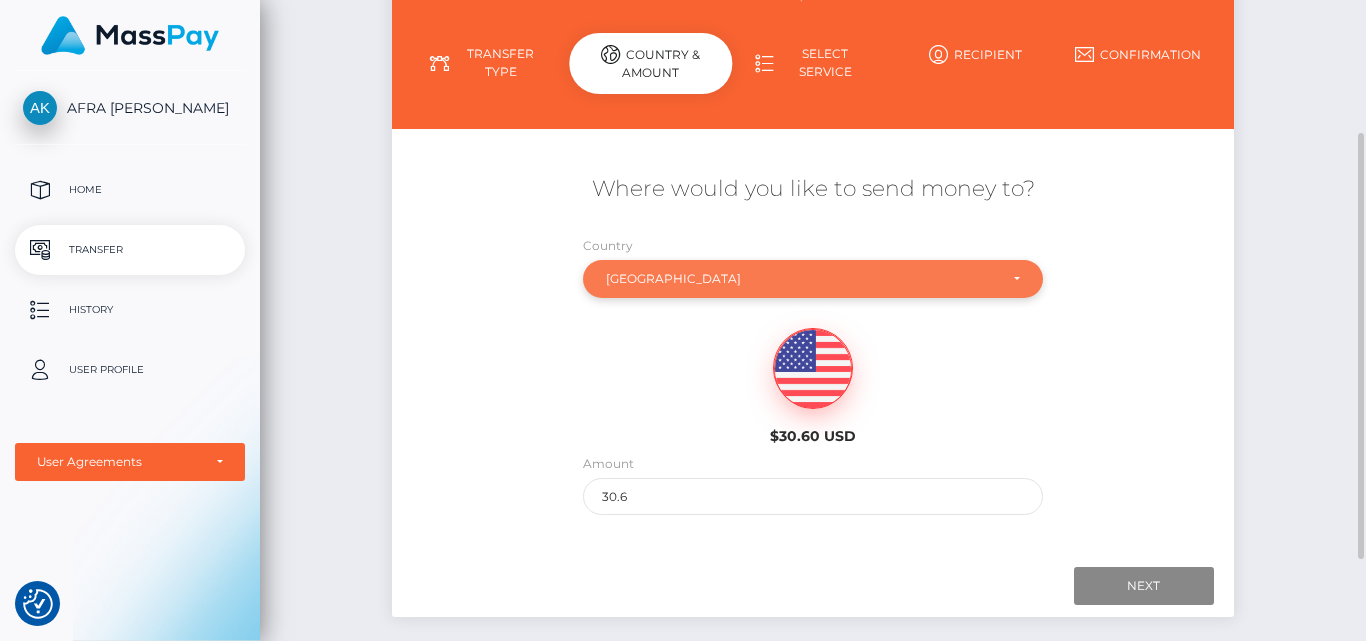 click on "Latvia" at bounding box center (802, 279) 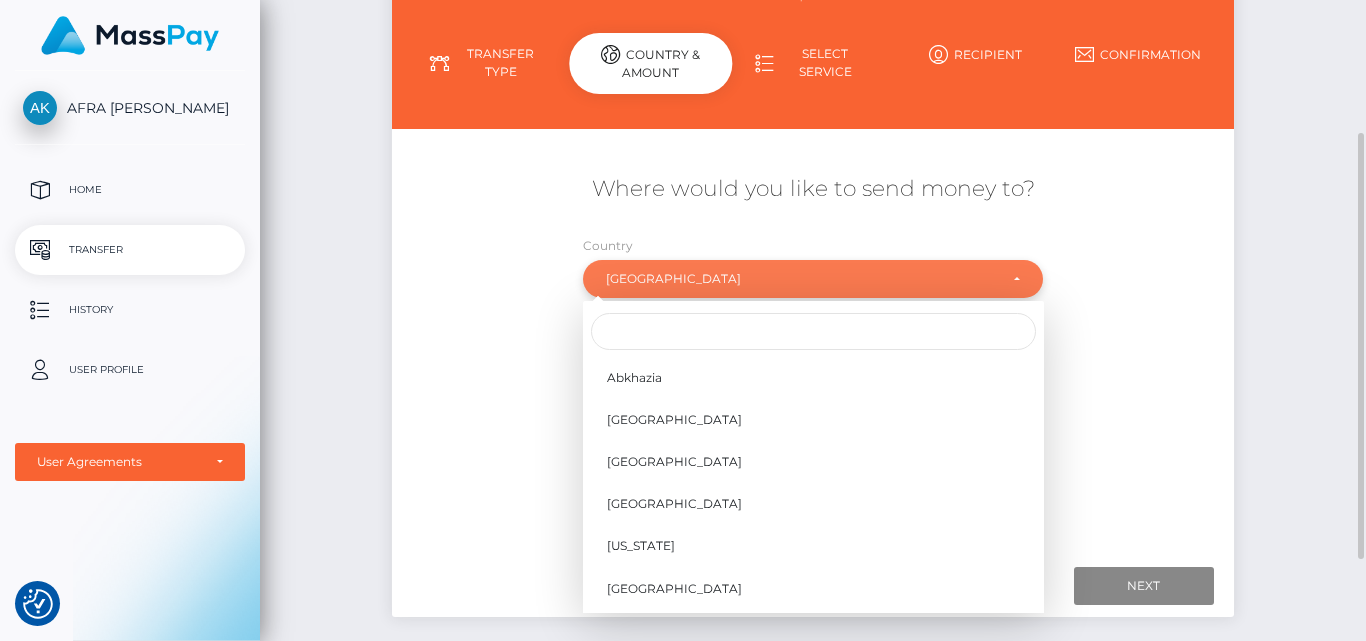 scroll, scrollTop: 4181, scrollLeft: 0, axis: vertical 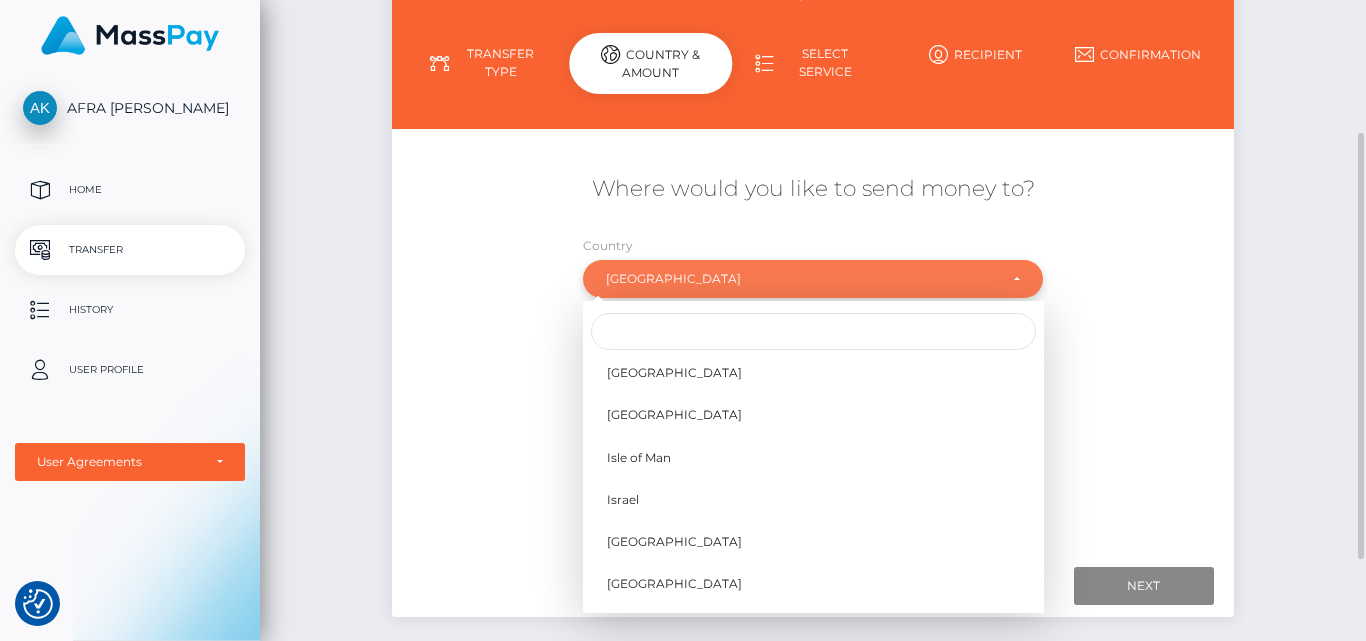 click on "Latvia" at bounding box center [802, 279] 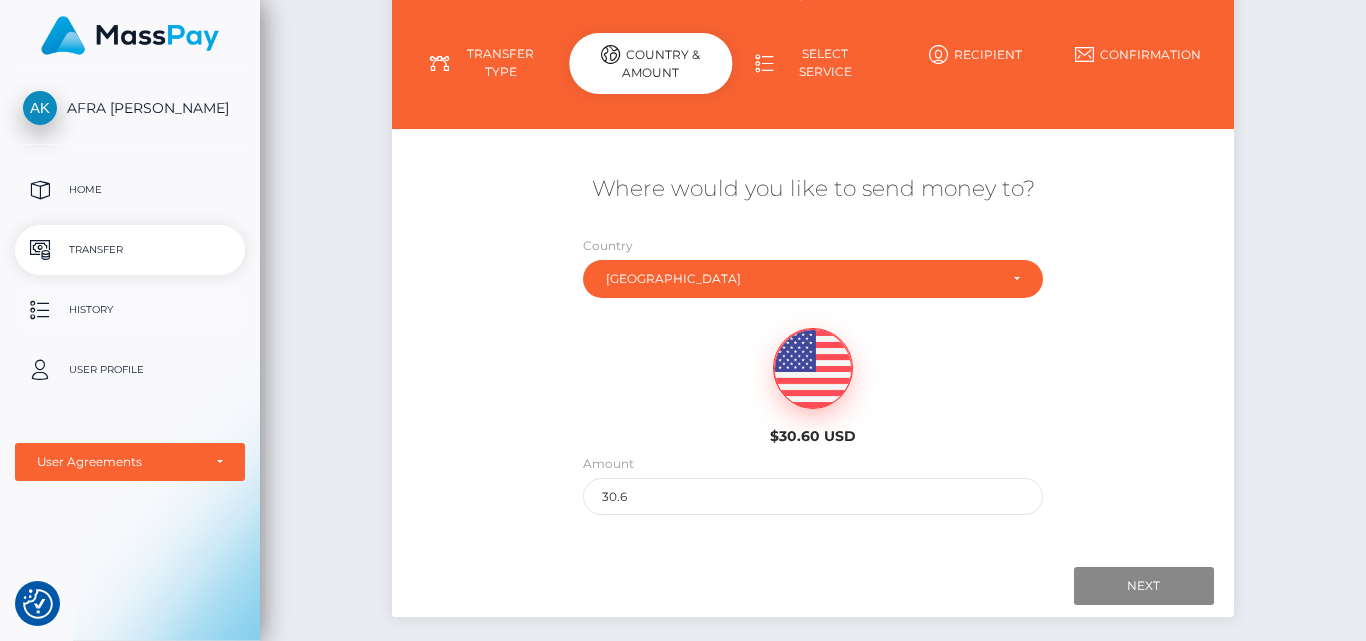click on "History" at bounding box center [130, 310] 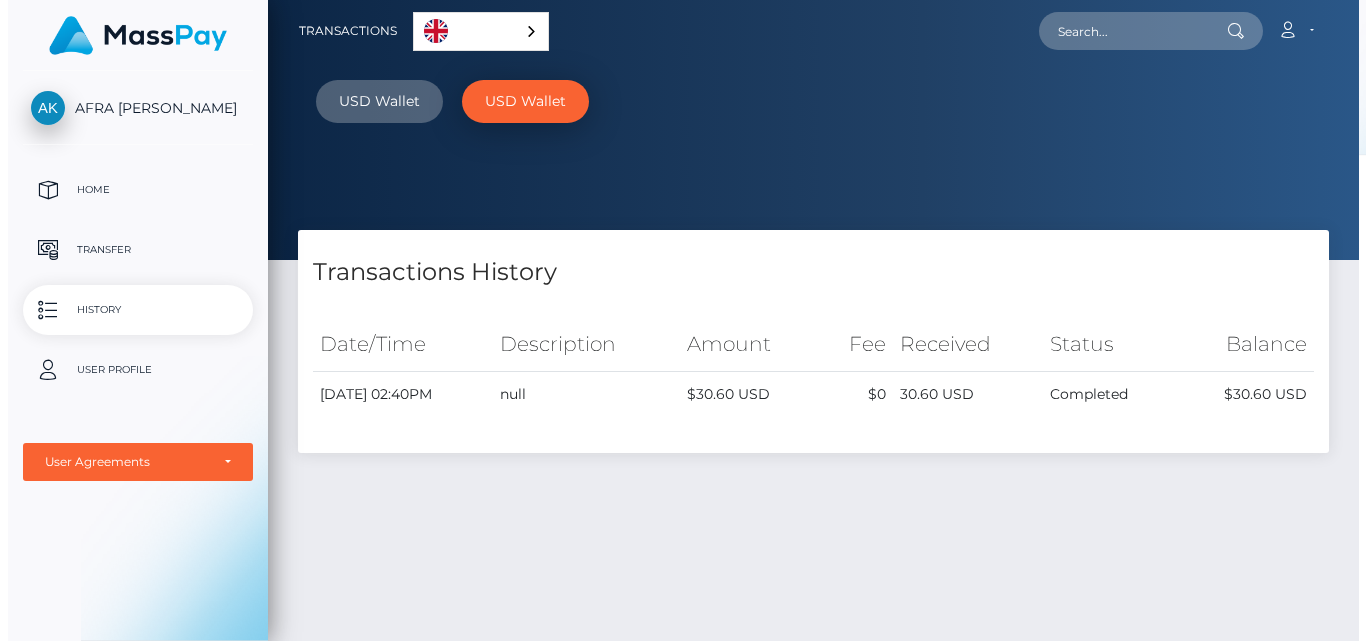 scroll, scrollTop: 0, scrollLeft: 0, axis: both 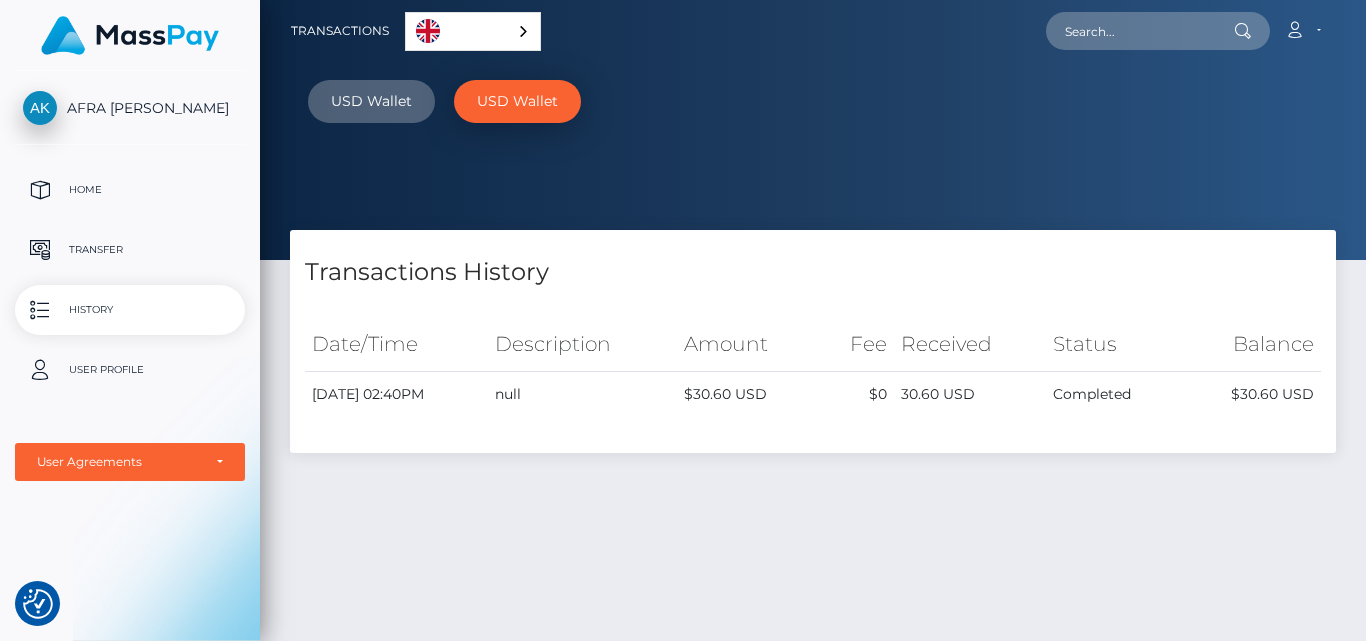 click on "July 15, 2025 02:40PM" at bounding box center [396, 395] 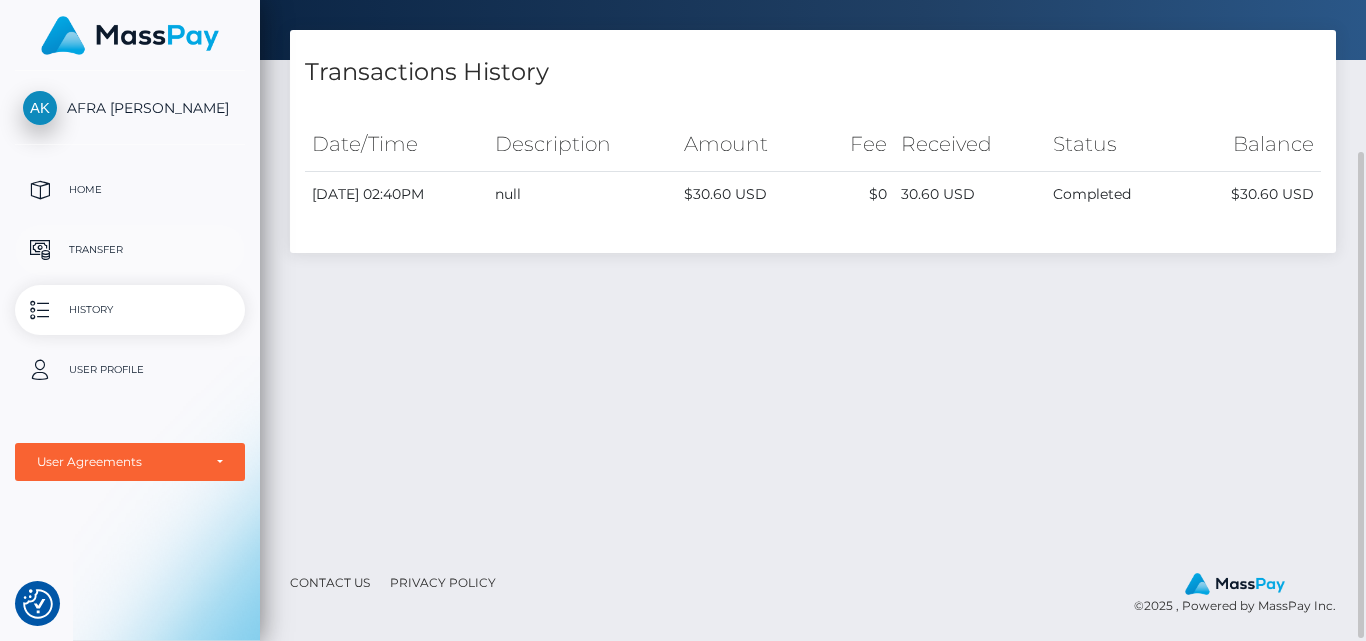 scroll, scrollTop: 0, scrollLeft: 0, axis: both 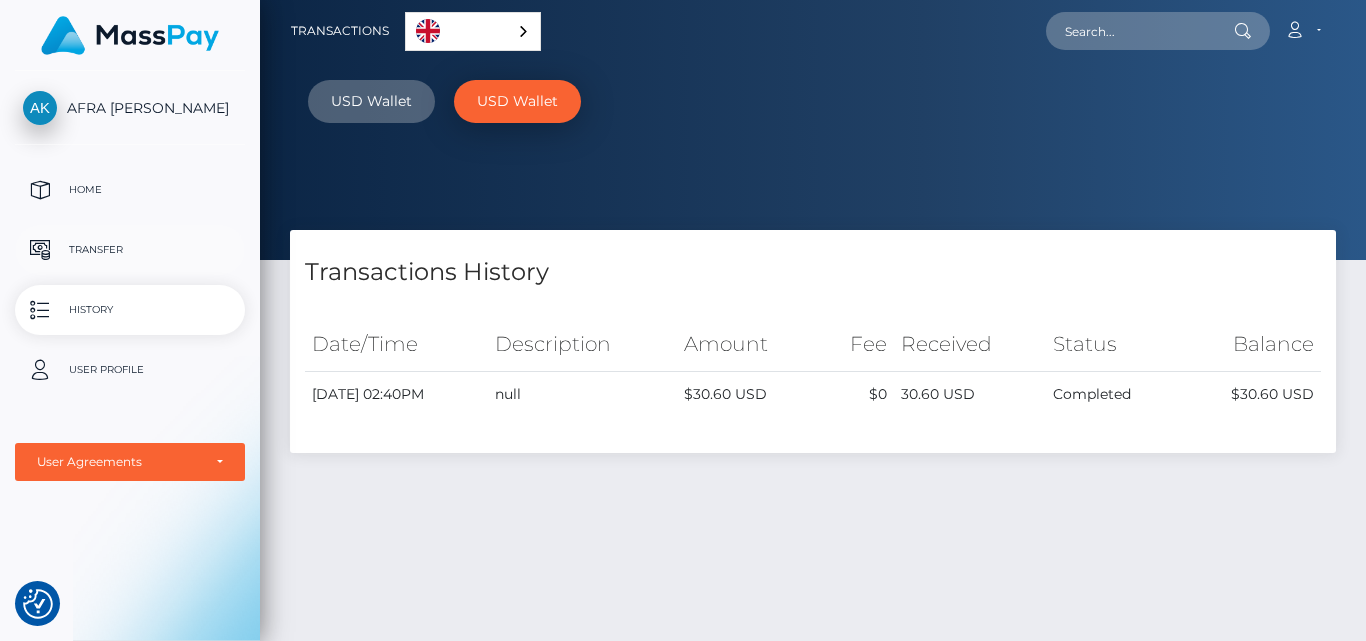 click on "Transfer" at bounding box center [130, 250] 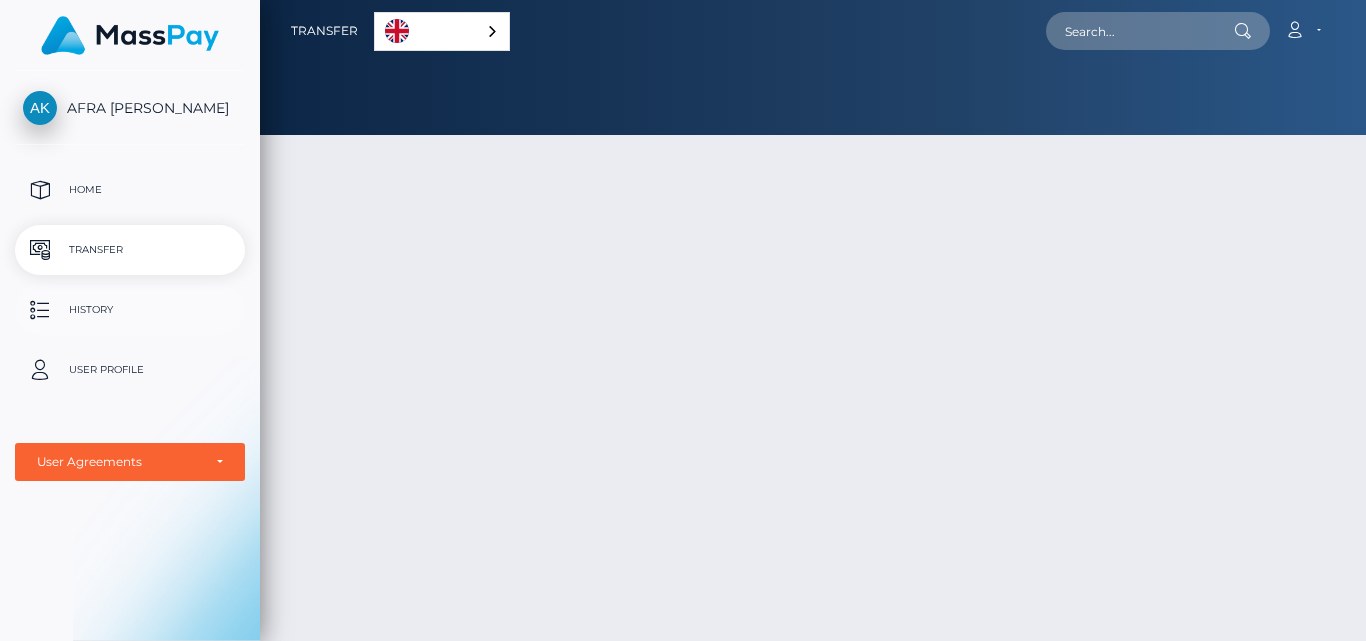 scroll, scrollTop: 0, scrollLeft: 0, axis: both 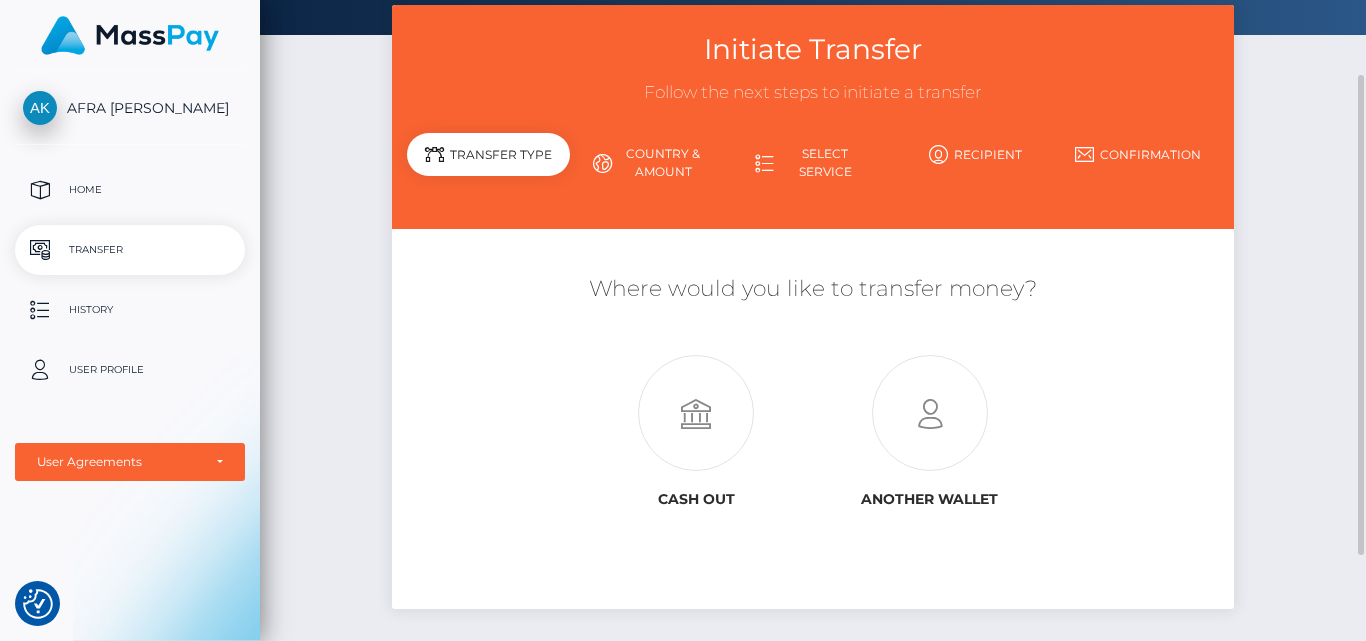 click on "Recipient" at bounding box center [975, 154] 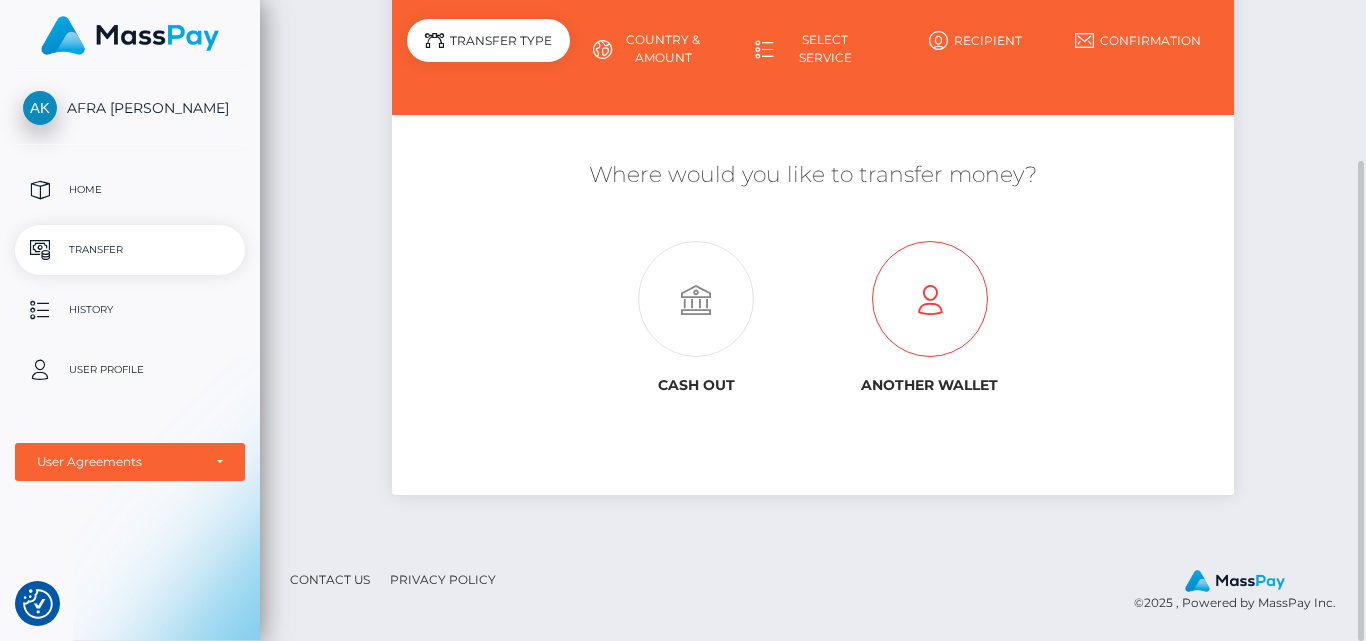 scroll, scrollTop: 114, scrollLeft: 0, axis: vertical 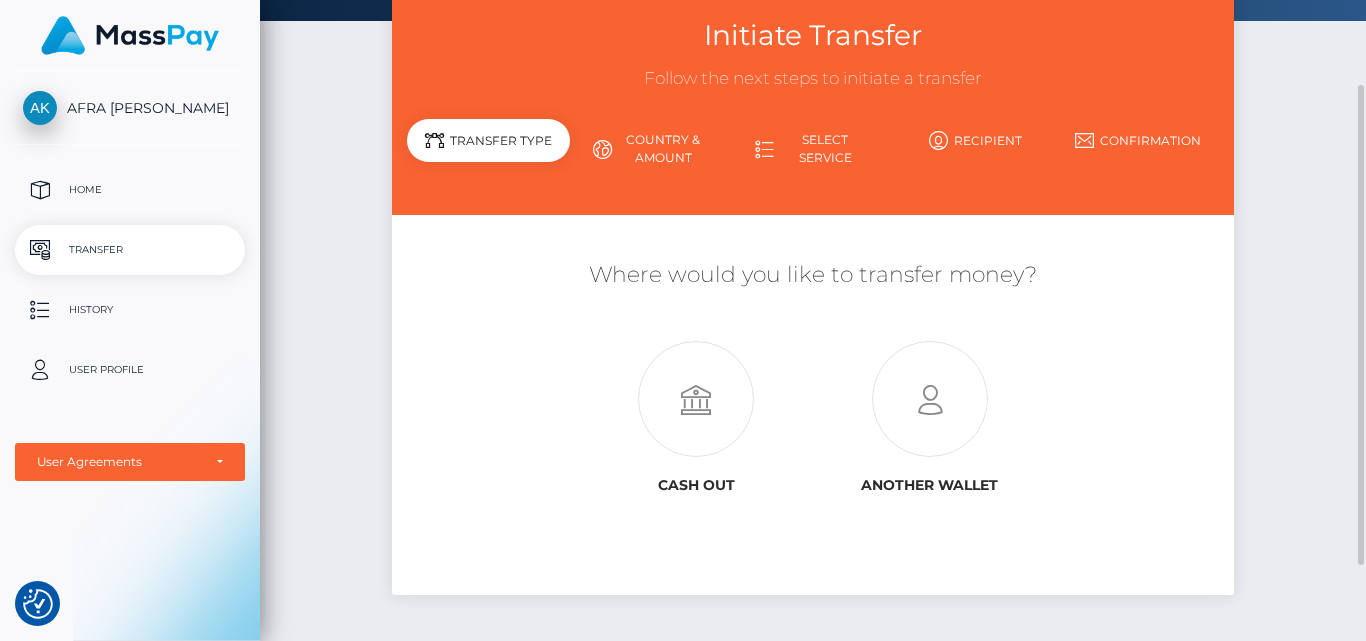 click on "Recipient" at bounding box center [975, 140] 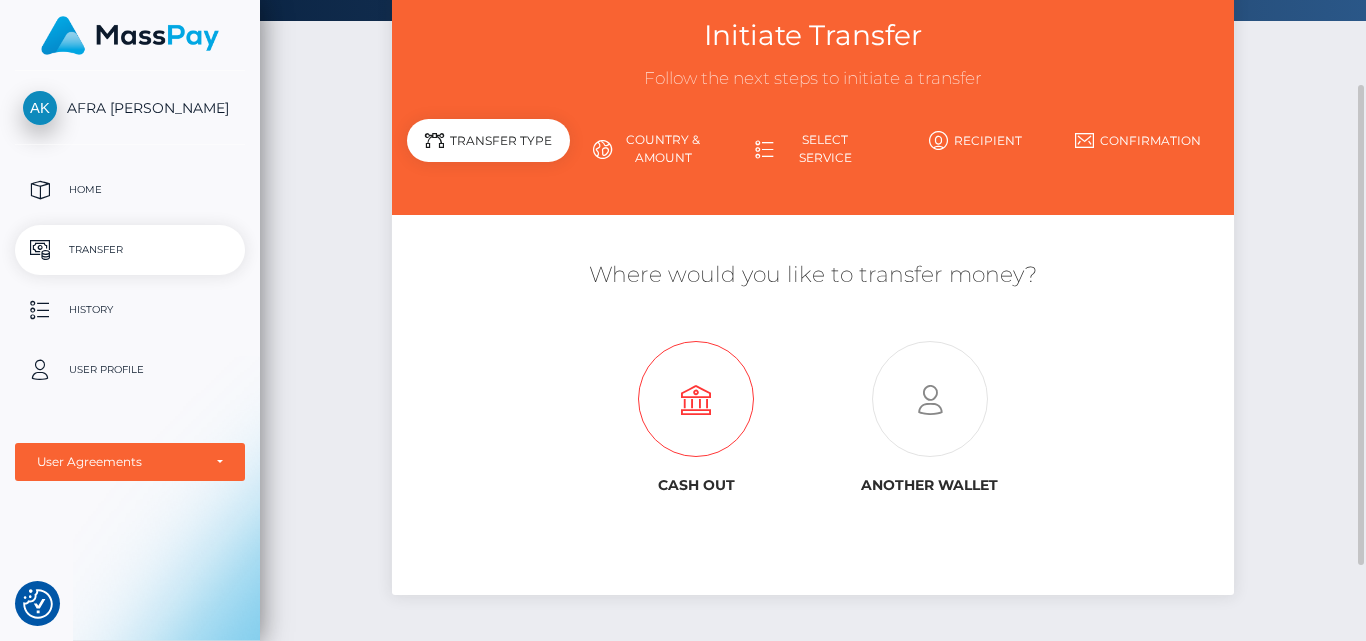 click at bounding box center [696, 400] 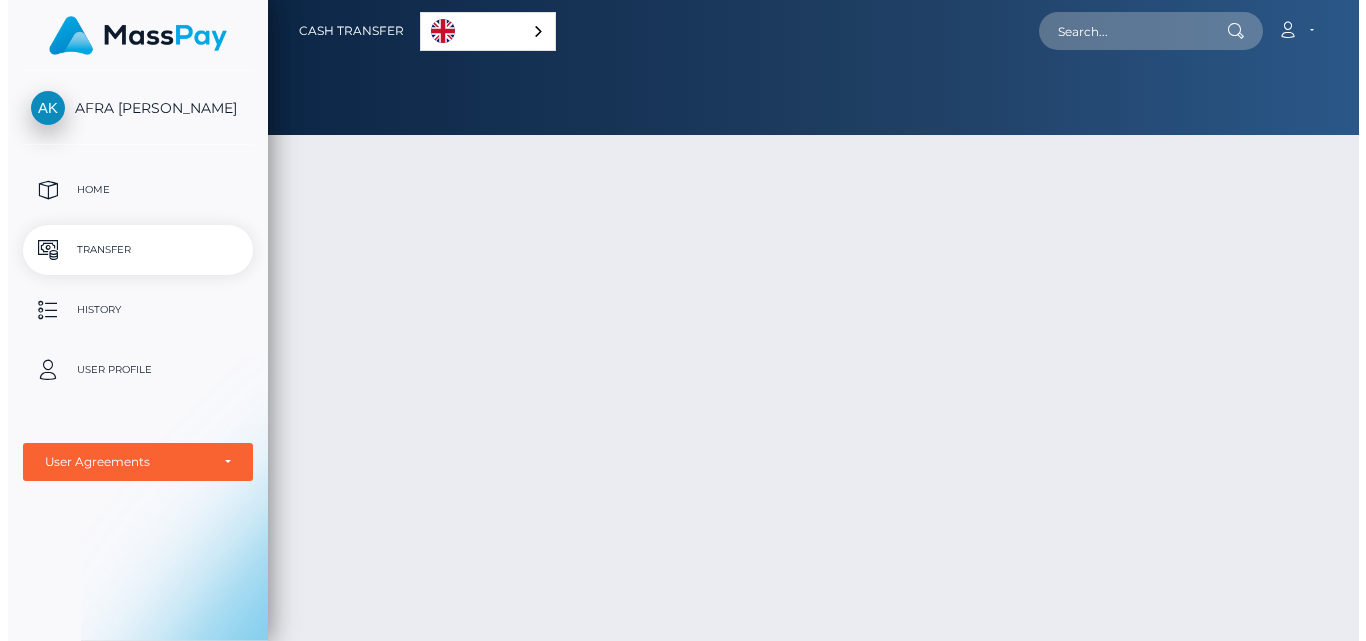 scroll, scrollTop: 0, scrollLeft: 0, axis: both 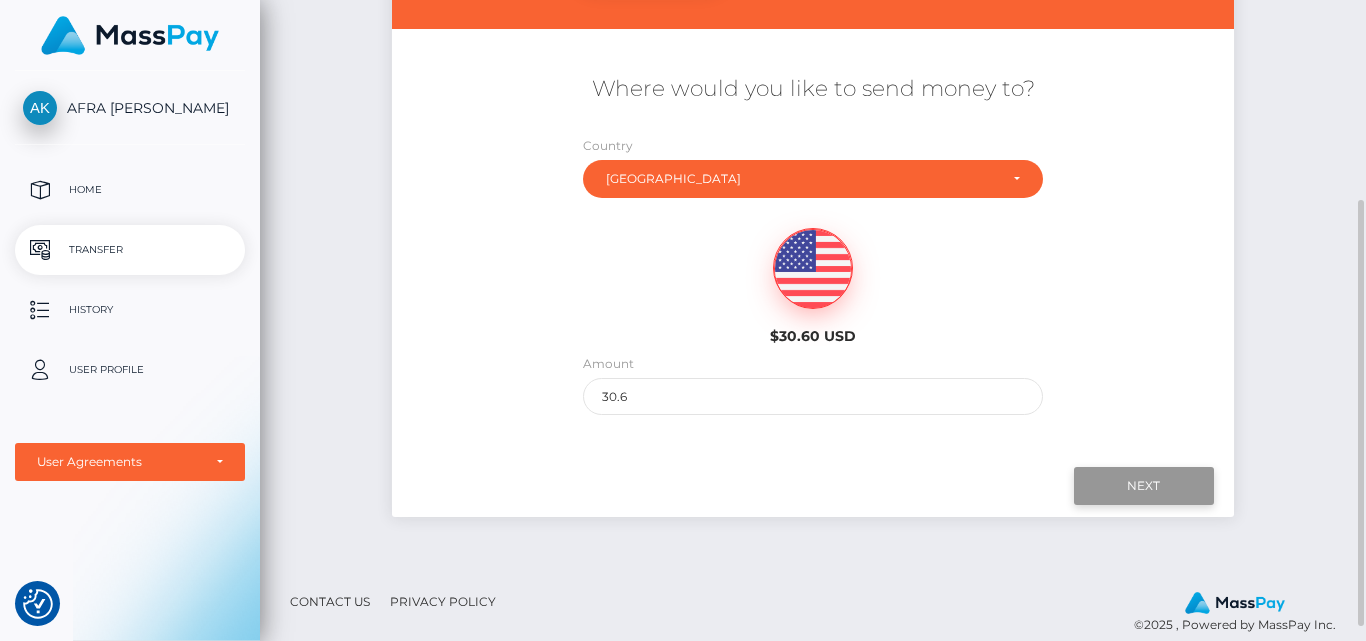 click on "Next" at bounding box center [1144, 486] 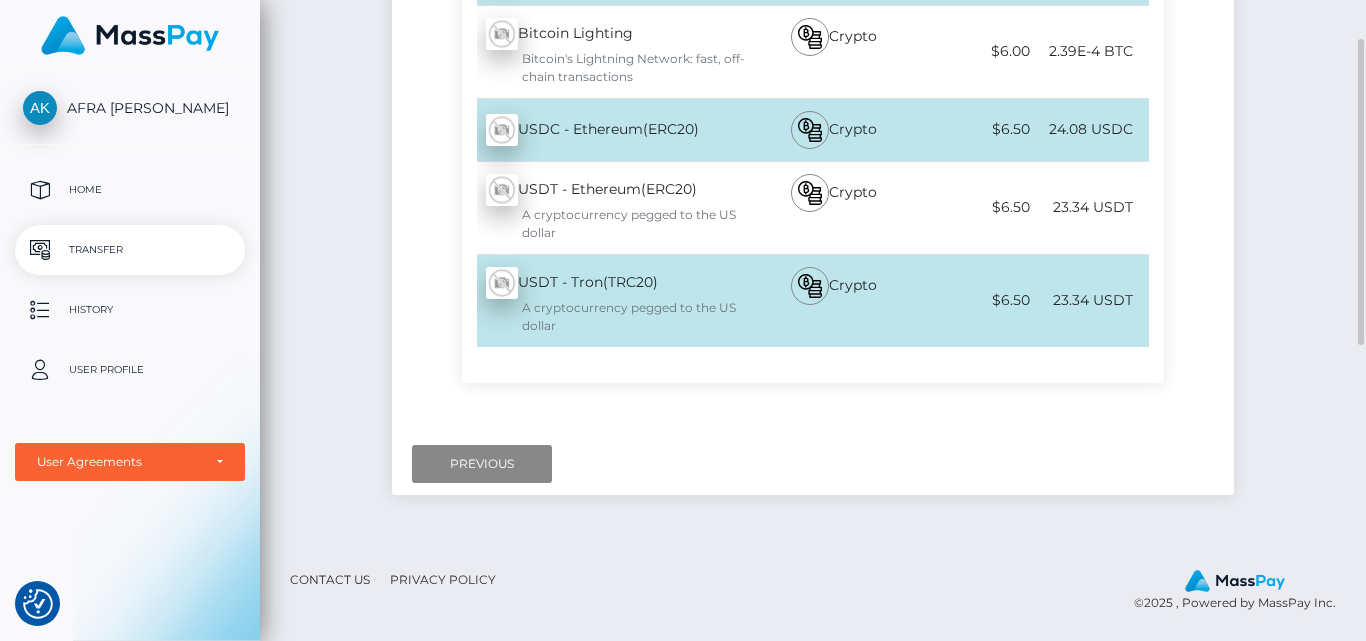 scroll, scrollTop: 0, scrollLeft: 0, axis: both 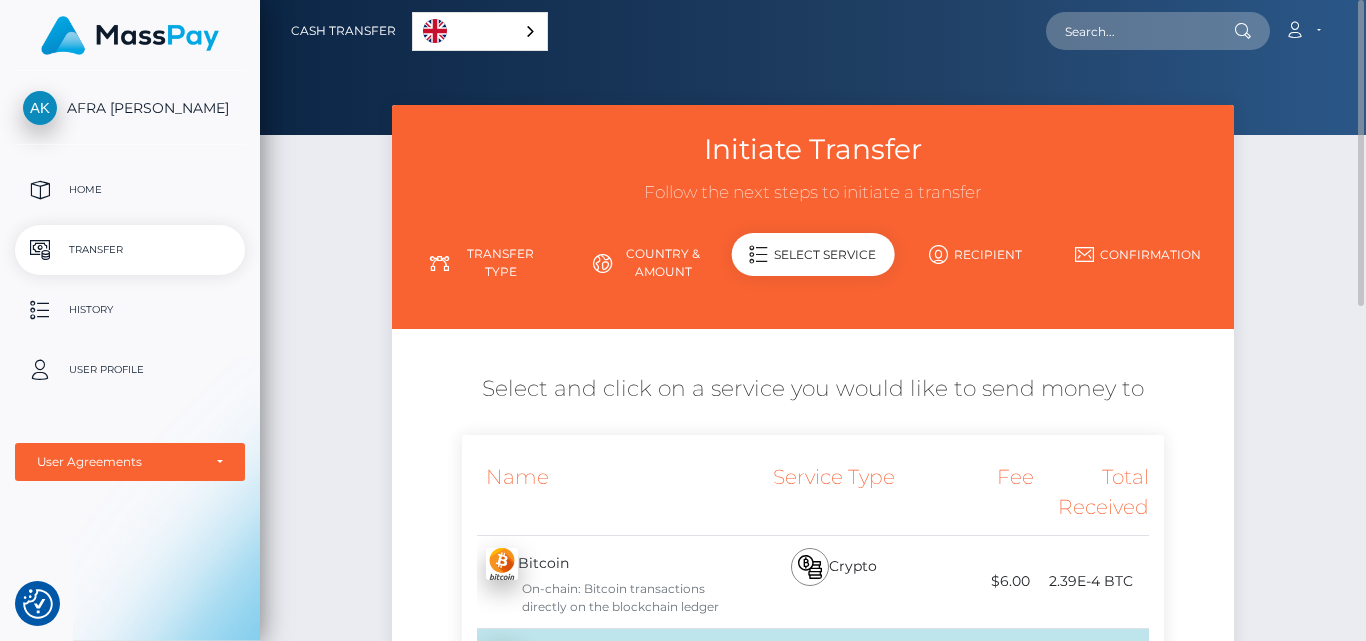 click on "Recipient" at bounding box center [975, 254] 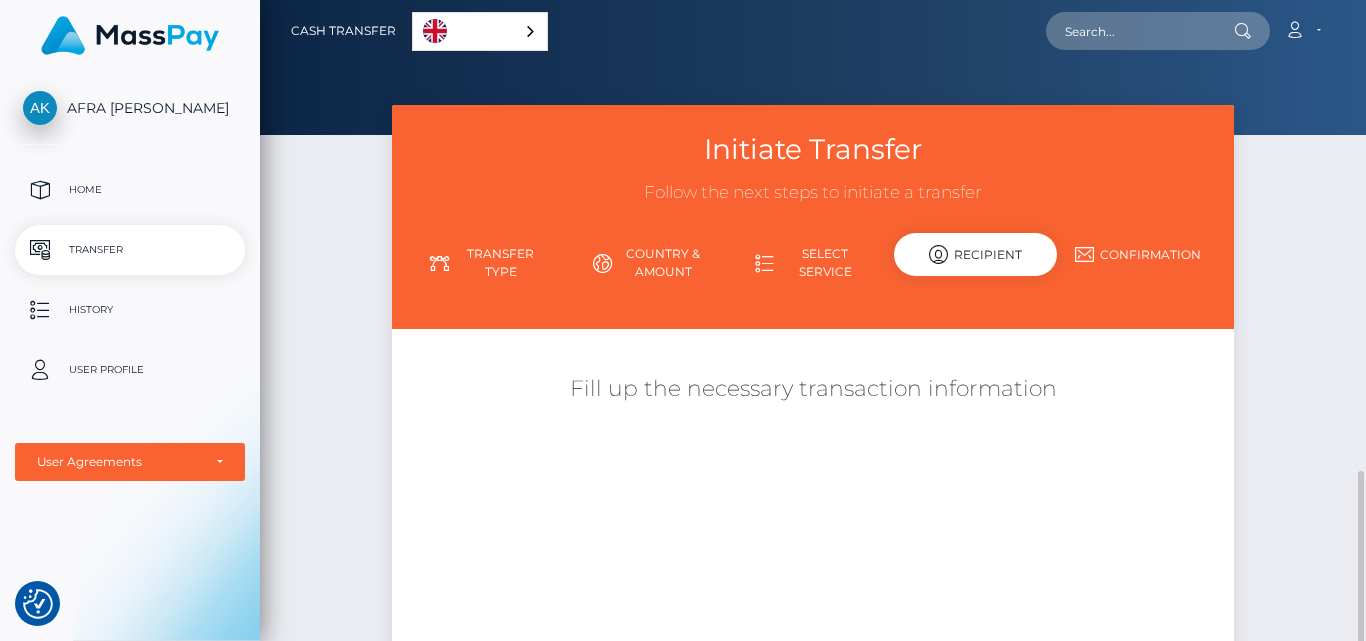 scroll, scrollTop: 277, scrollLeft: 0, axis: vertical 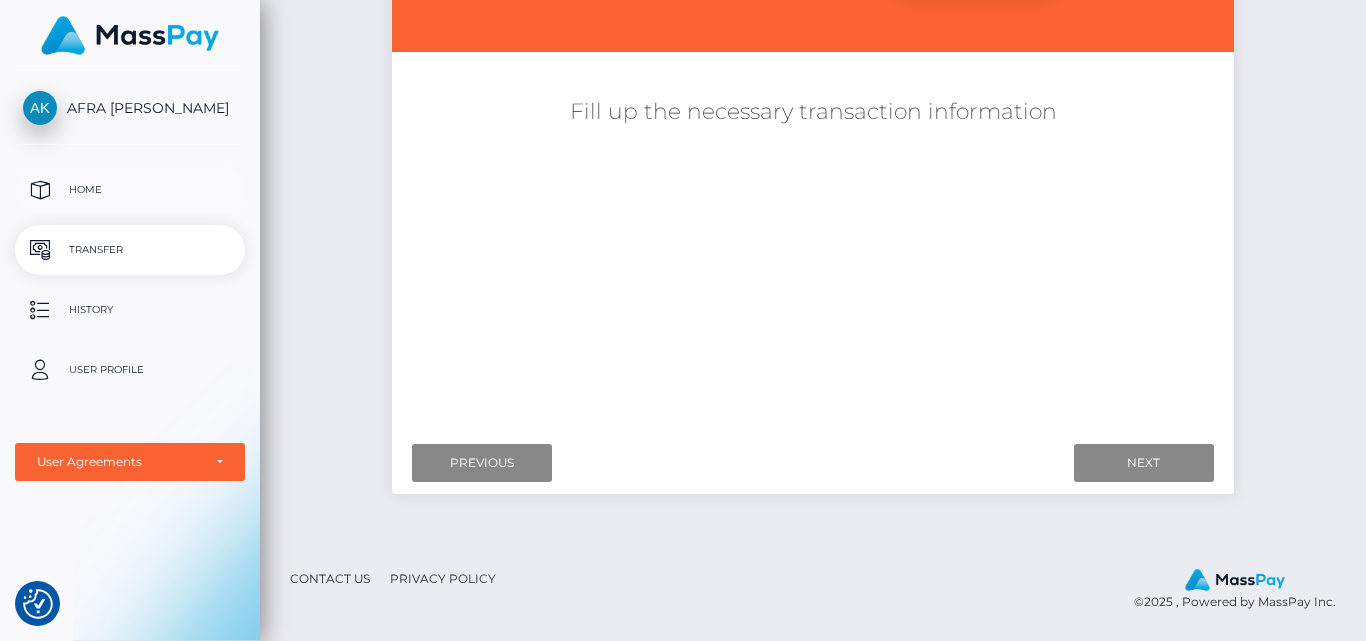 click on "Home" at bounding box center [130, 190] 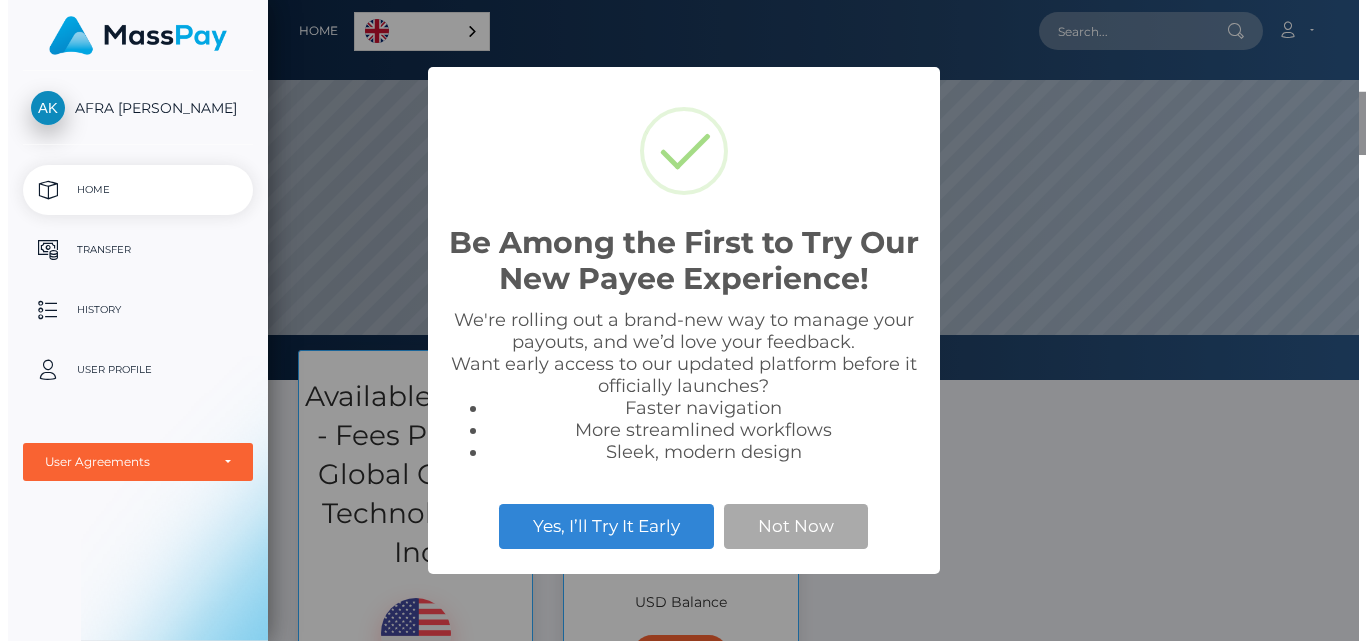 scroll, scrollTop: 0, scrollLeft: 0, axis: both 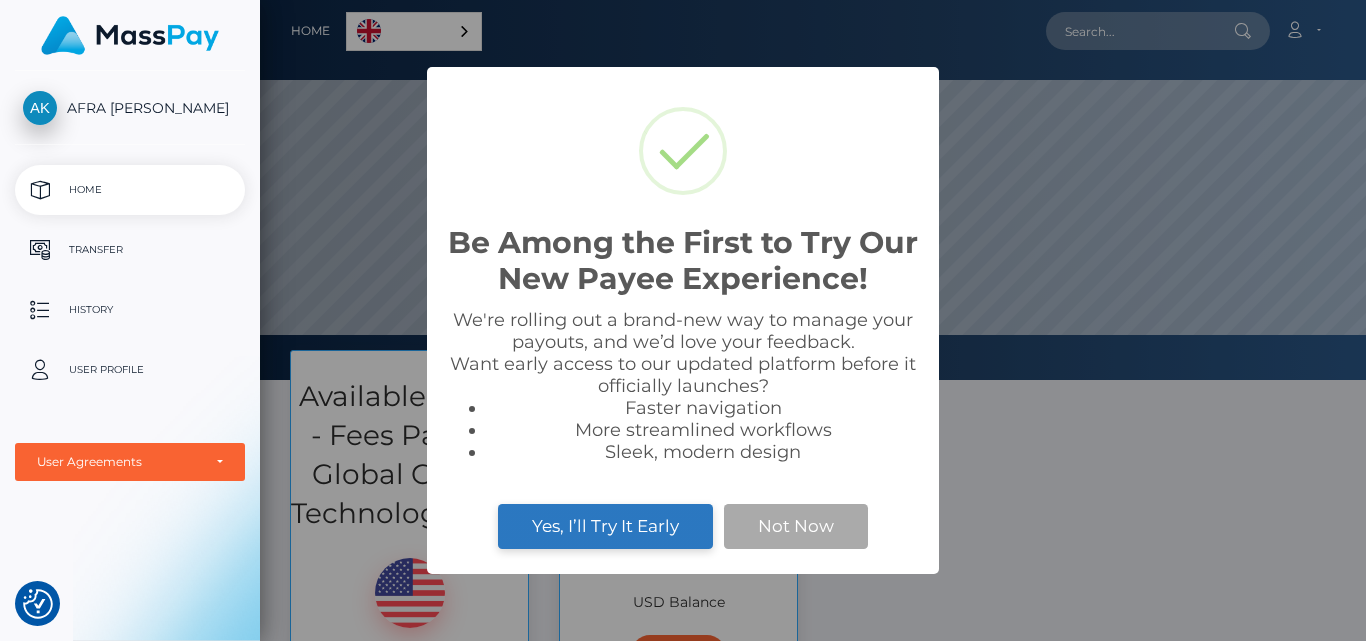 click on "Yes, I’ll Try It Early" at bounding box center (605, 526) 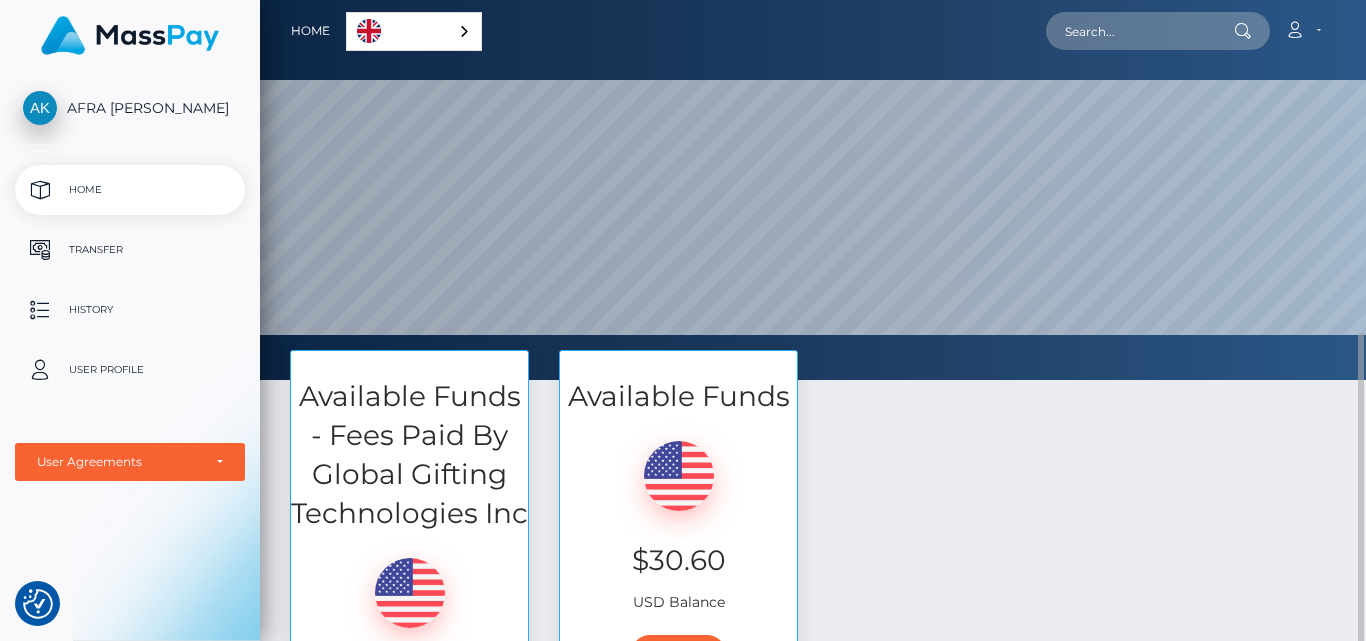 scroll, scrollTop: 200, scrollLeft: 0, axis: vertical 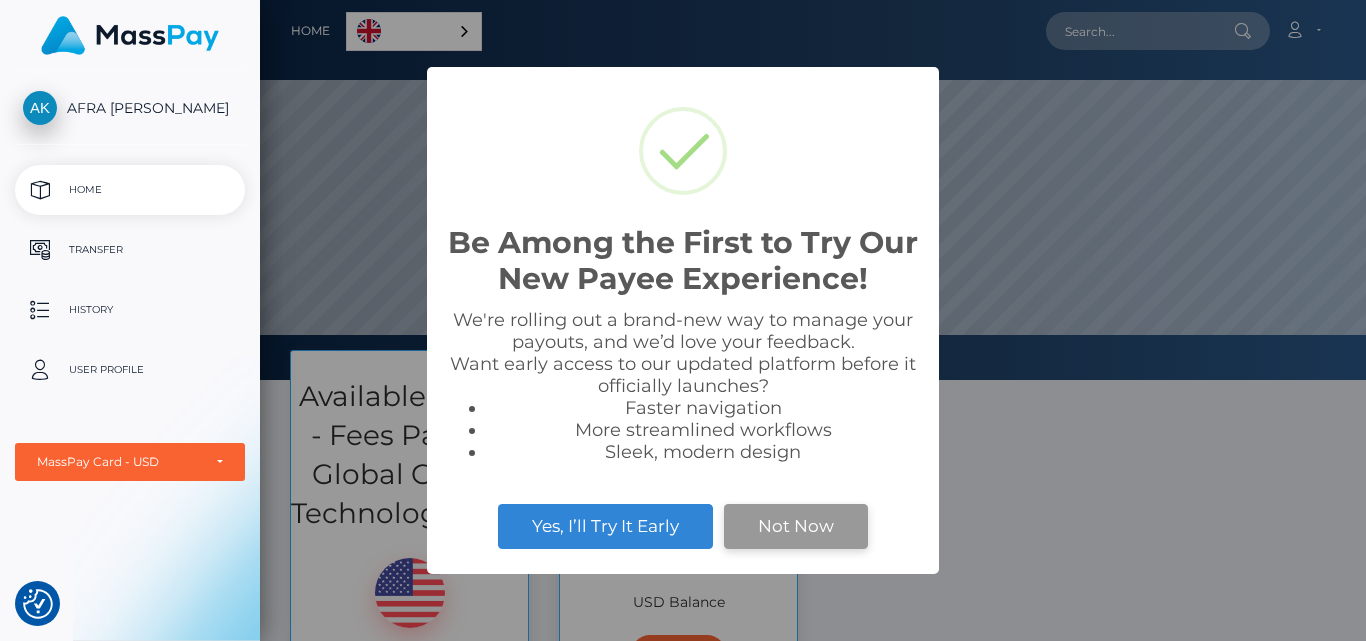 click on "Not Now" at bounding box center [796, 526] 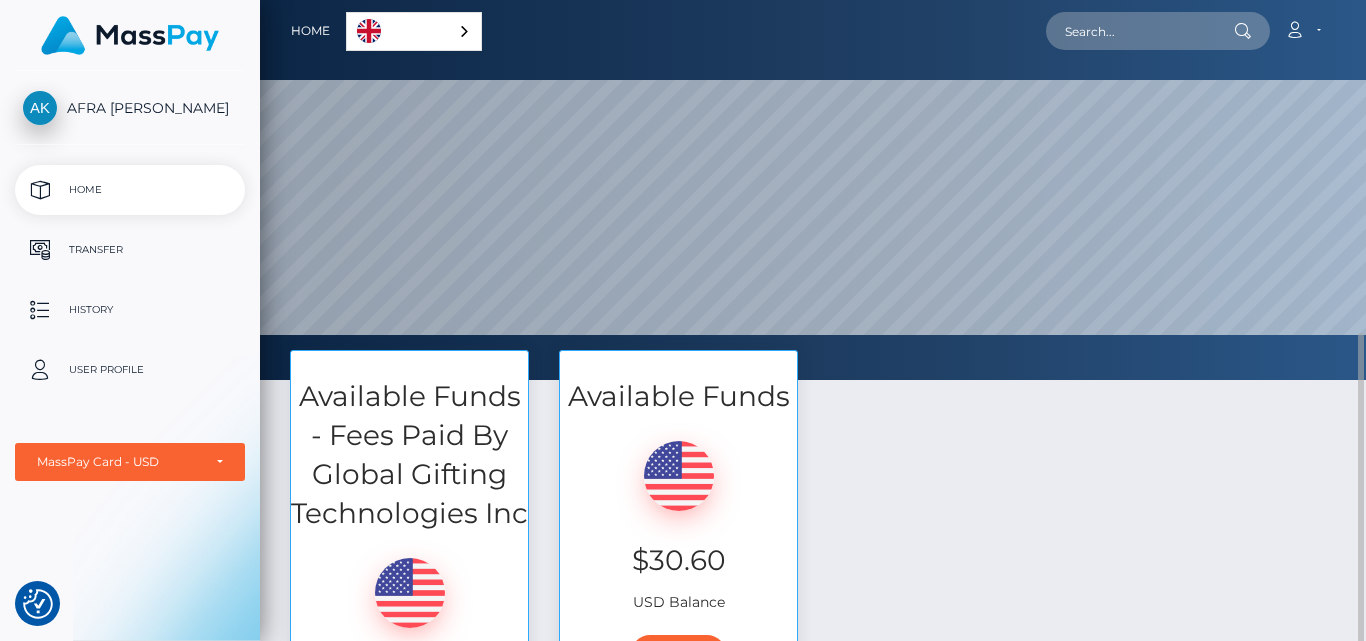 scroll, scrollTop: 200, scrollLeft: 0, axis: vertical 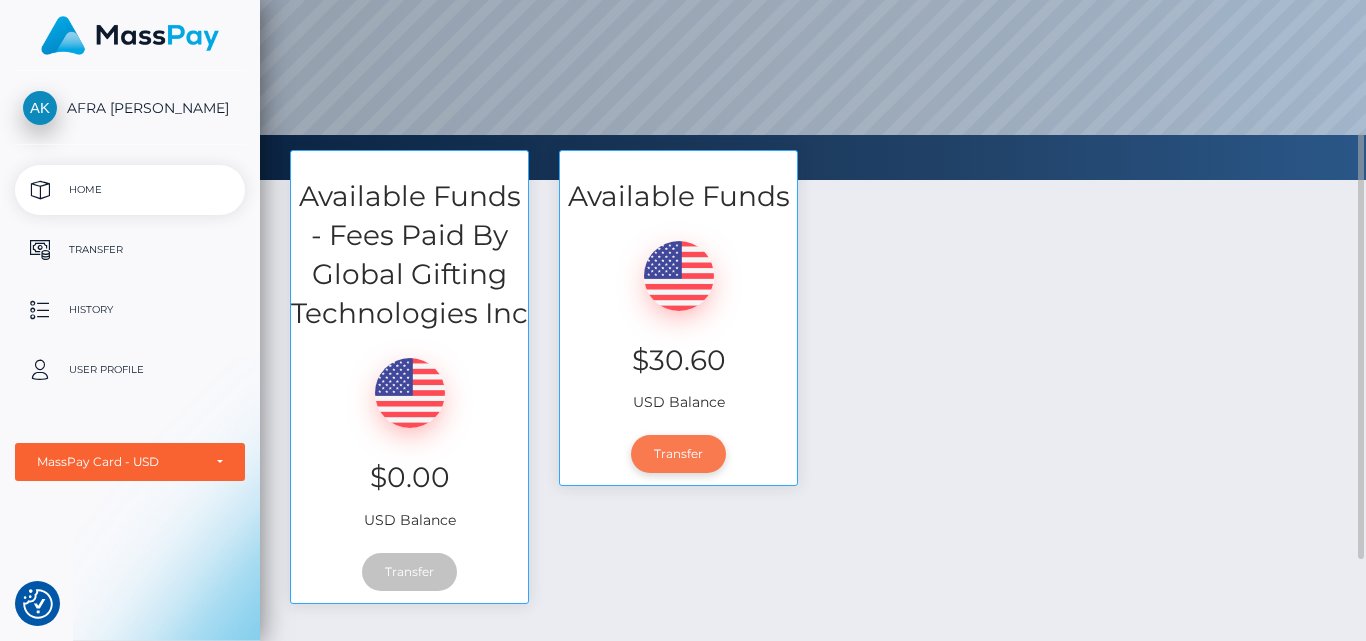 click on "Transfer" at bounding box center (678, 454) 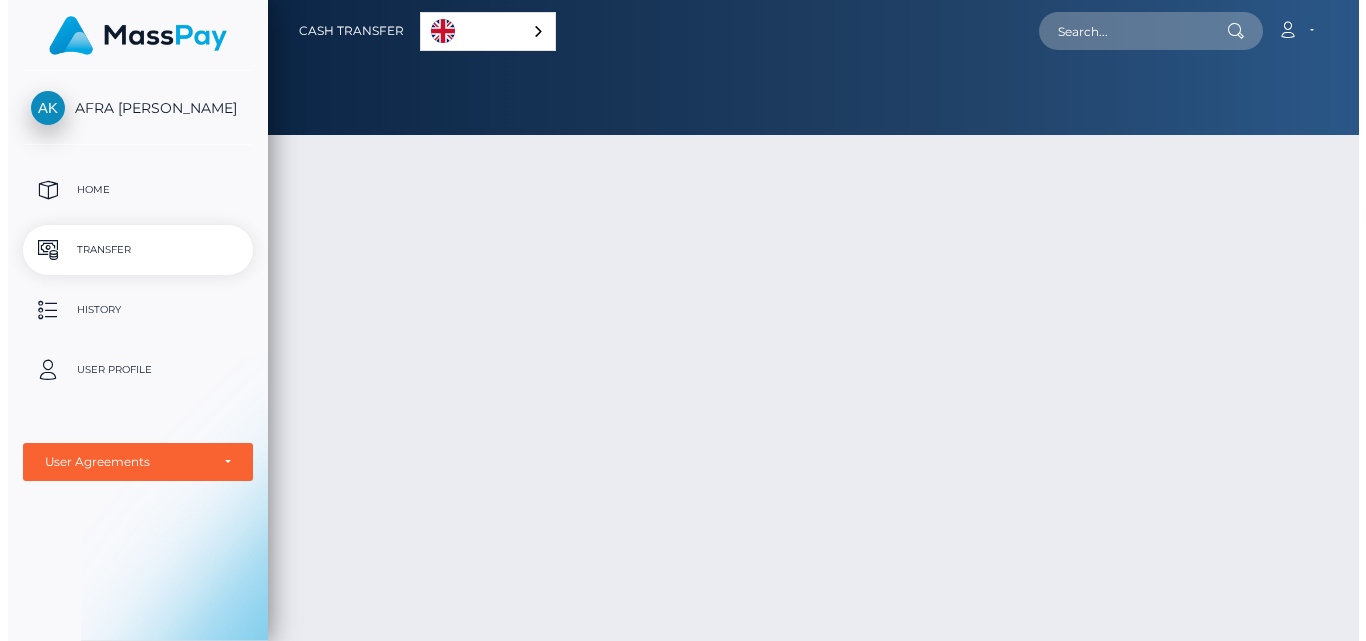 scroll, scrollTop: 0, scrollLeft: 0, axis: both 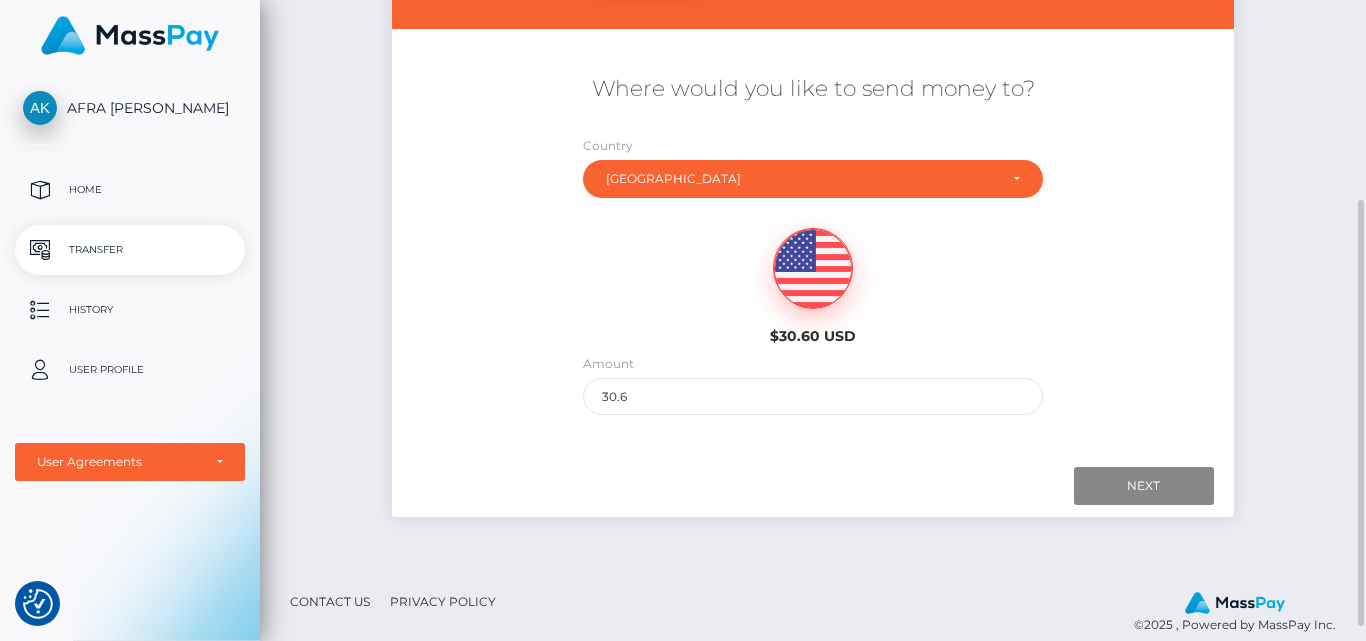 click at bounding box center (813, 269) 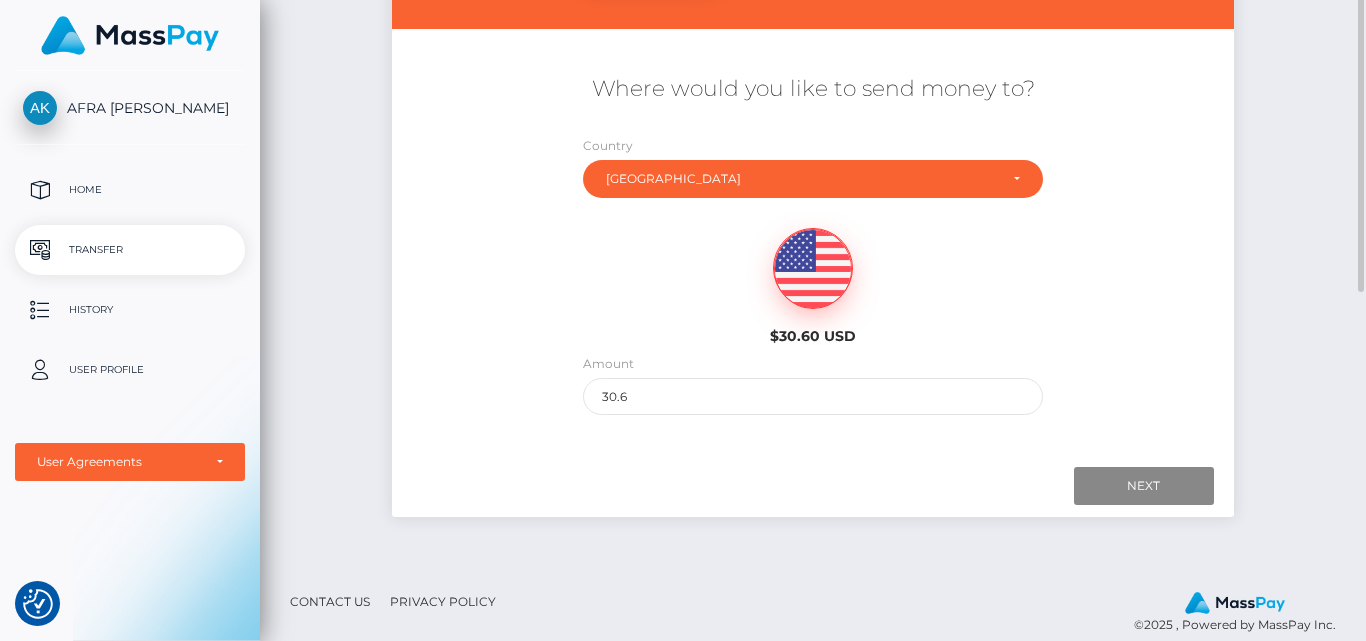 scroll, scrollTop: 0, scrollLeft: 0, axis: both 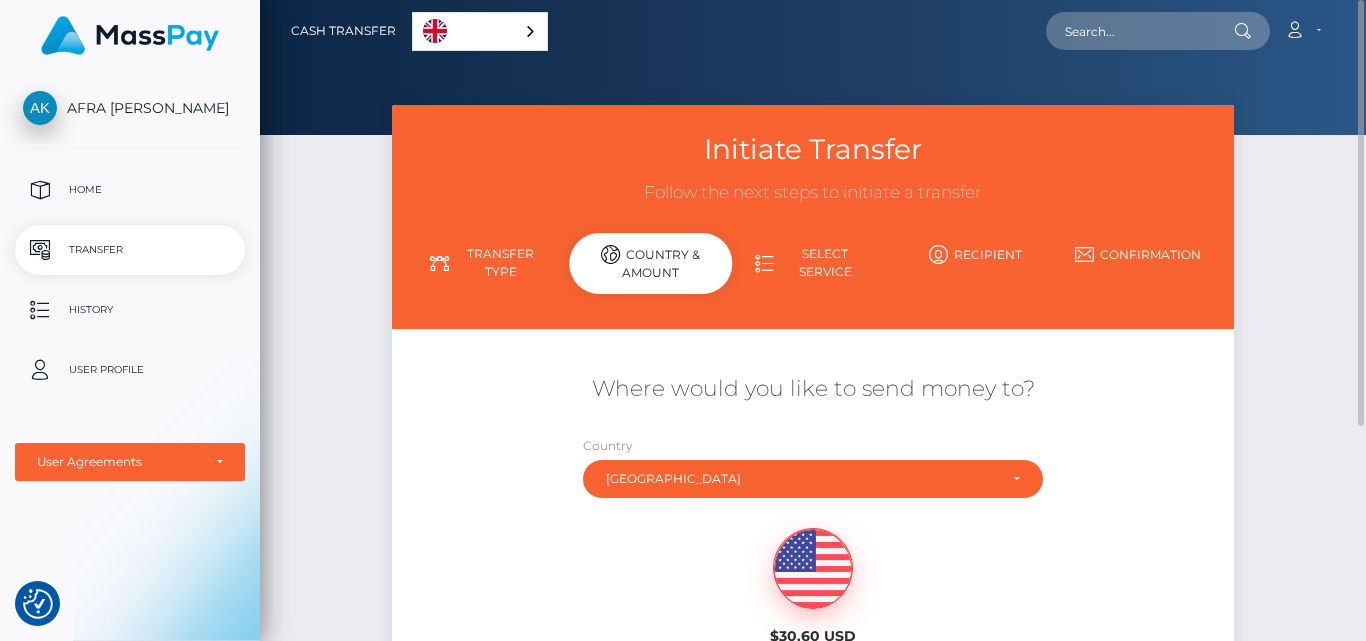 click on "Select Service" at bounding box center [813, 263] 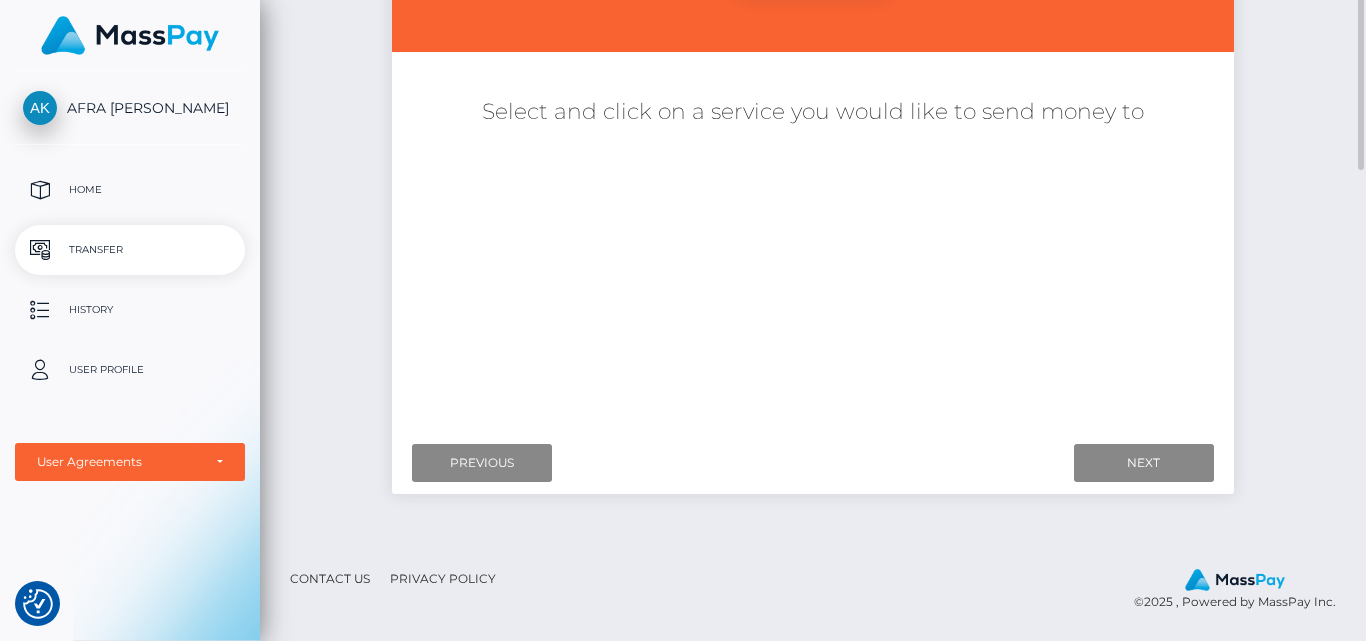 scroll, scrollTop: 0, scrollLeft: 0, axis: both 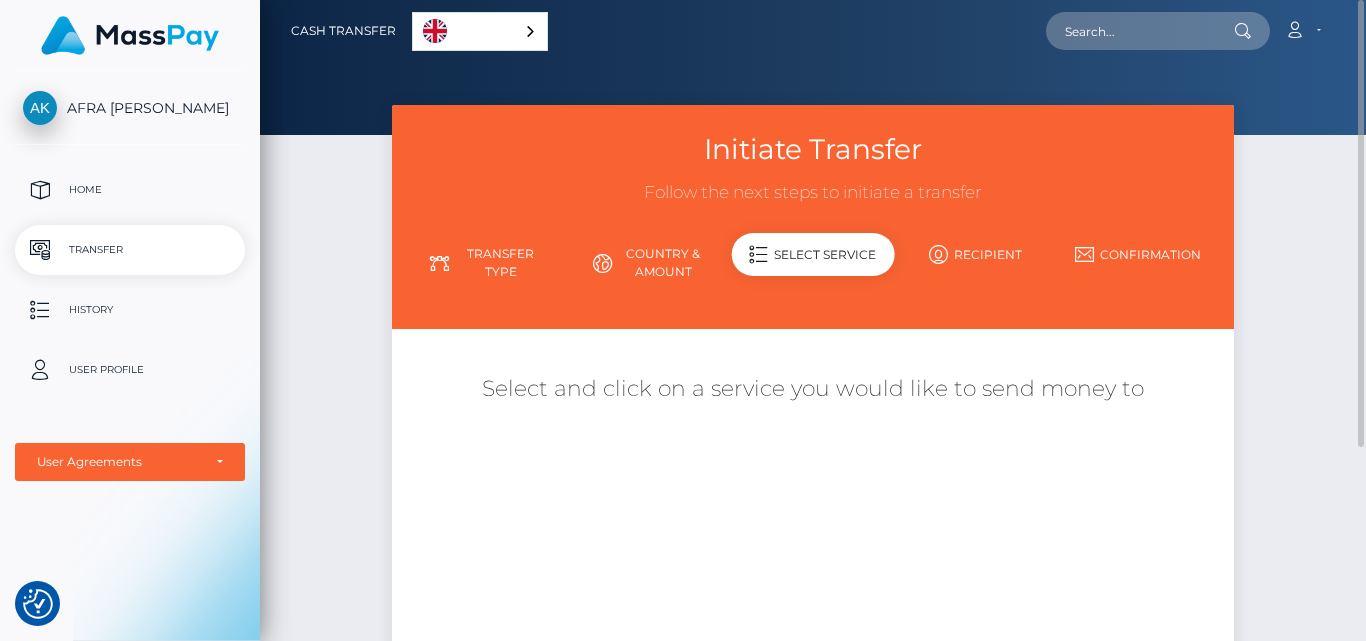 click on "Country & Amount" at bounding box center [651, 263] 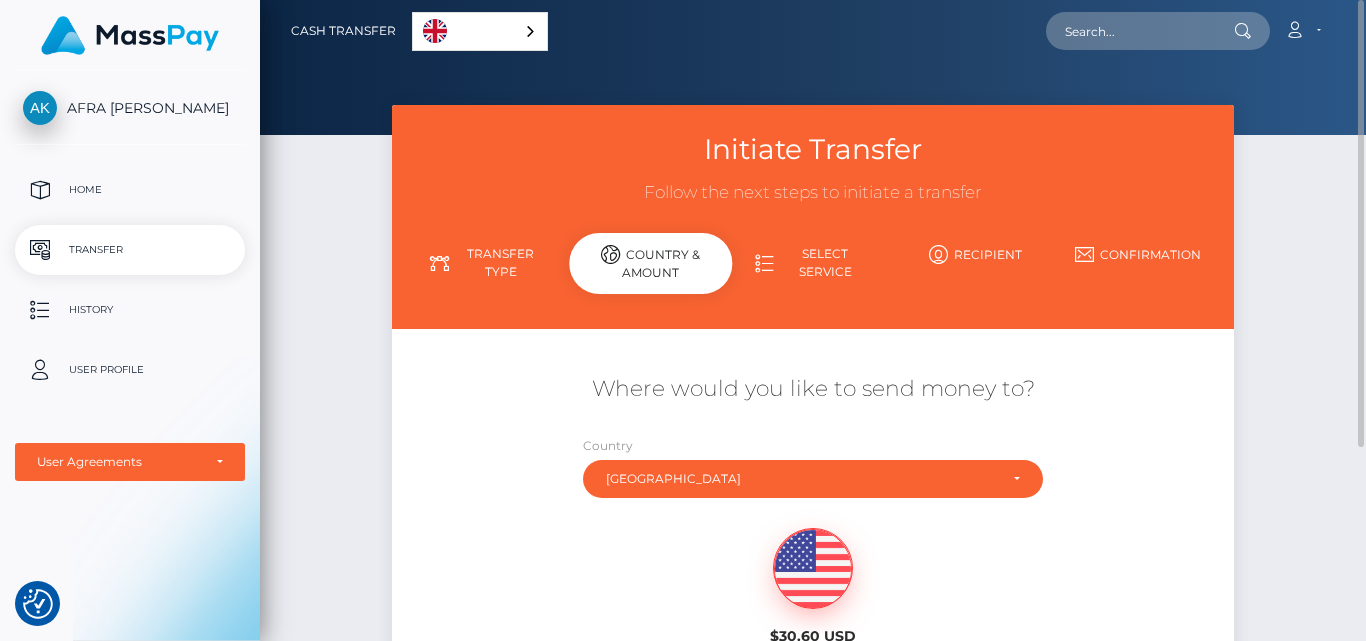 scroll, scrollTop: 300, scrollLeft: 0, axis: vertical 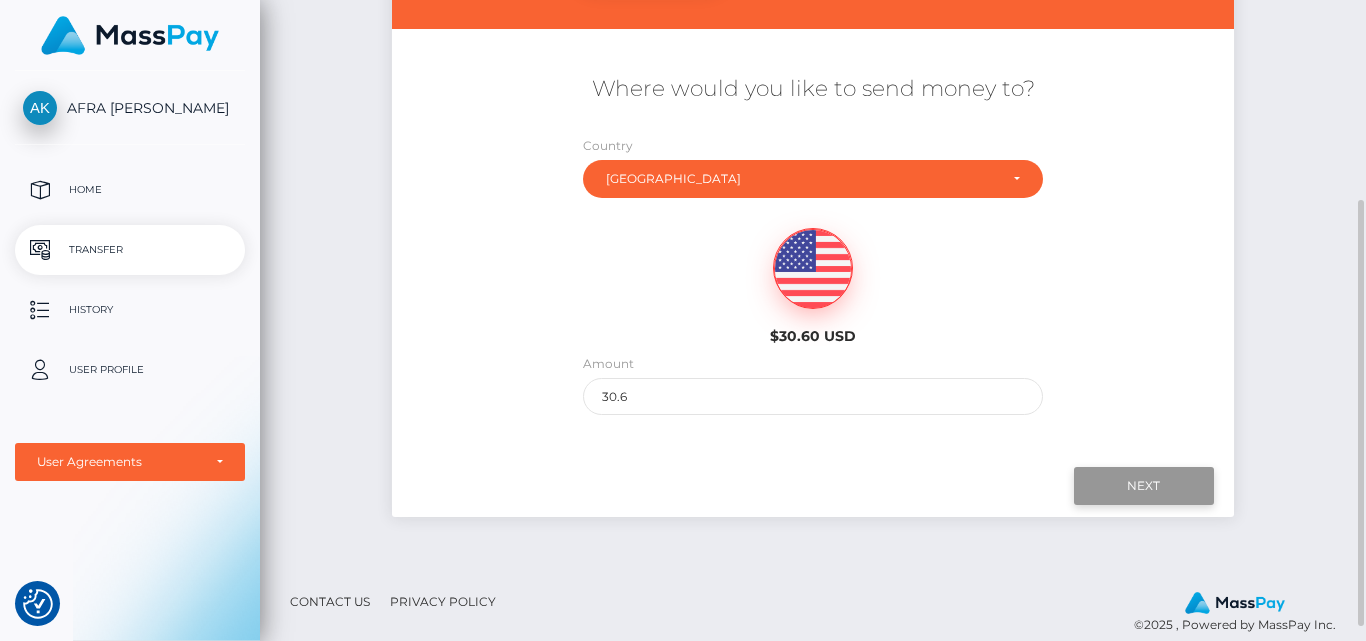 click on "Next" at bounding box center (1144, 486) 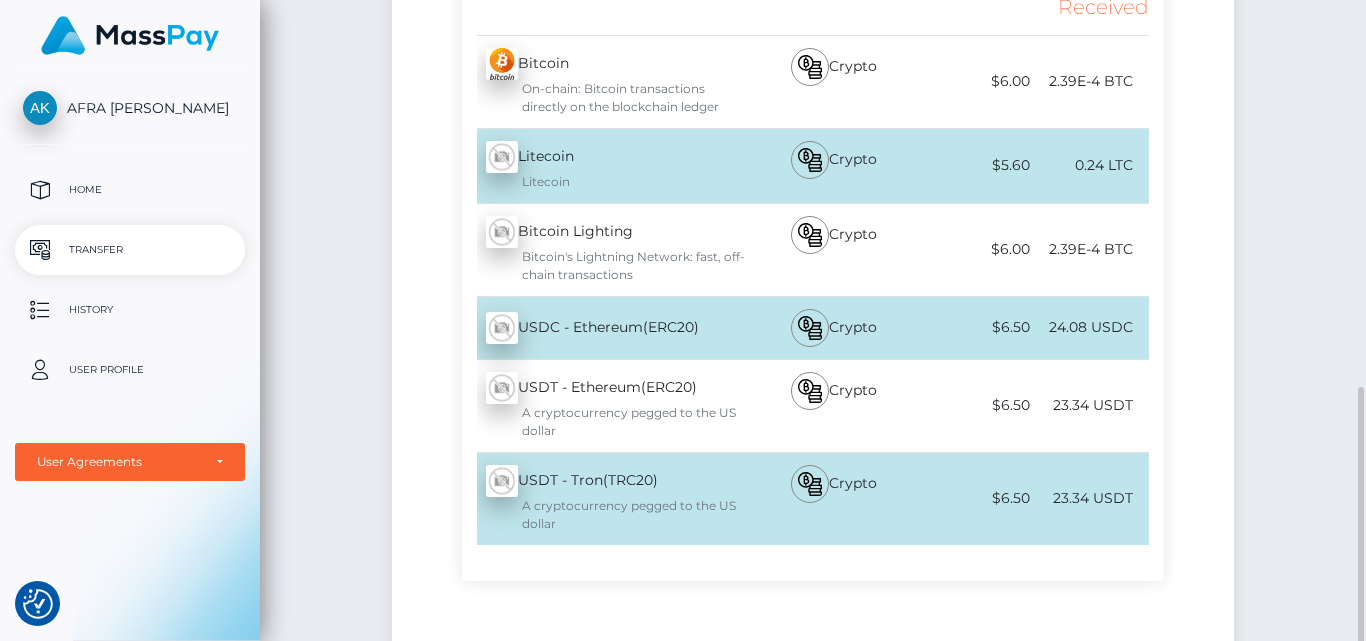 scroll, scrollTop: 698, scrollLeft: 0, axis: vertical 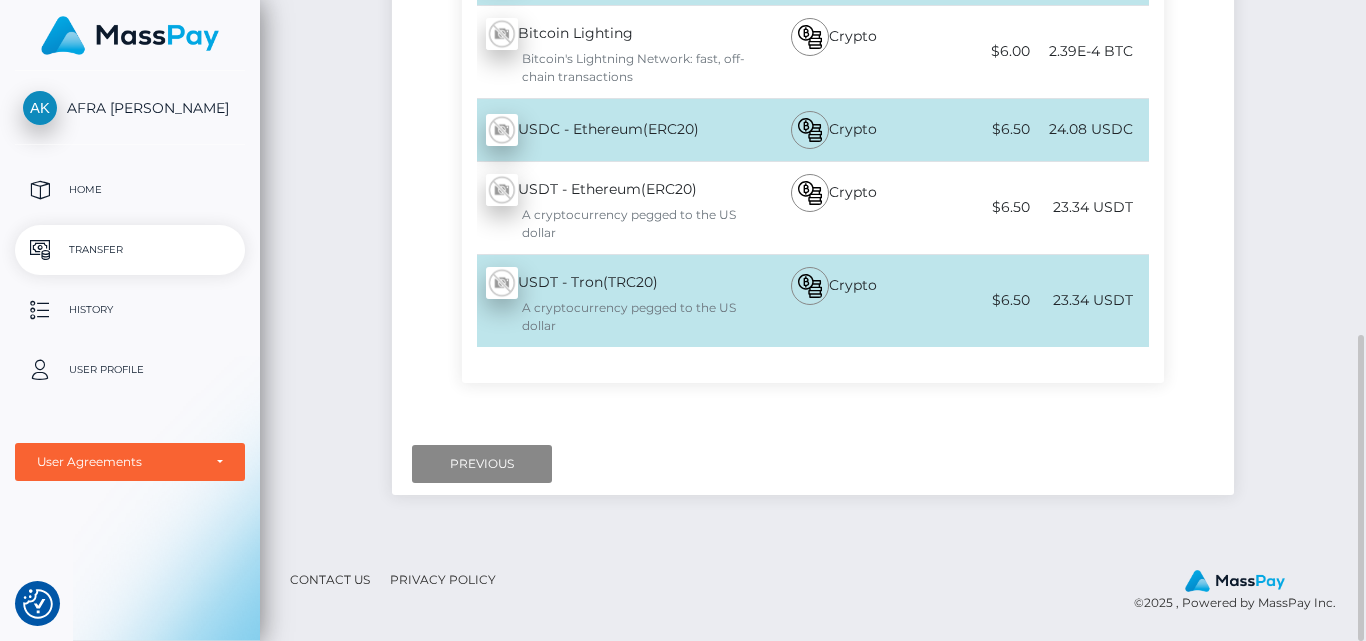 click on "Name
Service Type
Fee
Total Received
Bitcoin  - BTC  Litecoin  - LTC Litecoin" at bounding box center (813, 70) 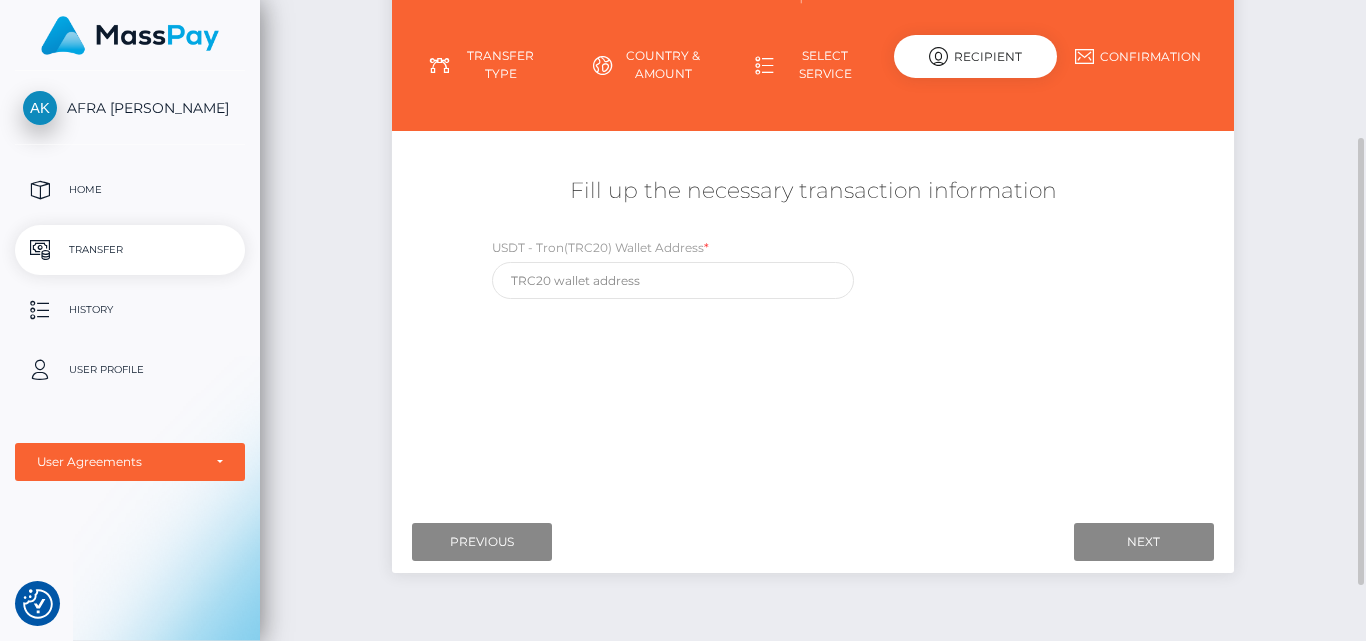 scroll, scrollTop: 98, scrollLeft: 0, axis: vertical 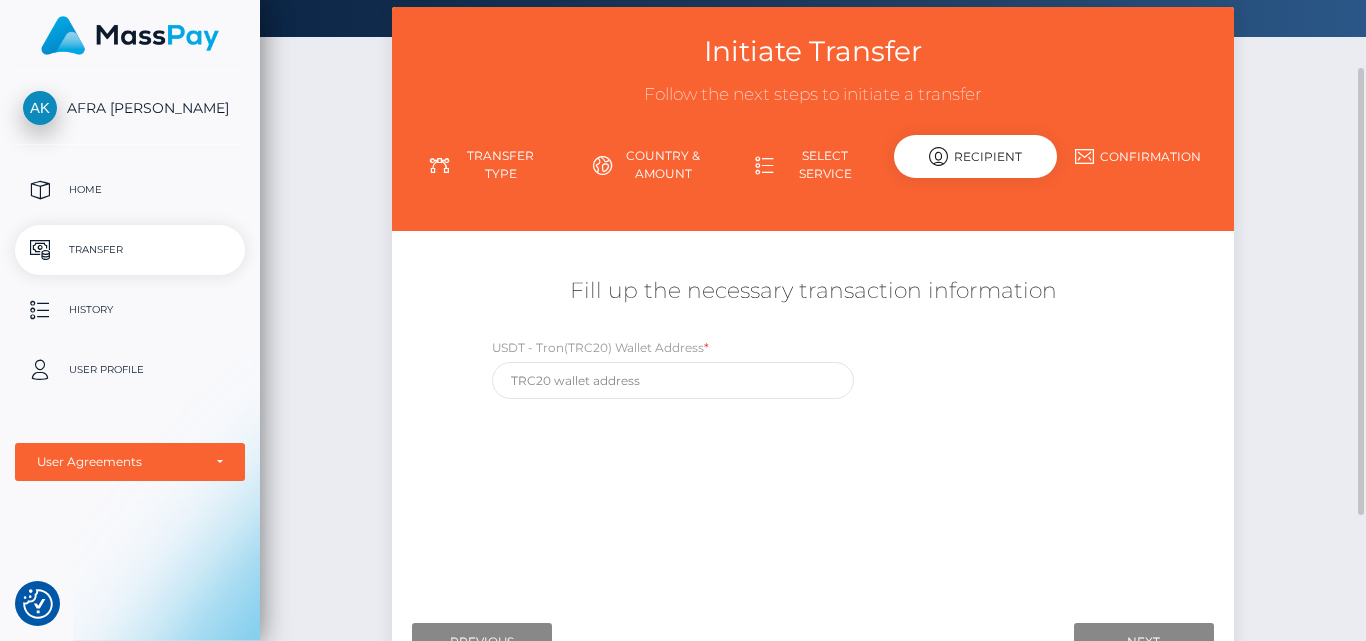 click on "Transfer Type" at bounding box center [488, 165] 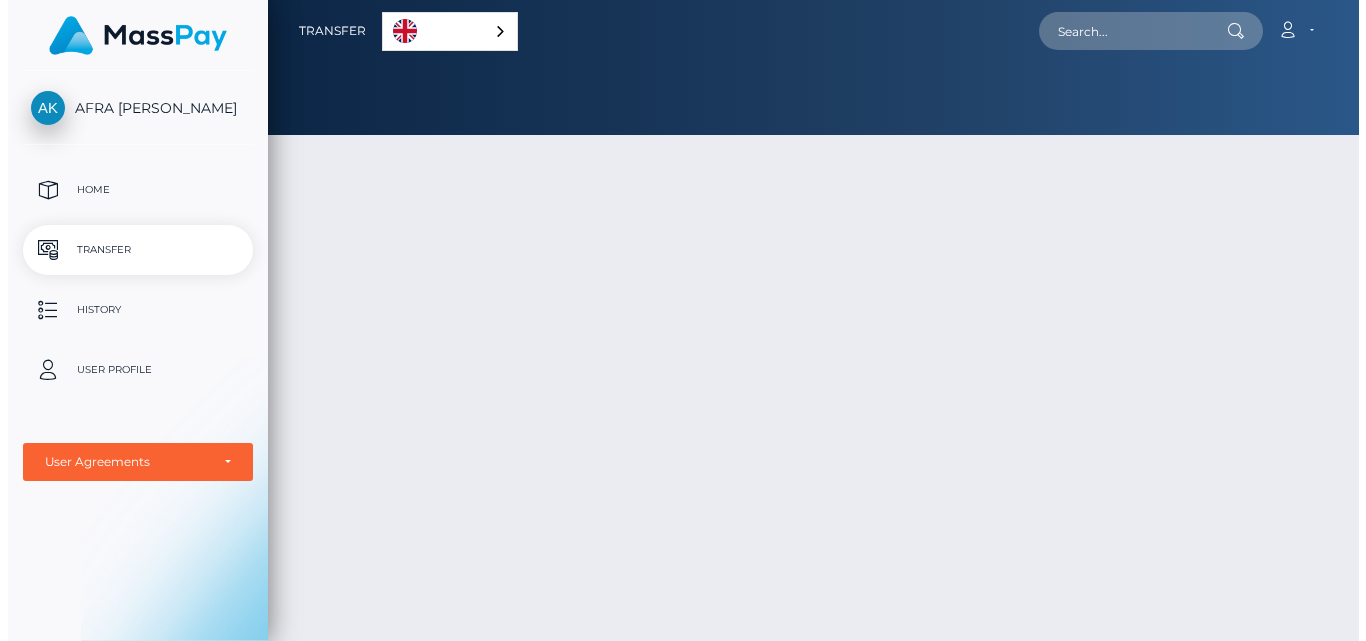 scroll, scrollTop: 0, scrollLeft: 0, axis: both 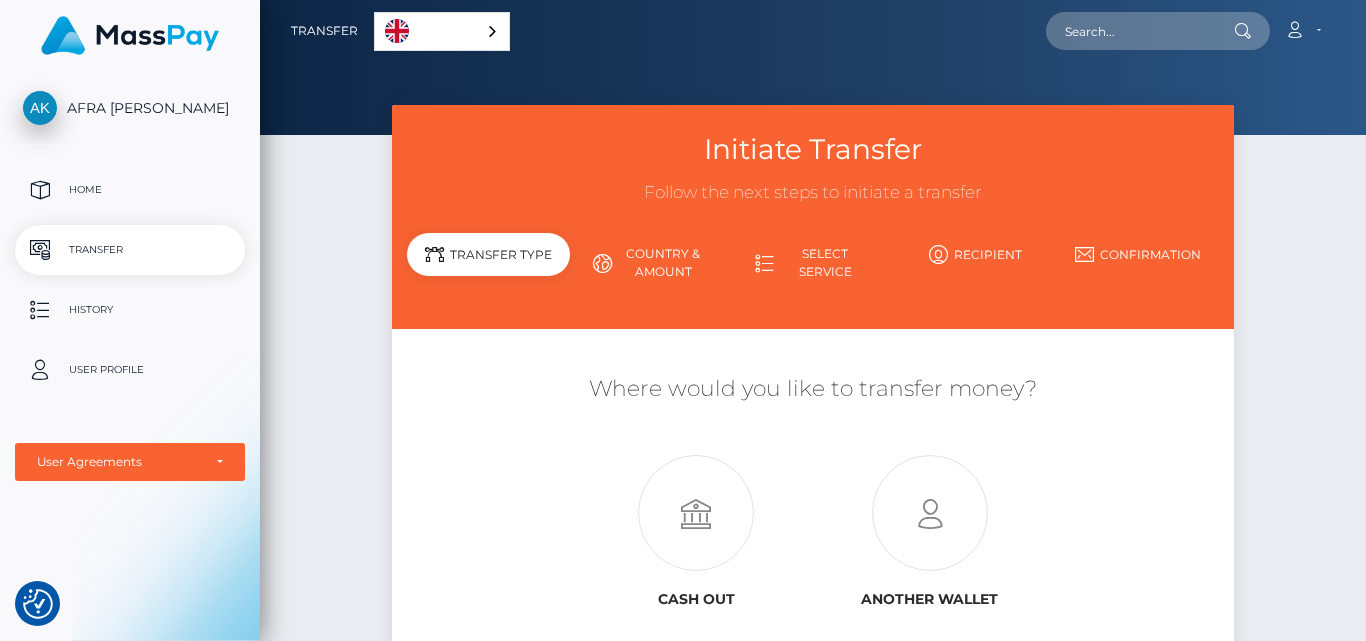 click on "History" at bounding box center [130, 310] 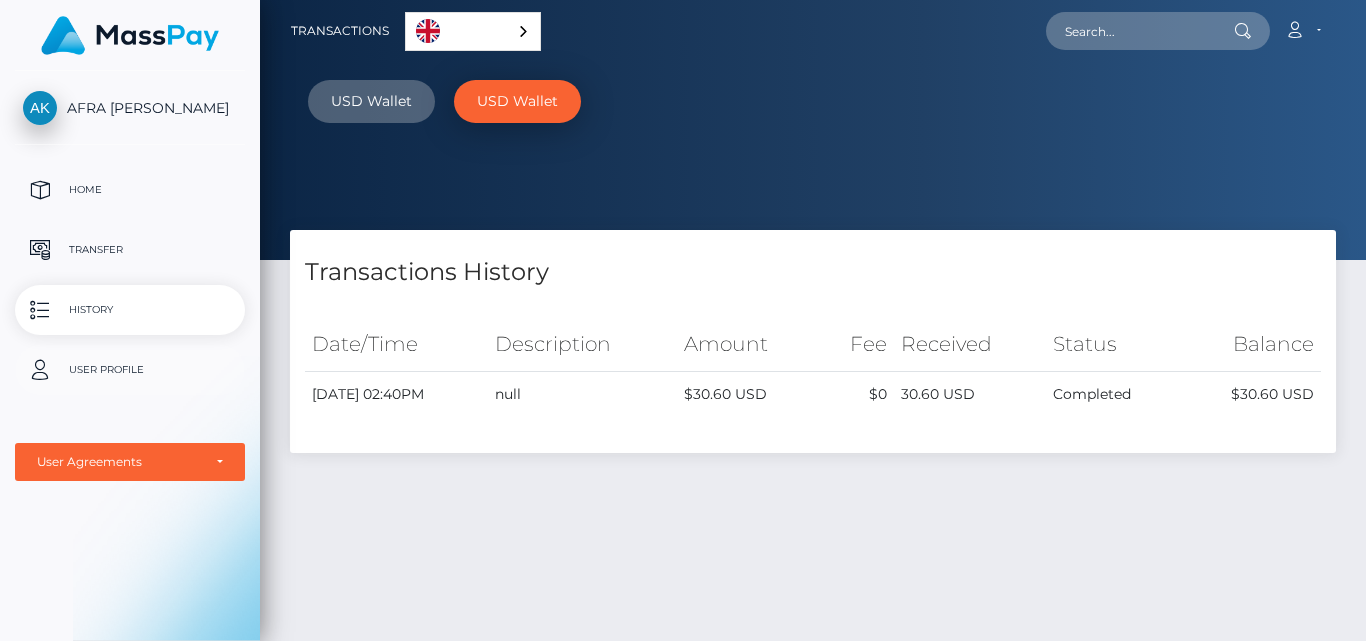 scroll, scrollTop: 0, scrollLeft: 0, axis: both 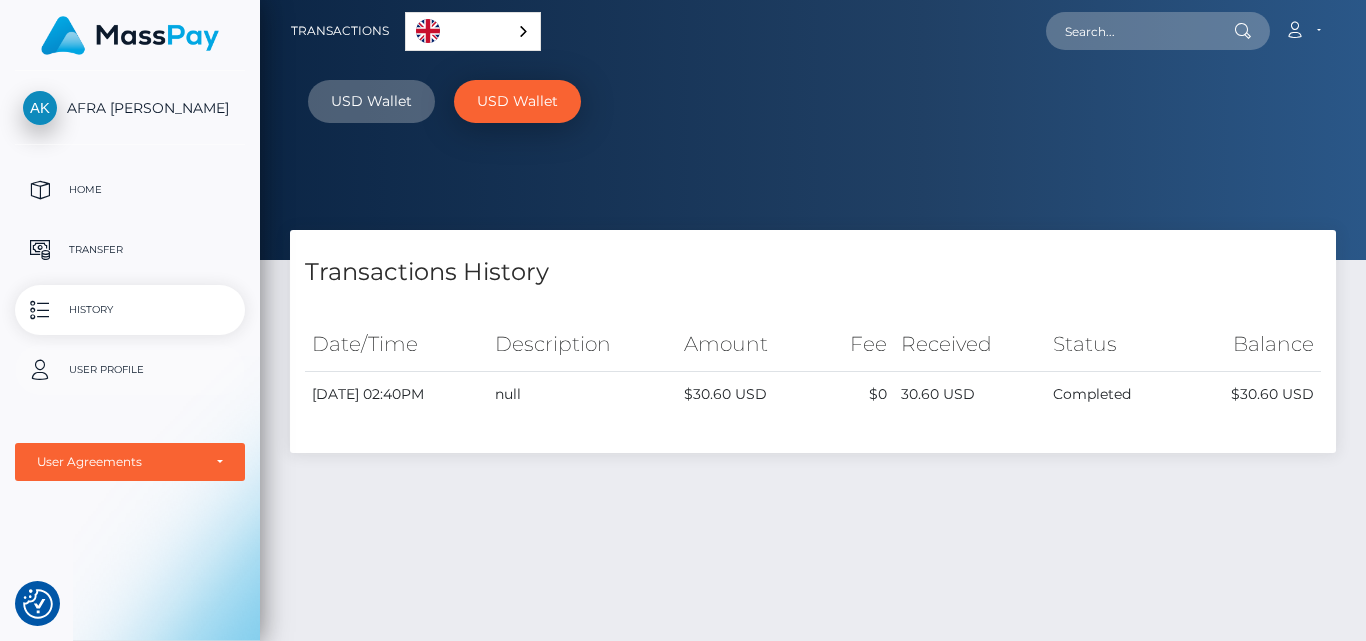 click on "User Profile" at bounding box center (130, 370) 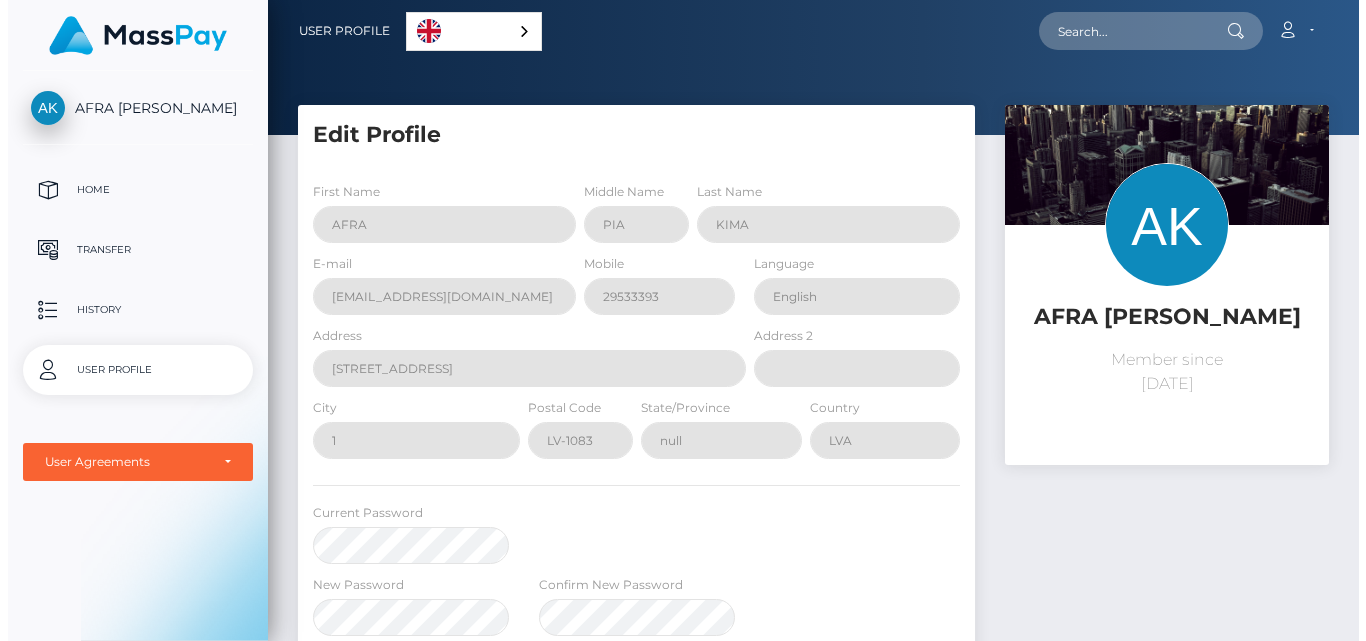scroll, scrollTop: 0, scrollLeft: 0, axis: both 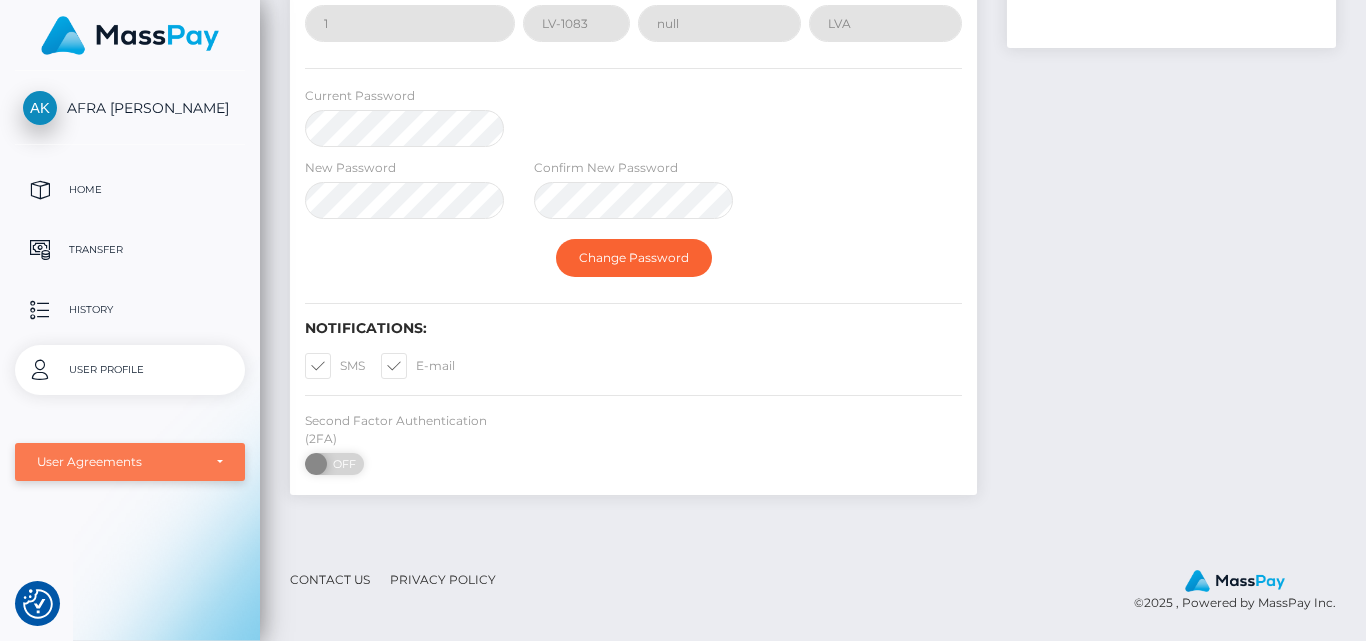 click on "User Agreements" at bounding box center [119, 462] 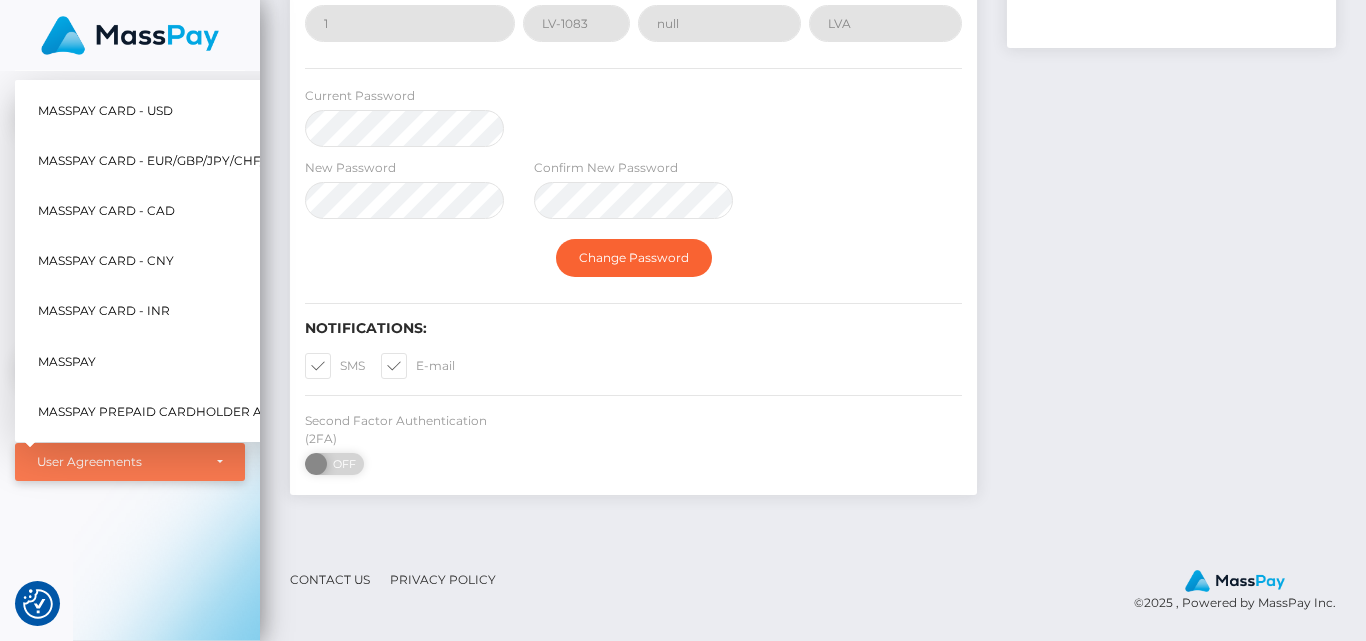click on "User Agreements" at bounding box center [119, 462] 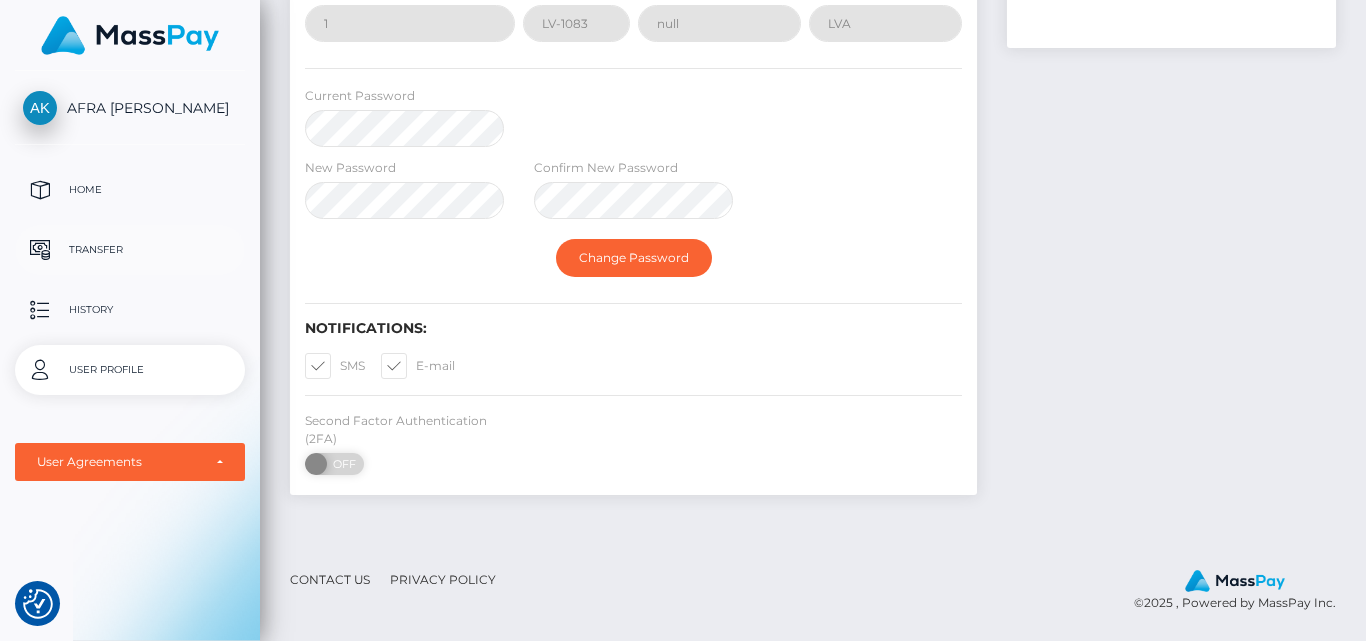 click on "Transfer" at bounding box center (130, 250) 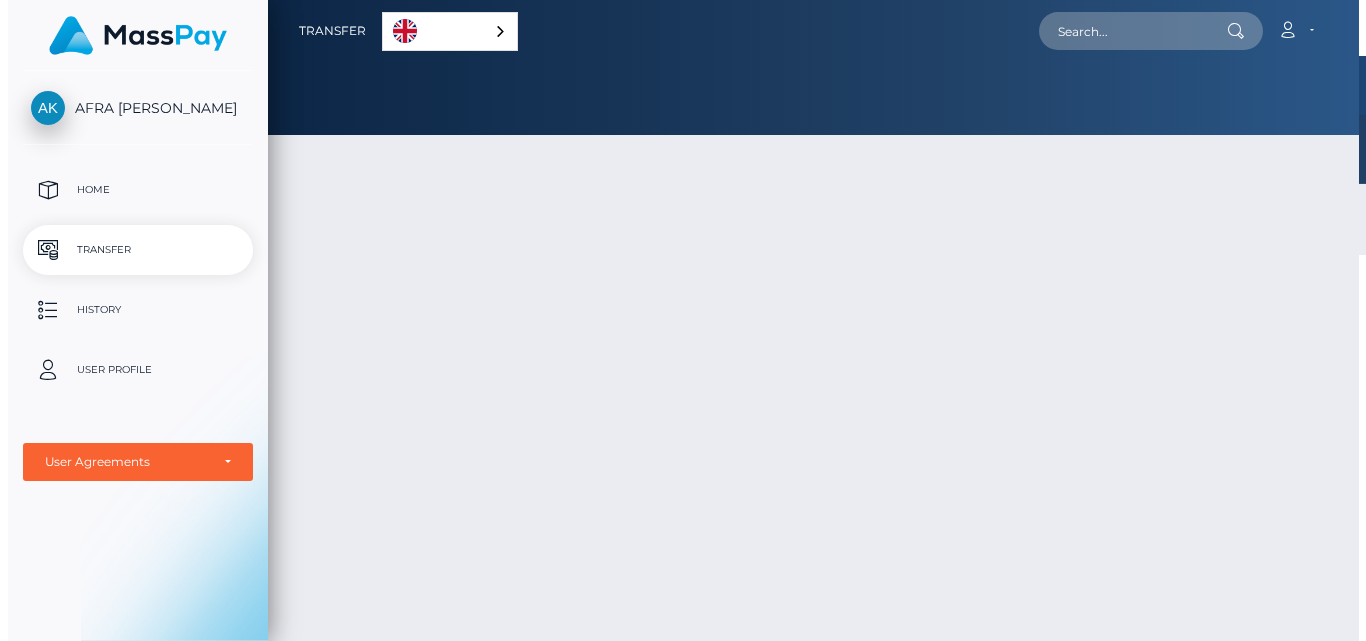 scroll, scrollTop: 0, scrollLeft: 0, axis: both 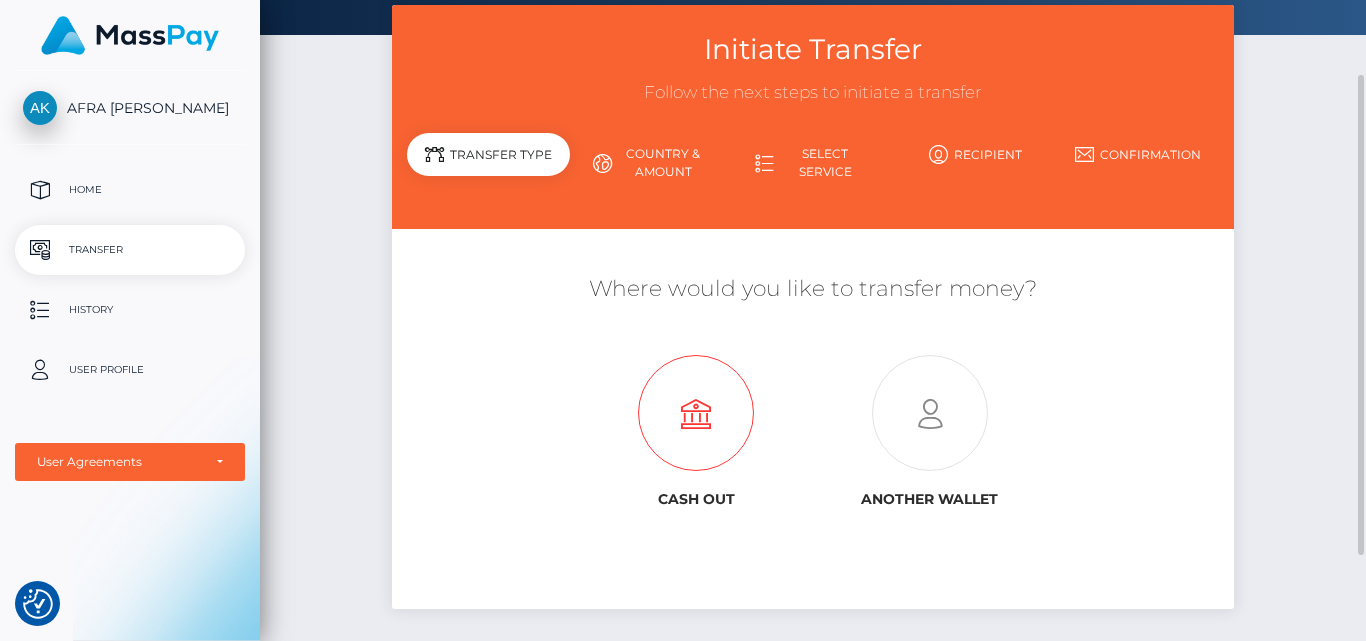 click at bounding box center (696, 414) 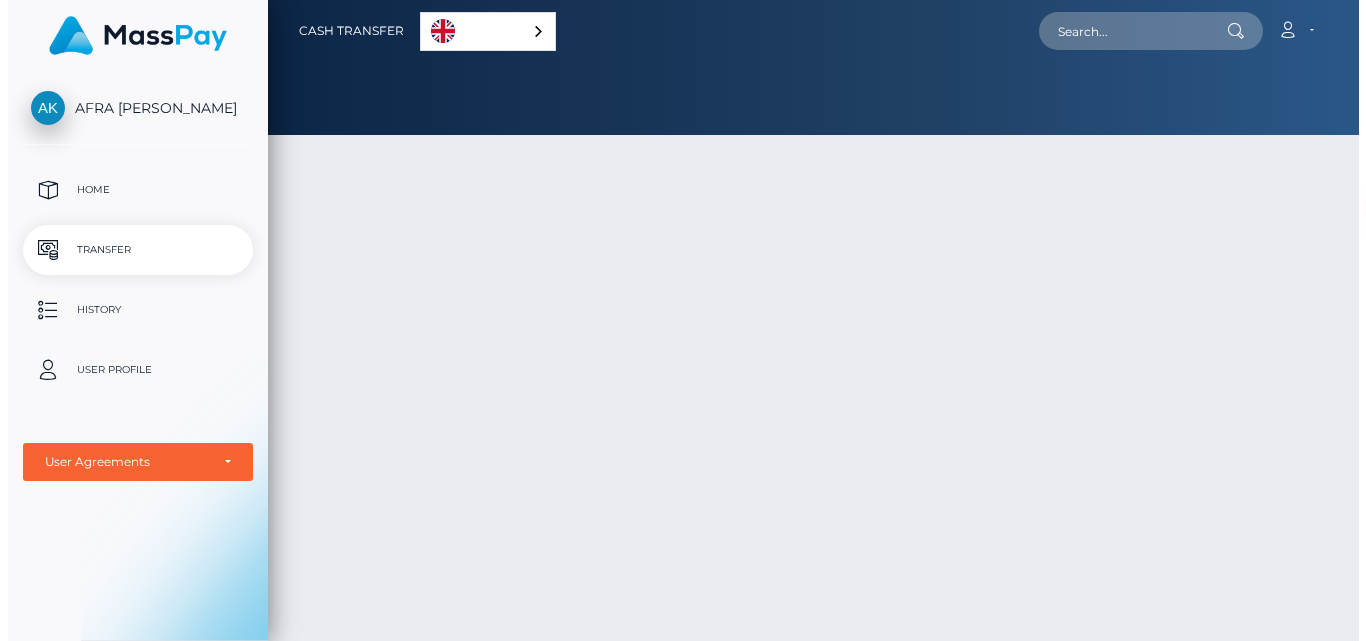scroll, scrollTop: 0, scrollLeft: 0, axis: both 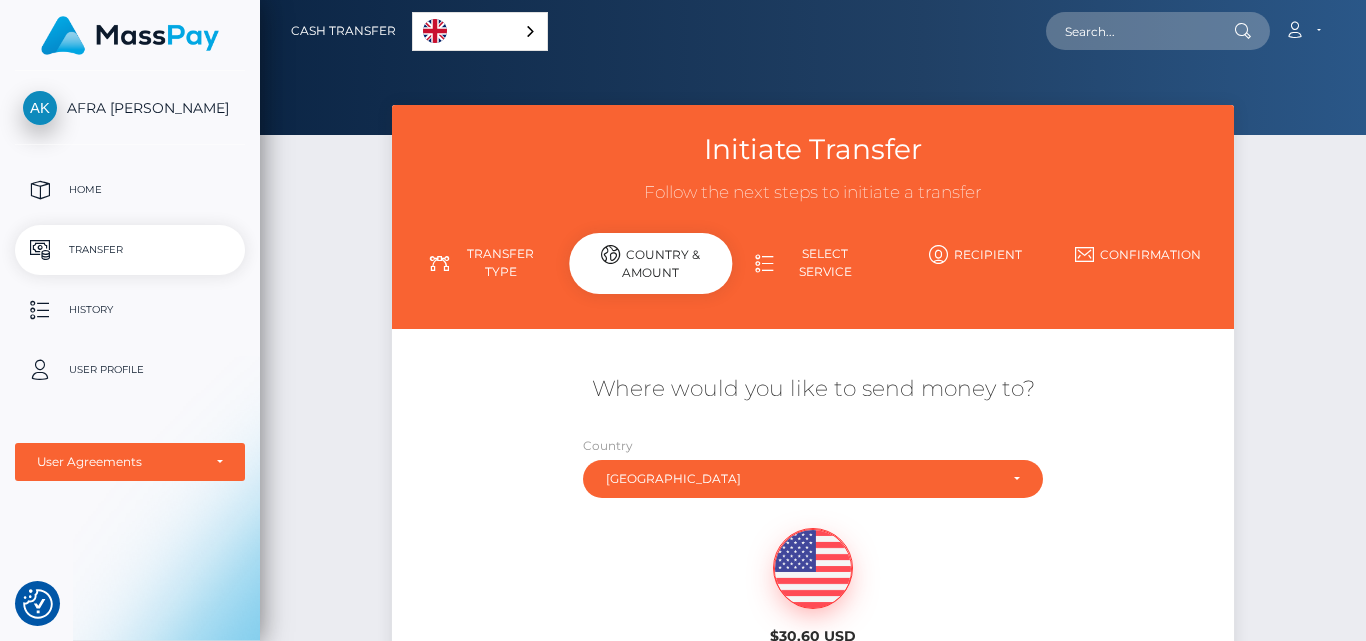 click on "Transfer Type" at bounding box center (488, 263) 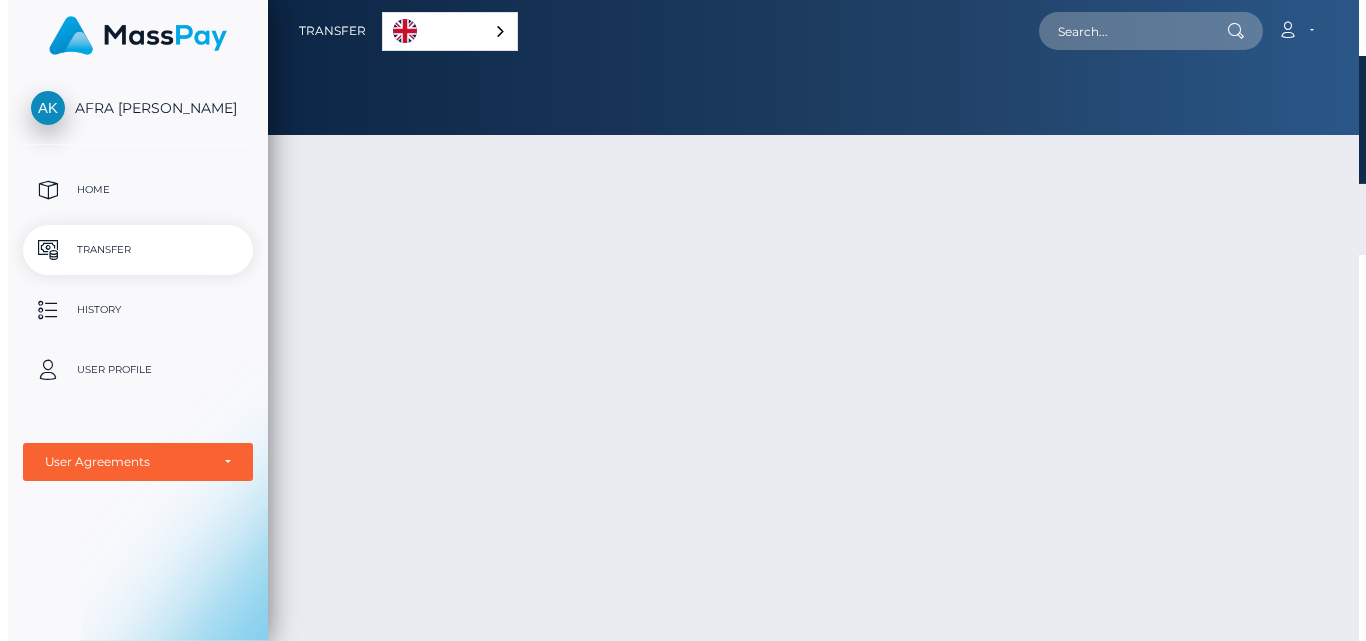 scroll, scrollTop: 0, scrollLeft: 0, axis: both 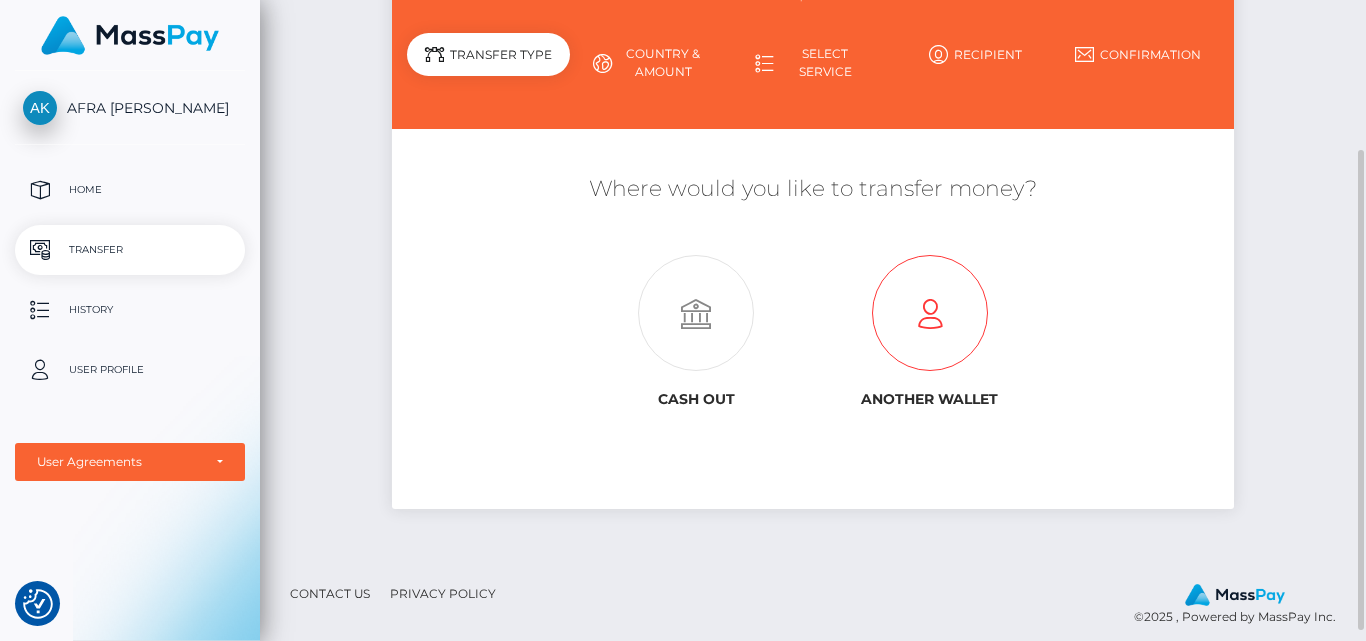click at bounding box center (930, 314) 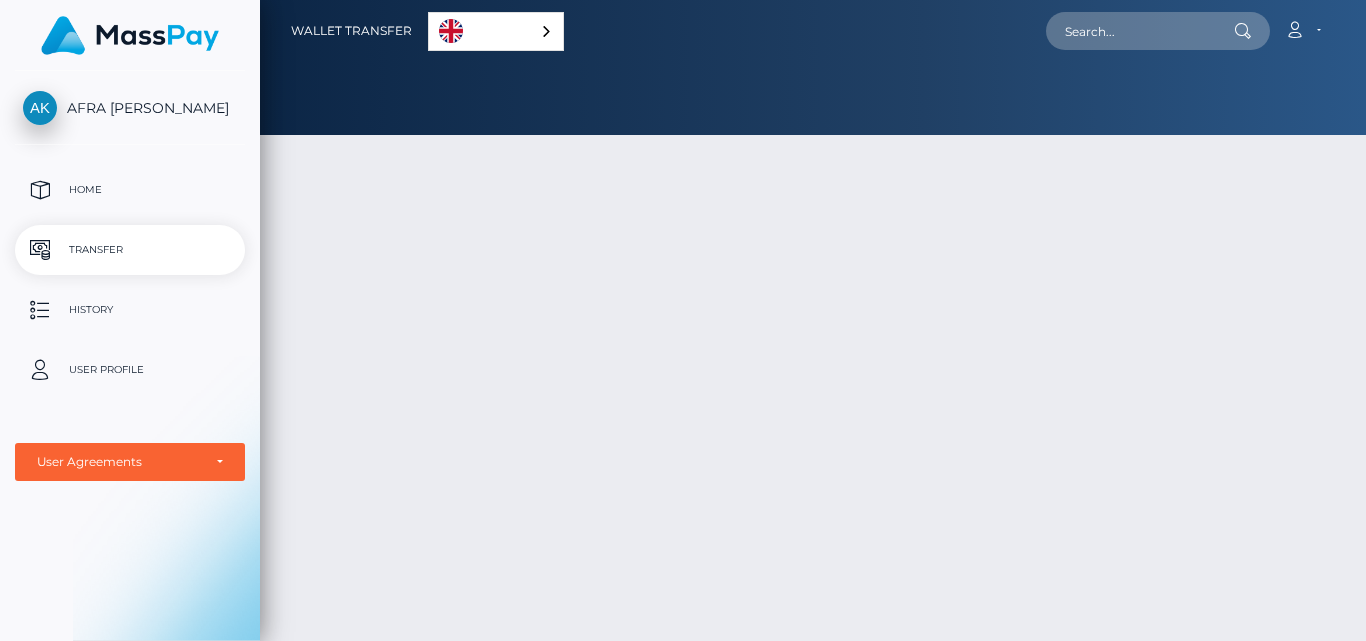 scroll, scrollTop: 0, scrollLeft: 0, axis: both 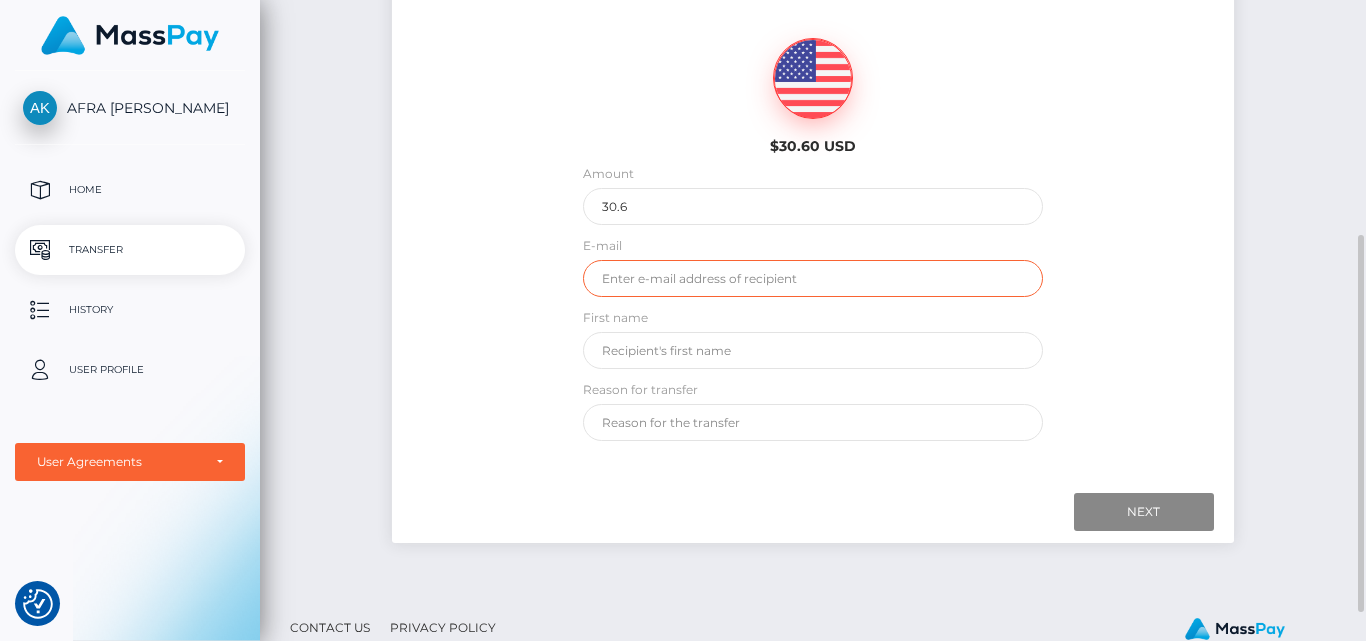 click at bounding box center [813, 278] 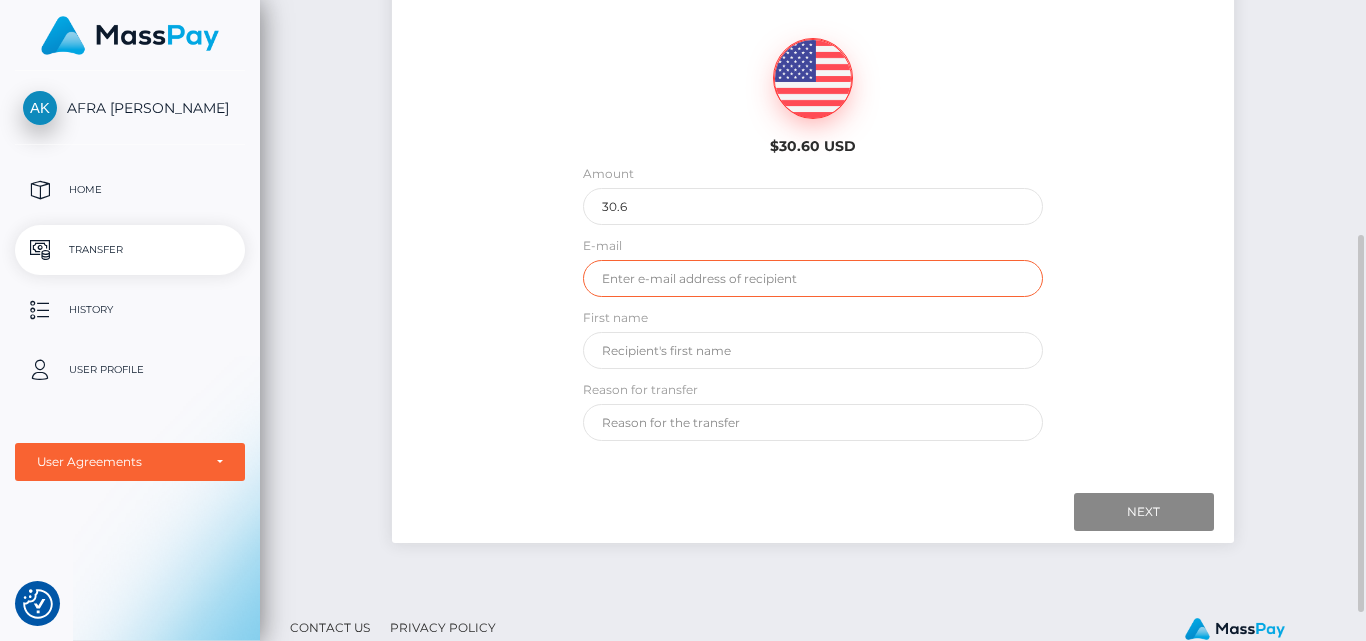 type on "[EMAIL_ADDRESS][DOMAIN_NAME]" 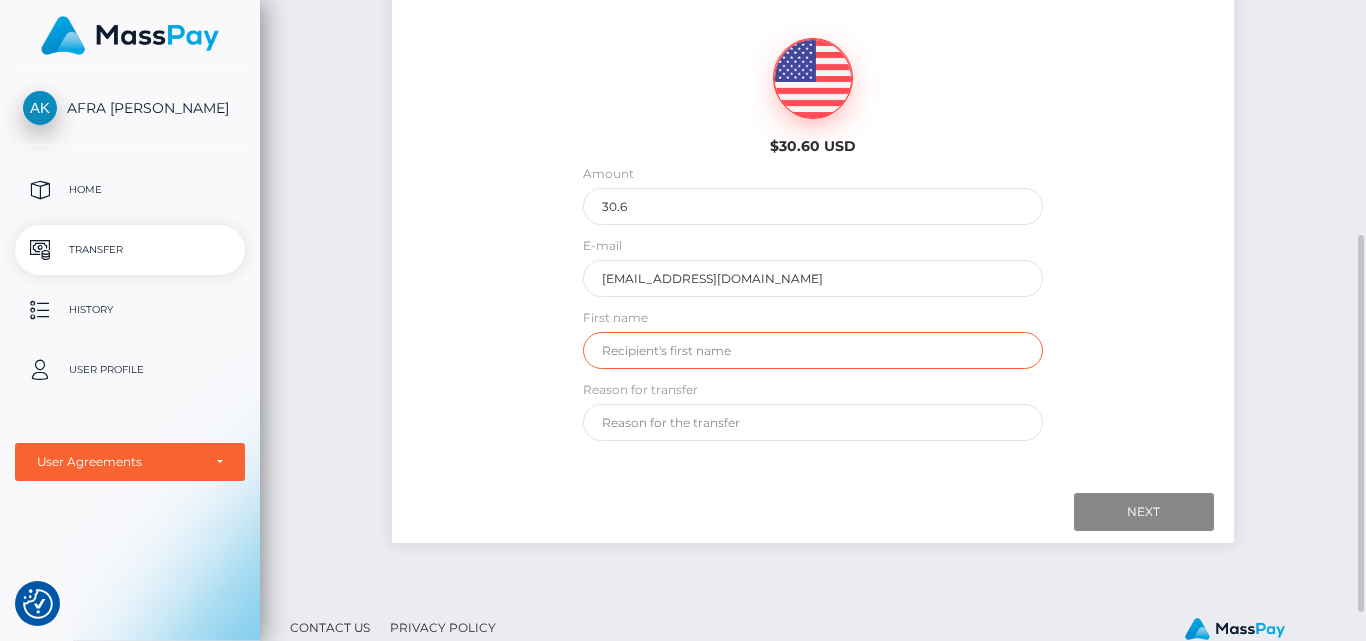 click at bounding box center [813, 350] 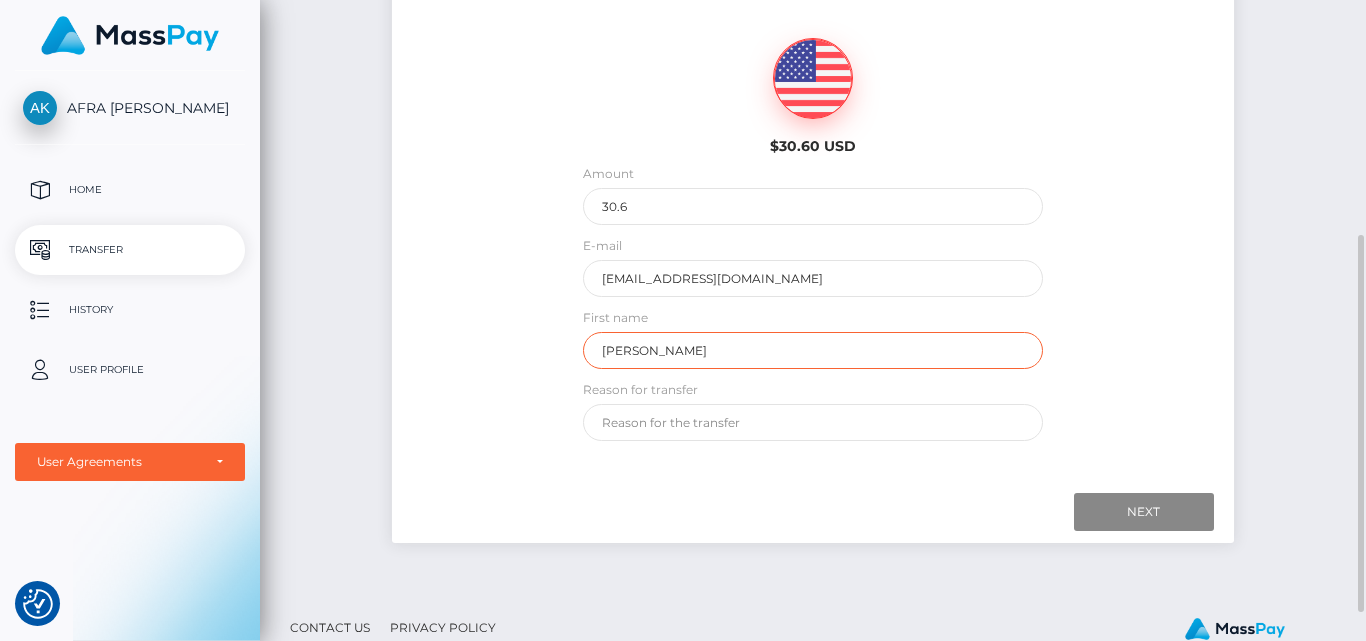 type on "Afra Pia Kima" 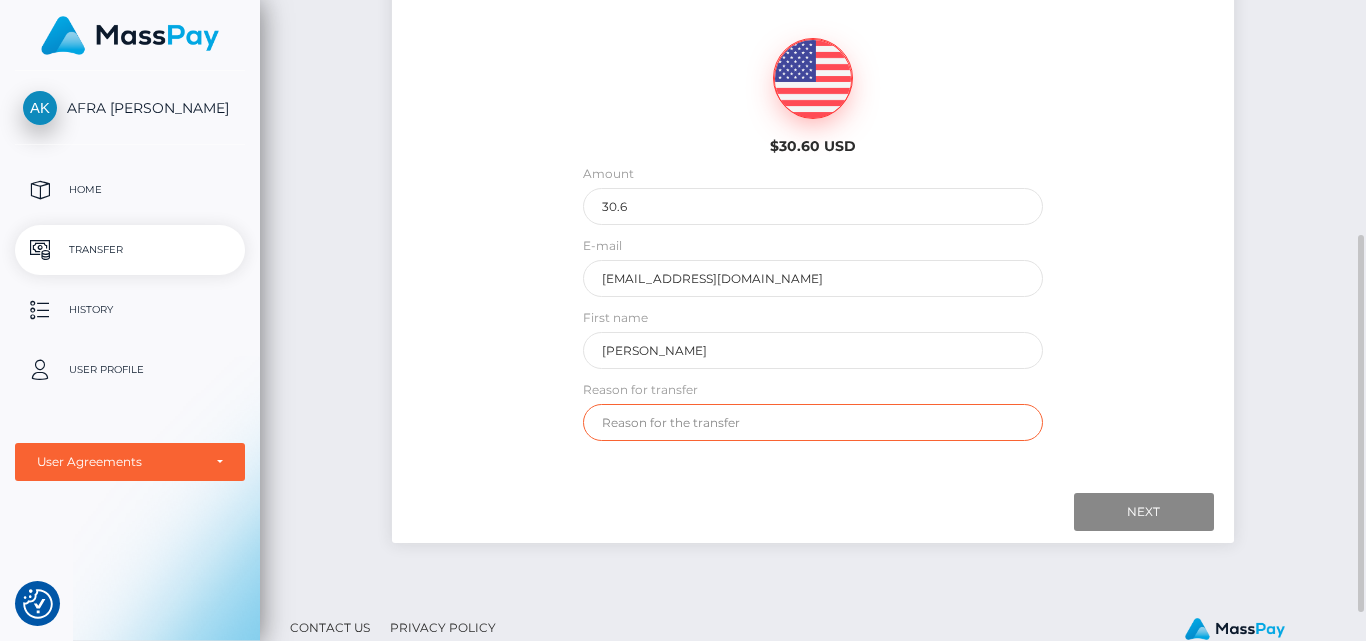 click at bounding box center (813, 422) 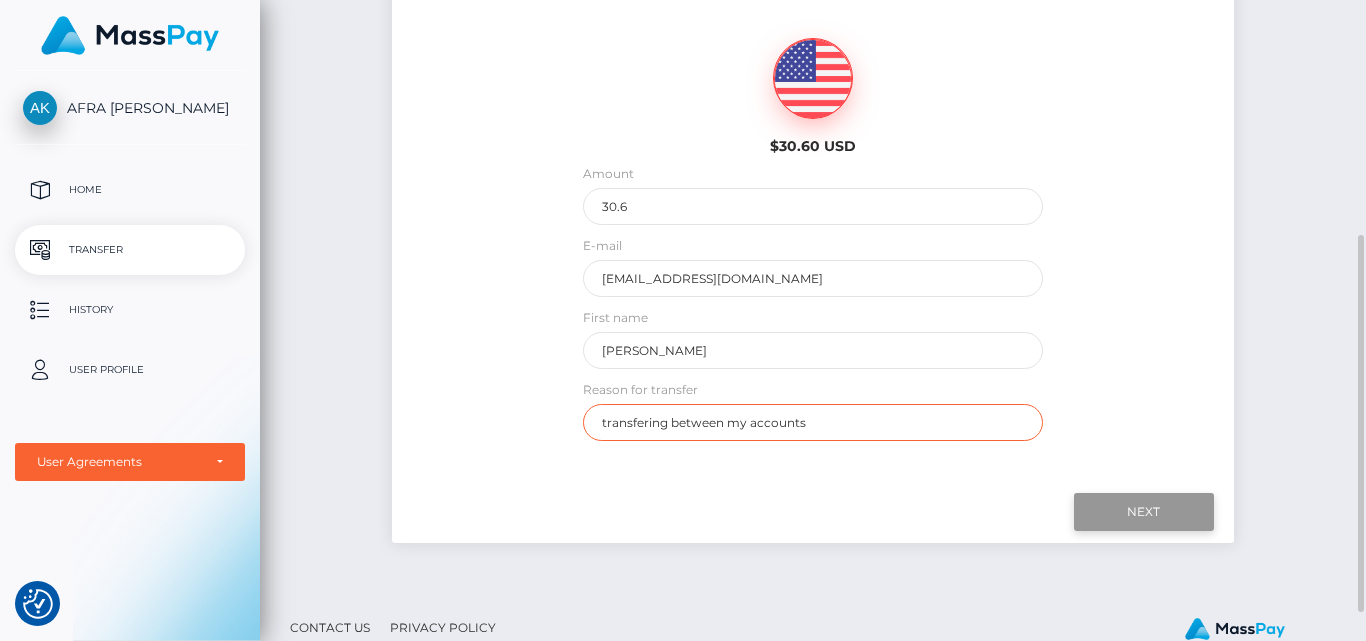 type on "transfering between my accounts" 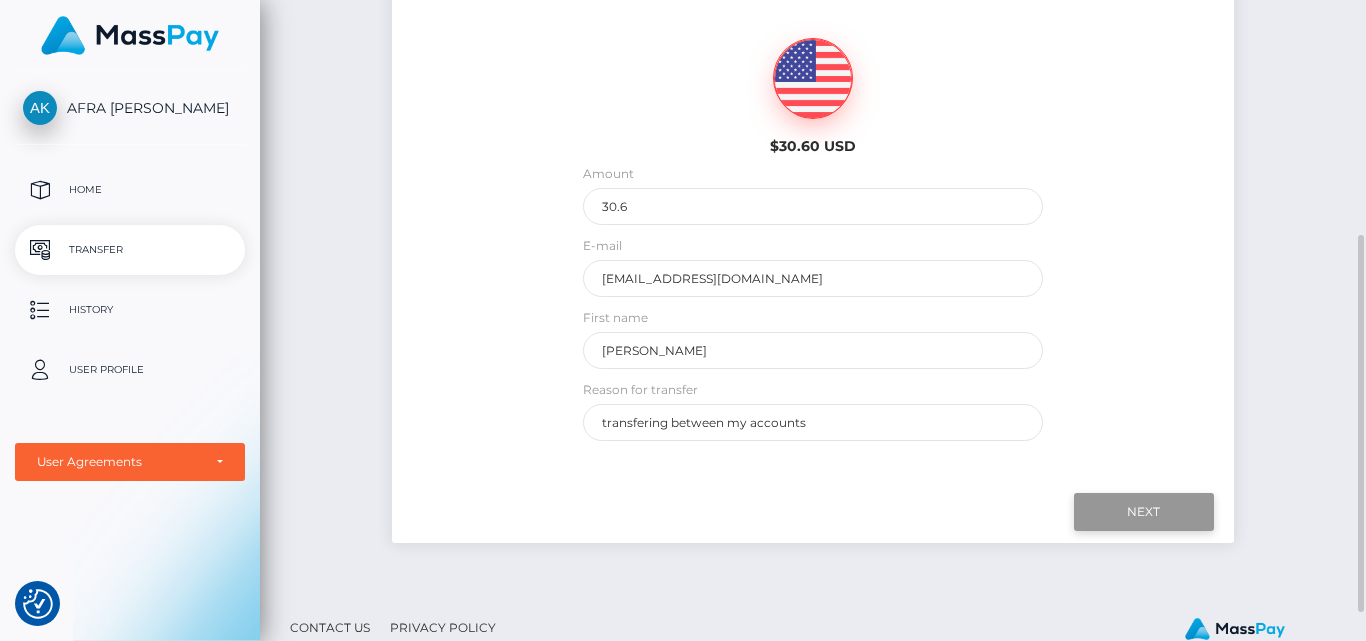 click on "Next" at bounding box center (1144, 512) 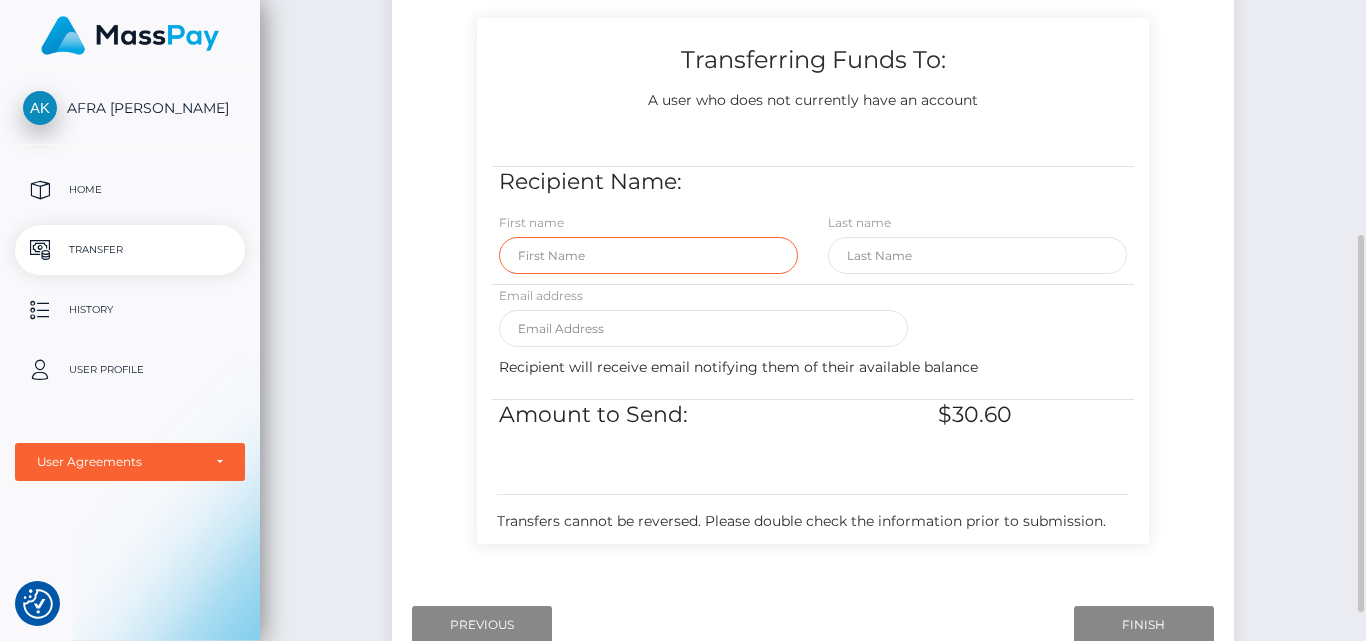 click at bounding box center (648, 255) 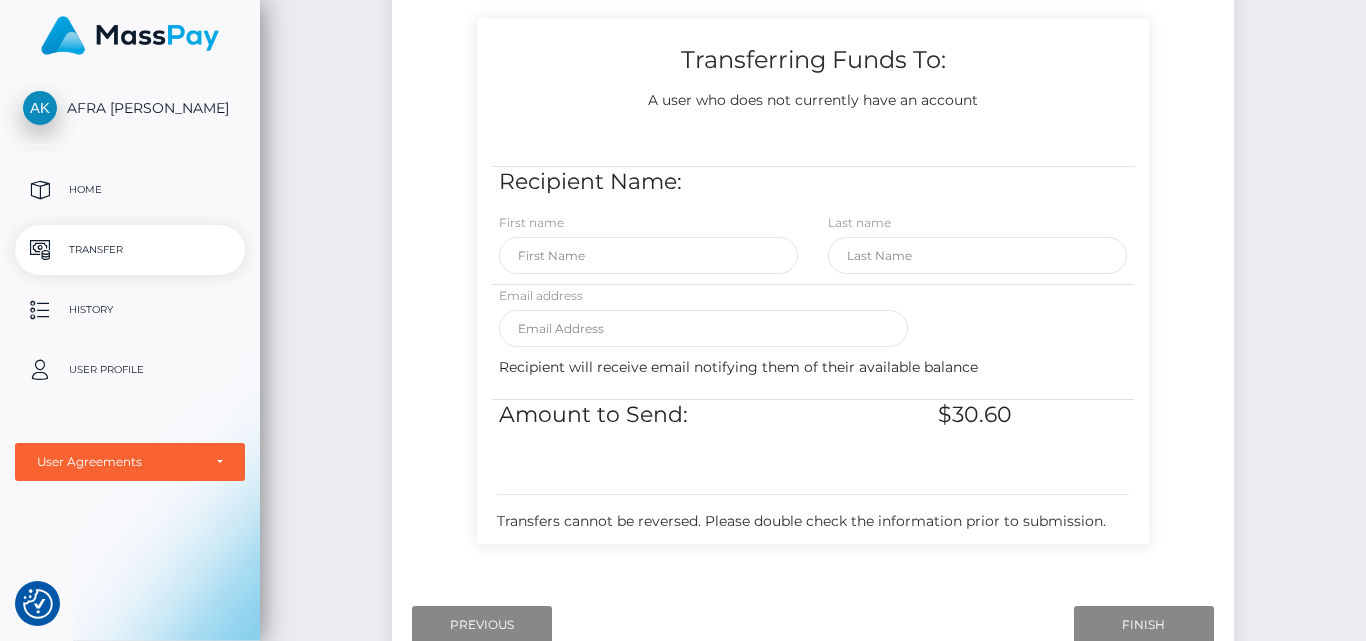 click on "User Profile" at bounding box center [130, 370] 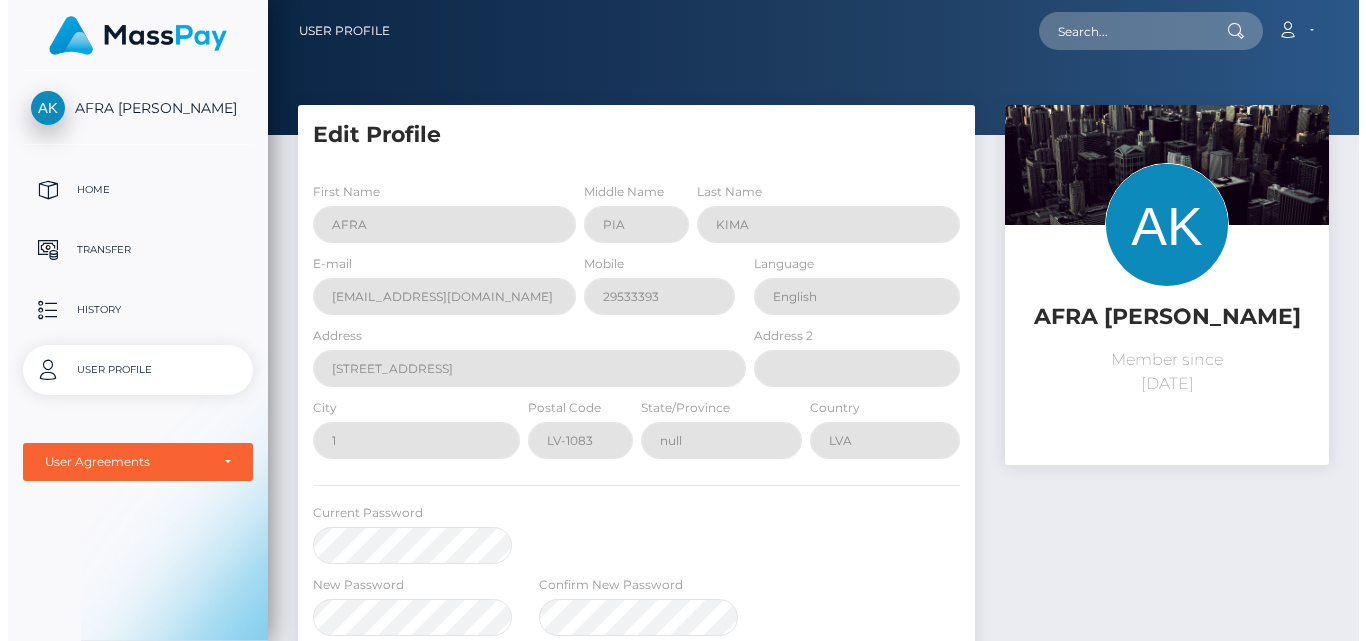 scroll, scrollTop: 0, scrollLeft: 0, axis: both 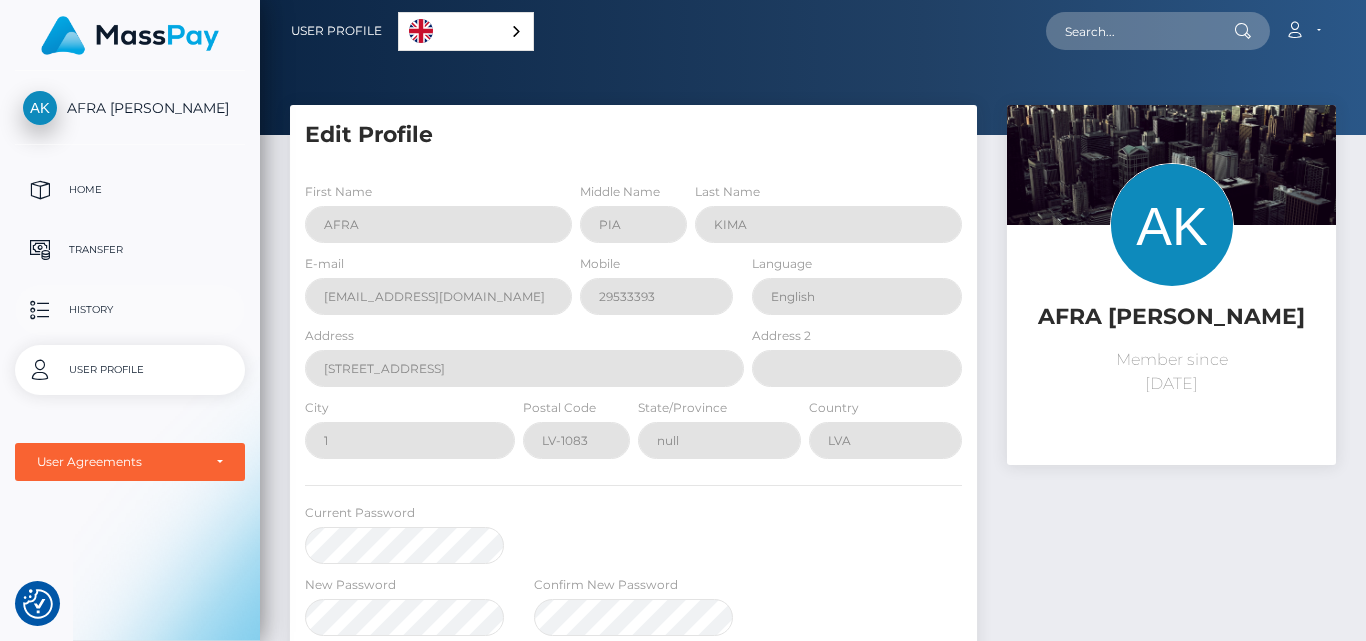 click on "History" at bounding box center [130, 310] 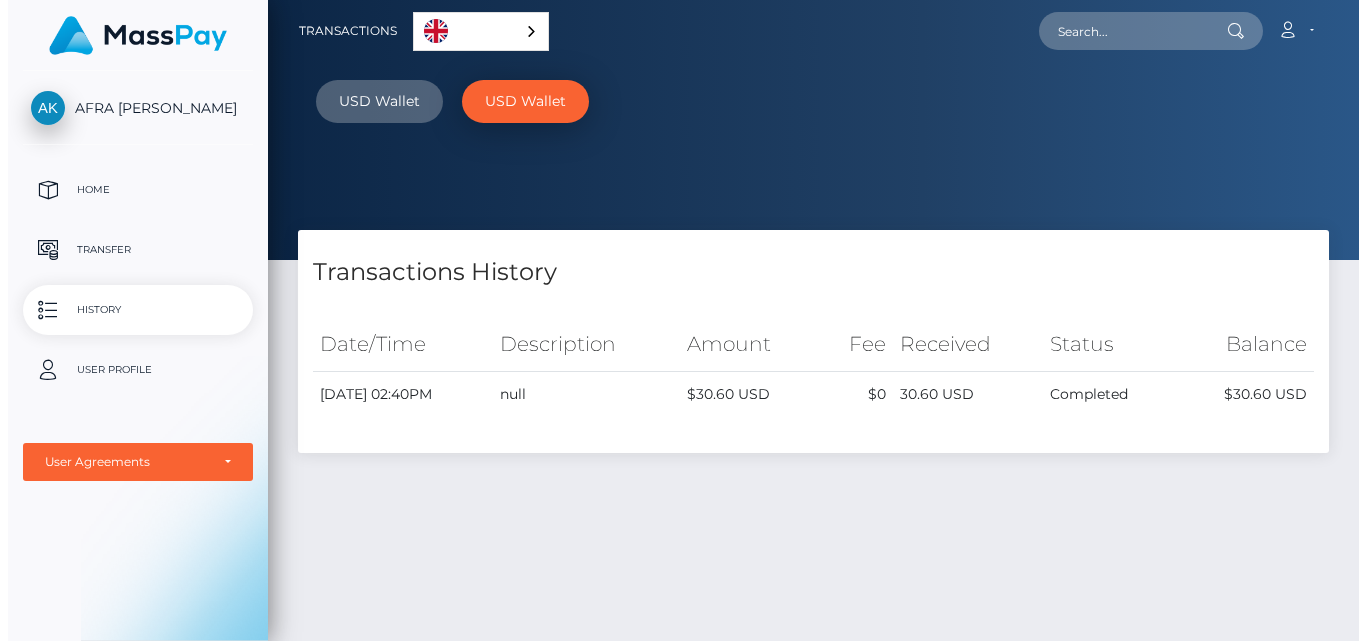 scroll, scrollTop: 0, scrollLeft: 0, axis: both 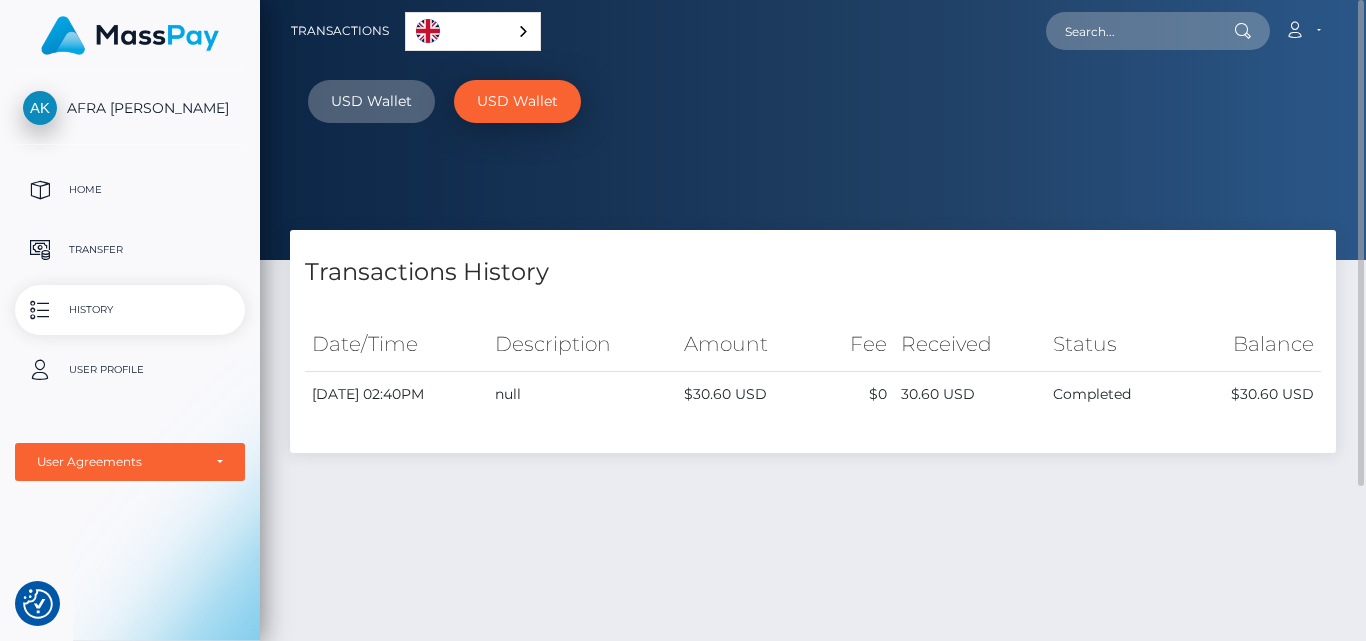 click on "Transactions History" at bounding box center (813, 272) 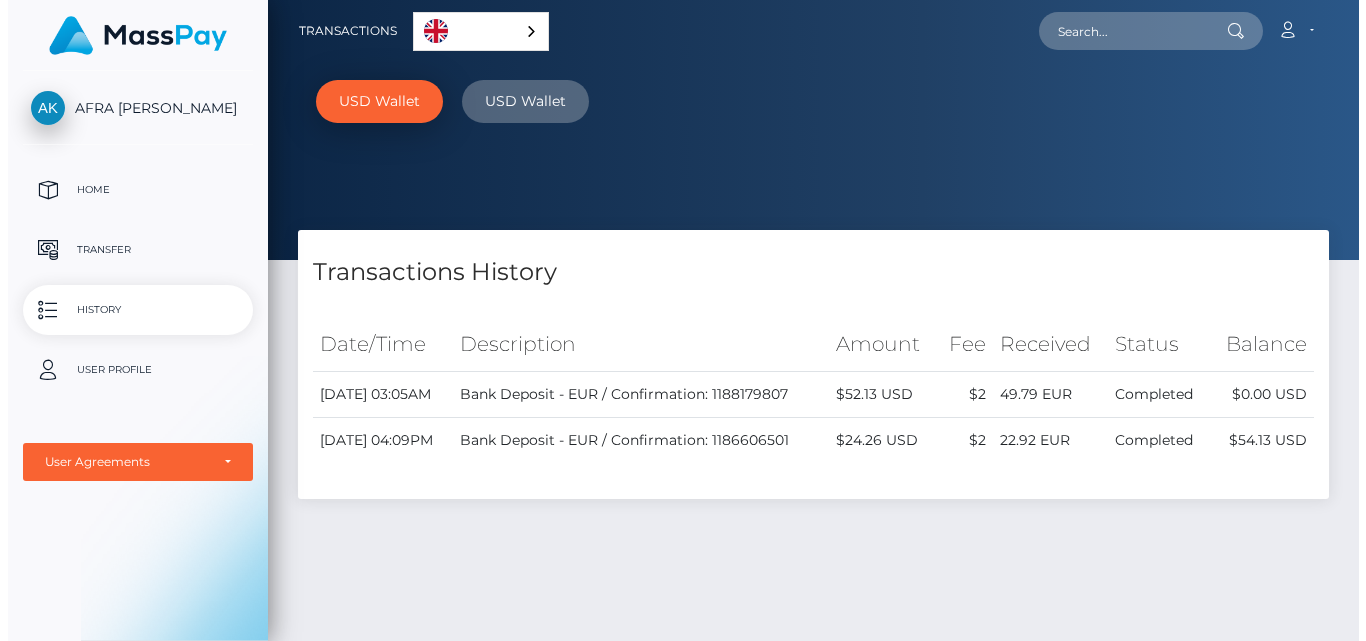 scroll, scrollTop: 0, scrollLeft: 0, axis: both 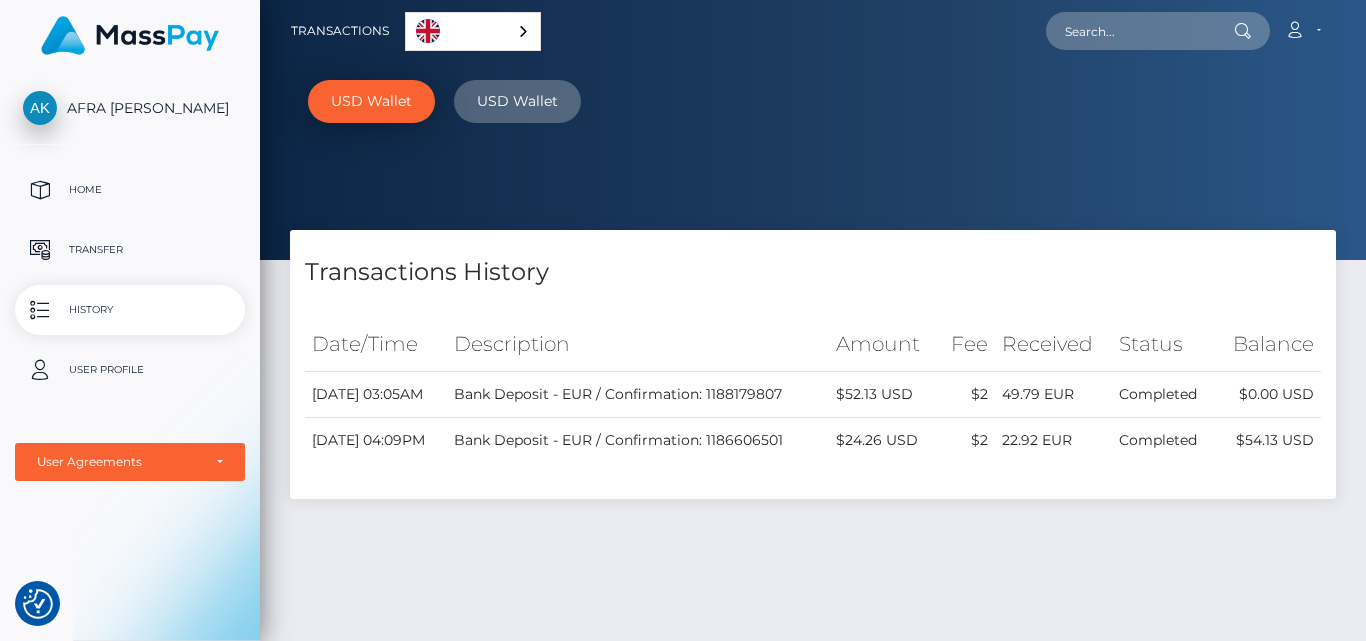 click on "Bank Deposit - EUR / Confirmation: 1186606501" at bounding box center (638, 441) 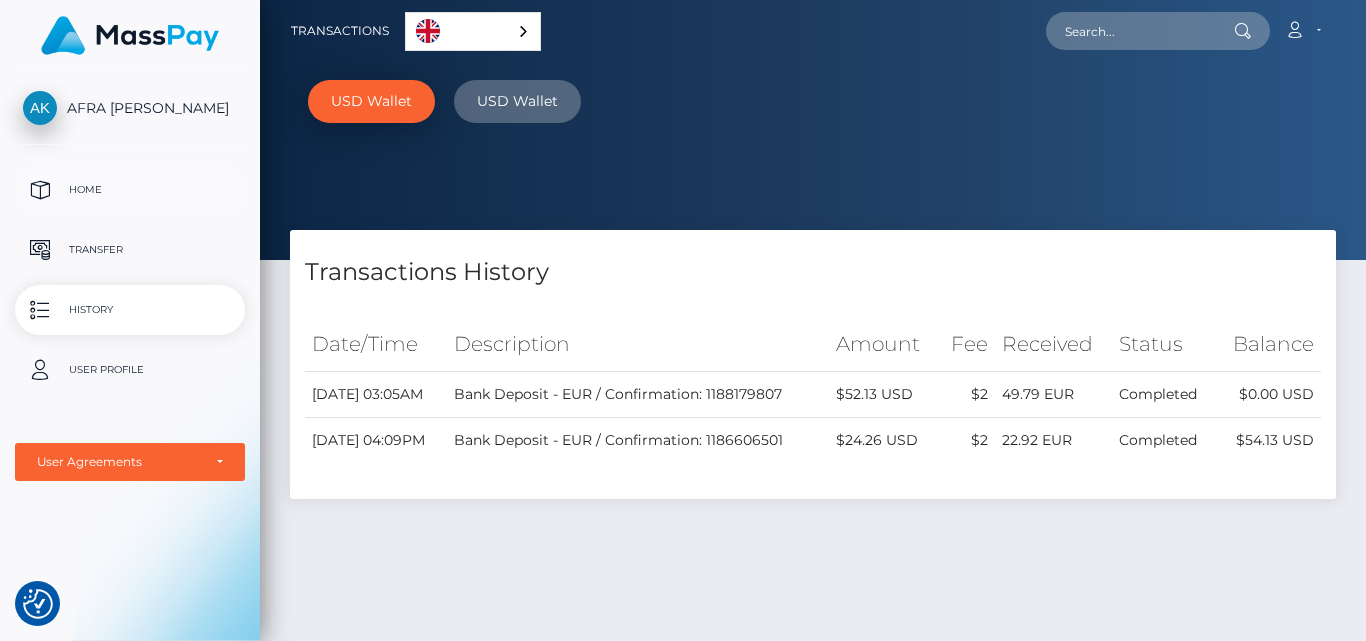 click on "Home" at bounding box center (130, 190) 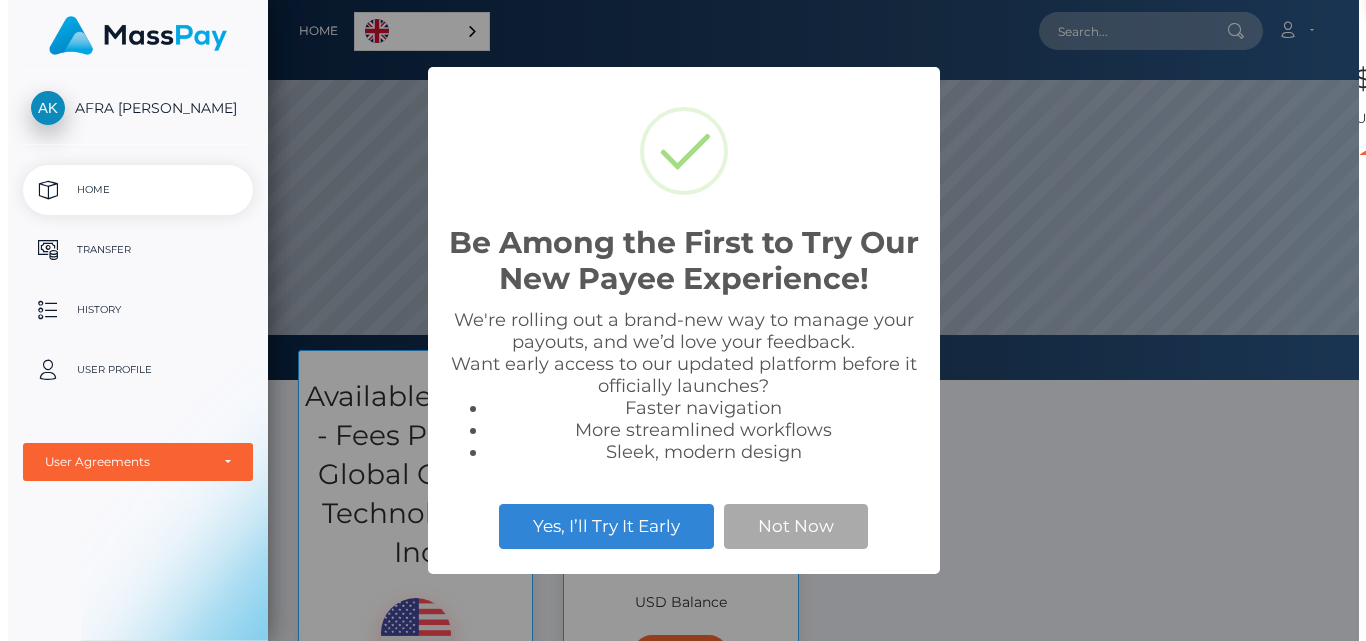scroll, scrollTop: 0, scrollLeft: 0, axis: both 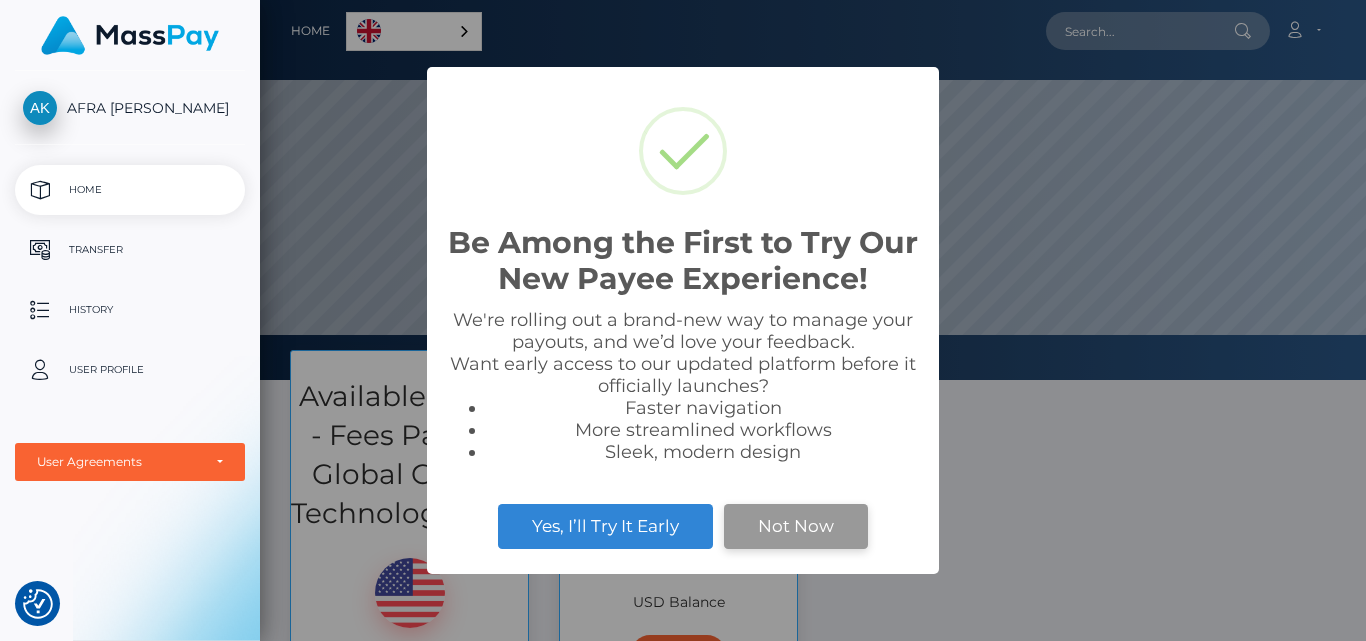 click on "Not Now" at bounding box center (796, 526) 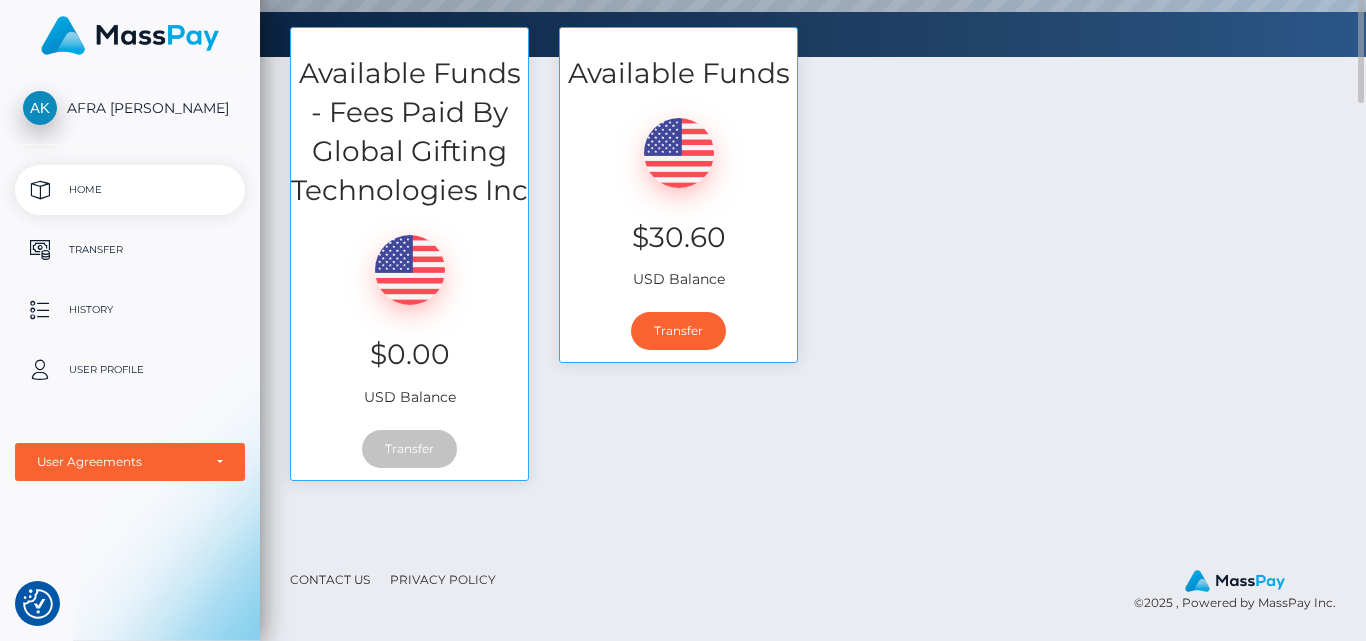 scroll, scrollTop: 0, scrollLeft: 0, axis: both 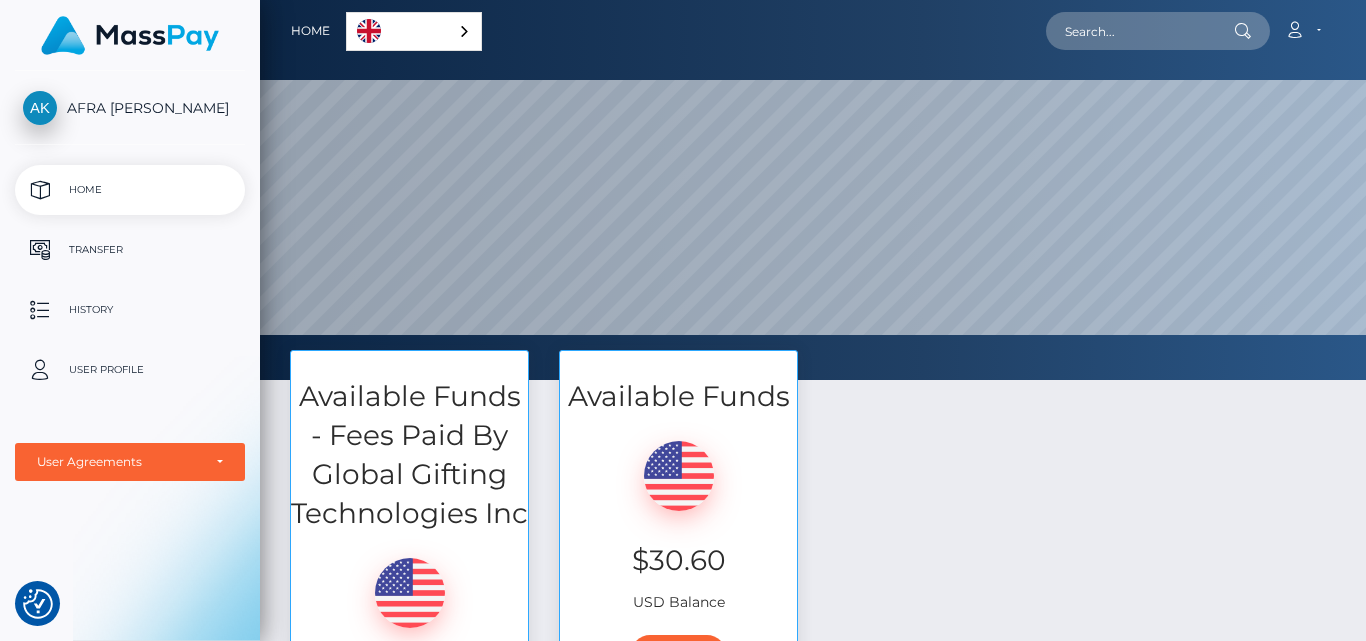 click on "AFRA [PERSON_NAME]" at bounding box center (130, 108) 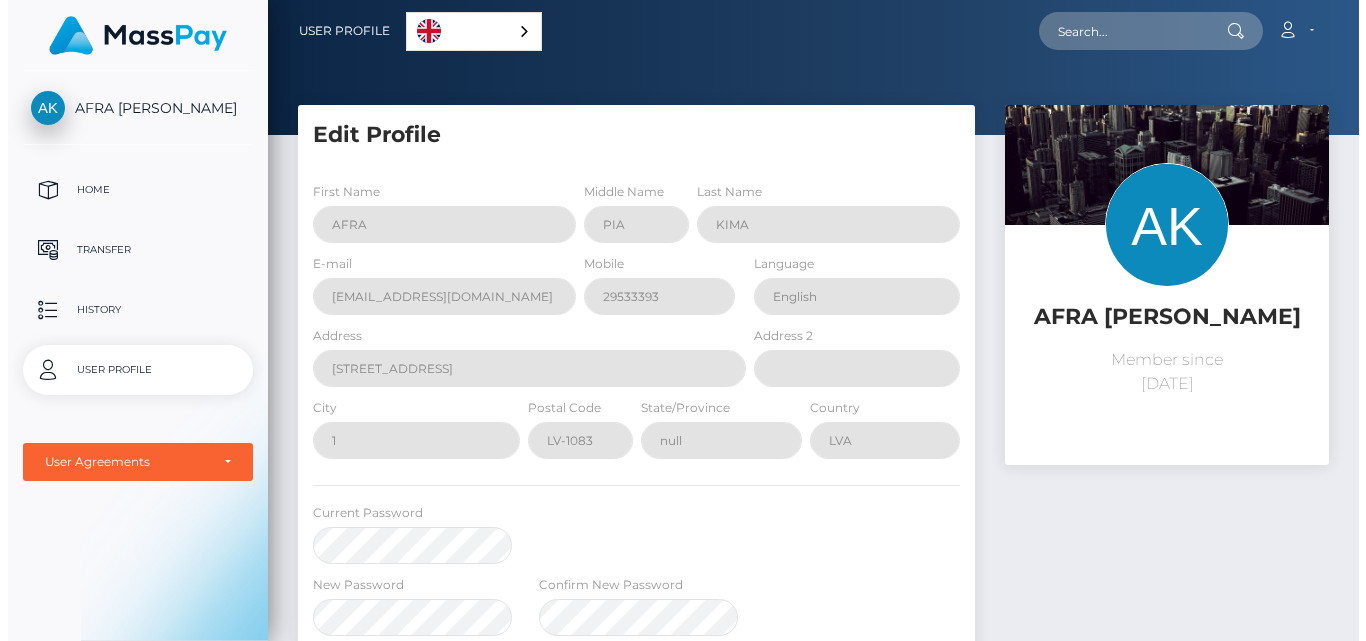 scroll, scrollTop: 0, scrollLeft: 0, axis: both 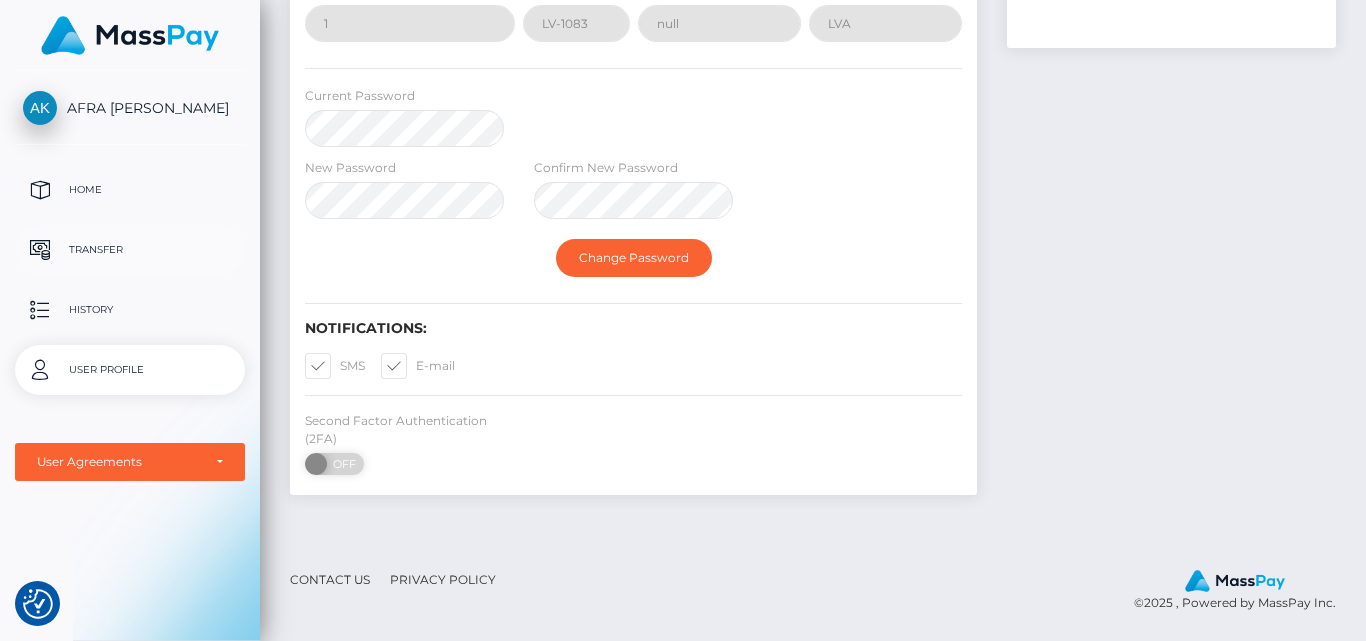 click on "Transfer" at bounding box center [130, 250] 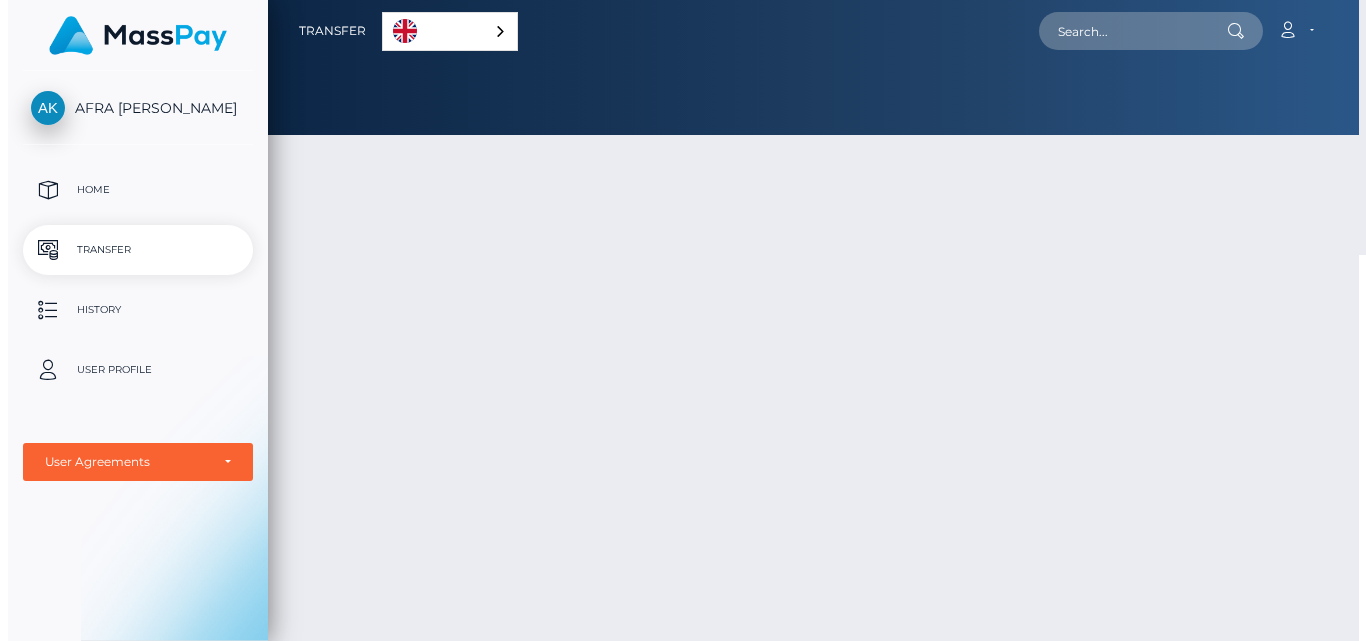 scroll, scrollTop: 0, scrollLeft: 0, axis: both 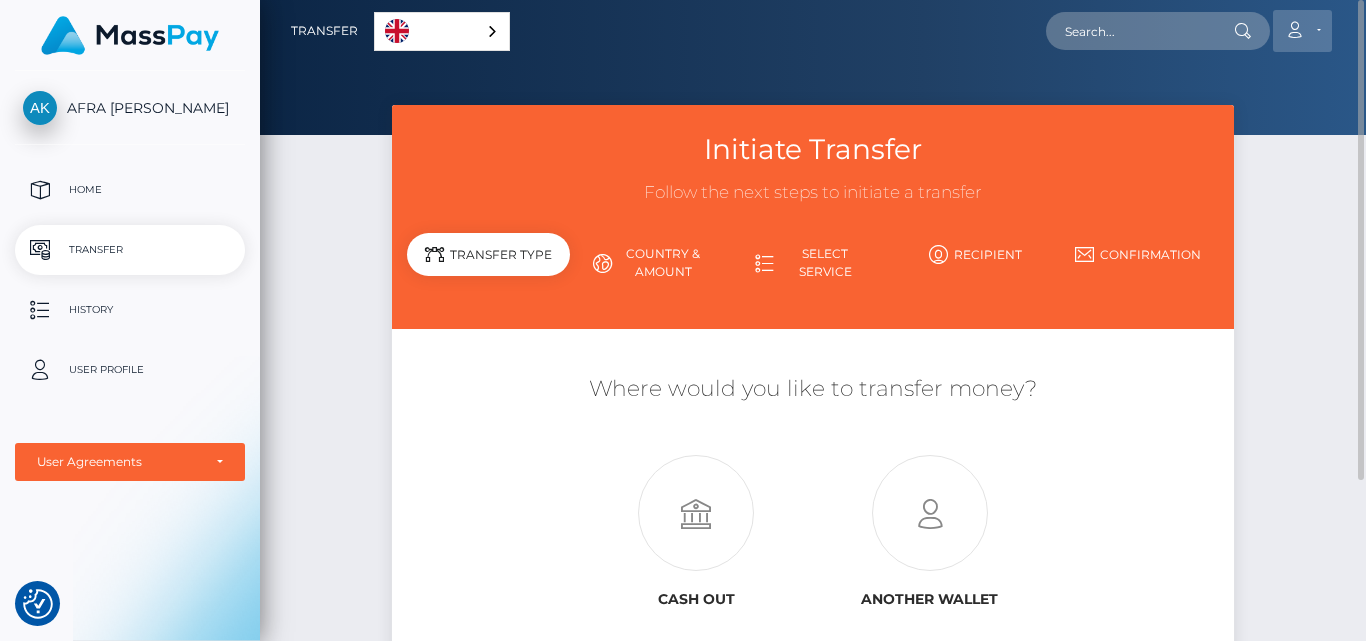 click at bounding box center (1294, 30) 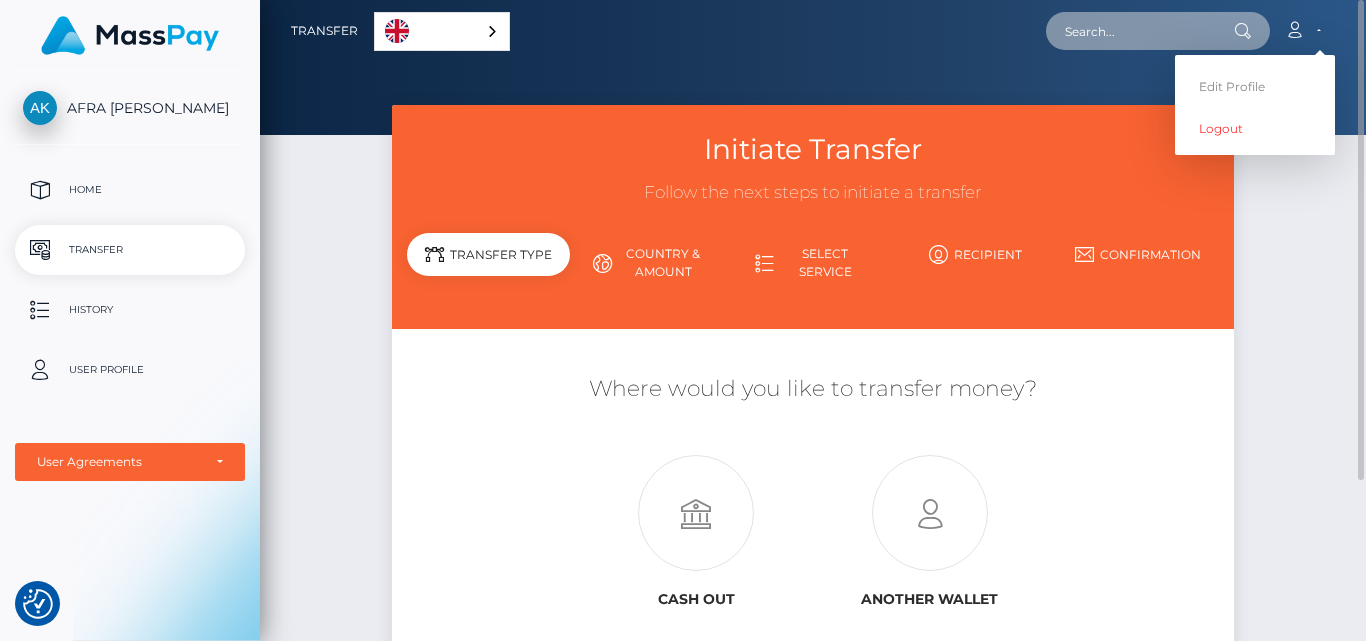 click at bounding box center (1140, 31) 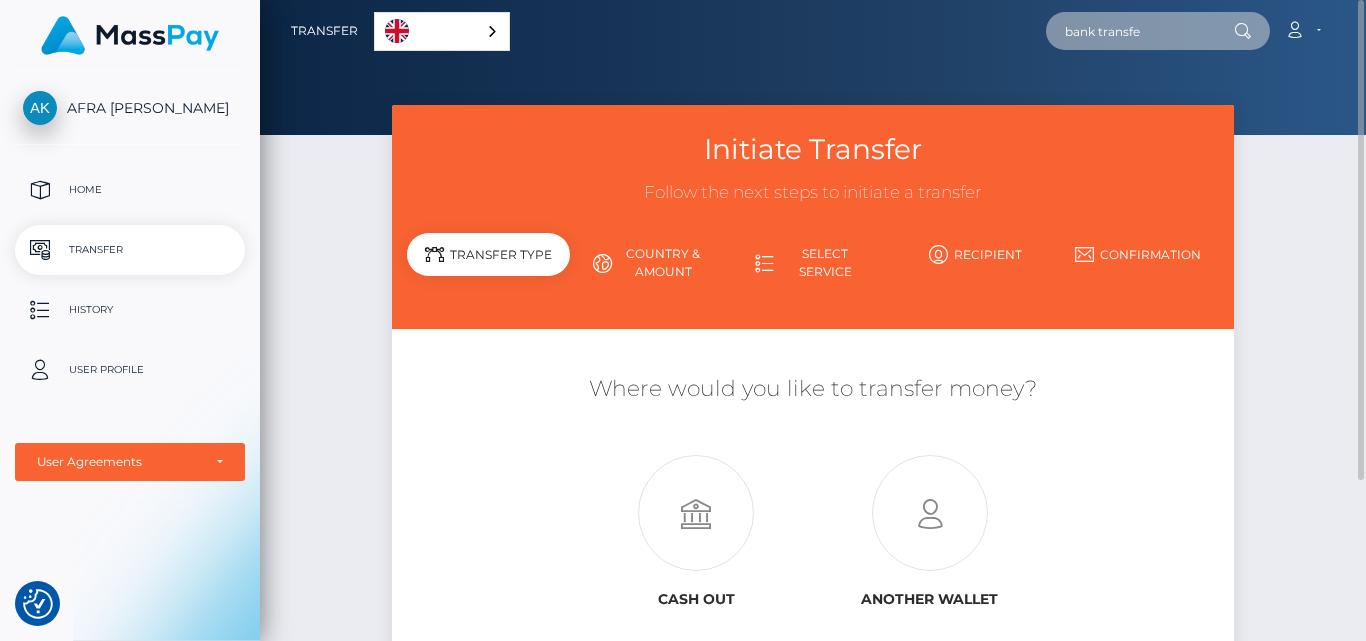 type on "bank transfe" 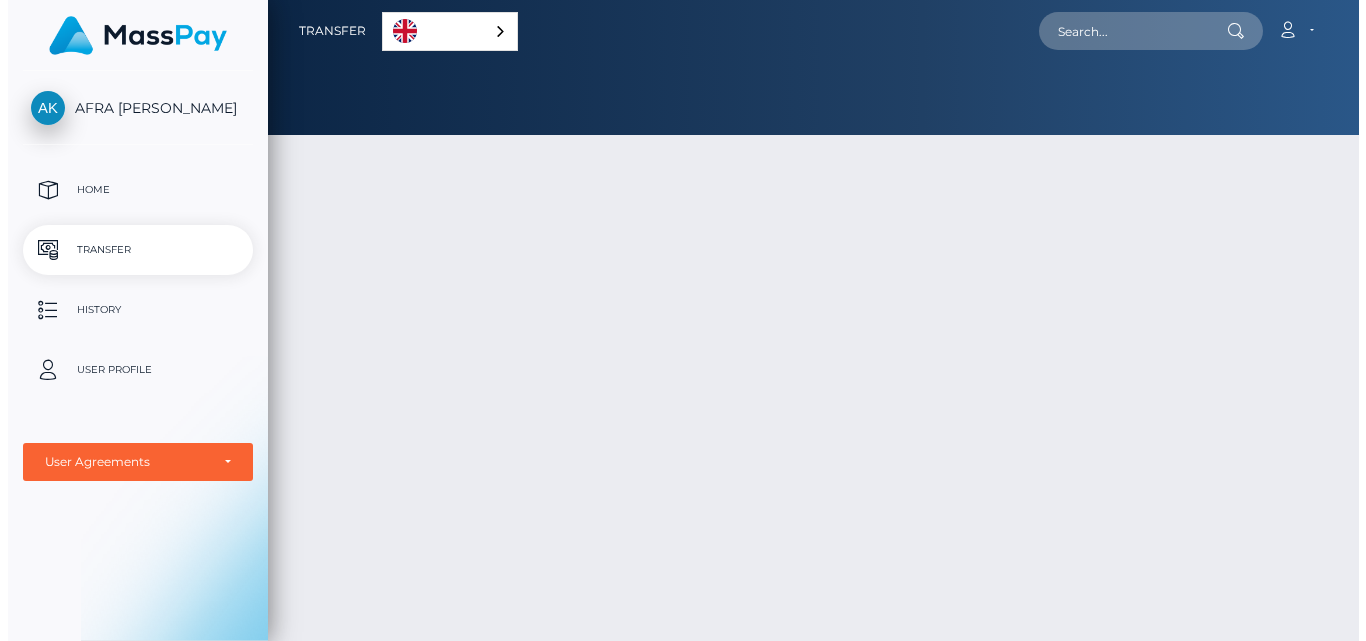 scroll, scrollTop: 0, scrollLeft: 0, axis: both 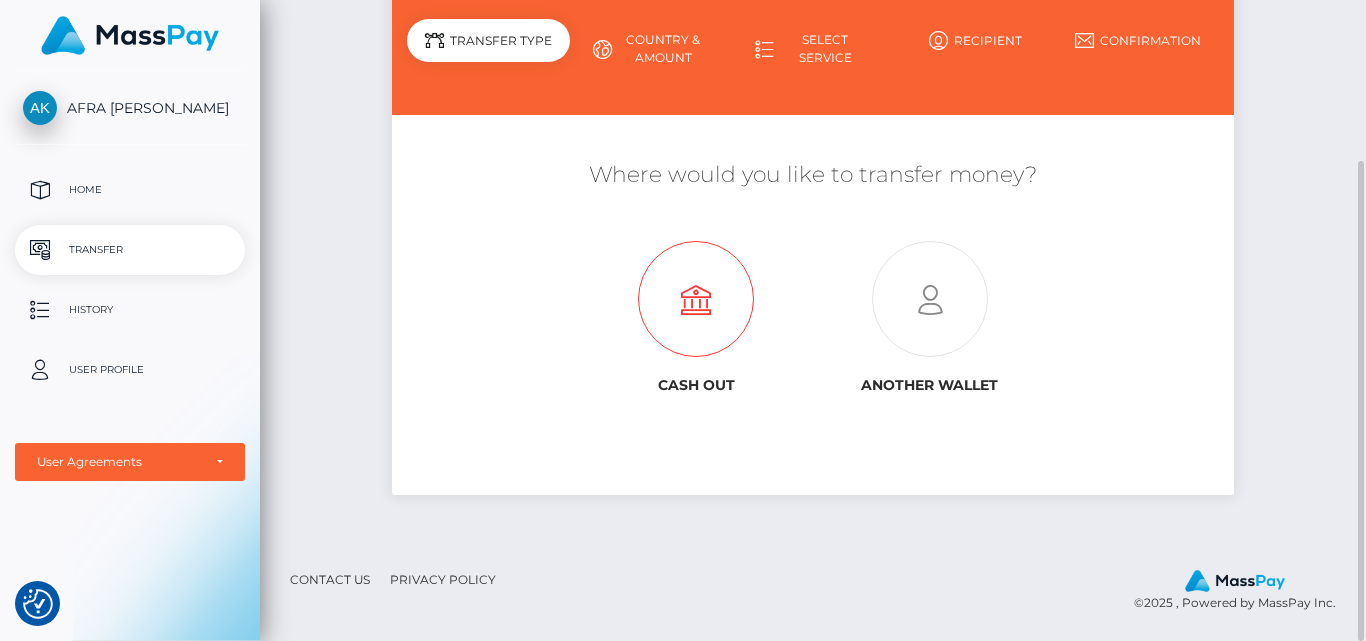 click at bounding box center [696, 300] 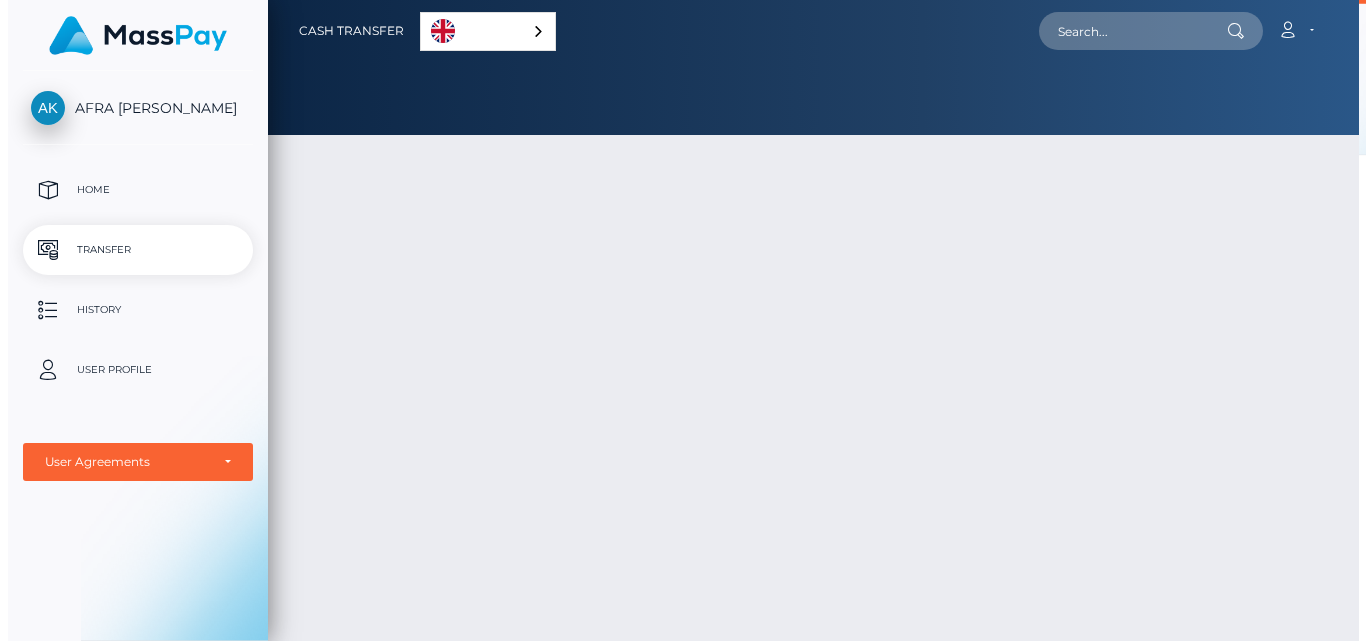 scroll, scrollTop: 0, scrollLeft: 0, axis: both 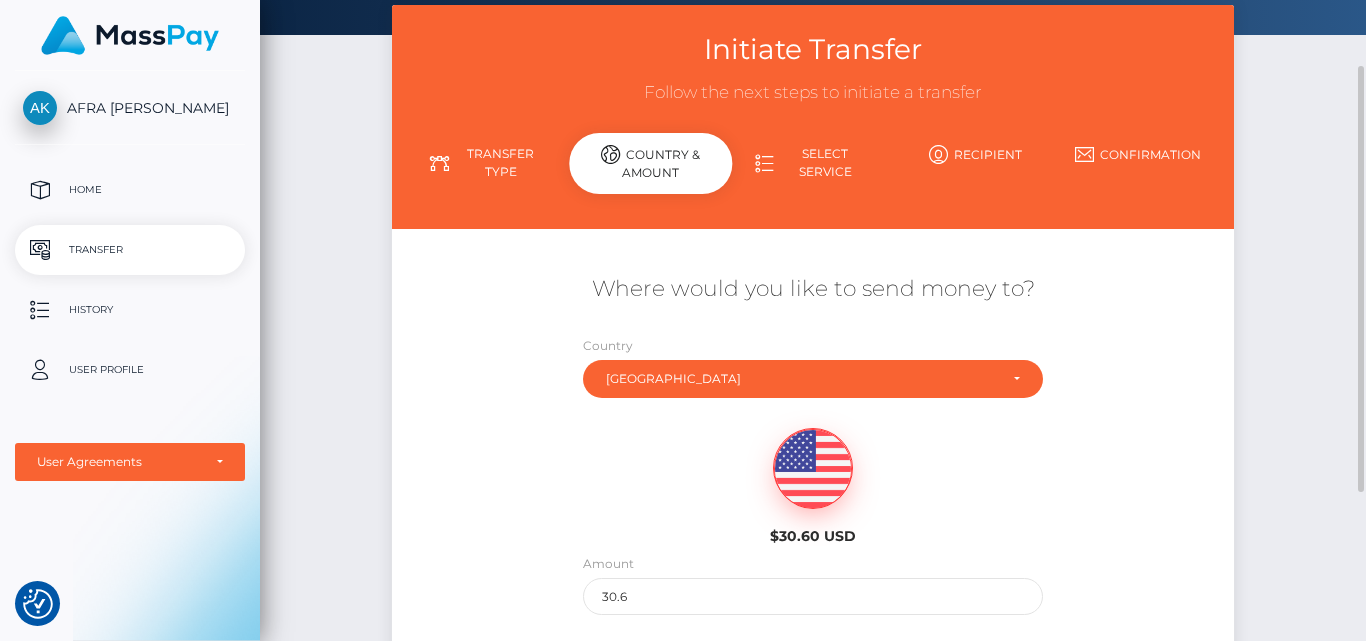 click at bounding box center (813, 469) 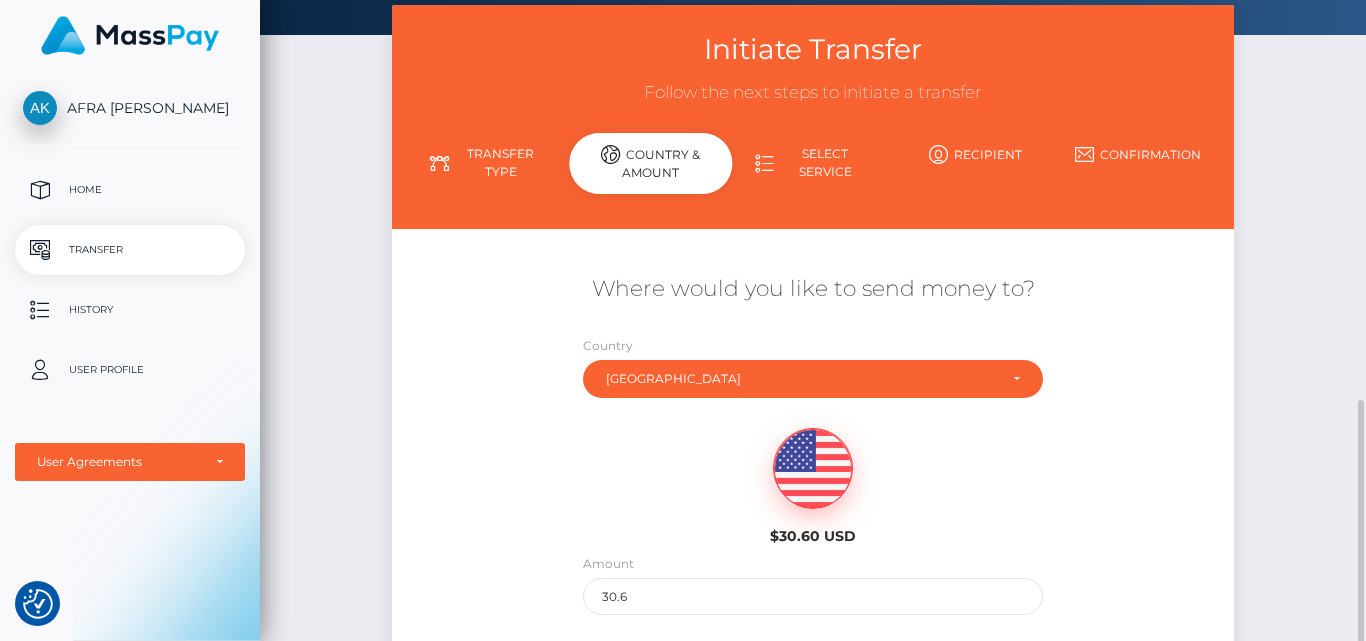 scroll, scrollTop: 300, scrollLeft: 0, axis: vertical 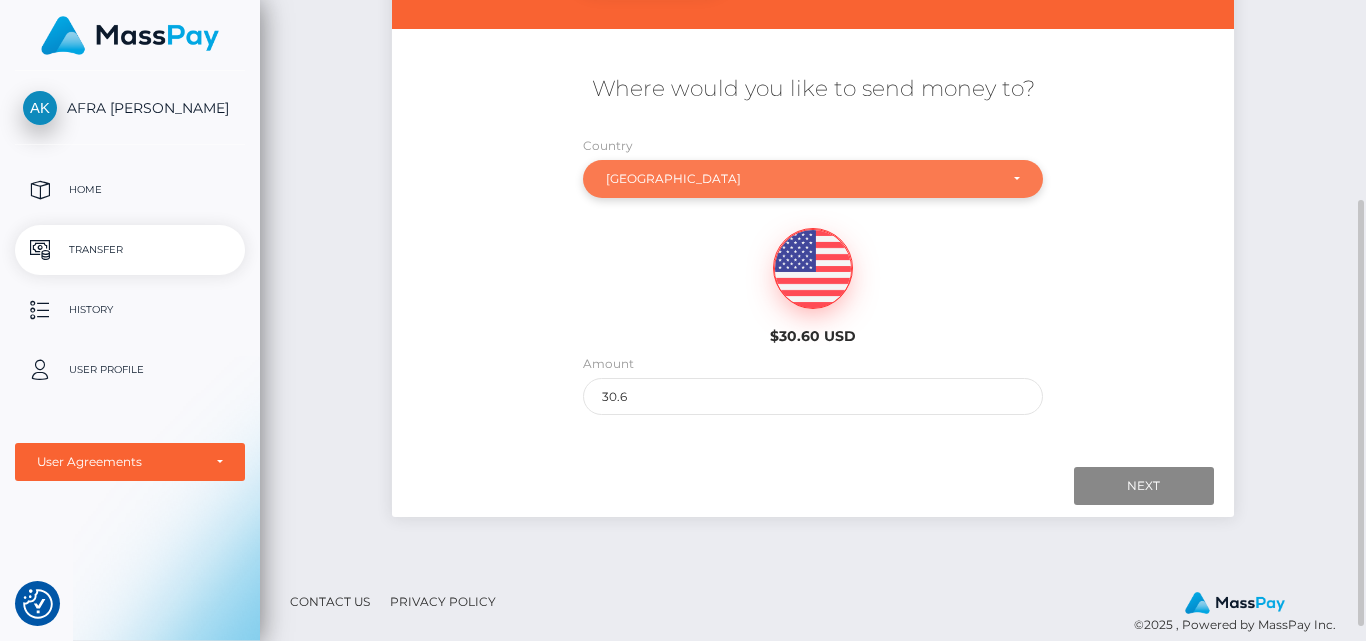 click on "Latvia" at bounding box center [802, 179] 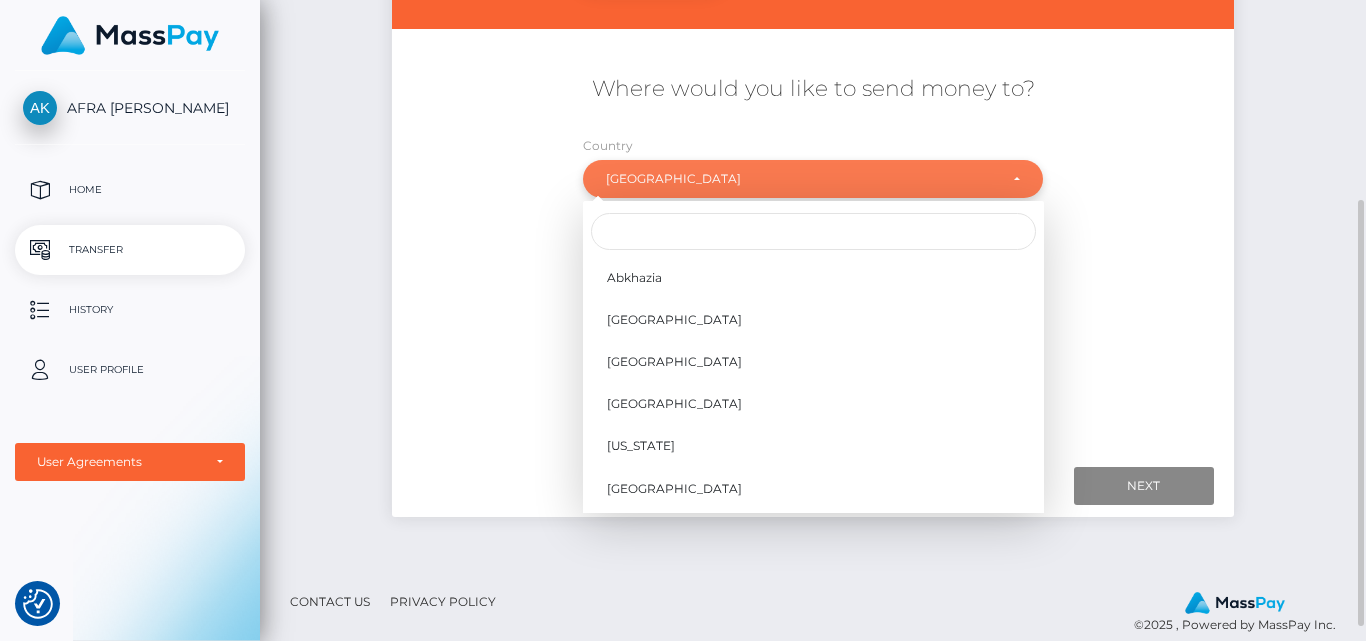 scroll, scrollTop: 4181, scrollLeft: 0, axis: vertical 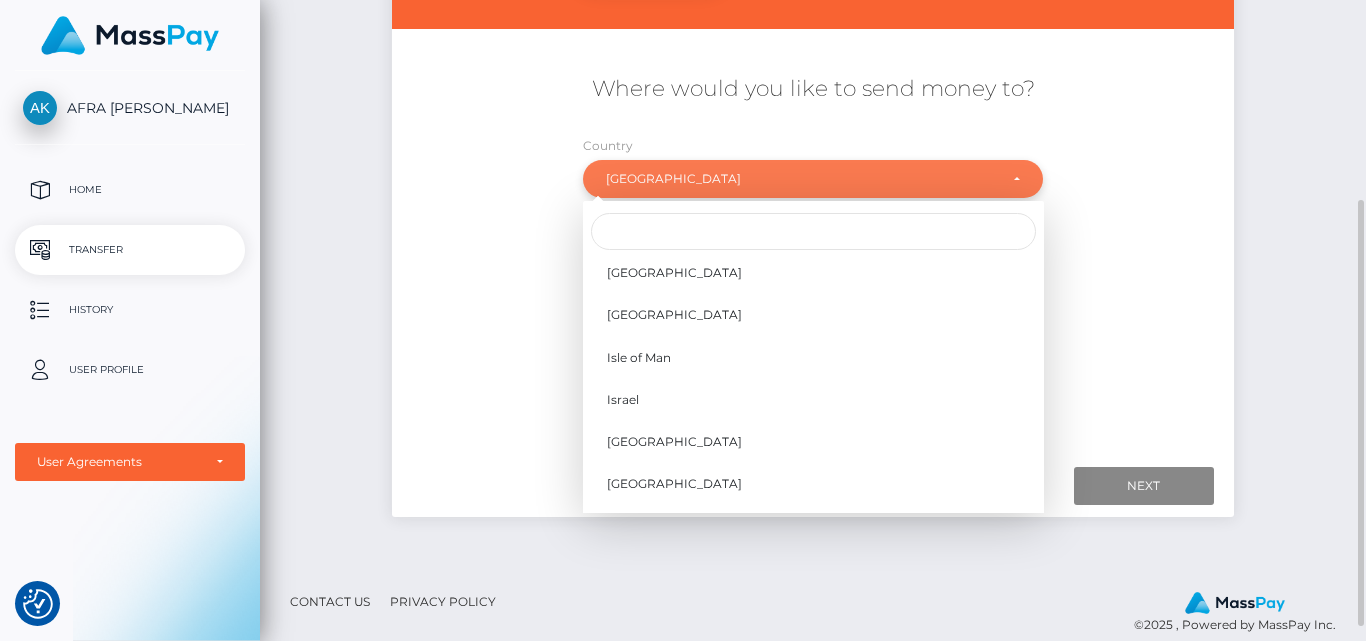 click on "[GEOGRAPHIC_DATA]" at bounding box center (802, 179) 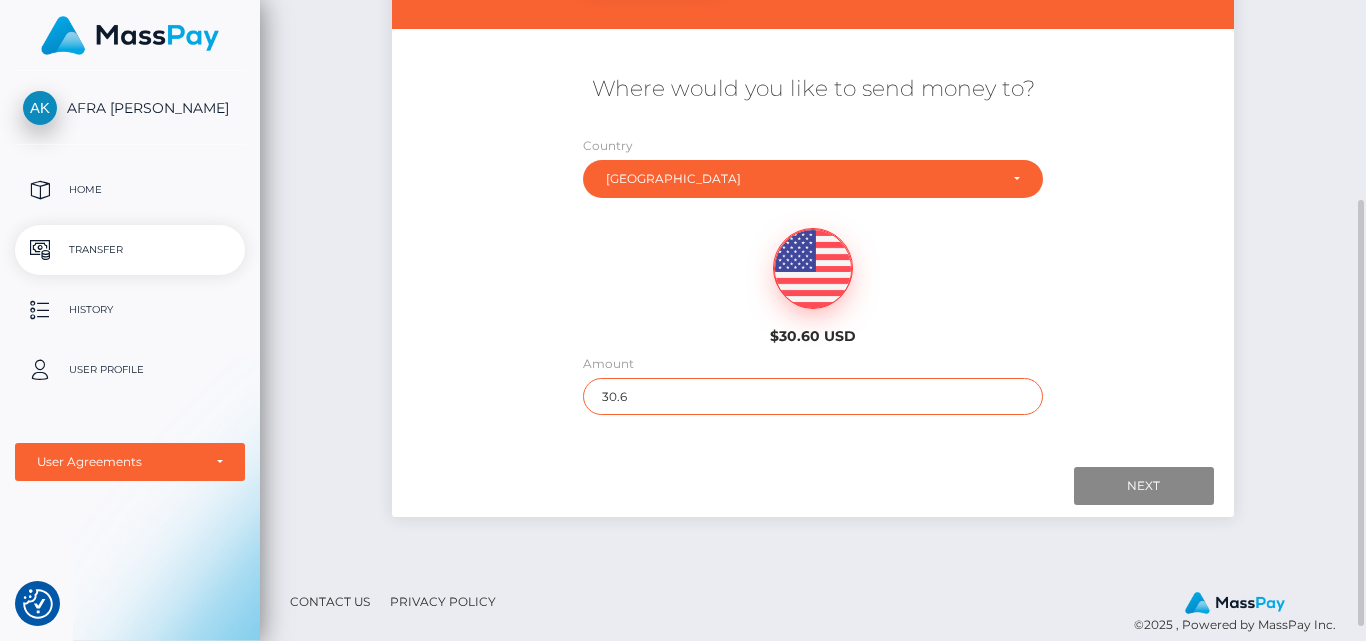 click on "30.6" at bounding box center [813, 396] 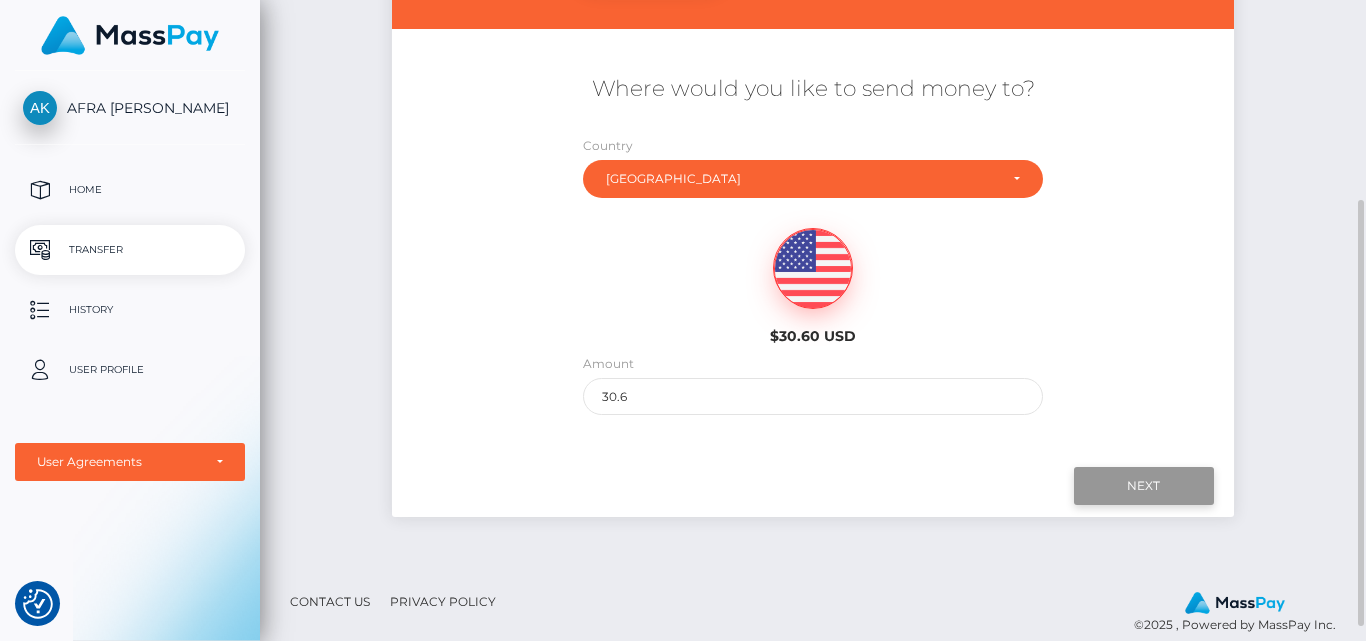 click on "Next" at bounding box center [1144, 486] 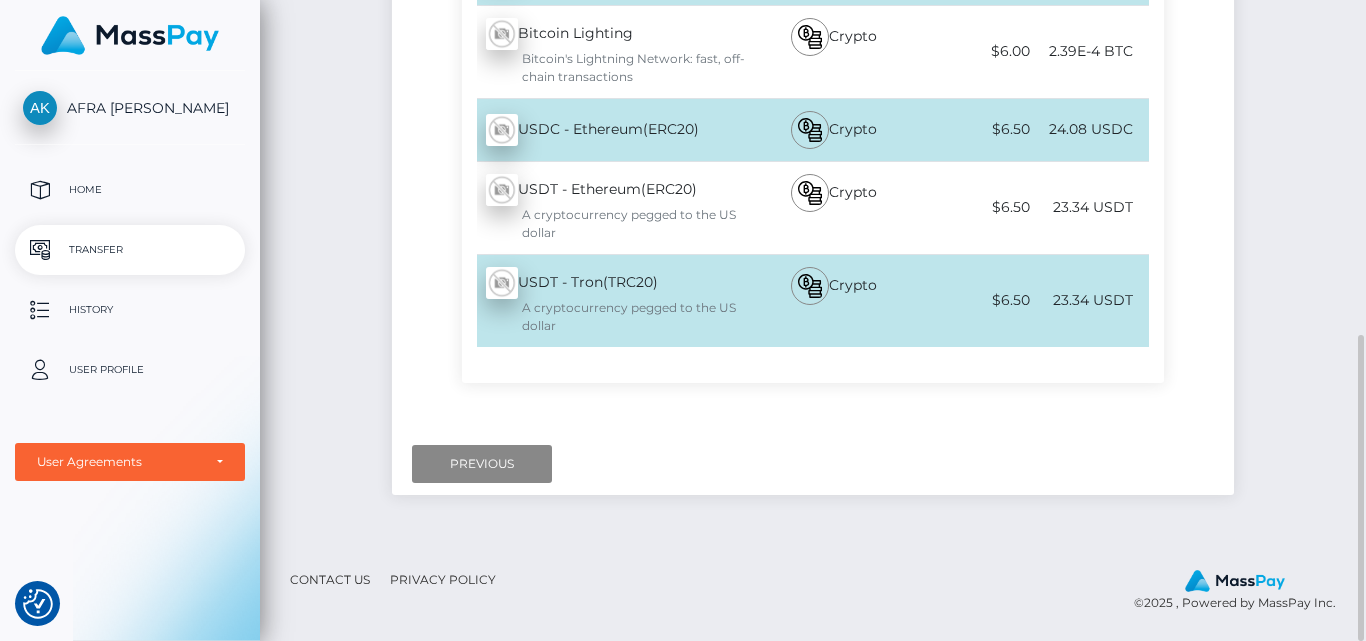 scroll, scrollTop: 0, scrollLeft: 0, axis: both 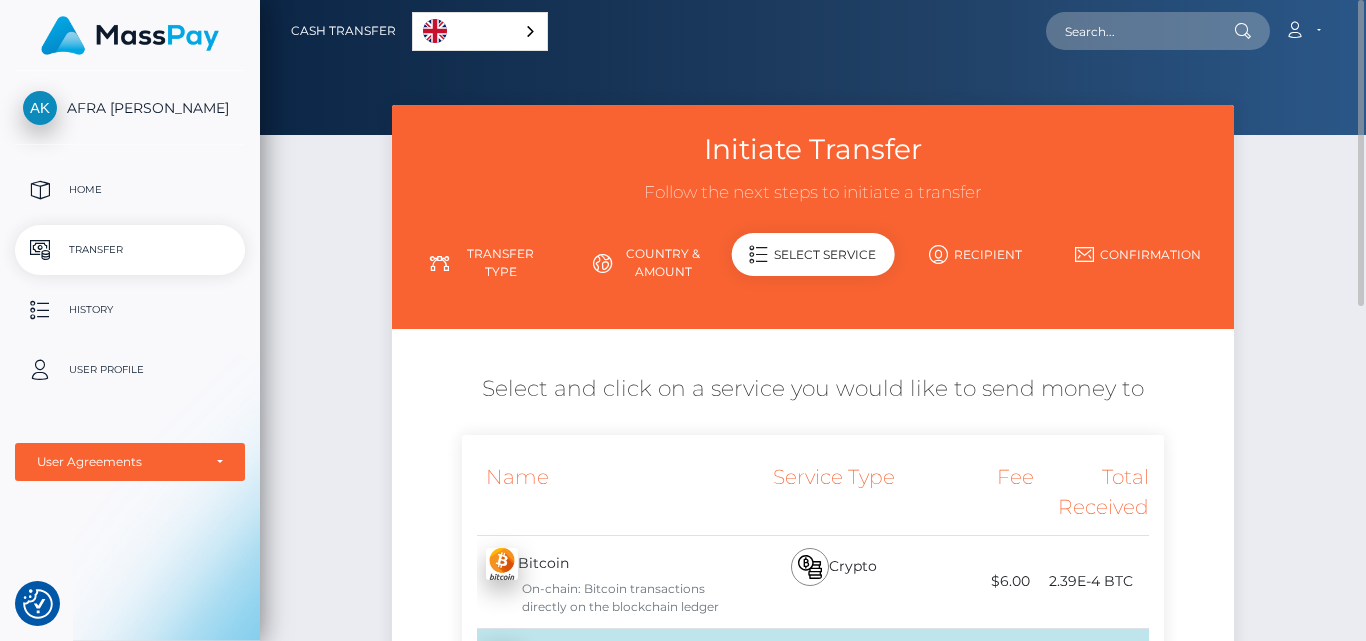 click on "Recipient" at bounding box center [975, 254] 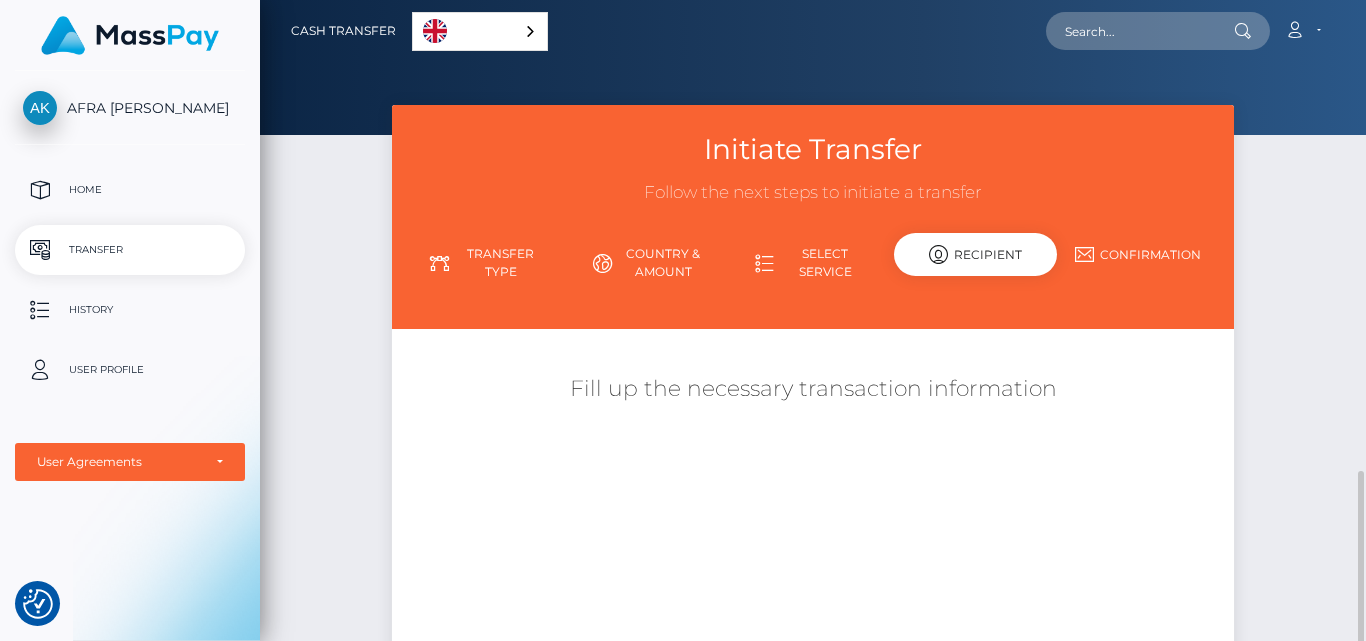 scroll, scrollTop: 277, scrollLeft: 0, axis: vertical 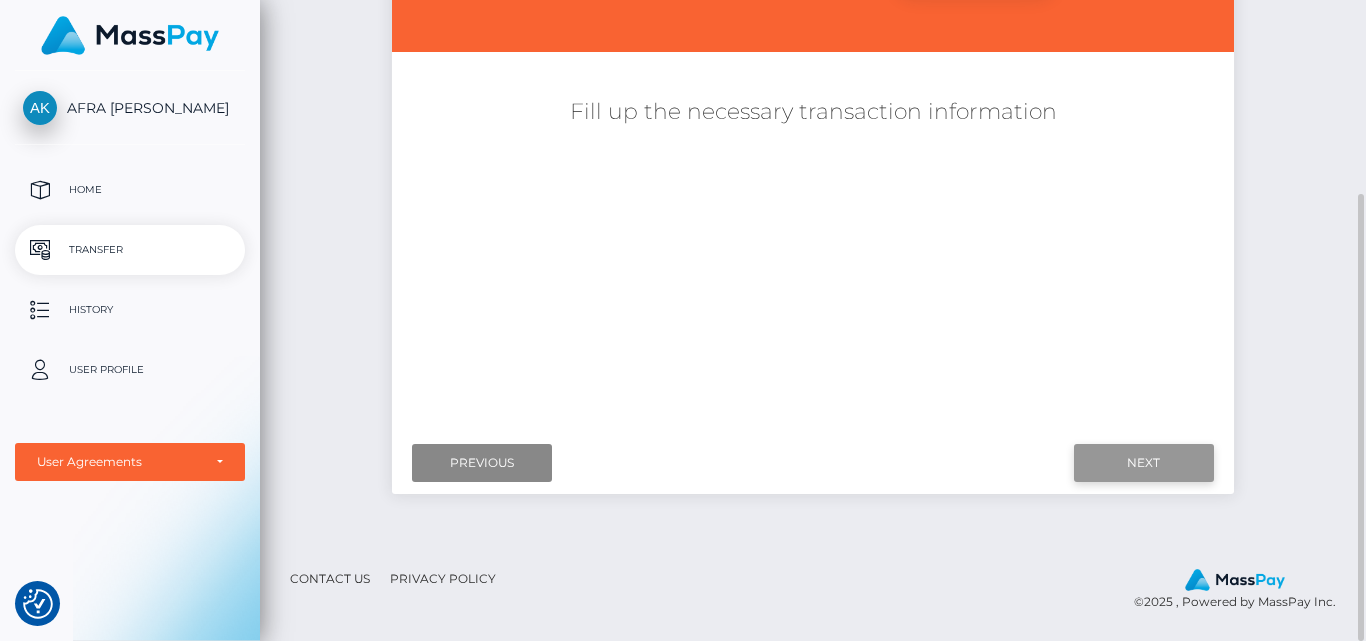 click on "Next" at bounding box center (1144, 463) 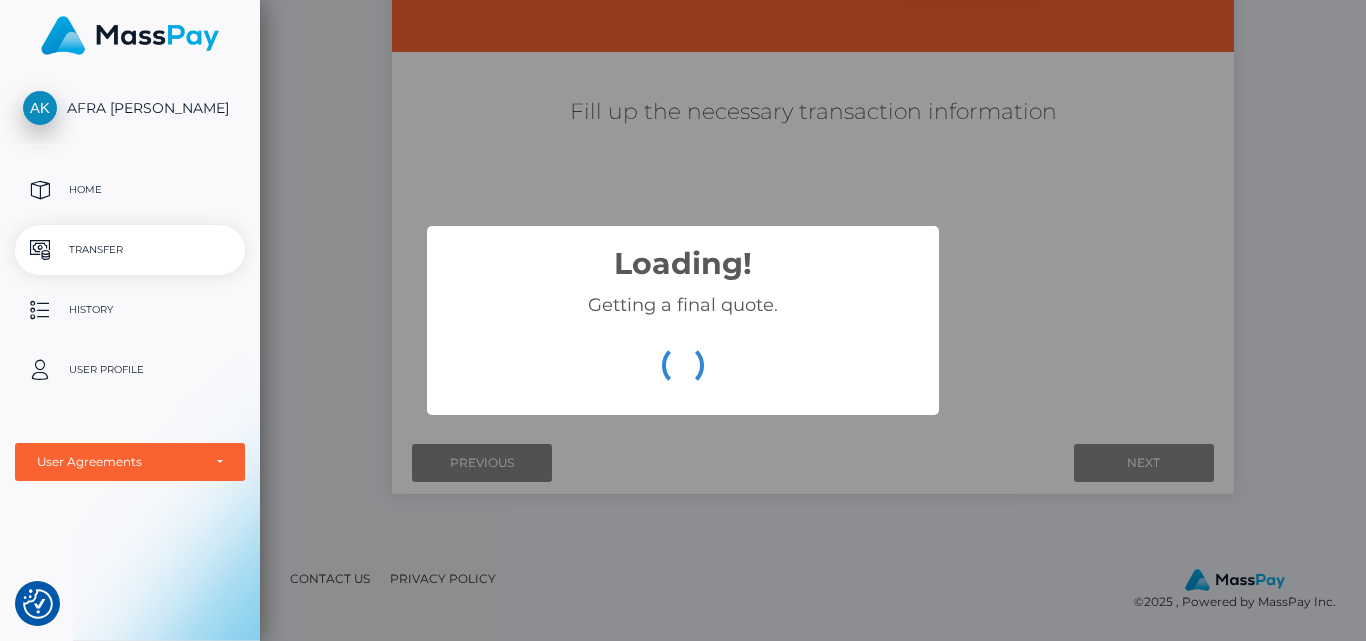 click on "OK Cancel" at bounding box center [683, 365] 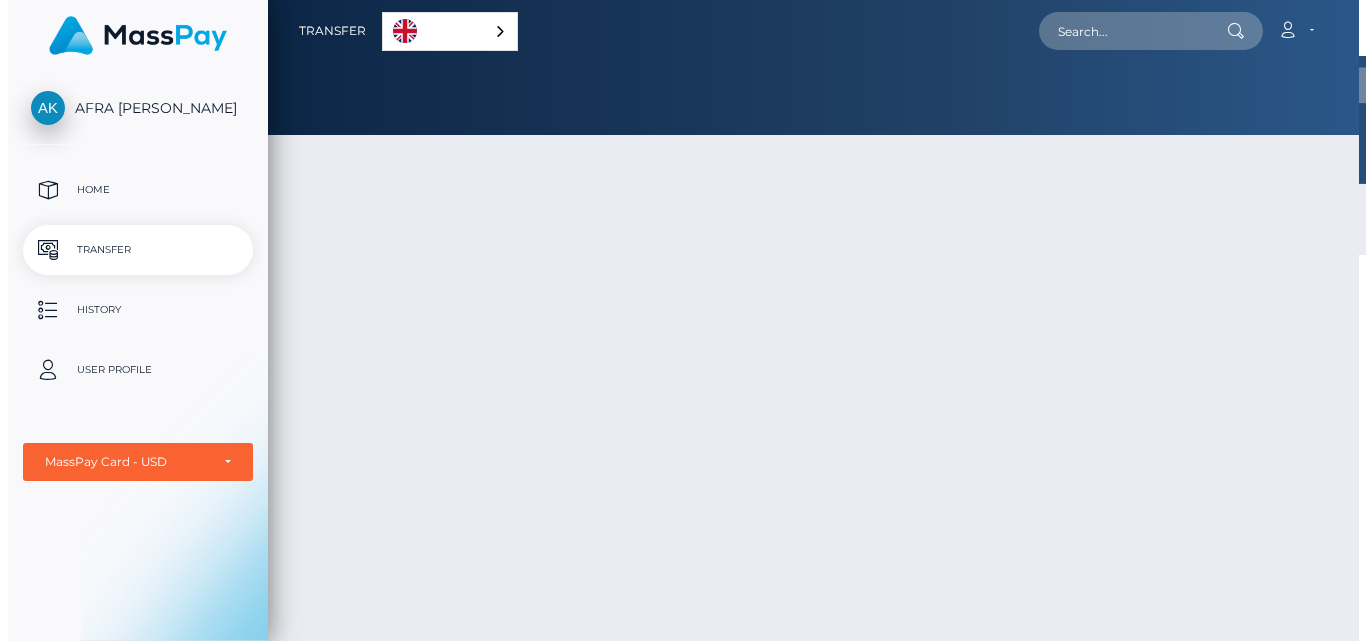 scroll, scrollTop: 0, scrollLeft: 0, axis: both 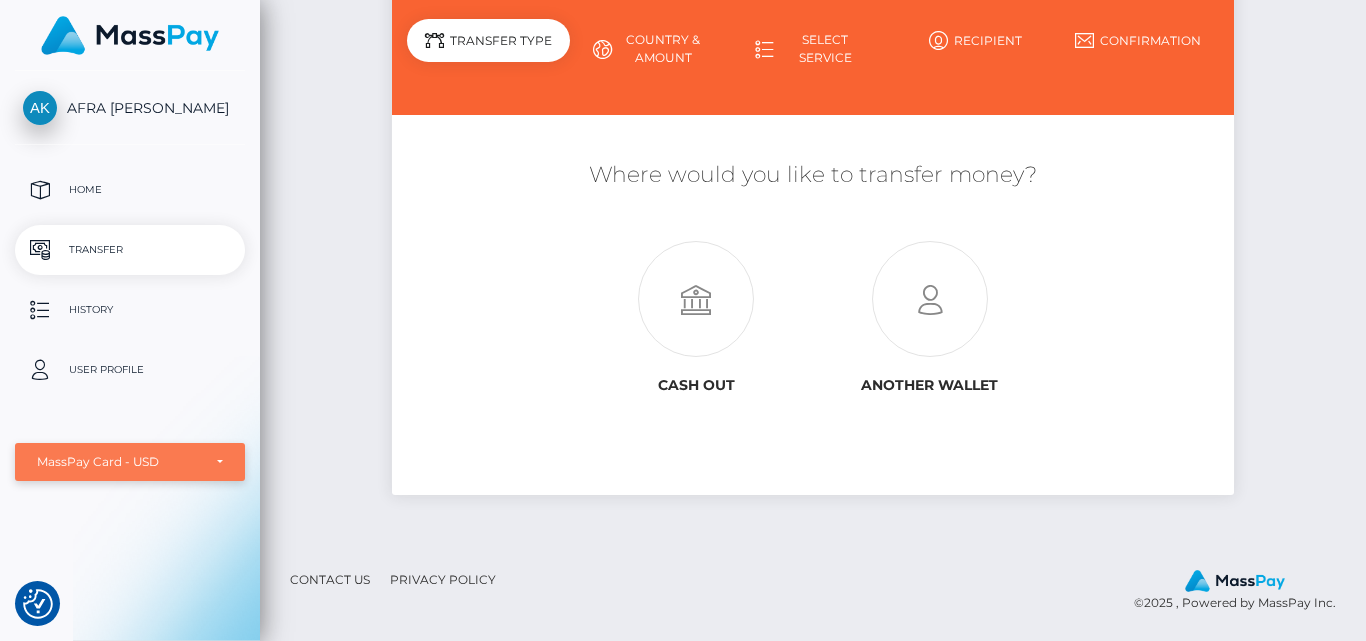 click on "MassPay Card - USD" at bounding box center [119, 462] 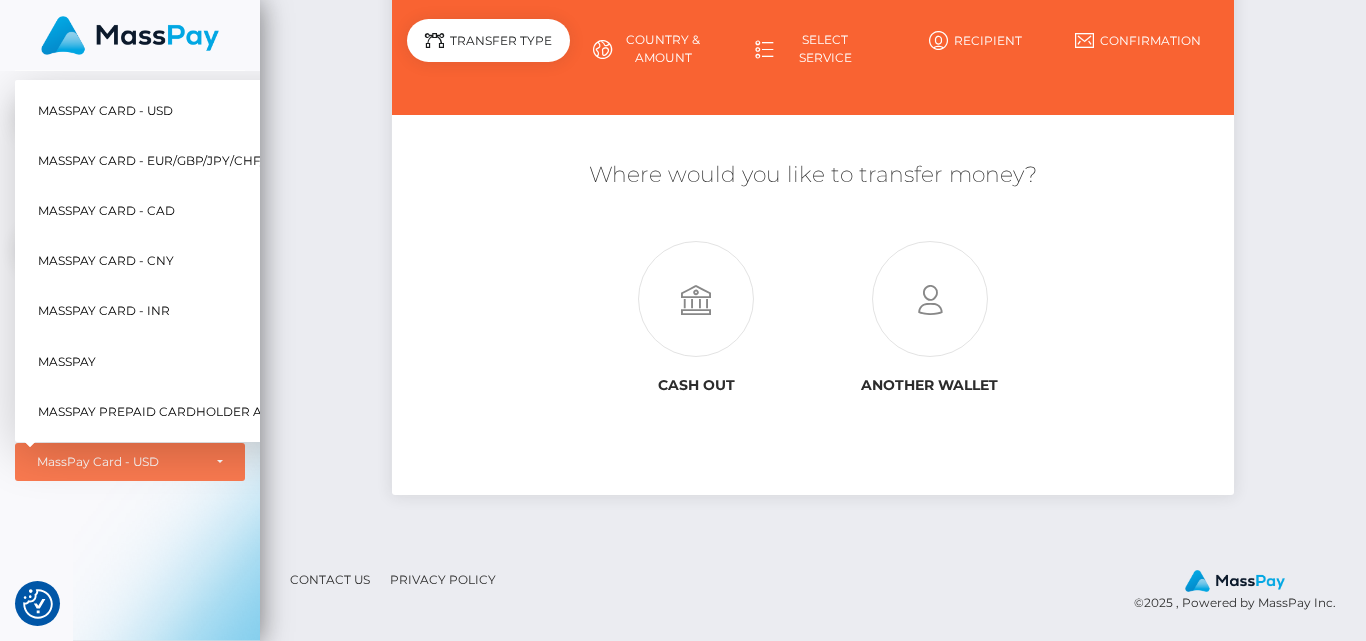 click on "MassPay" at bounding box center (200, 361) 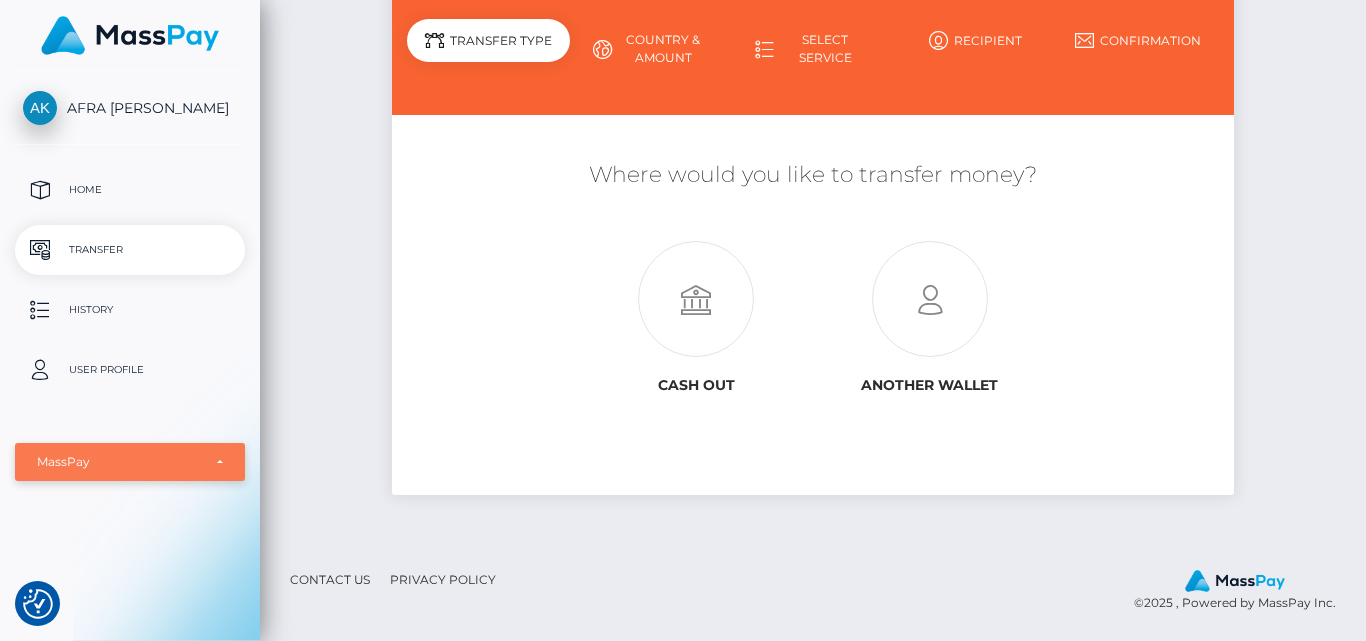 click on "MassPay" at bounding box center (130, 462) 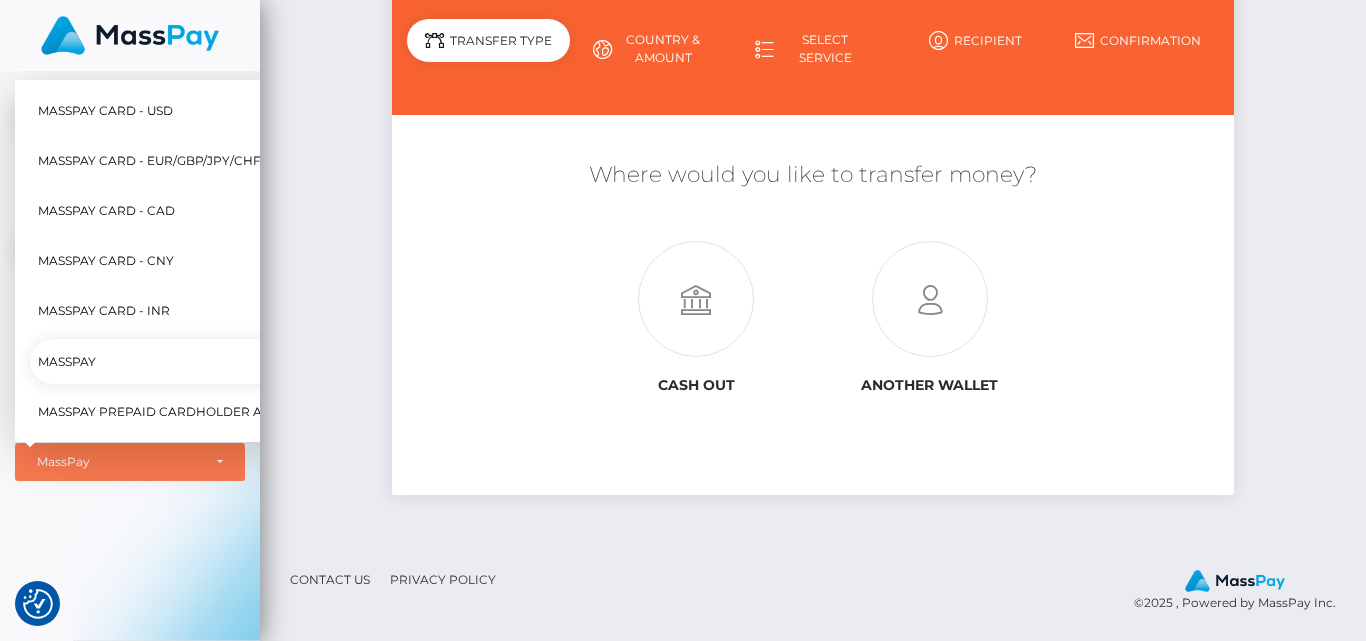 click on "MassPay Card - EUR/GBP/JPY/CHF/AUD" at bounding box center [165, 161] 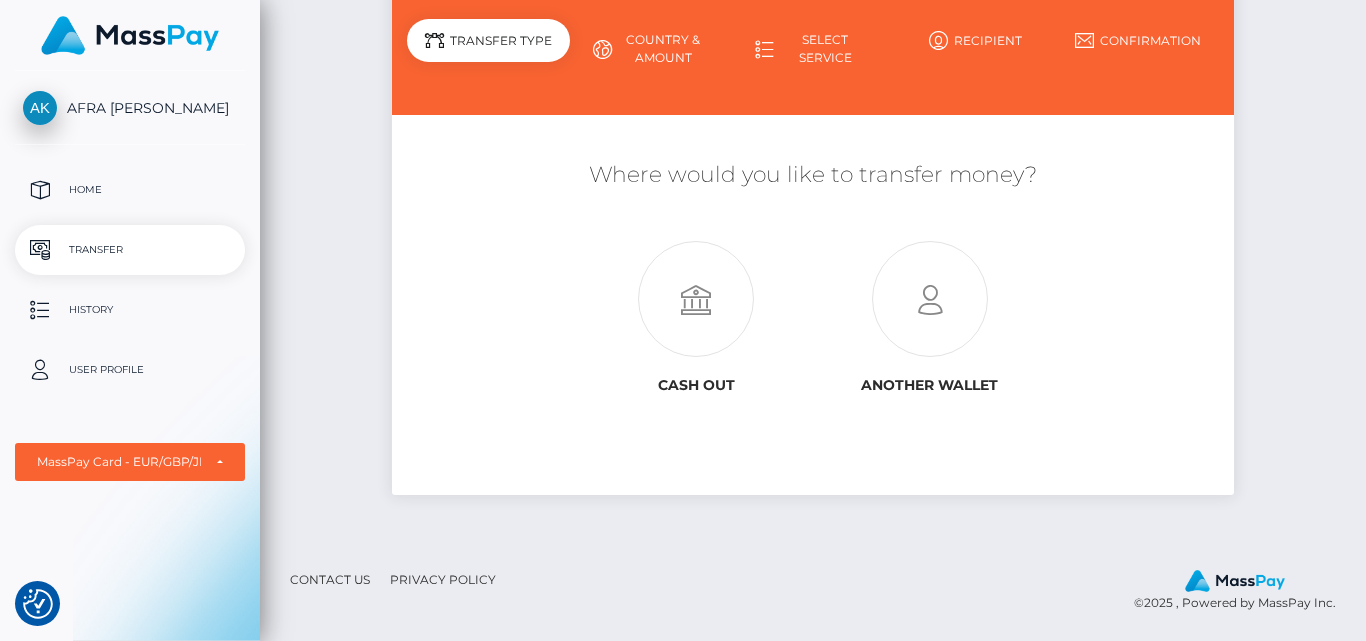 click on "Transfer" at bounding box center [130, 250] 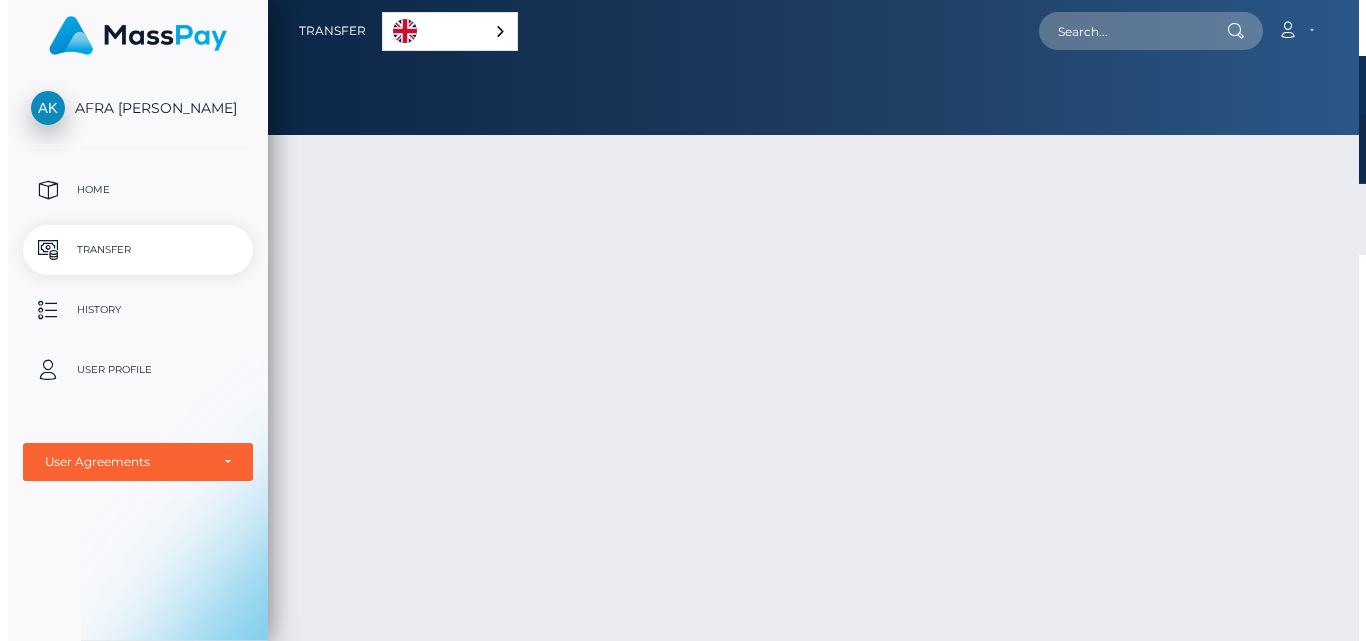 scroll, scrollTop: 0, scrollLeft: 0, axis: both 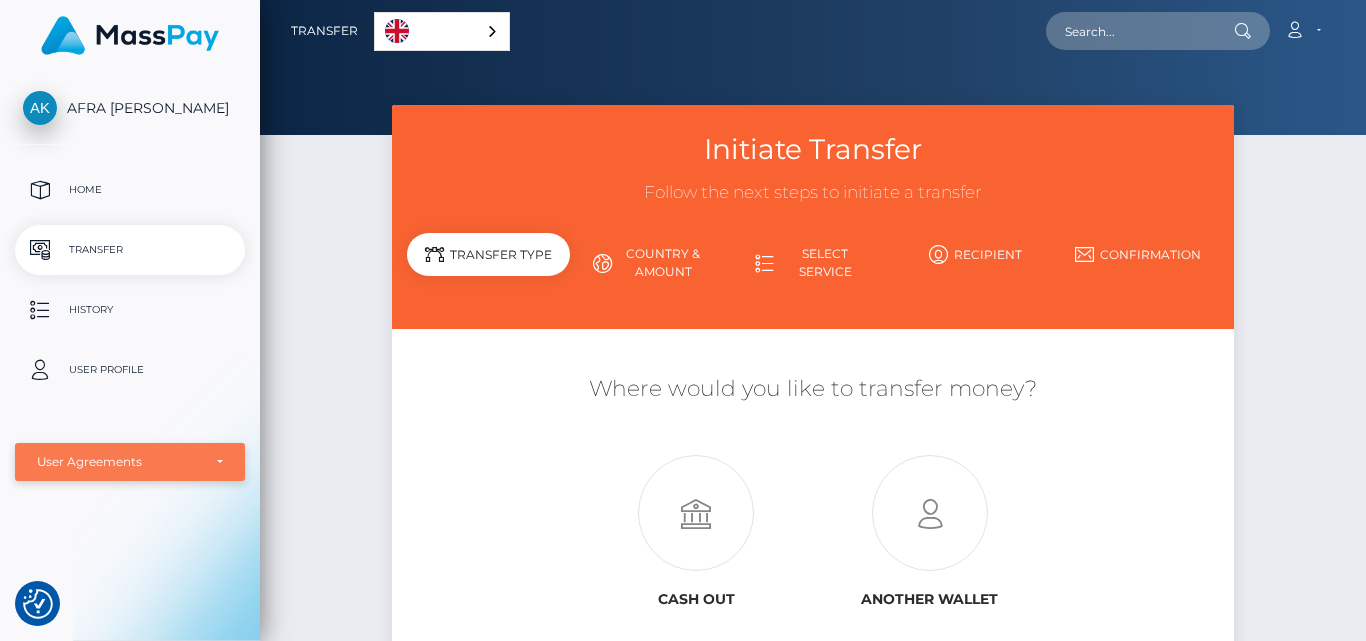 click on "User Agreements" at bounding box center [130, 462] 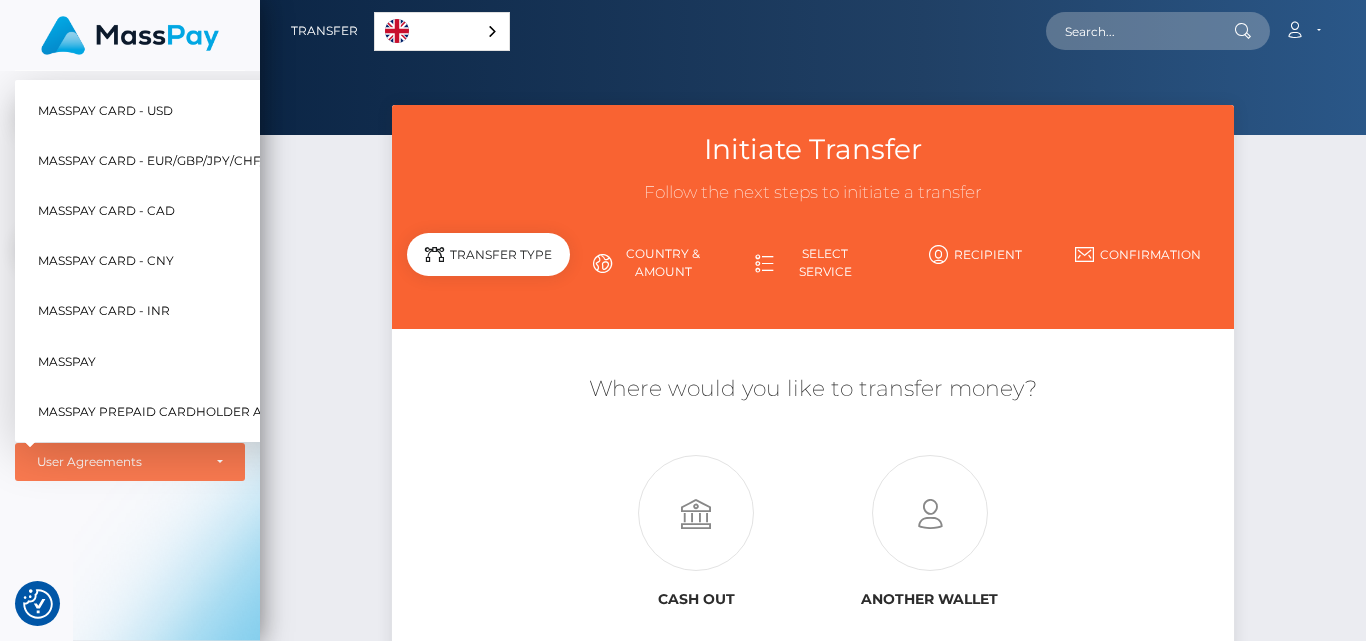 click on "Initiate Transfer
Follow the next steps to initiate a transfer
Transfer Type
Country & Amount
Select Service" at bounding box center (813, 432) 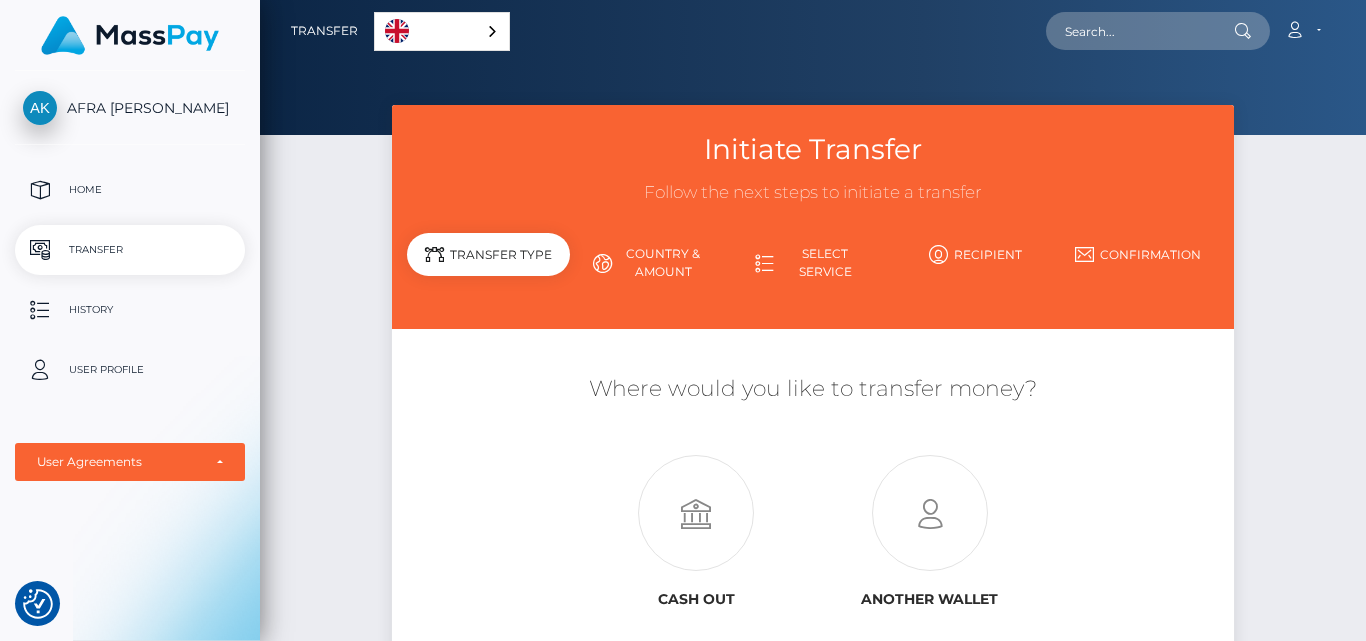 scroll, scrollTop: 200, scrollLeft: 0, axis: vertical 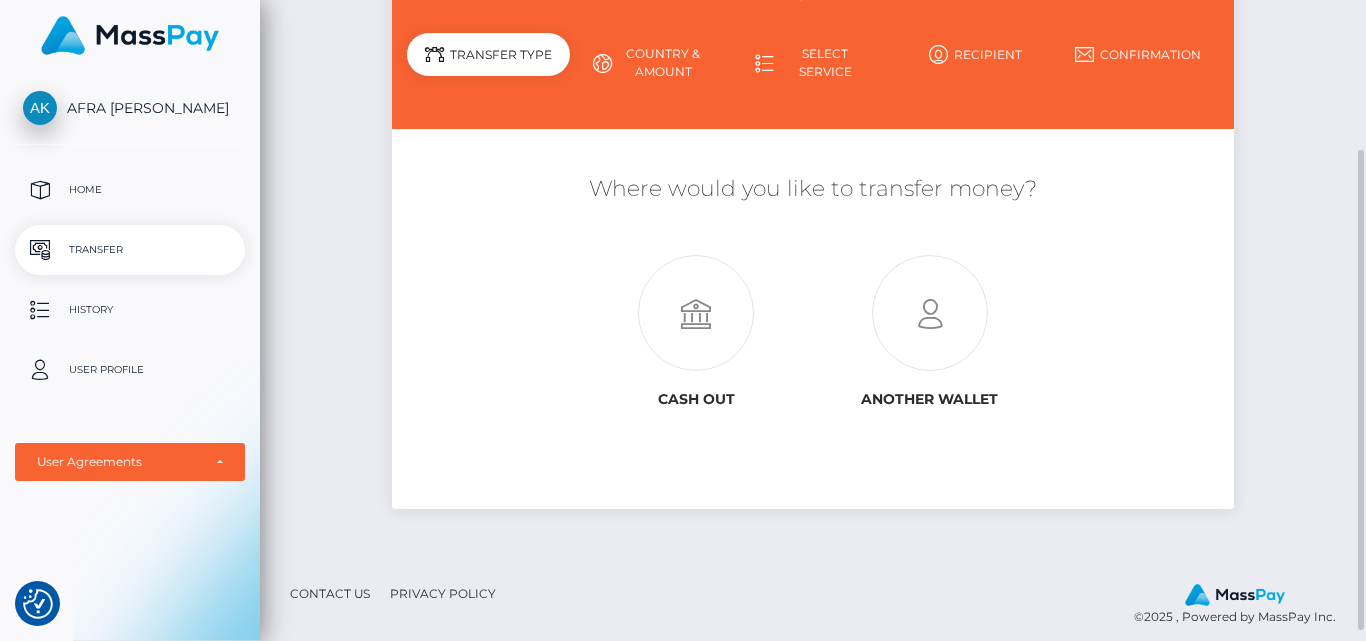 click on "Country & Amount" at bounding box center (651, 63) 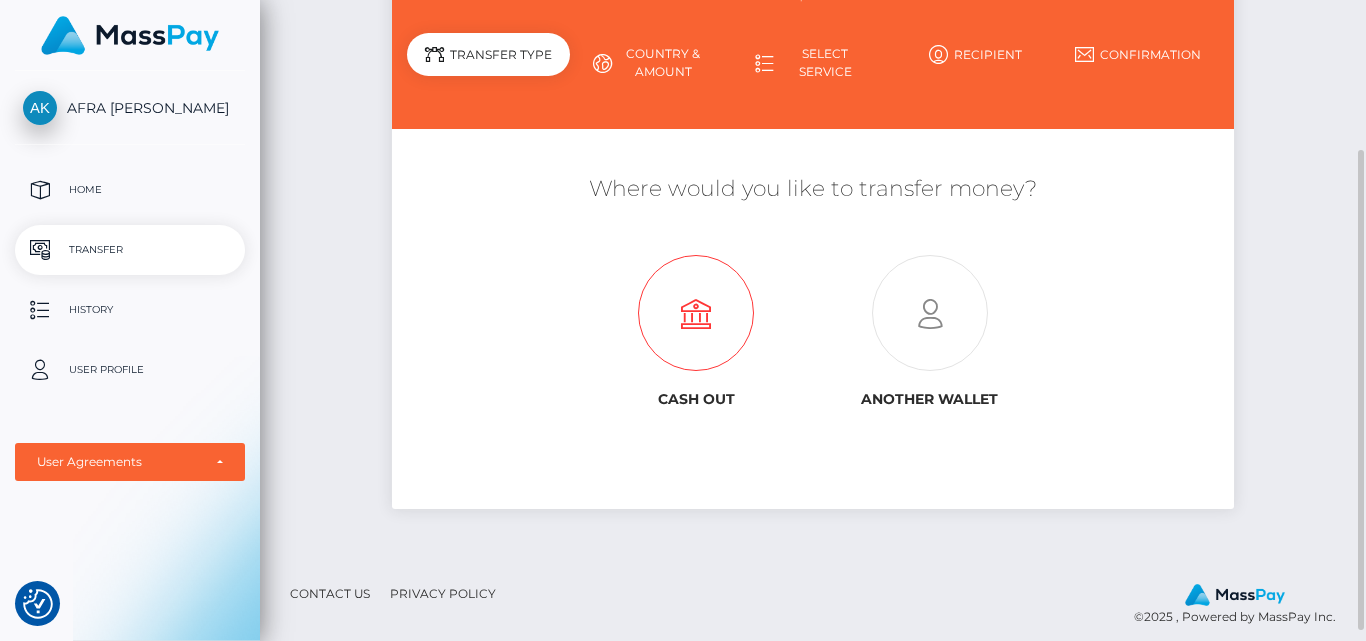 click at bounding box center [696, 314] 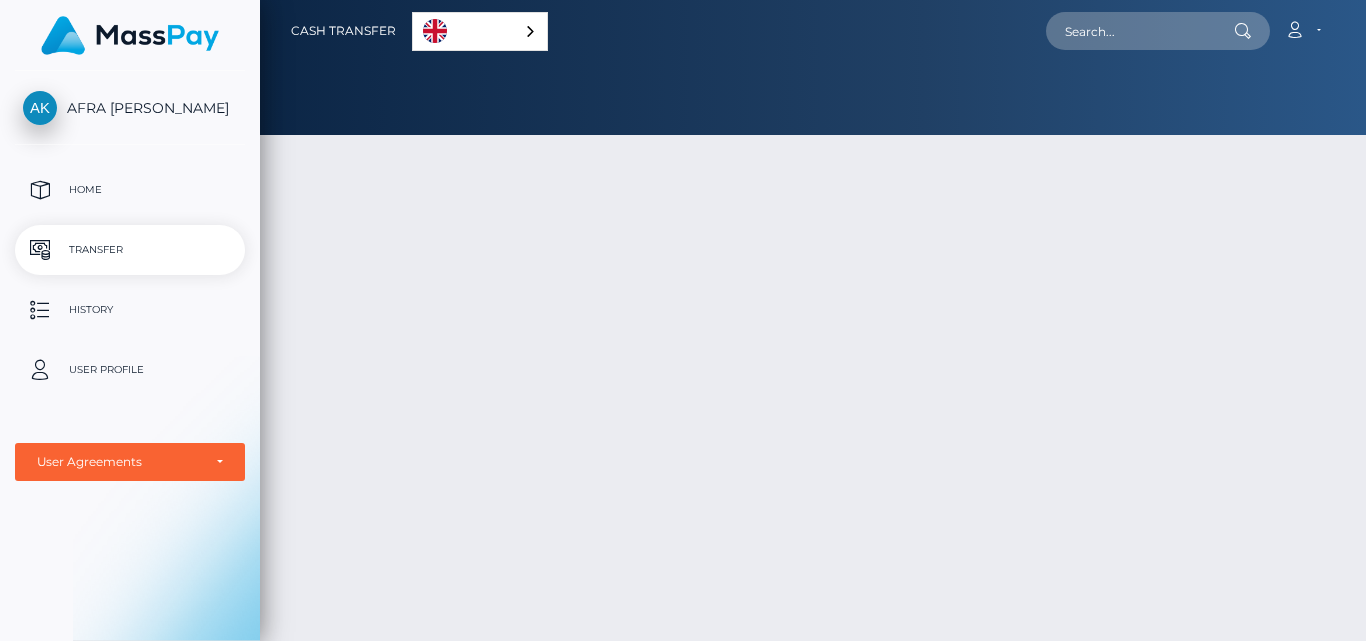 scroll, scrollTop: 0, scrollLeft: 0, axis: both 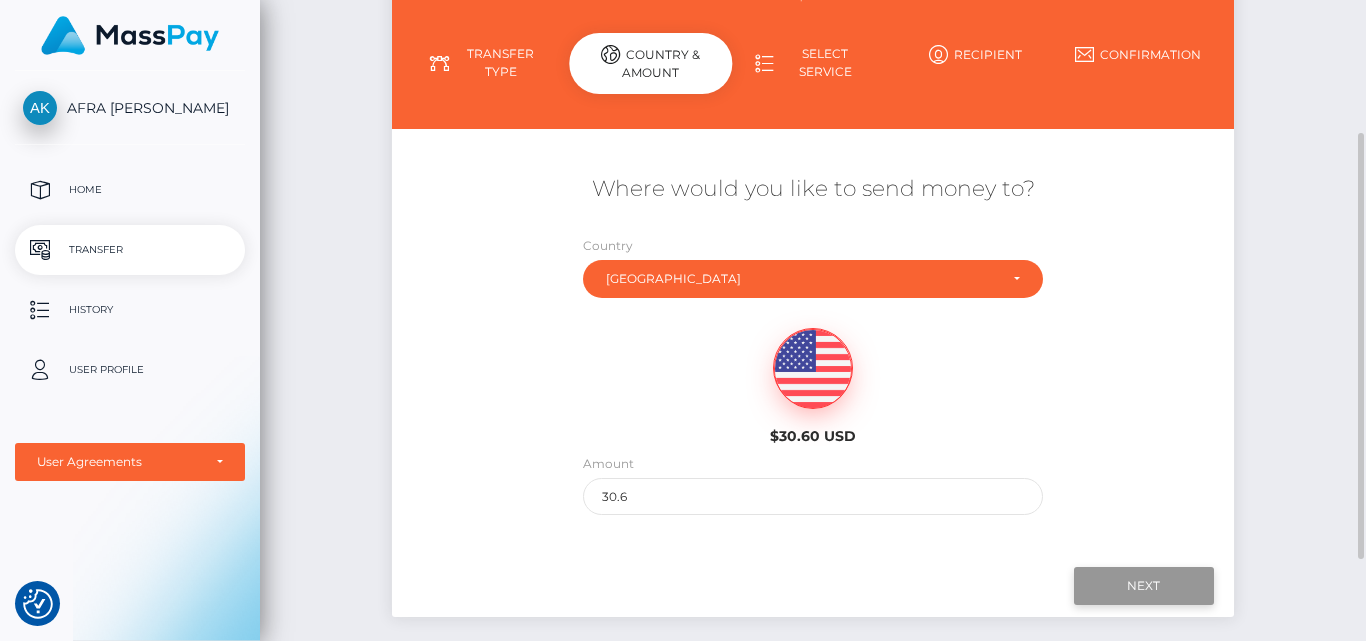 click on "Next" at bounding box center [1144, 586] 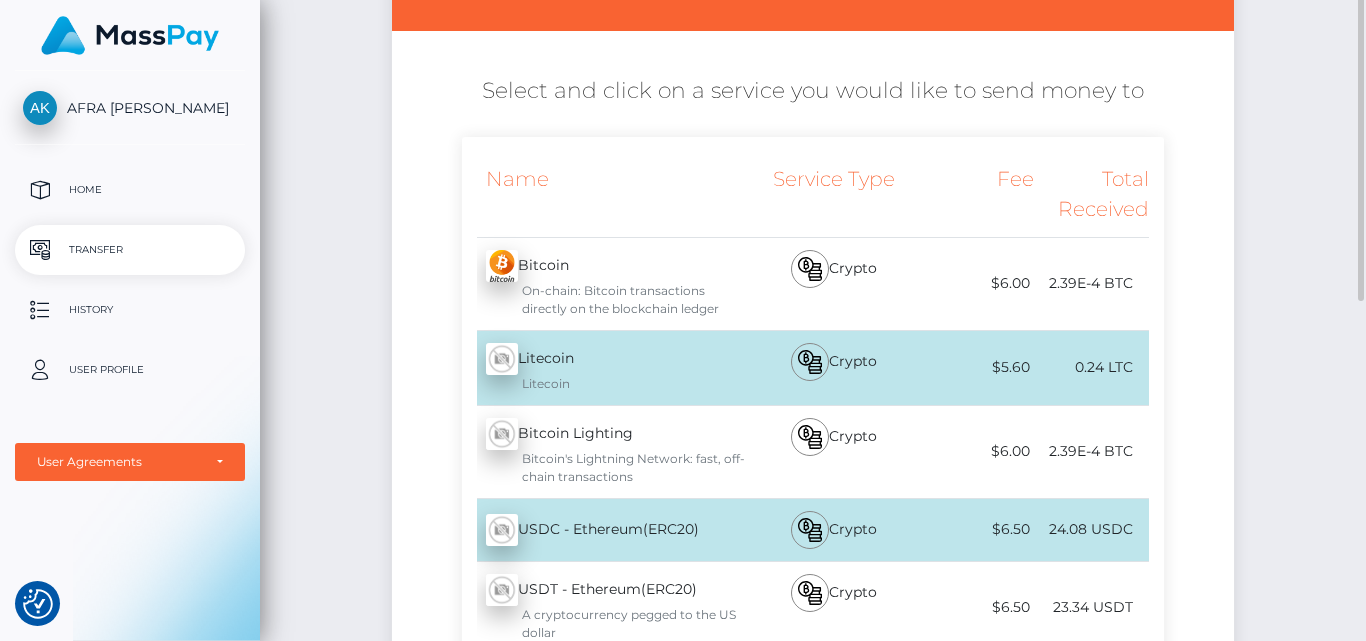 scroll, scrollTop: 98, scrollLeft: 0, axis: vertical 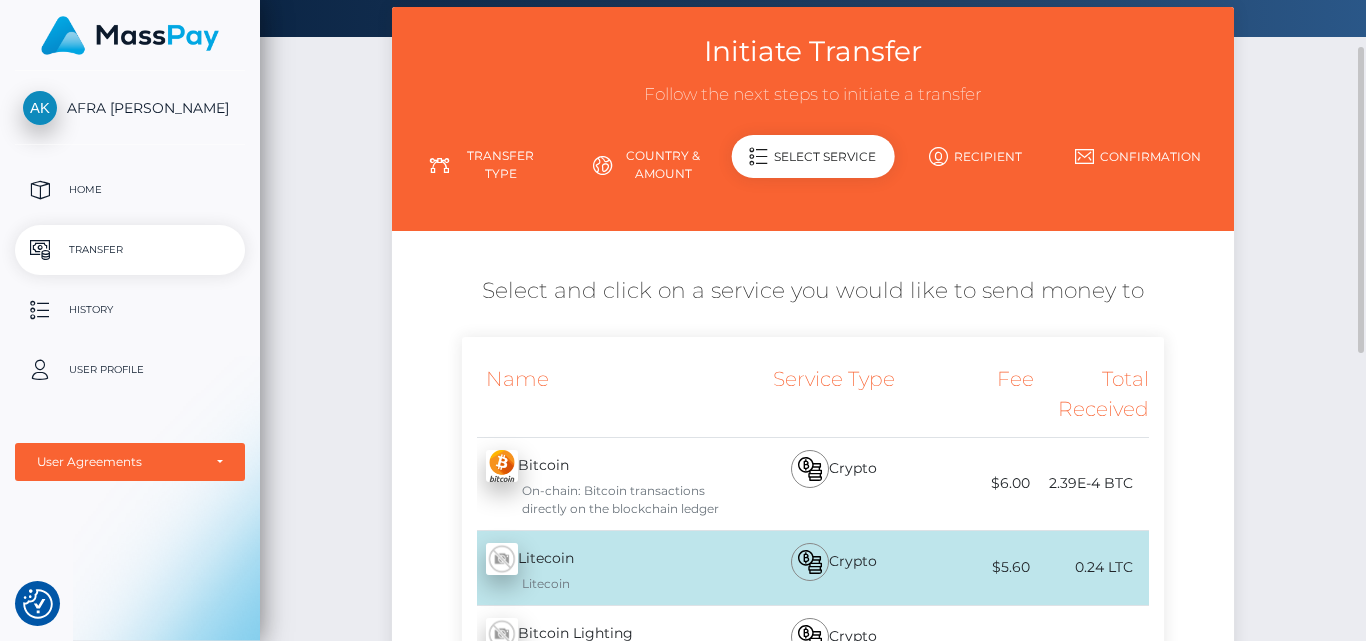 click on "Recipient" at bounding box center (975, 156) 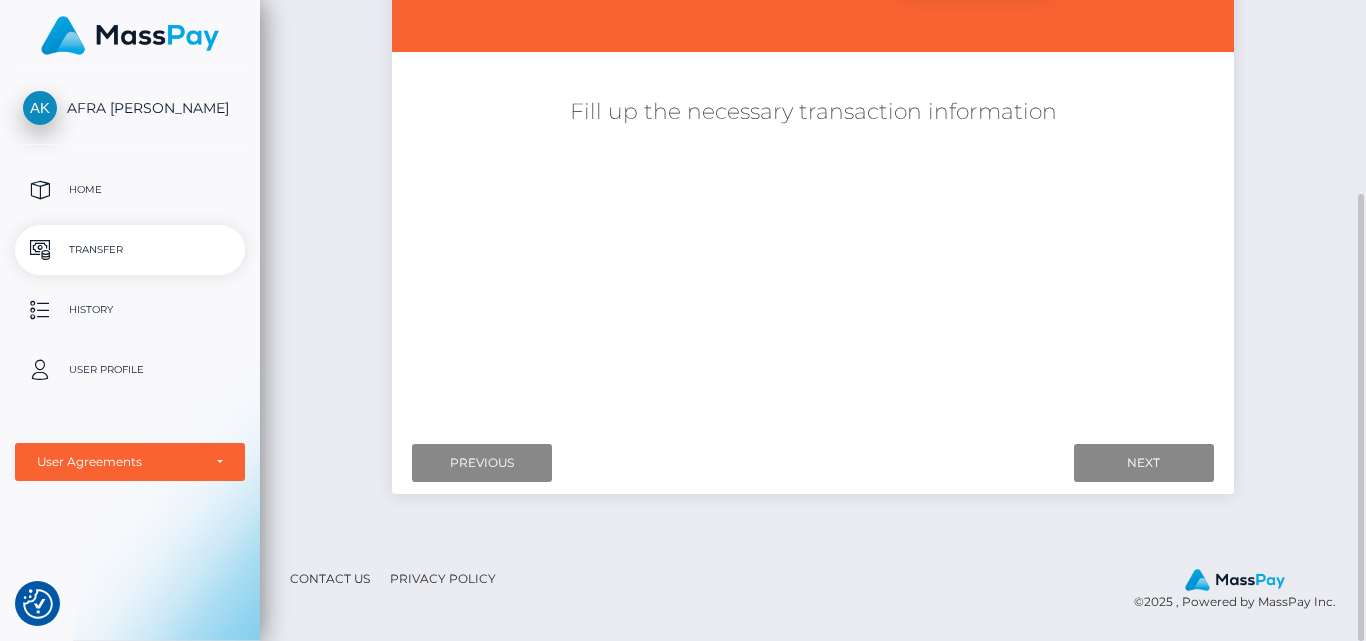 scroll, scrollTop: 0, scrollLeft: 0, axis: both 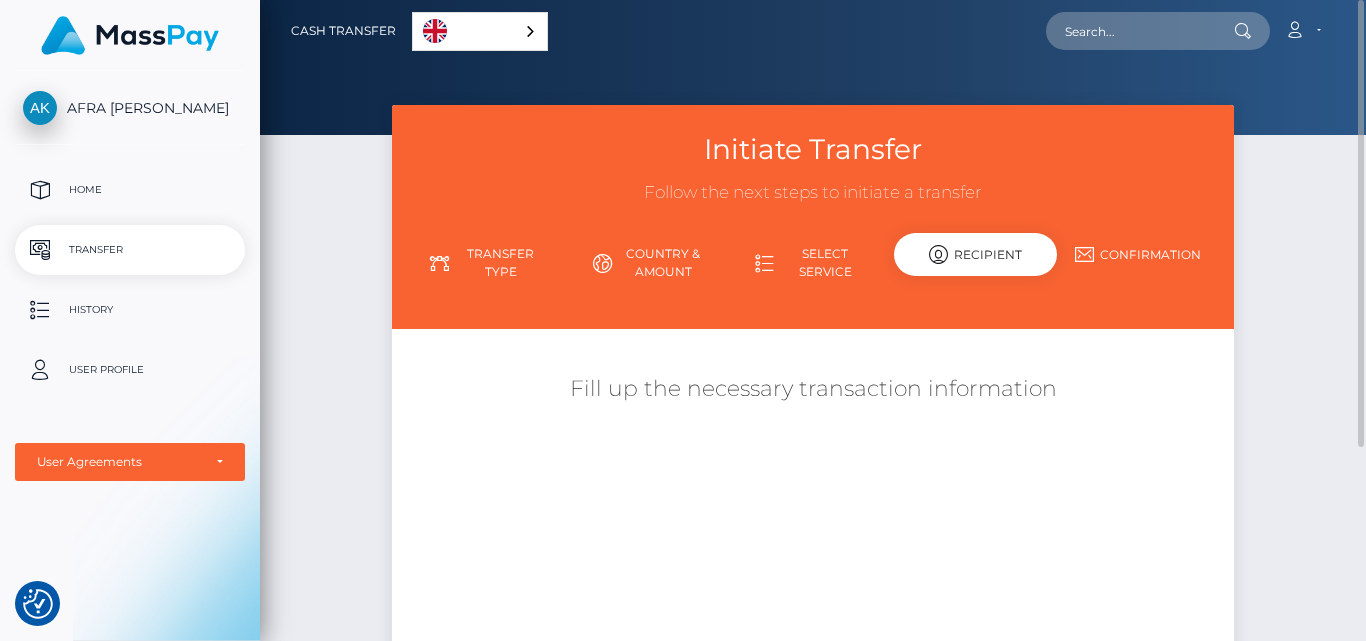 click on "Confirmation" at bounding box center (1137, 254) 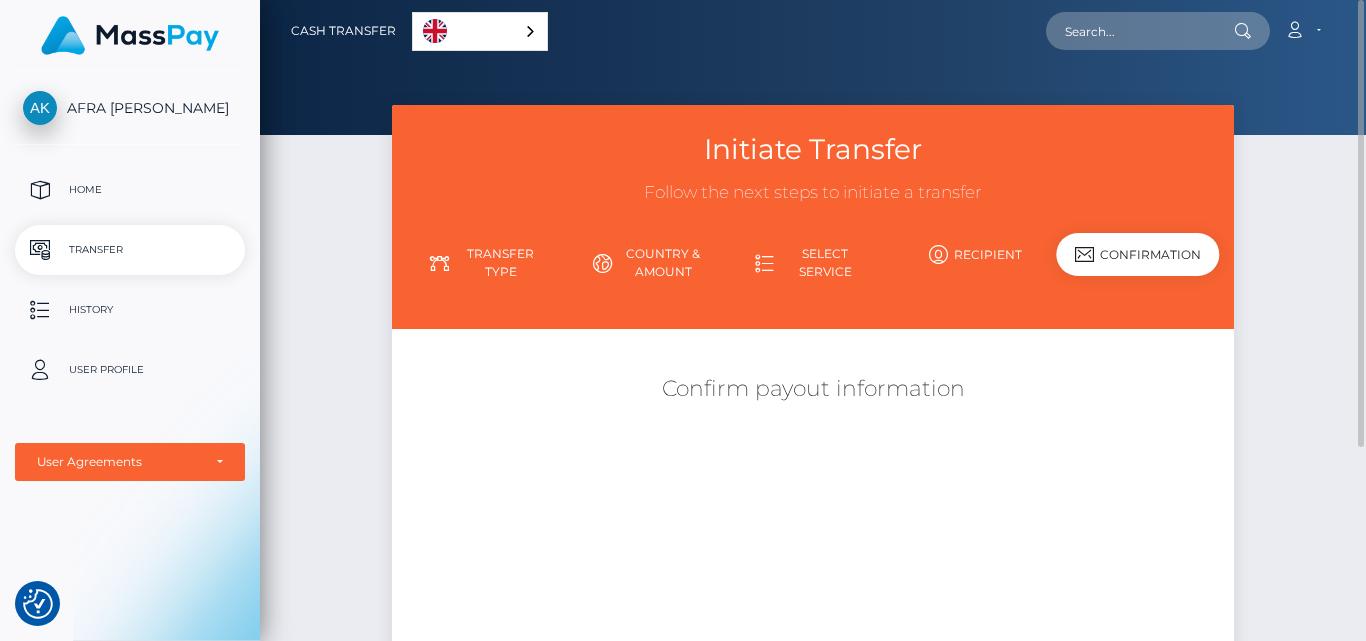 scroll, scrollTop: 100, scrollLeft: 0, axis: vertical 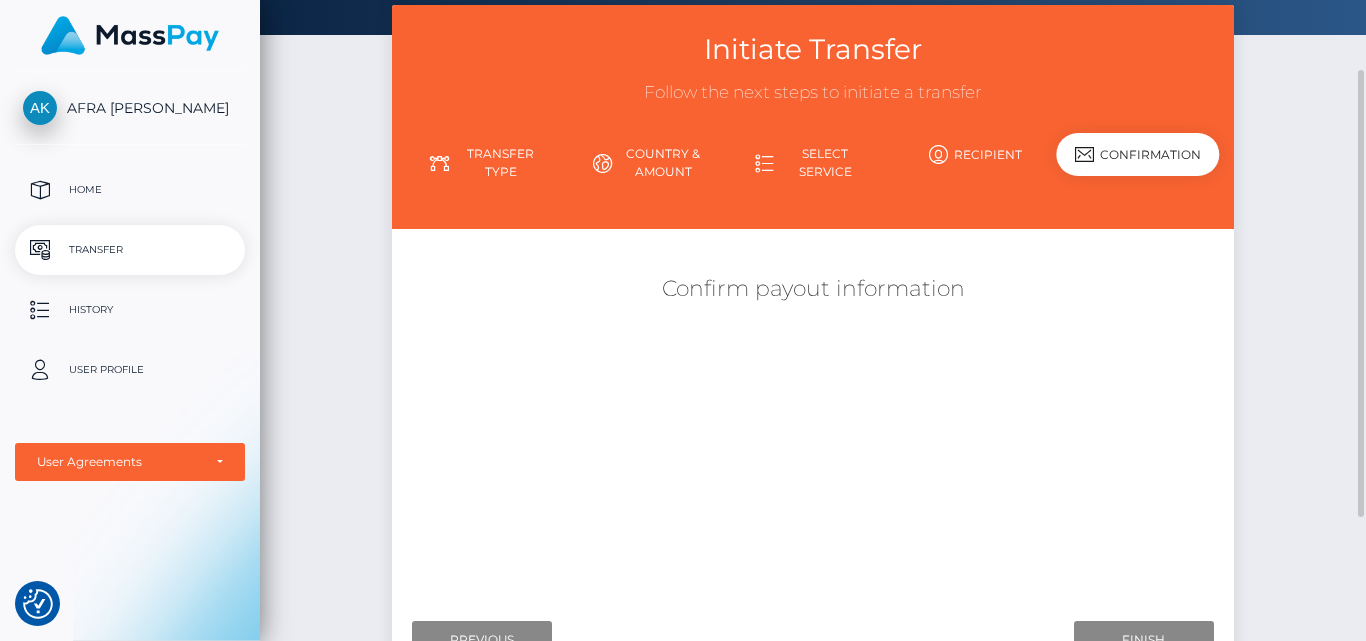 click on "Recipient" at bounding box center (975, 154) 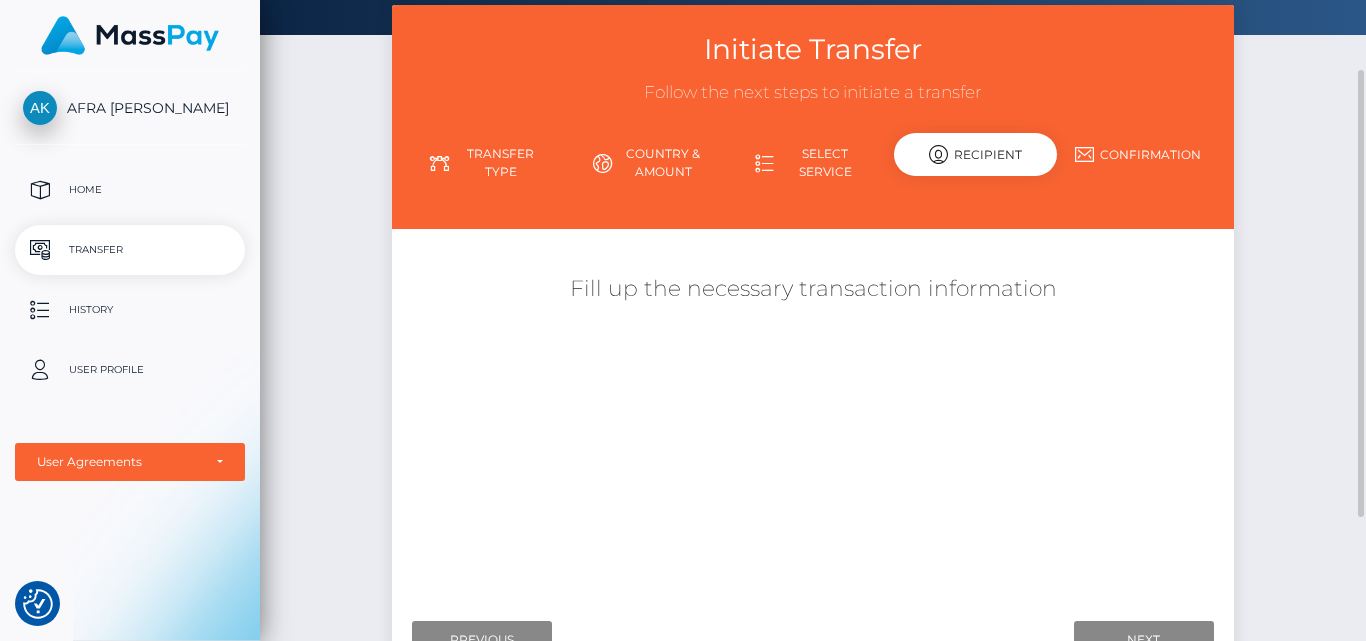 click on "Where would you like to send money to?
Country
Abkhazia
Afghanistan
Albania
Algeria
American Samoa   Andorra   Angola   Anguilla   Antarctica   Chad" at bounding box center [813, 421] 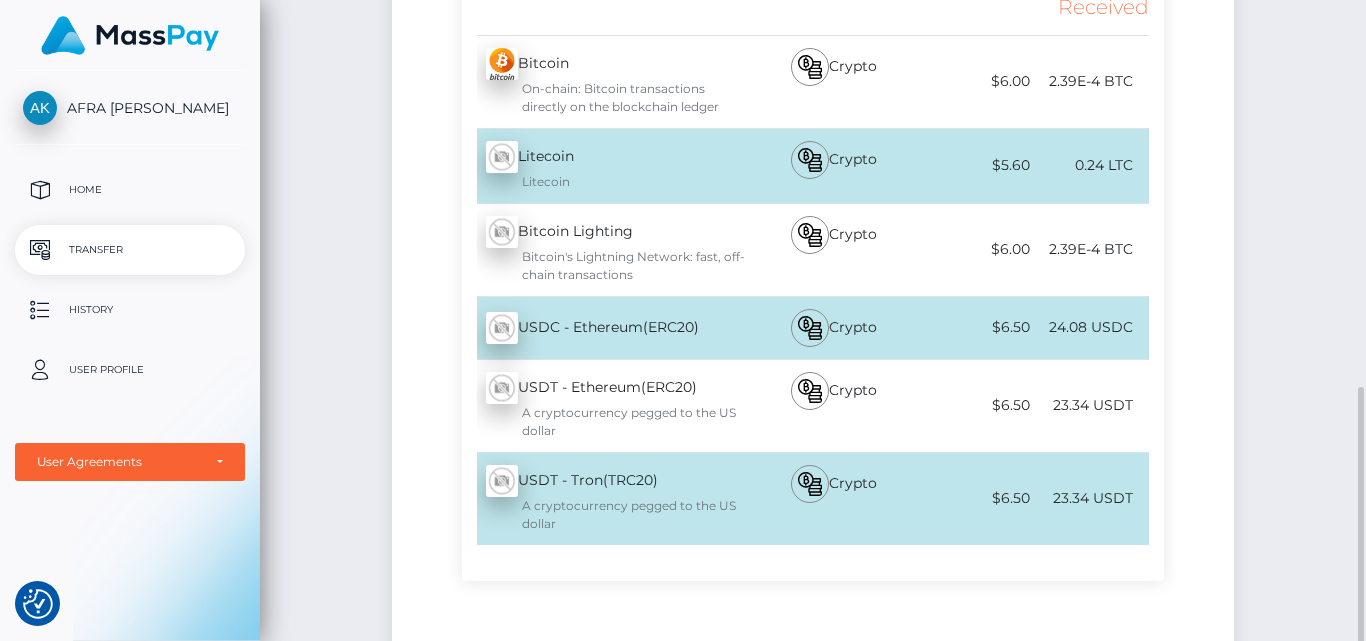 scroll, scrollTop: 600, scrollLeft: 0, axis: vertical 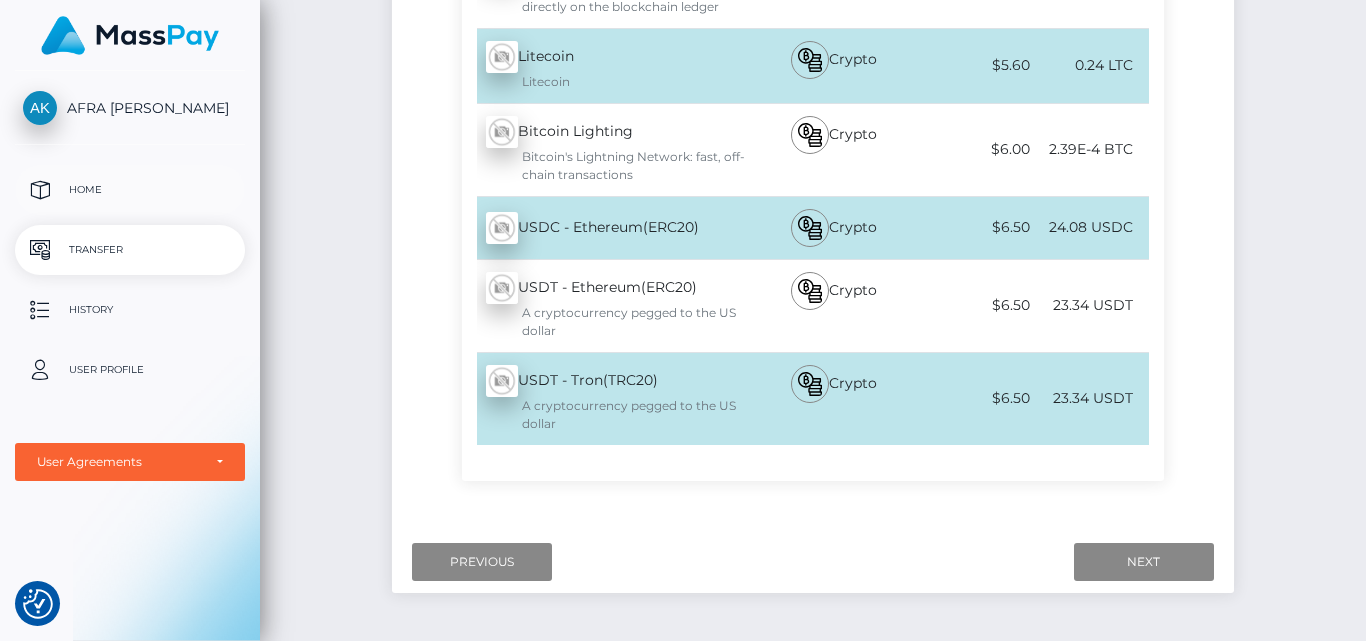 click on "Home" at bounding box center (130, 190) 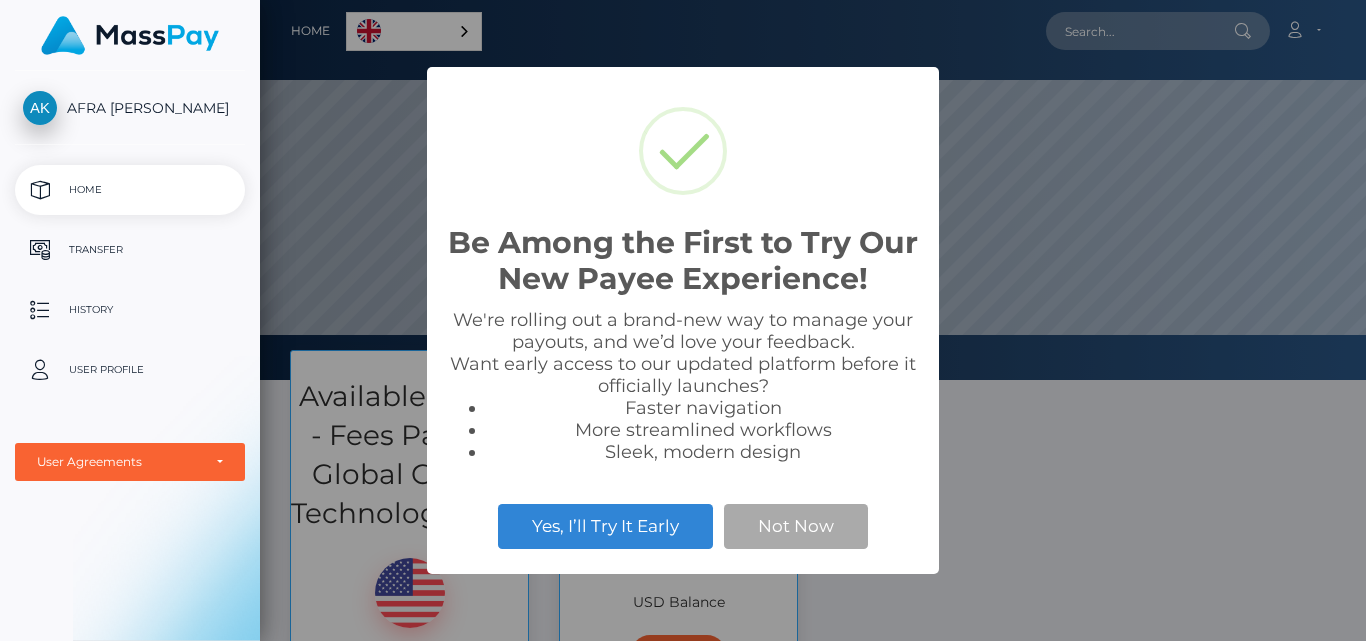 scroll, scrollTop: 0, scrollLeft: 0, axis: both 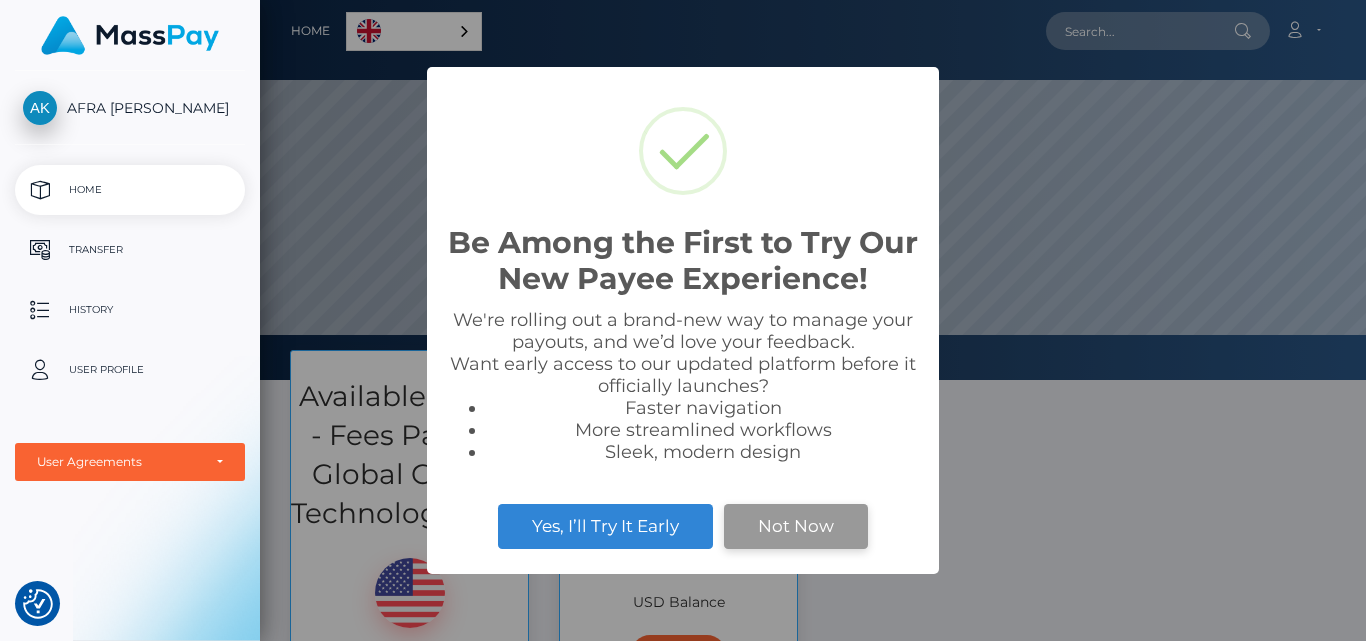 click on "Not Now" at bounding box center [796, 526] 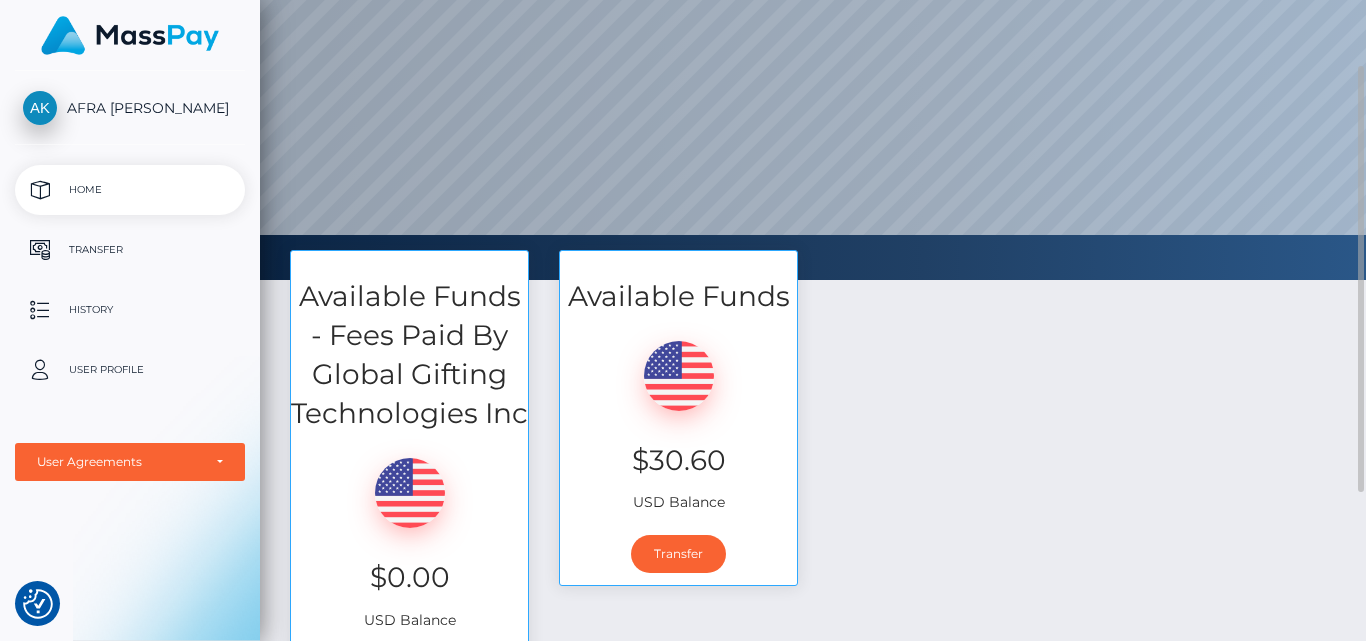 scroll, scrollTop: 200, scrollLeft: 0, axis: vertical 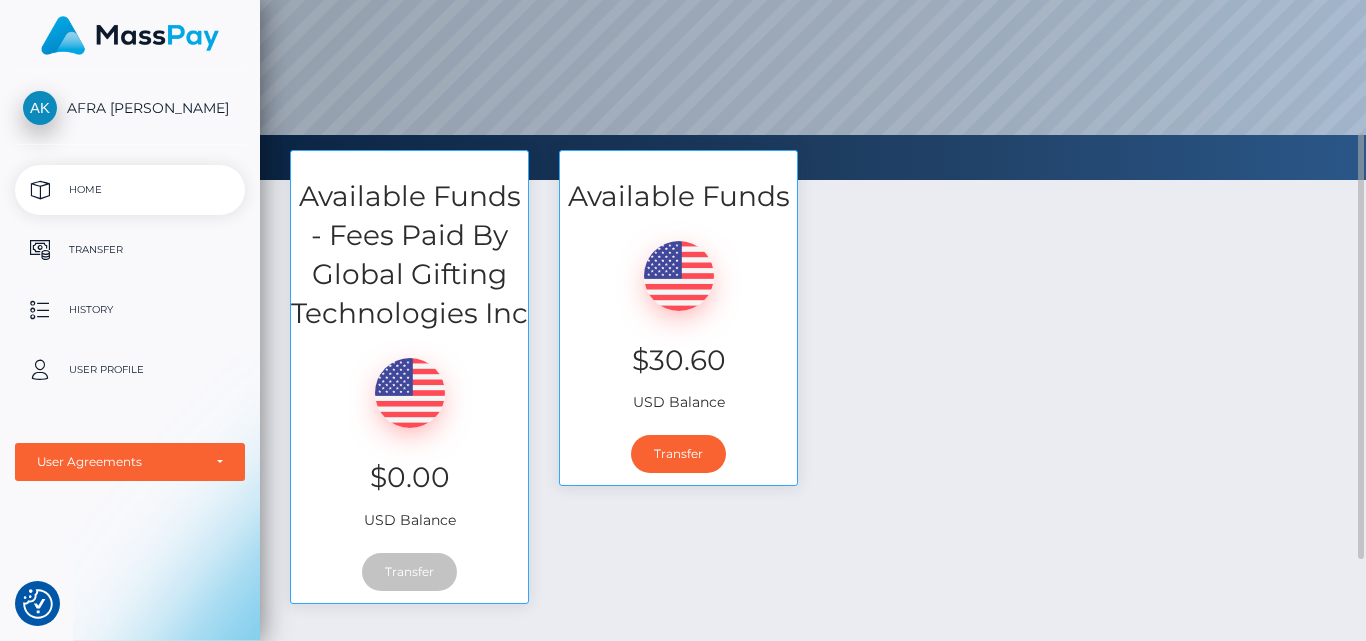 click on "Transfer" at bounding box center [409, 572] 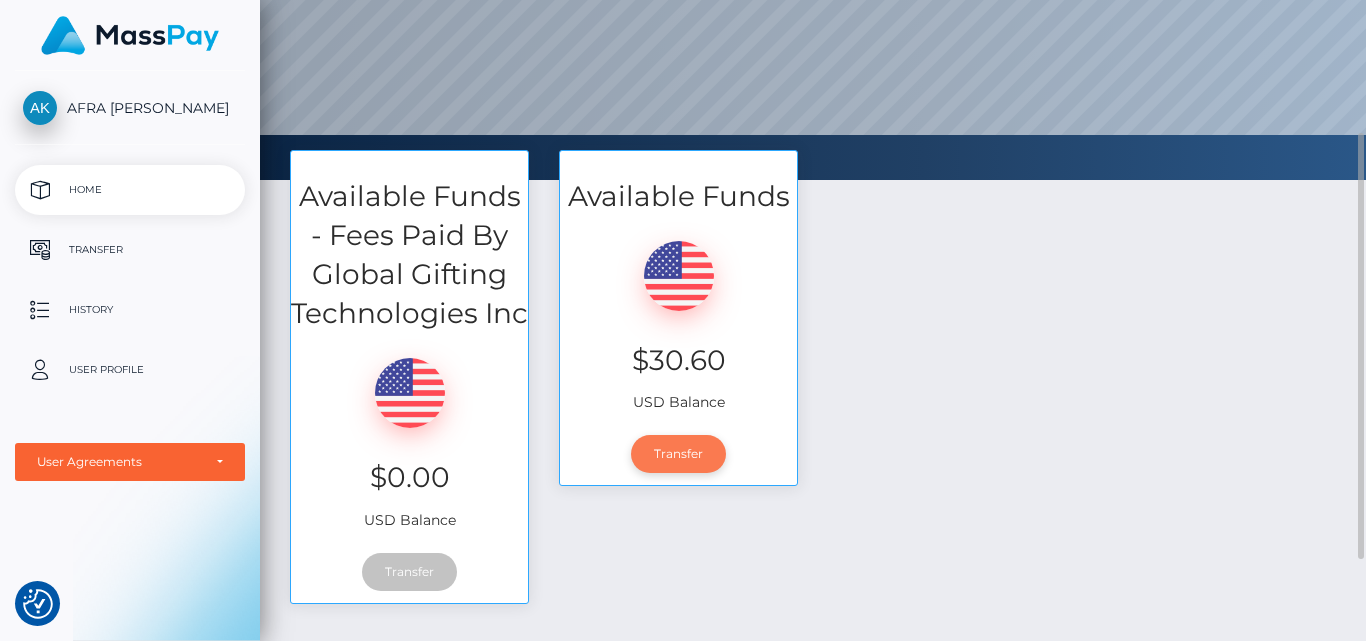 click on "Transfer" at bounding box center [678, 454] 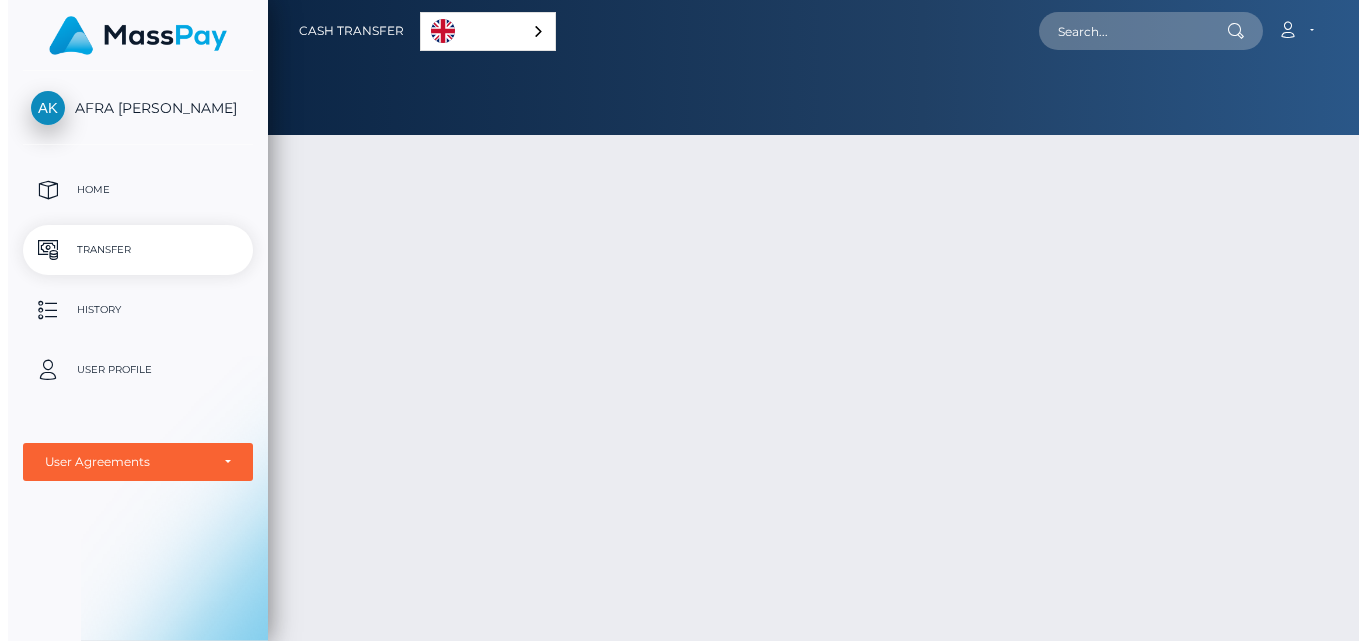 scroll, scrollTop: 0, scrollLeft: 0, axis: both 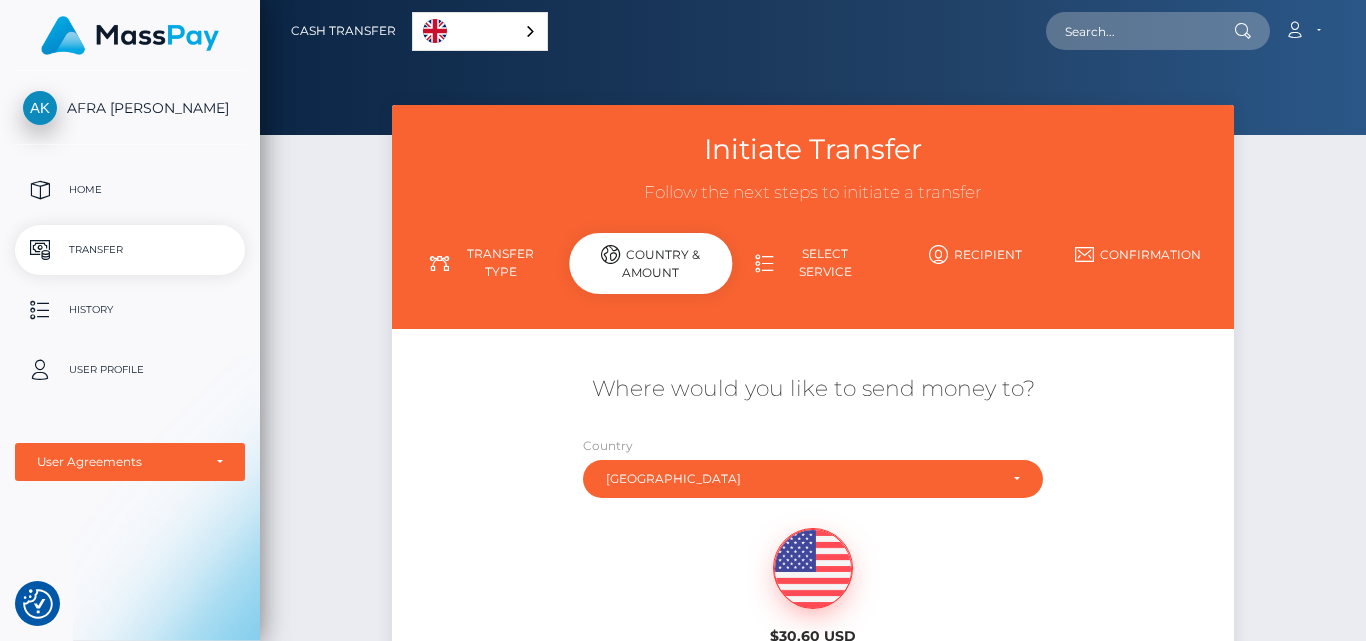 click on "Transfer" at bounding box center [130, 250] 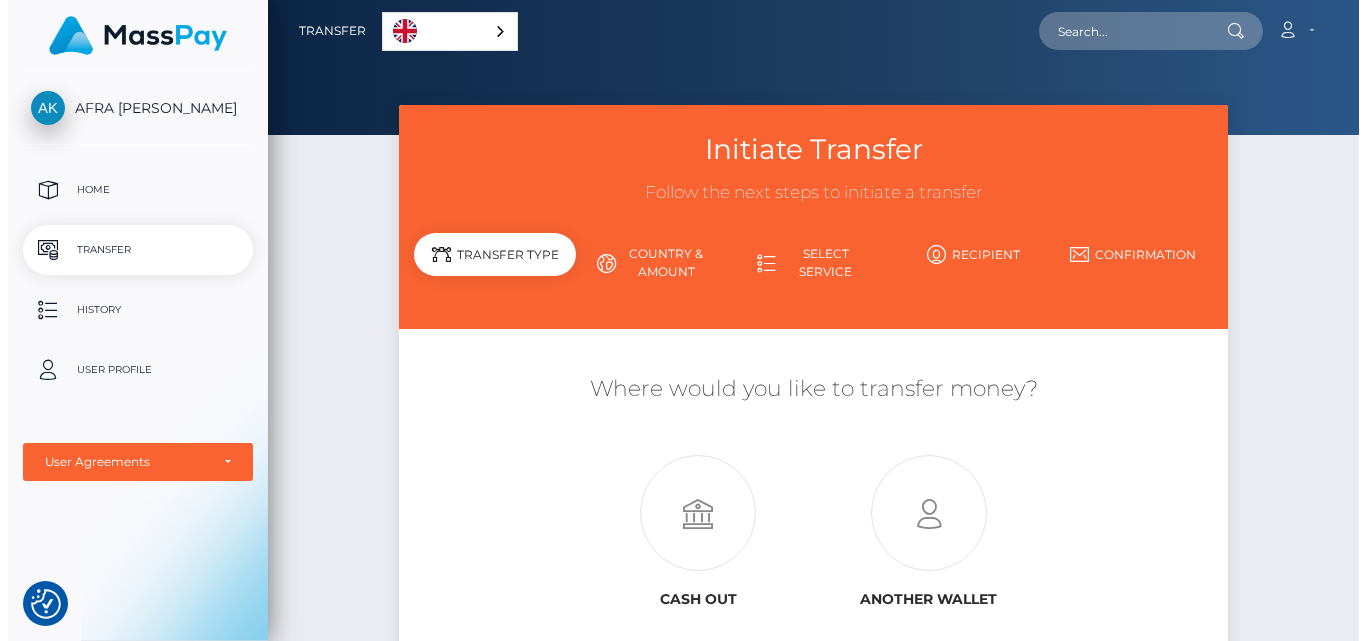 scroll, scrollTop: 0, scrollLeft: 0, axis: both 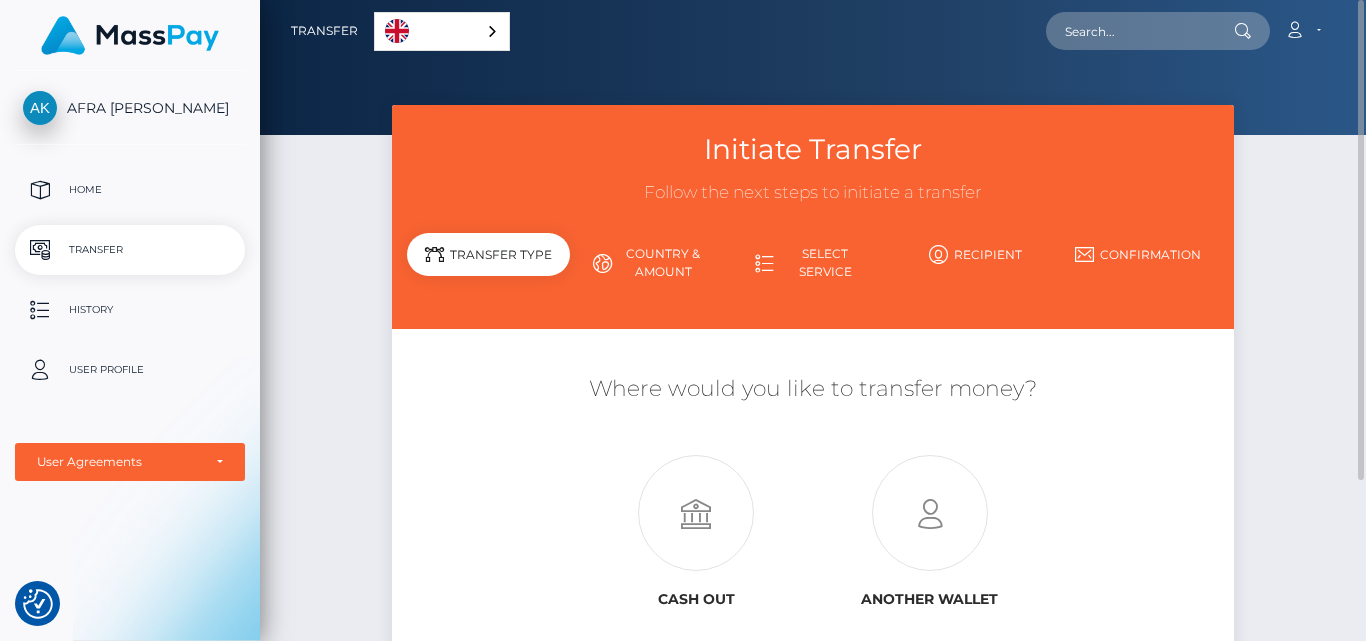 click on "AFRA [PERSON_NAME]" at bounding box center (130, 108) 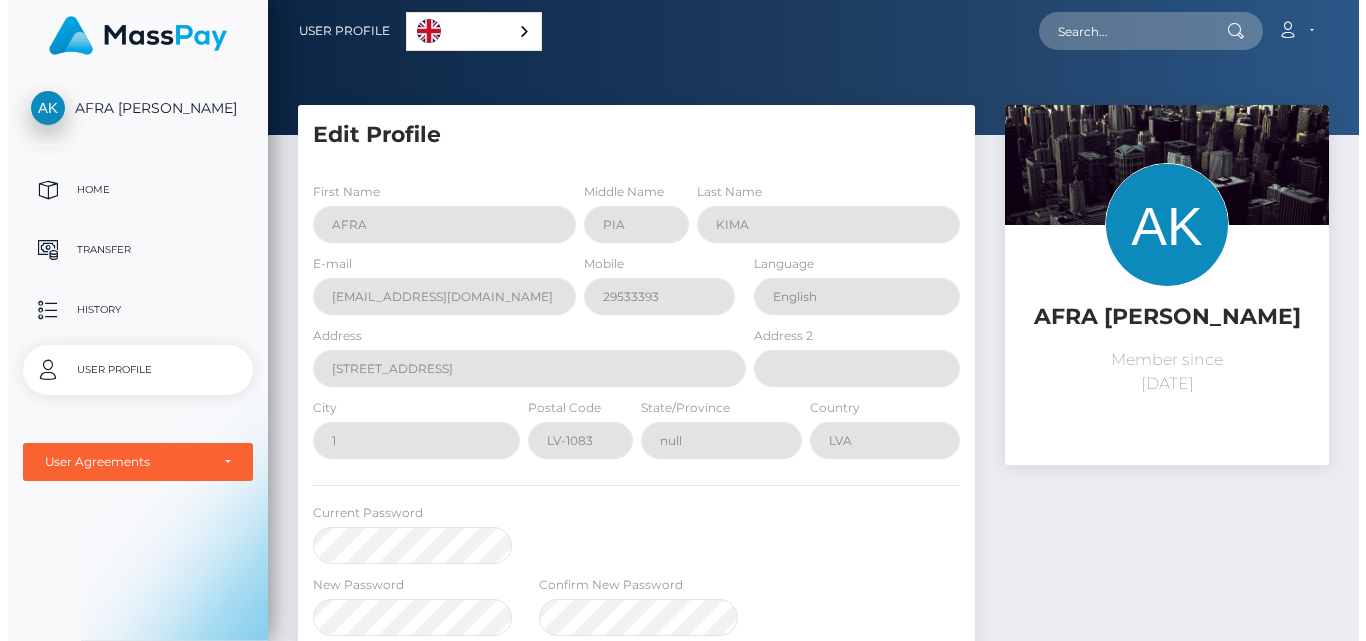 scroll, scrollTop: 0, scrollLeft: 0, axis: both 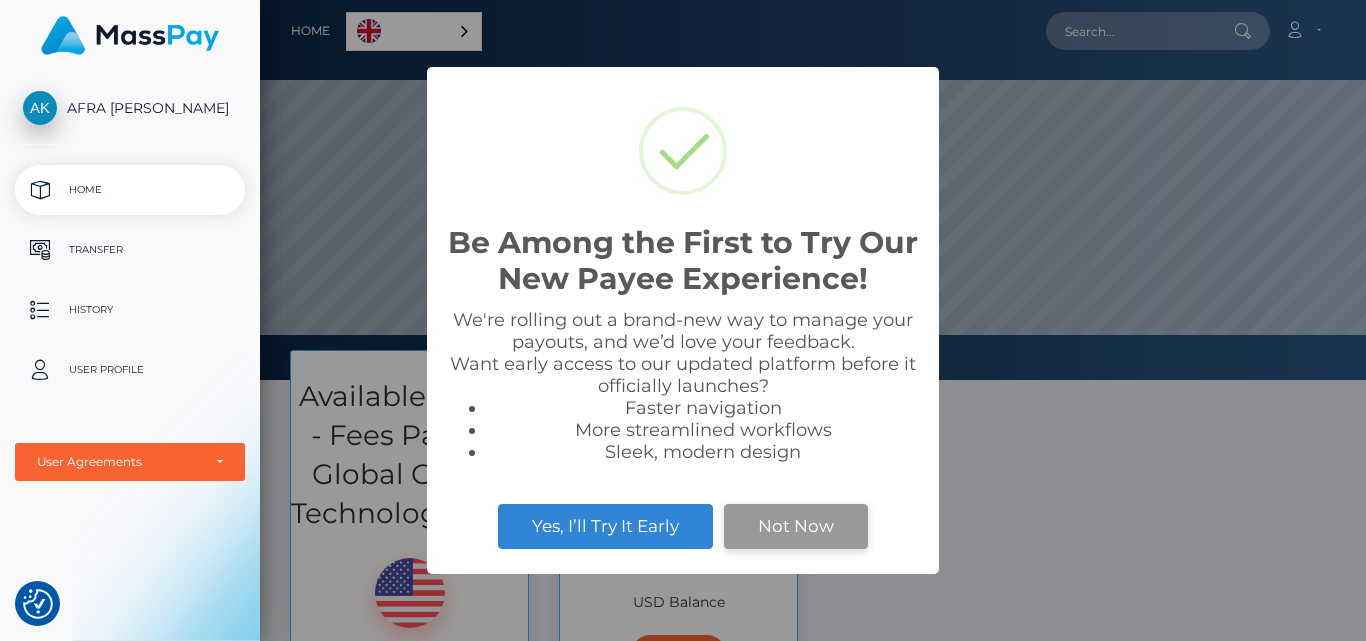 click on "Not Now" at bounding box center (796, 526) 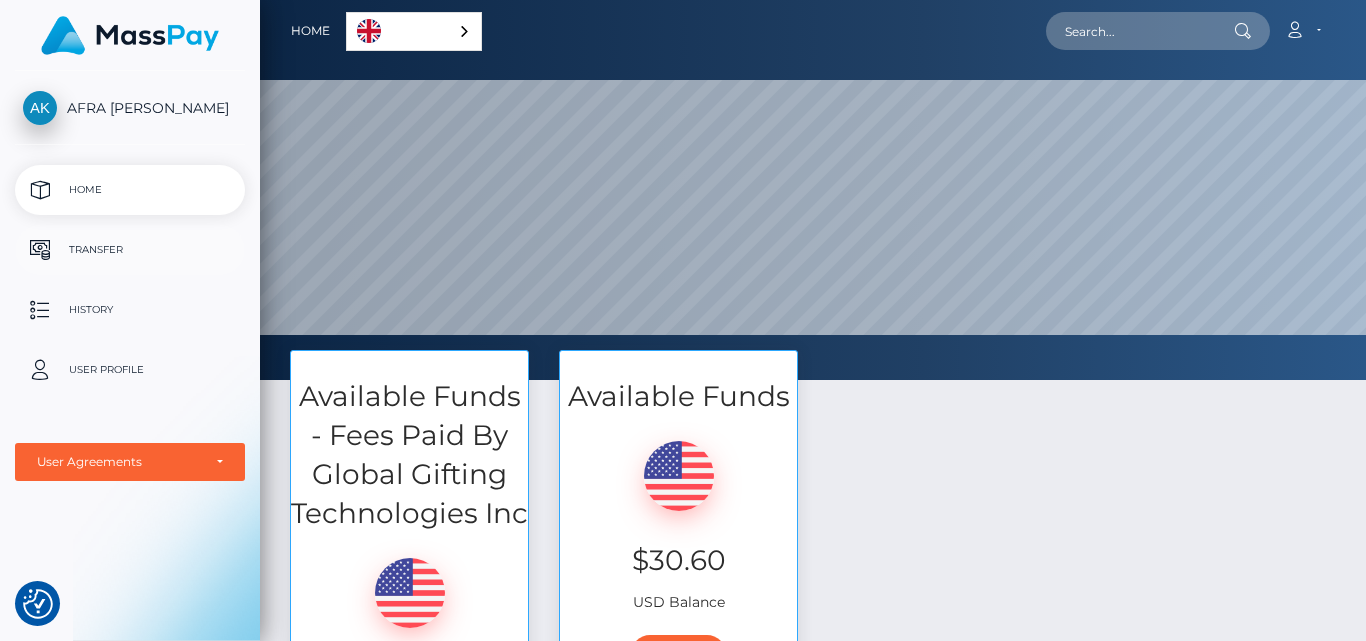 click on "Transfer" at bounding box center (130, 250) 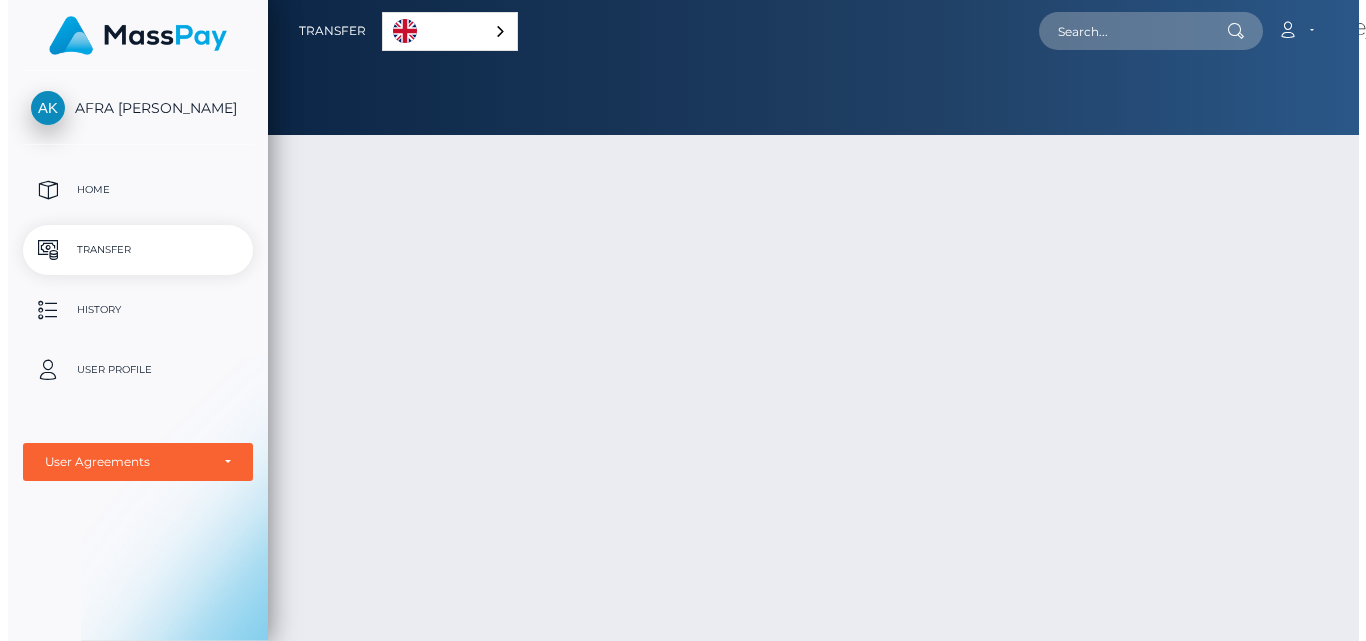 scroll, scrollTop: 0, scrollLeft: 0, axis: both 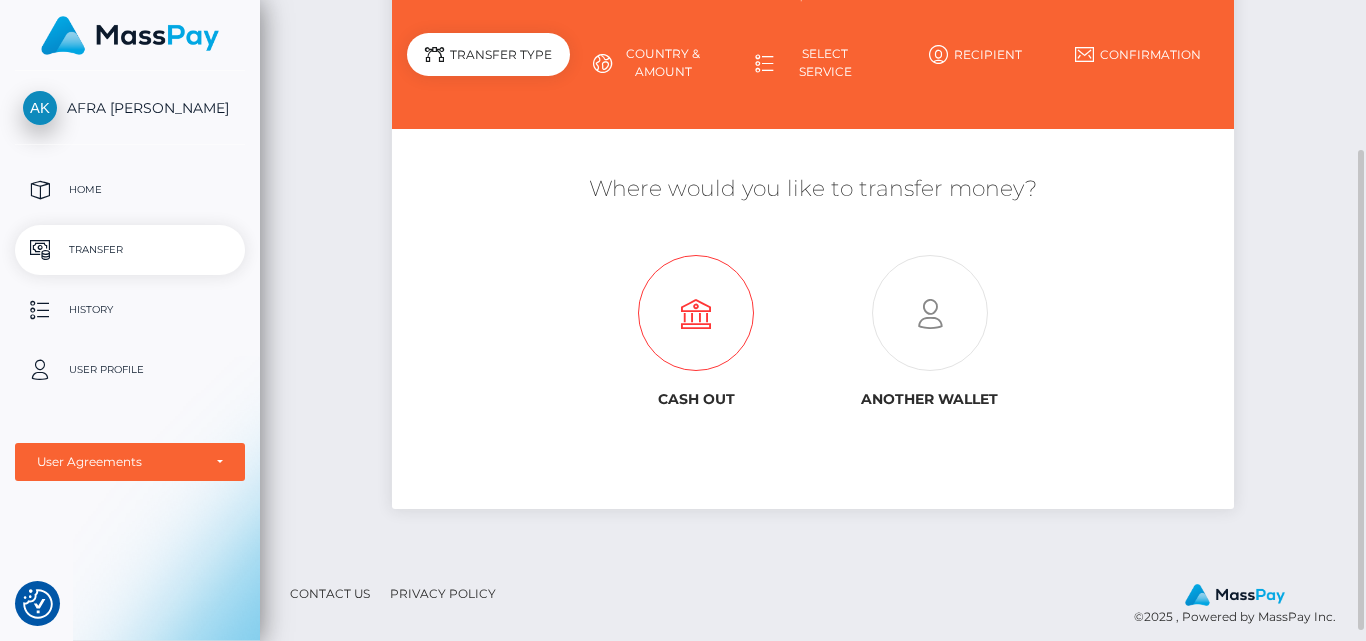 click at bounding box center [696, 314] 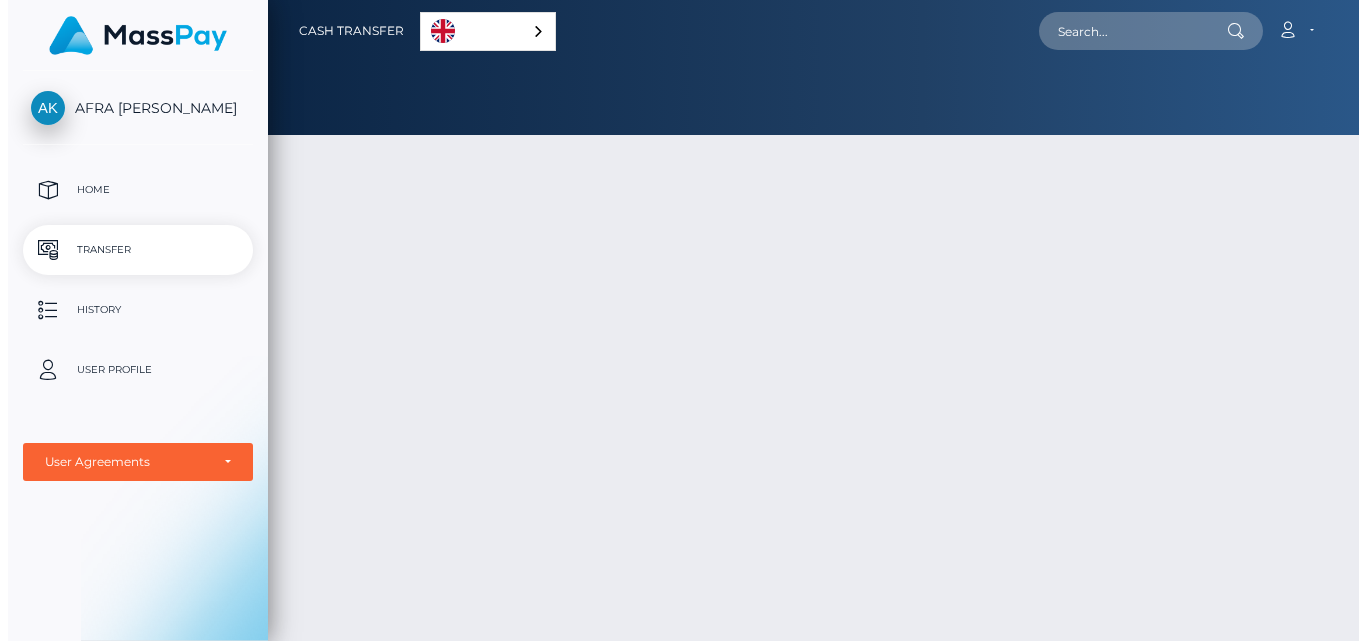 scroll, scrollTop: 0, scrollLeft: 0, axis: both 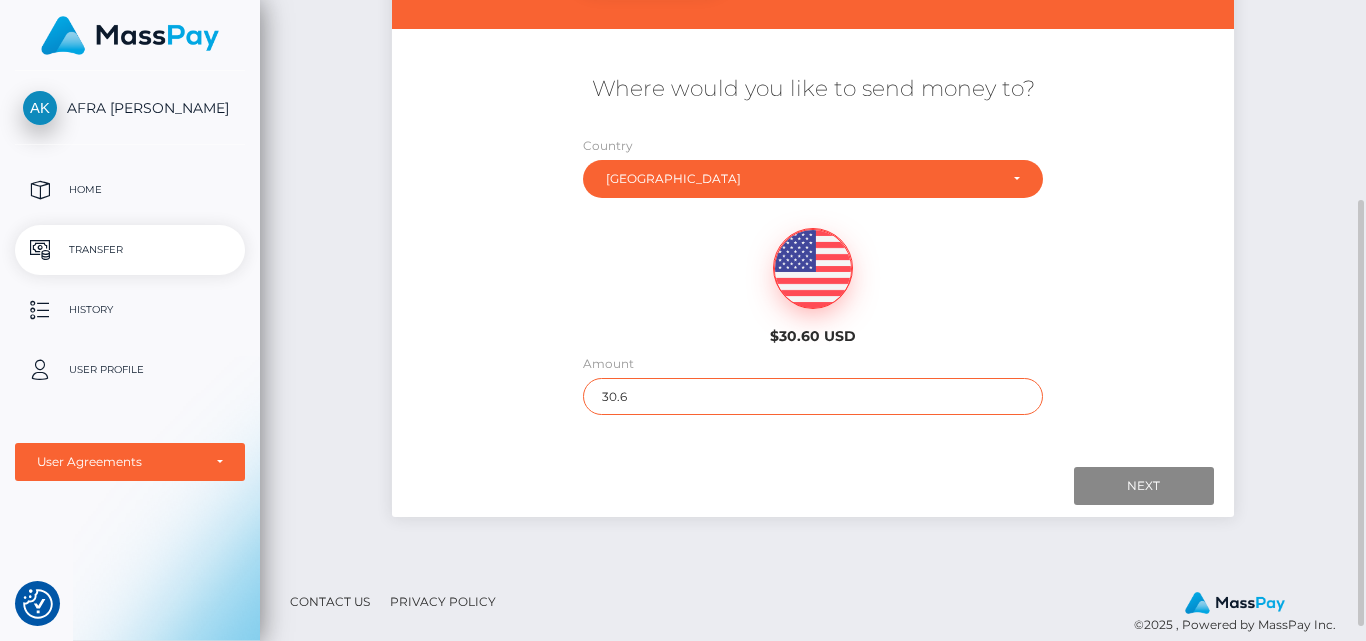 click on "30.6" at bounding box center (813, 396) 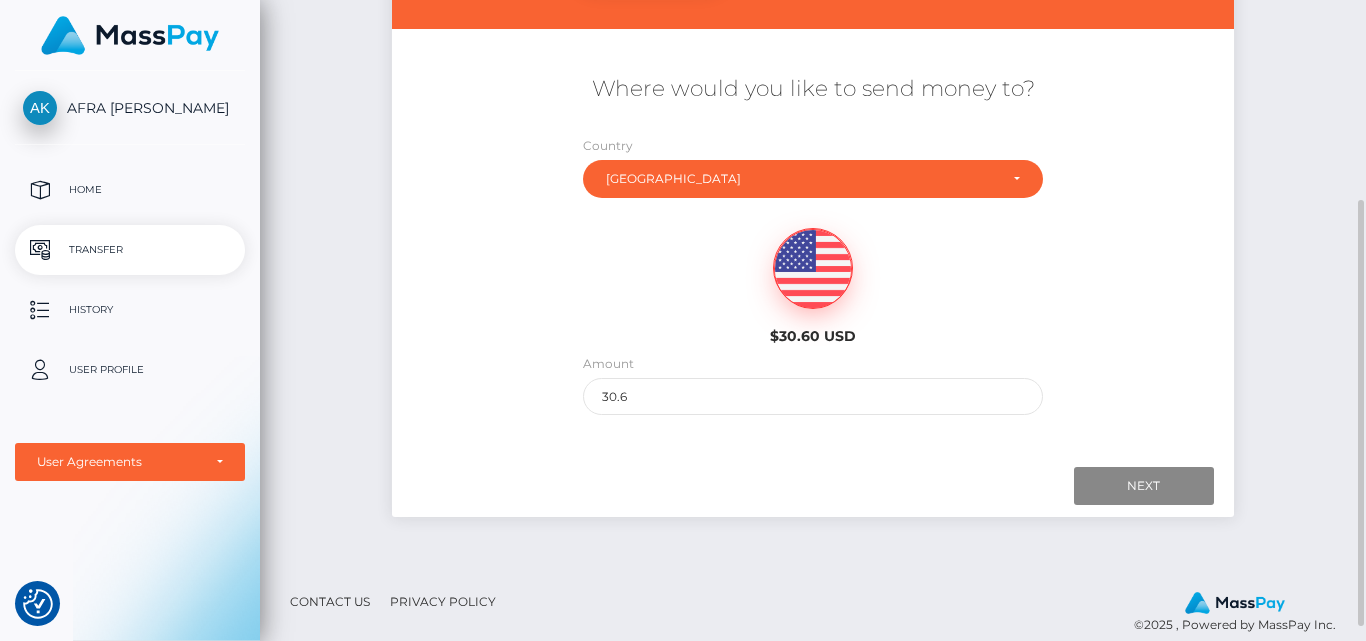 click at bounding box center (813, 269) 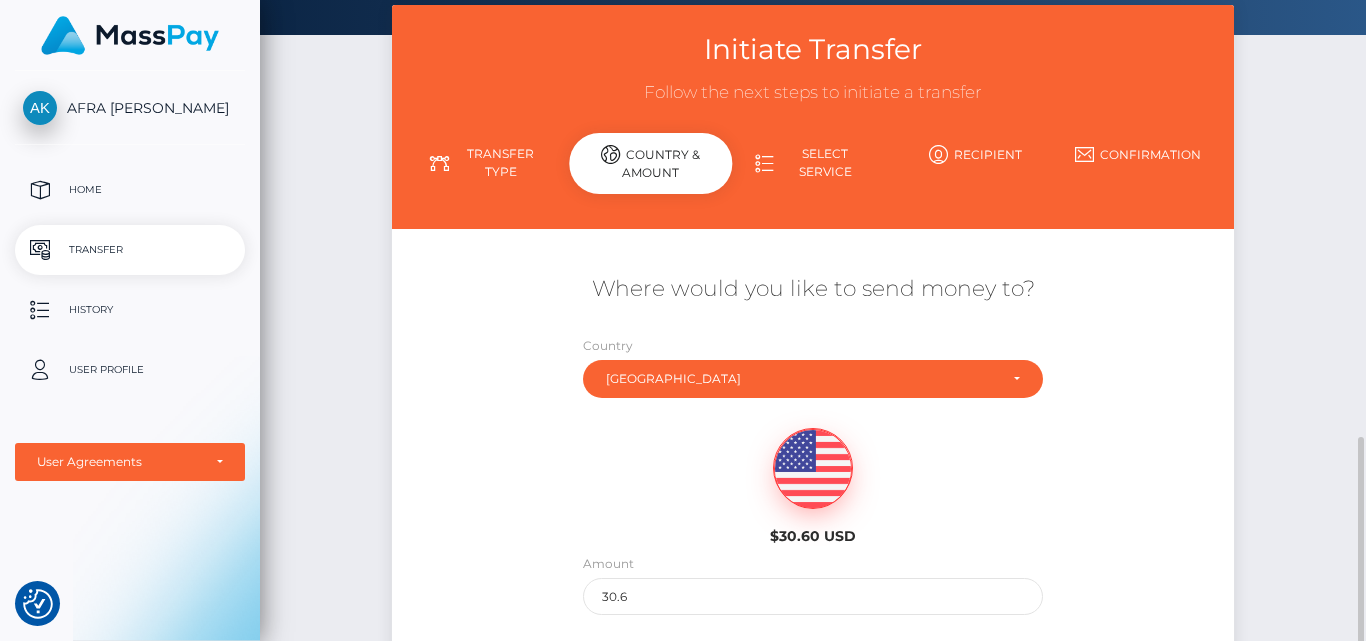 scroll, scrollTop: 322, scrollLeft: 0, axis: vertical 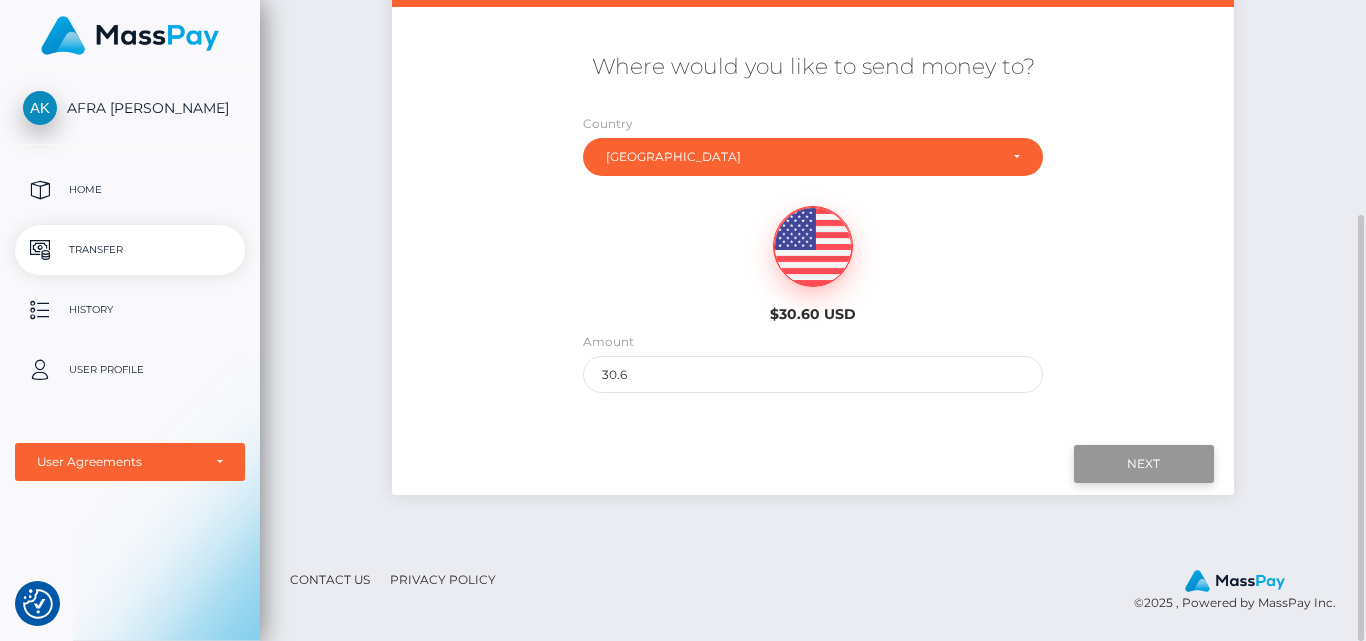click on "Next" at bounding box center [1144, 464] 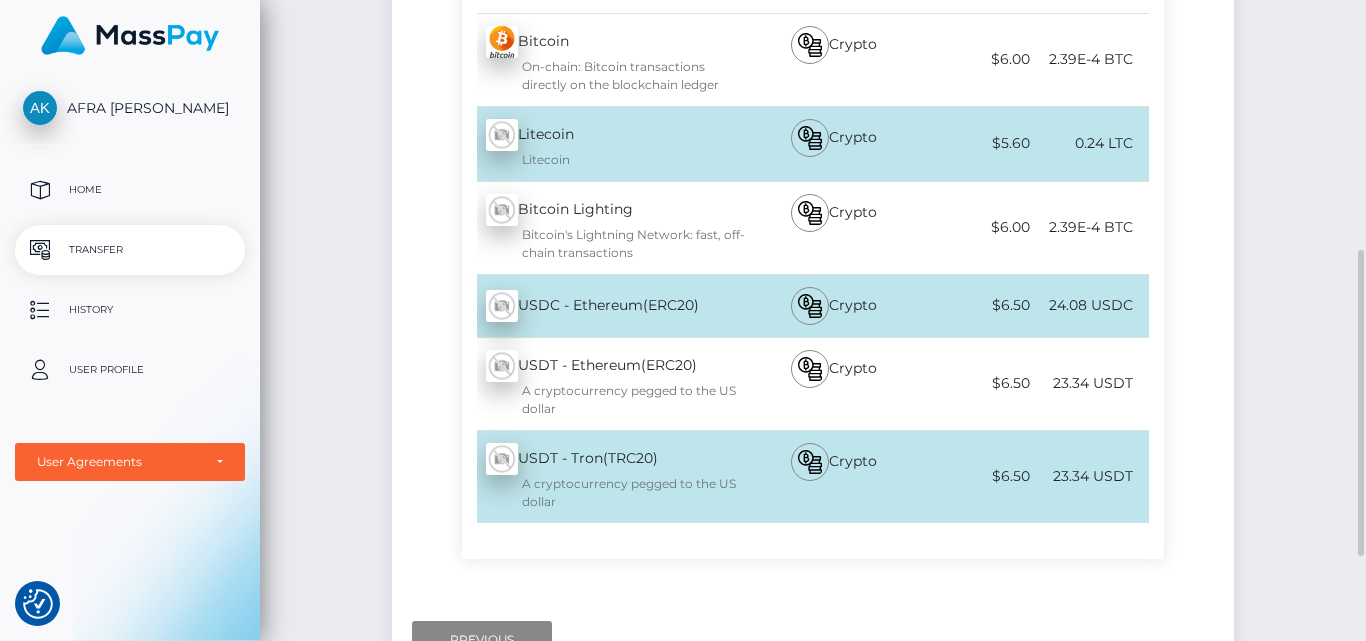 scroll, scrollTop: 622, scrollLeft: 0, axis: vertical 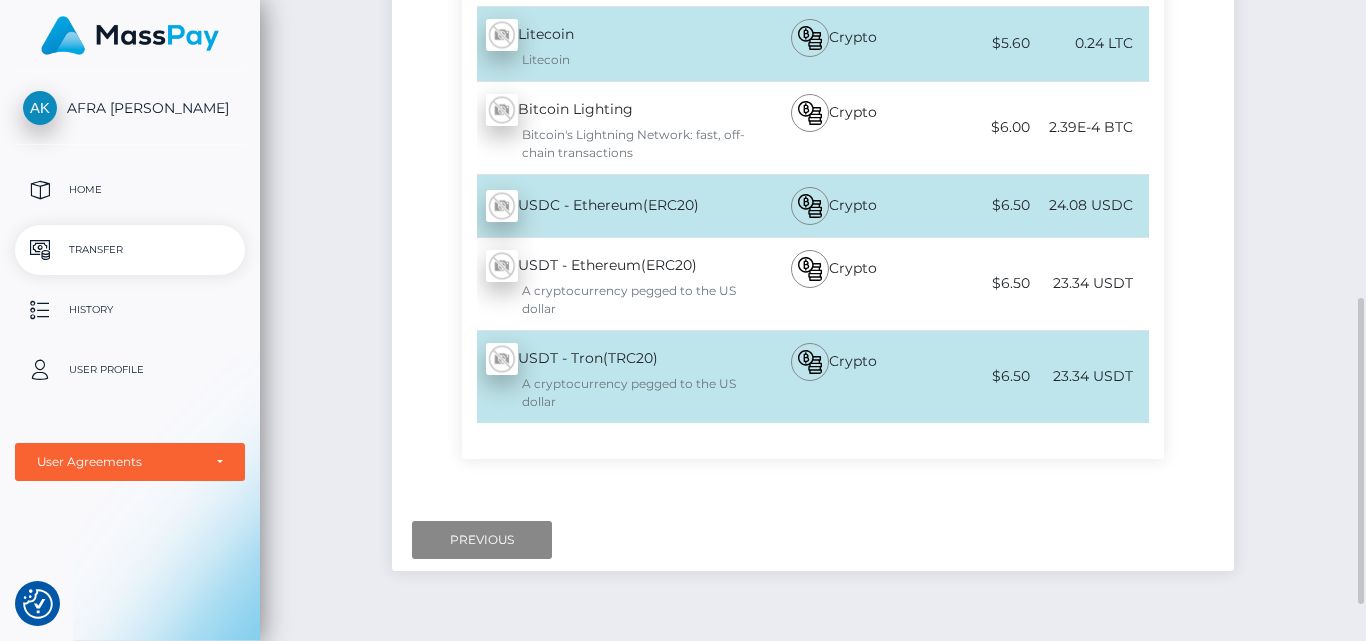 click on "Name
Service Type
Fee
Total Received
Bitcoin  - BTC" at bounding box center (812, 136) 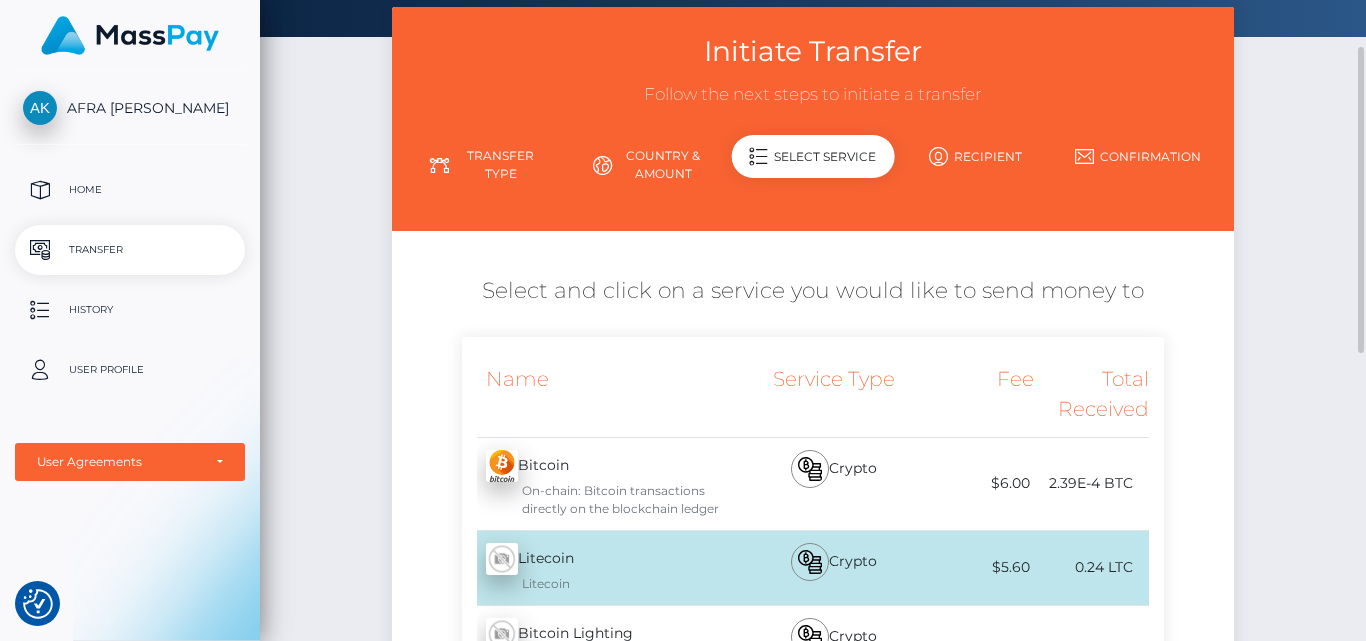 scroll, scrollTop: 0, scrollLeft: 0, axis: both 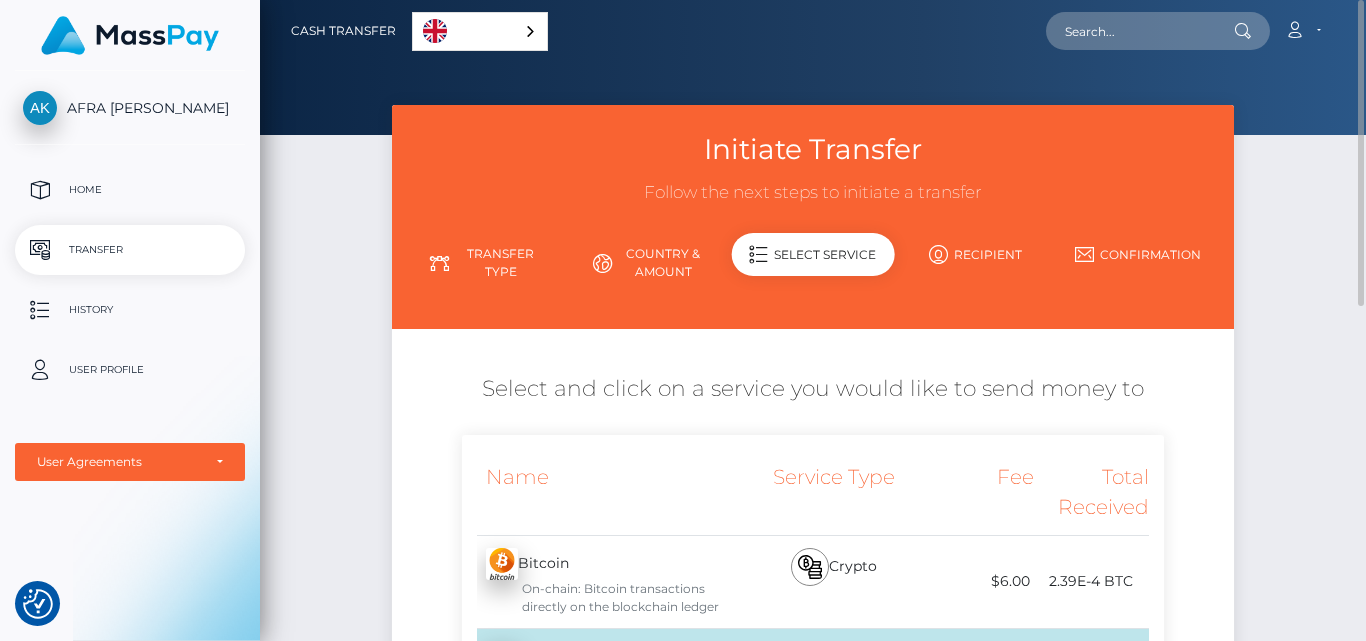 click on "Select and click on a service you would like to send money to" at bounding box center [813, 389] 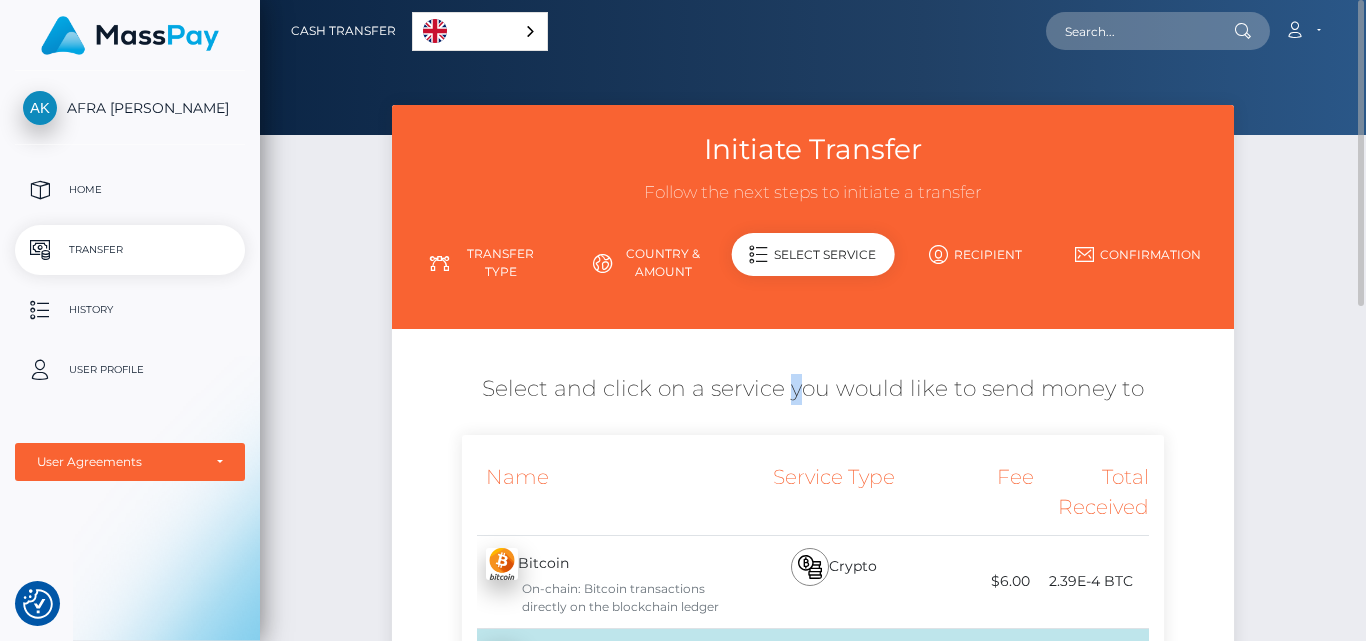 click on "Select and click on a service you would like to send money to" at bounding box center [813, 389] 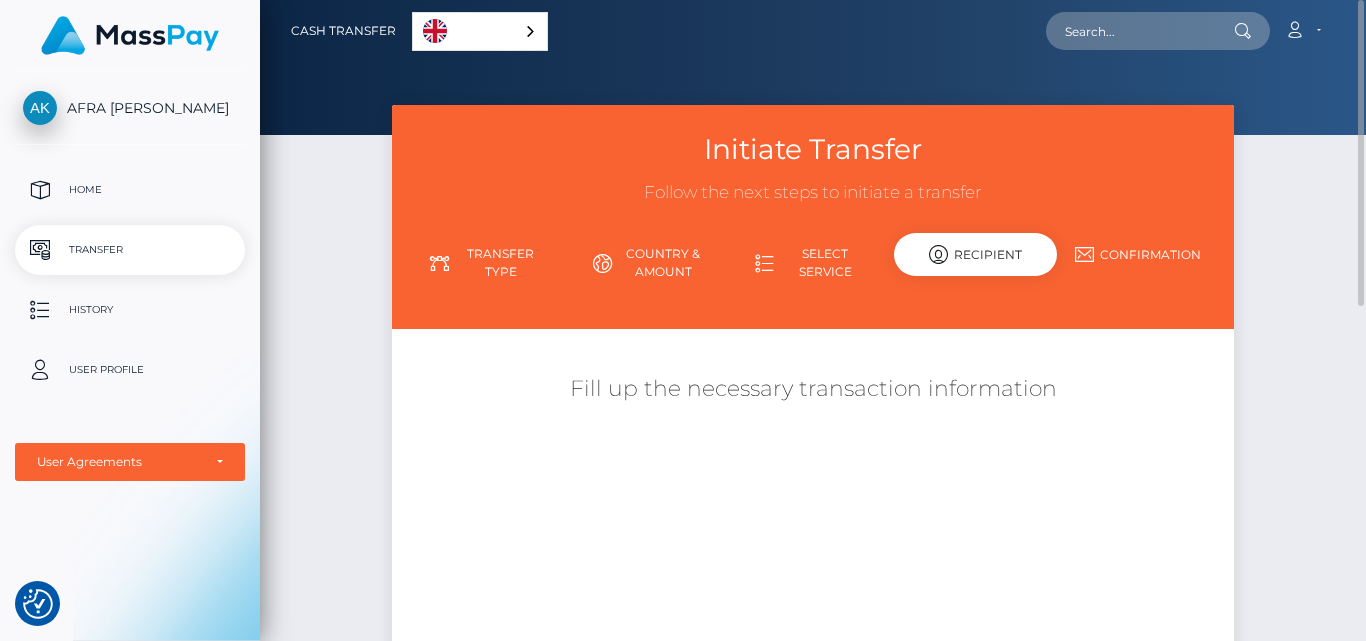scroll, scrollTop: 277, scrollLeft: 0, axis: vertical 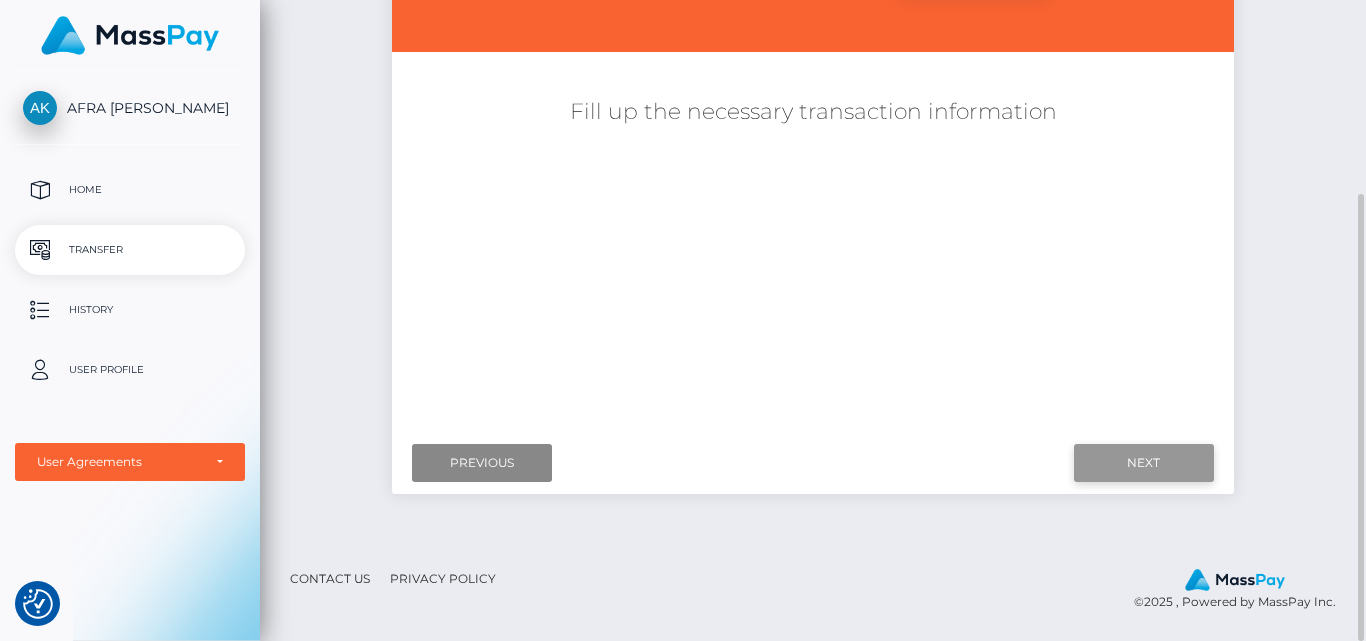 click on "Next" at bounding box center (1144, 463) 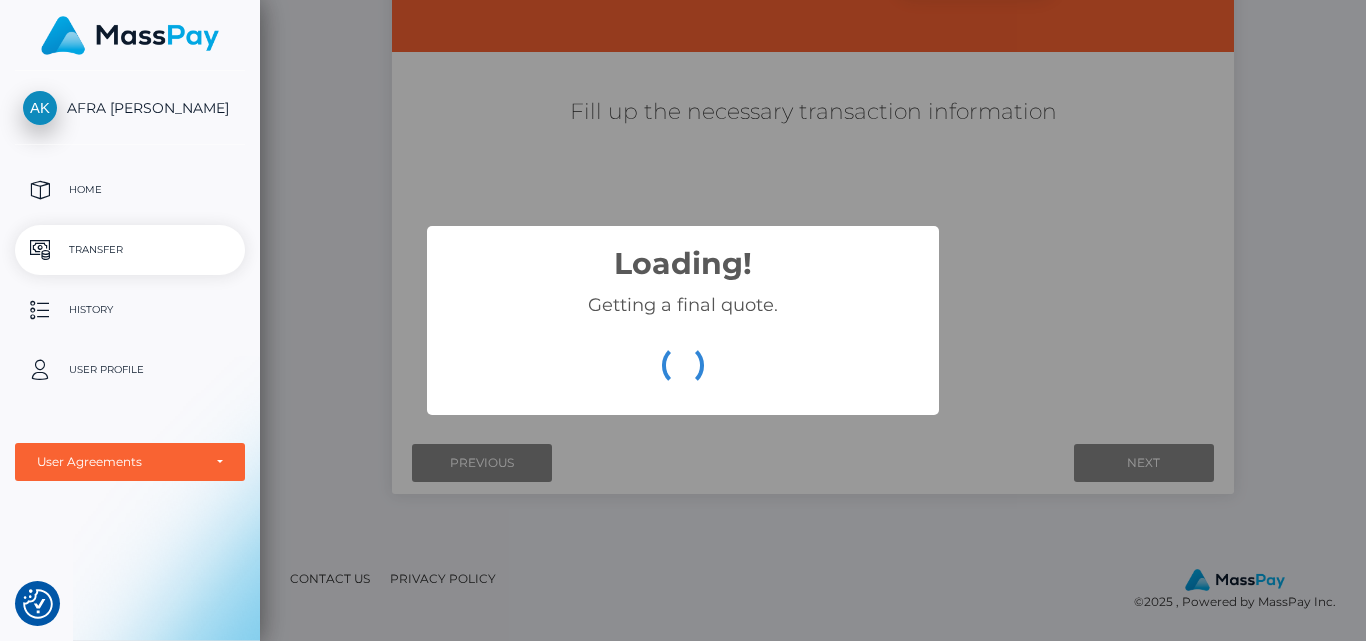 click at bounding box center (37, 603) 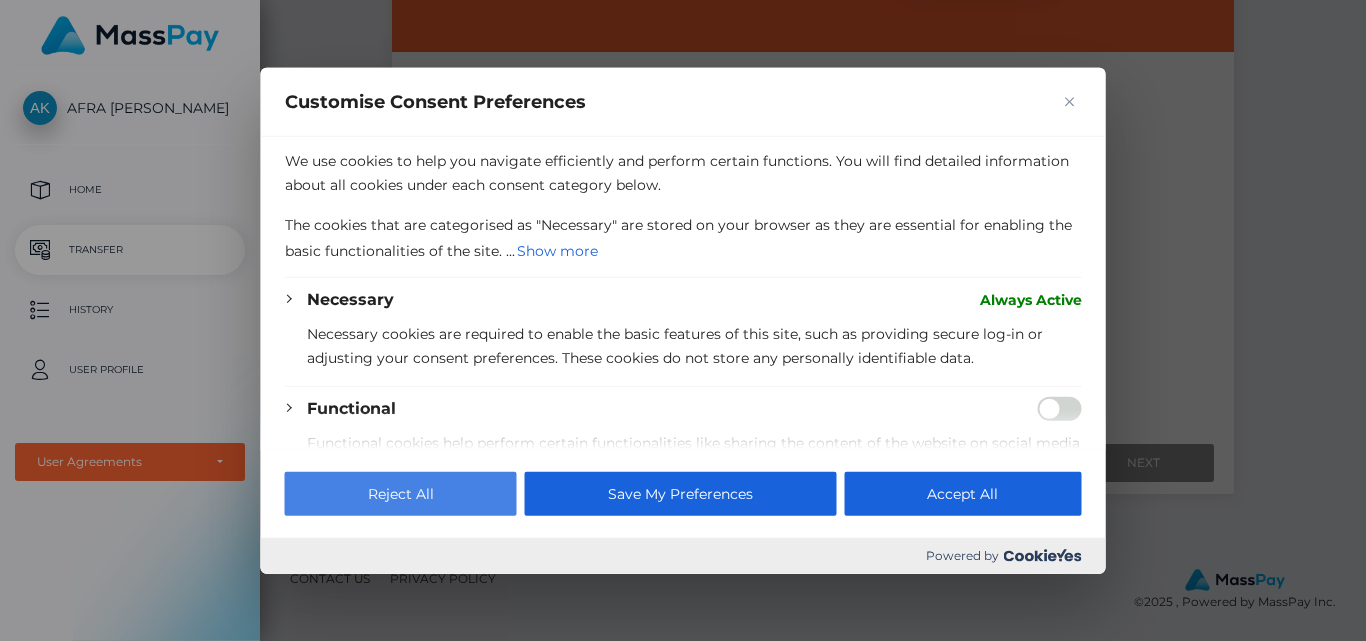 click on "Reject All" at bounding box center [401, 494] 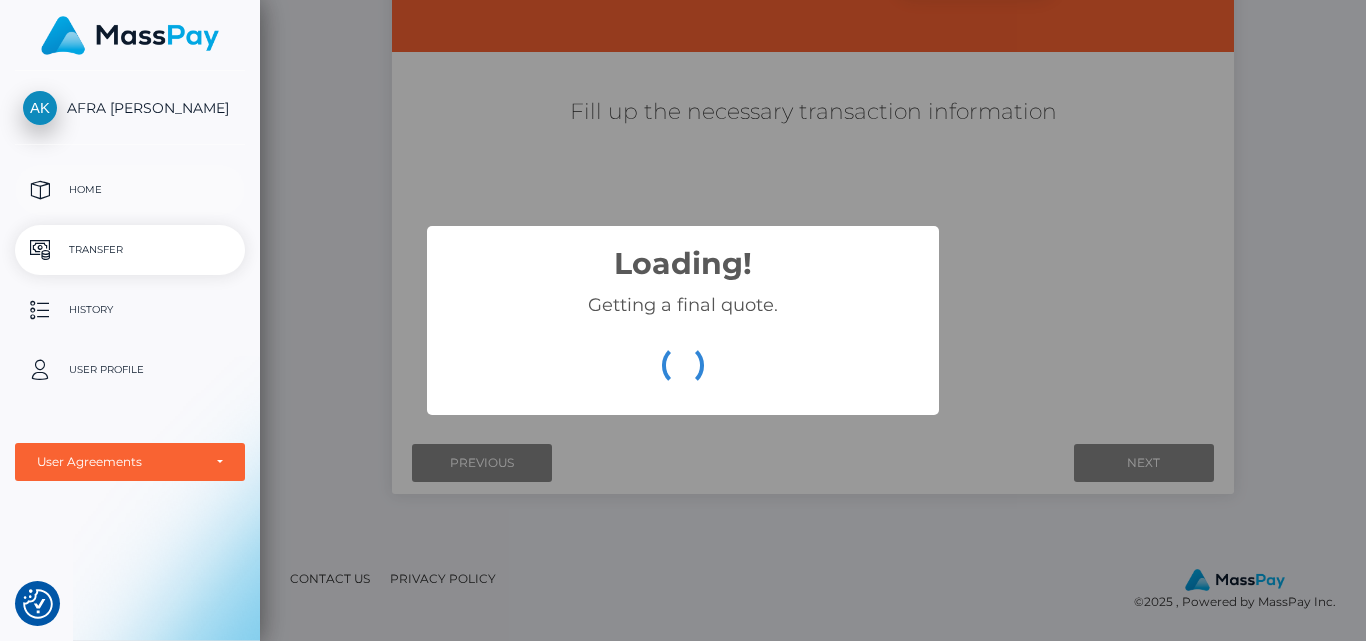 click on "Home" at bounding box center [130, 190] 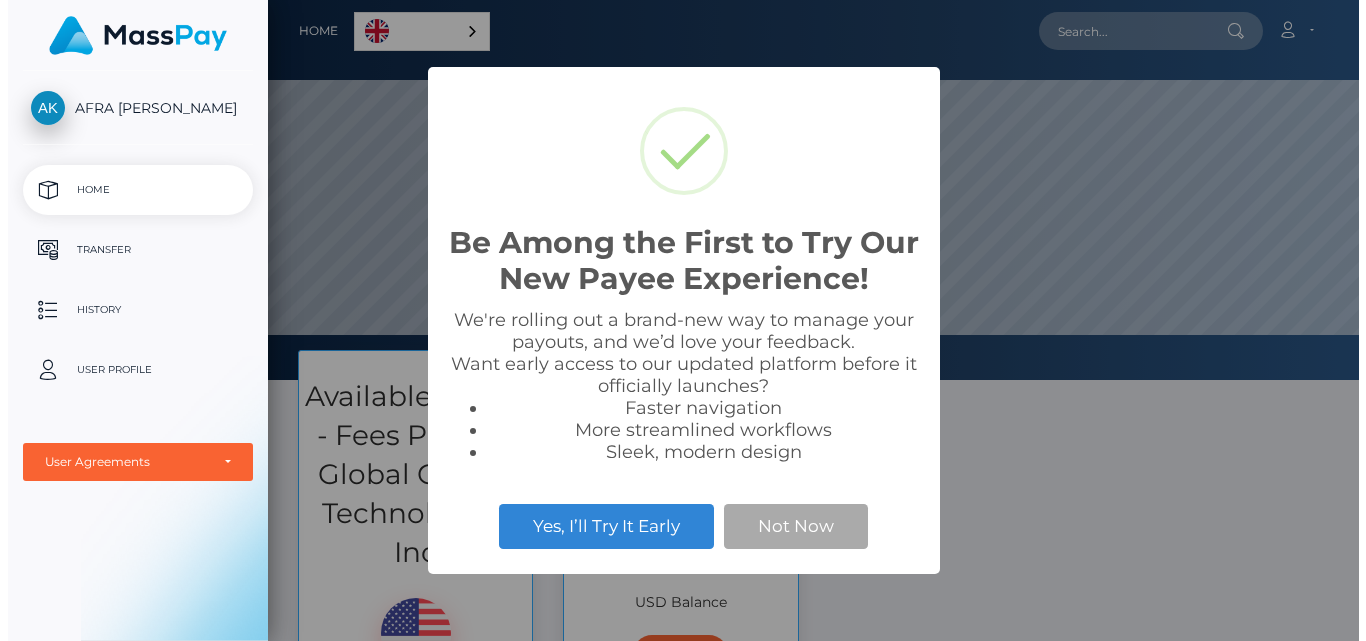 scroll, scrollTop: 0, scrollLeft: 0, axis: both 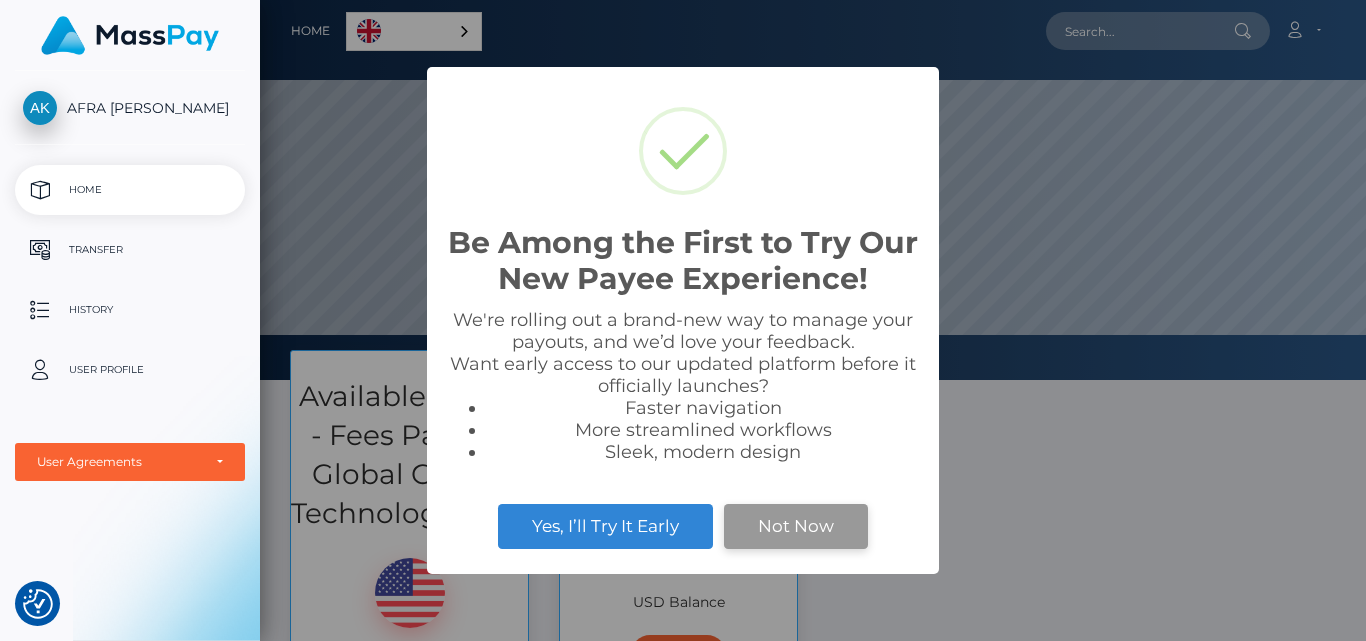 click on "Not Now" at bounding box center [796, 526] 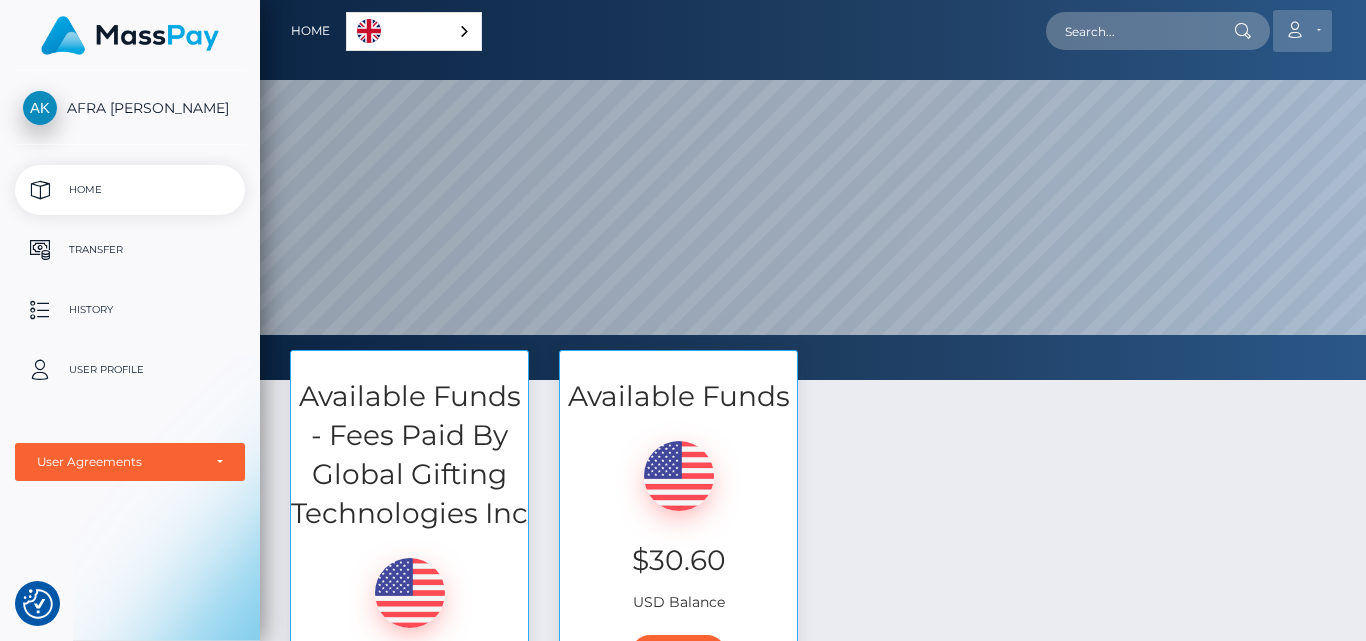 click on "Account" at bounding box center (1302, 31) 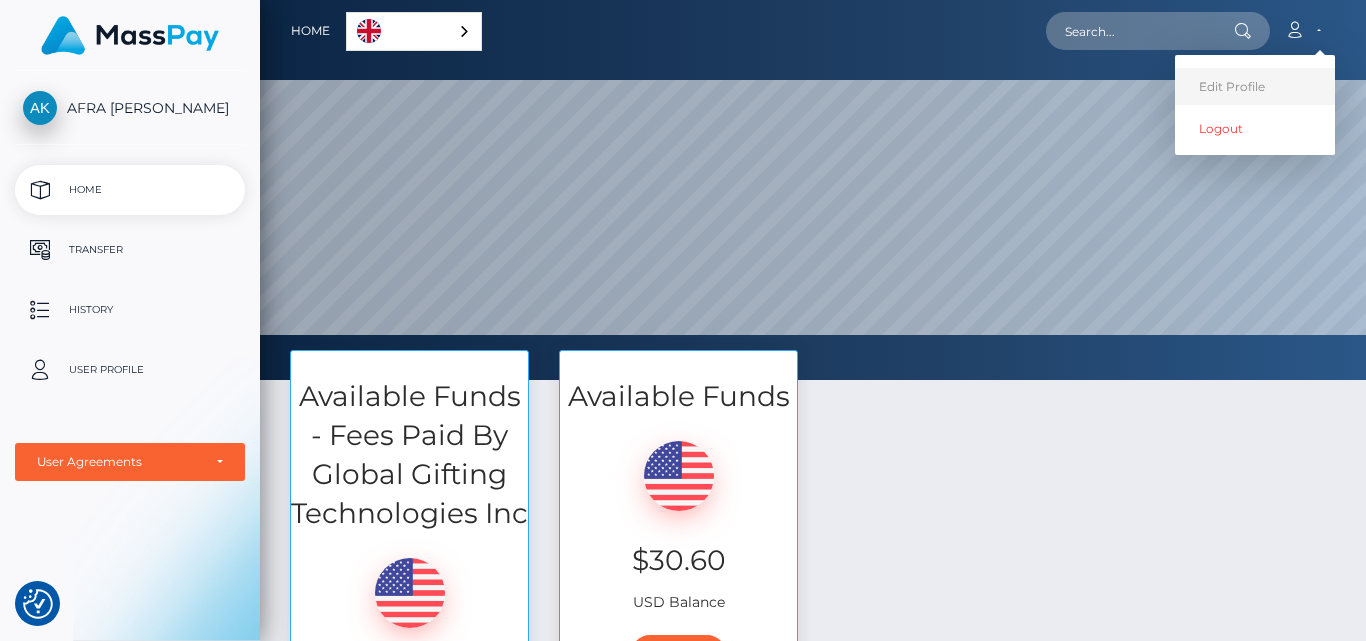 click on "Edit Profile" at bounding box center (1255, 86) 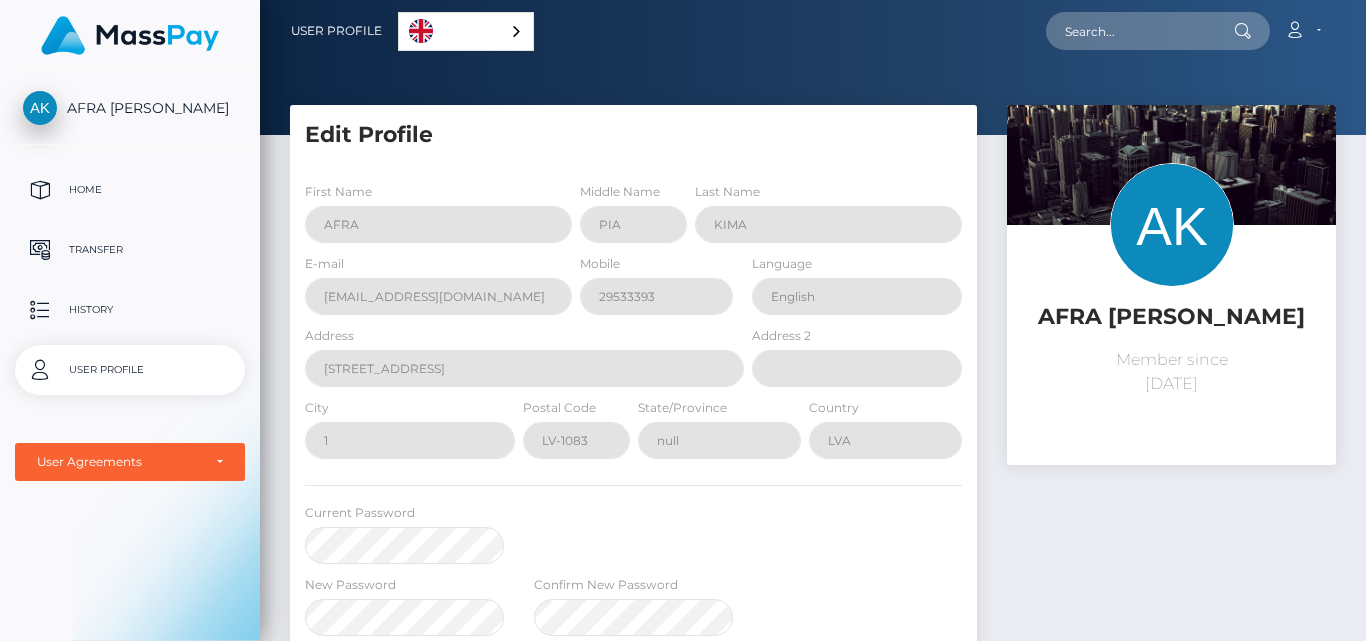 scroll, scrollTop: 0, scrollLeft: 0, axis: both 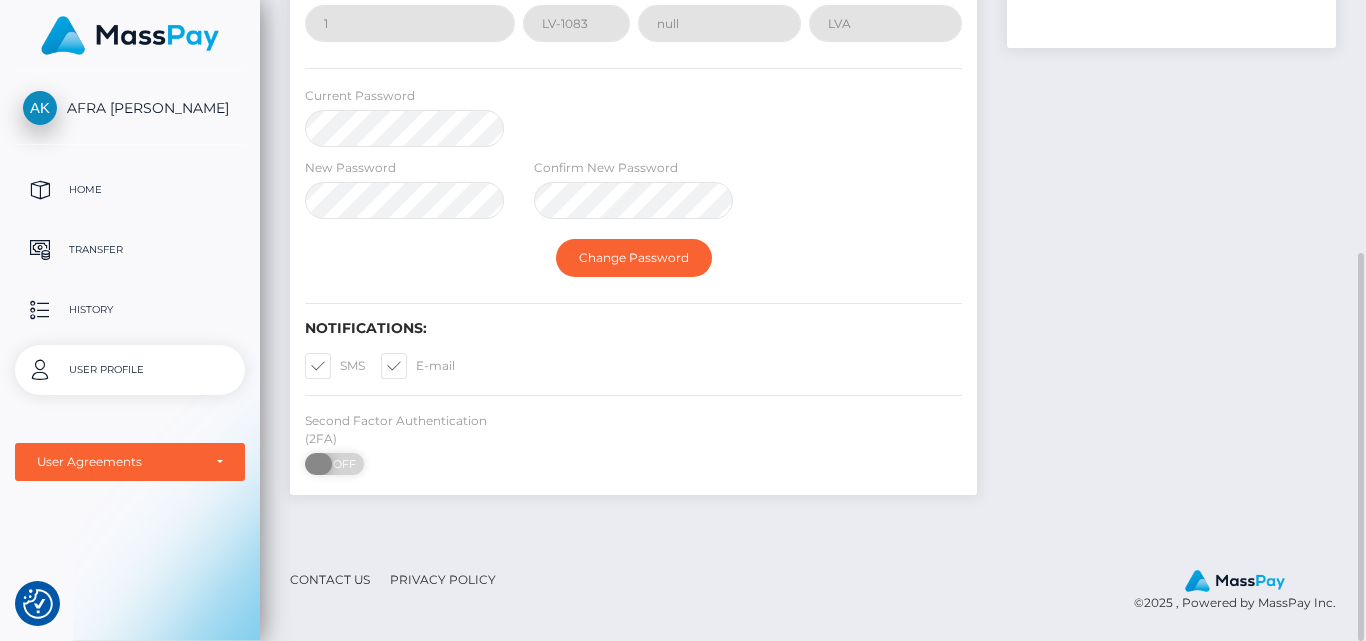 click at bounding box center (318, 464) 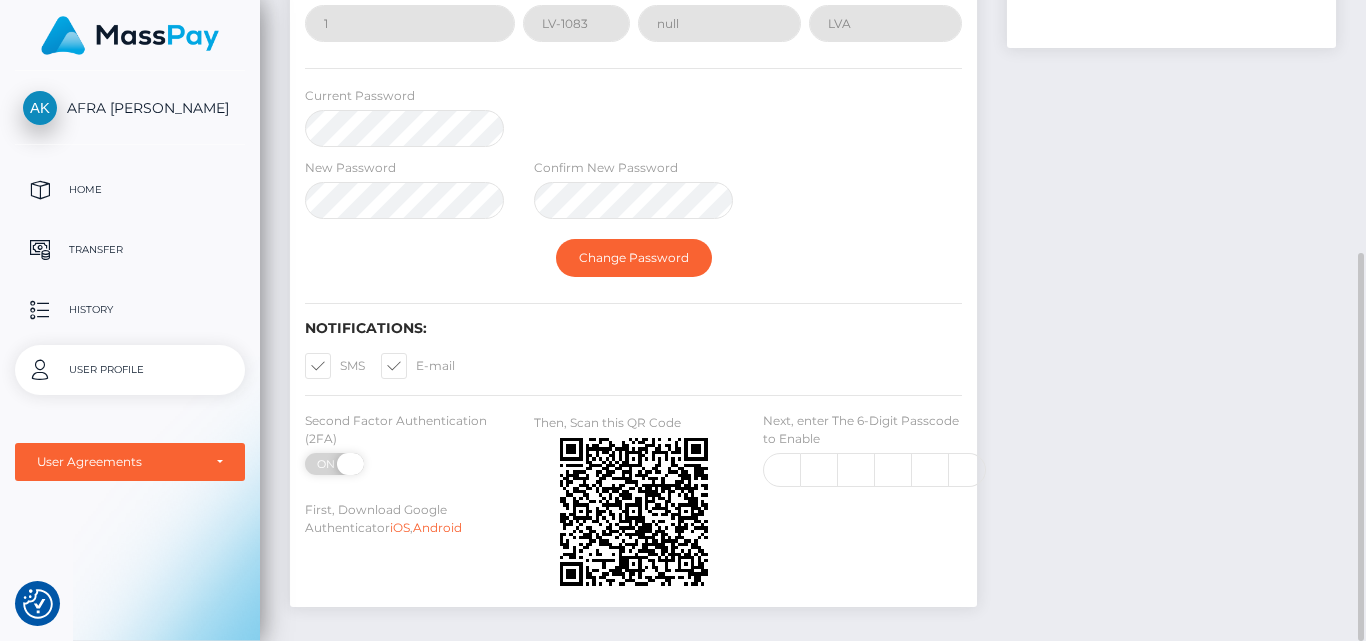 click at bounding box center (350, 464) 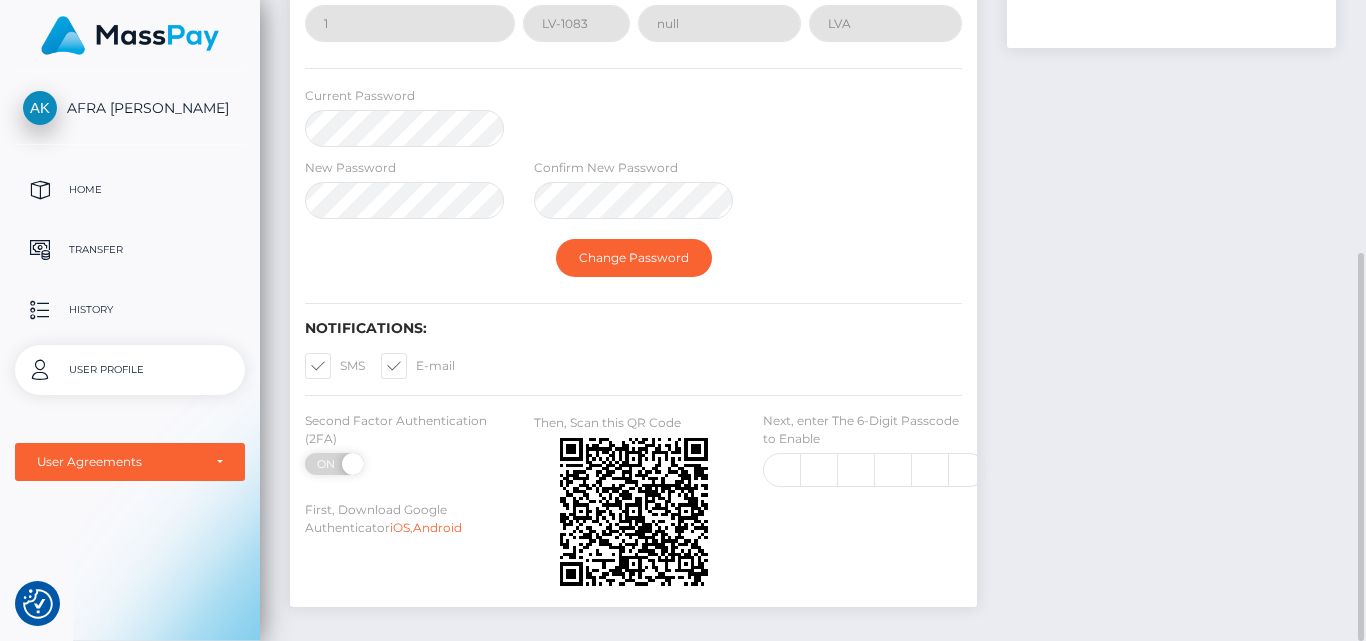 checkbox on "false" 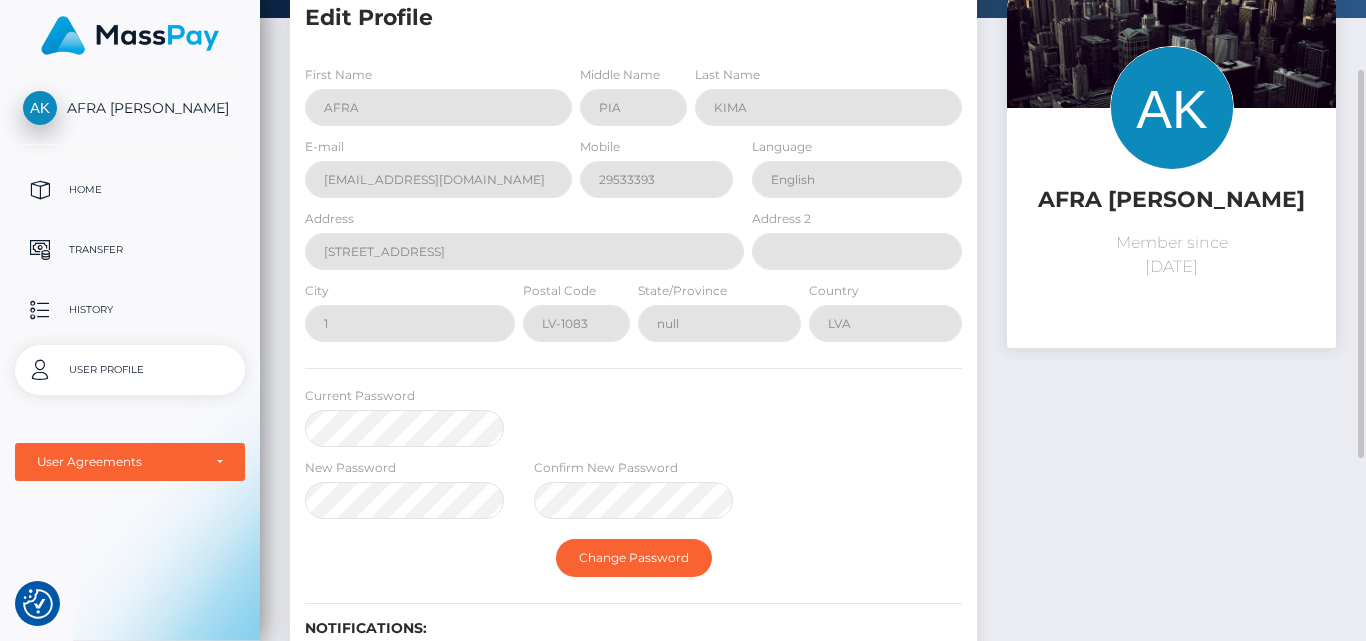 scroll, scrollTop: 17, scrollLeft: 0, axis: vertical 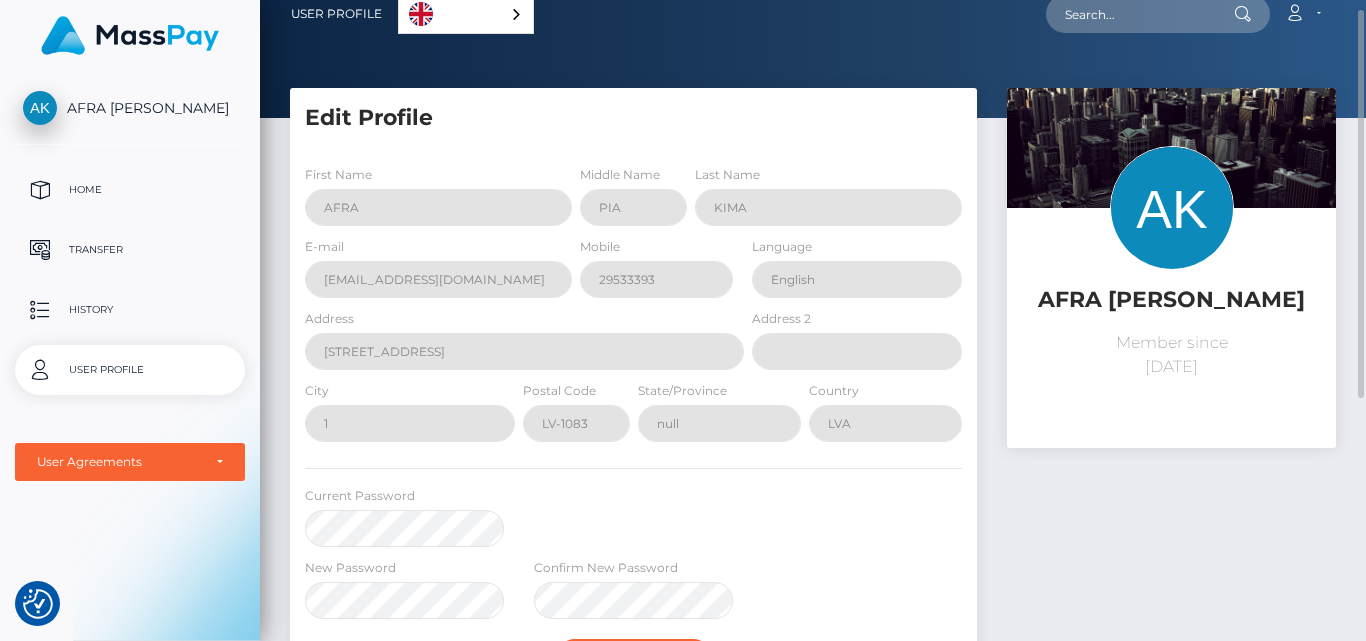 click on "Member since  July  3, 2025" at bounding box center [1171, 355] 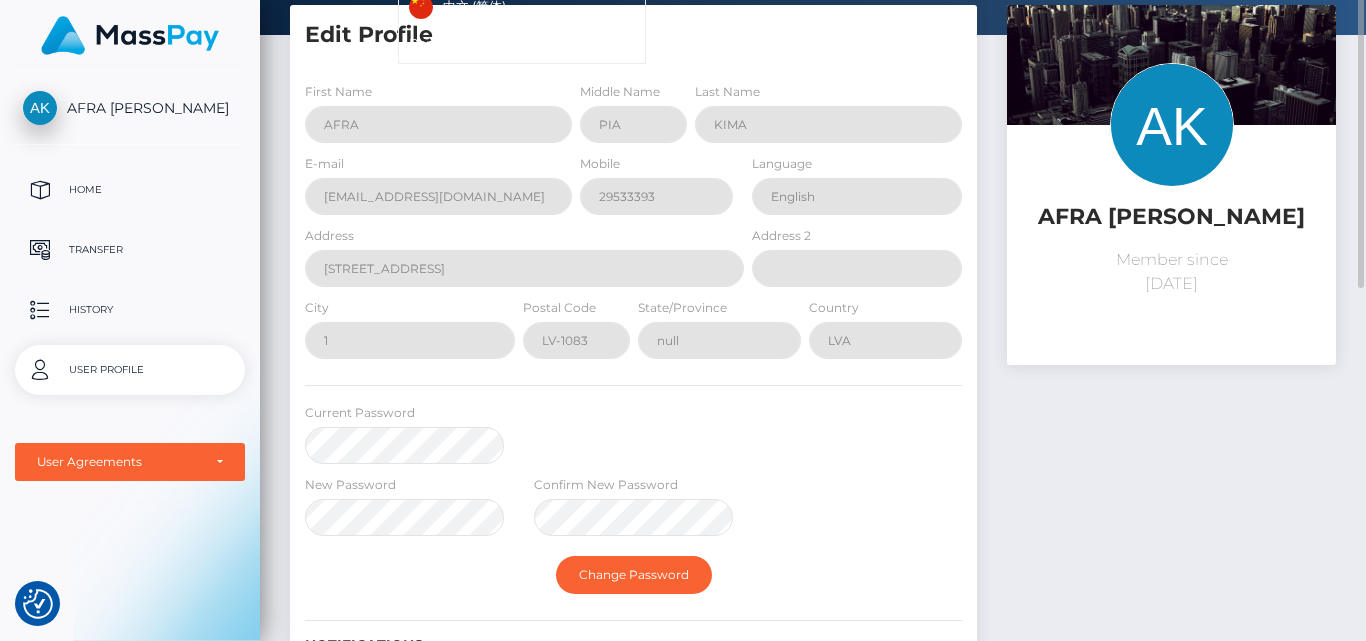 scroll, scrollTop: 0, scrollLeft: 0, axis: both 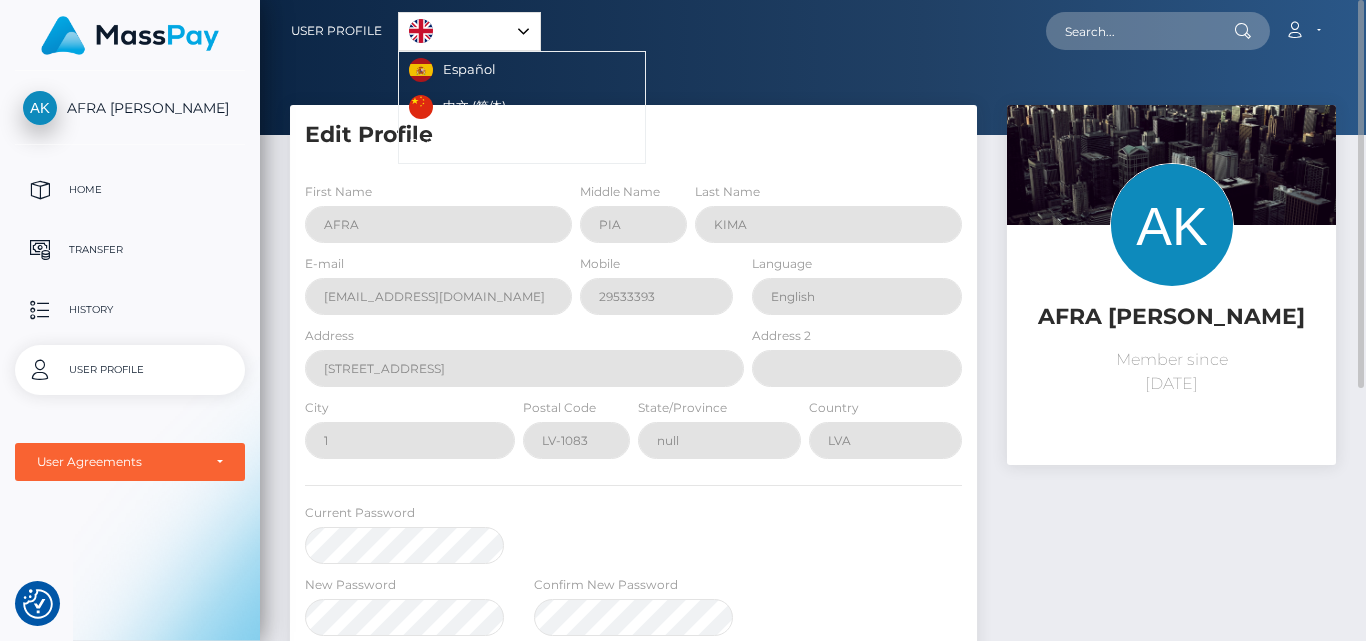 click on "English" at bounding box center (469, 31) 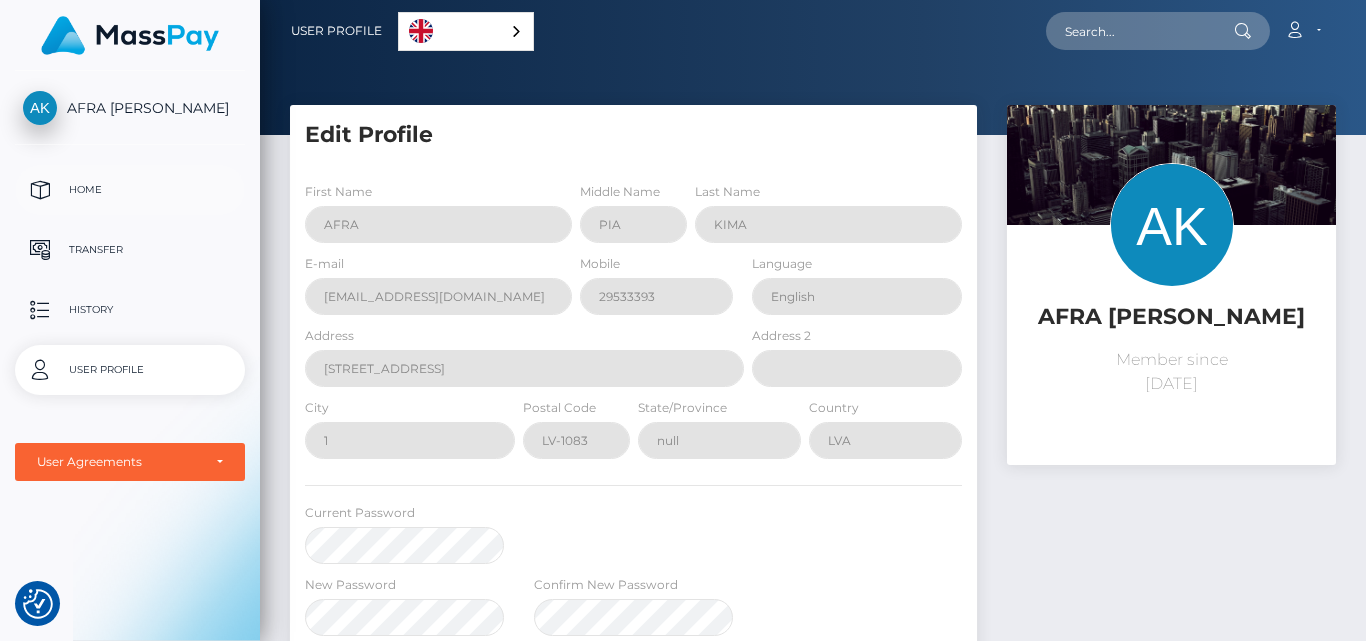 click on "Home" at bounding box center [130, 190] 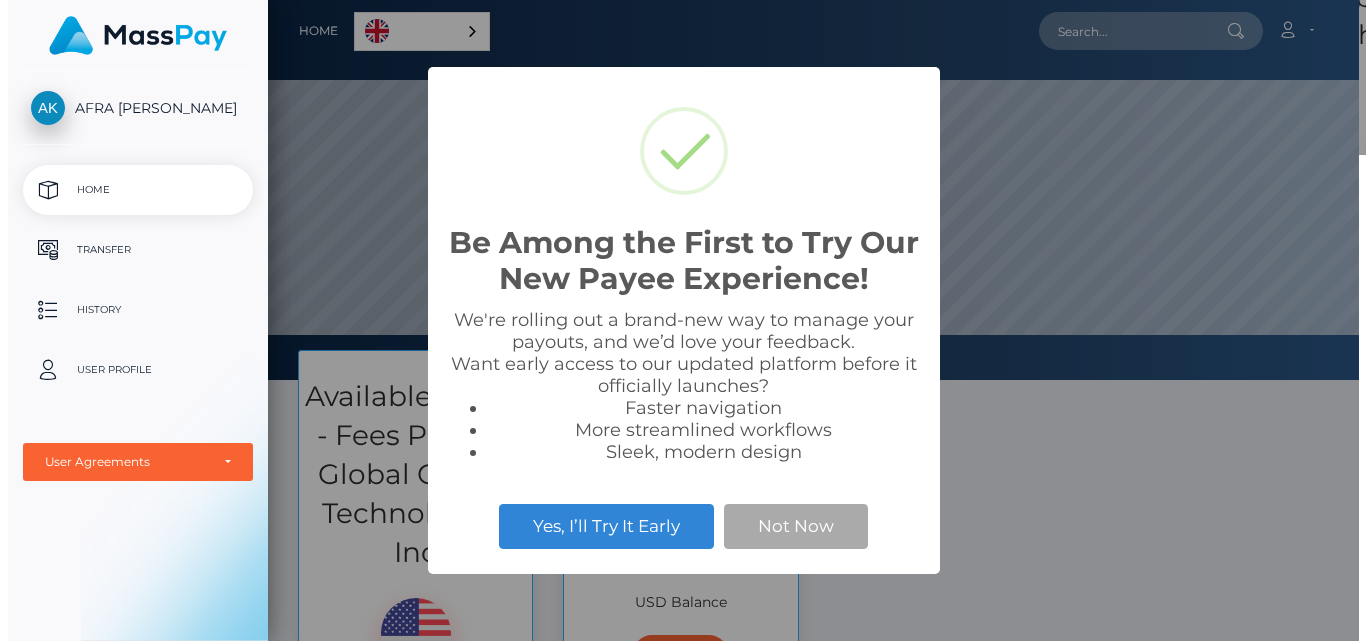 scroll, scrollTop: 0, scrollLeft: 0, axis: both 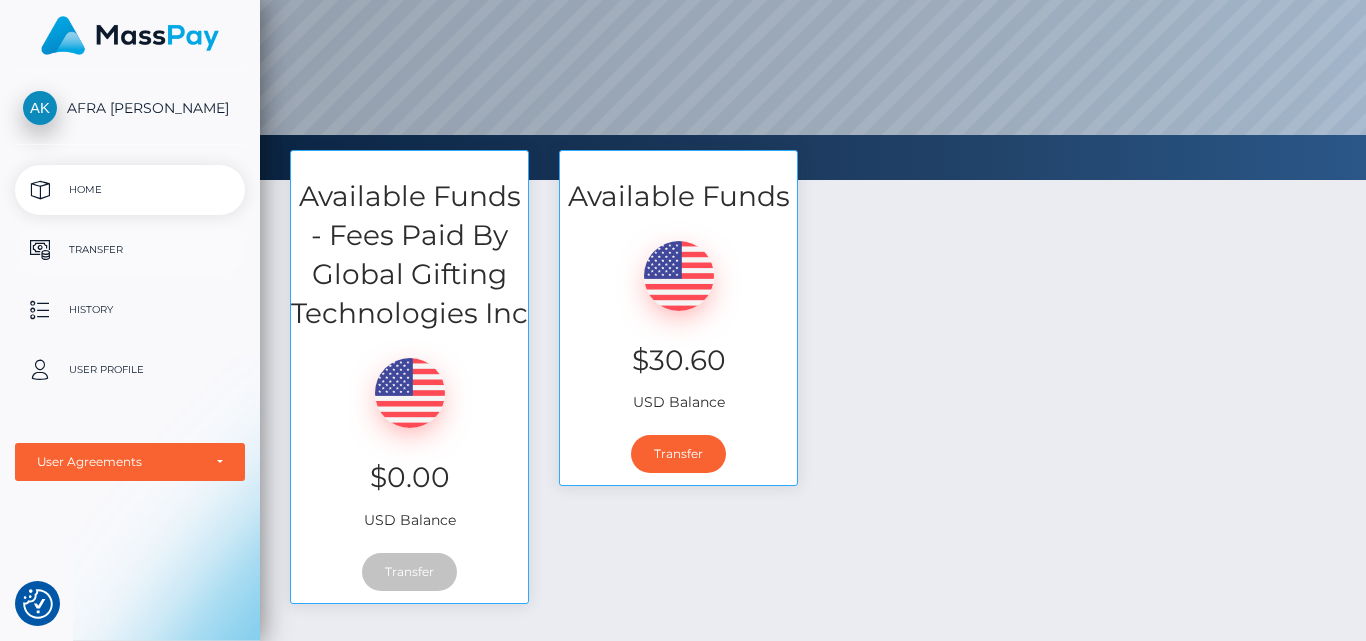 click on "Transfer" at bounding box center [130, 250] 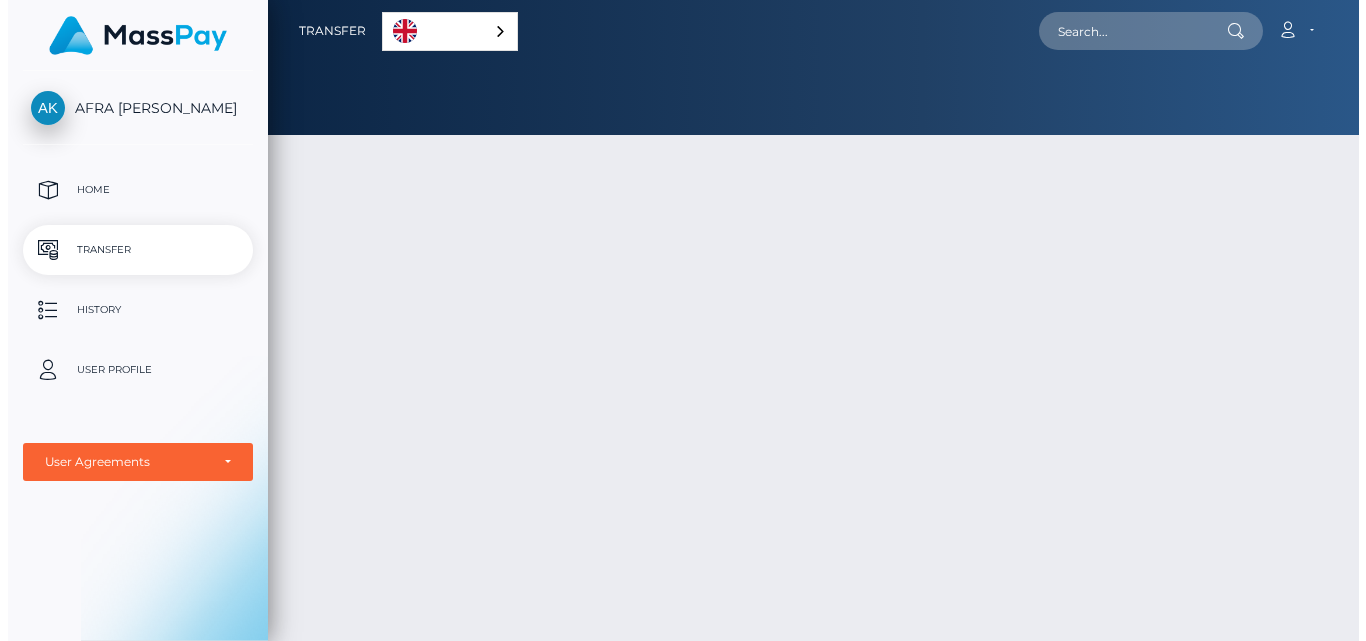 scroll, scrollTop: 0, scrollLeft: 0, axis: both 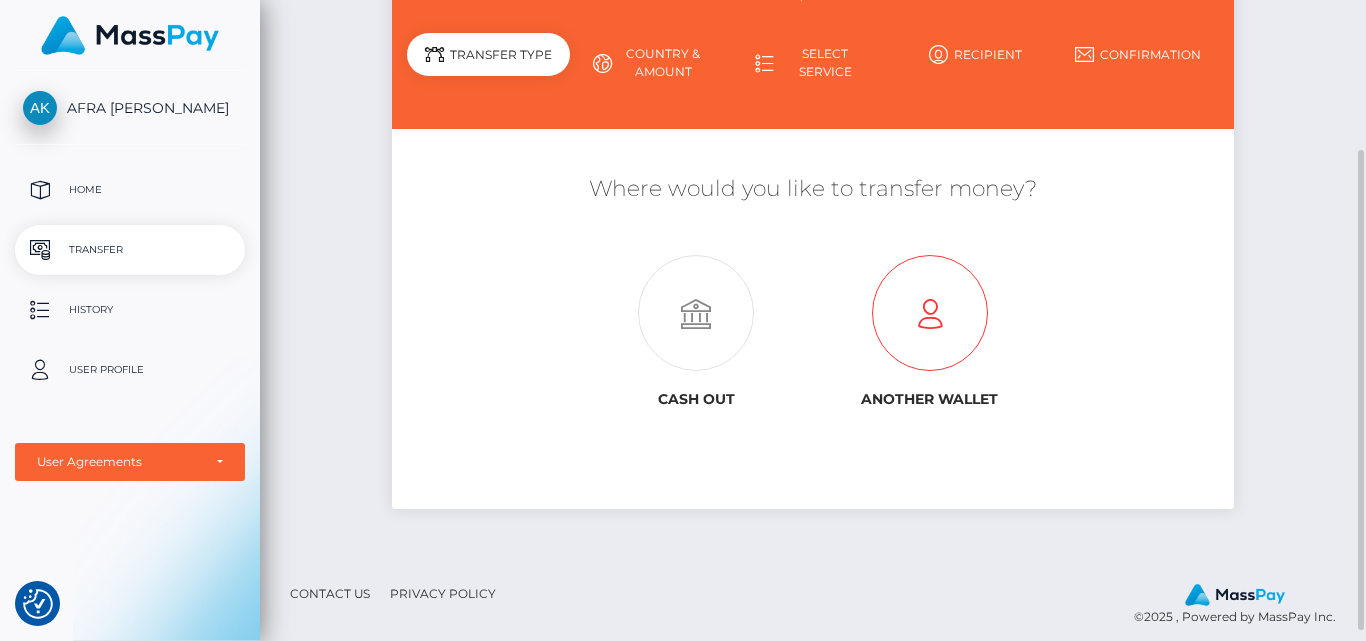 click at bounding box center [930, 314] 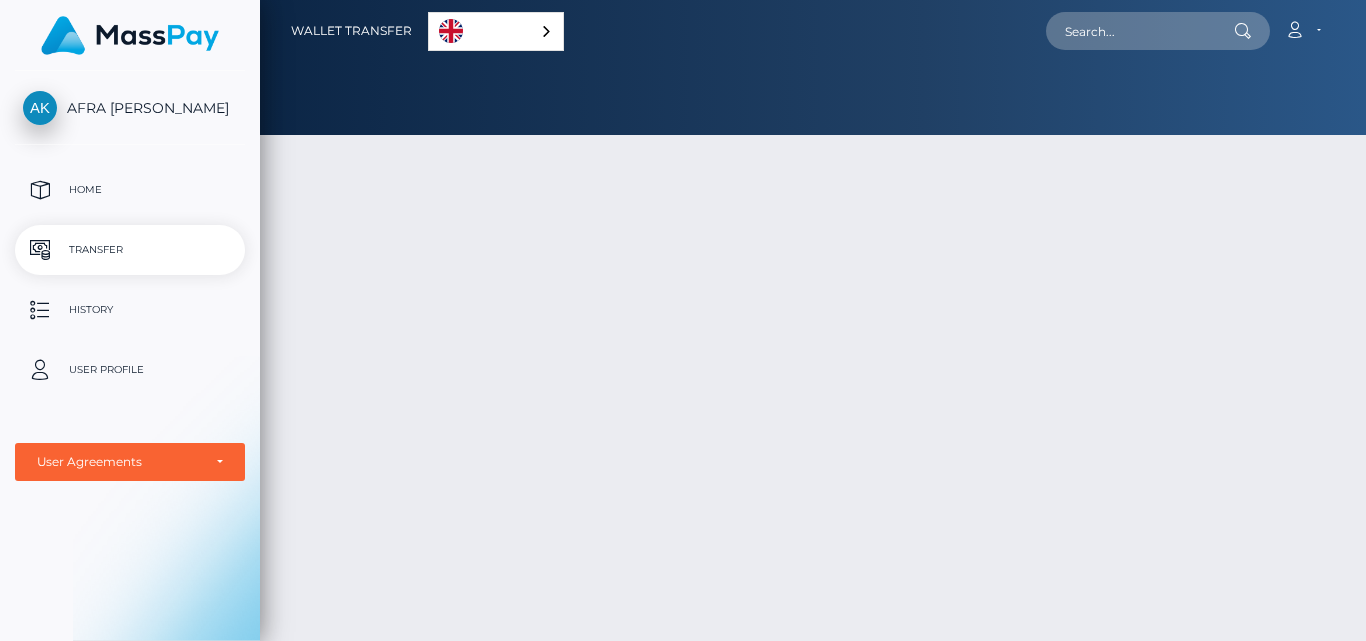 scroll, scrollTop: 0, scrollLeft: 0, axis: both 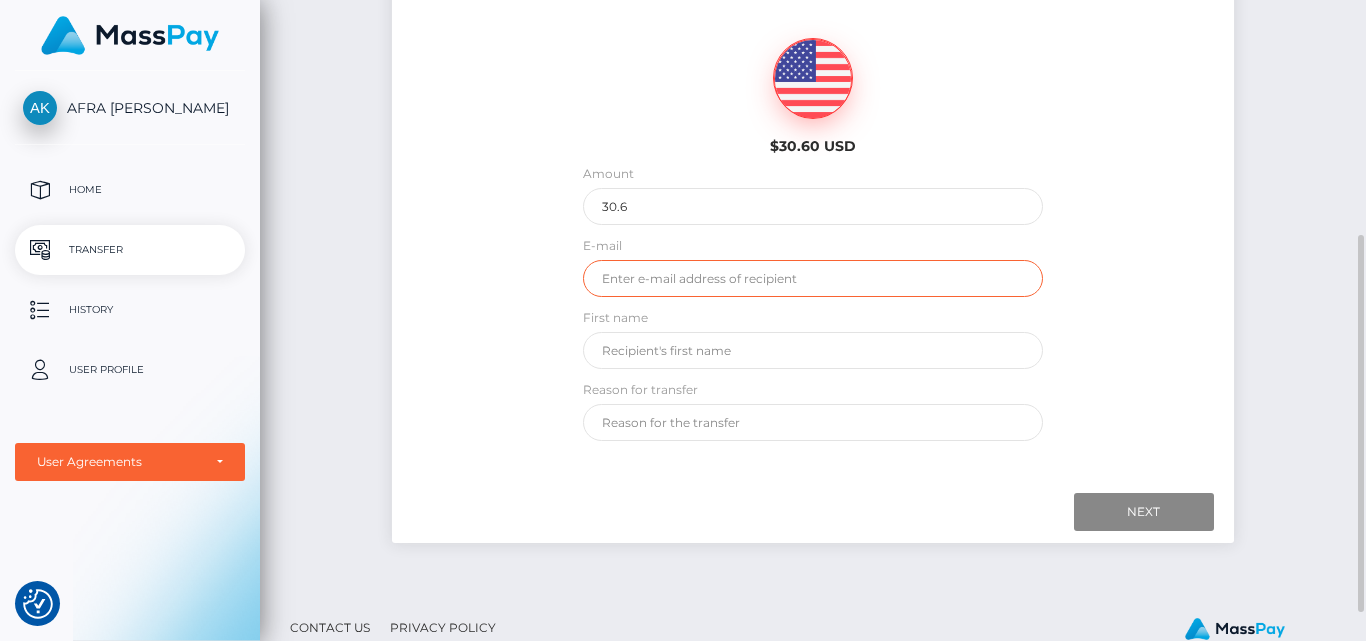 click at bounding box center (813, 278) 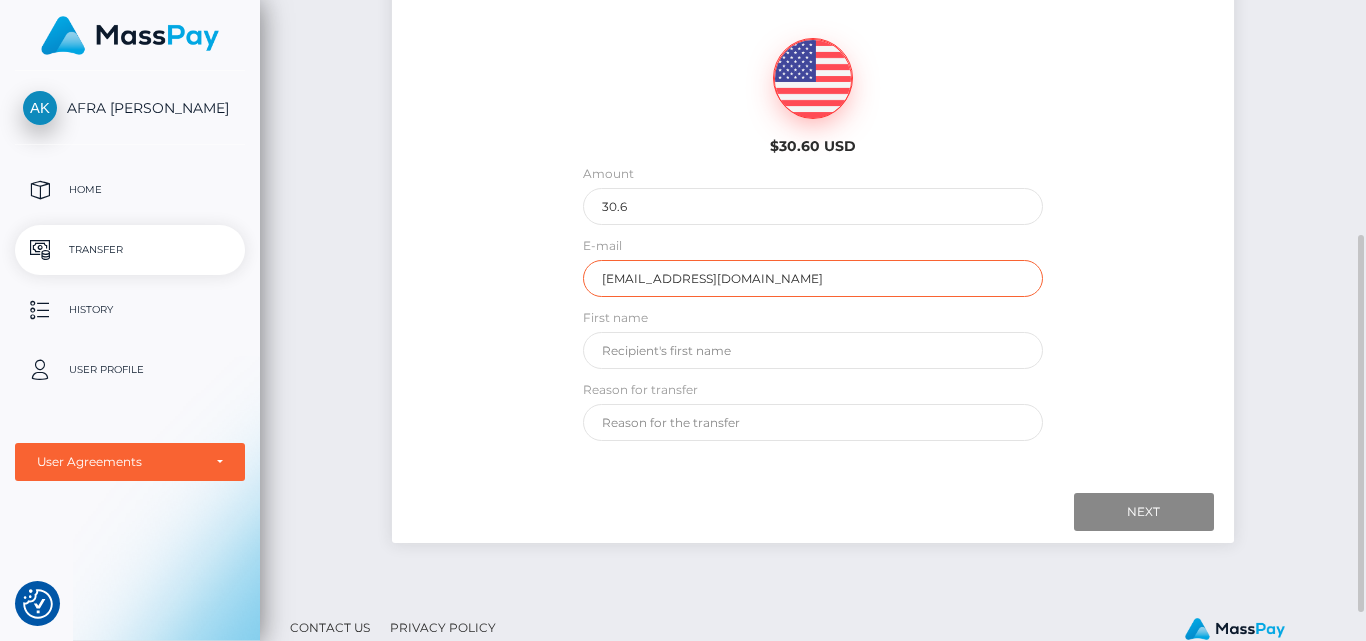 type on "afra.arf.arf@gmail.com" 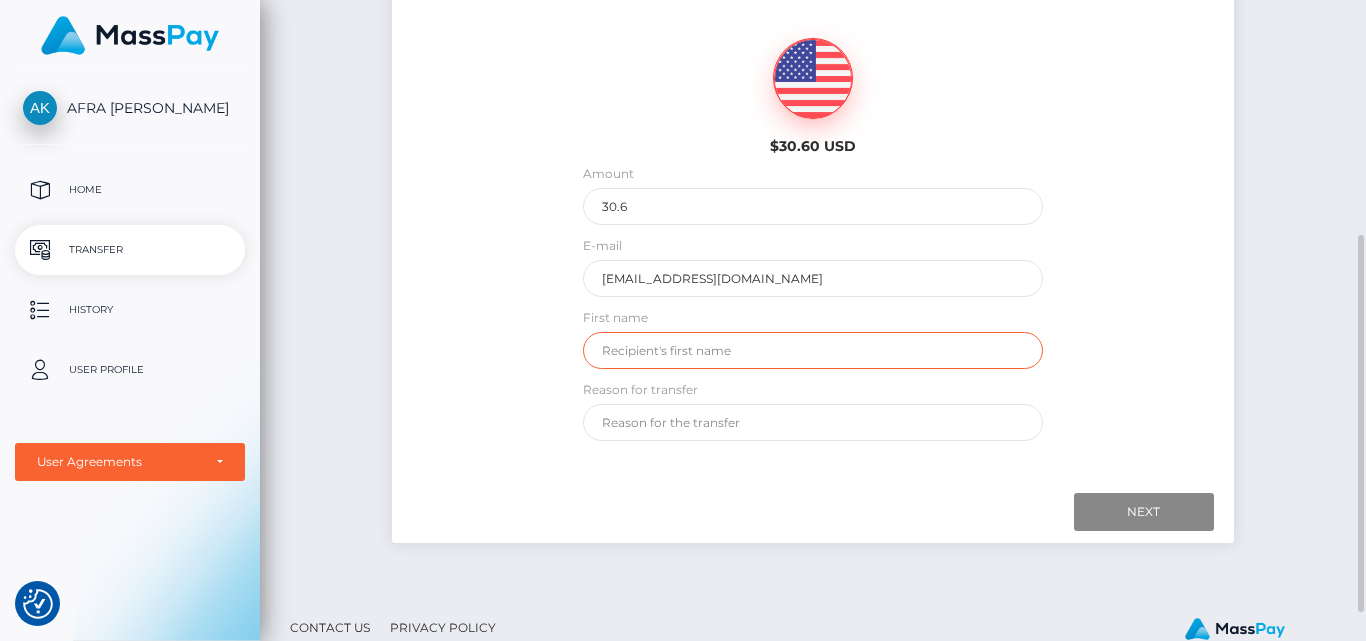 click at bounding box center [813, 350] 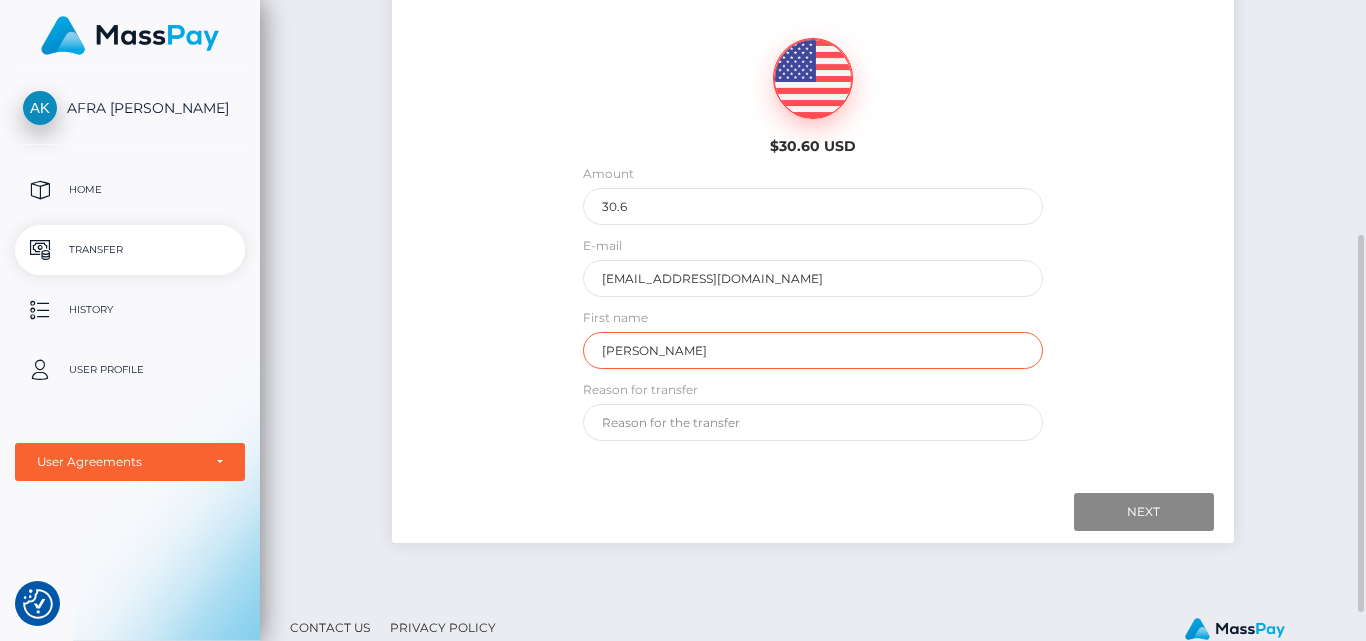 type on "Afra Pia" 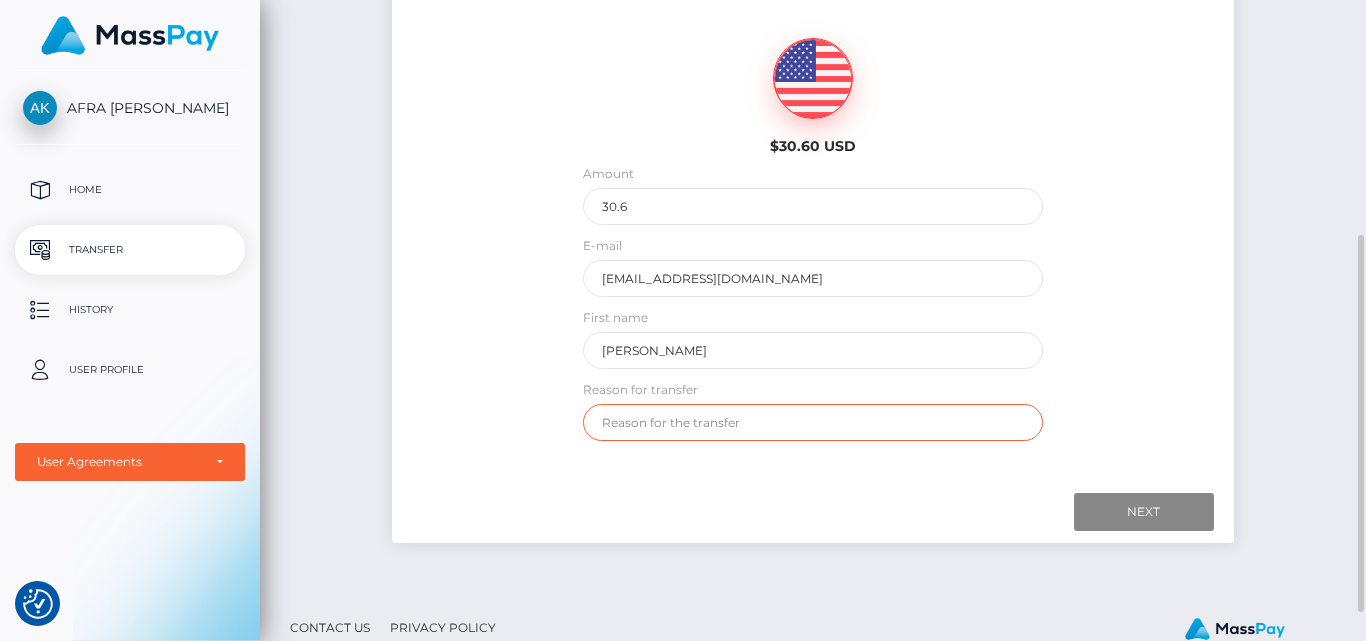 click at bounding box center [813, 422] 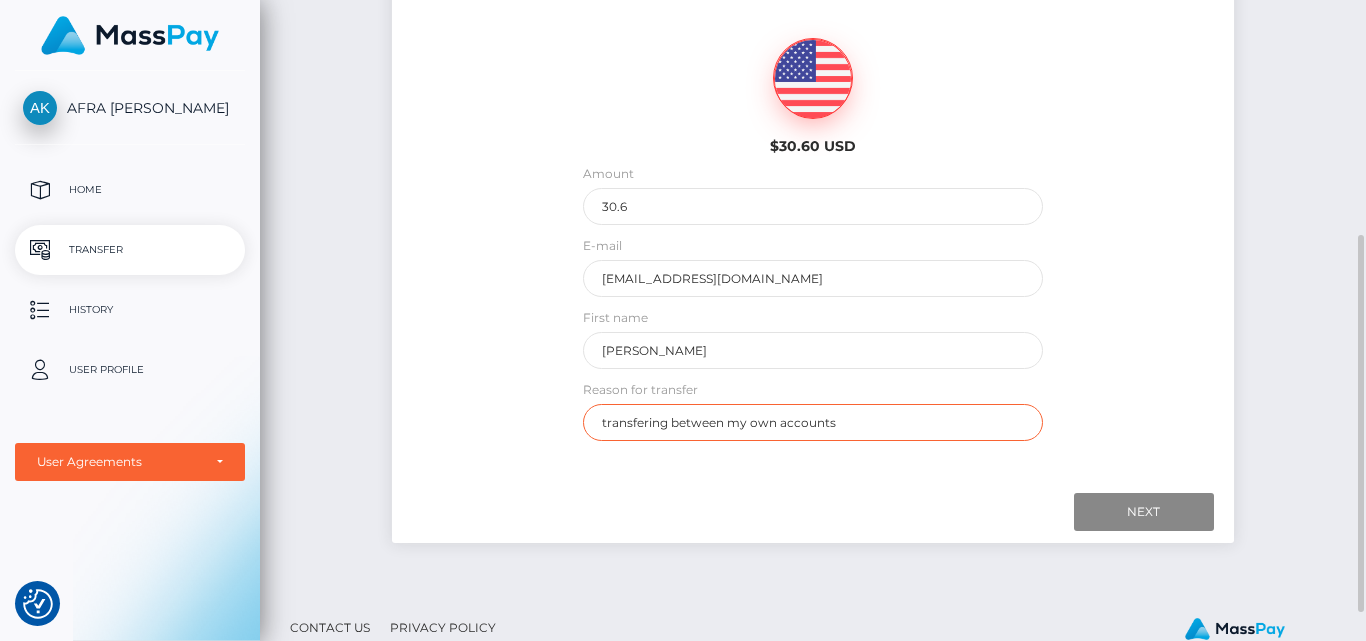 type on "transfering between my own accounts" 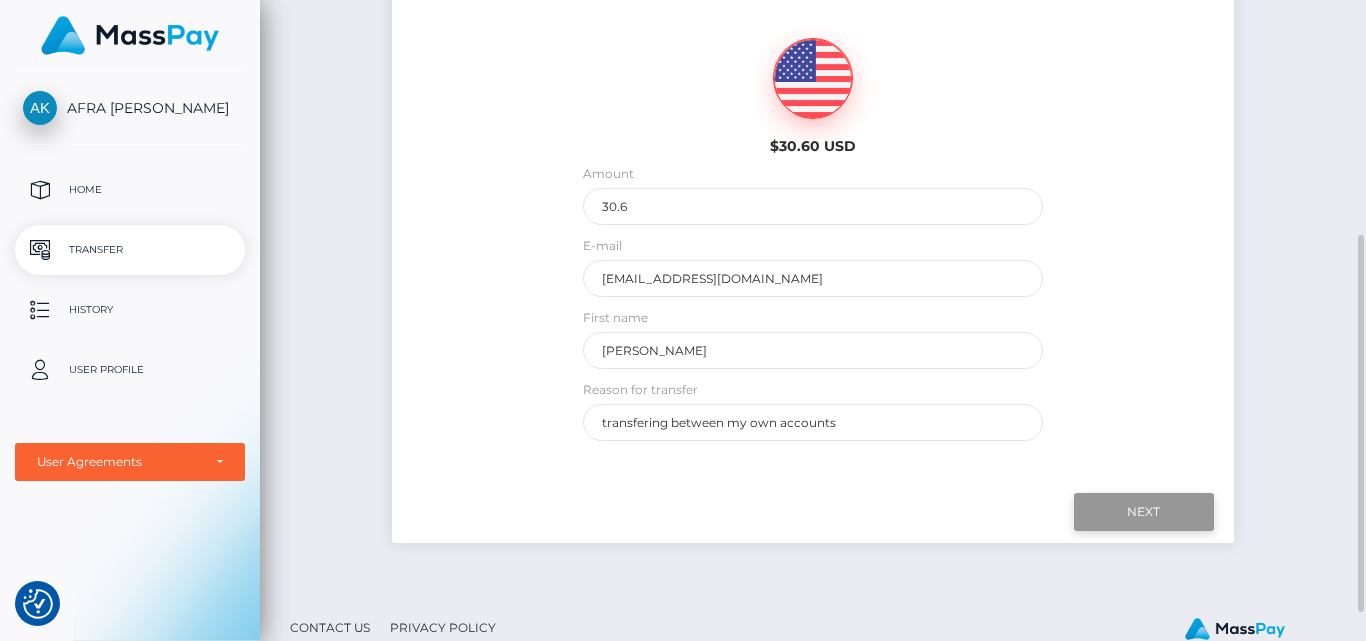 click on "Next" at bounding box center [1144, 512] 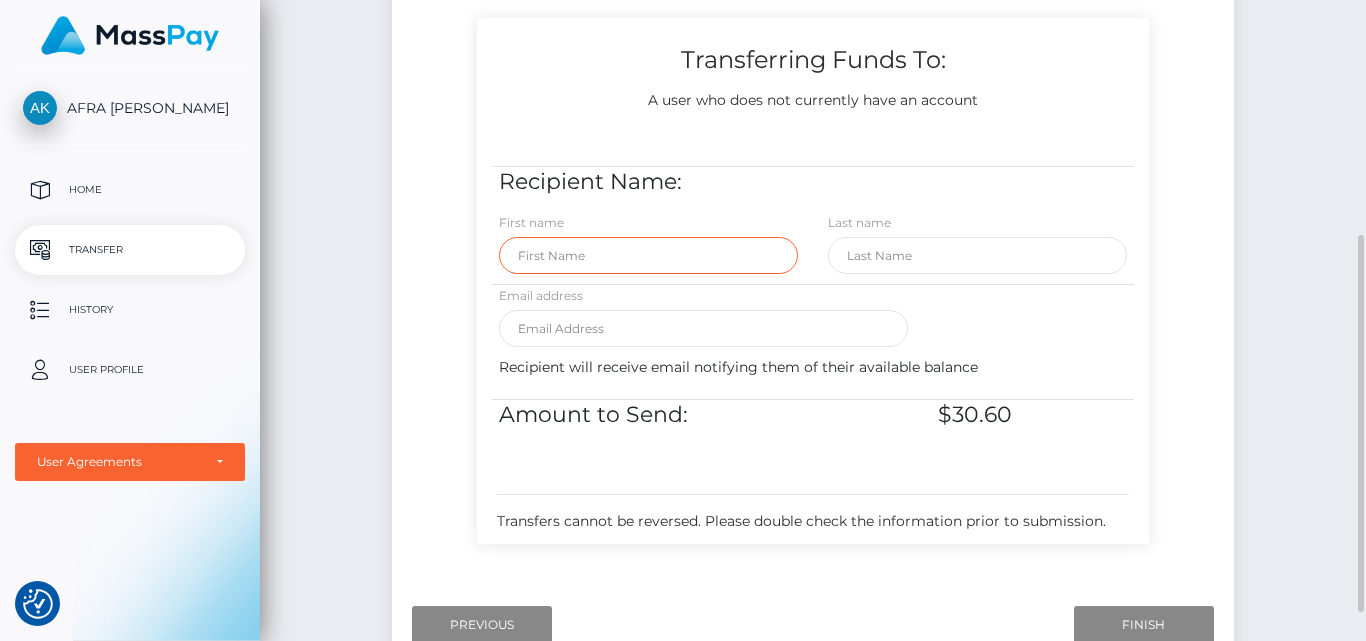 click at bounding box center (648, 255) 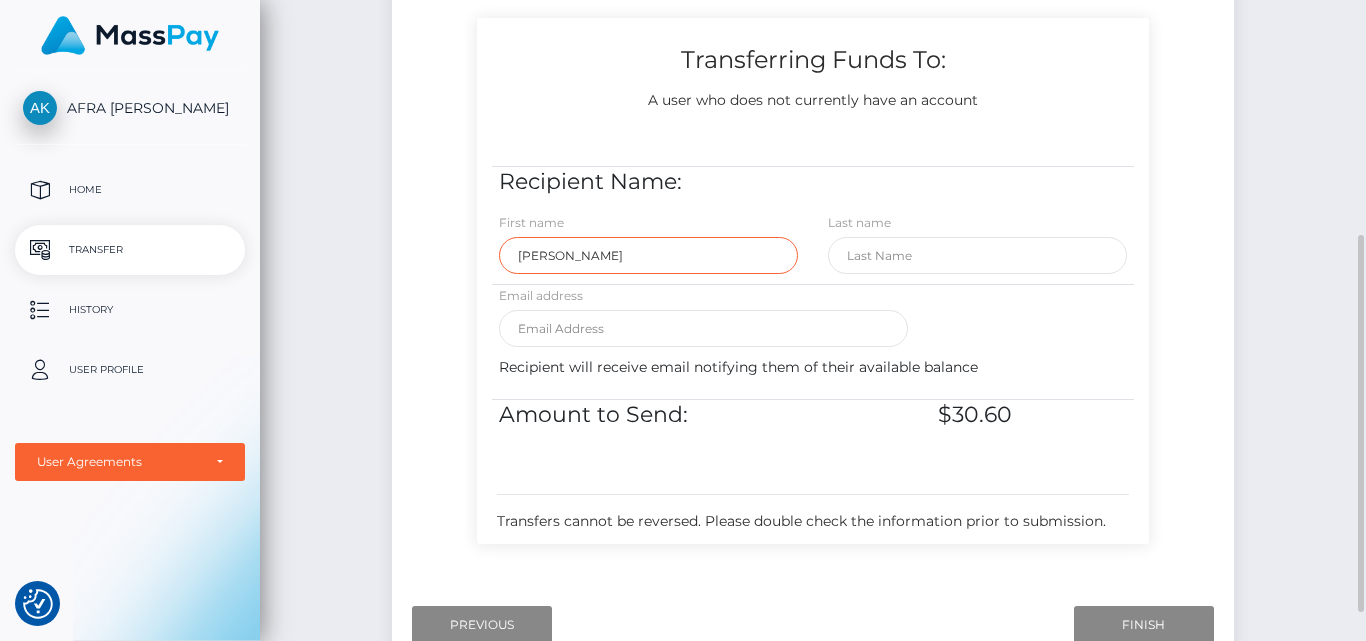 type on "Afra Pia" 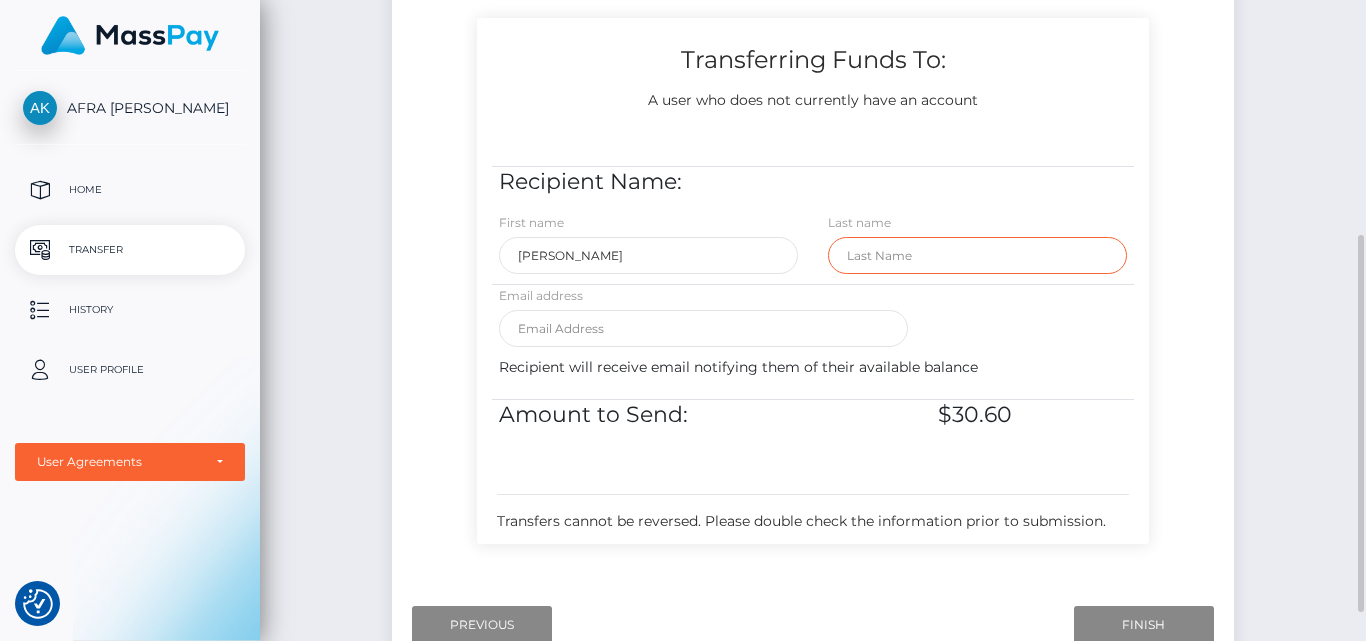 click at bounding box center [977, 255] 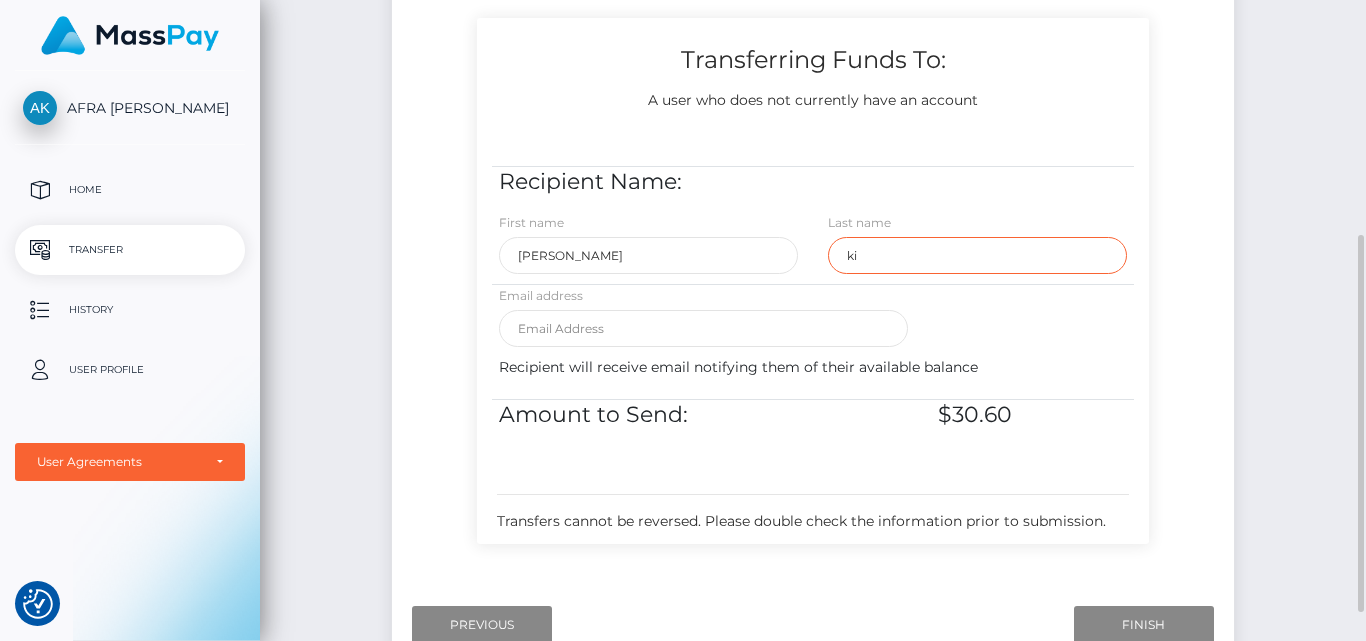 type on "k" 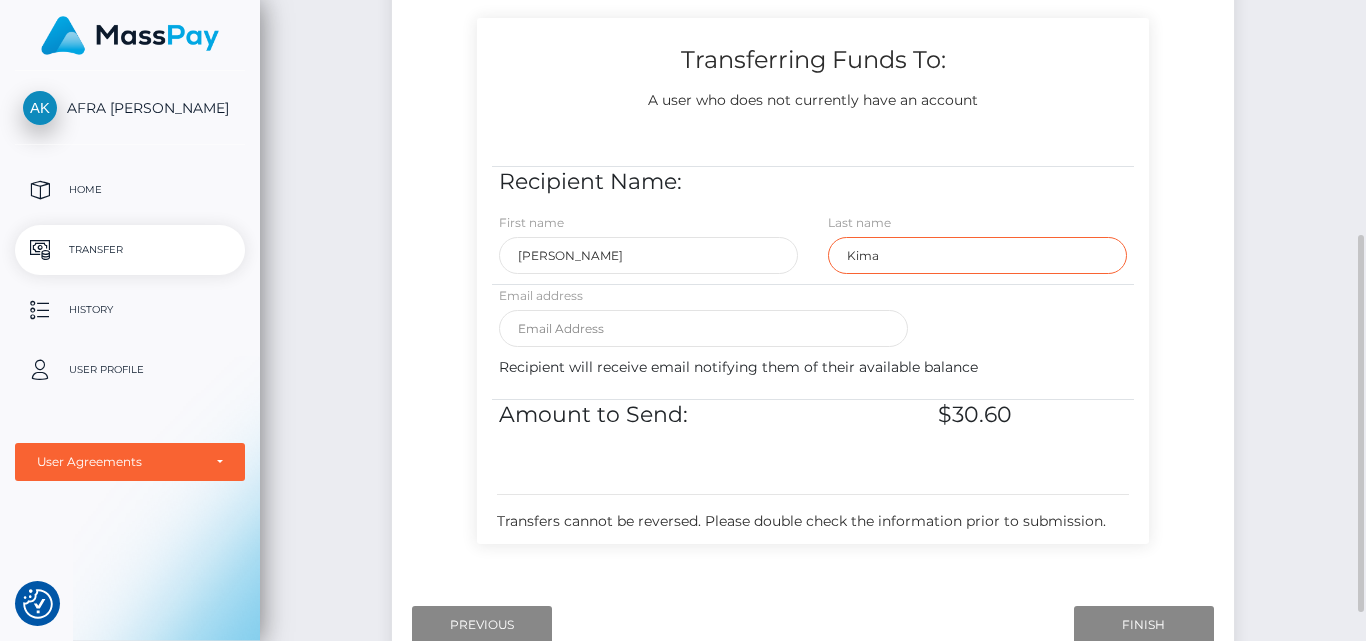 type on "Kima" 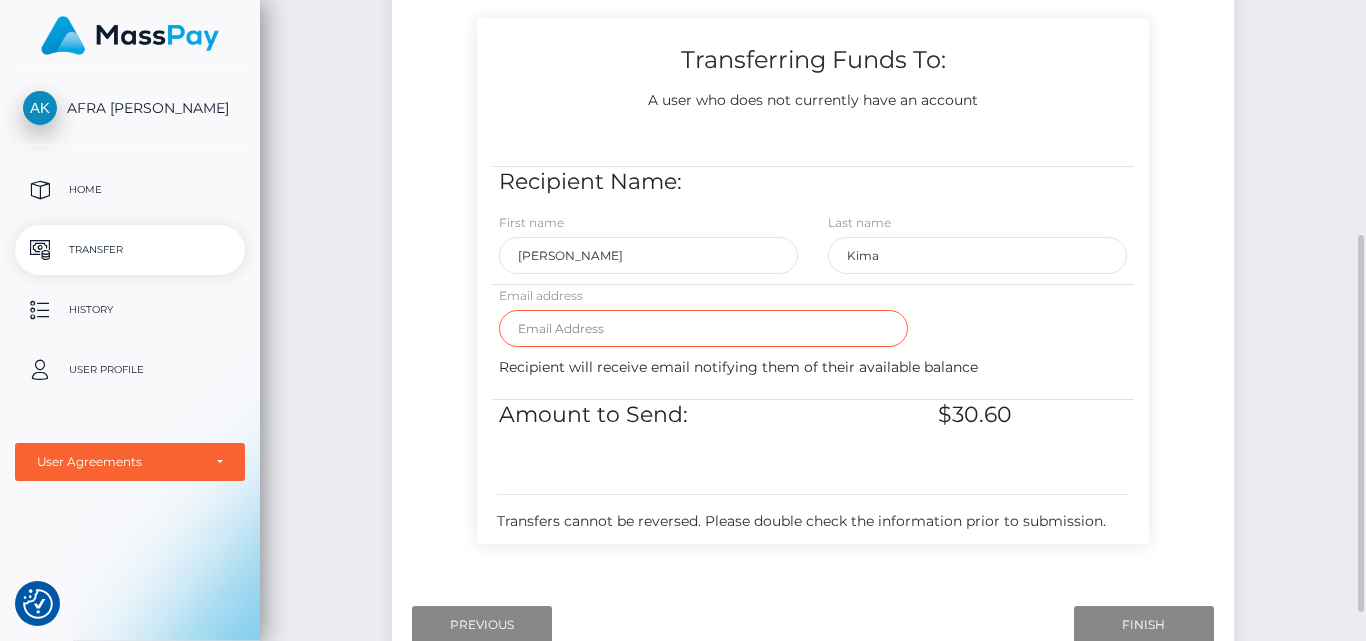 click at bounding box center [703, 328] 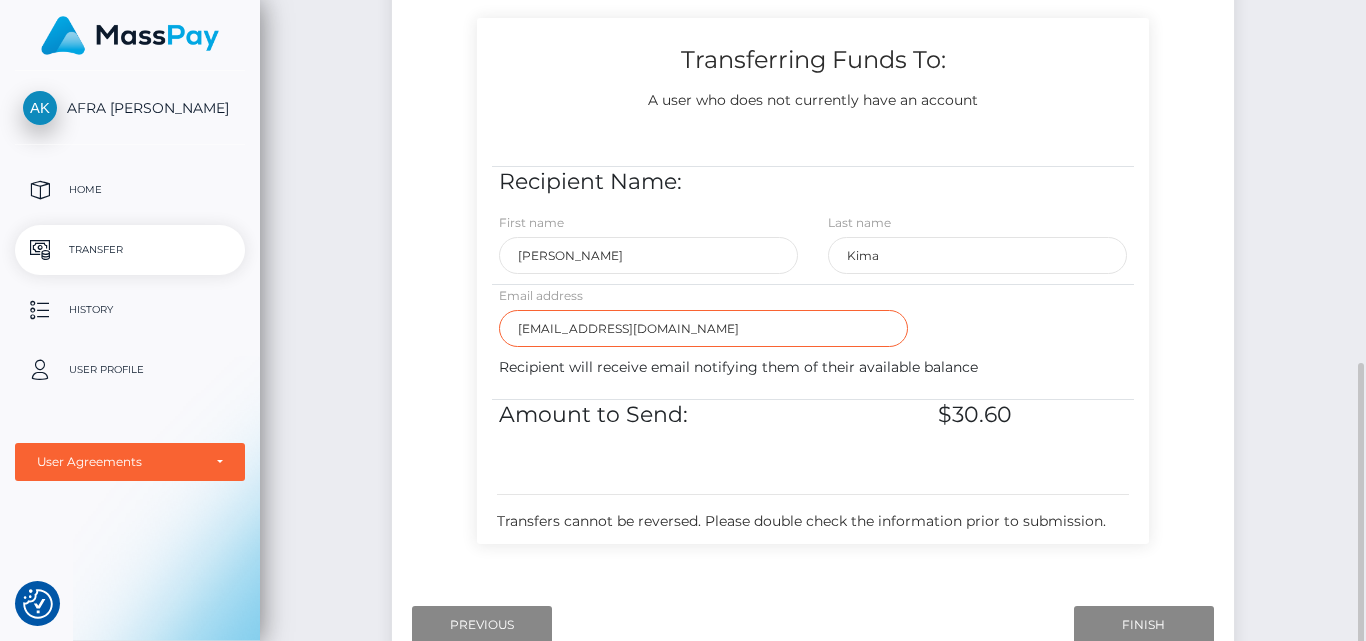 scroll, scrollTop: 577, scrollLeft: 0, axis: vertical 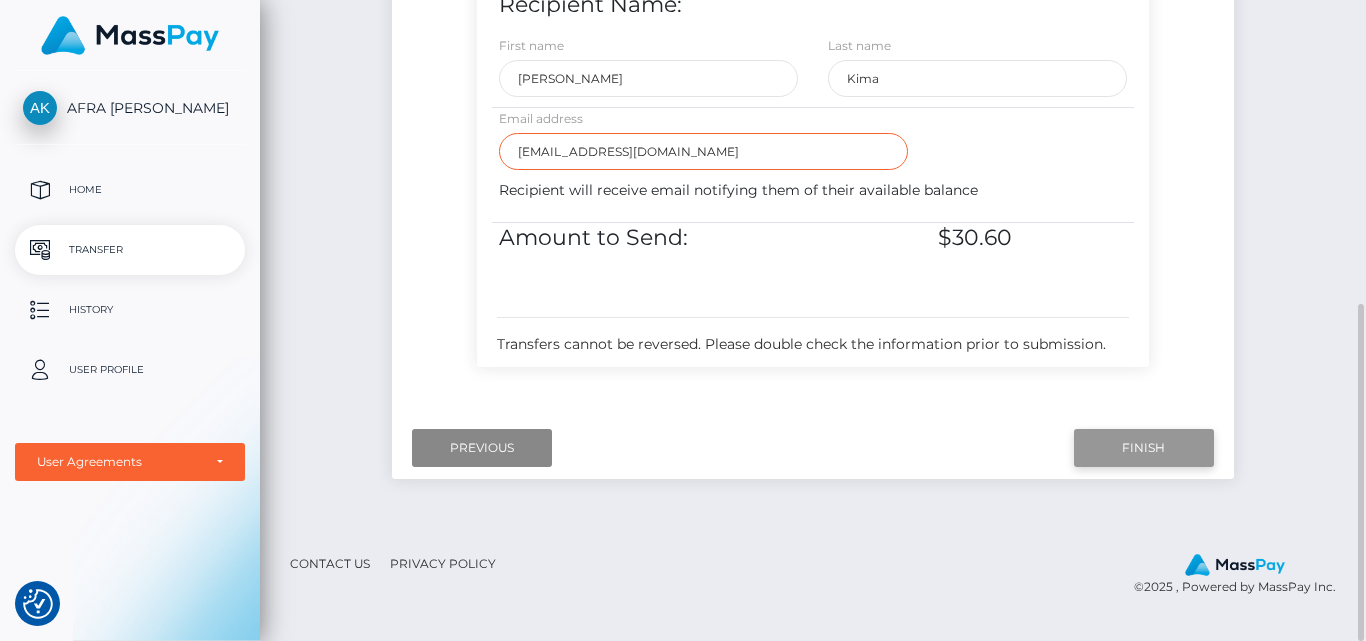 type on "afra.arf.arf@gmail.com" 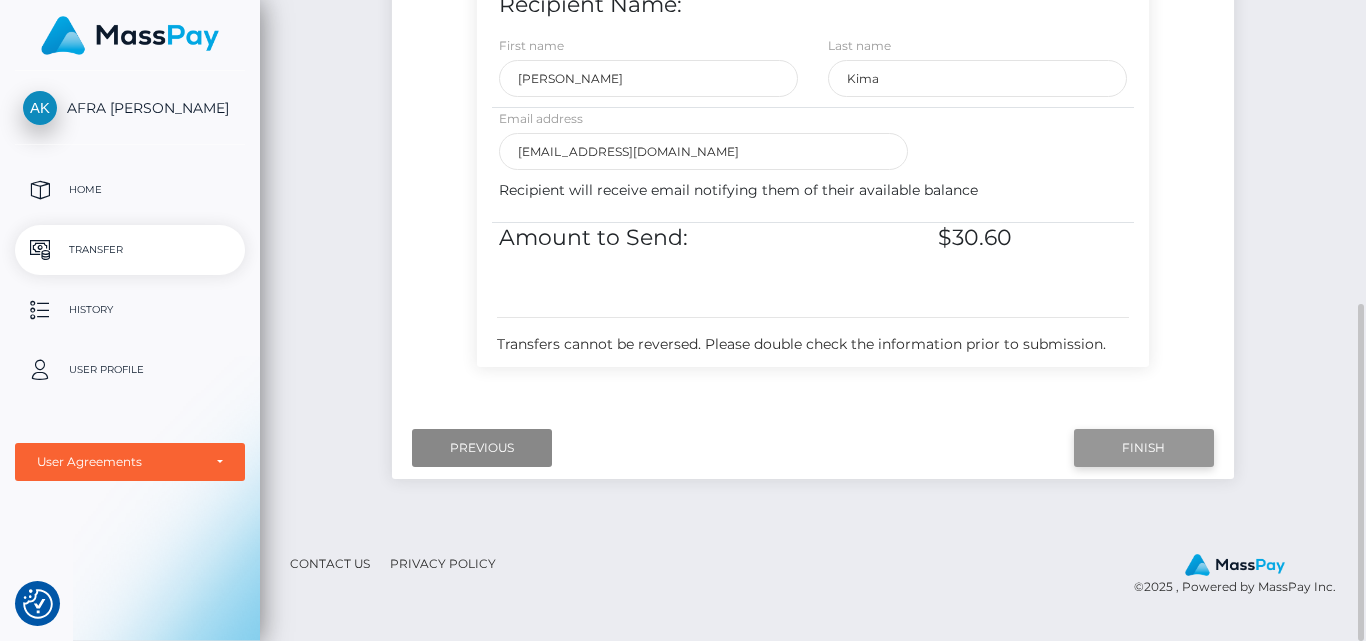 click on "Finish" at bounding box center [1144, 448] 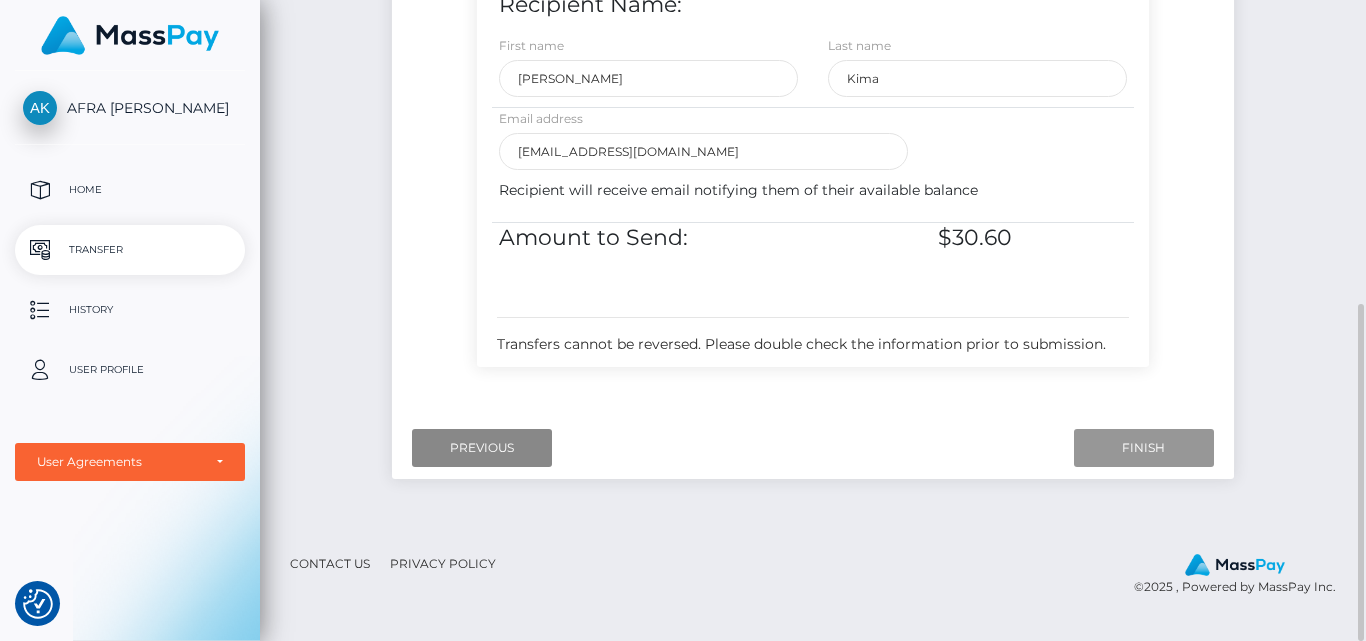 scroll, scrollTop: 377, scrollLeft: 0, axis: vertical 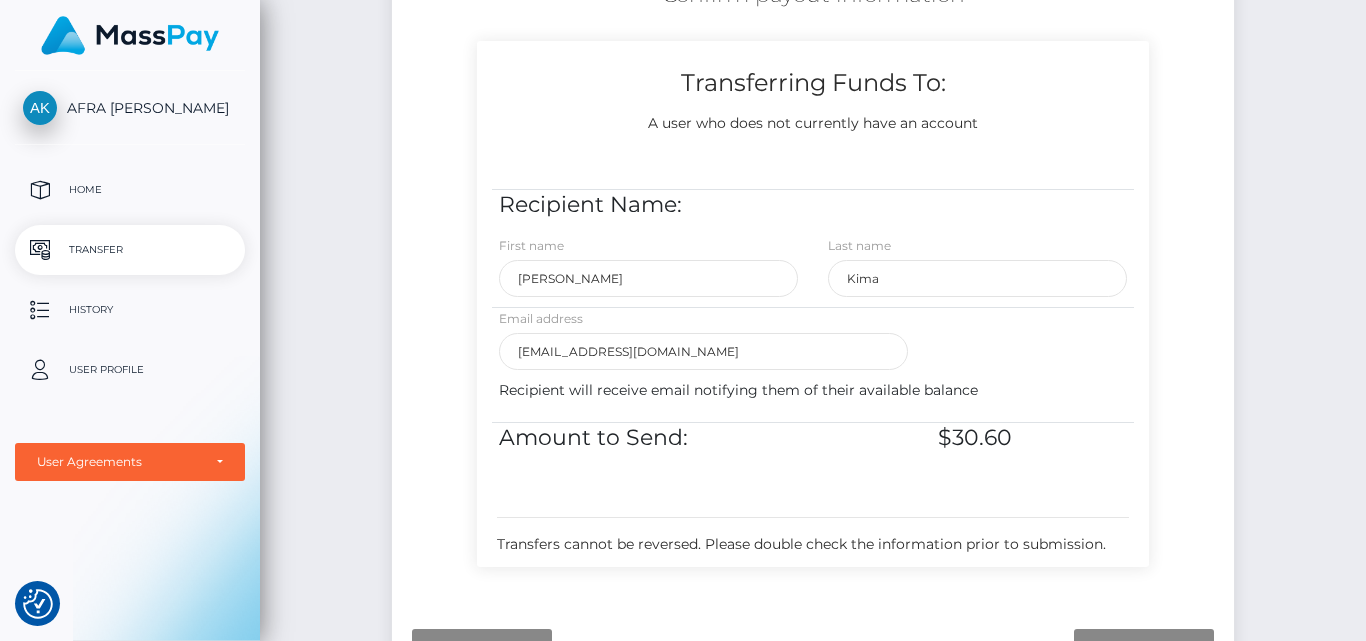 click on "Transfer" at bounding box center [130, 250] 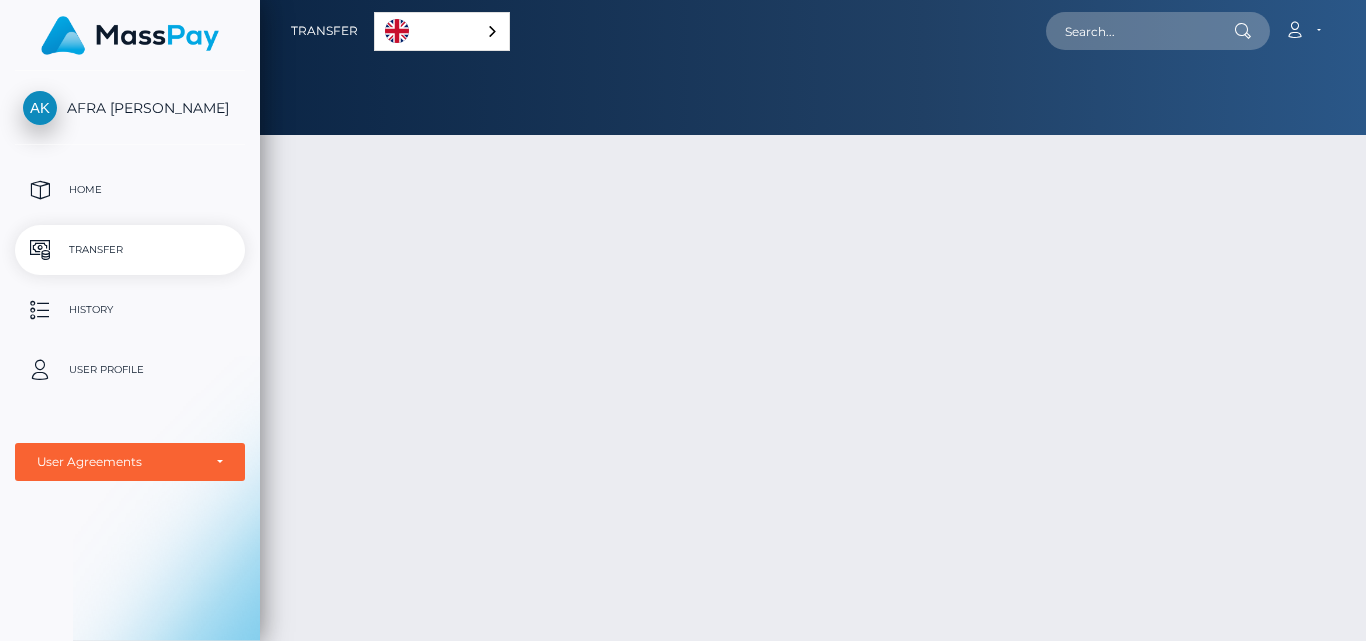 scroll, scrollTop: 0, scrollLeft: 0, axis: both 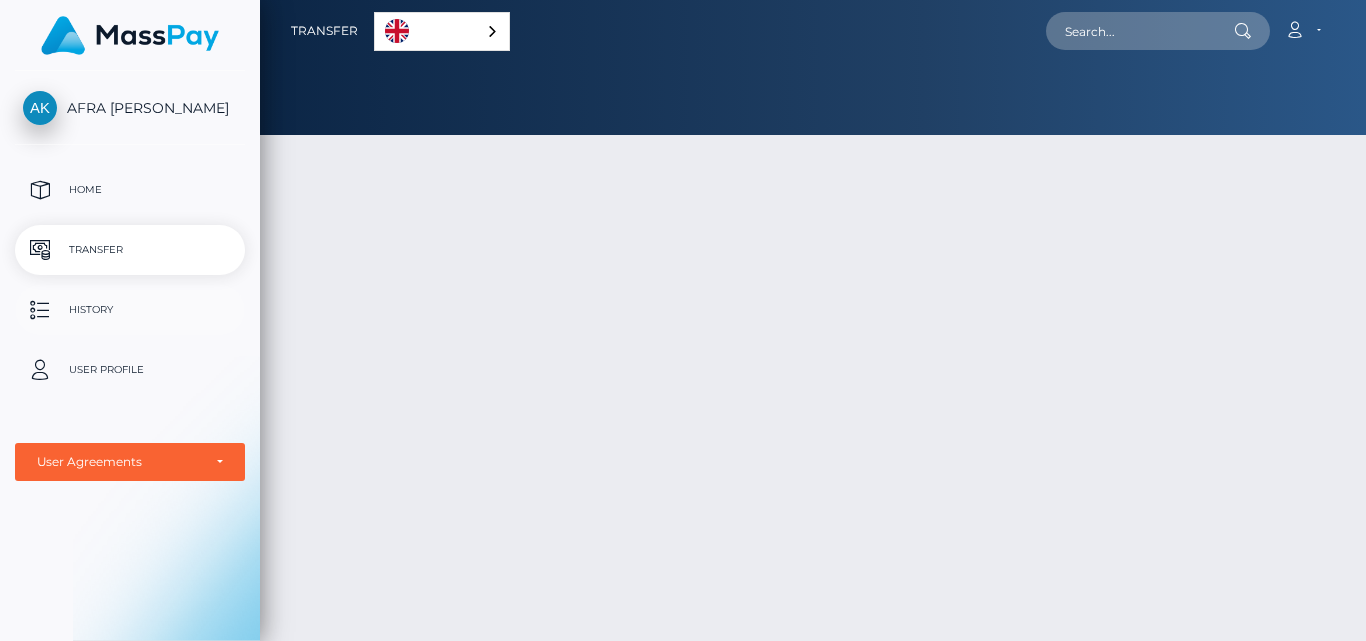 drag, startPoint x: 0, startPoint y: 0, endPoint x: 111, endPoint y: 308, distance: 327.3912 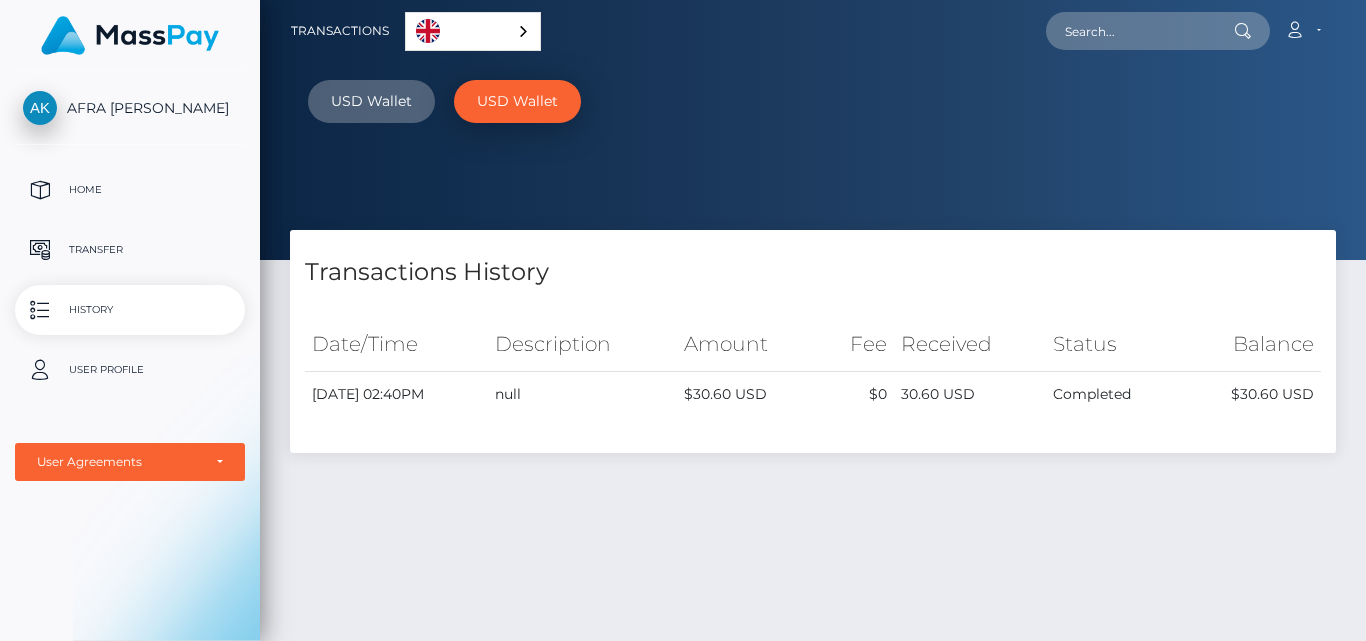 scroll, scrollTop: 0, scrollLeft: 0, axis: both 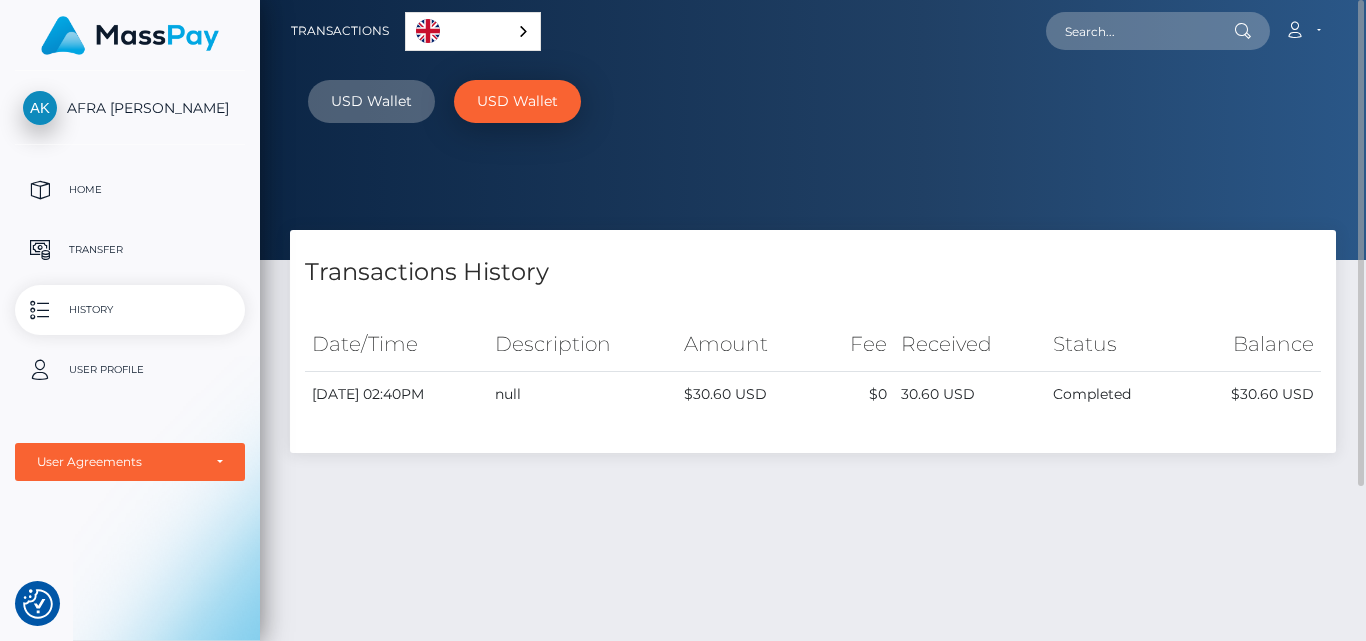 click on "USD Wallet" at bounding box center [371, 101] 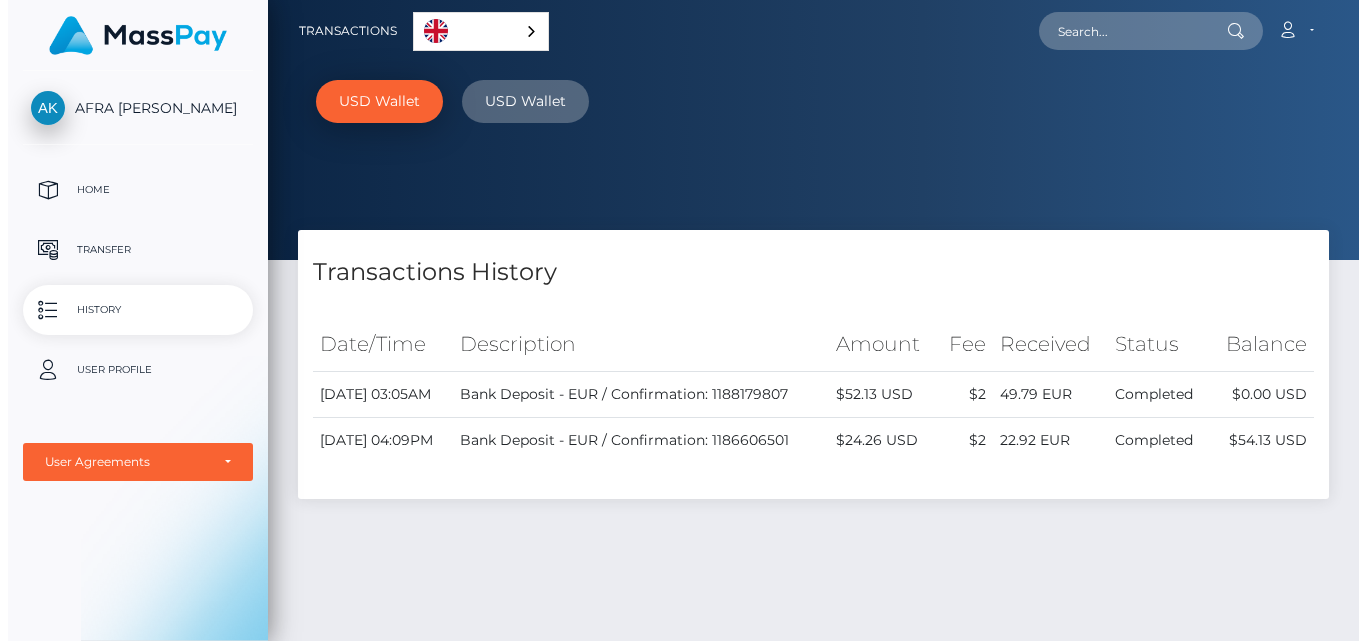 scroll, scrollTop: 0, scrollLeft: 0, axis: both 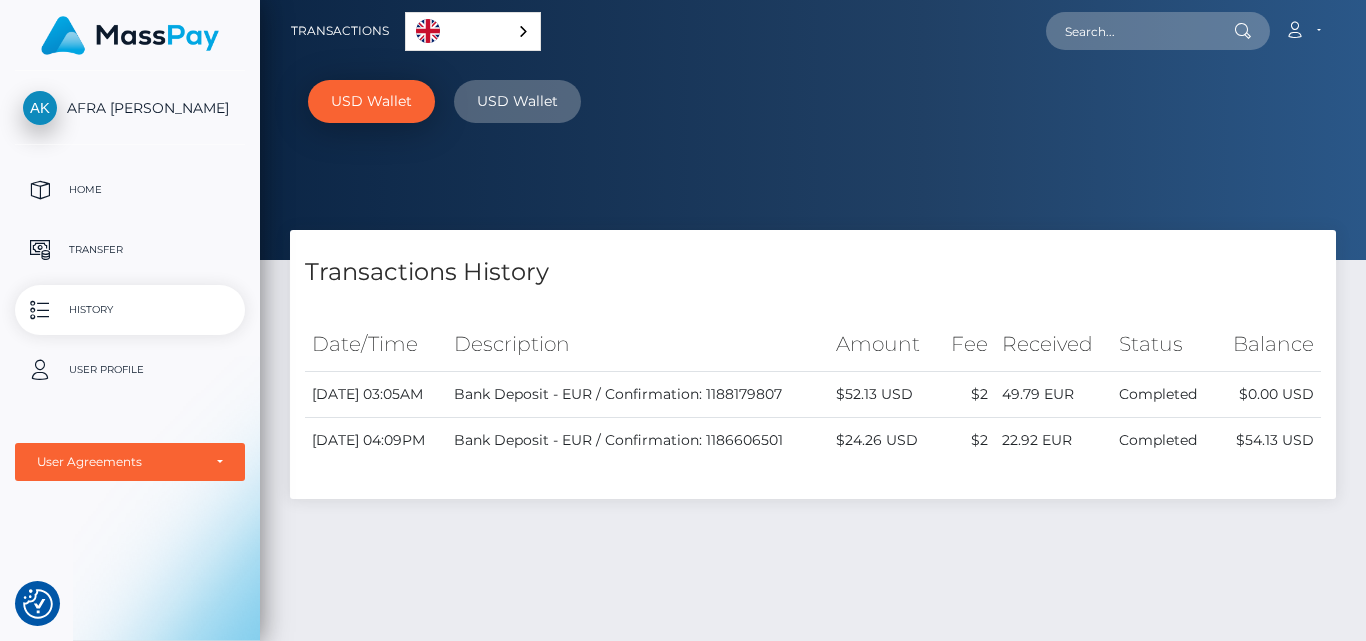 click on "Description" at bounding box center (638, 344) 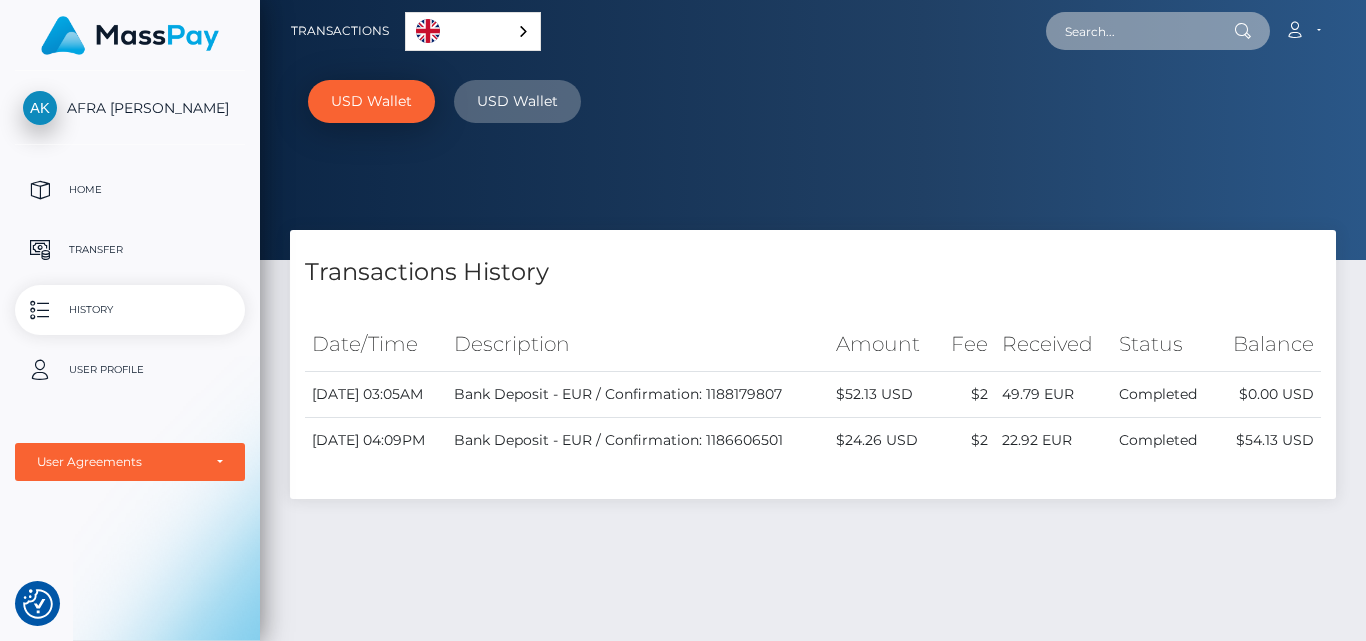 click at bounding box center (1140, 31) 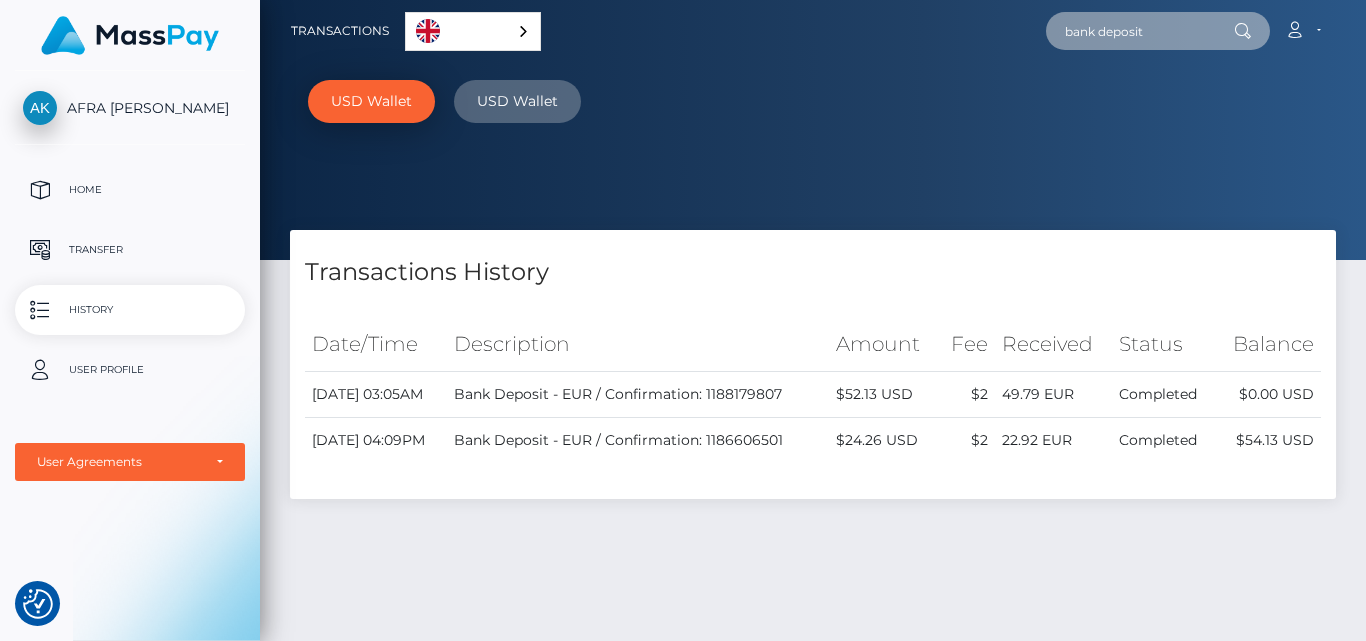 type on "bank deposit" 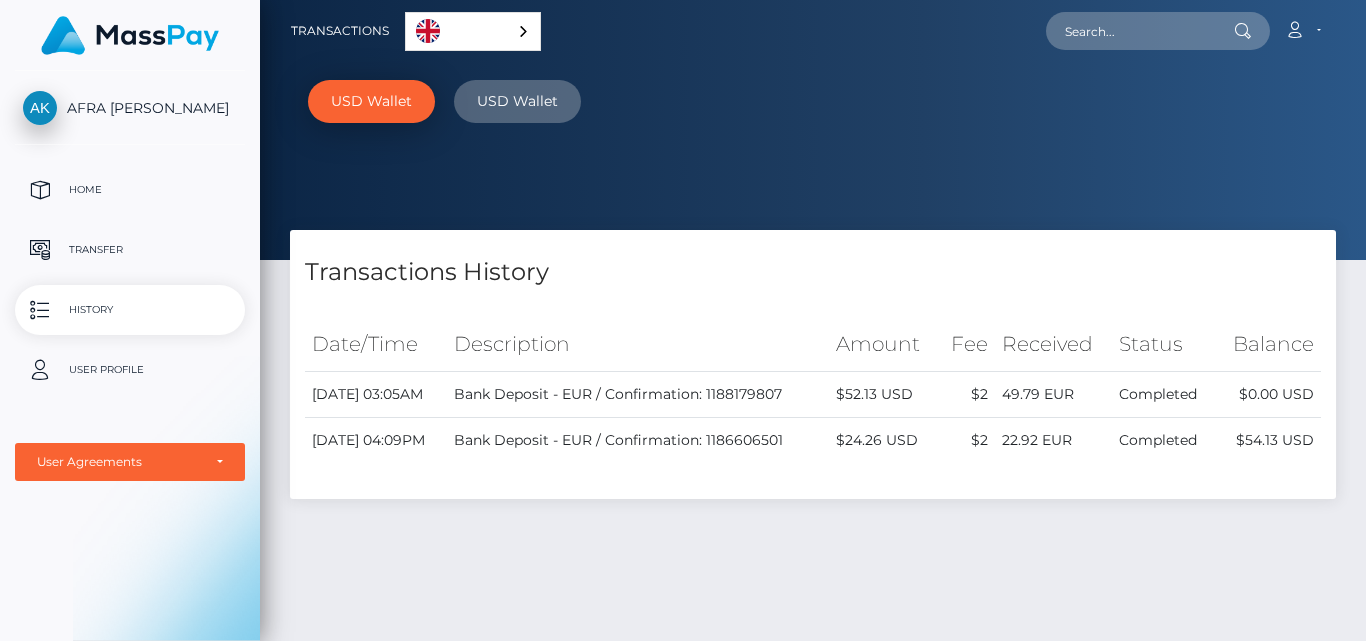 scroll, scrollTop: 0, scrollLeft: 0, axis: both 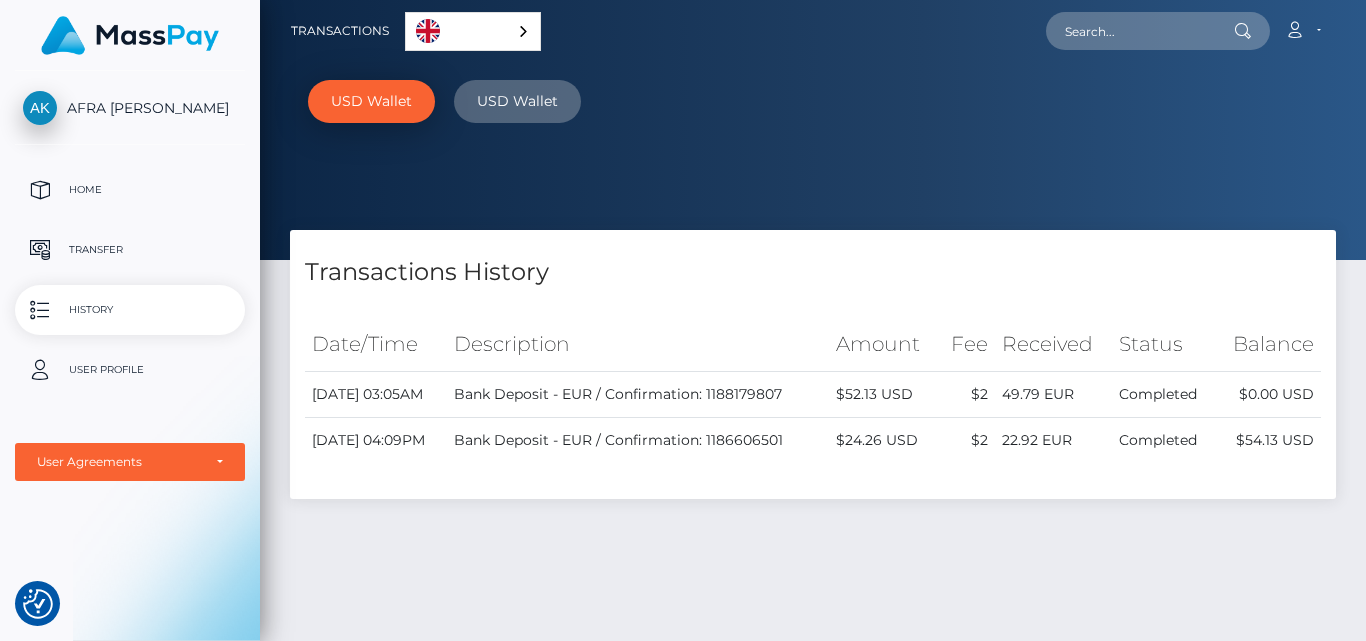 click at bounding box center (1242, 31) 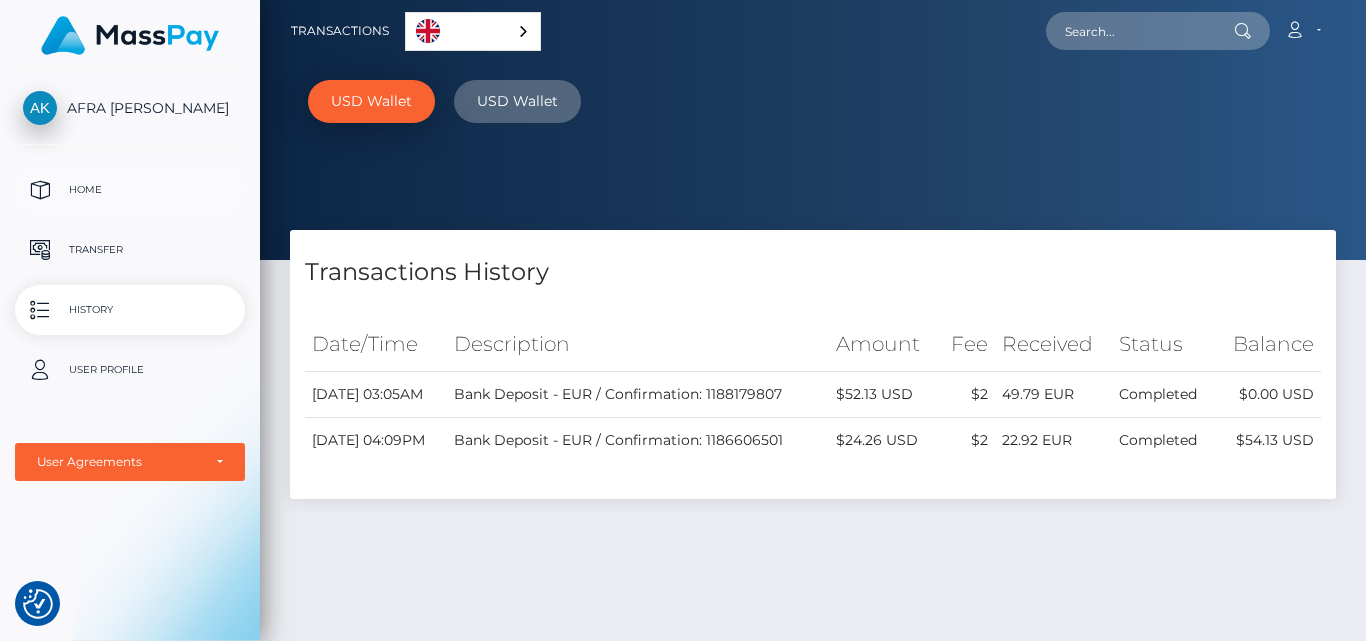 click on "Home" at bounding box center [130, 190] 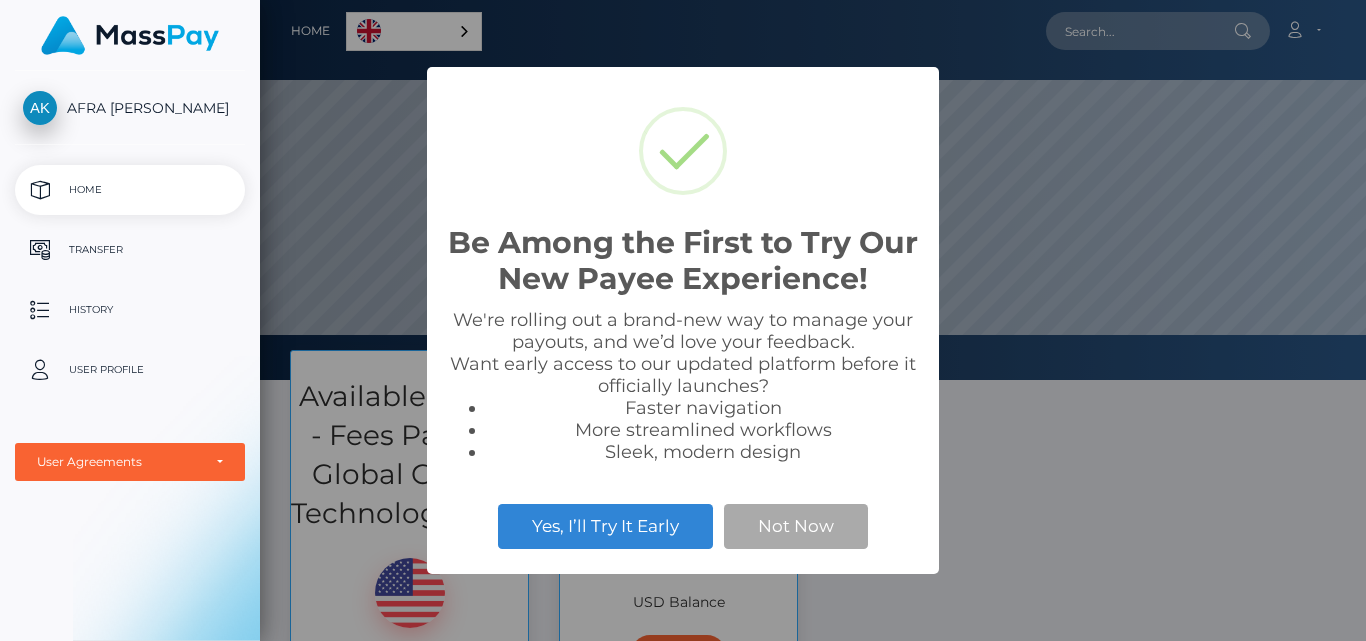 scroll, scrollTop: 0, scrollLeft: 0, axis: both 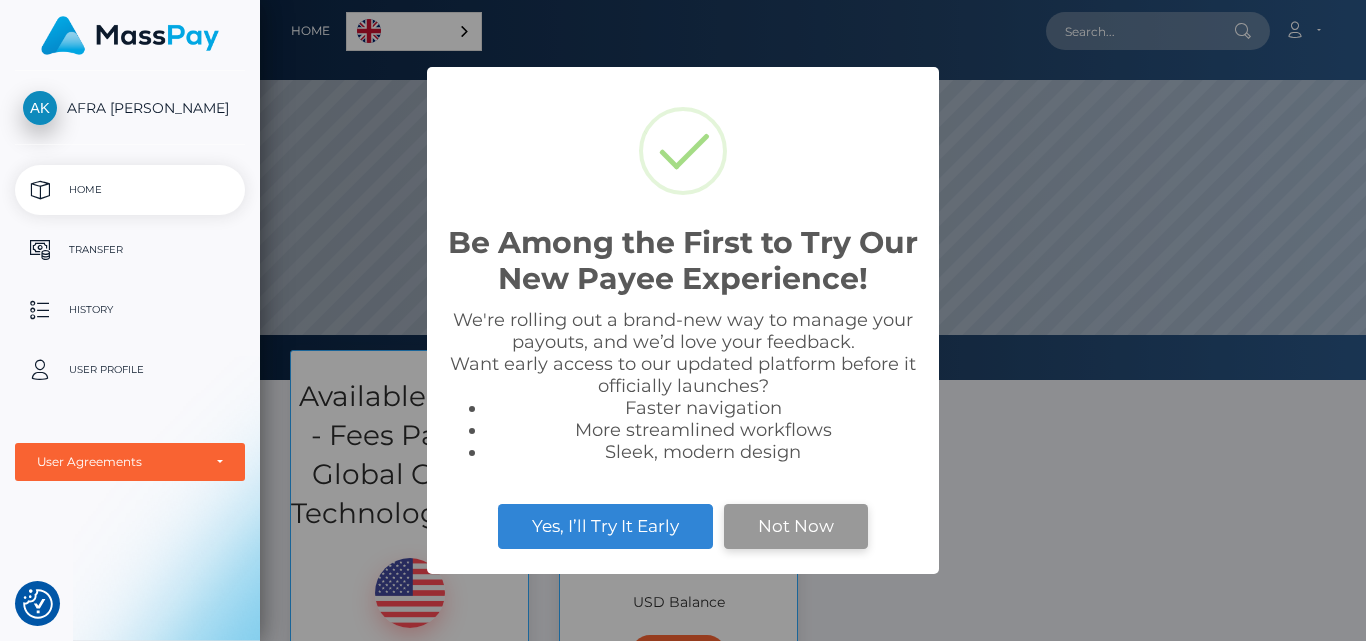 click on "Not Now" at bounding box center [796, 526] 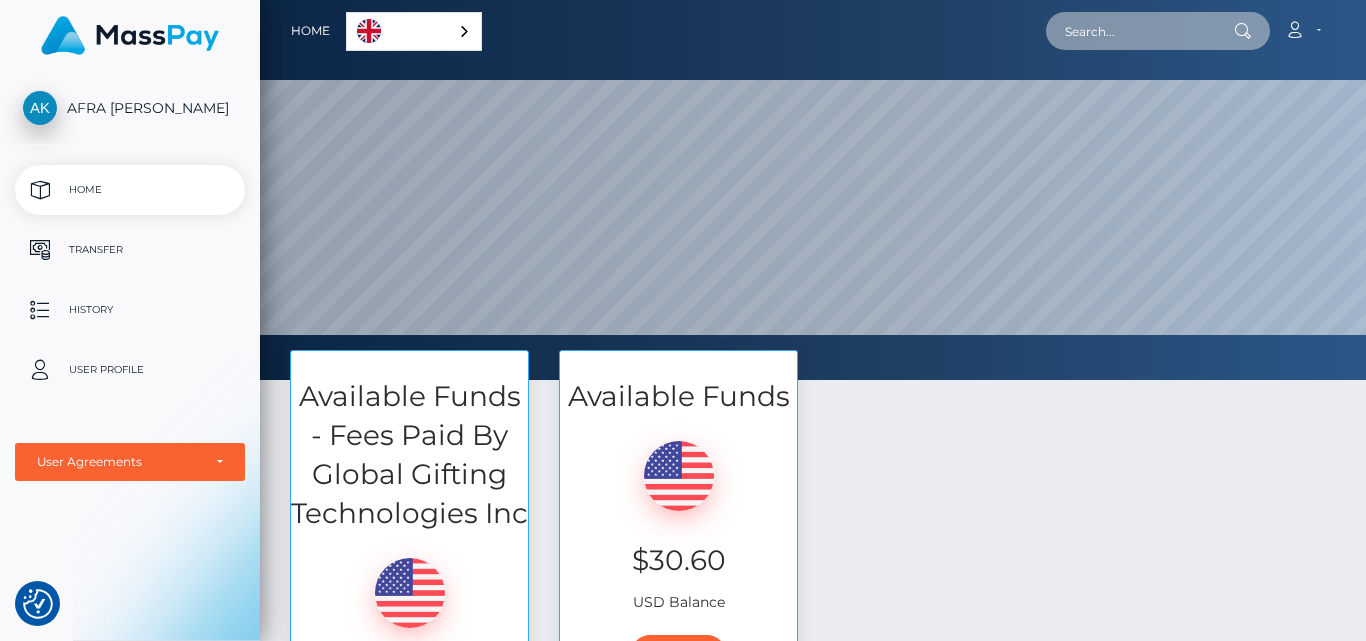 click at bounding box center (1140, 31) 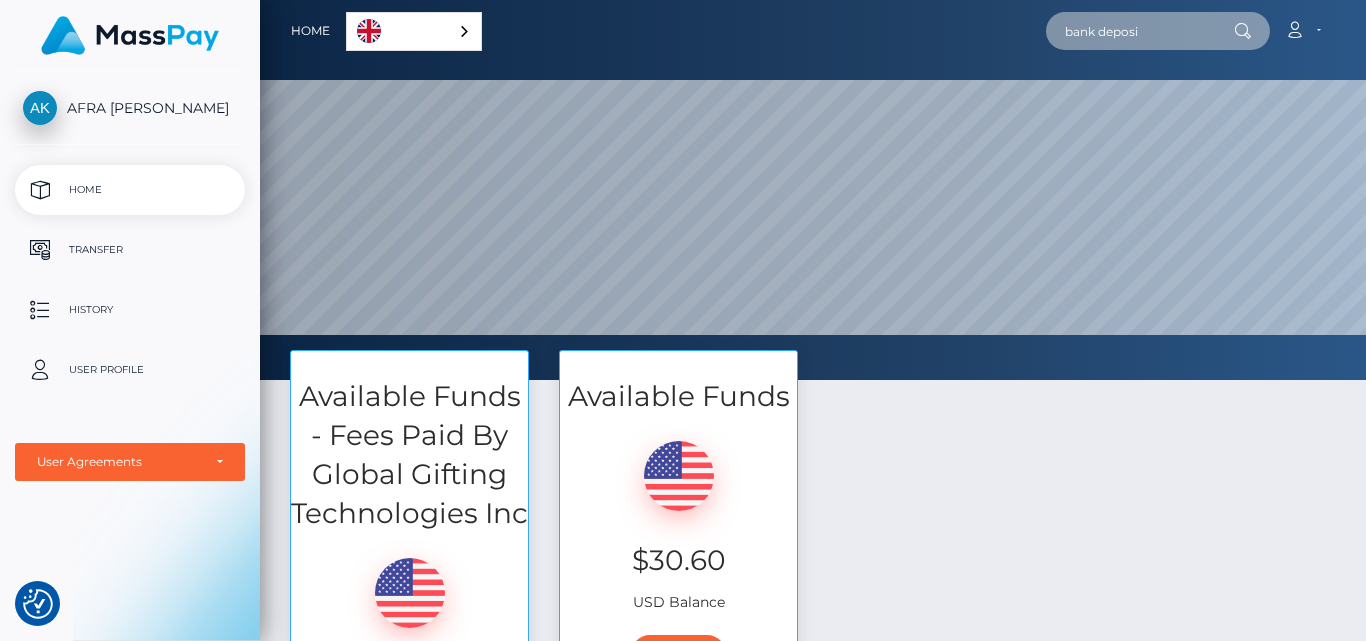 type on "bank deposi" 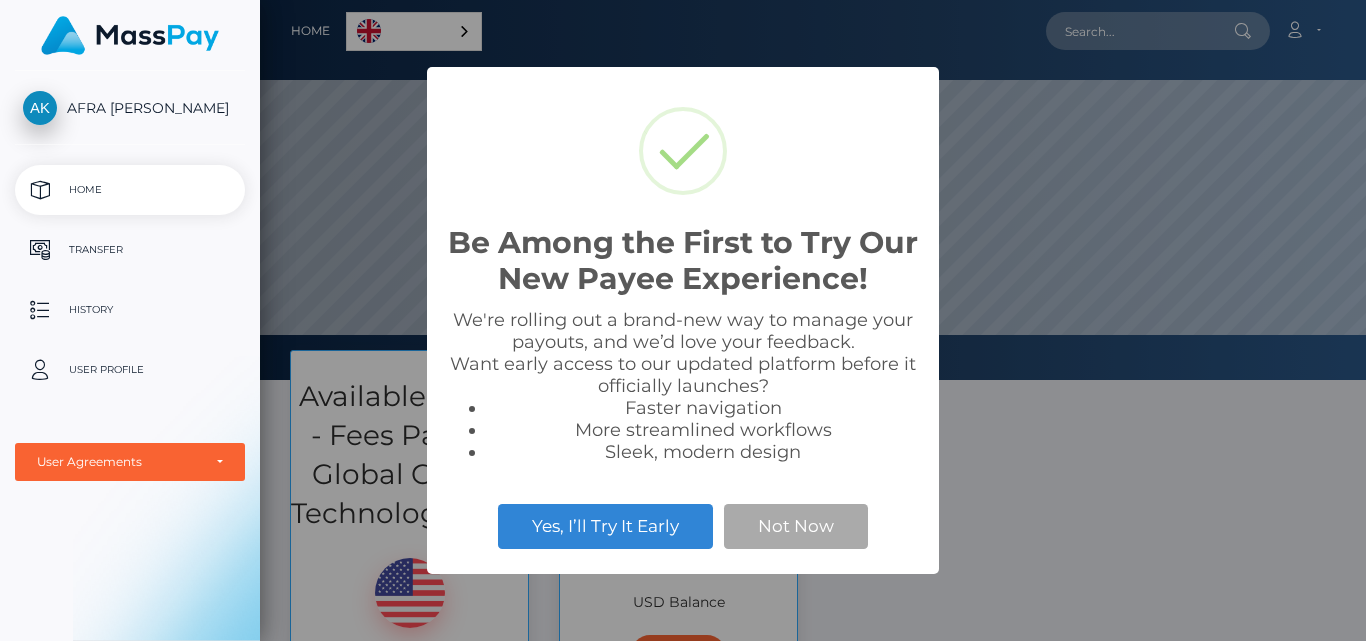 scroll, scrollTop: 0, scrollLeft: 0, axis: both 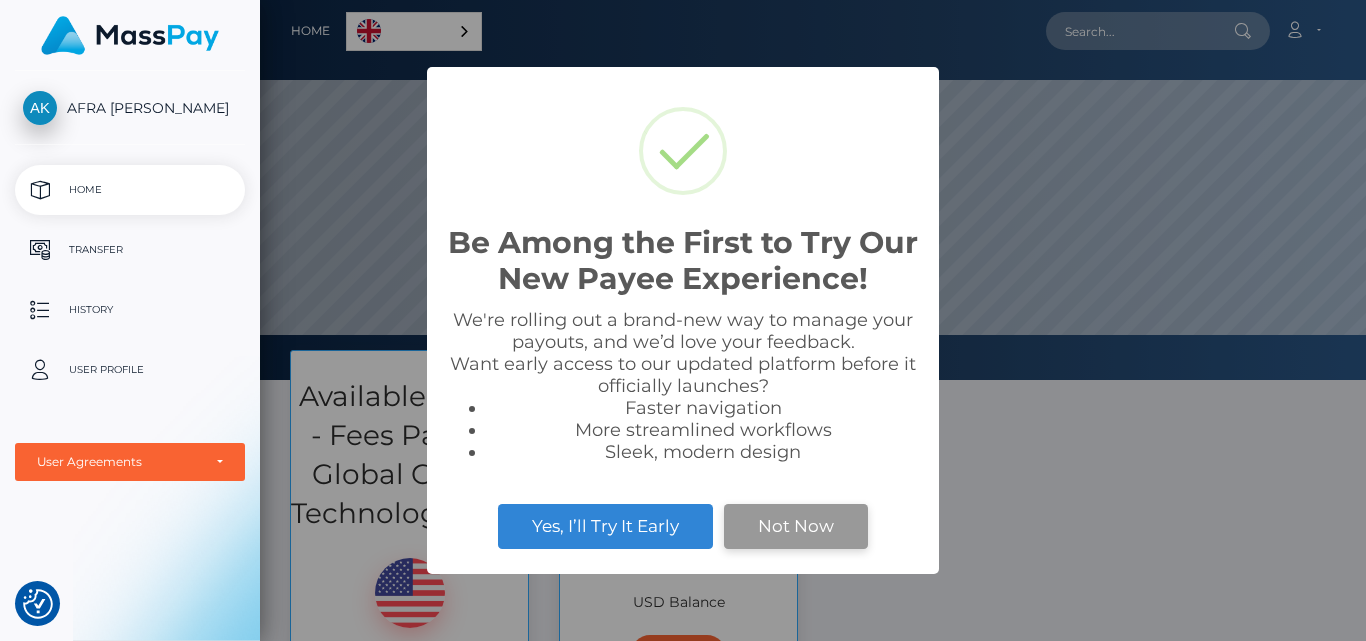 click on "Not Now" at bounding box center (796, 526) 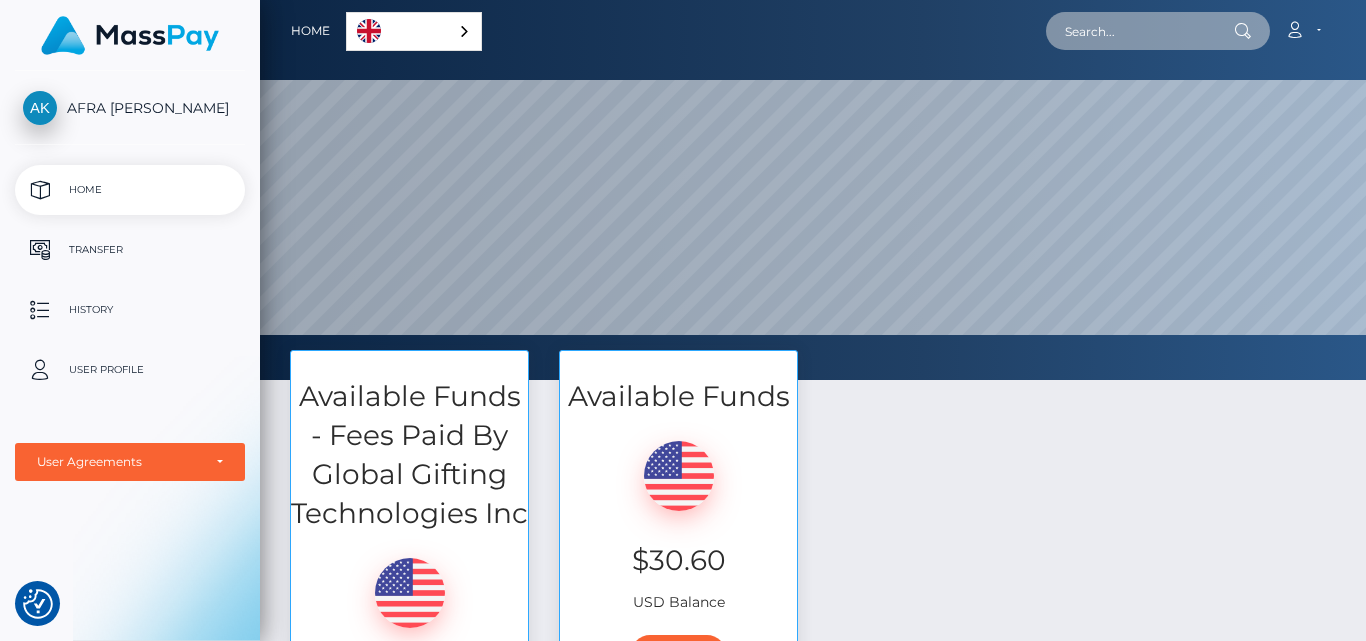 click at bounding box center [1140, 31] 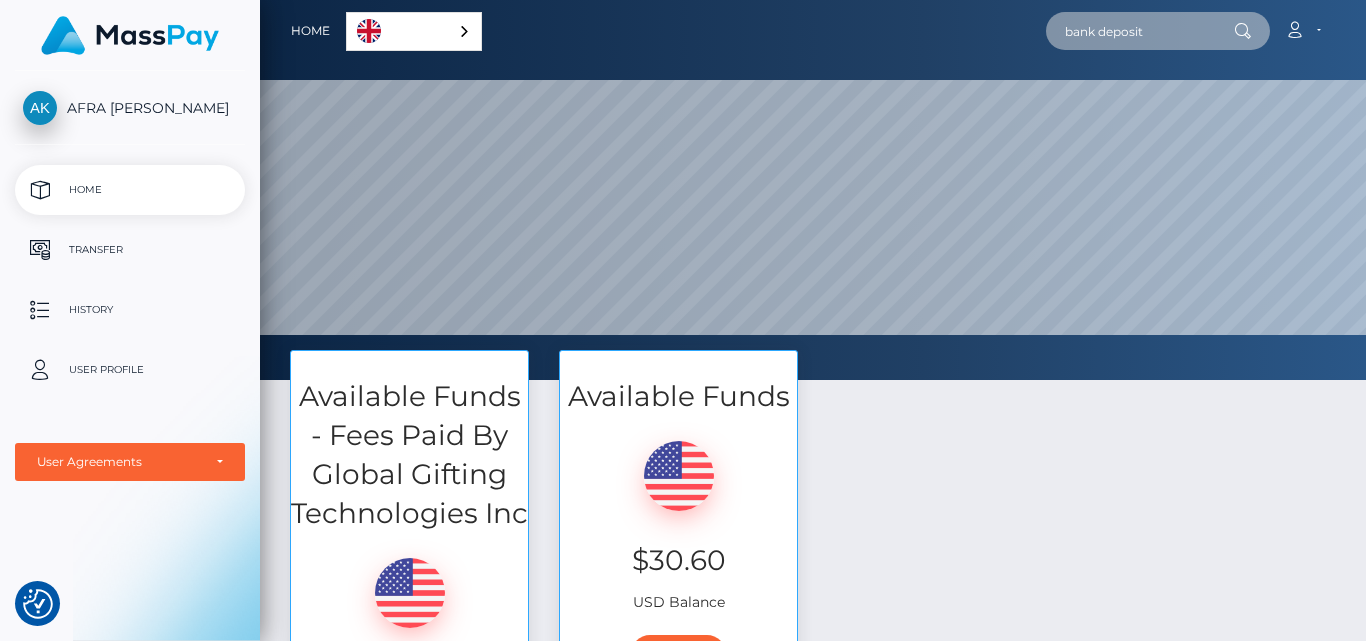 type on "bank deposit" 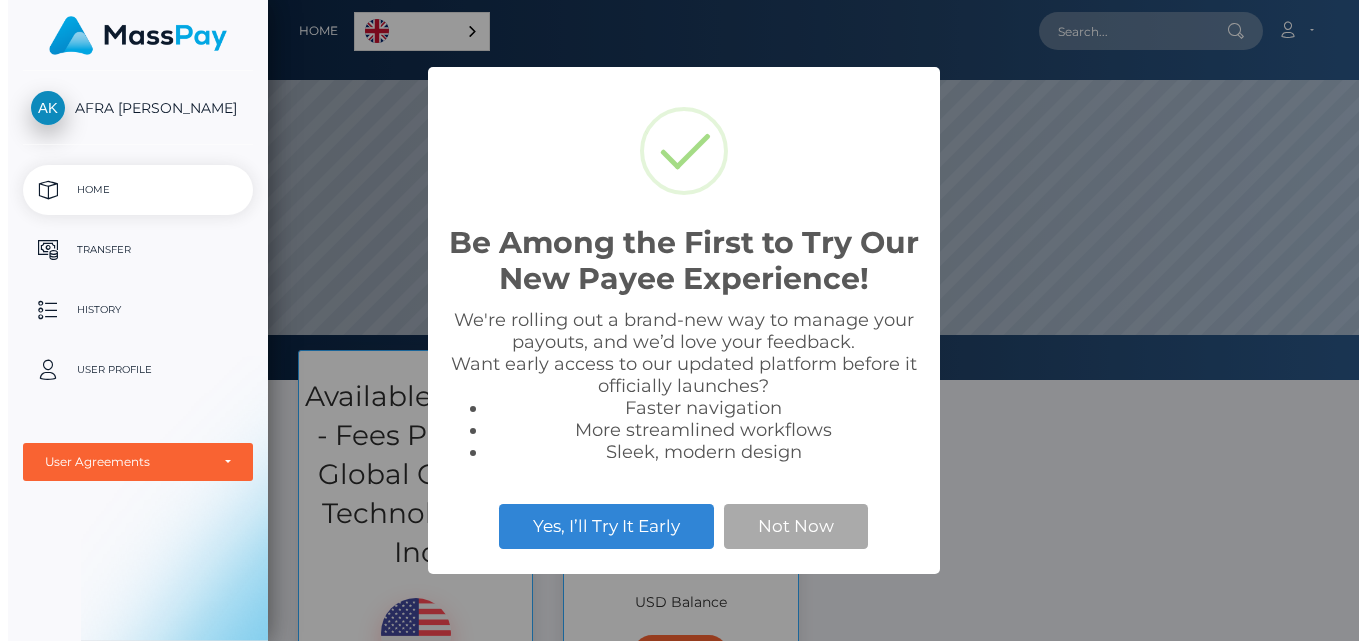 scroll, scrollTop: 0, scrollLeft: 0, axis: both 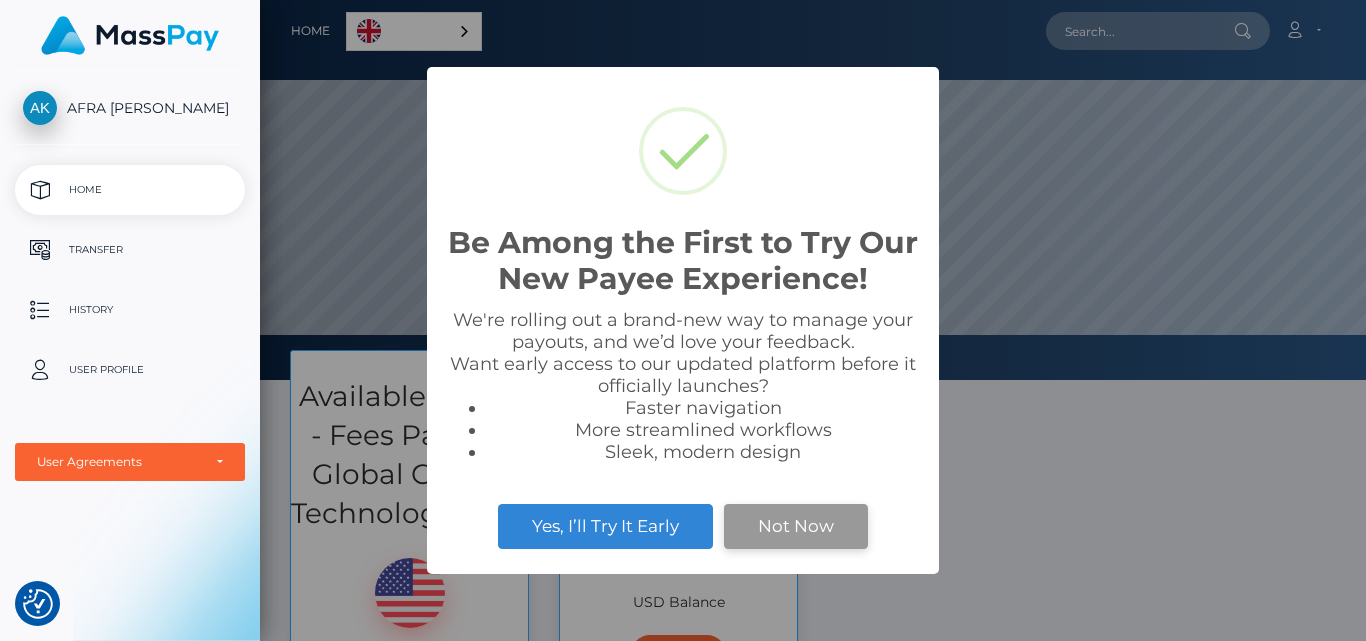 click on "Not Now" at bounding box center [796, 526] 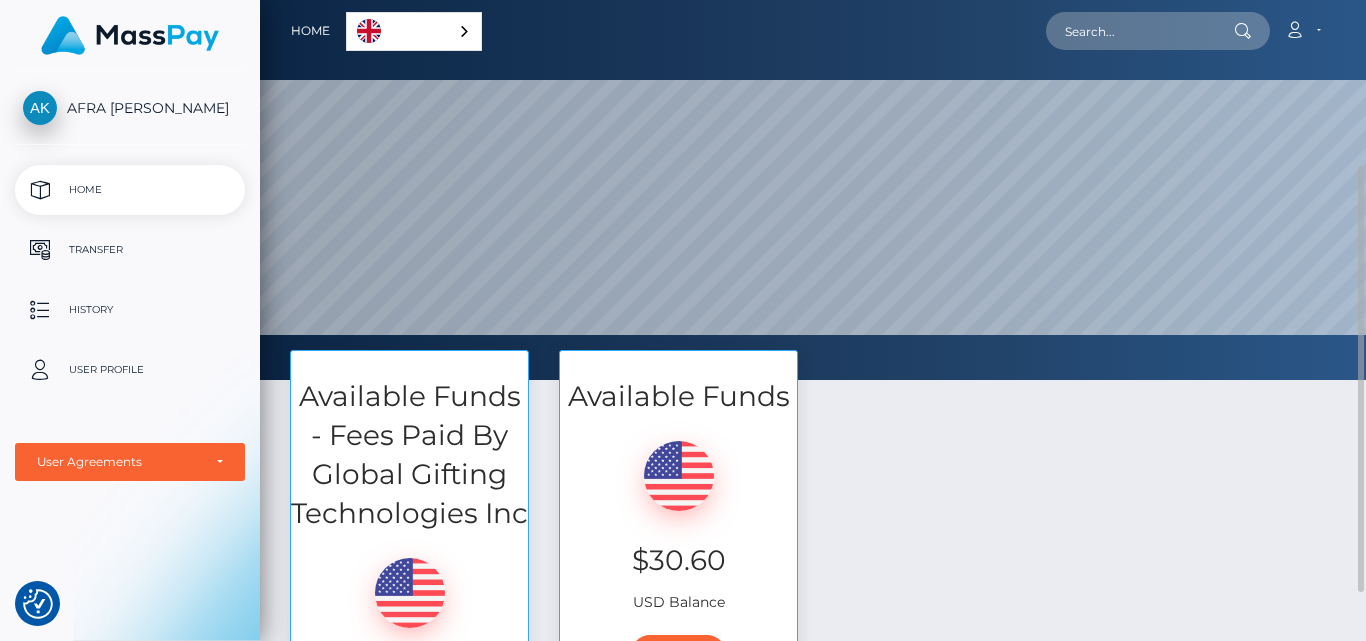 scroll, scrollTop: 323, scrollLeft: 0, axis: vertical 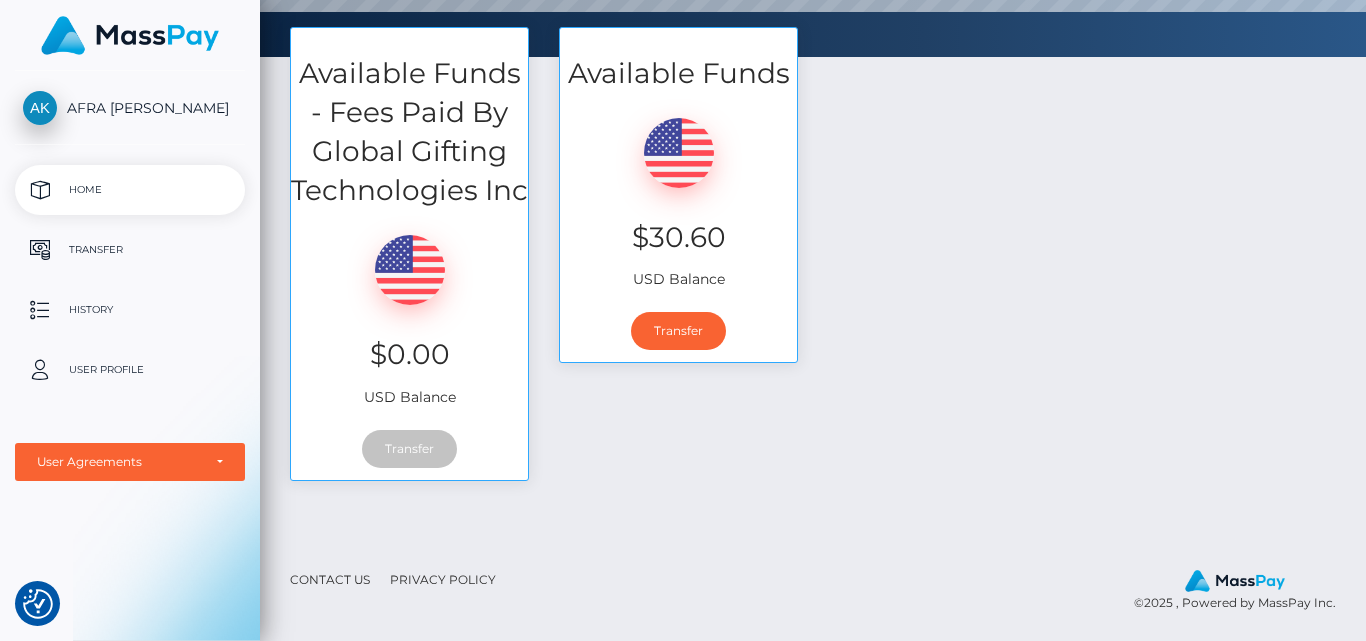 click on "AFRA [PERSON_NAME]" at bounding box center (130, 108) 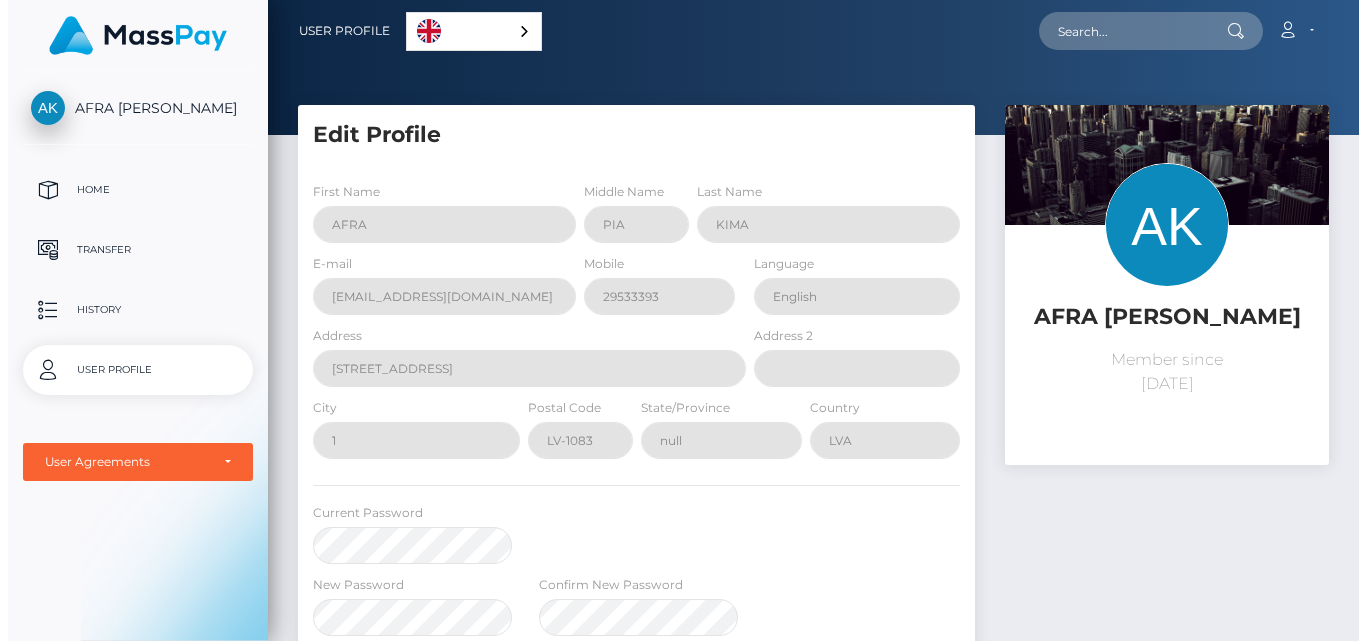 scroll, scrollTop: 0, scrollLeft: 0, axis: both 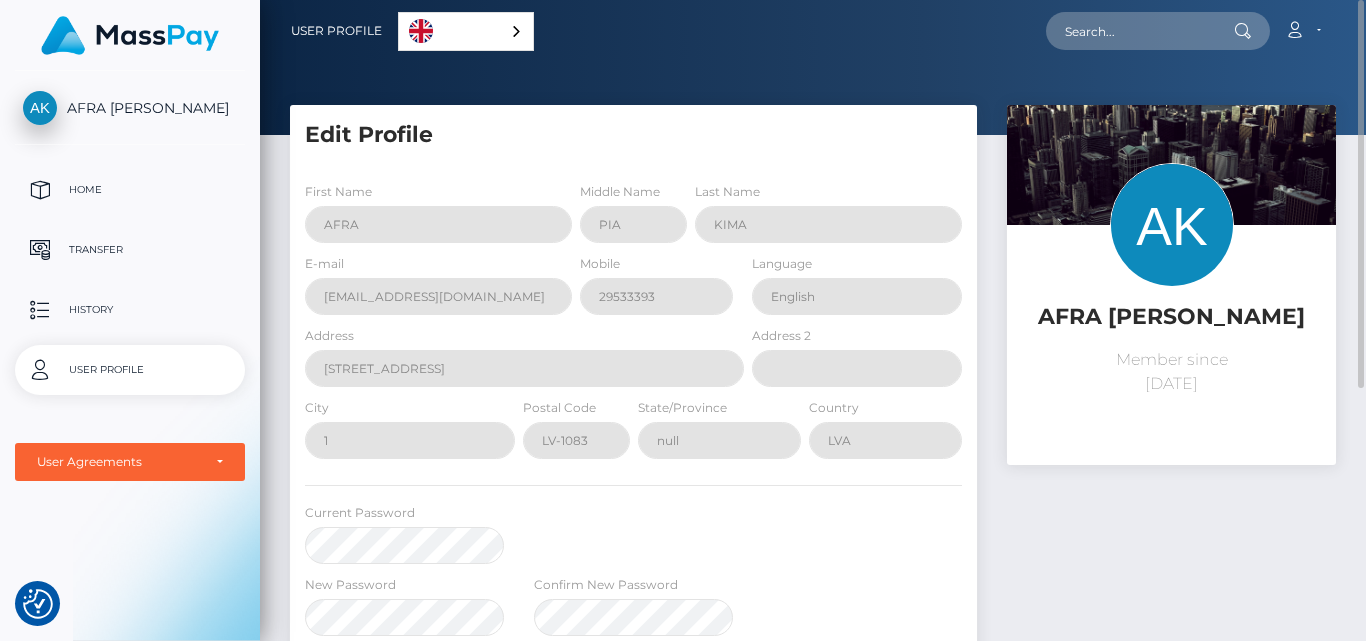 click at bounding box center (1172, 225) 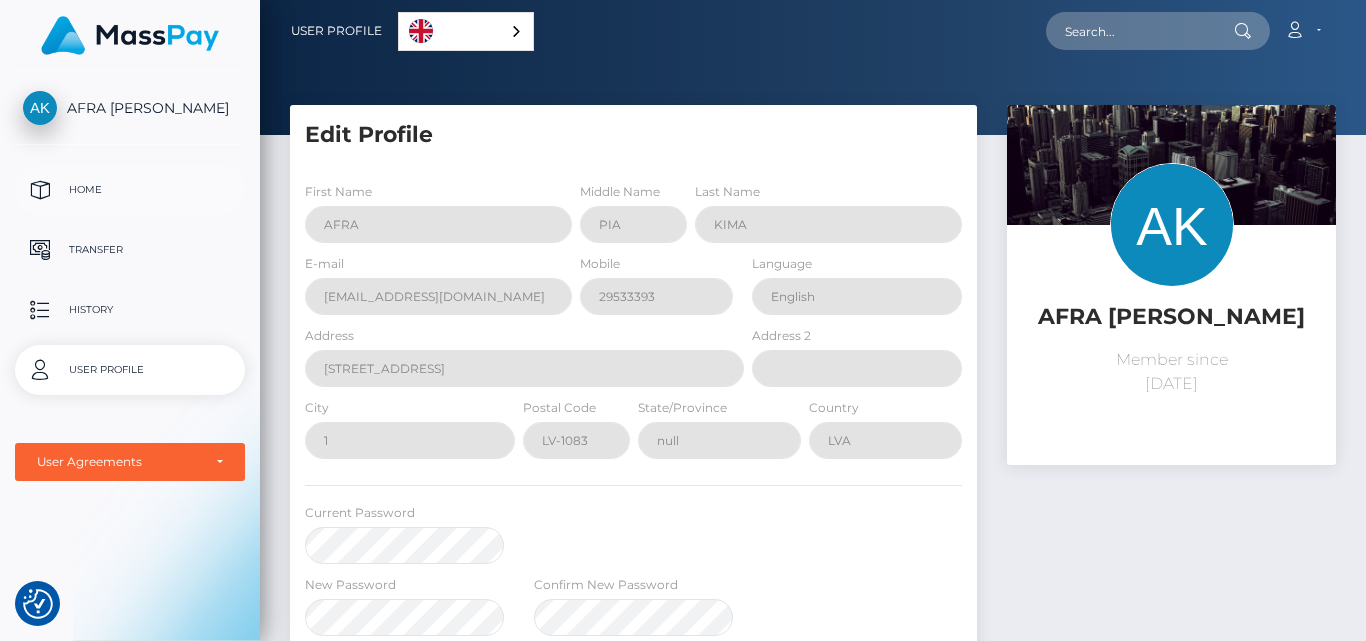 click on "Home" at bounding box center (130, 190) 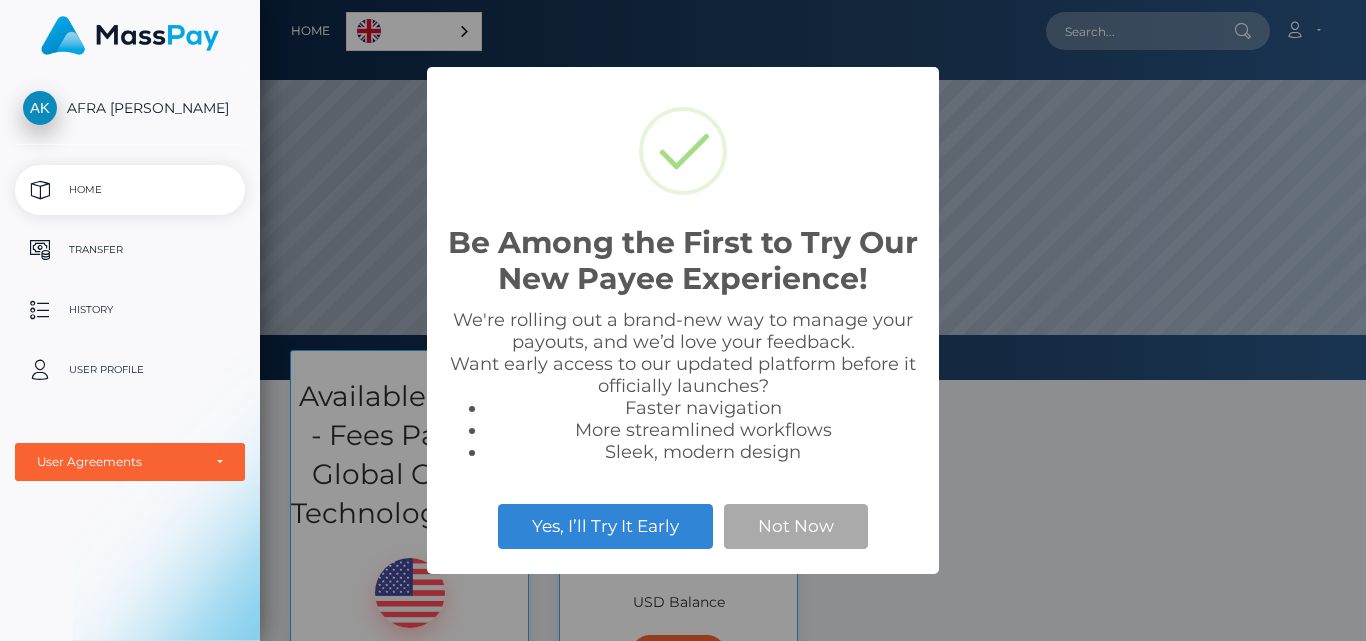 scroll, scrollTop: 0, scrollLeft: 0, axis: both 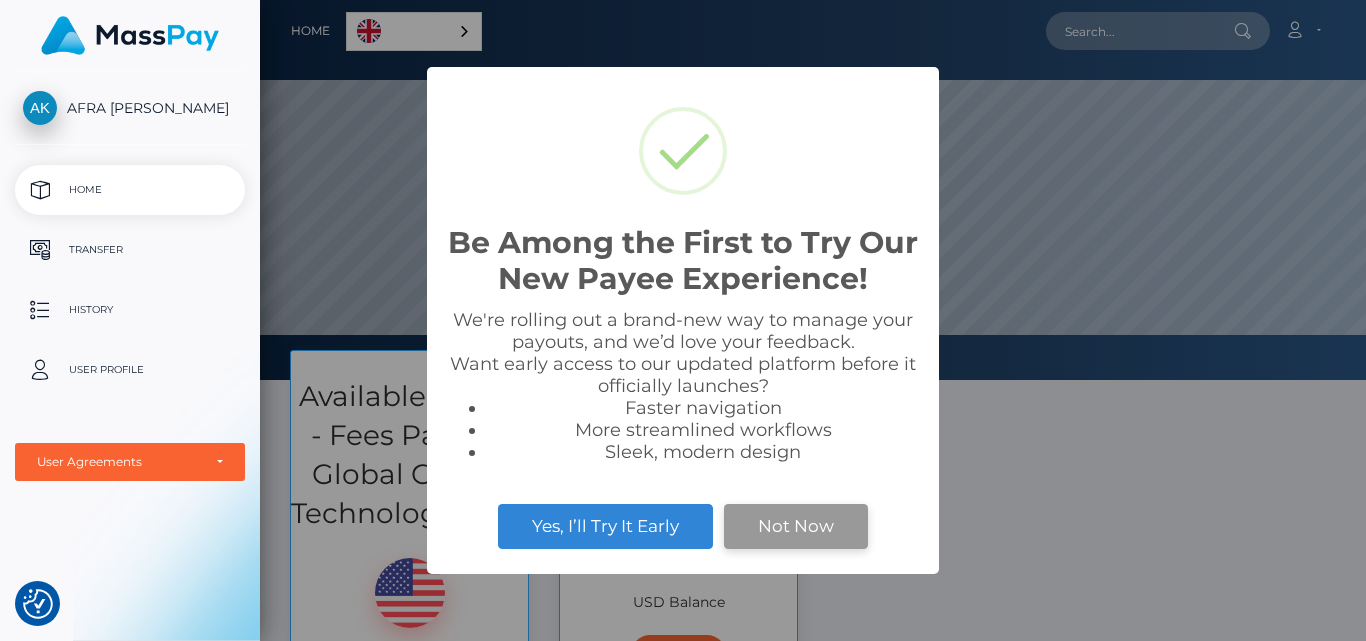 click on "Not Now" at bounding box center [796, 526] 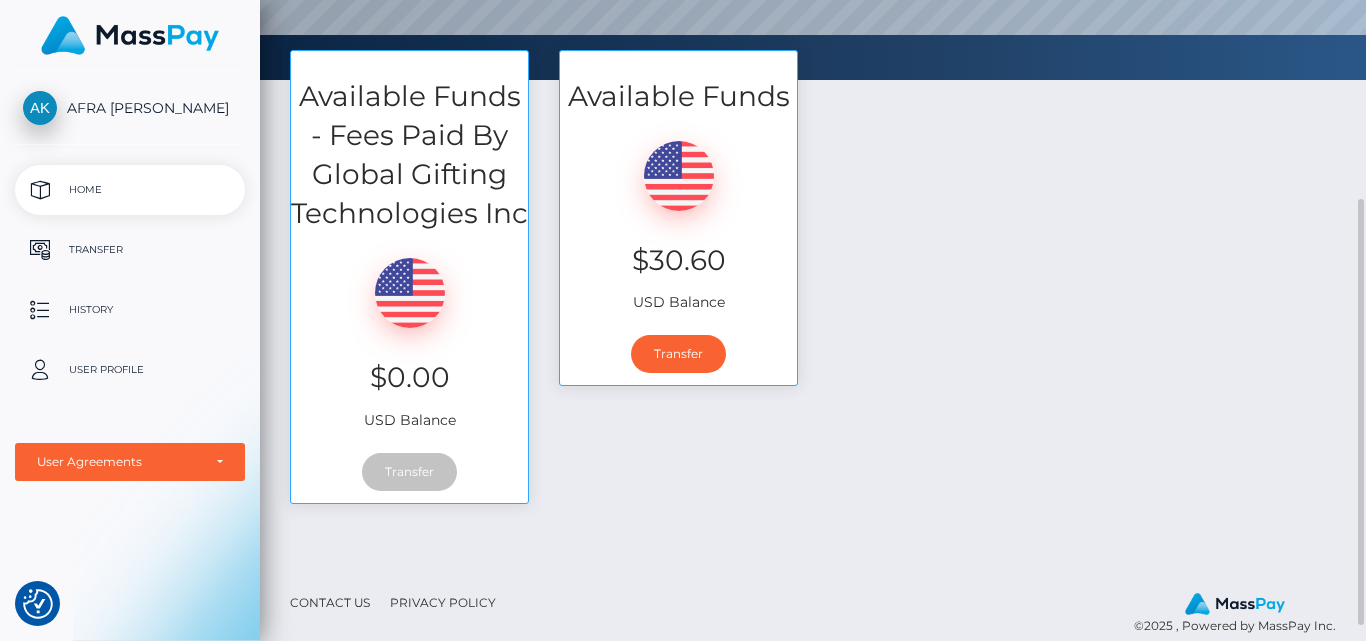 scroll, scrollTop: 323, scrollLeft: 0, axis: vertical 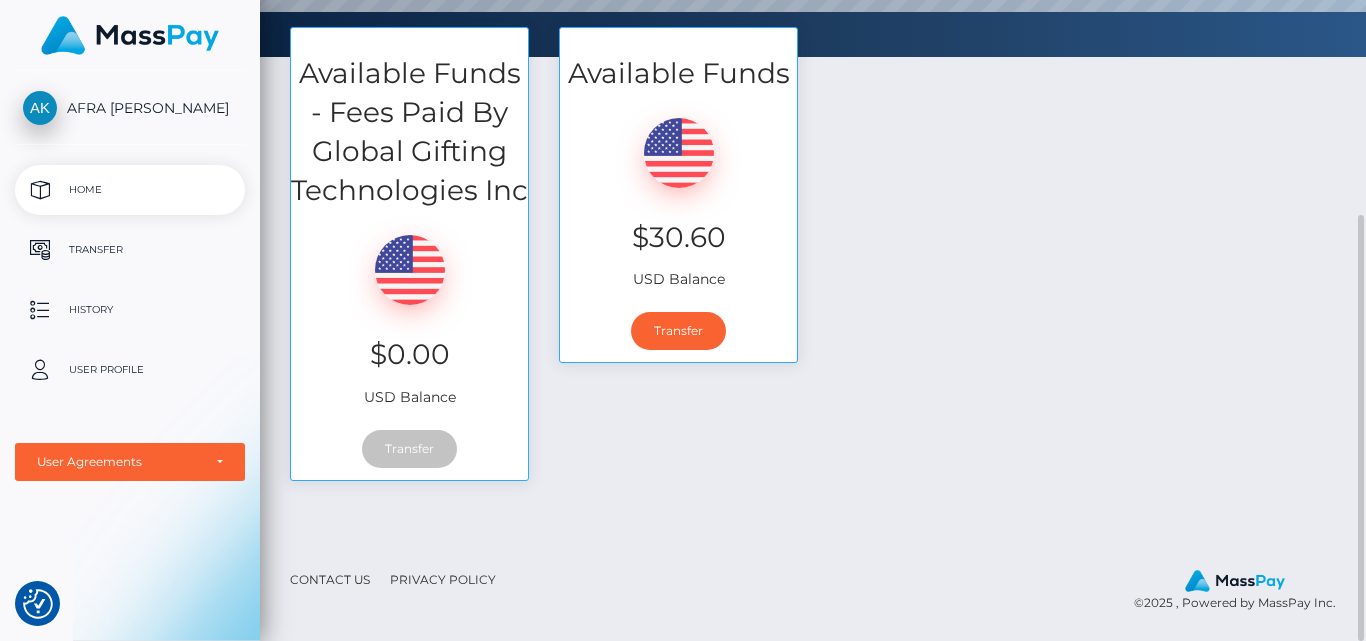 click on "$0.00
USD Balance" at bounding box center [409, 313] 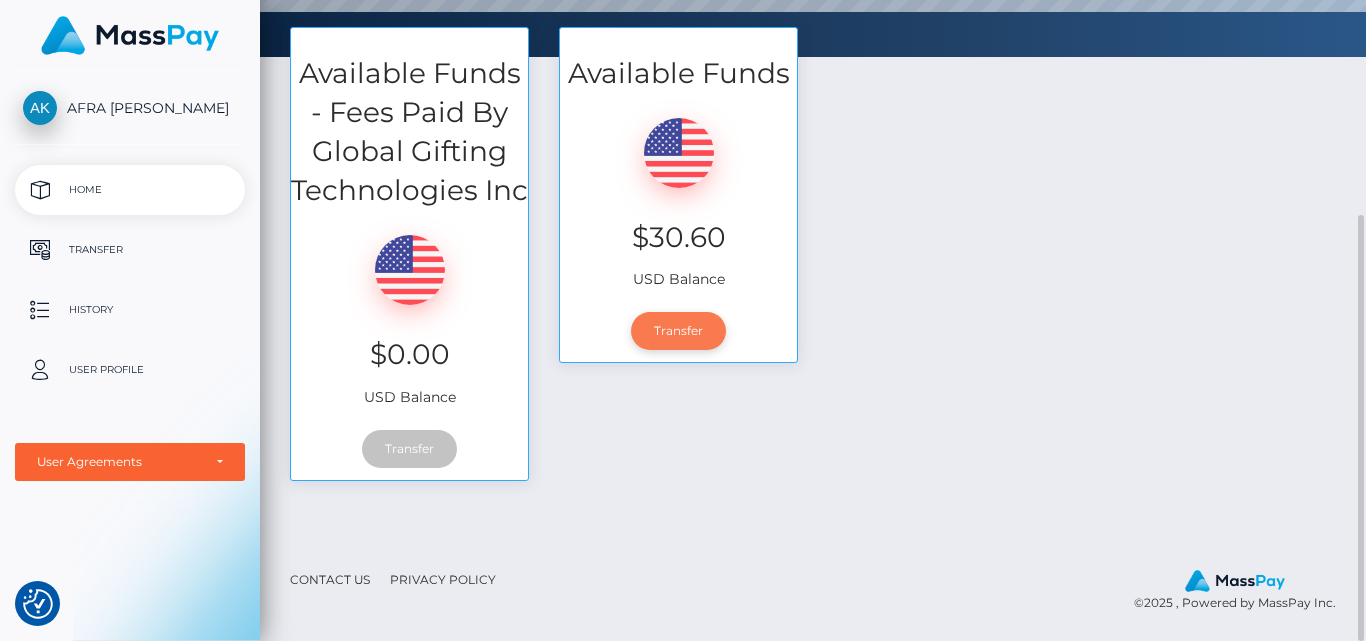 click on "Transfer" at bounding box center [678, 331] 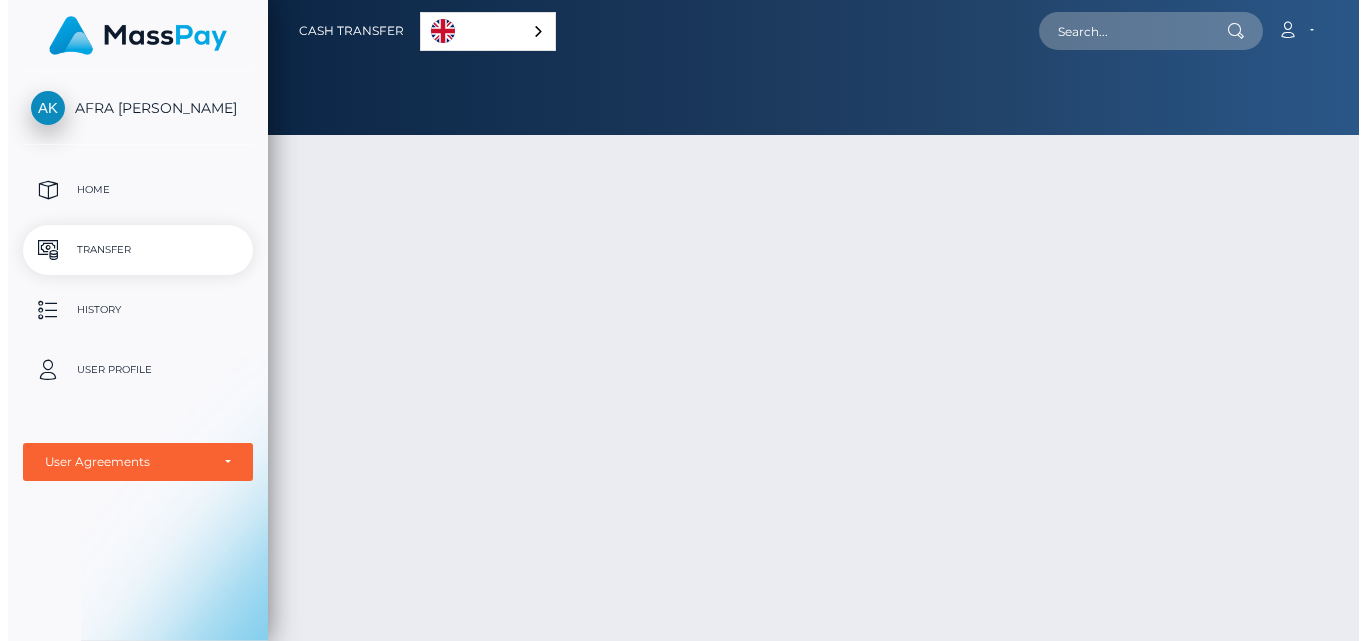 scroll, scrollTop: 0, scrollLeft: 0, axis: both 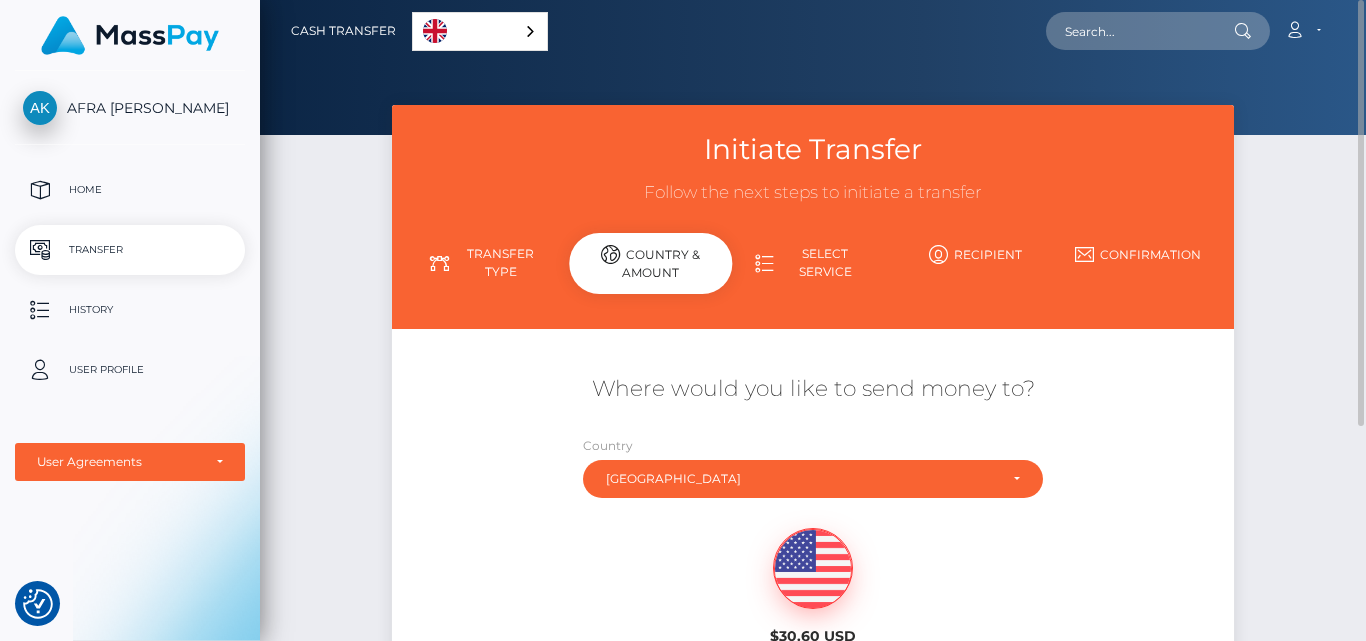 click on "Select Service" at bounding box center (813, 263) 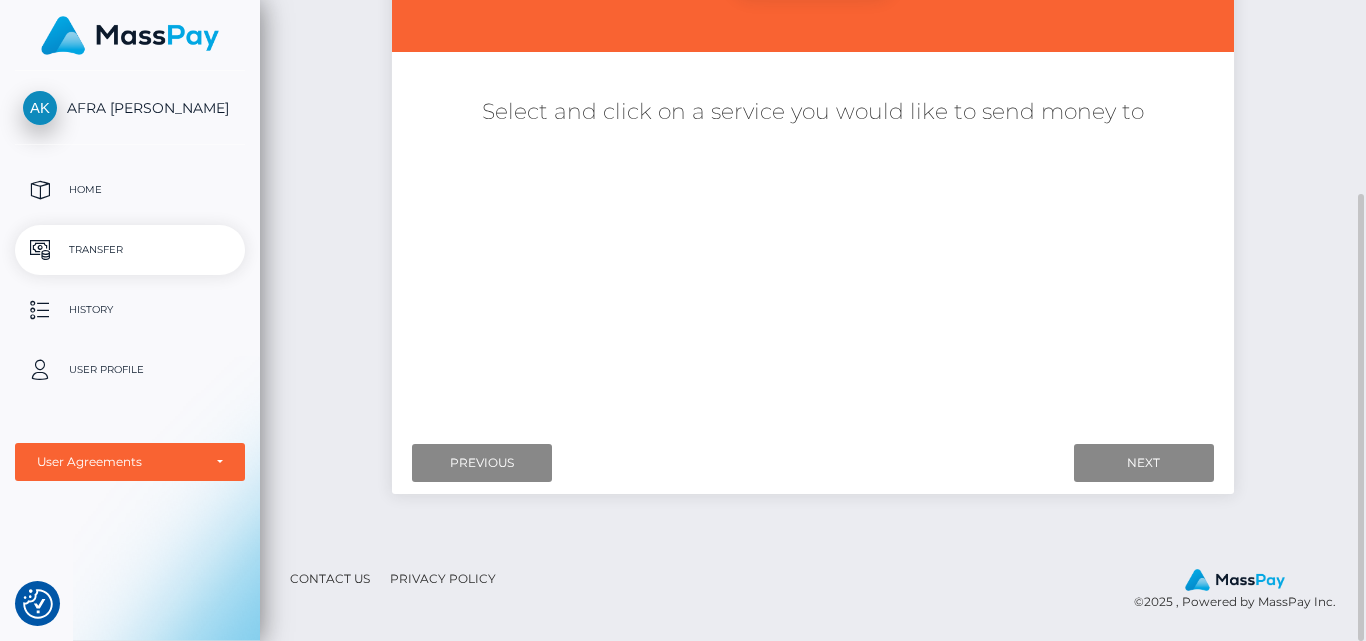 scroll, scrollTop: 0, scrollLeft: 0, axis: both 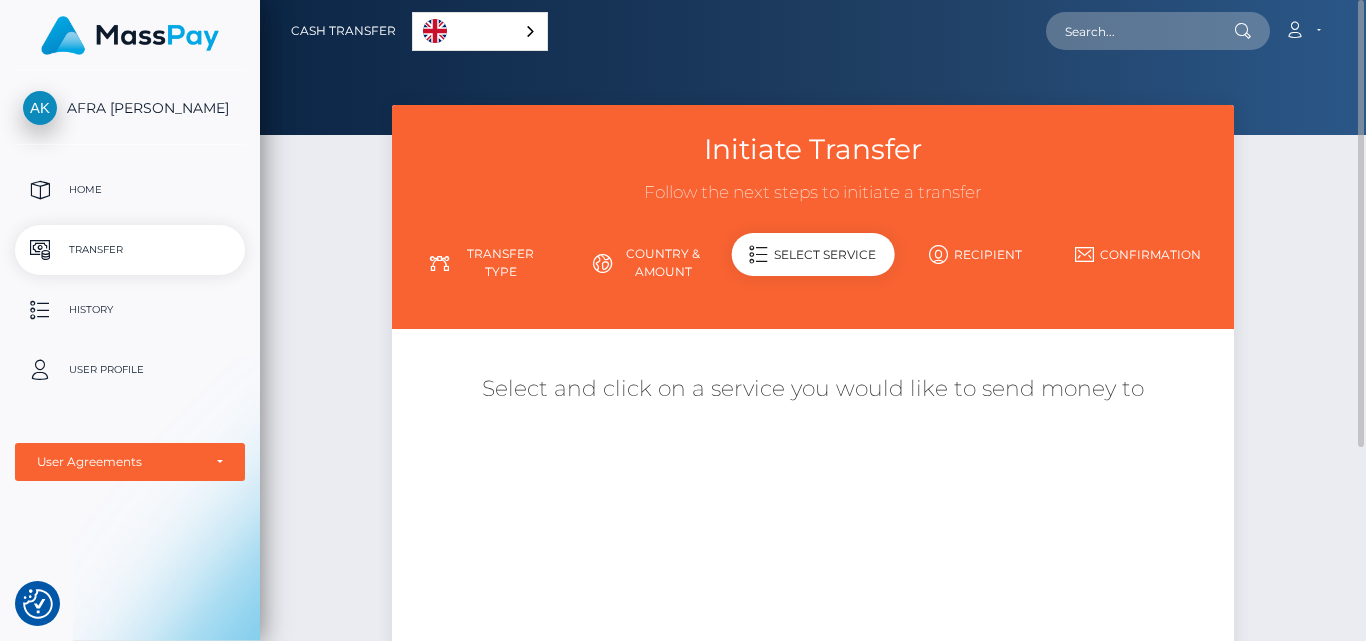 click on "Recipient" at bounding box center [975, 254] 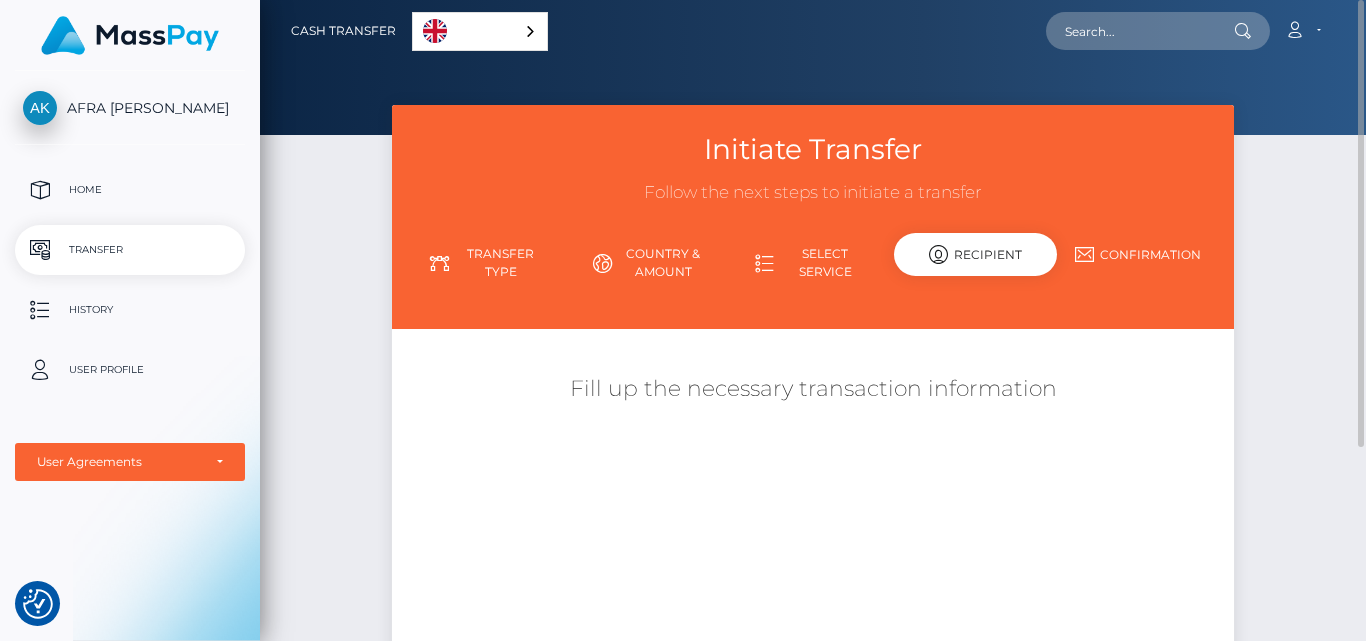 click on "Country & Amount" at bounding box center [651, 263] 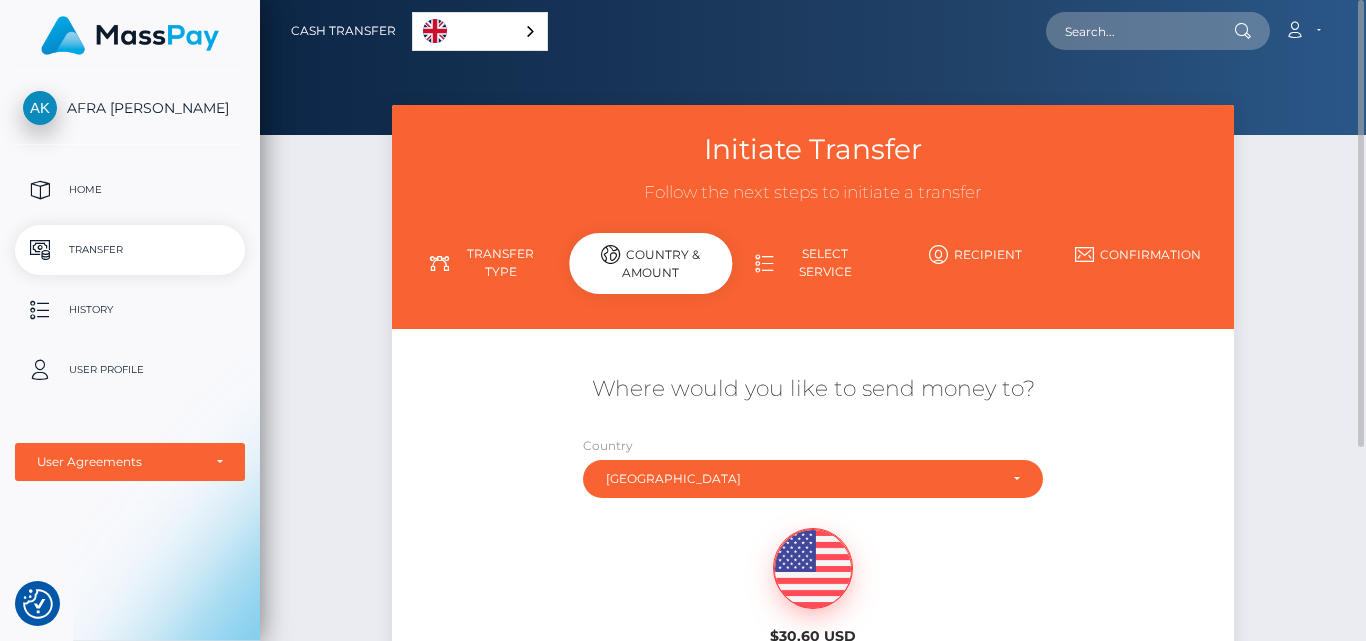 click on "Cash Transfer" at bounding box center (343, 31) 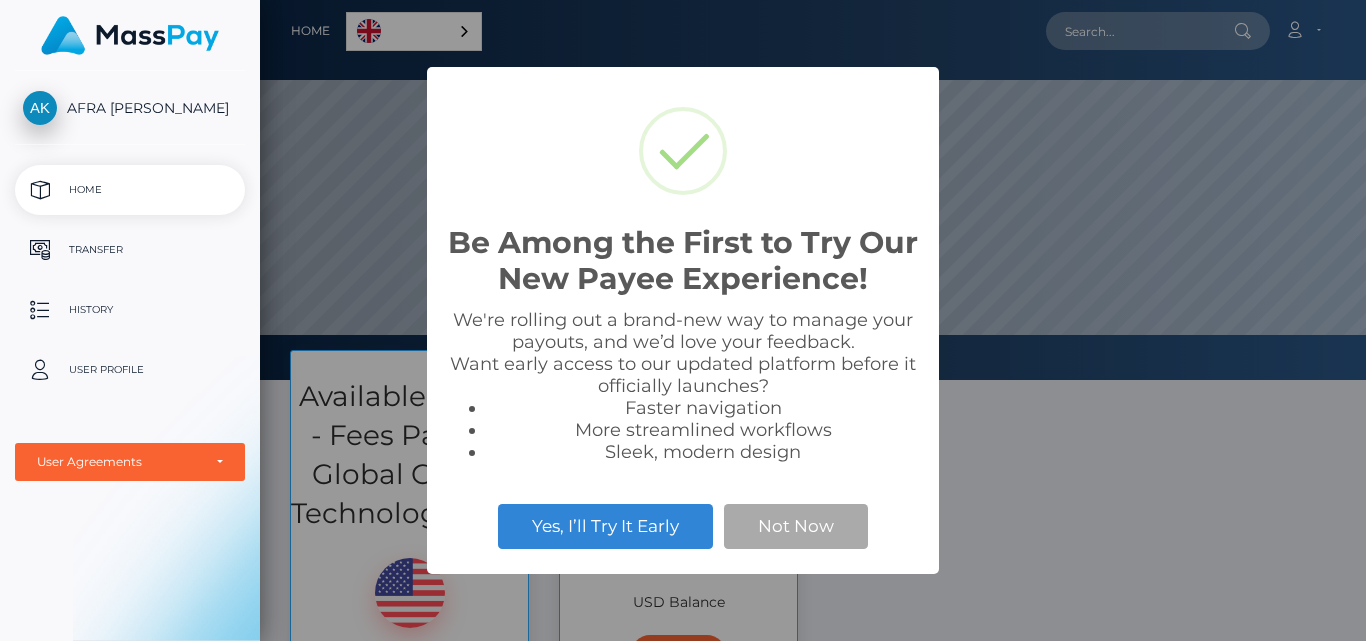 scroll, scrollTop: 0, scrollLeft: 0, axis: both 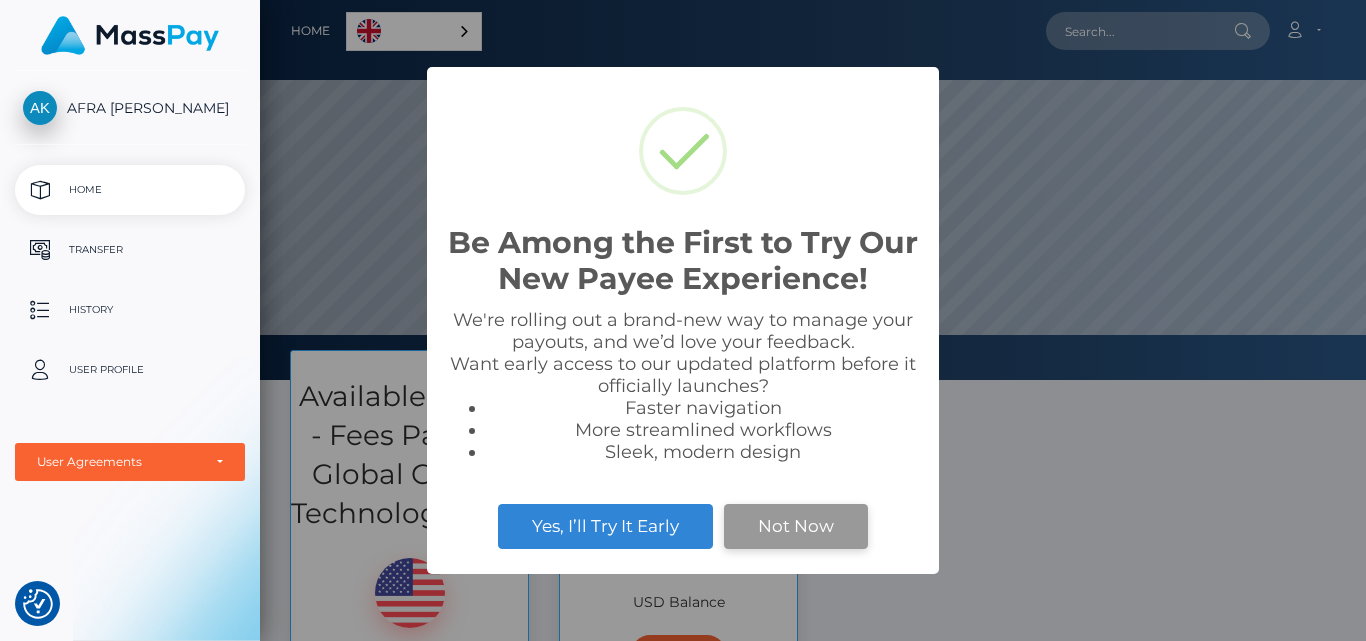click on "Not Now" at bounding box center [796, 526] 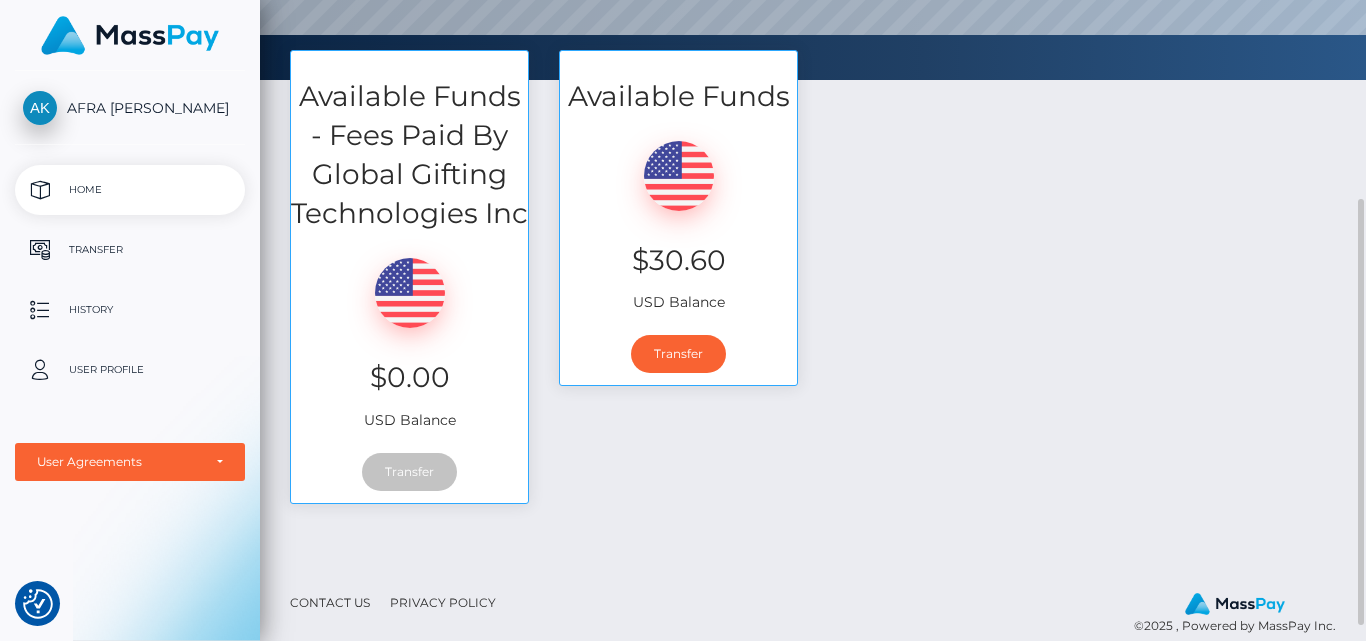 scroll, scrollTop: 323, scrollLeft: 0, axis: vertical 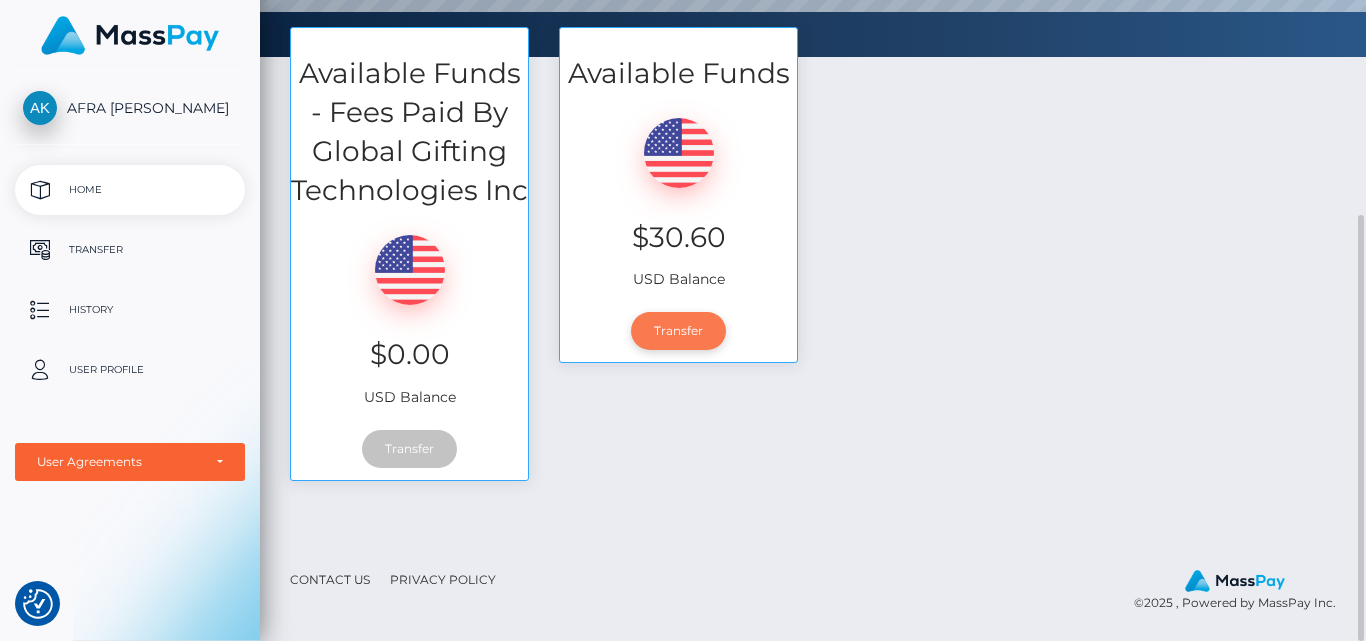 click on "Transfer" at bounding box center [678, 331] 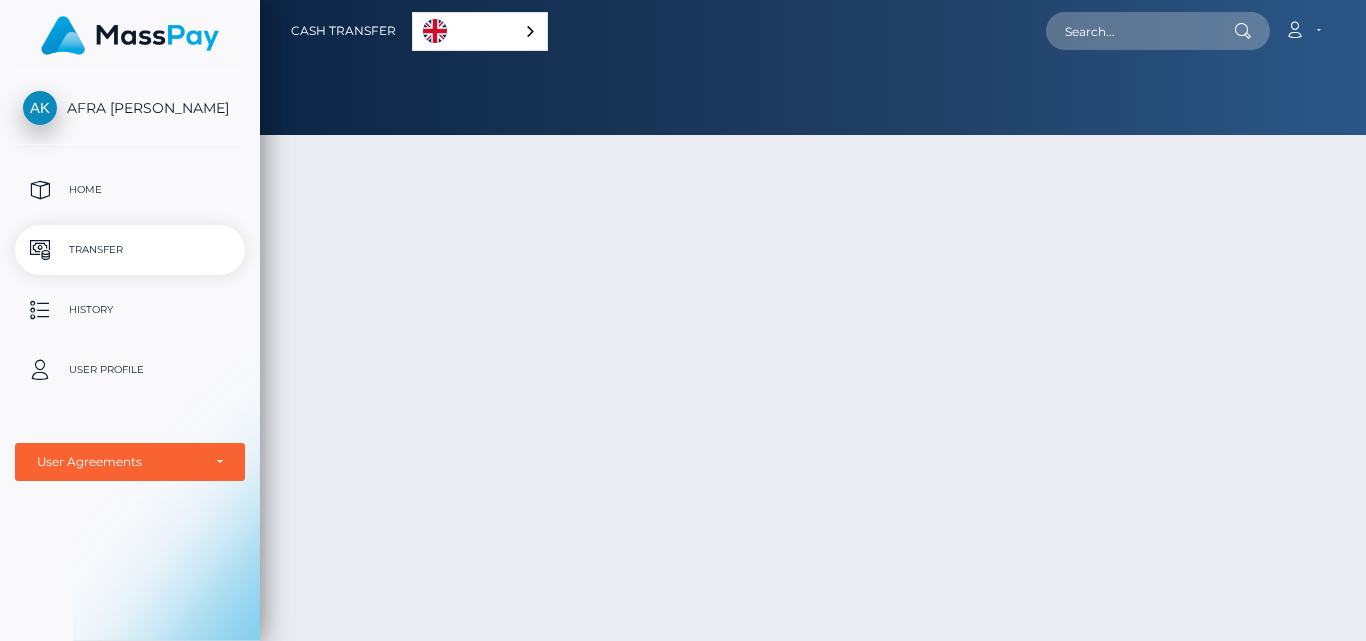 scroll, scrollTop: 0, scrollLeft: 0, axis: both 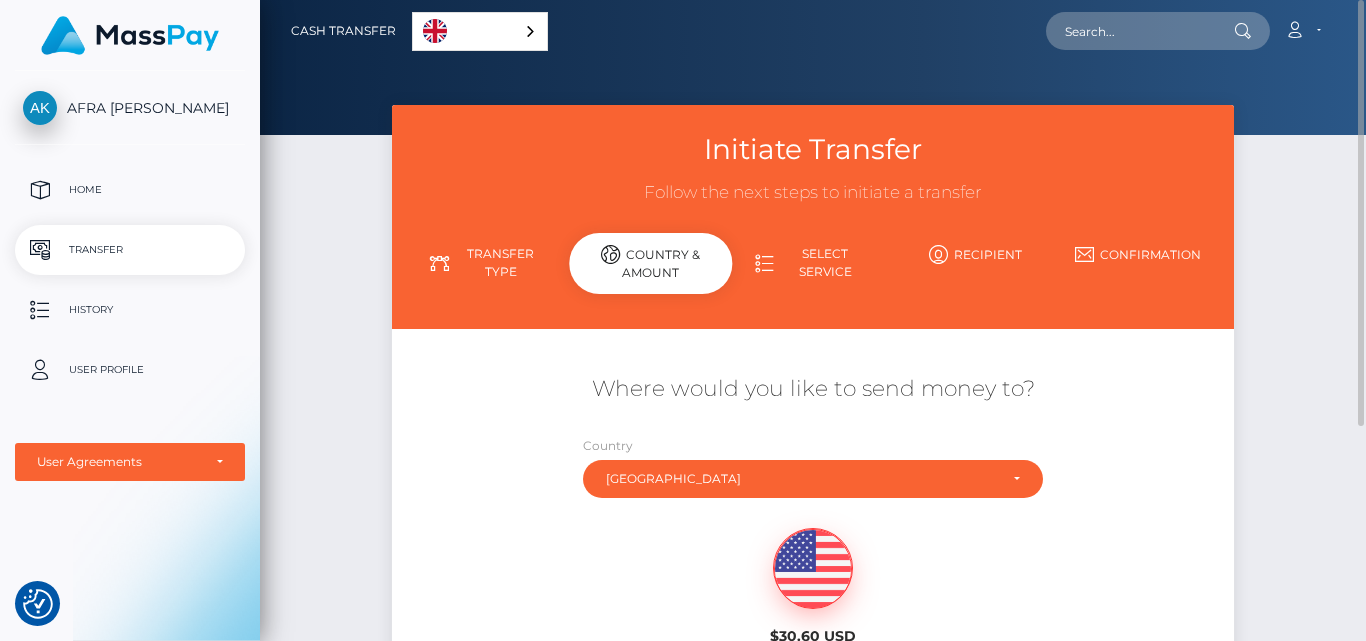 click on "Transfer Type" at bounding box center (488, 263) 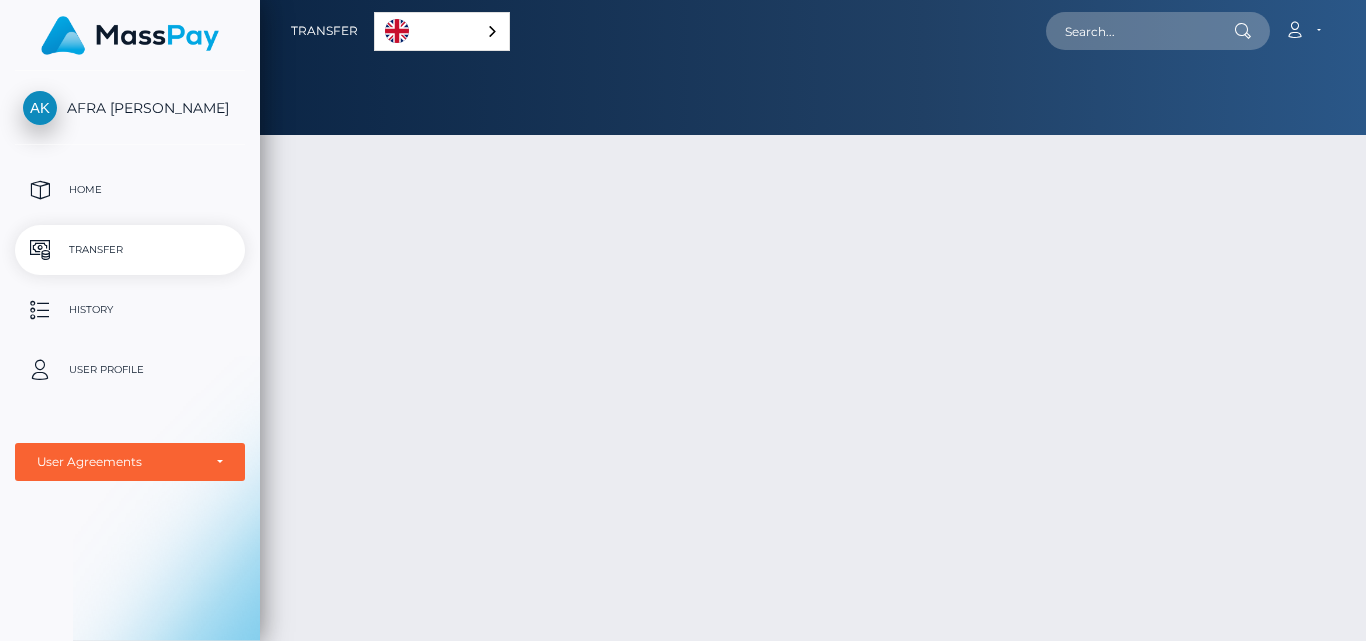 scroll, scrollTop: 0, scrollLeft: 0, axis: both 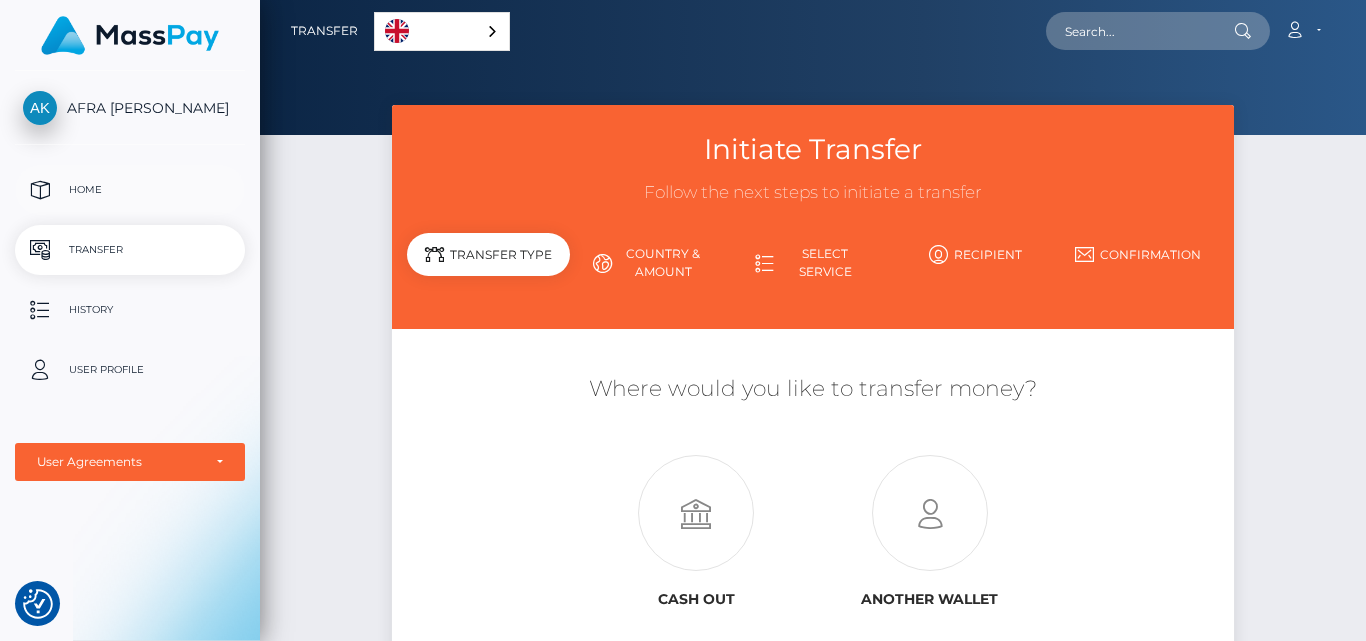 click on "Home" at bounding box center (130, 190) 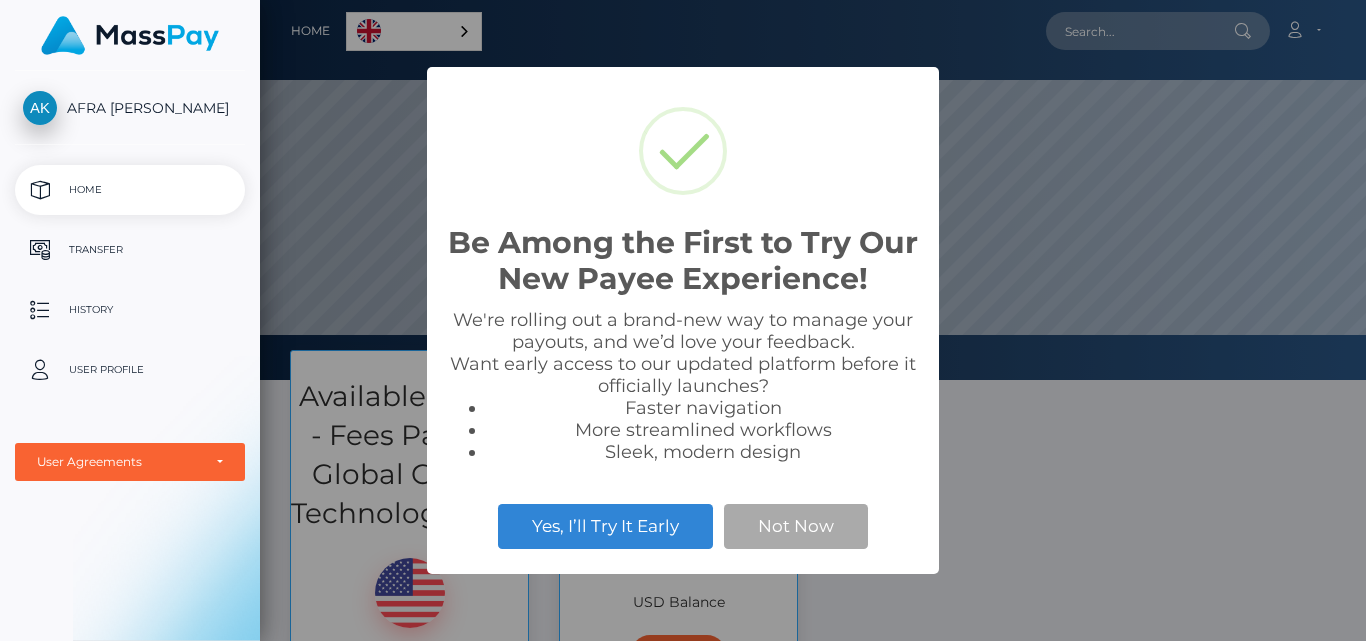 scroll, scrollTop: 0, scrollLeft: 0, axis: both 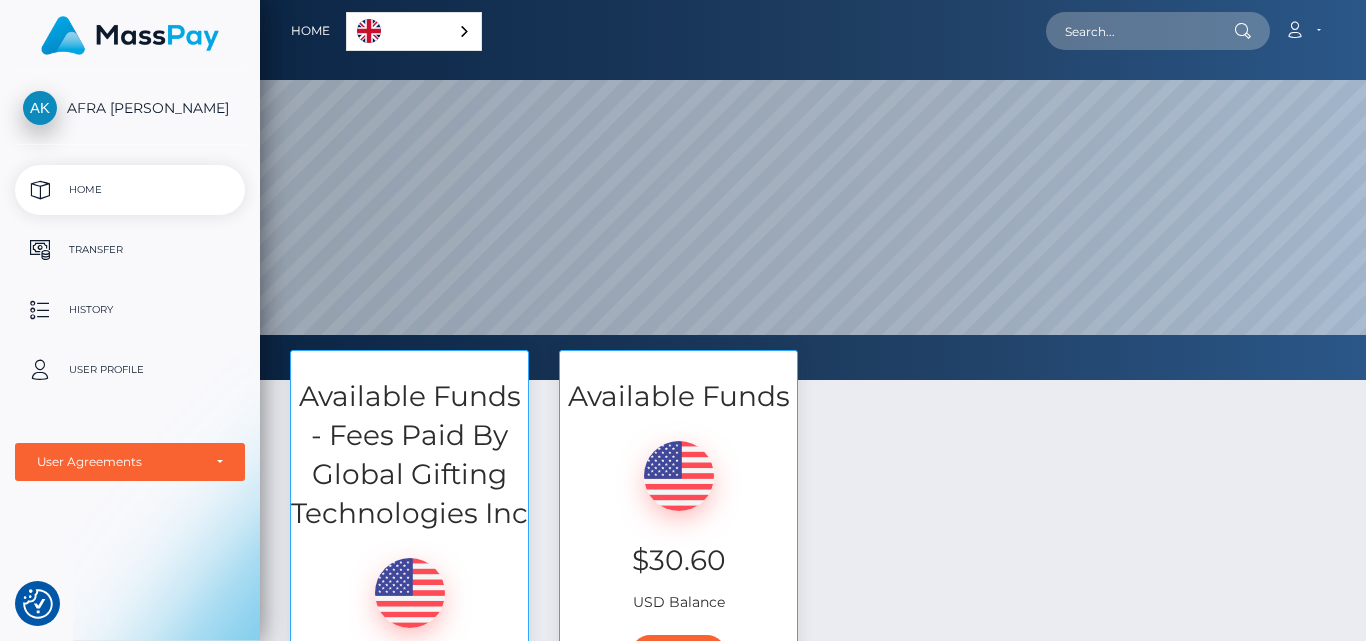 click on "$30.60
USD Balance" at bounding box center (678, 519) 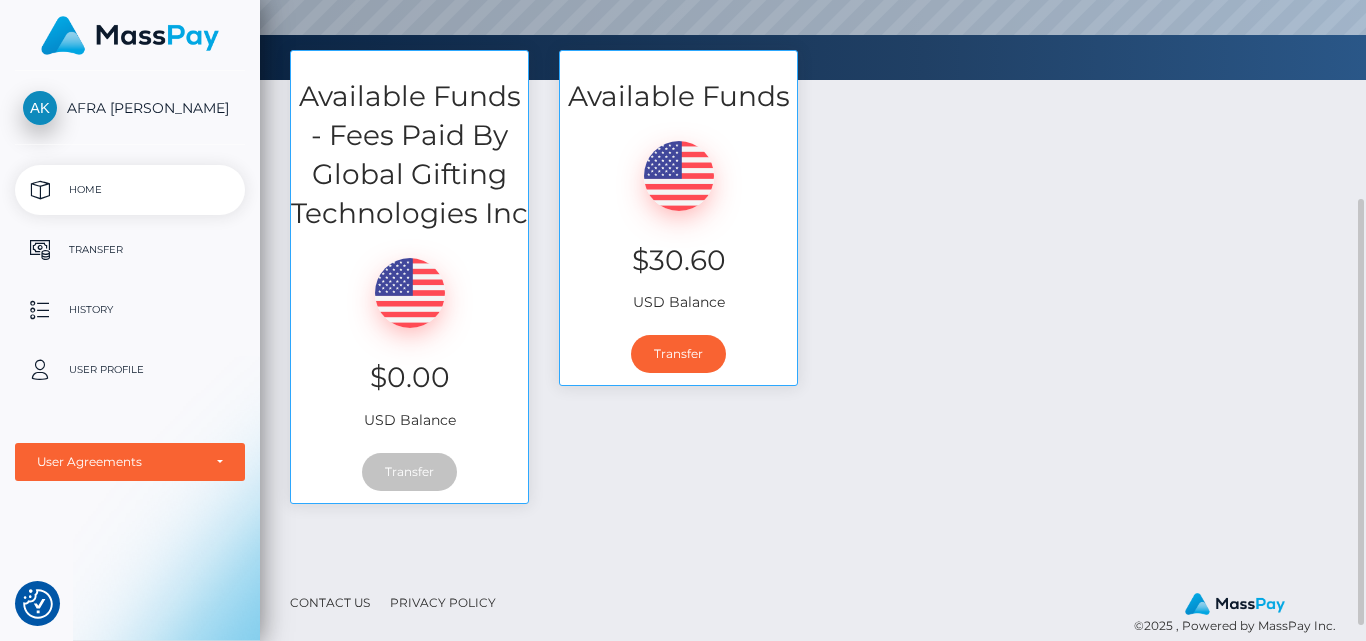 scroll, scrollTop: 323, scrollLeft: 0, axis: vertical 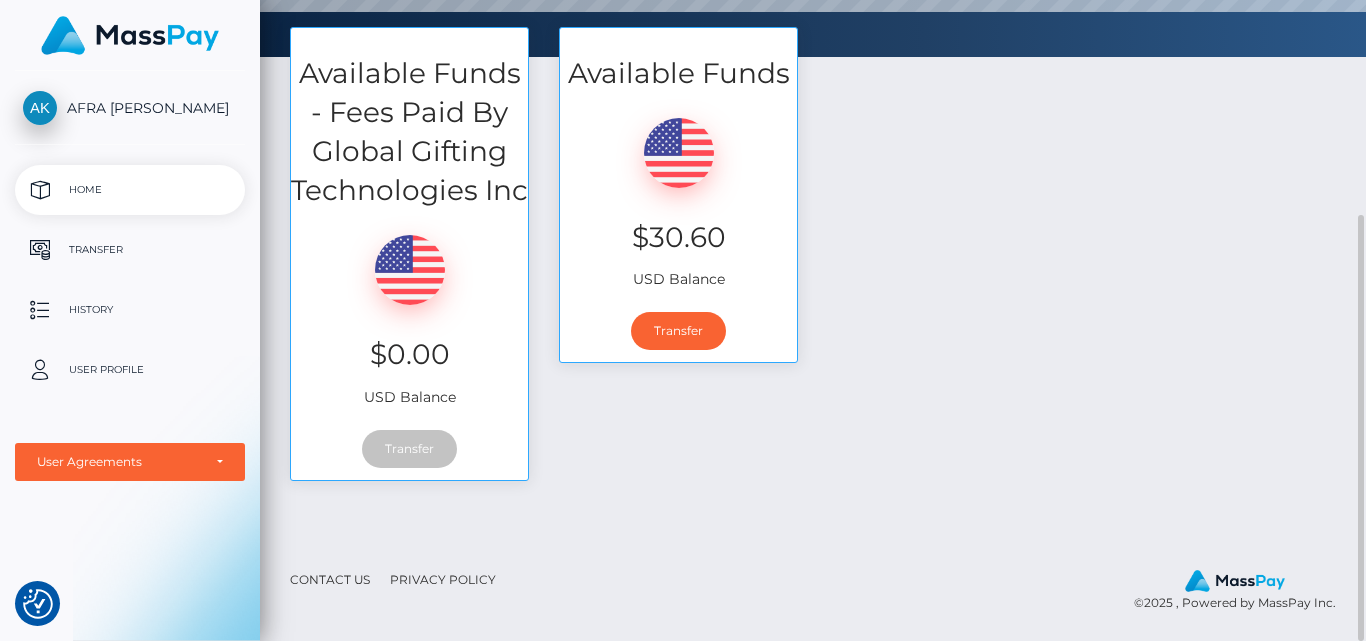 click on "Transfer" at bounding box center [409, 449] 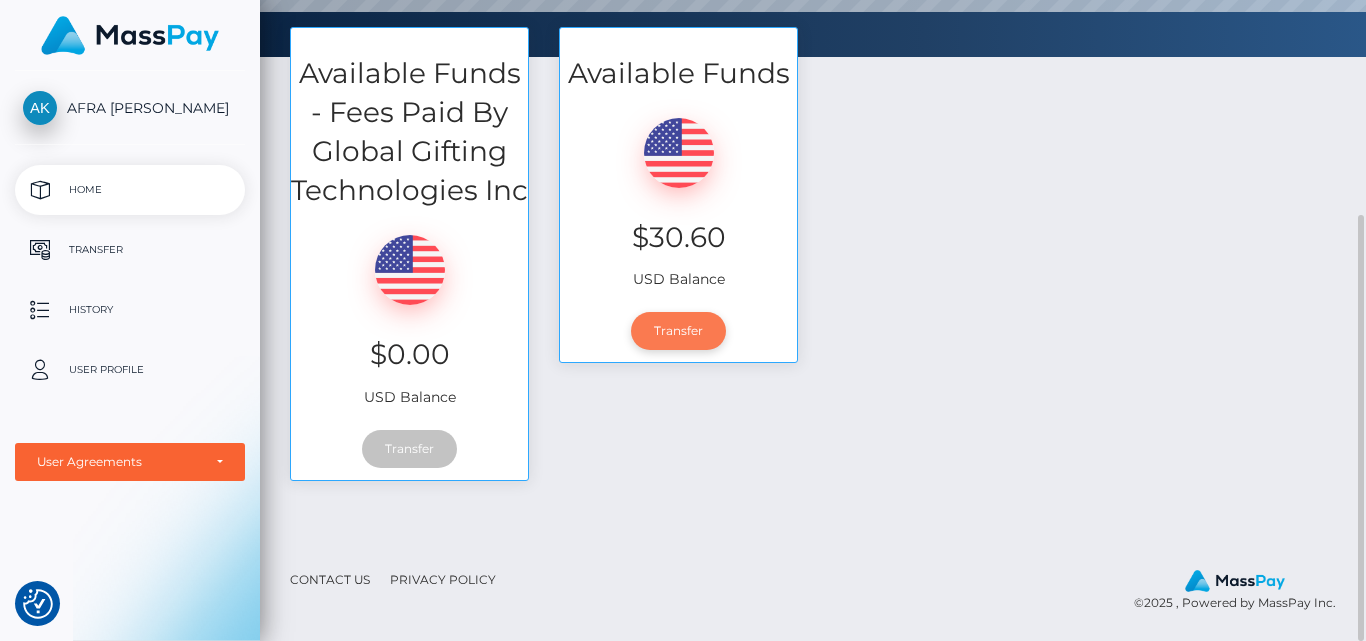 click on "Transfer" at bounding box center [678, 331] 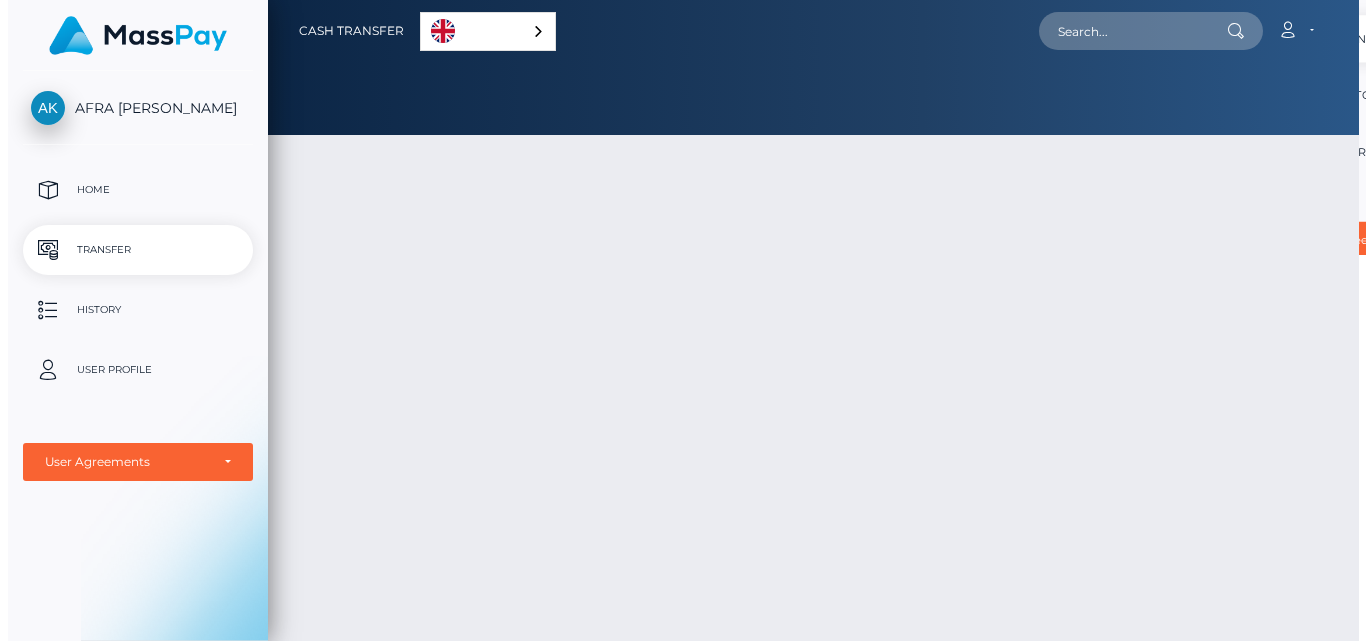 scroll, scrollTop: 0, scrollLeft: 0, axis: both 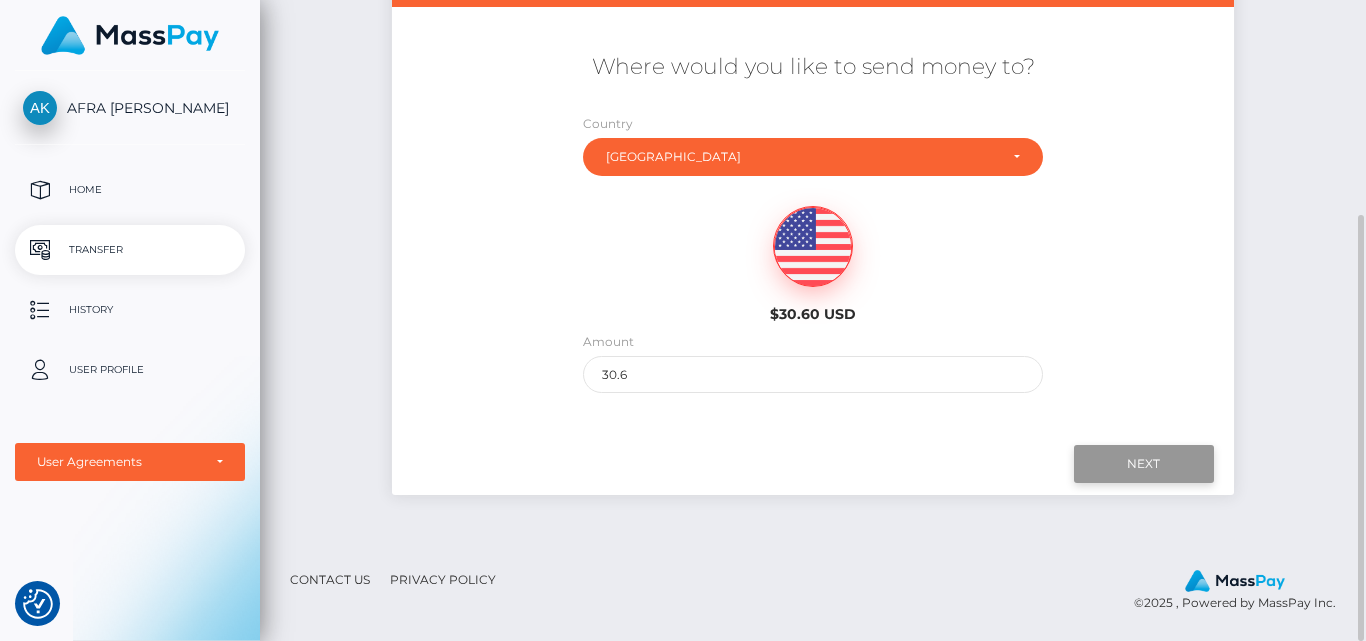 click on "Next" at bounding box center (1144, 464) 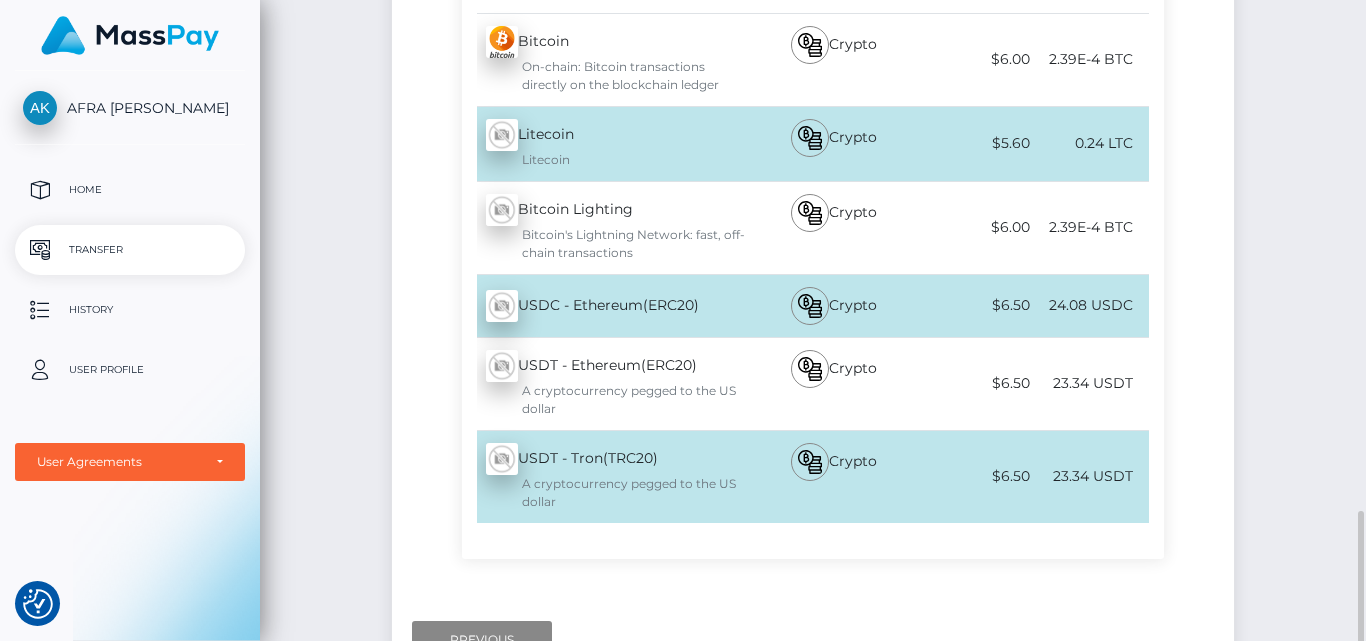scroll, scrollTop: 698, scrollLeft: 0, axis: vertical 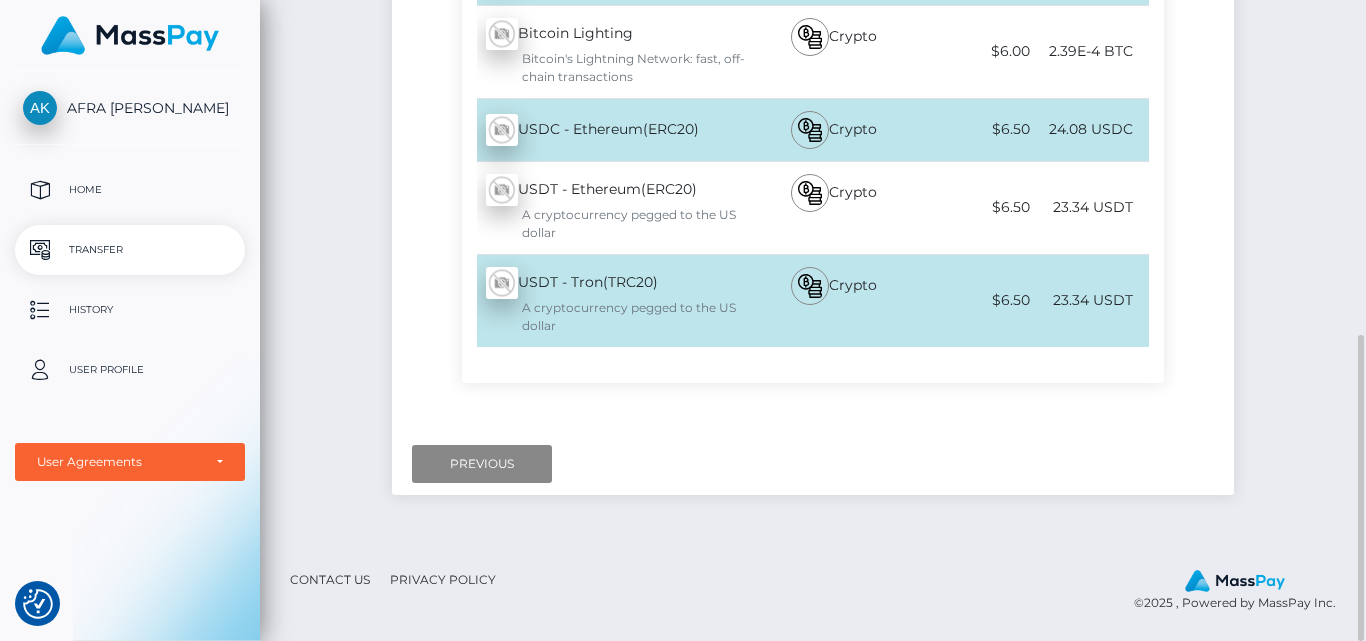 click on "$6.50" at bounding box center [977, 300] 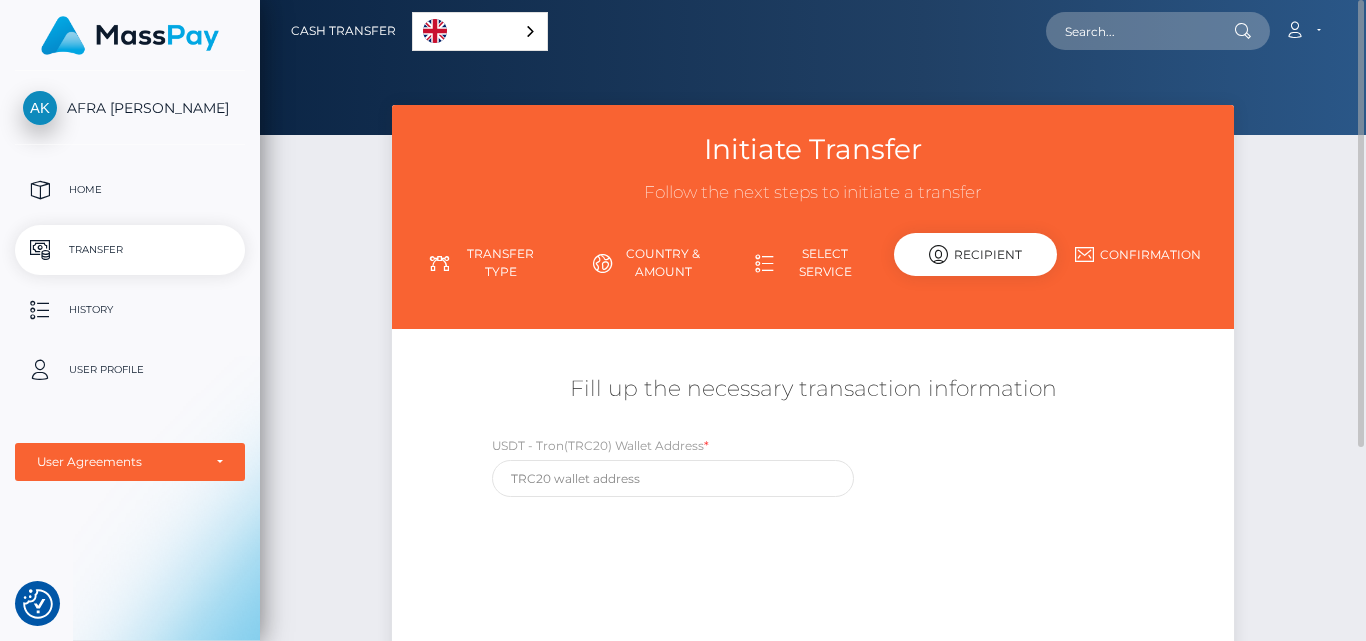 scroll, scrollTop: 100, scrollLeft: 0, axis: vertical 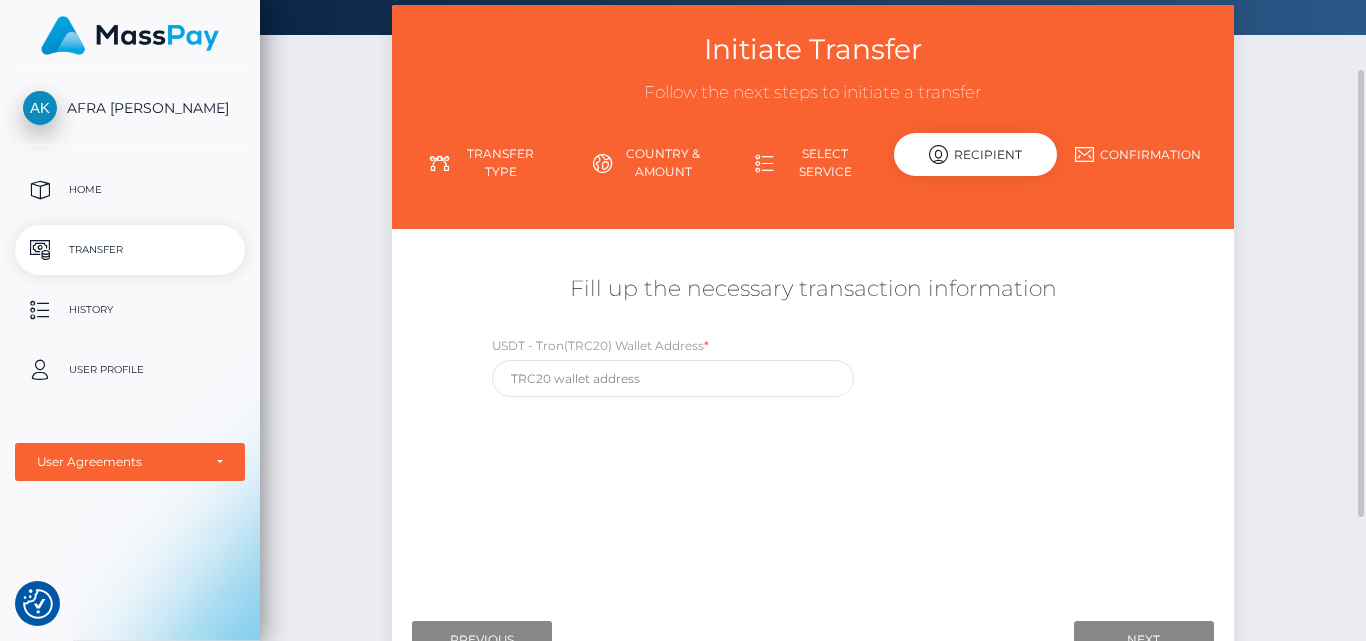 click on "Select Service" at bounding box center (813, 163) 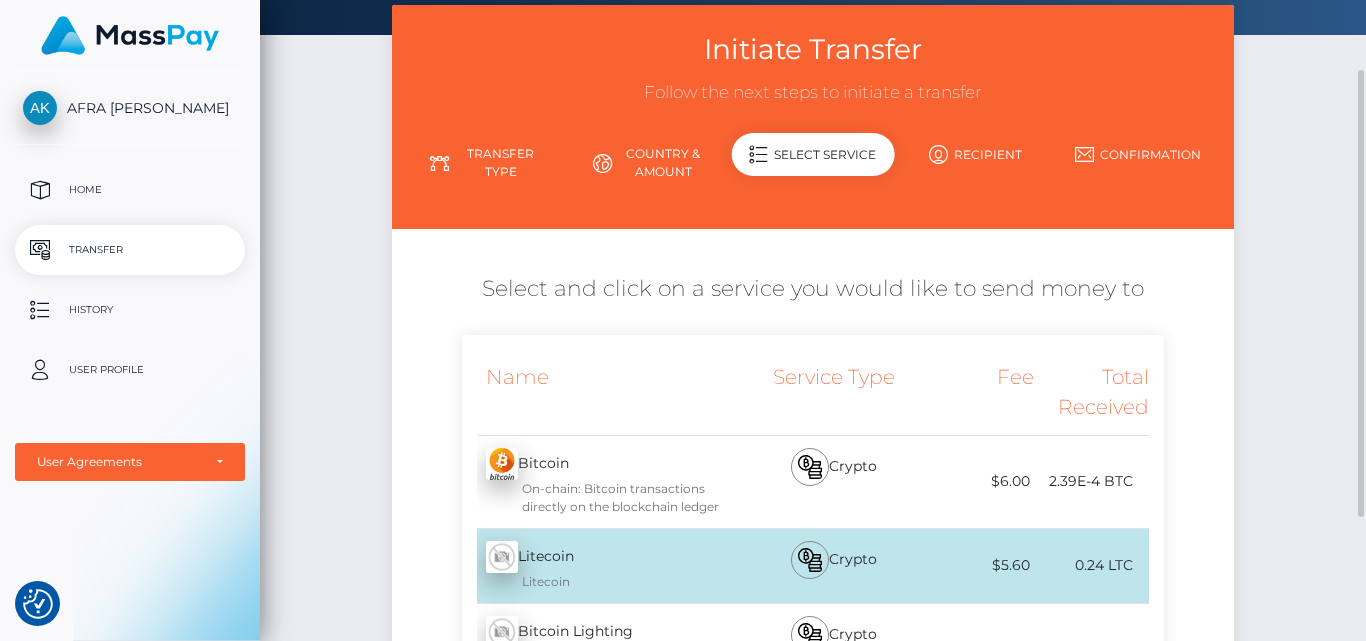 click on "On-chain: Bitcoin transactions directly on the blockchain ledger" at bounding box center [617, 498] 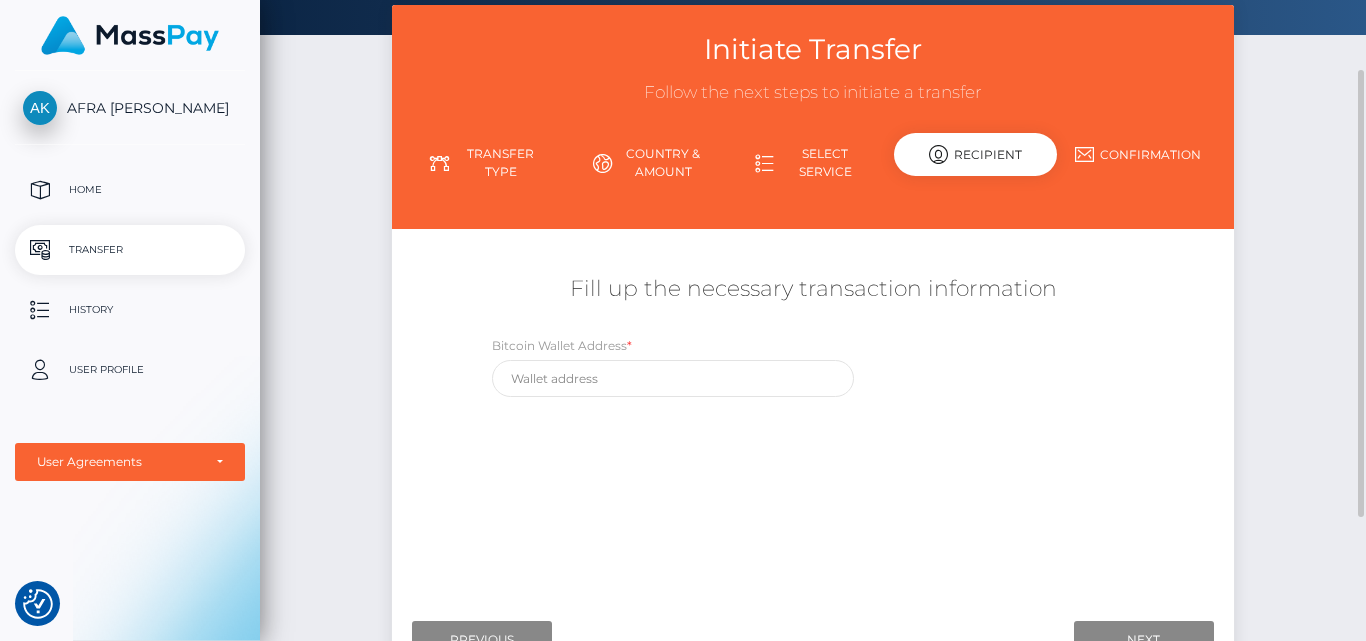 click on "Select Service" at bounding box center [813, 163] 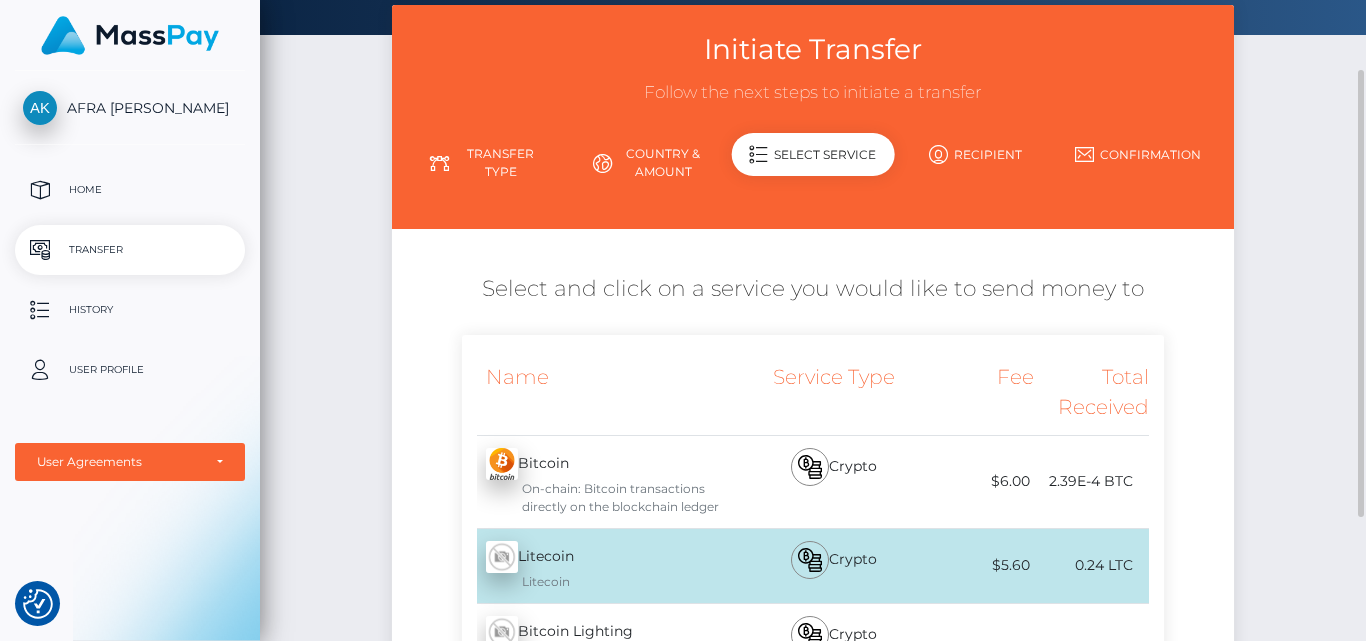 click on "Transfer Type" at bounding box center [488, 163] 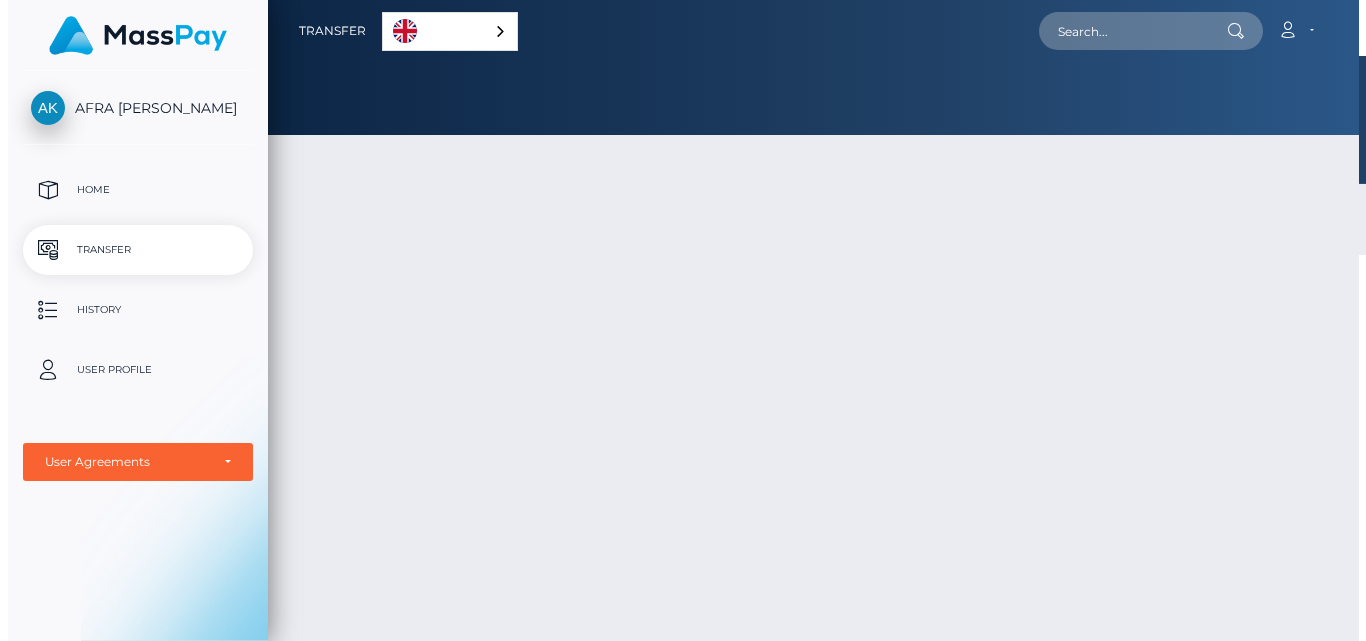 scroll, scrollTop: 0, scrollLeft: 0, axis: both 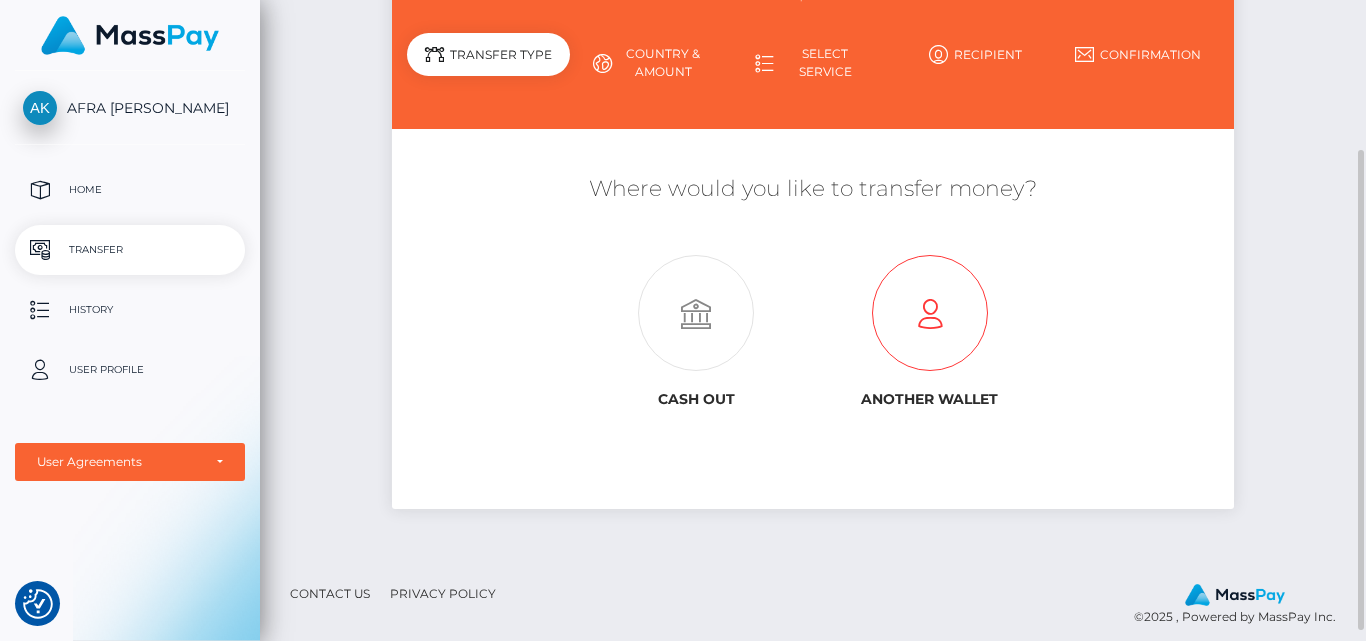 click at bounding box center (930, 314) 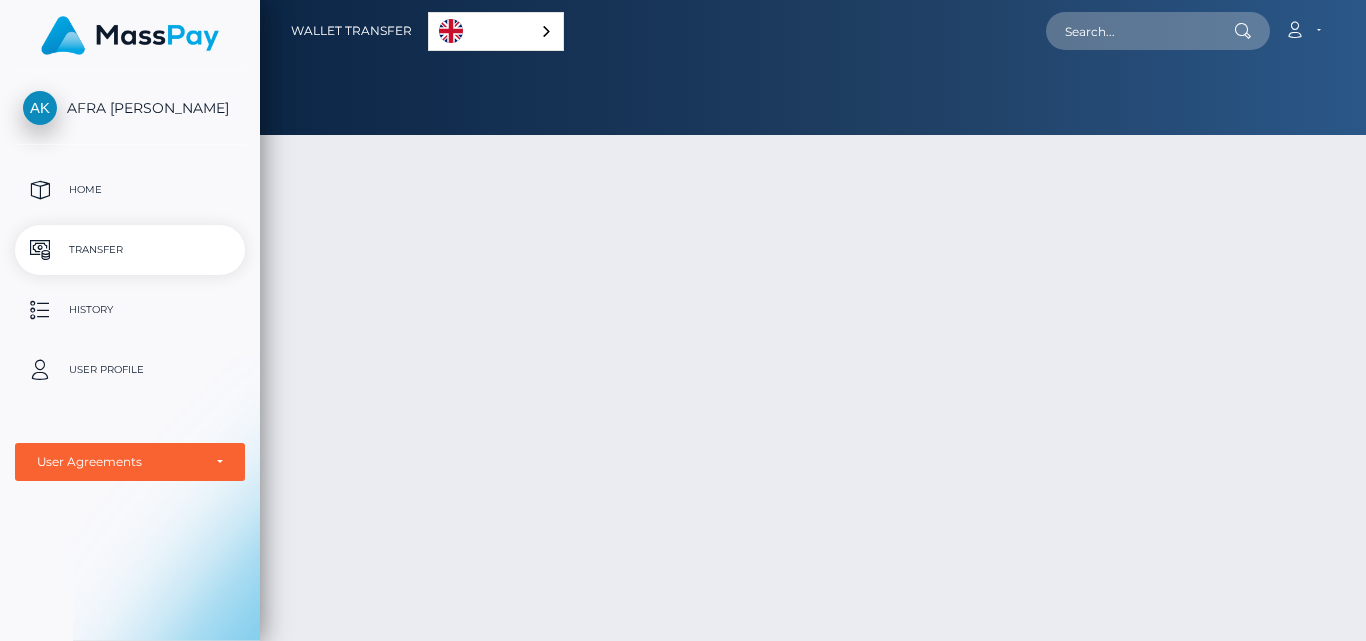 scroll, scrollTop: 0, scrollLeft: 0, axis: both 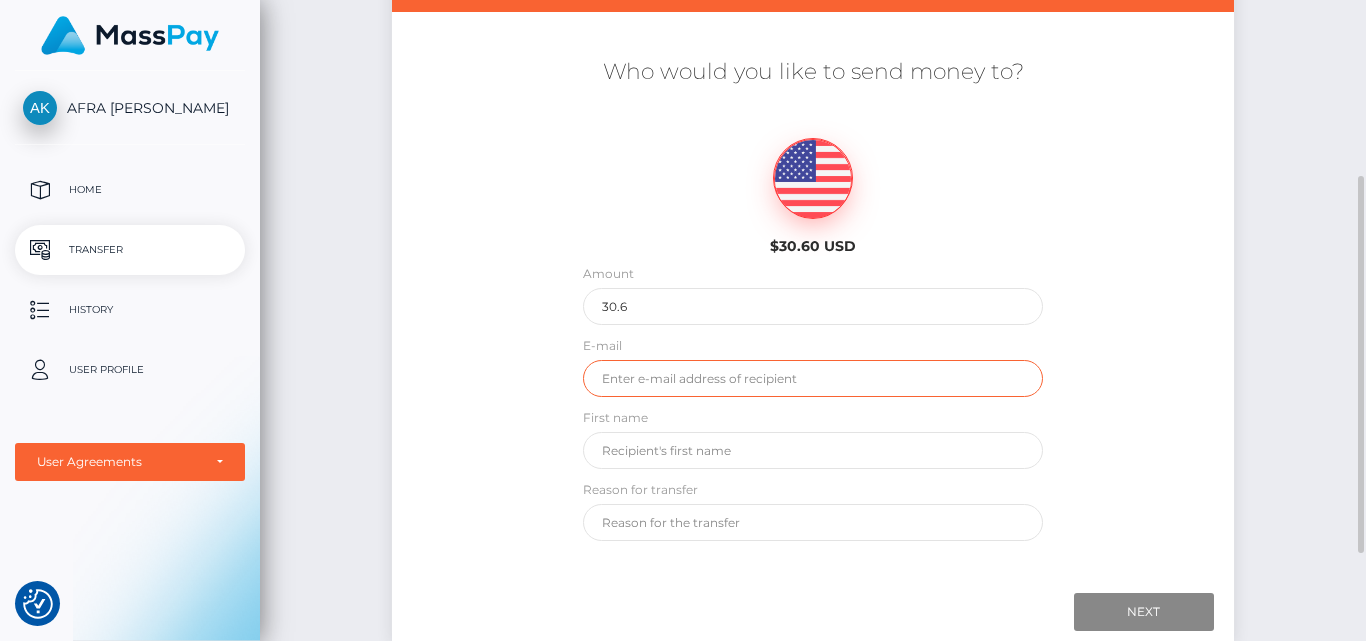 click at bounding box center [813, 378] 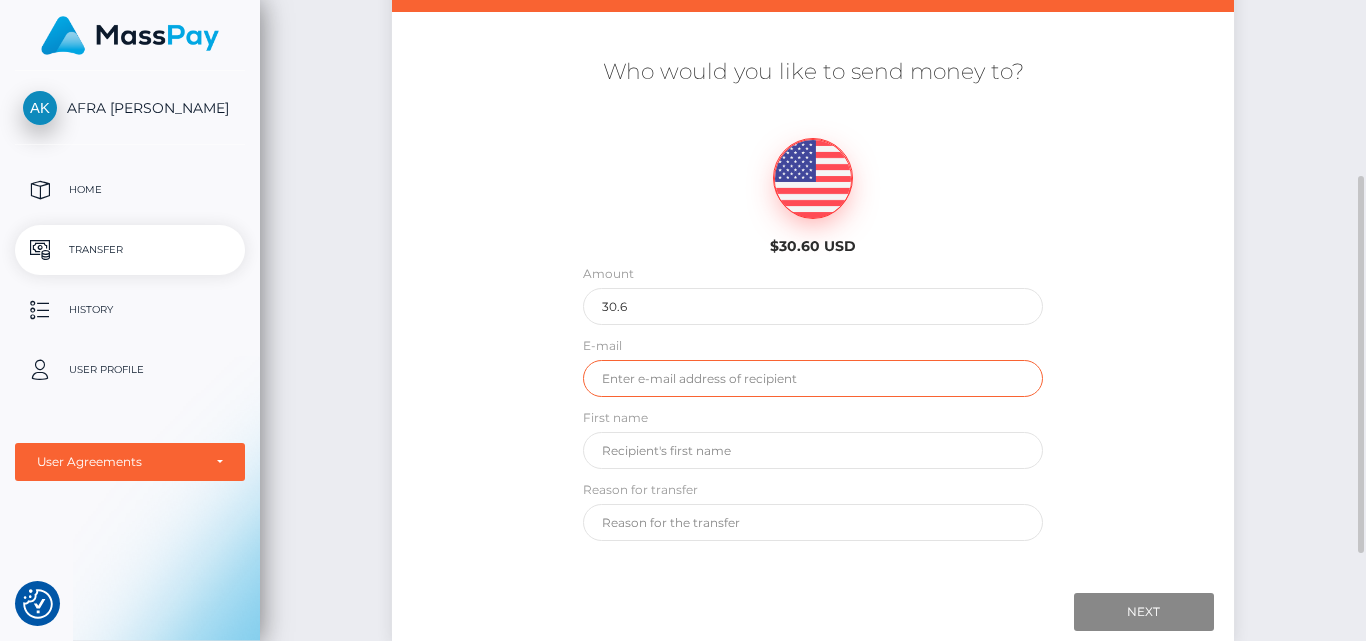 type on "maevewolfeee@gmail.com" 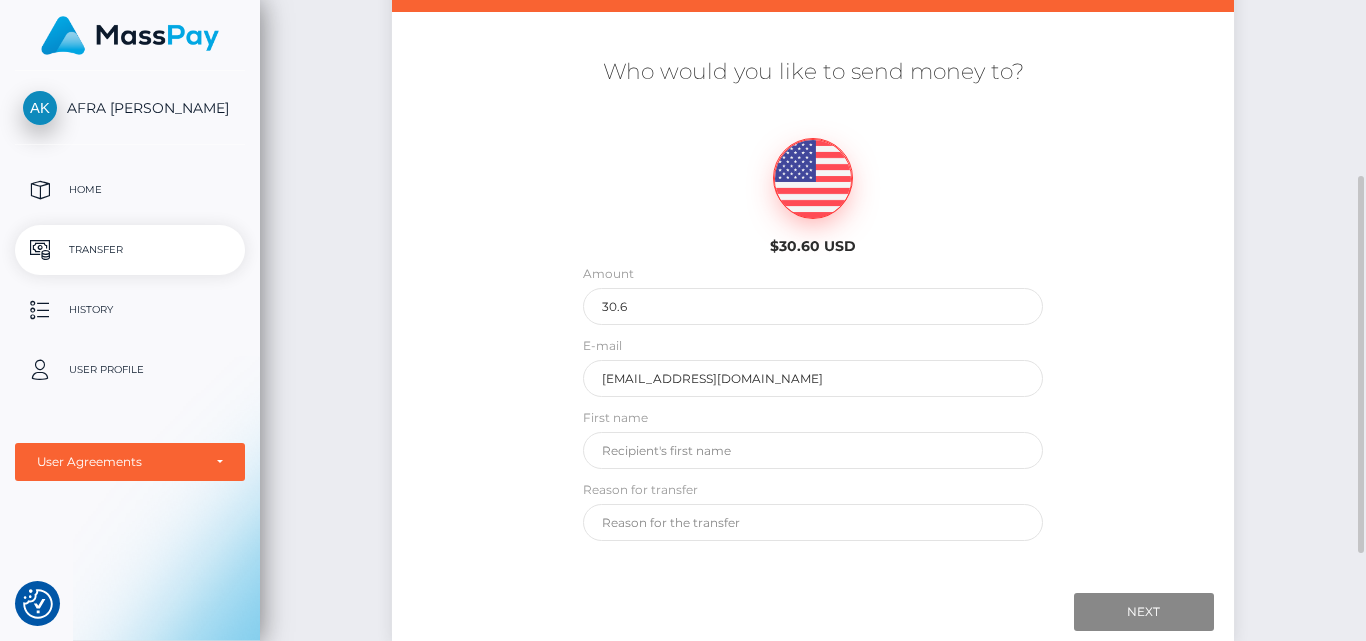 click on "First name" at bounding box center (813, 443) 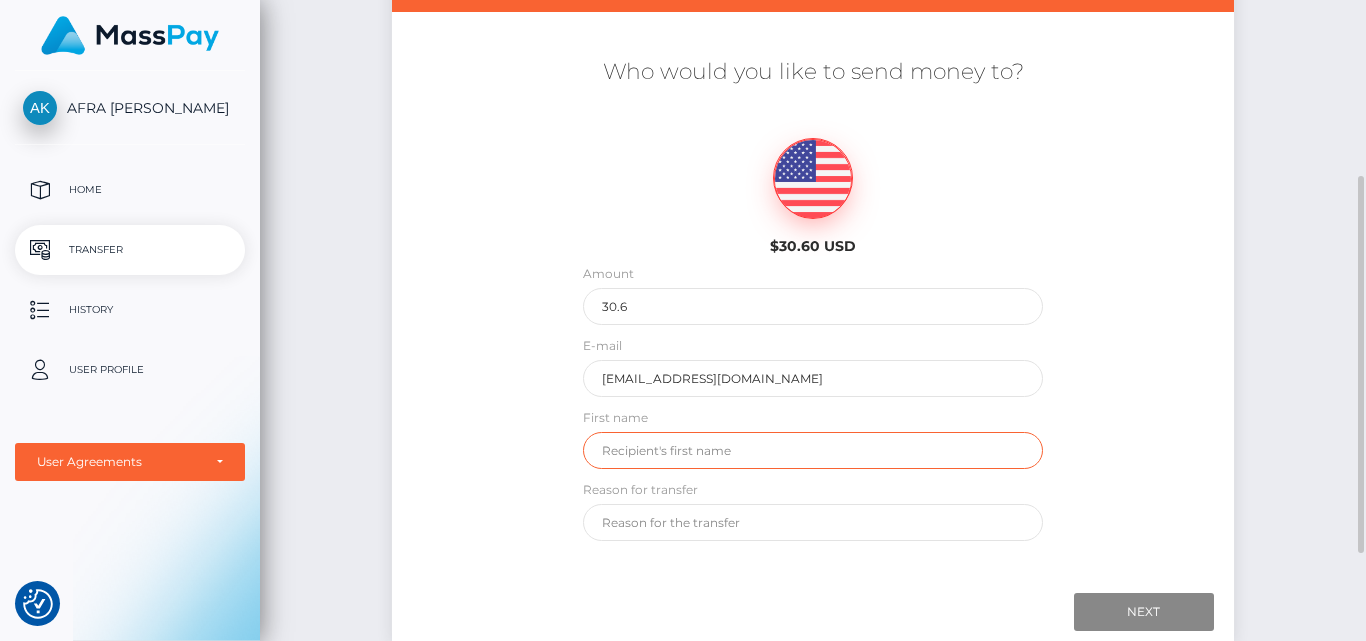 click at bounding box center [813, 450] 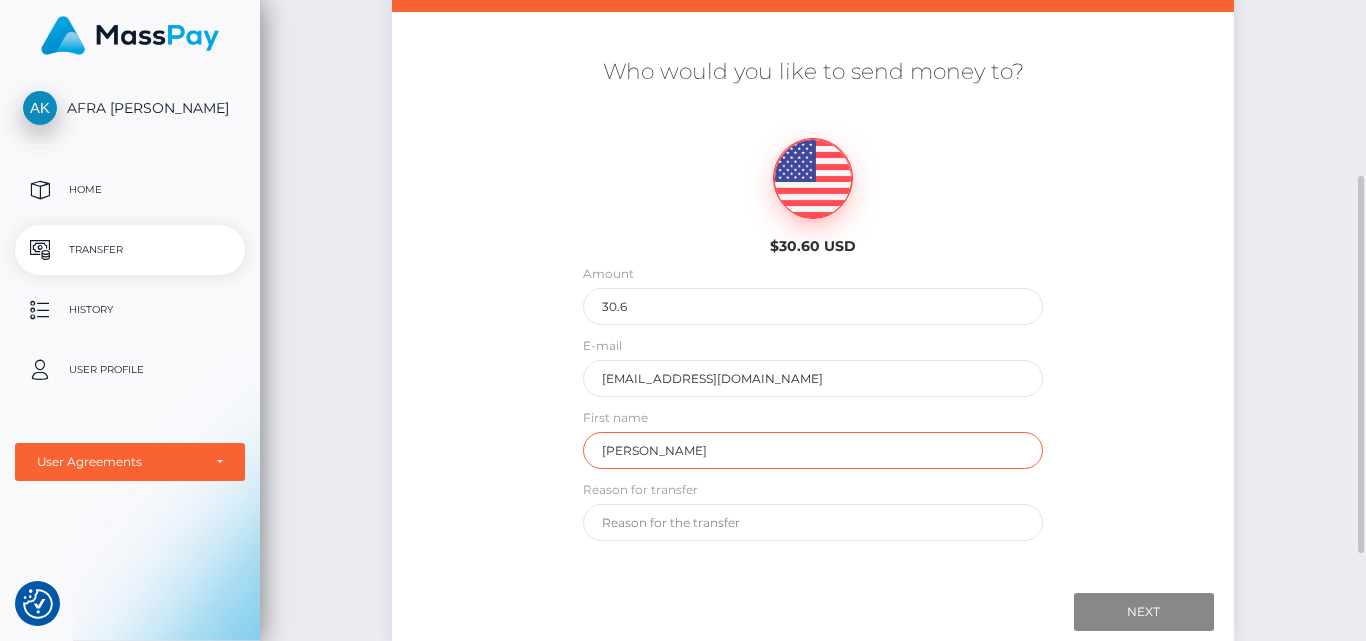 type on "Afra Pia" 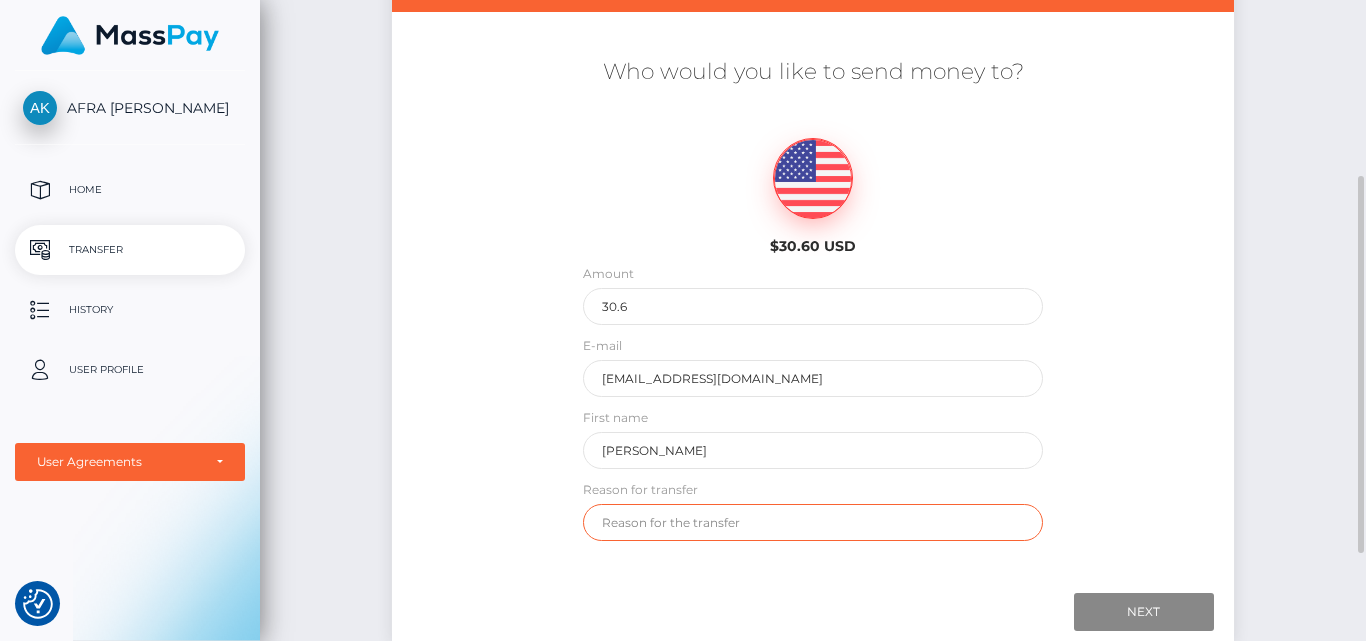 click at bounding box center (813, 522) 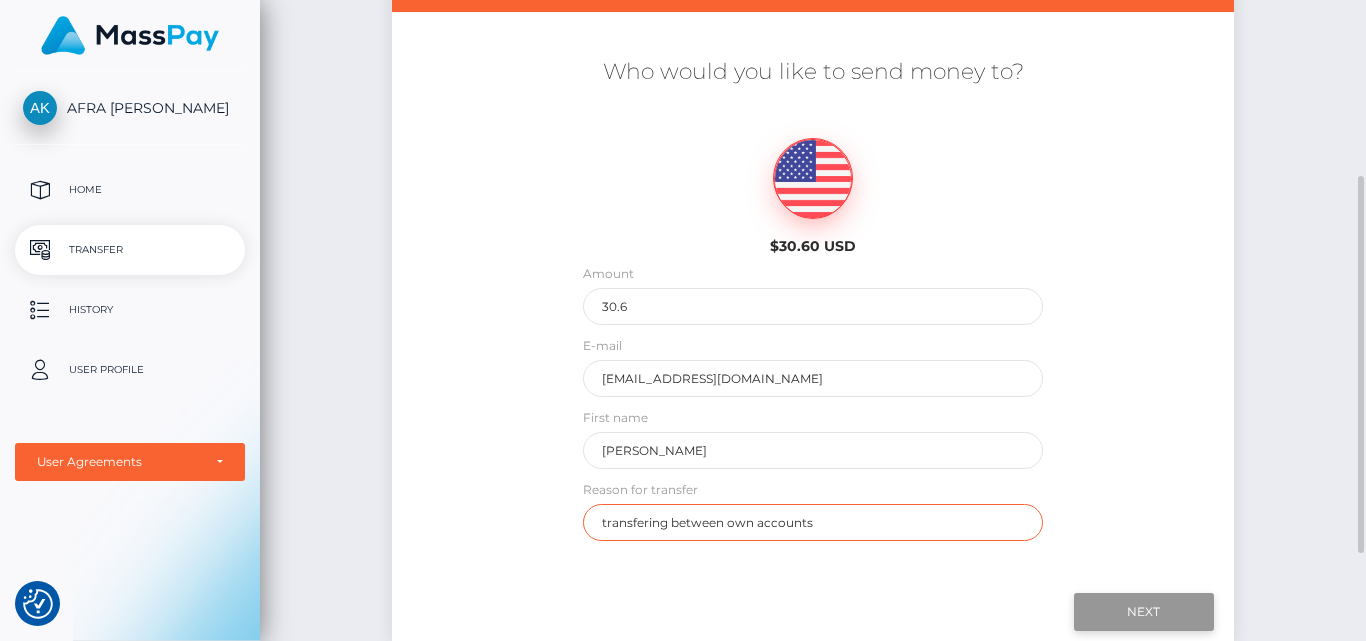 type on "transfering between own accounts" 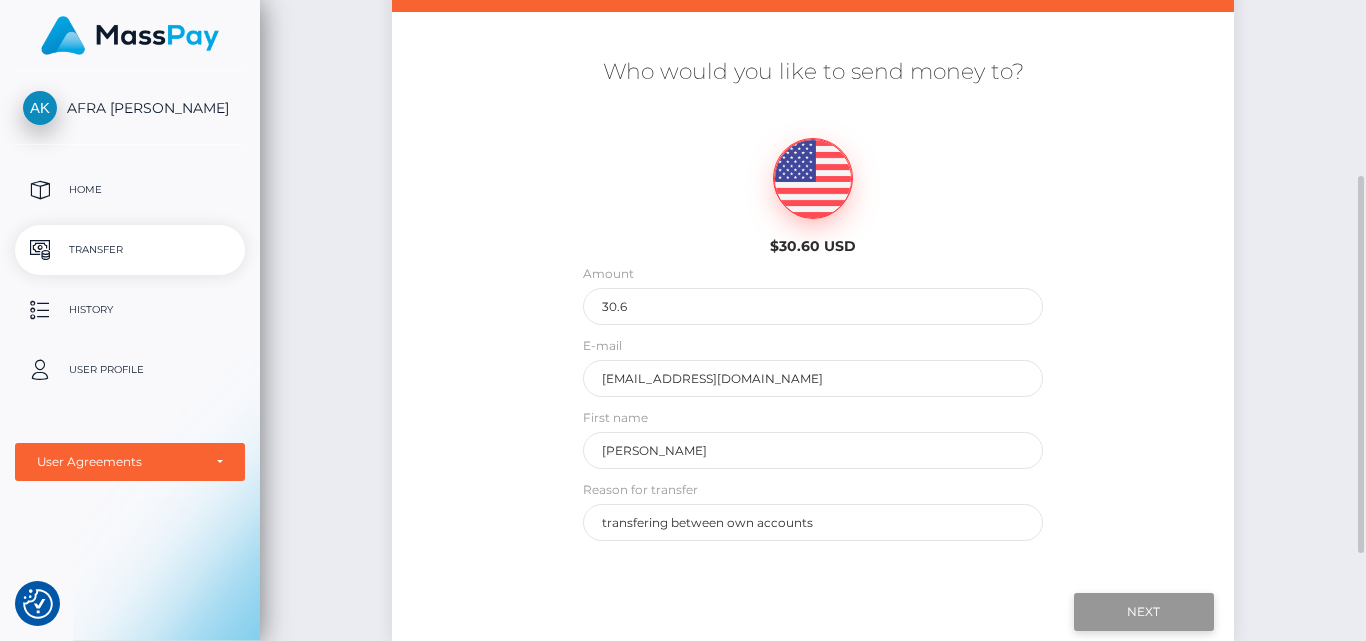 click on "Next" at bounding box center [1144, 612] 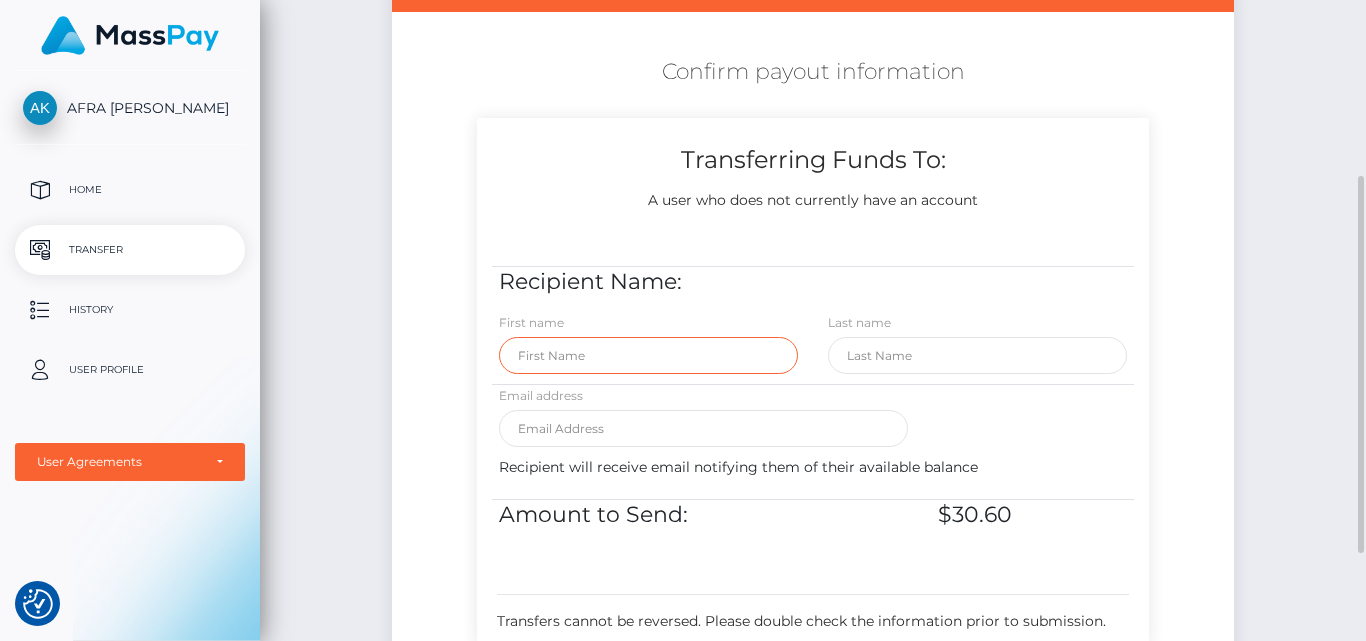 click at bounding box center [648, 355] 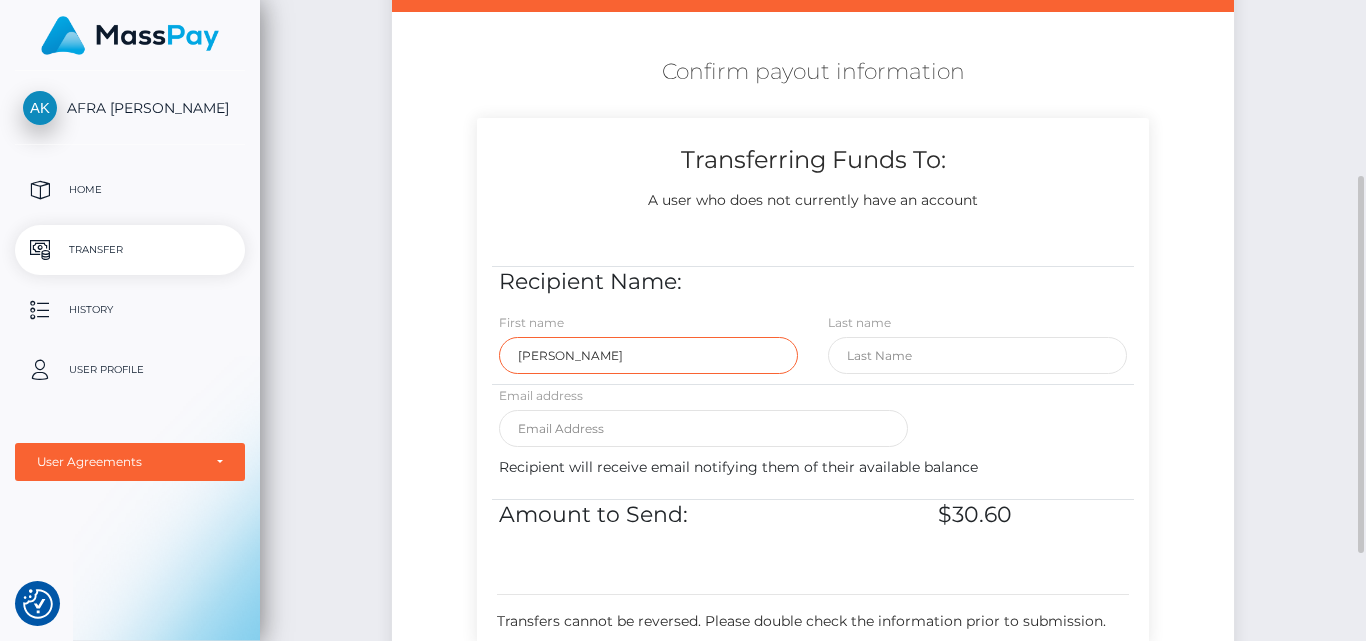 type on "Afra Pia" 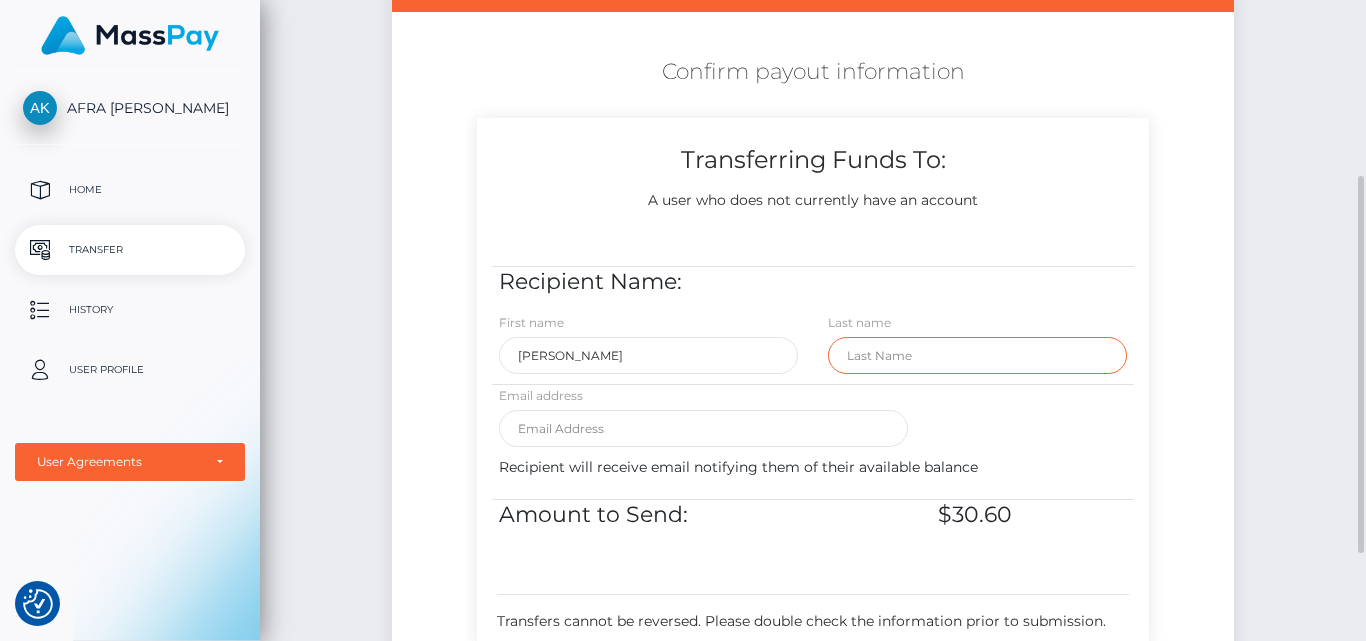 click at bounding box center (977, 355) 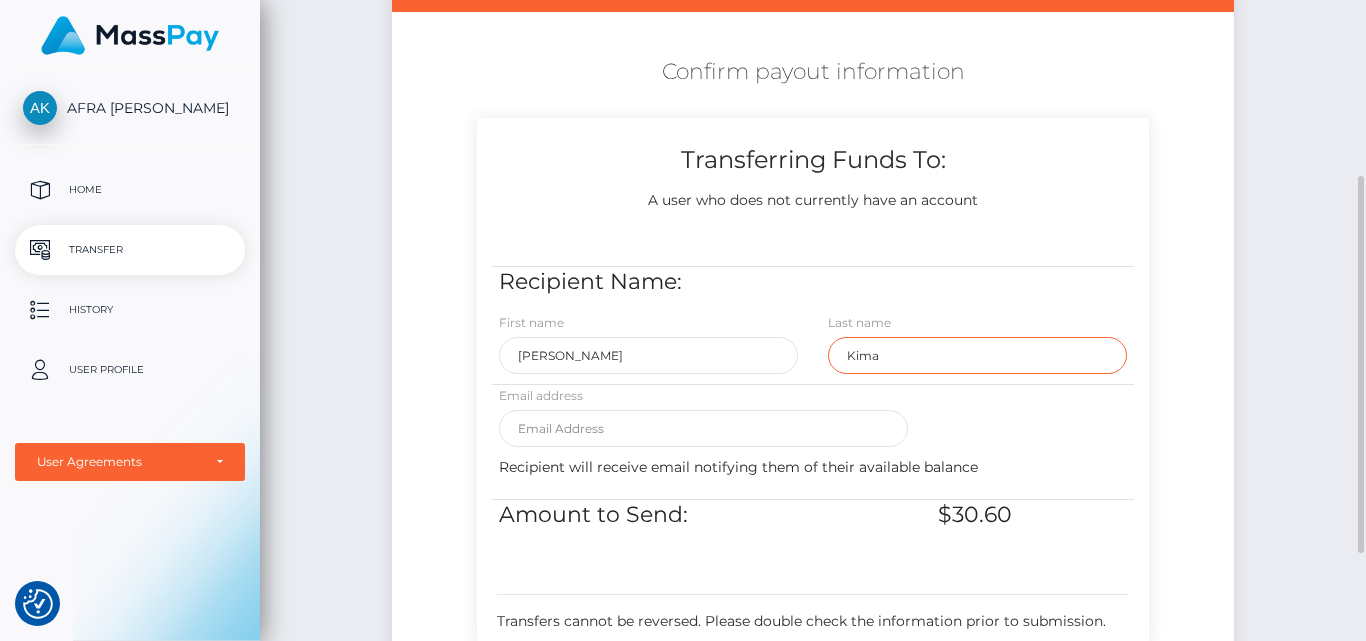 type on "Kima" 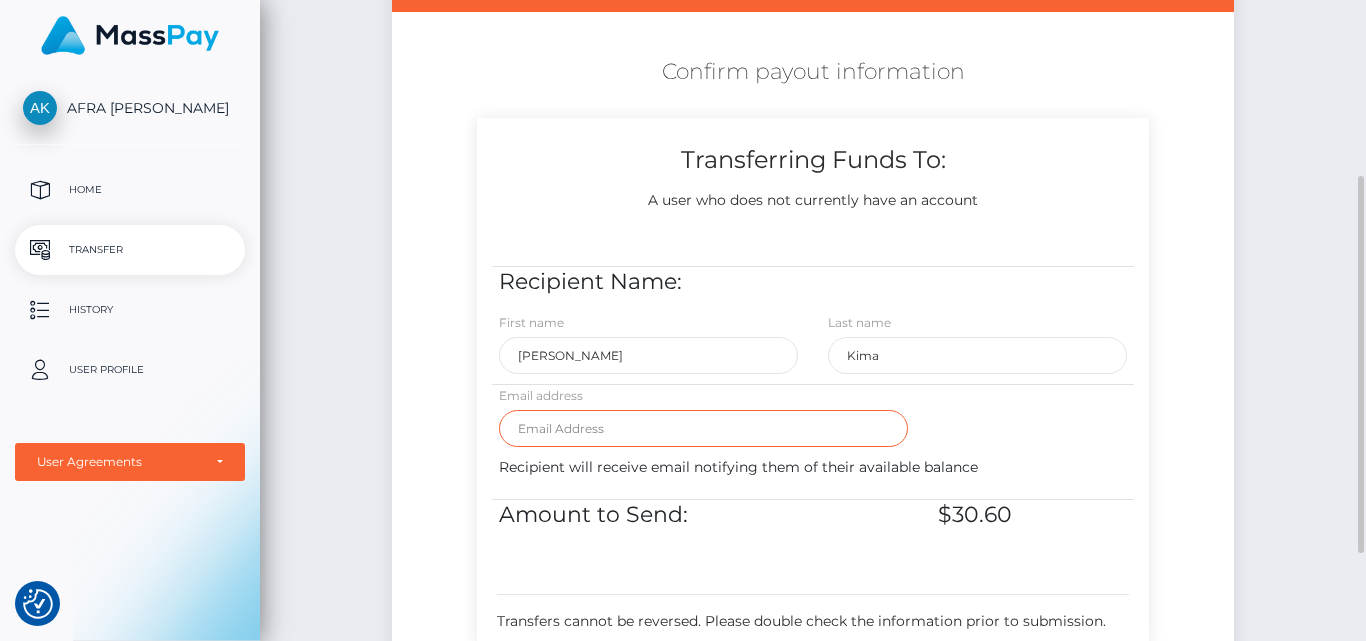 click at bounding box center [703, 428] 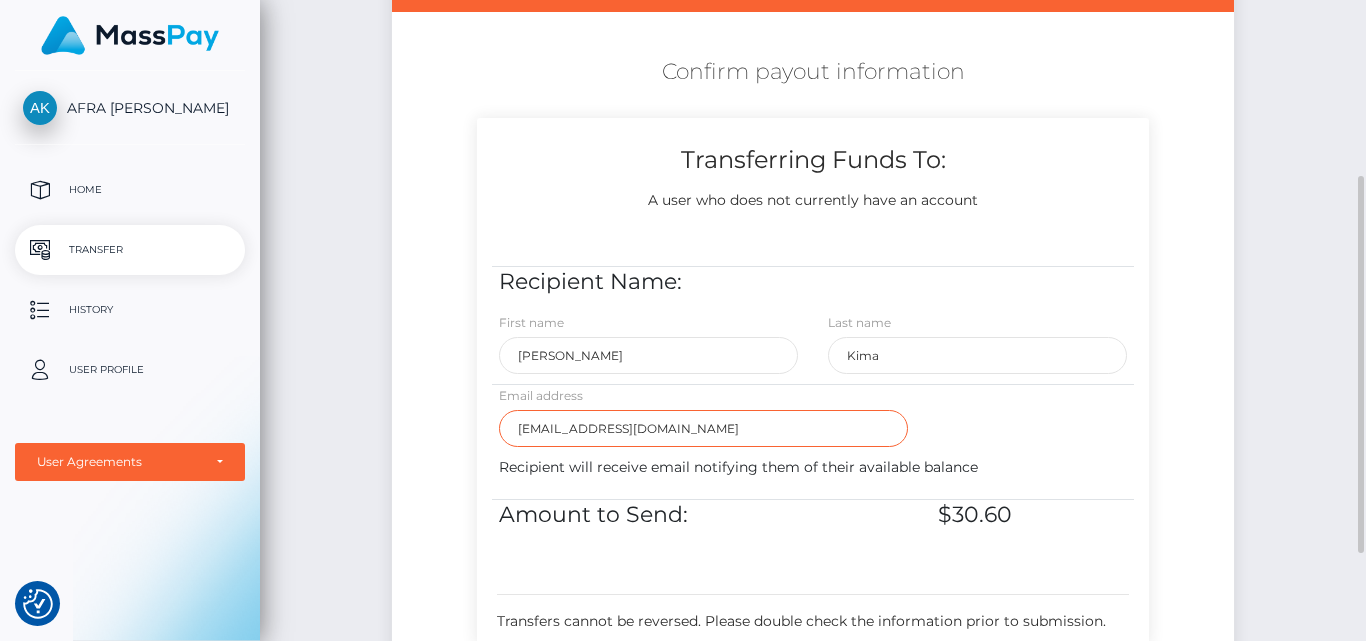 type on "afra.arf.arf@gmail.com" 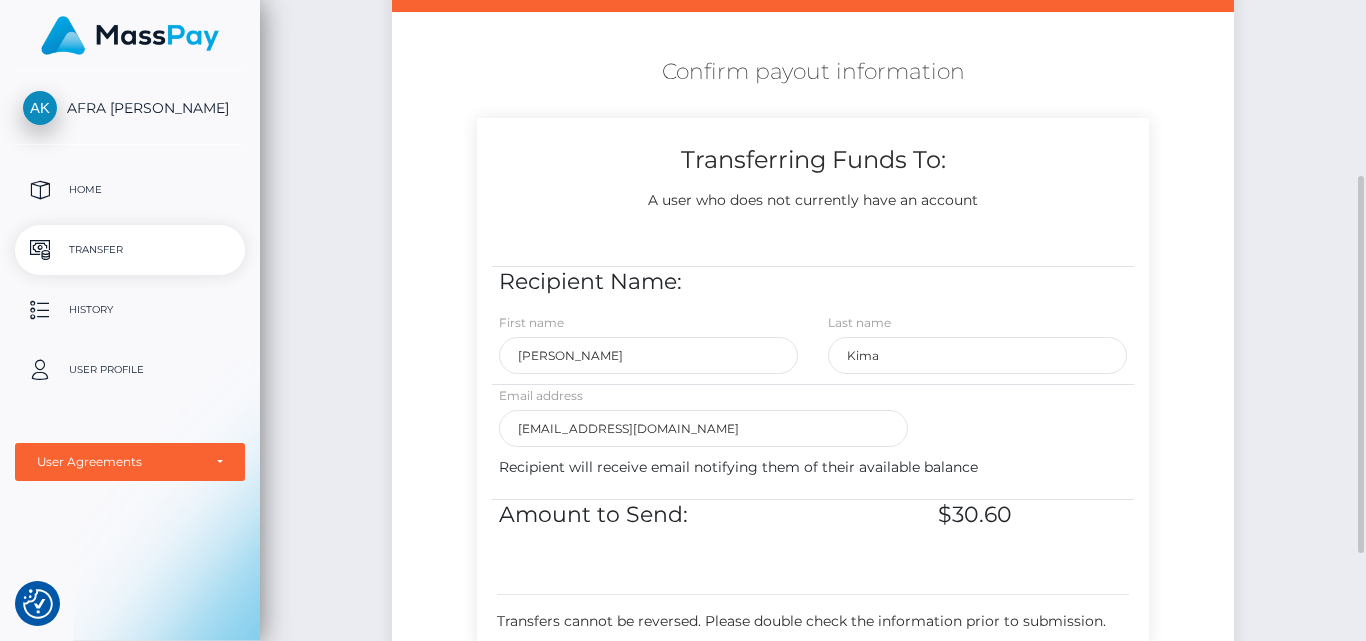 drag, startPoint x: 780, startPoint y: 486, endPoint x: 1016, endPoint y: 448, distance: 239.03975 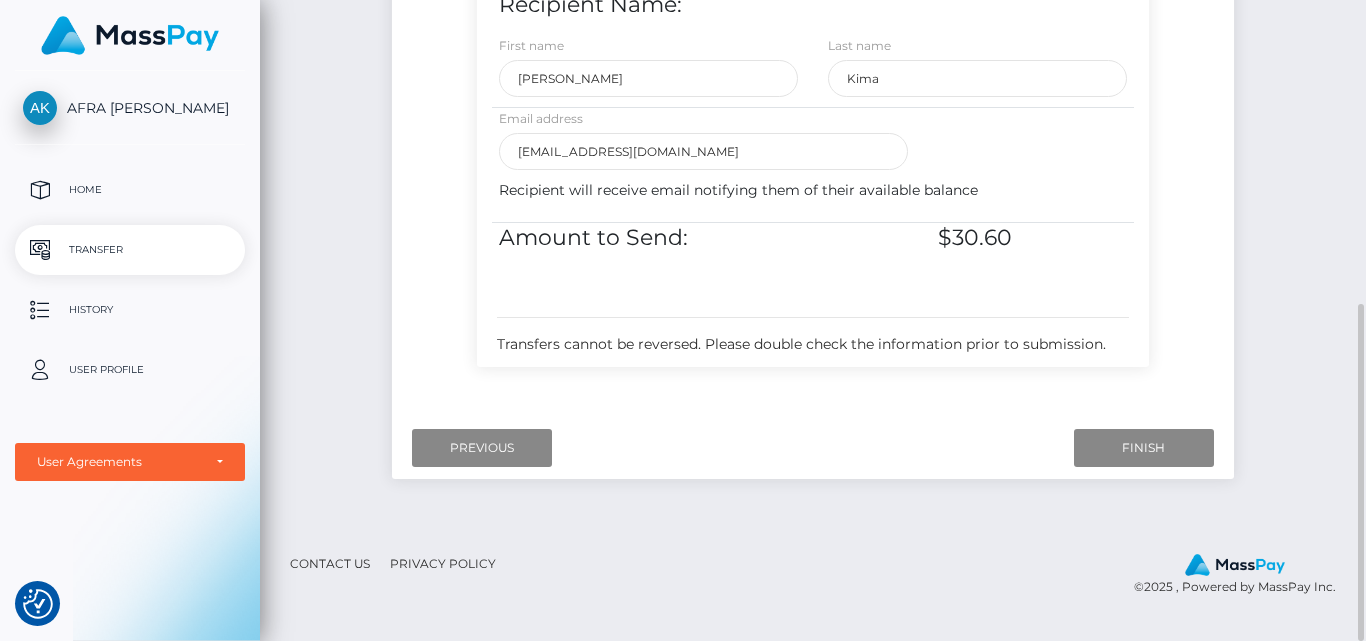 scroll, scrollTop: 477, scrollLeft: 0, axis: vertical 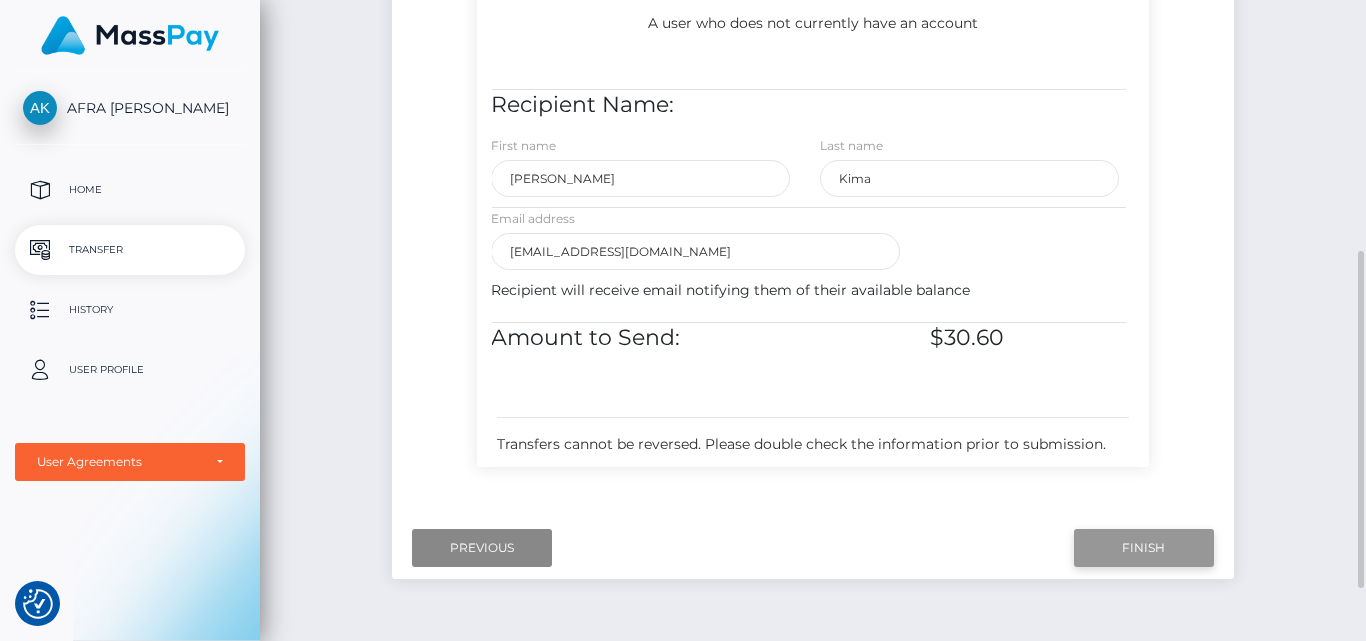 click on "Finish" at bounding box center (1144, 548) 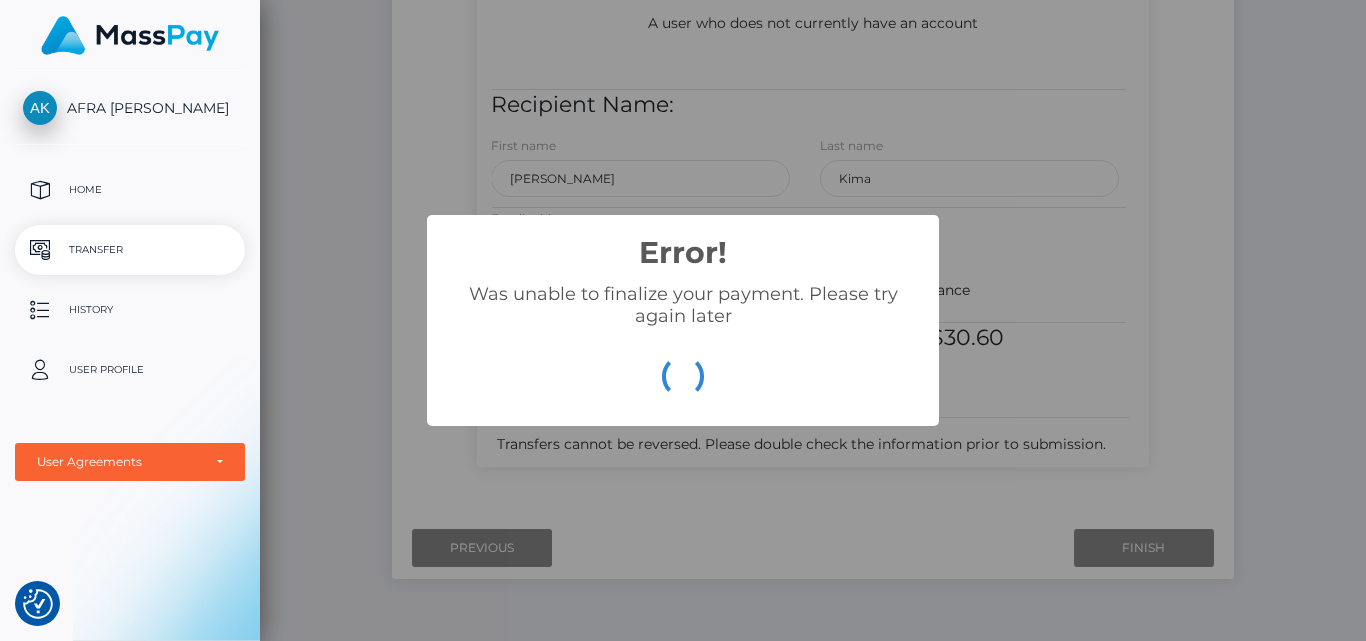 click on "Error! × Was unable to finalize your payment. Please try again later OK Cancel" at bounding box center (683, 320) 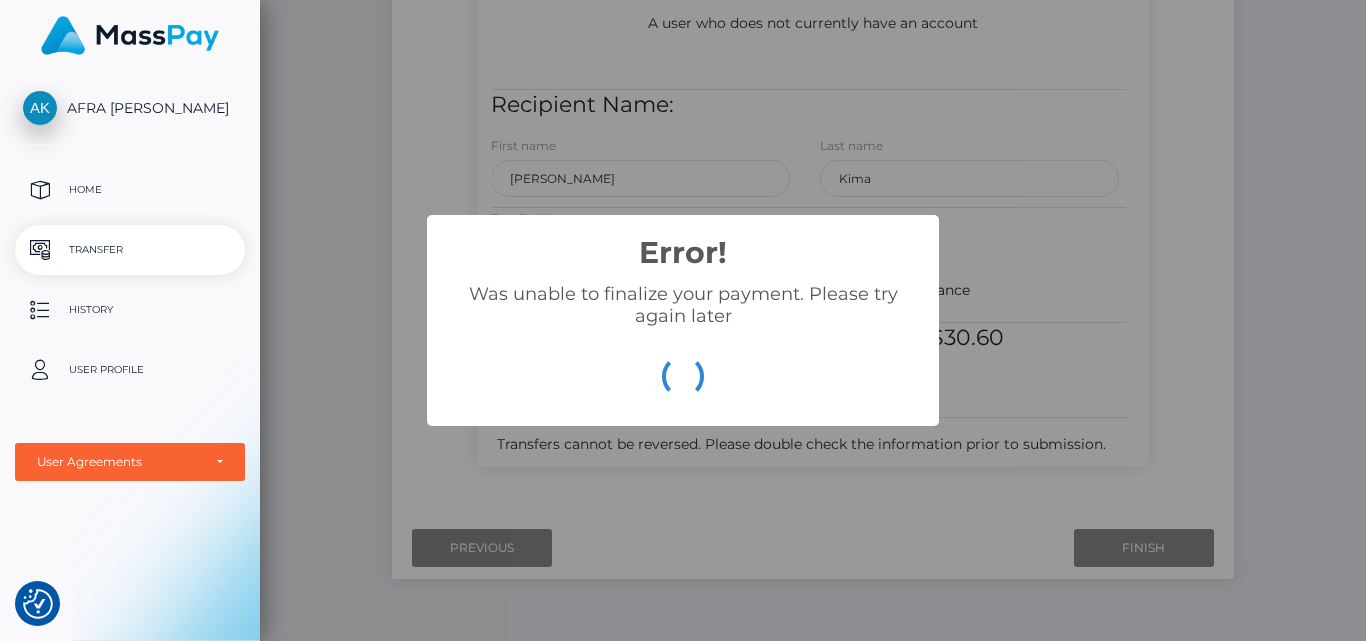 click on "Home" at bounding box center [130, 190] 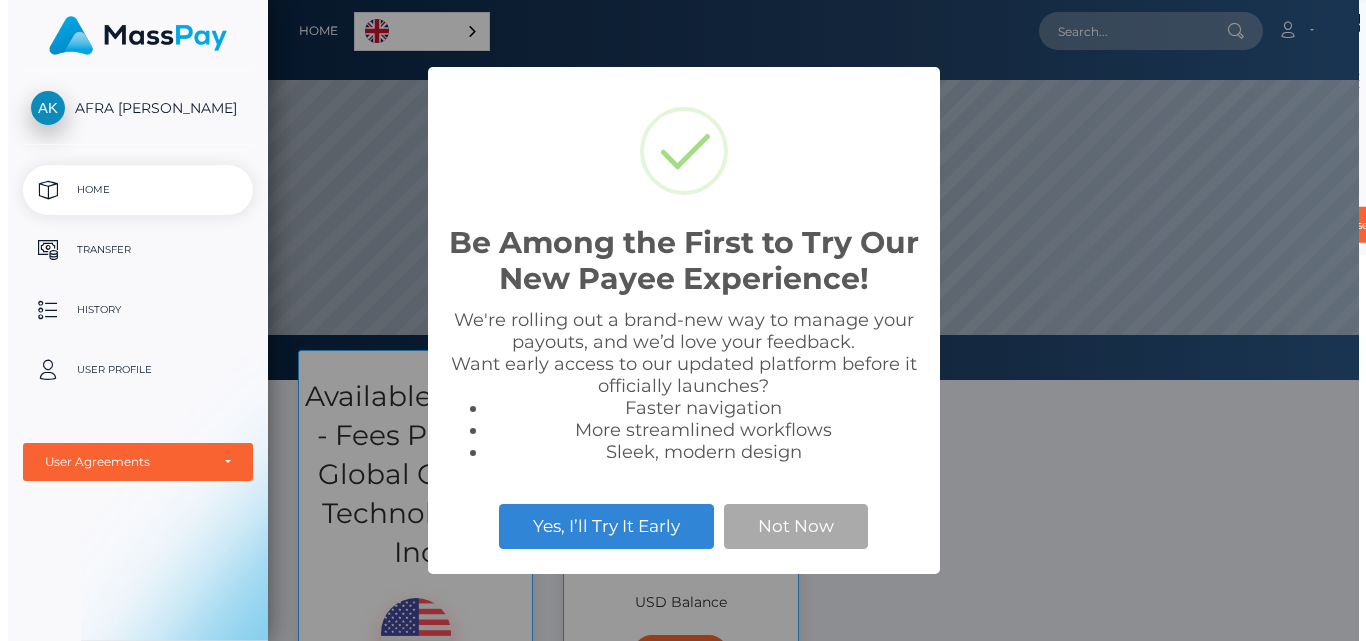 scroll, scrollTop: 0, scrollLeft: 0, axis: both 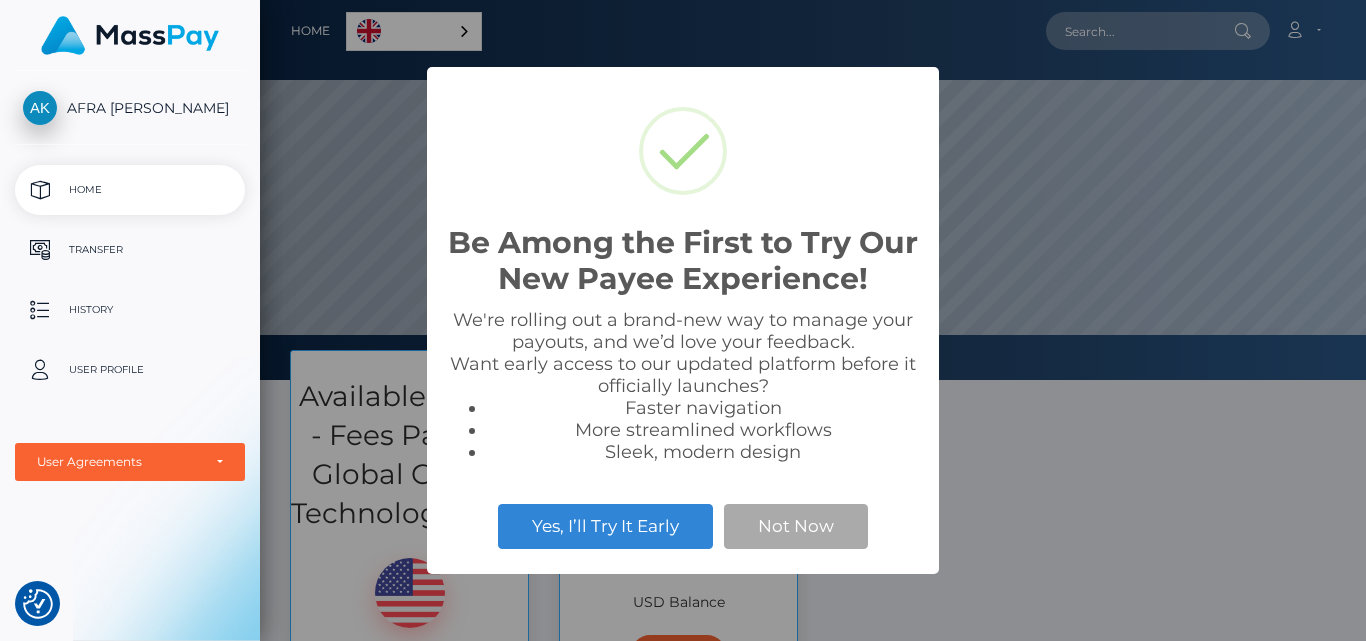 click at bounding box center [130, 35] 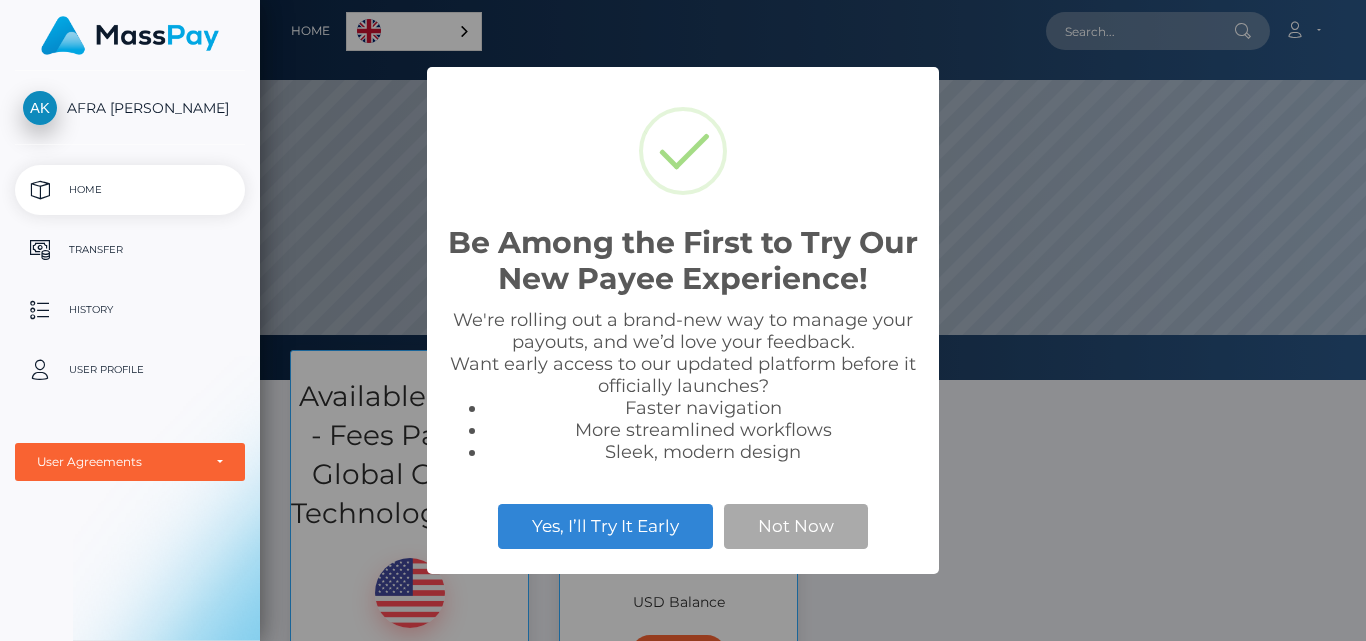 scroll, scrollTop: 0, scrollLeft: 0, axis: both 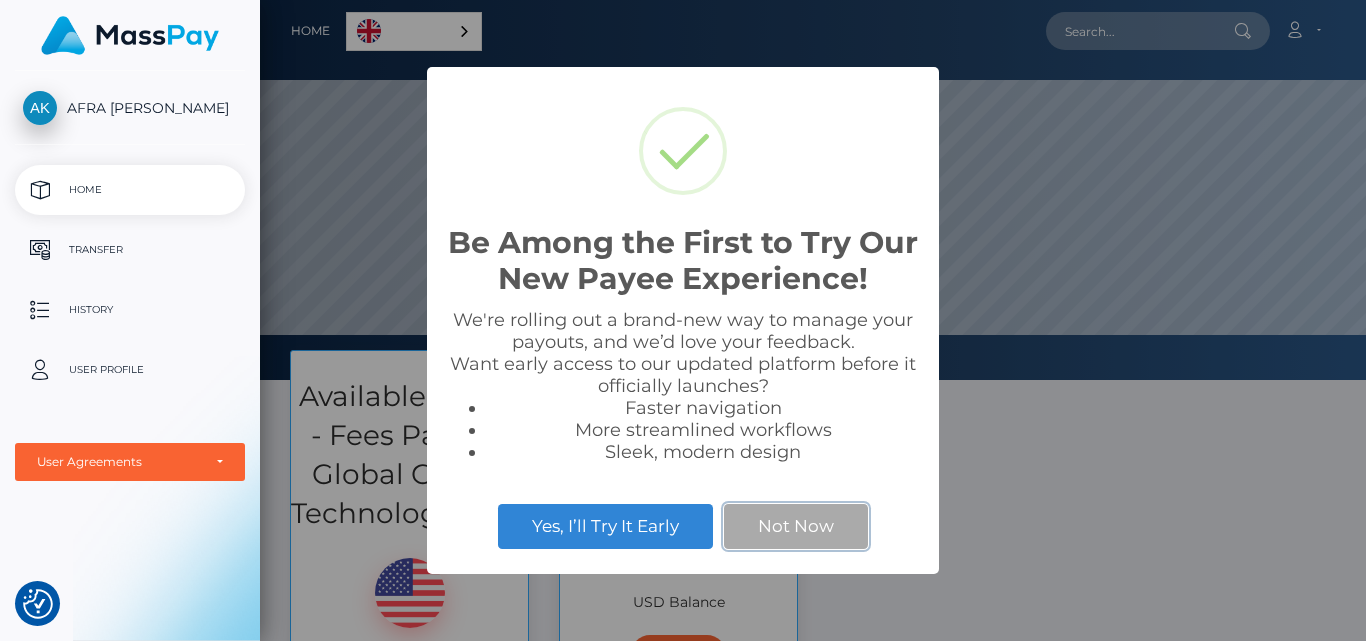 click on "Not Now" at bounding box center [796, 526] 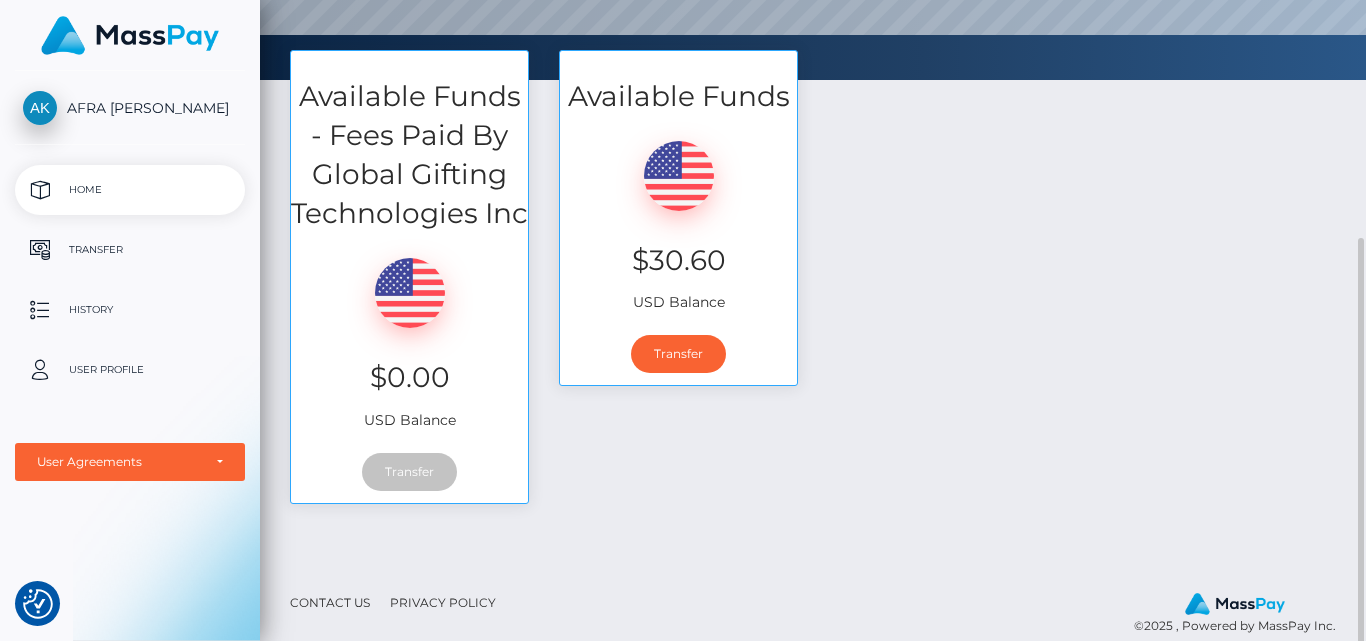 scroll, scrollTop: 323, scrollLeft: 0, axis: vertical 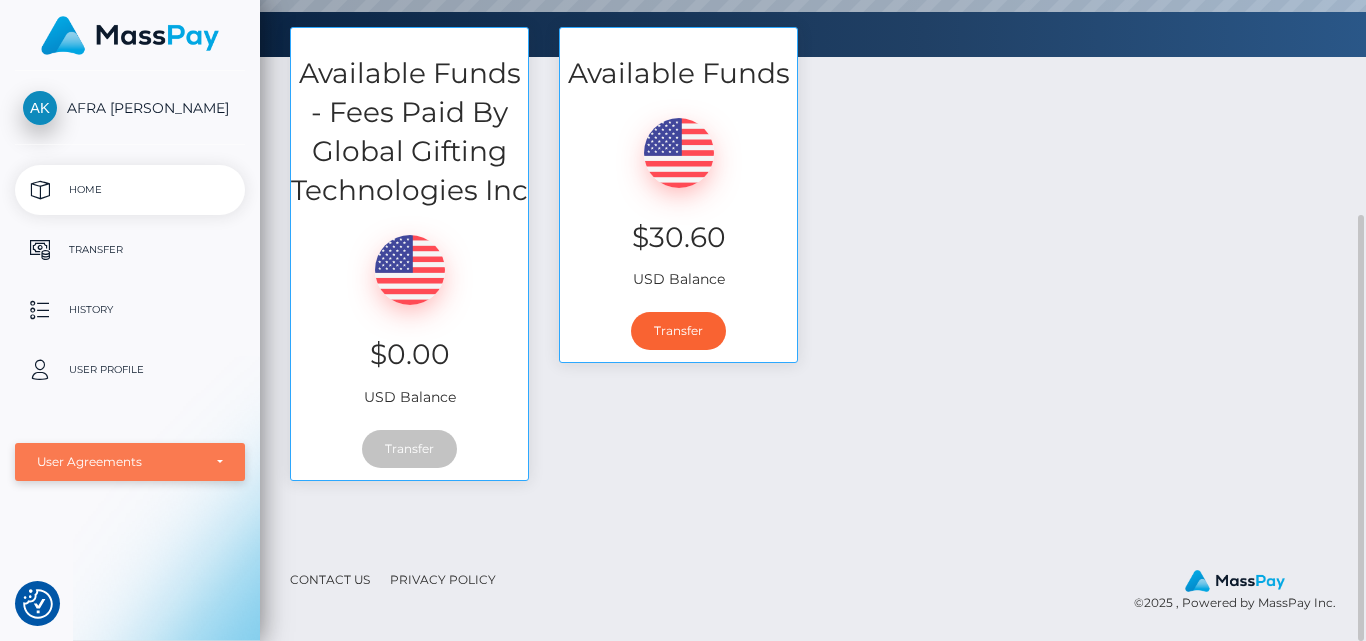 click on "User Agreements" at bounding box center [130, 462] 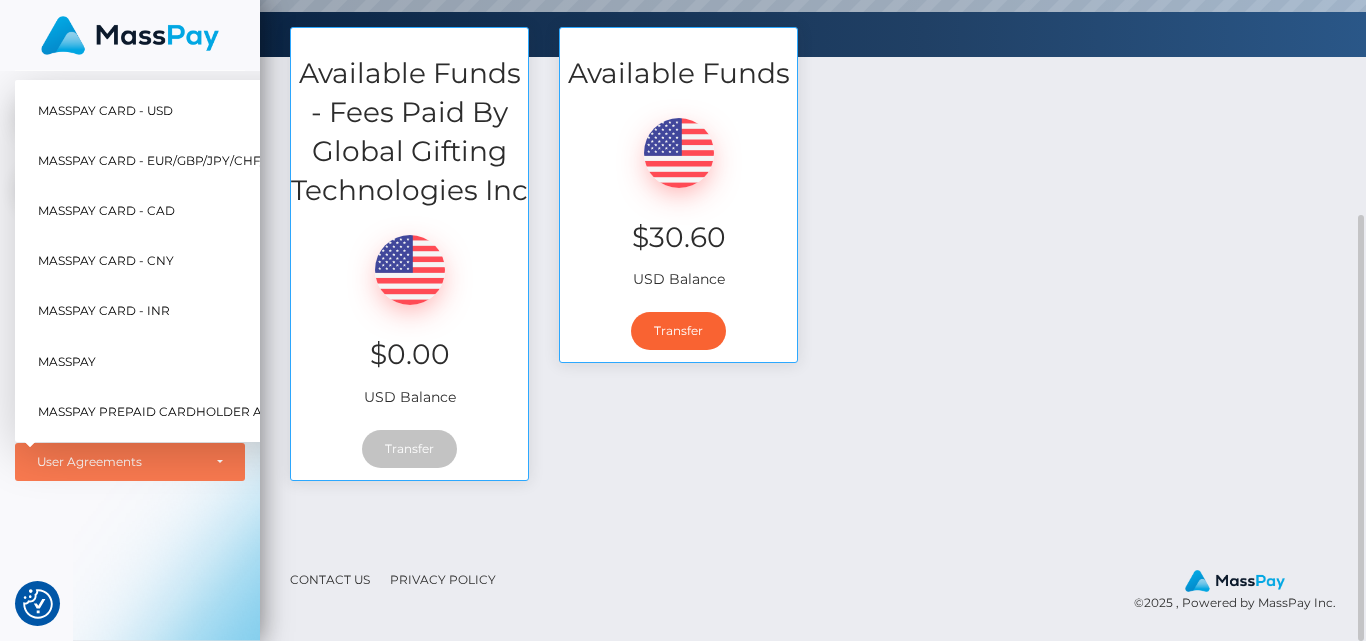 click on "Available Funds  - Fees Paid By Global Gifting Technologies Inc
$0.00
USD Balance
Transfer
Available Funds
$30.60
USD Balance
Transfer" at bounding box center (813, 264) 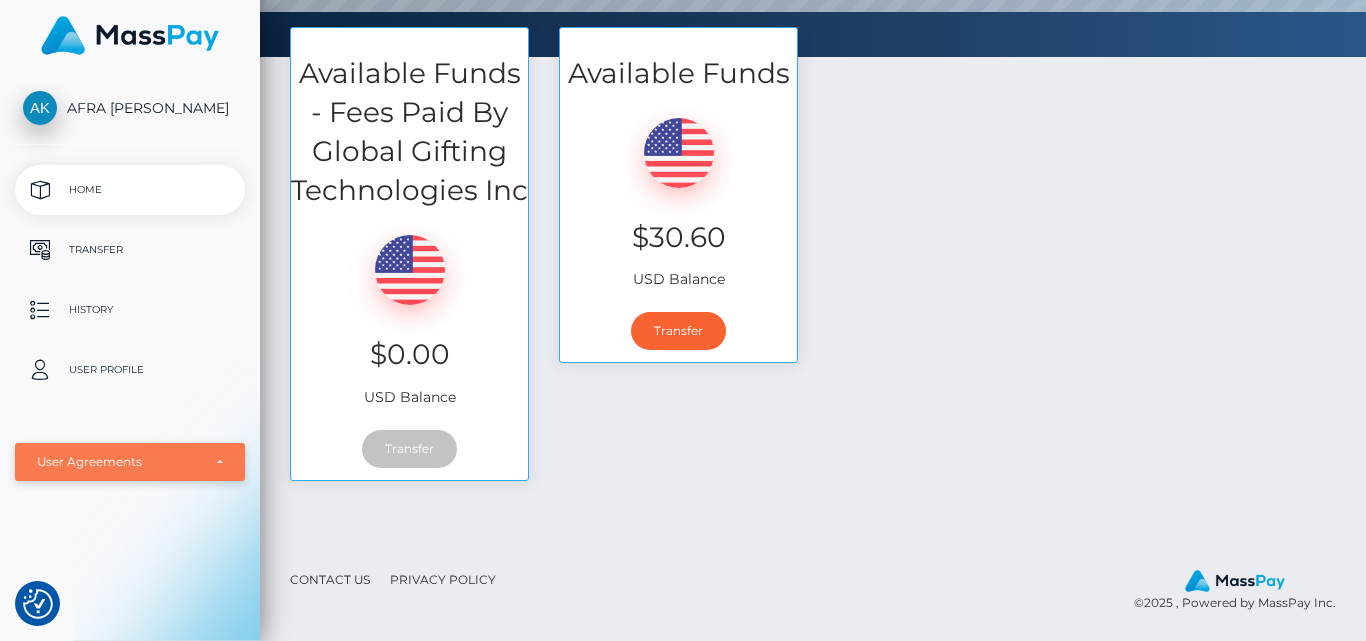 click on "User Agreements" at bounding box center (130, 462) 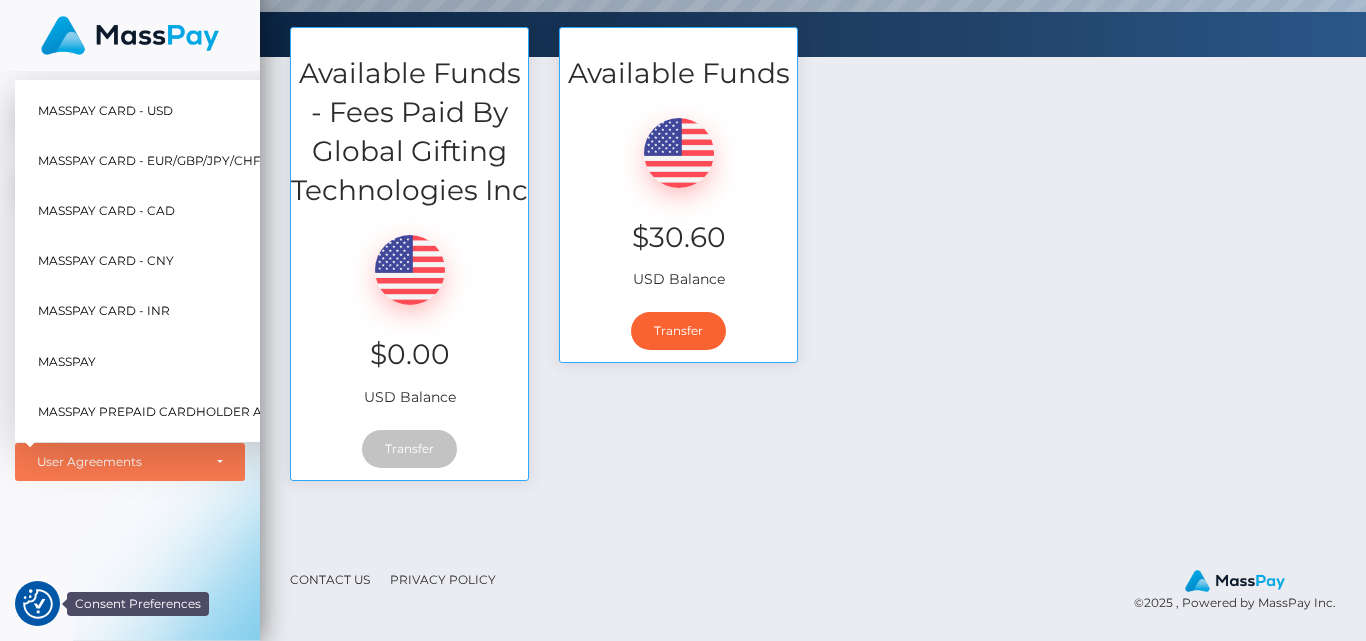 click at bounding box center [38, 604] 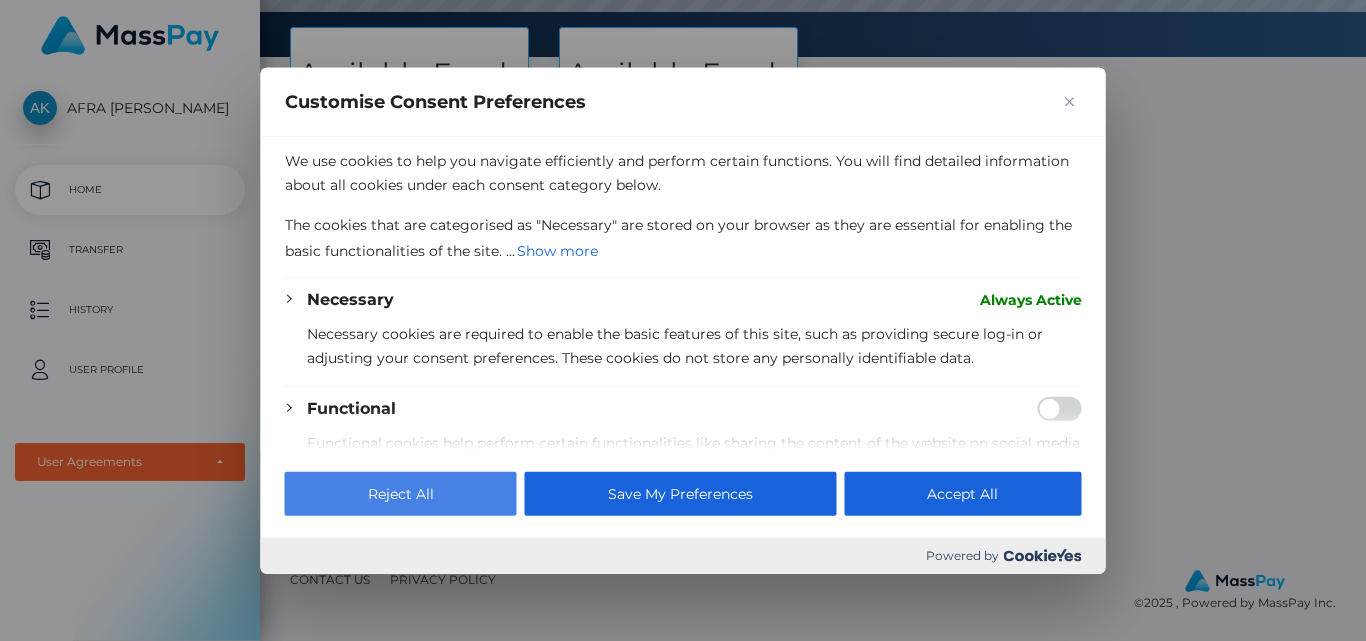 click on "Reject All" at bounding box center (401, 494) 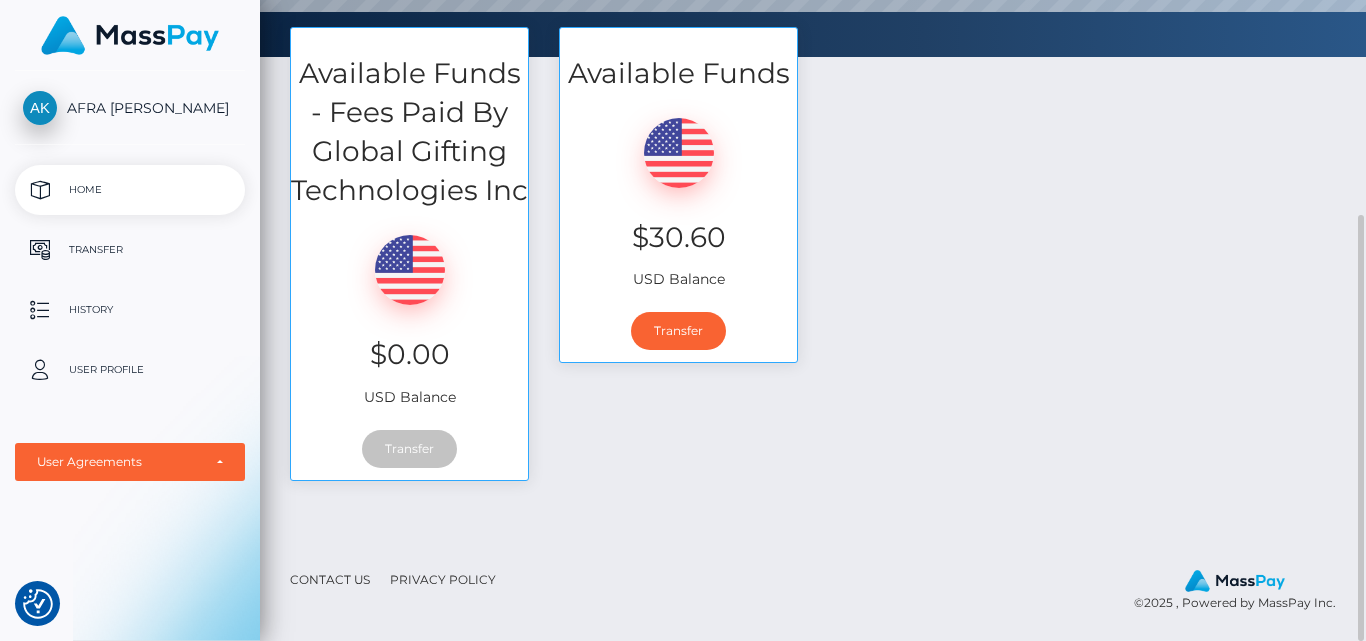 click at bounding box center [1235, 581] 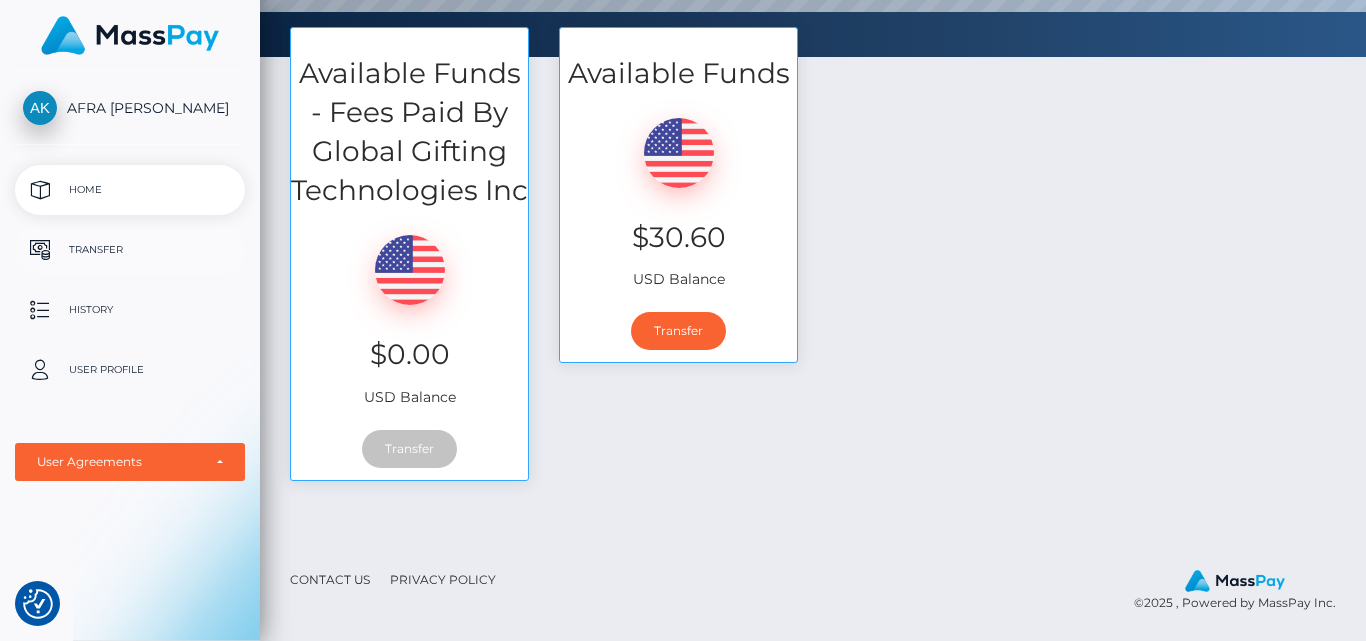 click on "Transfer" at bounding box center (130, 250) 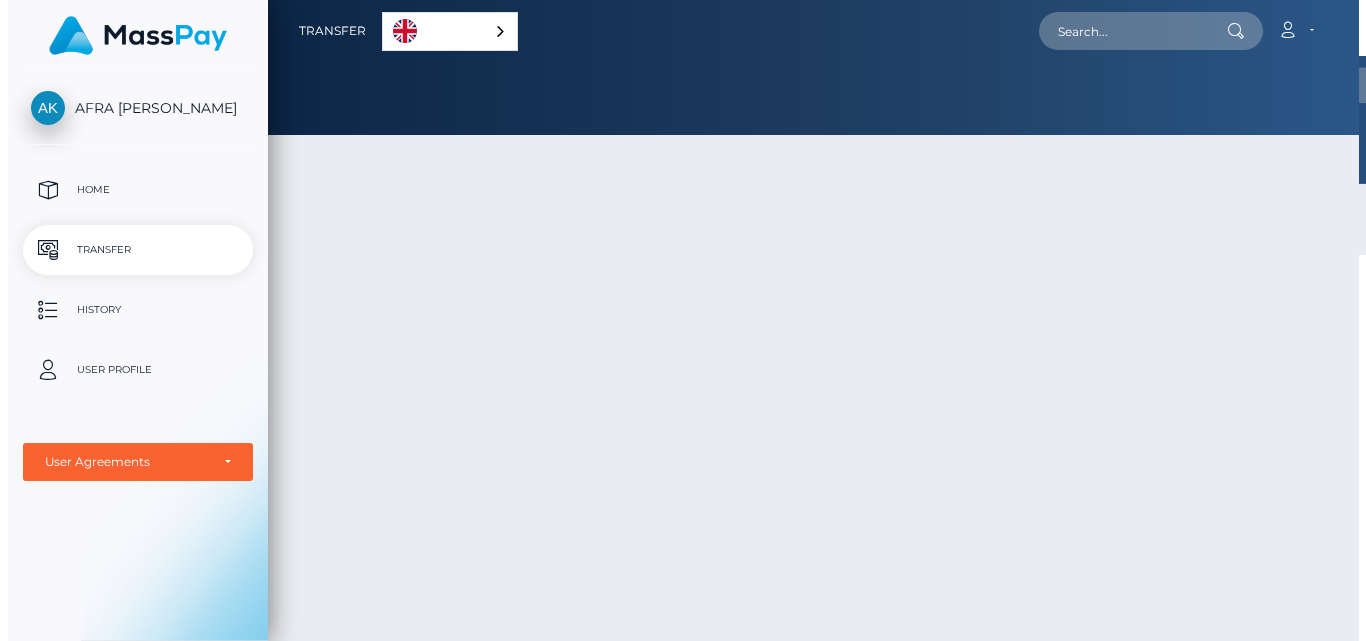 scroll, scrollTop: 0, scrollLeft: 0, axis: both 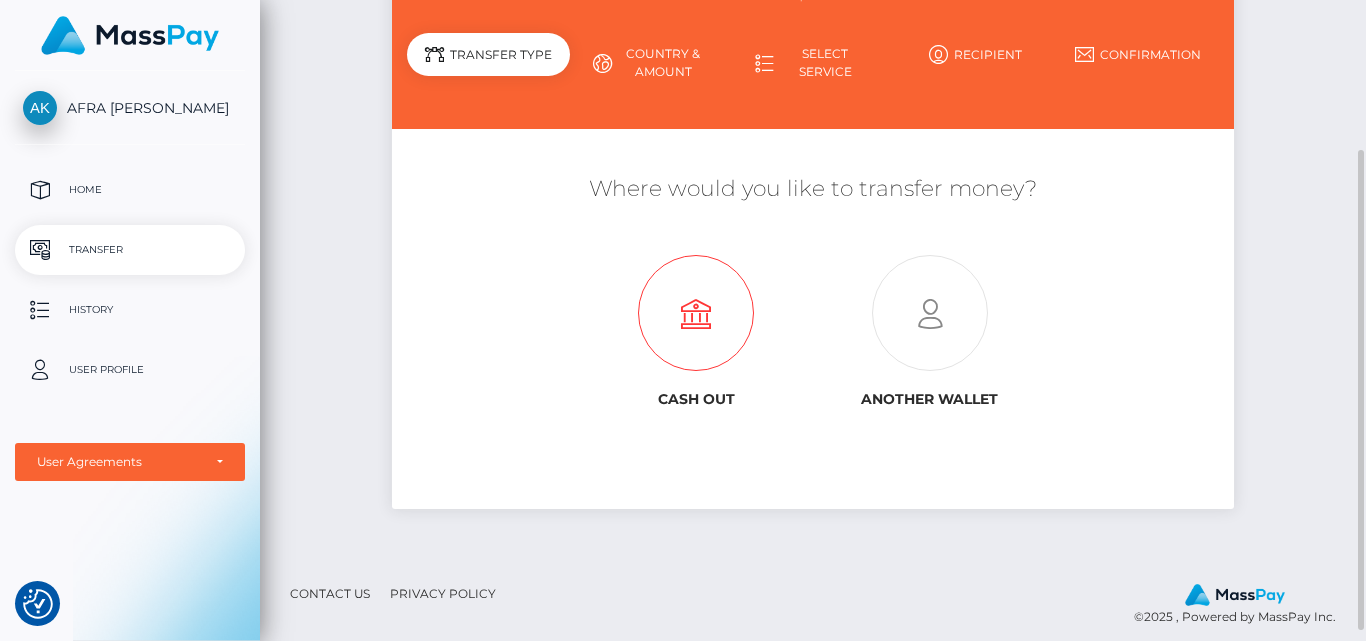 click at bounding box center (696, 314) 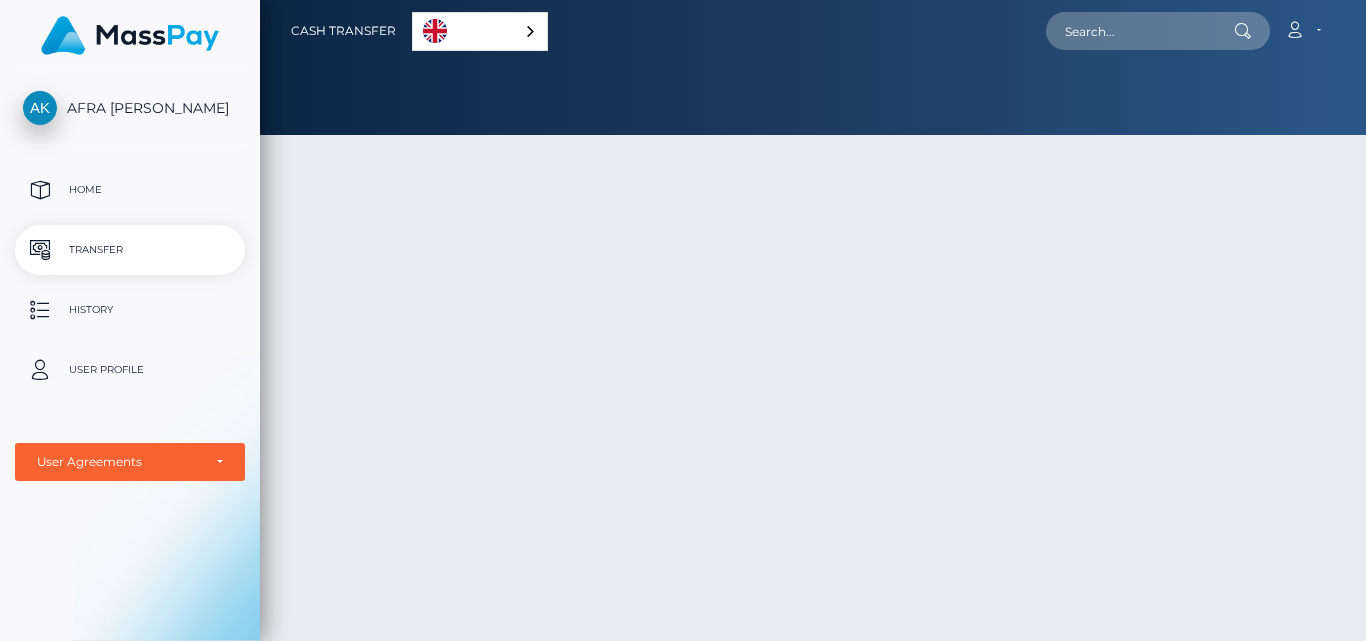scroll, scrollTop: 0, scrollLeft: 0, axis: both 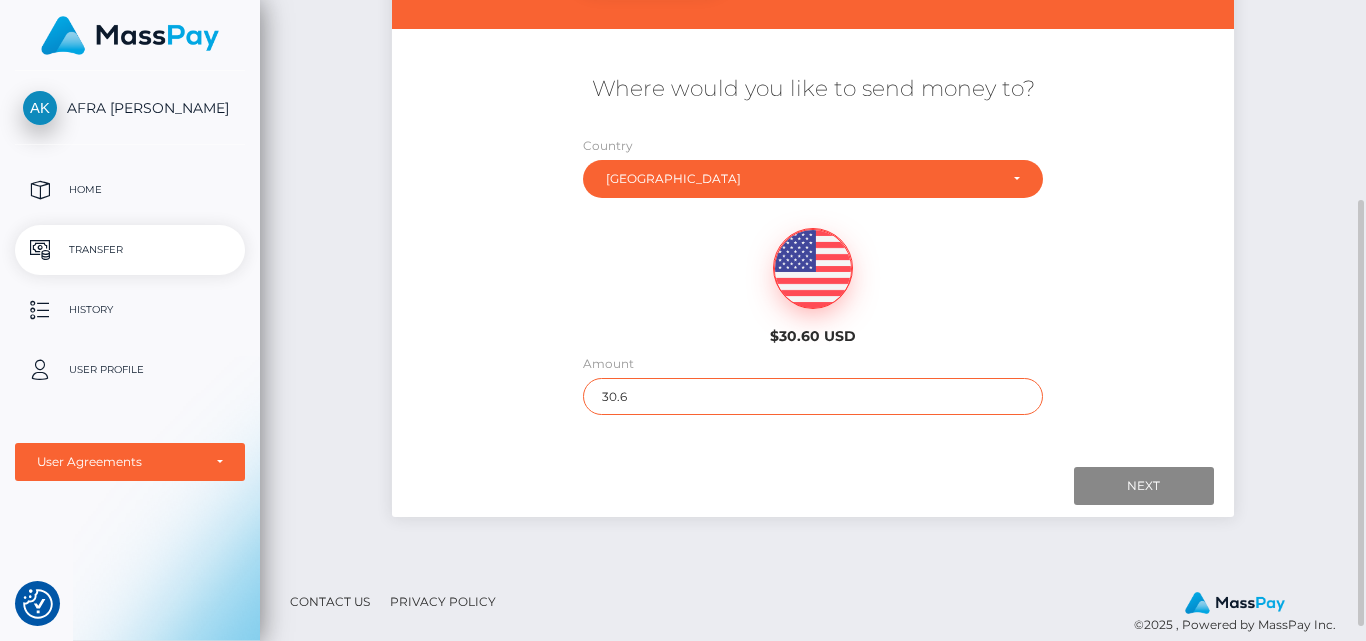 drag, startPoint x: 773, startPoint y: 400, endPoint x: 705, endPoint y: 199, distance: 212.19095 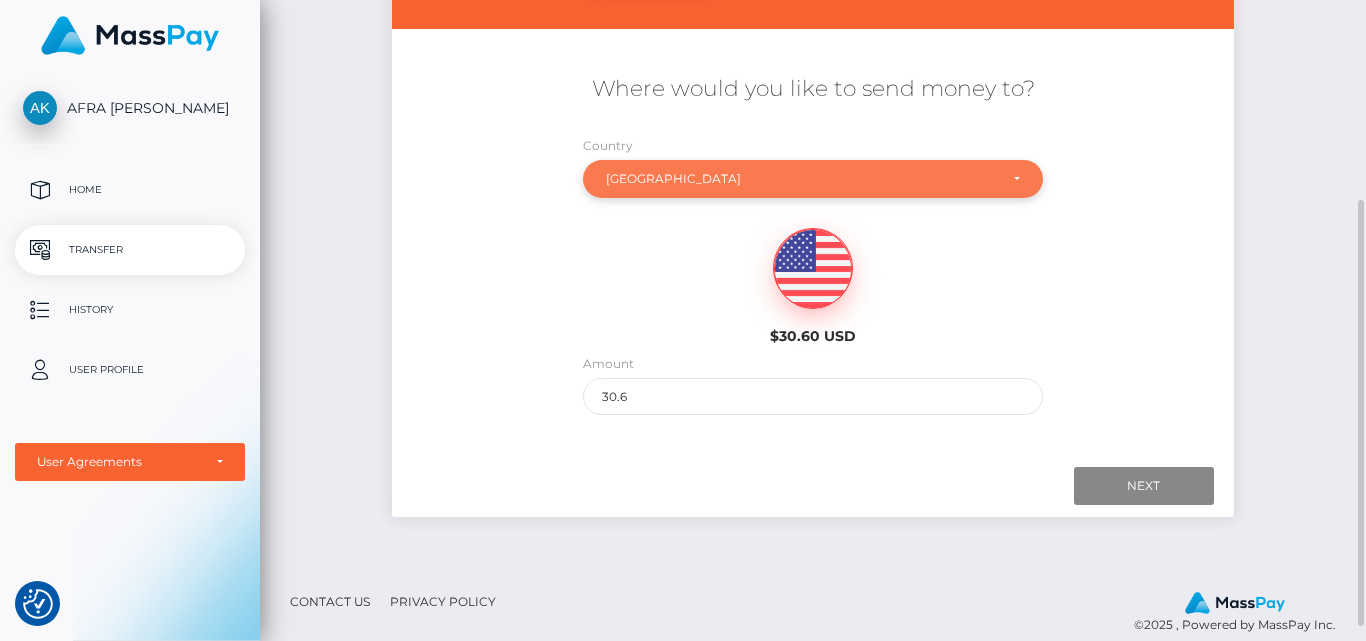 click on "Latvia" at bounding box center (813, 179) 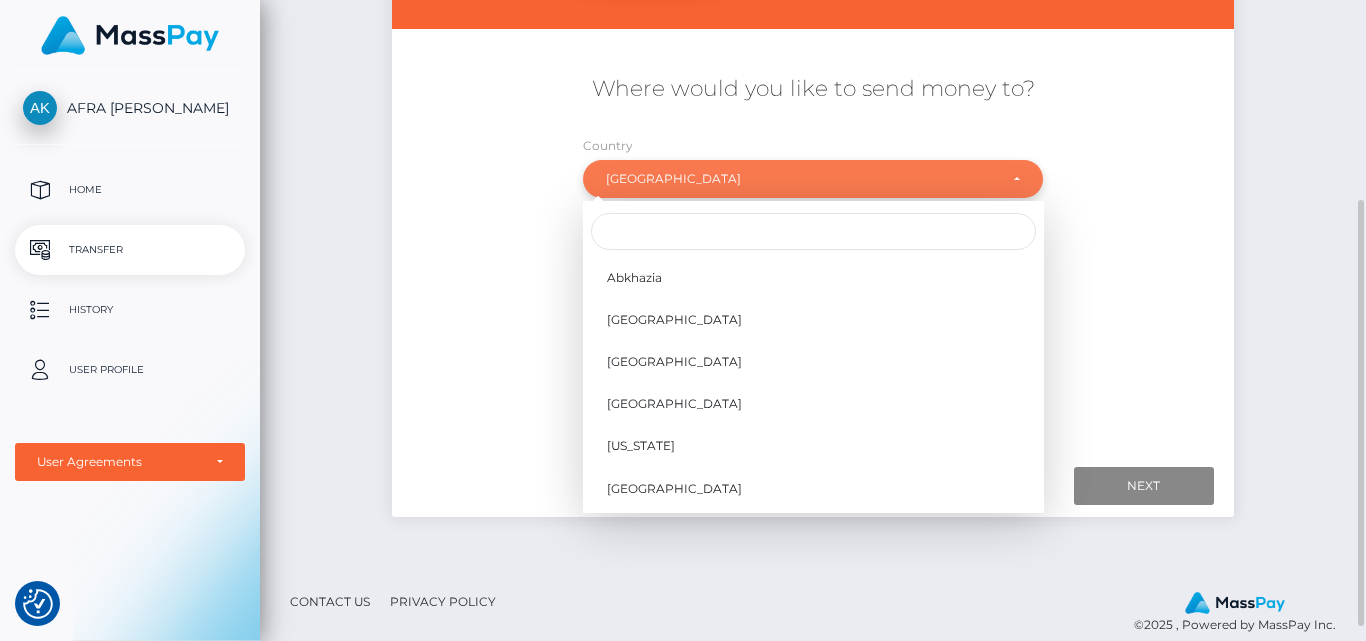 scroll, scrollTop: 4181, scrollLeft: 0, axis: vertical 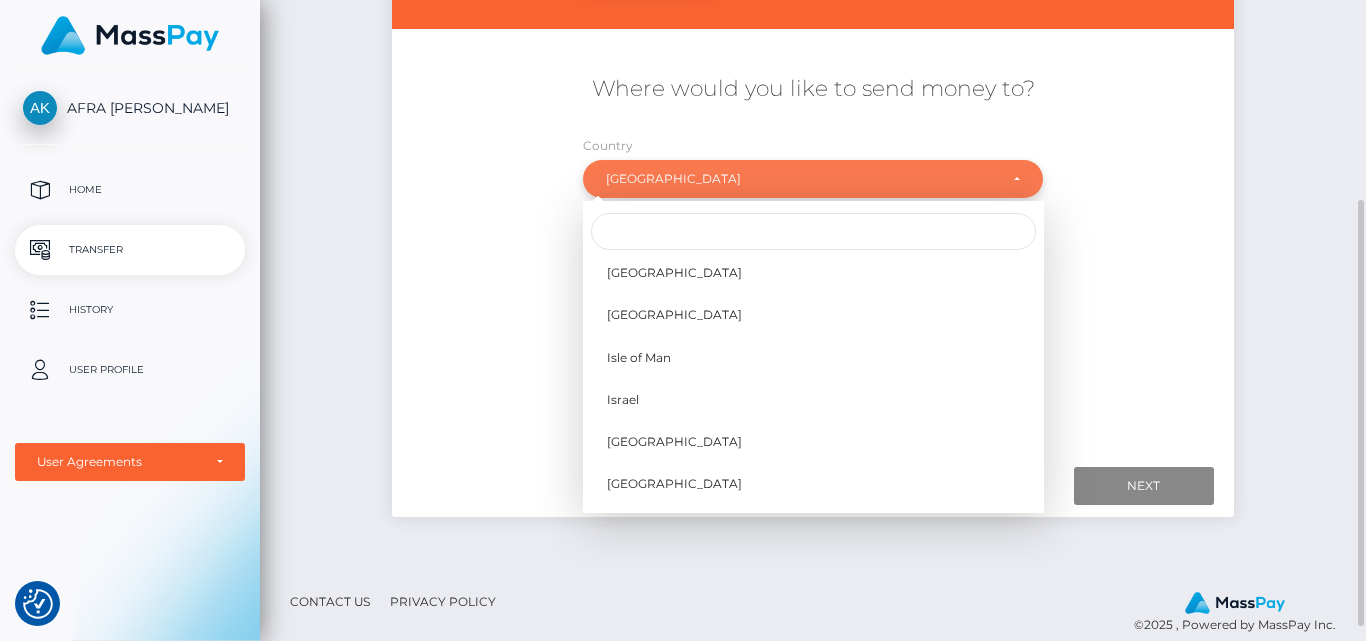 click on "[GEOGRAPHIC_DATA]" at bounding box center [802, 179] 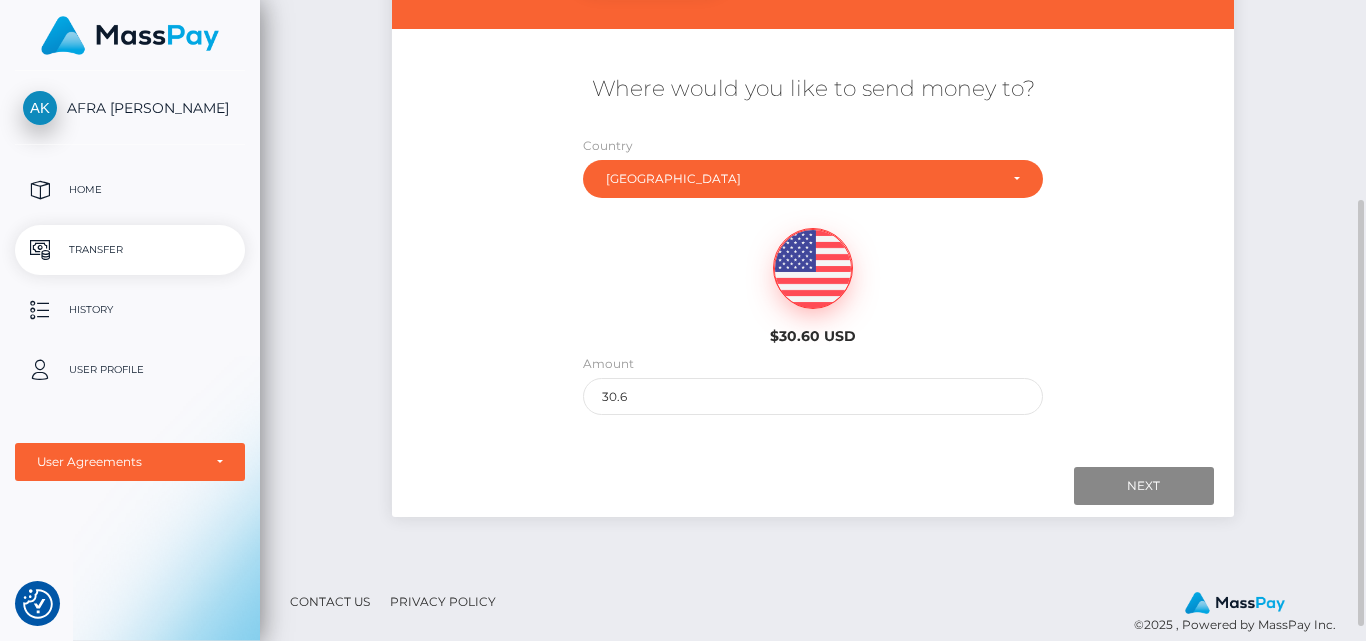 click at bounding box center (813, 269) 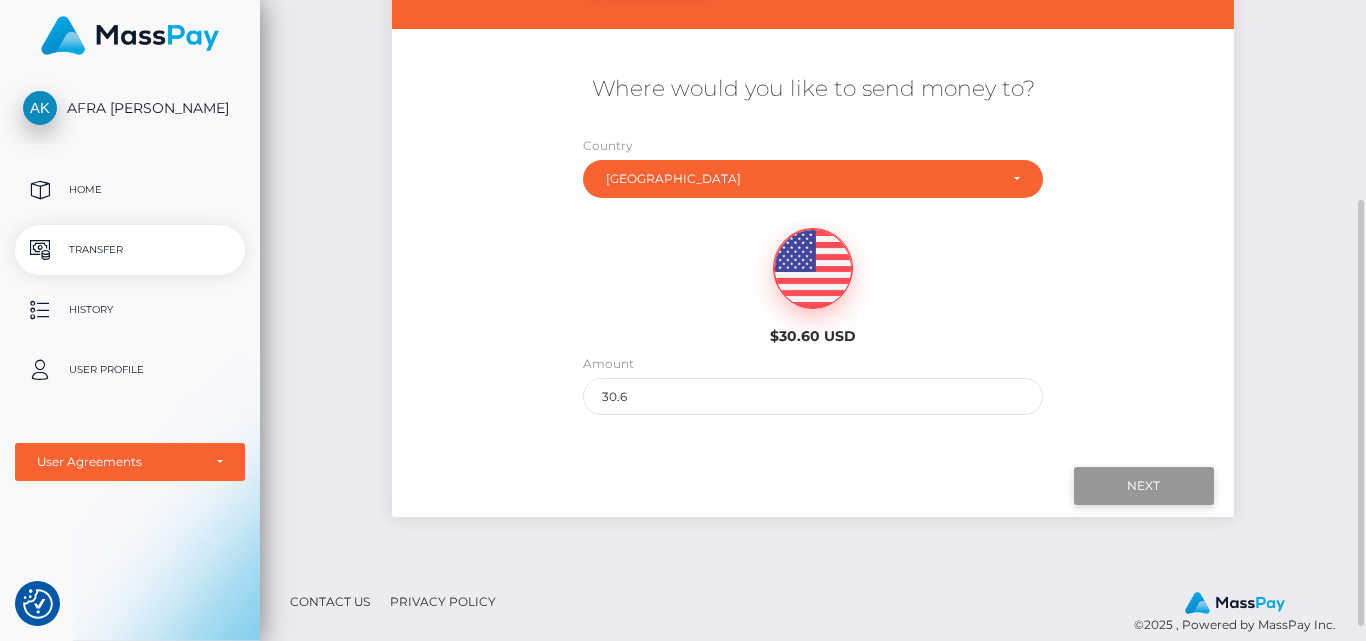 click on "Next" at bounding box center (1144, 486) 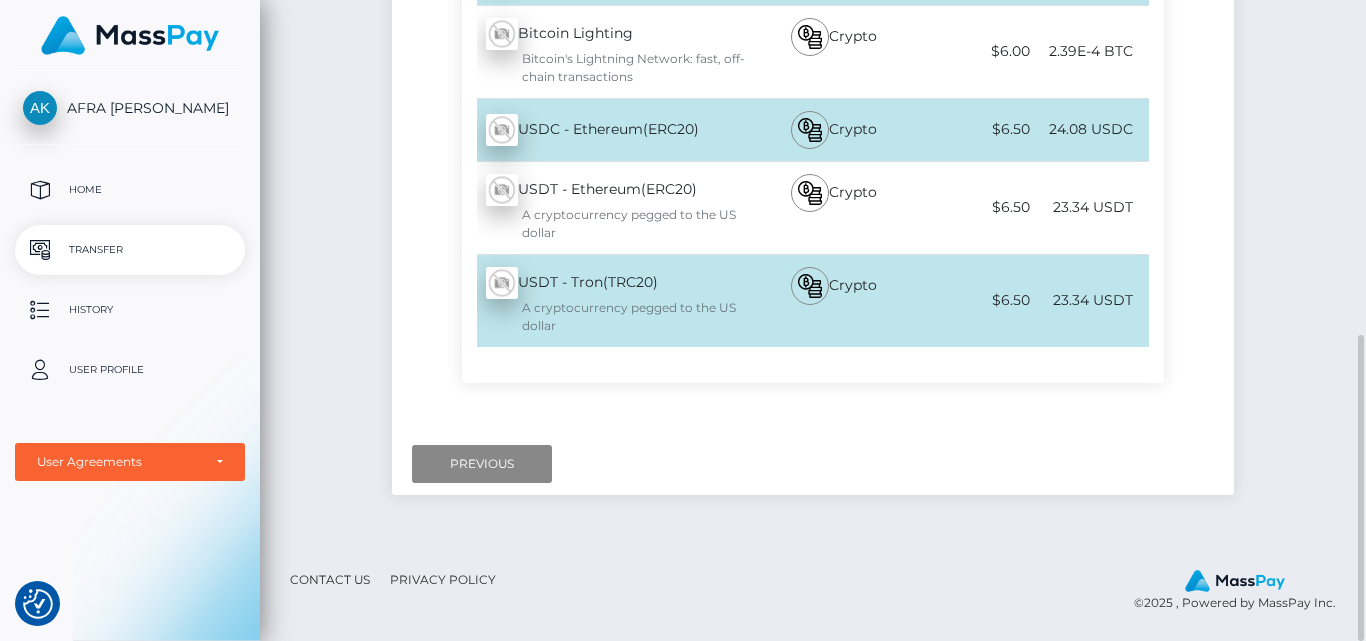 scroll, scrollTop: 98, scrollLeft: 0, axis: vertical 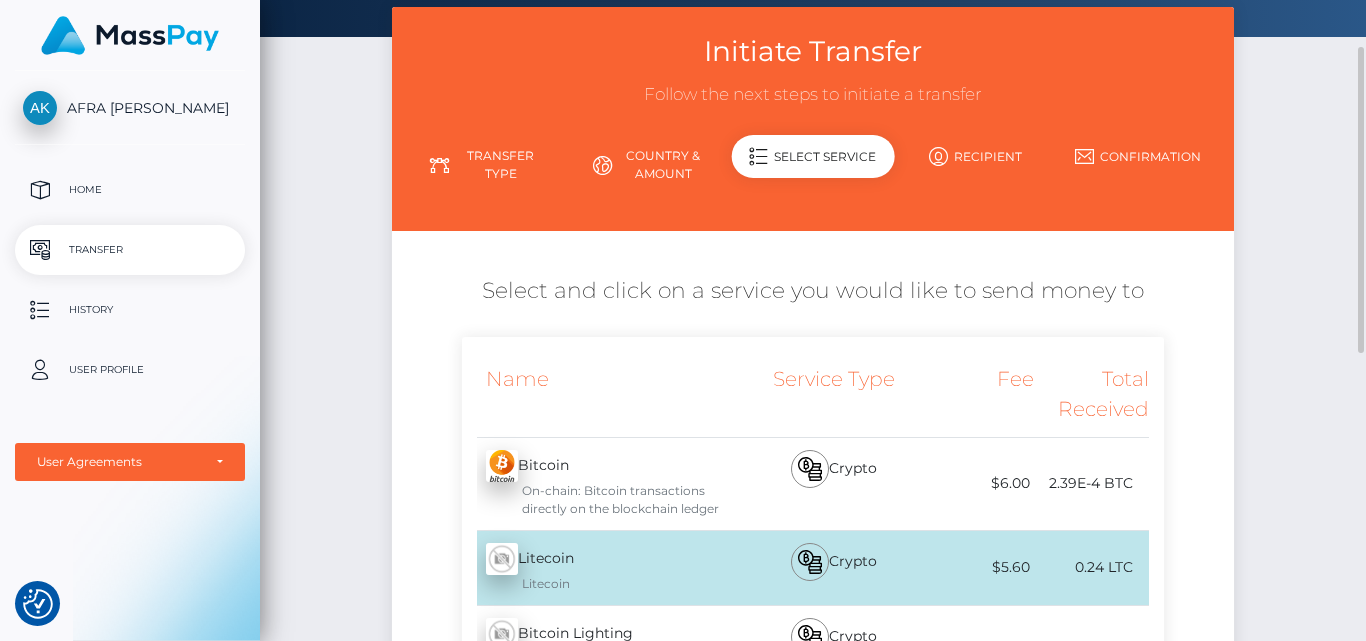 click on "Recipient" at bounding box center [975, 156] 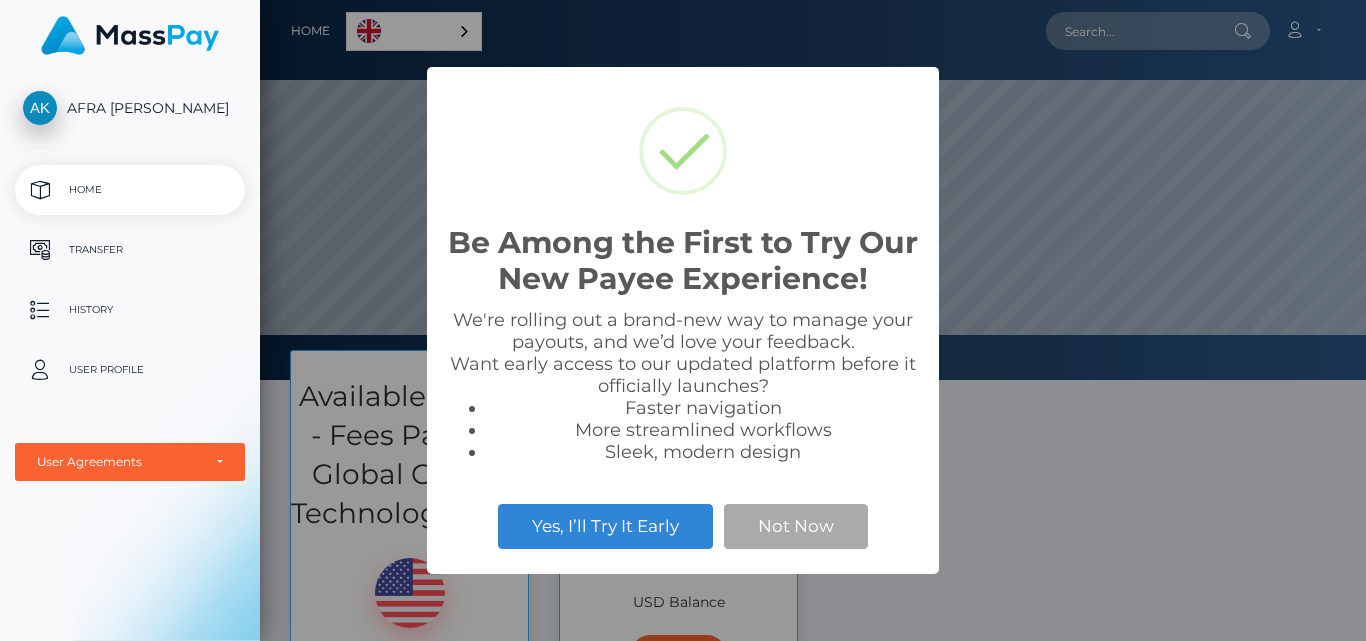scroll, scrollTop: 0, scrollLeft: 0, axis: both 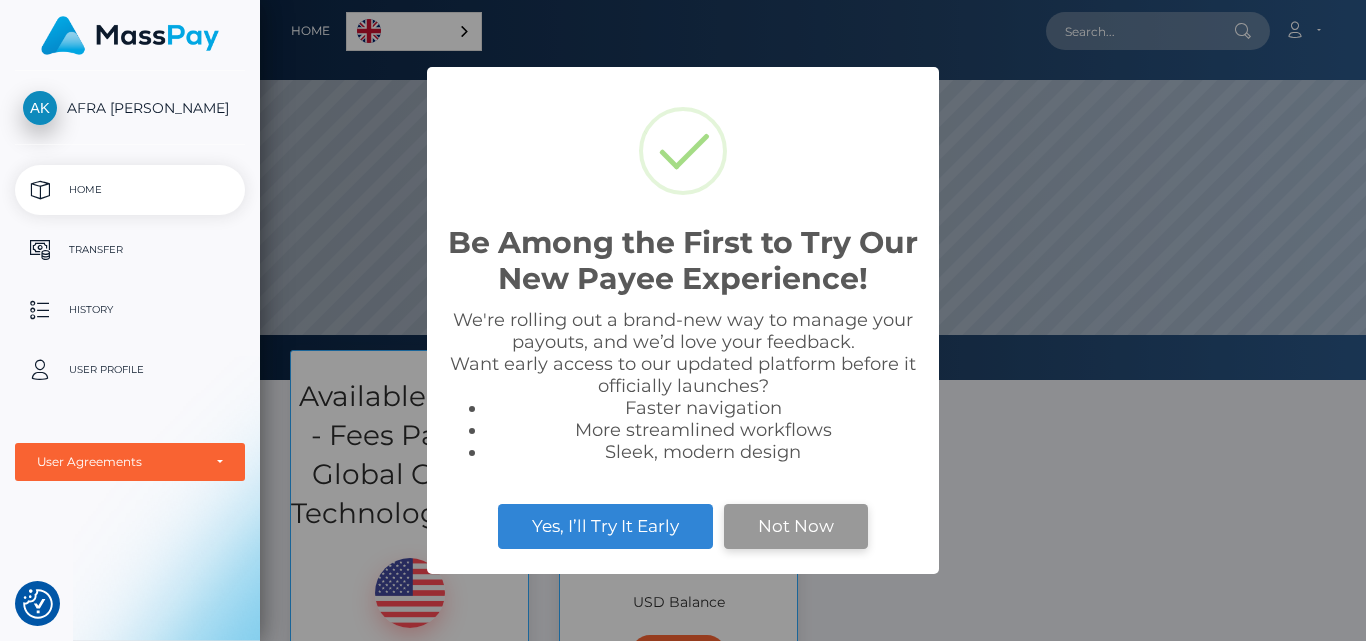 click on "Not Now" at bounding box center [796, 526] 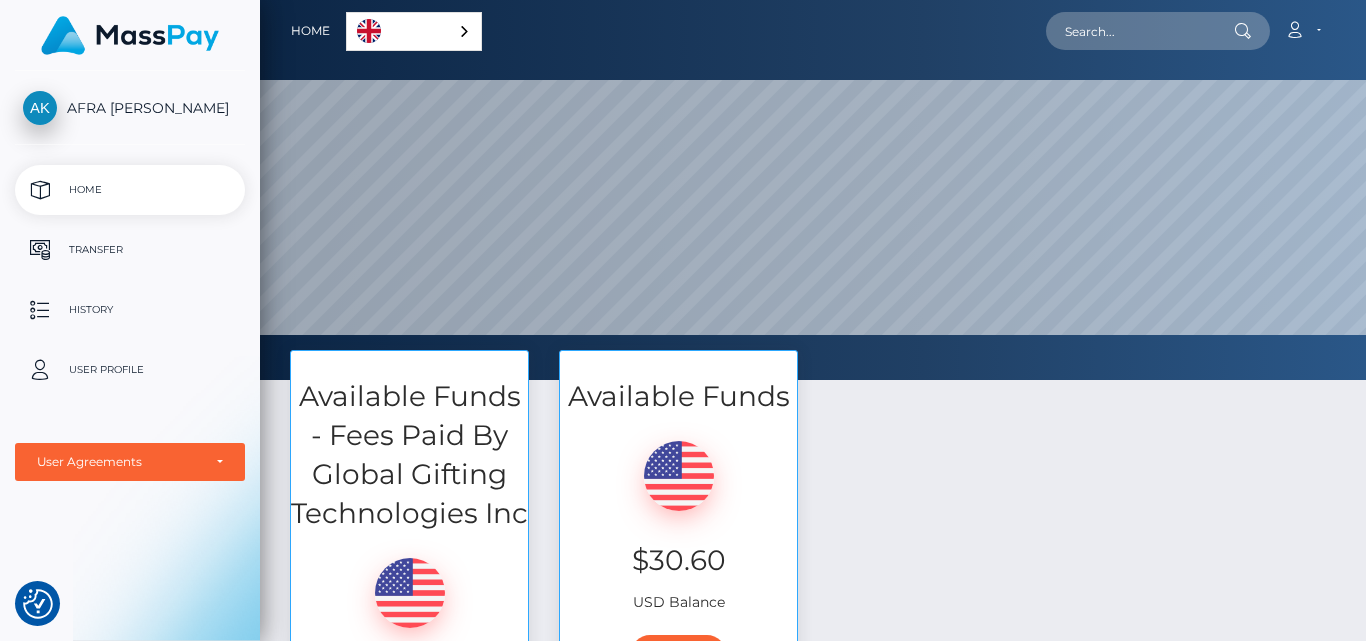 click at bounding box center [130, 35] 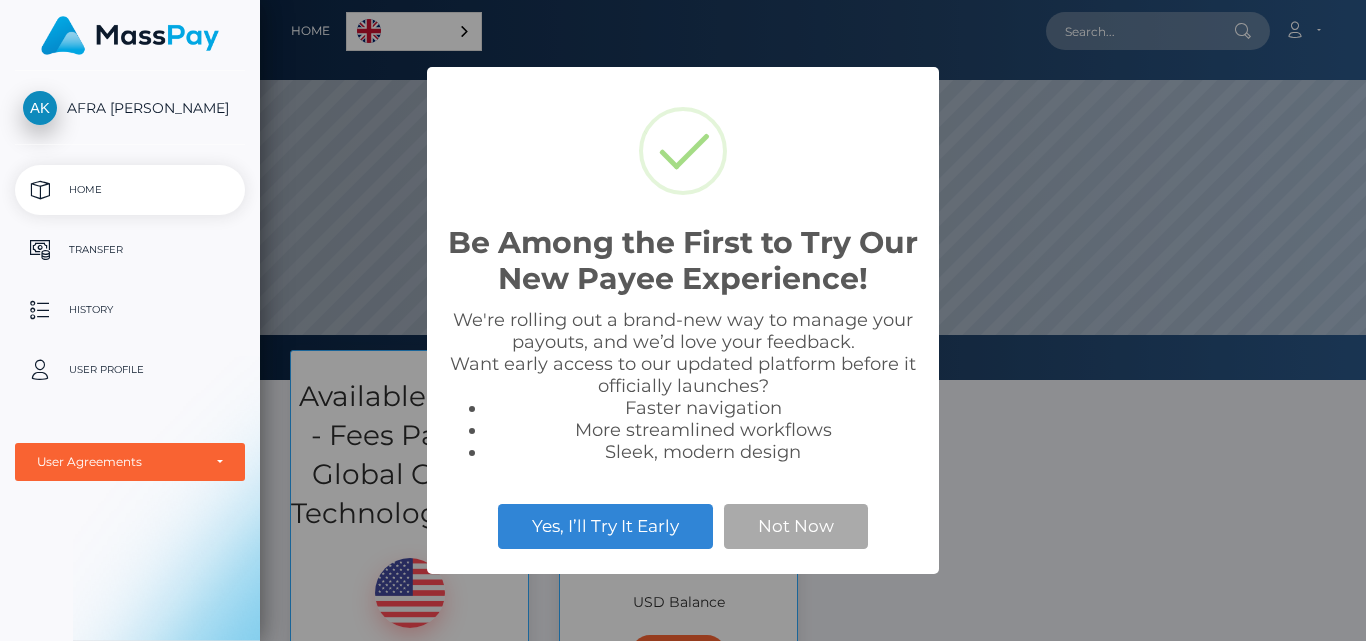 scroll, scrollTop: 0, scrollLeft: 0, axis: both 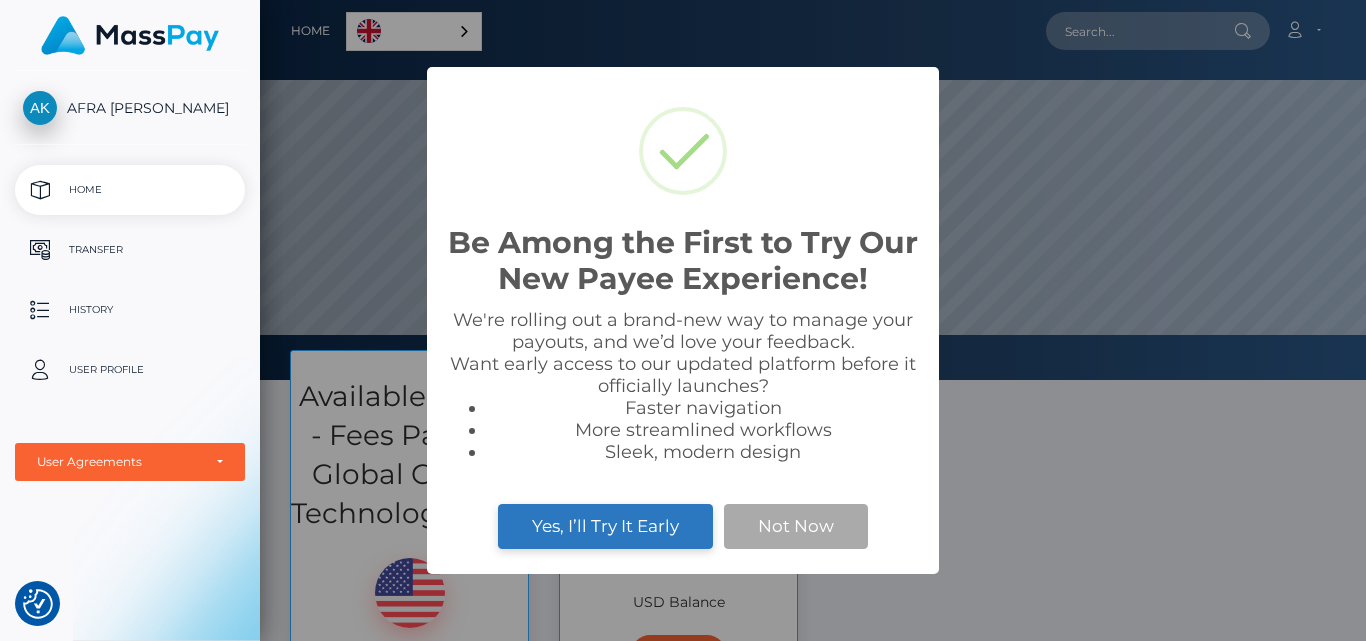 click on "Yes, I’ll Try It Early" at bounding box center (605, 526) 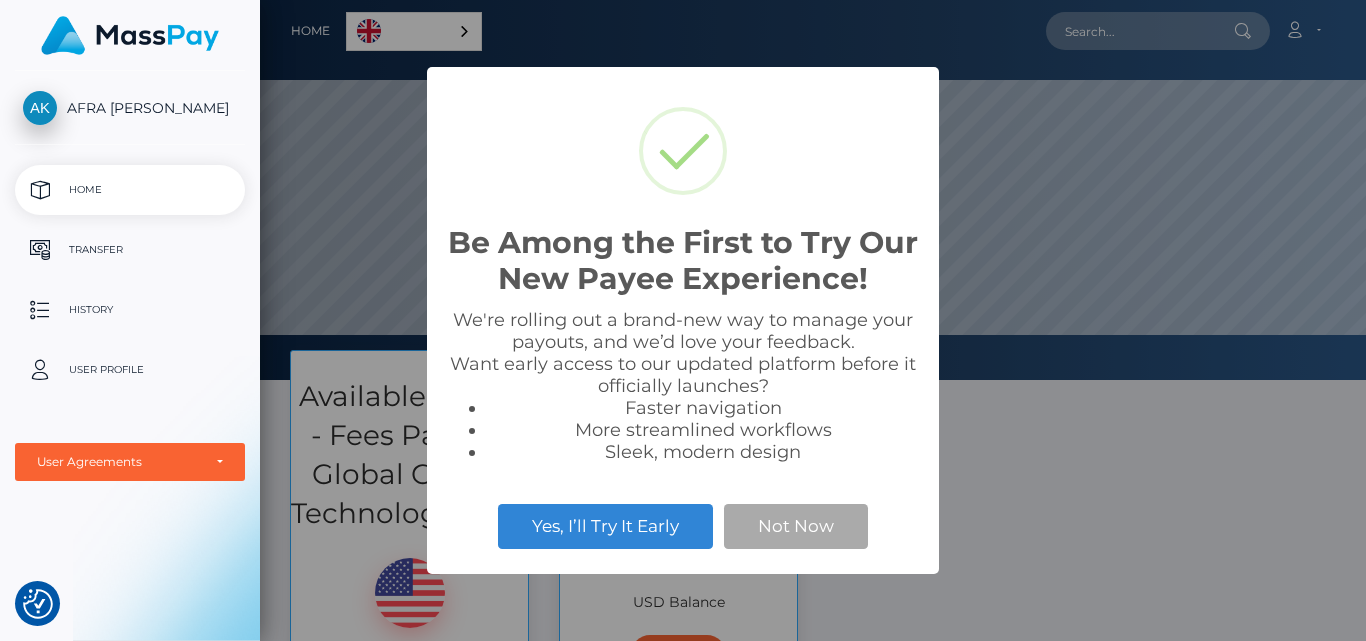 scroll, scrollTop: 0, scrollLeft: 0, axis: both 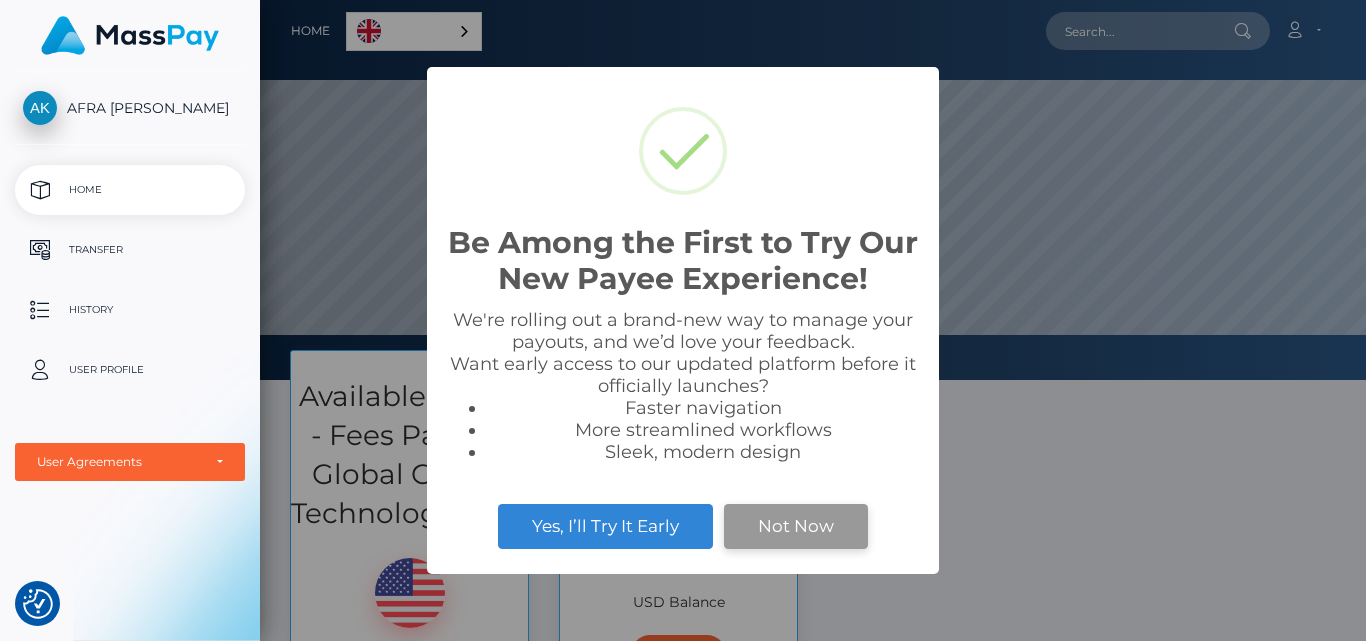 click on "Not Now" at bounding box center [796, 526] 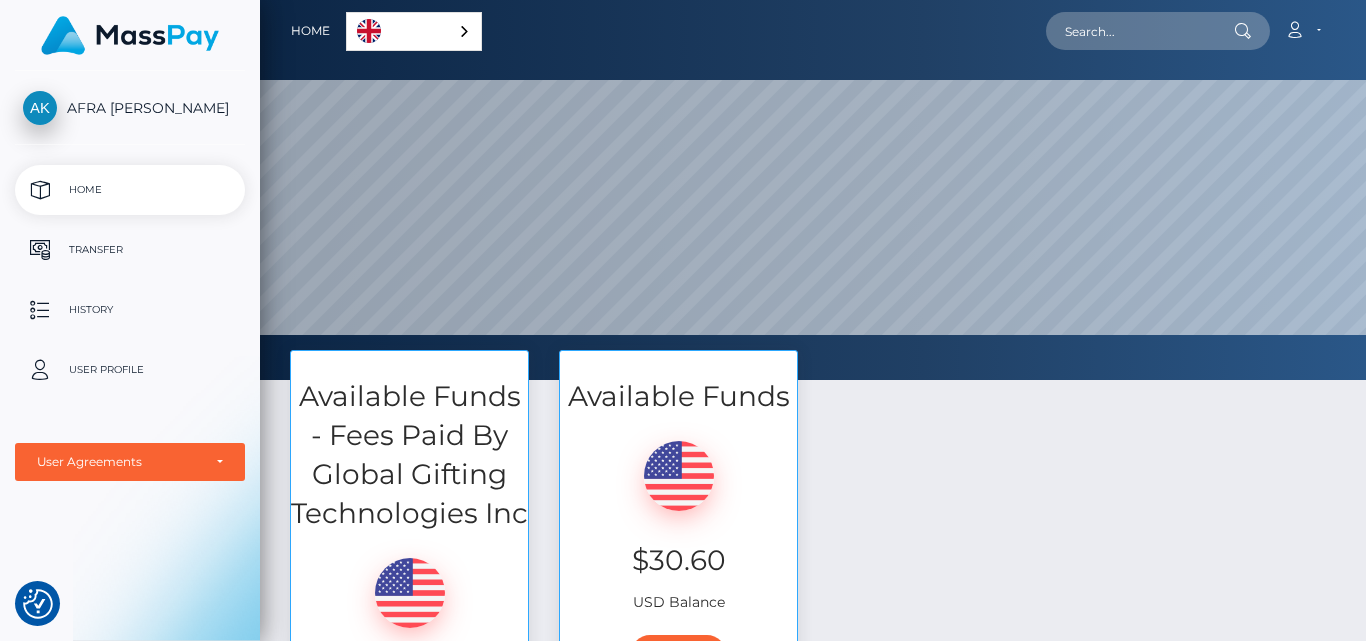scroll, scrollTop: 200, scrollLeft: 0, axis: vertical 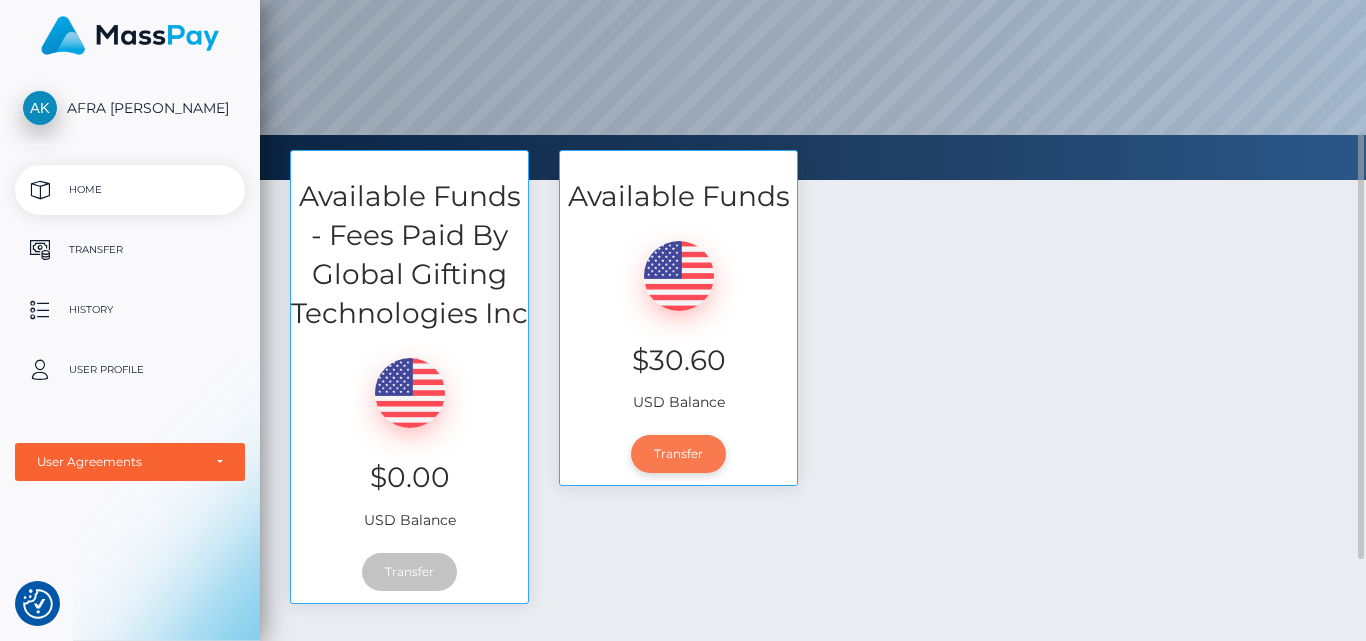 click on "Transfer" at bounding box center [678, 454] 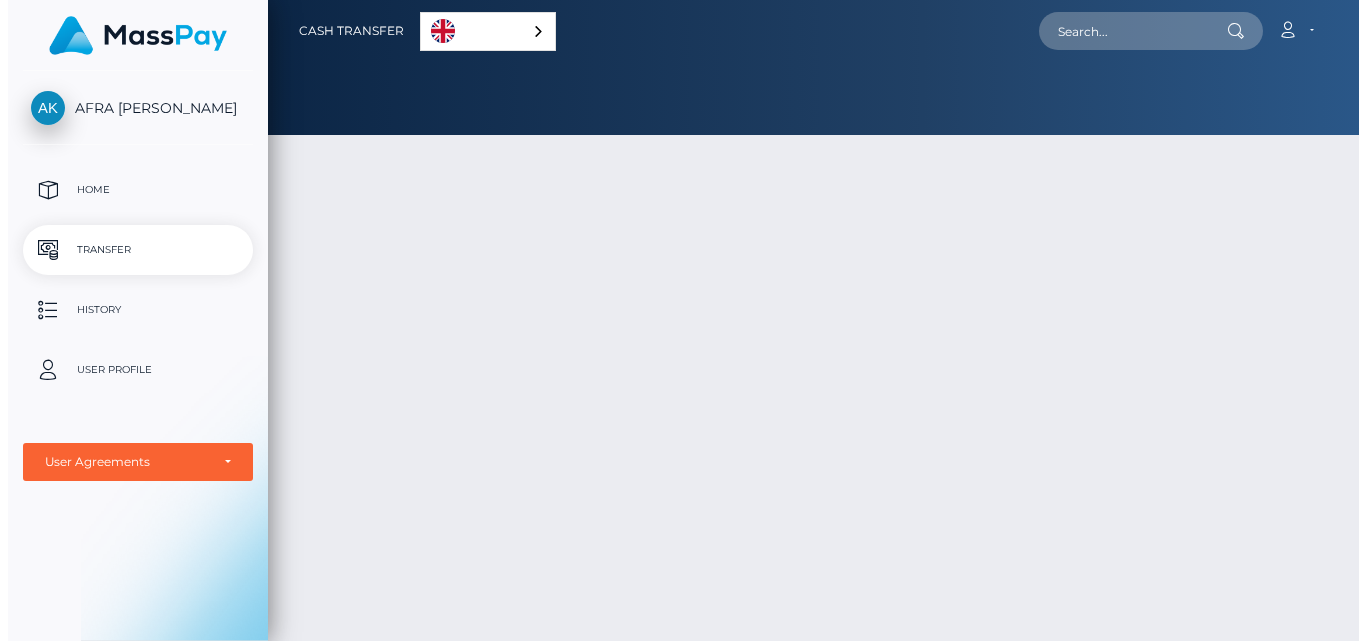 scroll, scrollTop: 0, scrollLeft: 0, axis: both 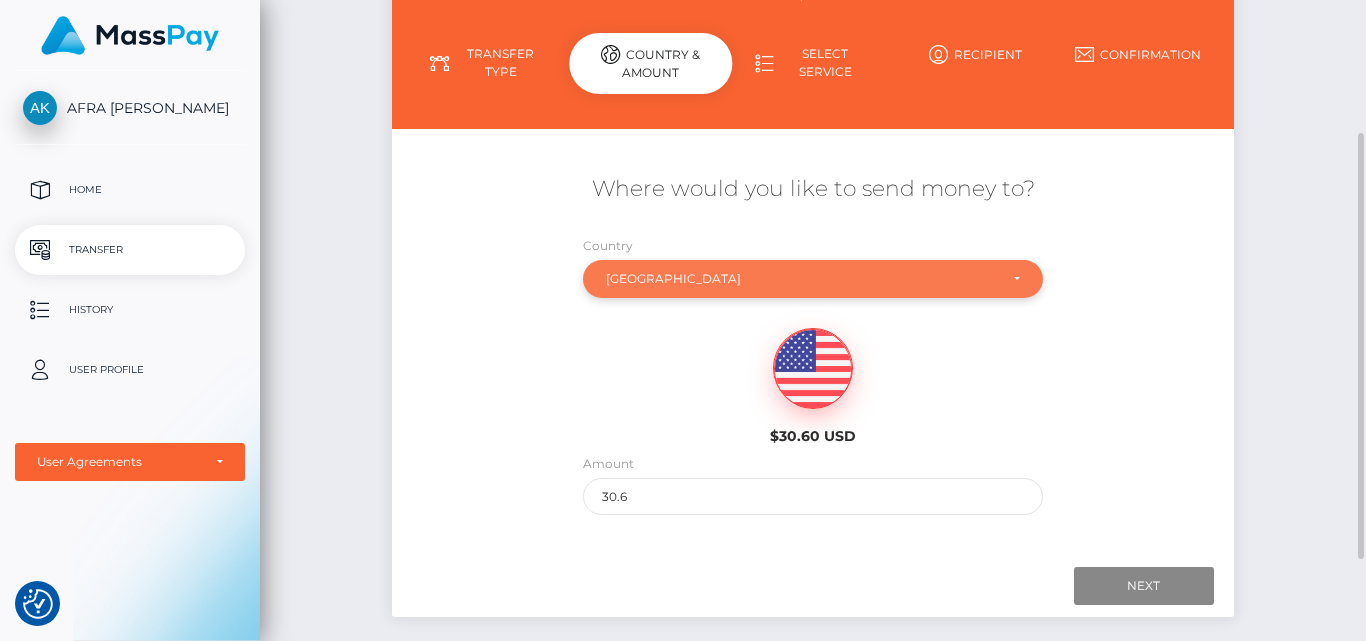 click on "[GEOGRAPHIC_DATA]" at bounding box center [802, 279] 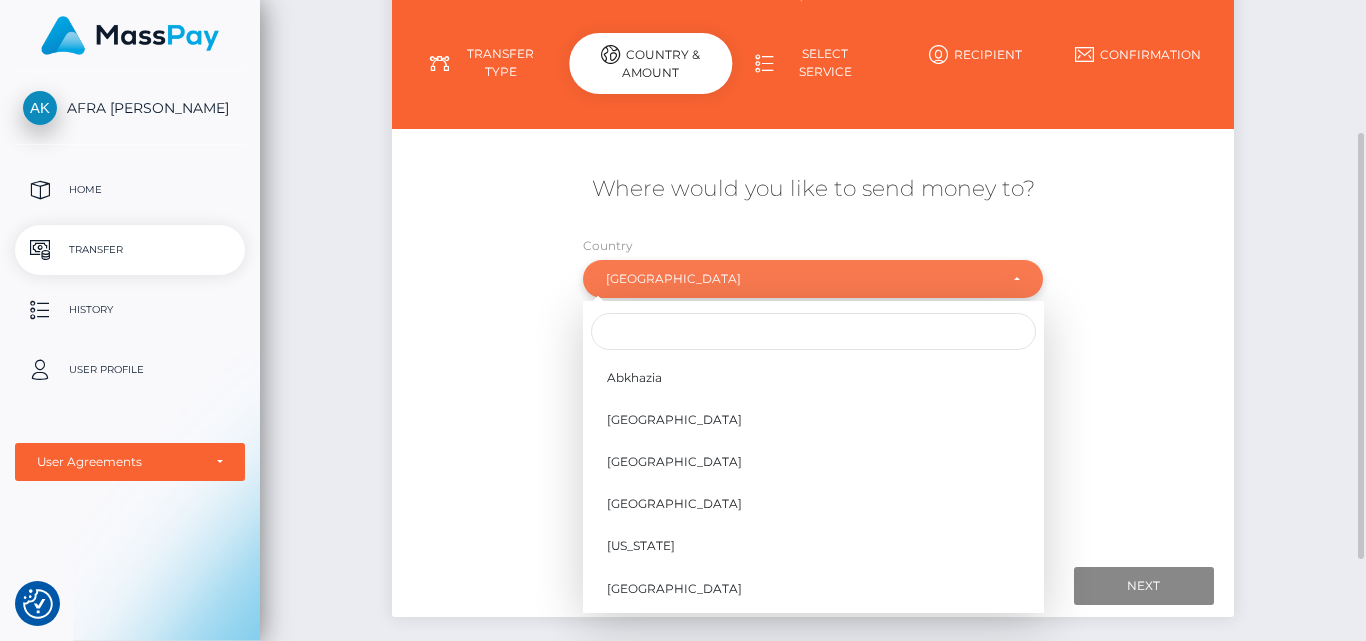 scroll, scrollTop: 4181, scrollLeft: 0, axis: vertical 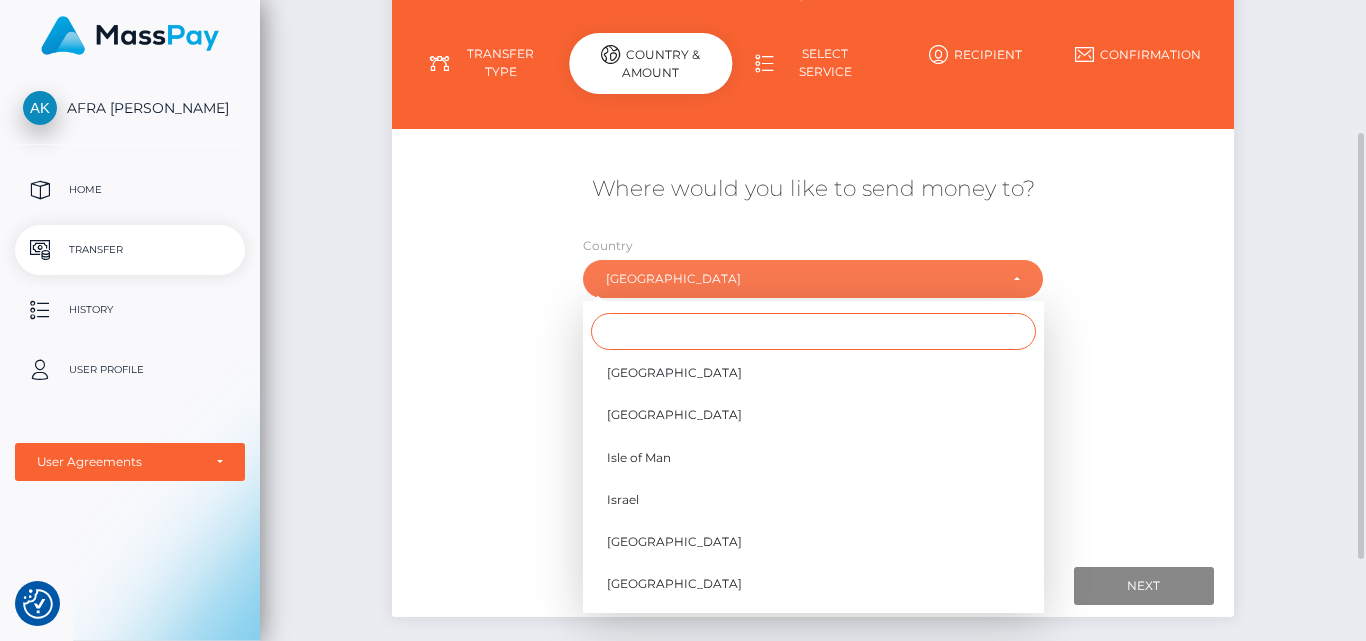 click at bounding box center [813, 331] 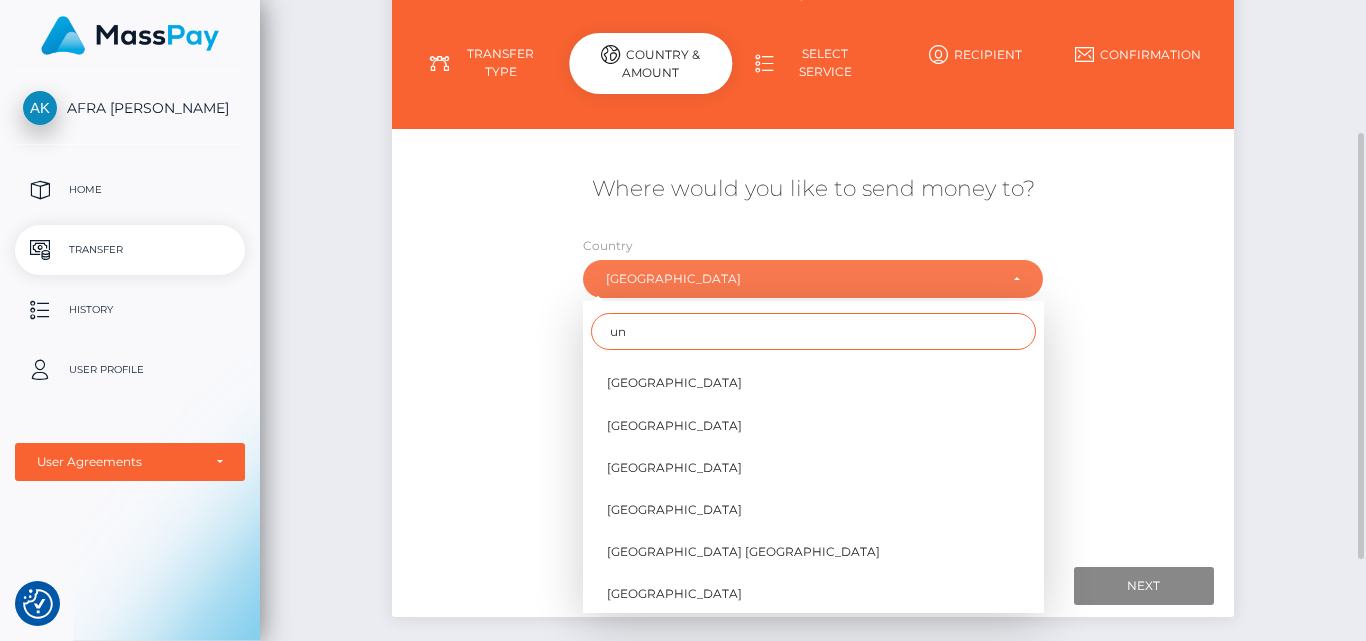 scroll, scrollTop: 0, scrollLeft: 0, axis: both 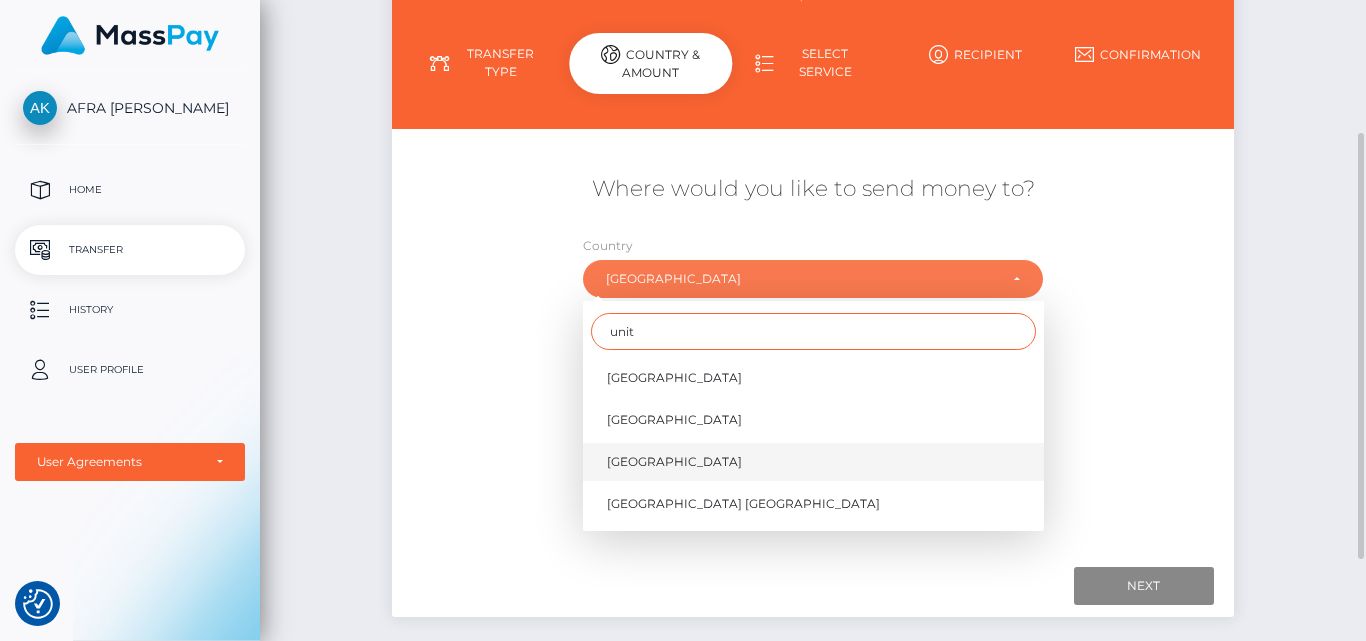 type on "unit" 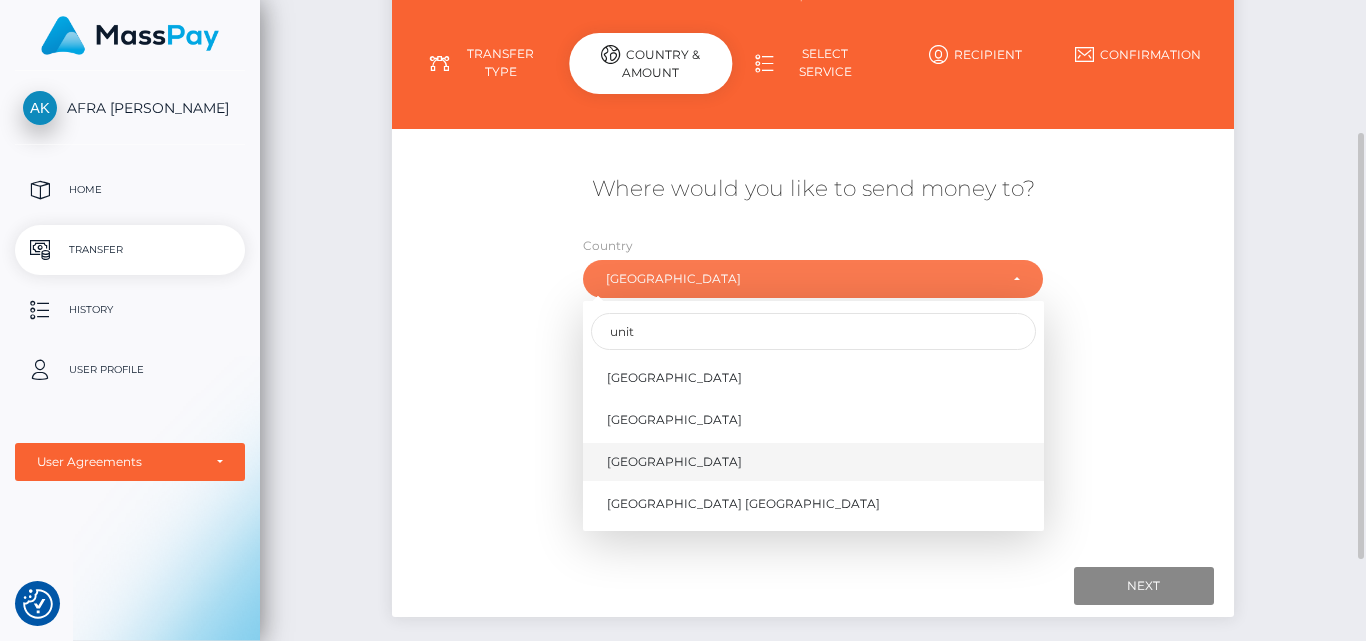 click on "[GEOGRAPHIC_DATA]" at bounding box center [813, 461] 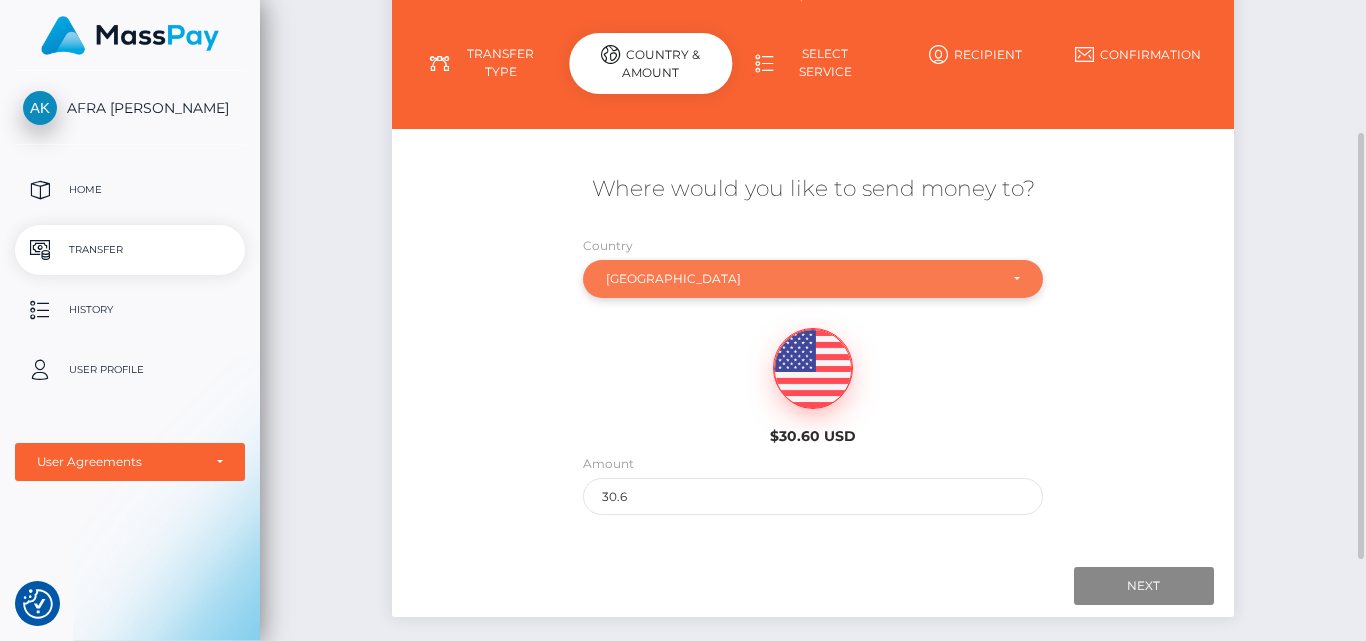 click on "United States" at bounding box center (802, 279) 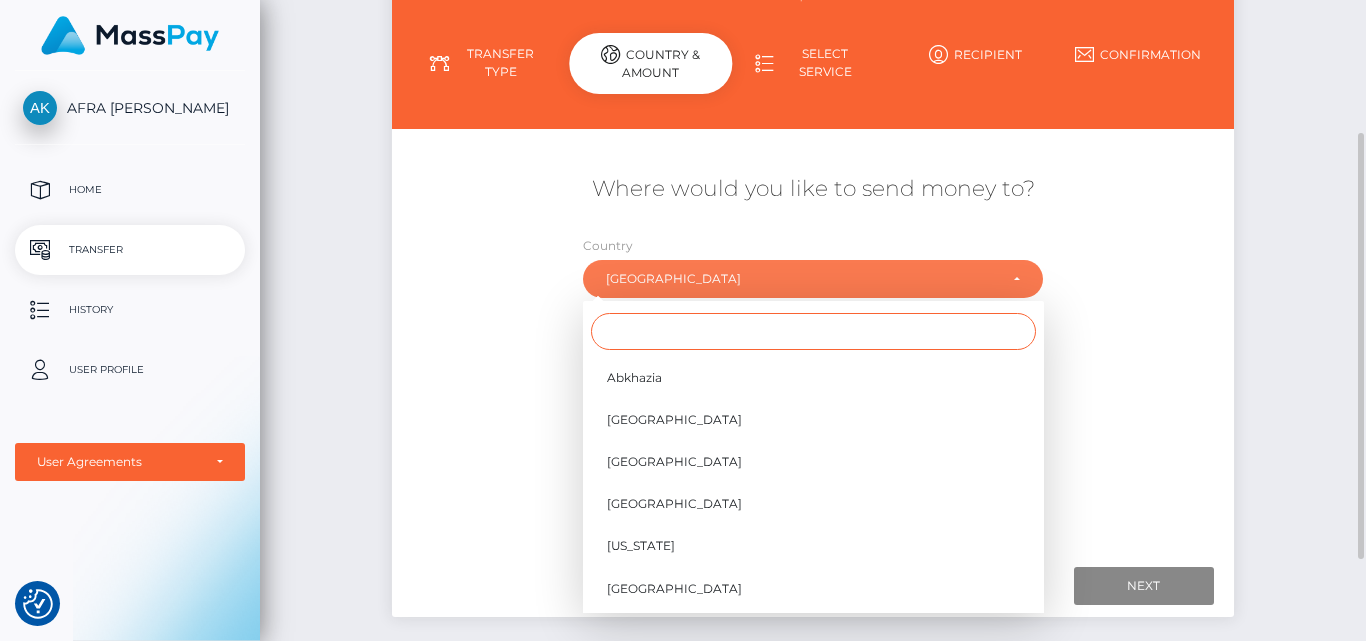click at bounding box center [813, 331] 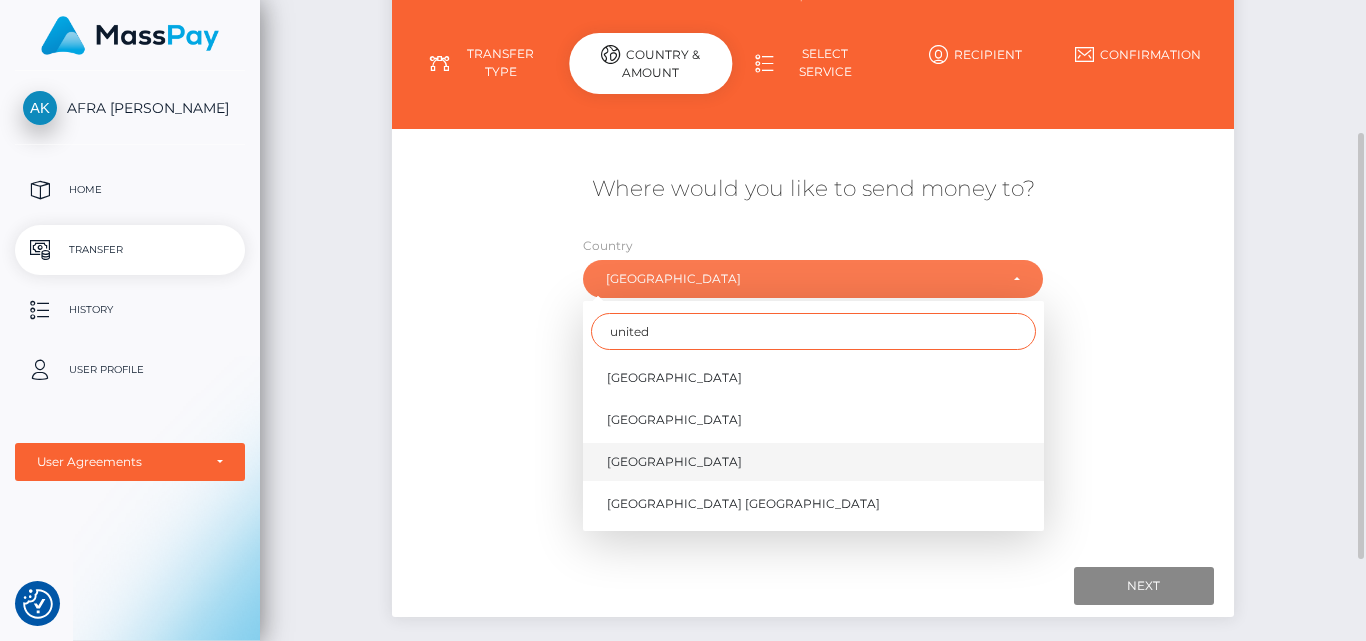 type on "united" 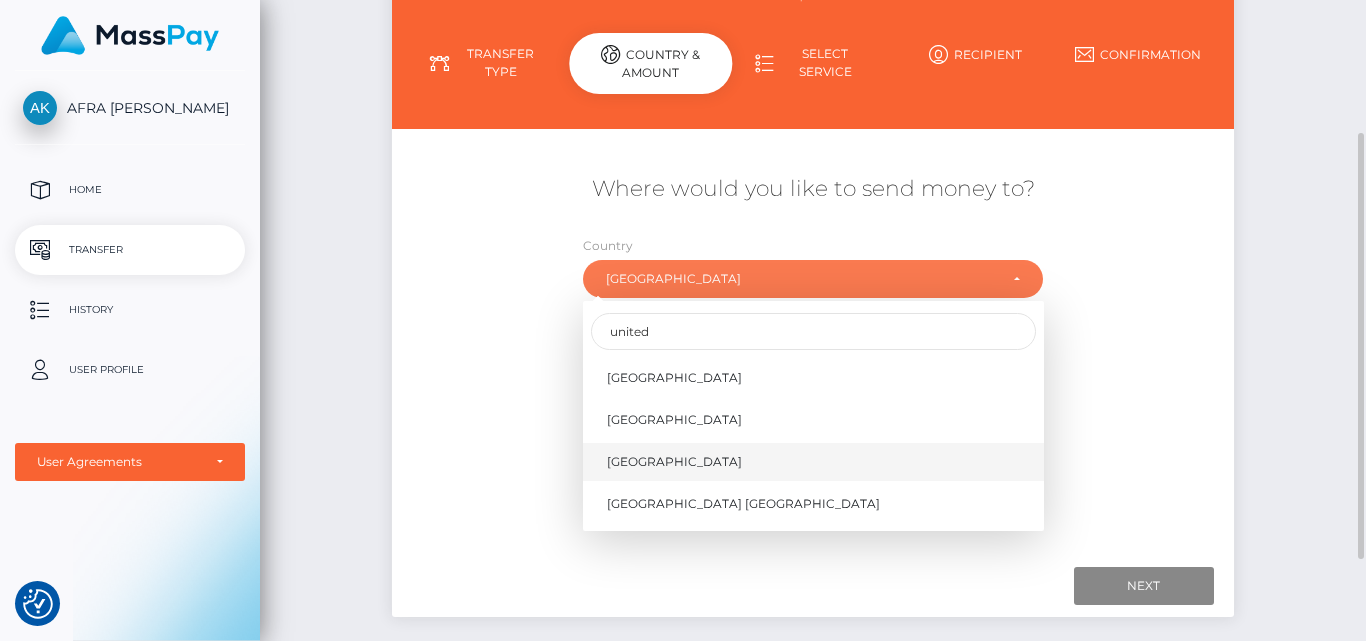 click on "United States" at bounding box center [813, 461] 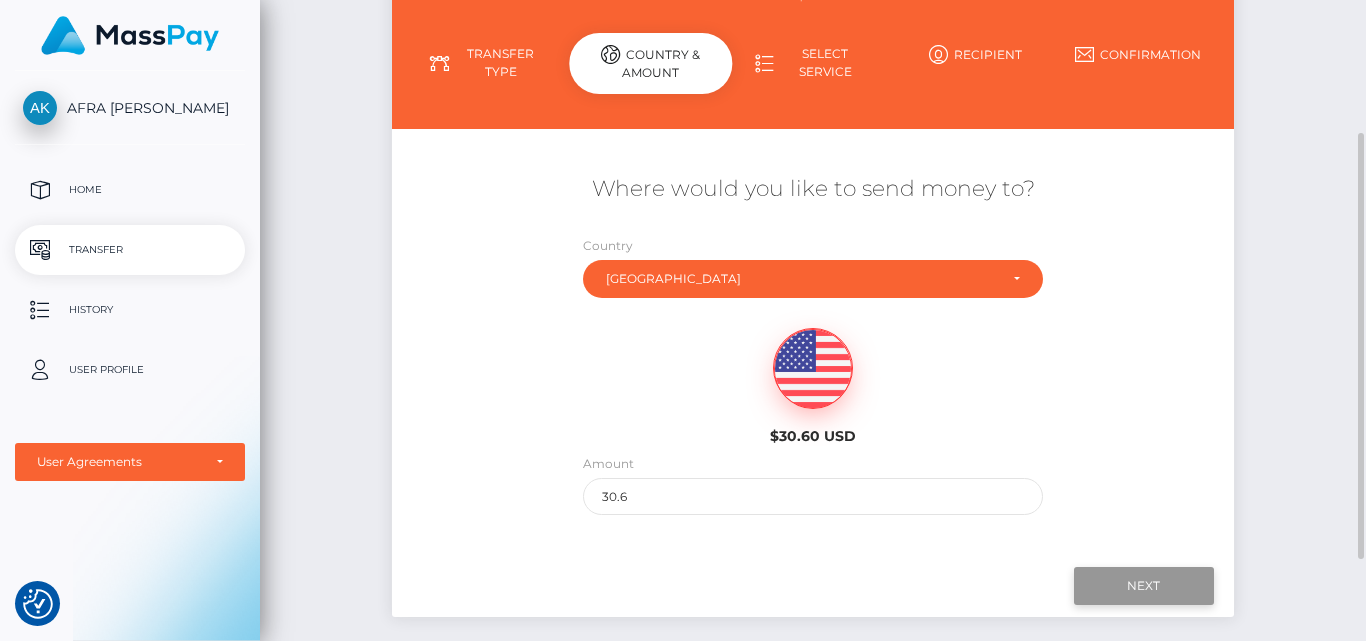 click on "Next" at bounding box center (1144, 586) 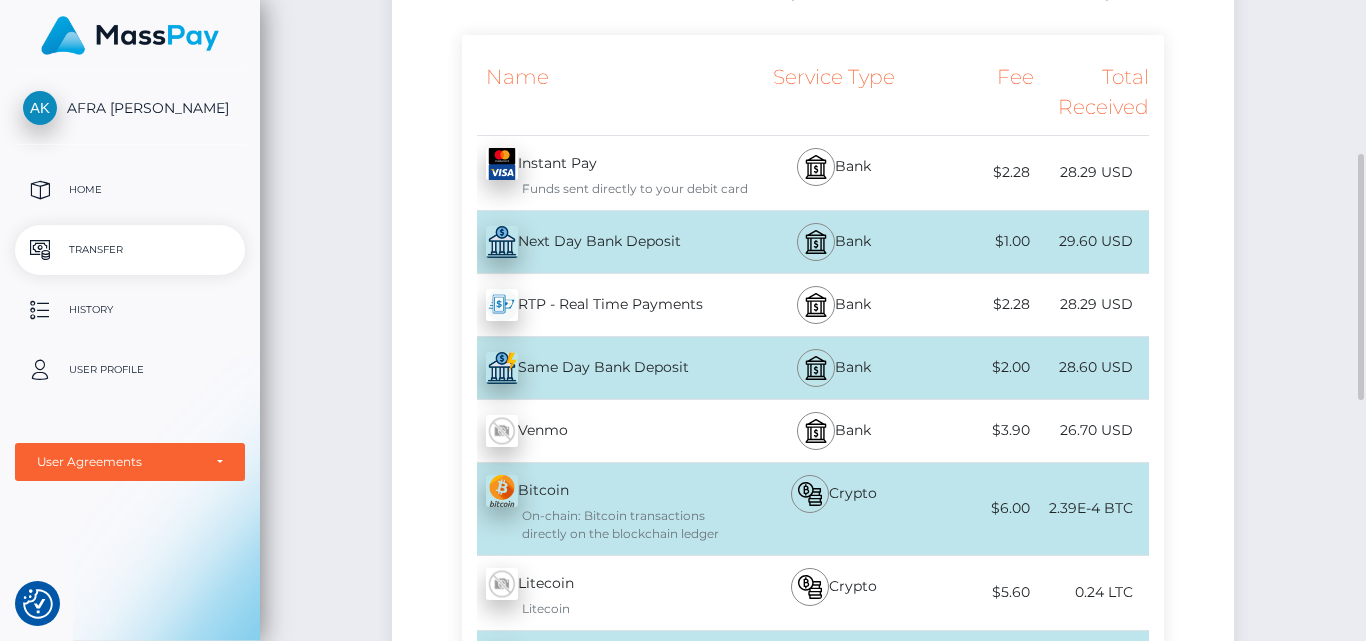 scroll, scrollTop: 500, scrollLeft: 0, axis: vertical 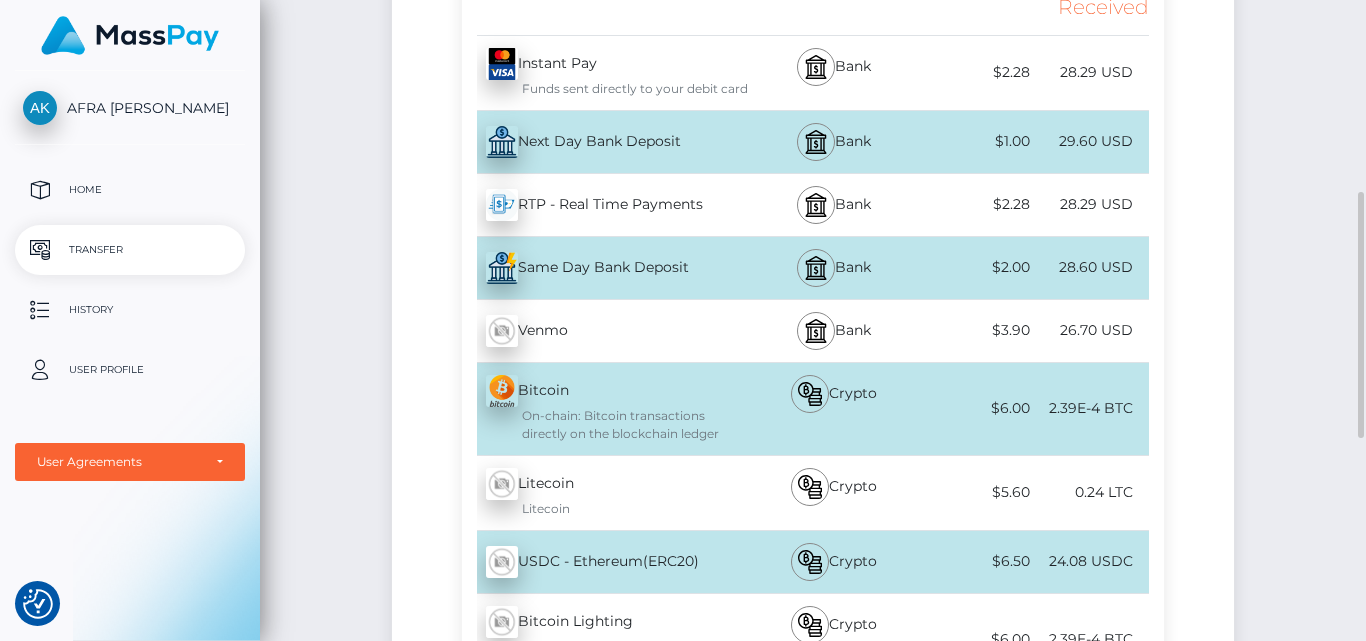 click on "Next Day Bank Deposit  - USD" at bounding box center (605, 142) 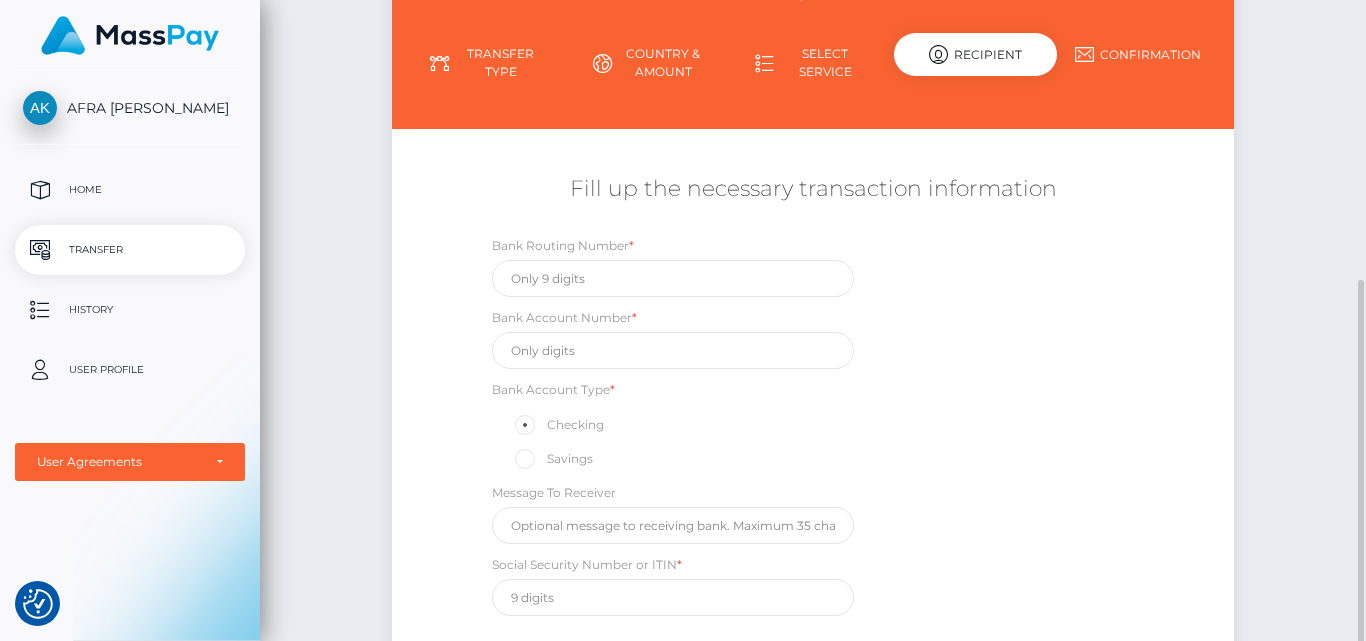 scroll, scrollTop: 300, scrollLeft: 0, axis: vertical 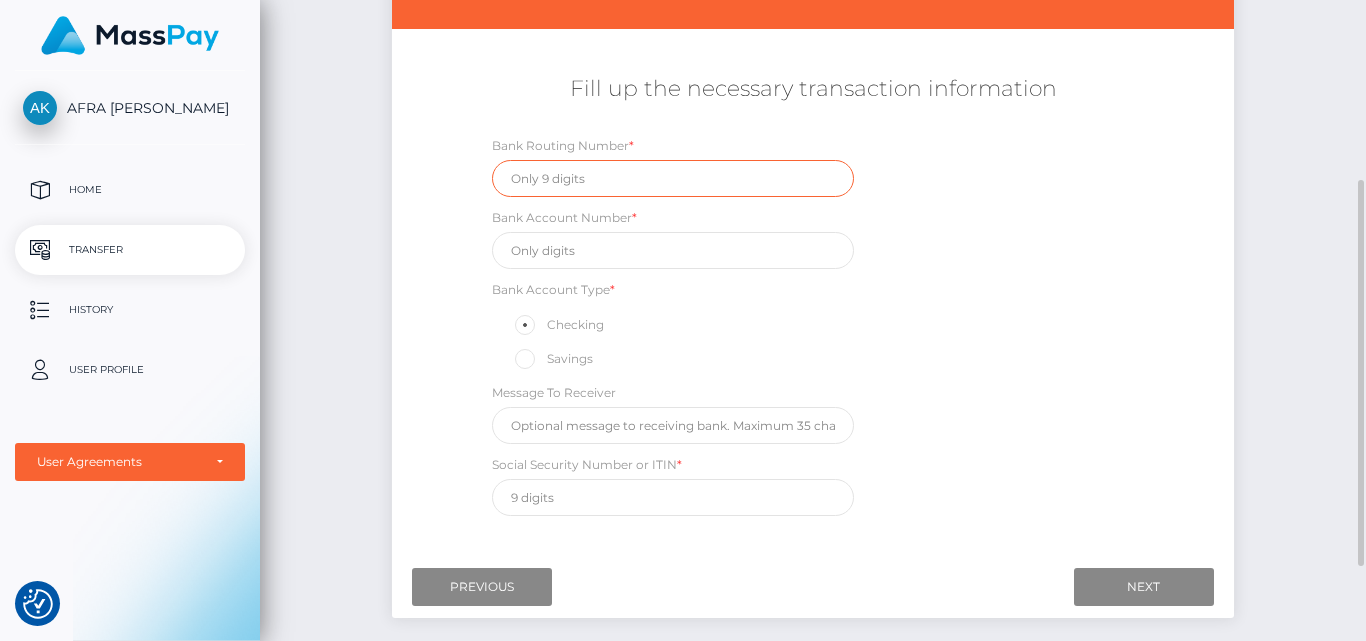 click at bounding box center (673, 178) 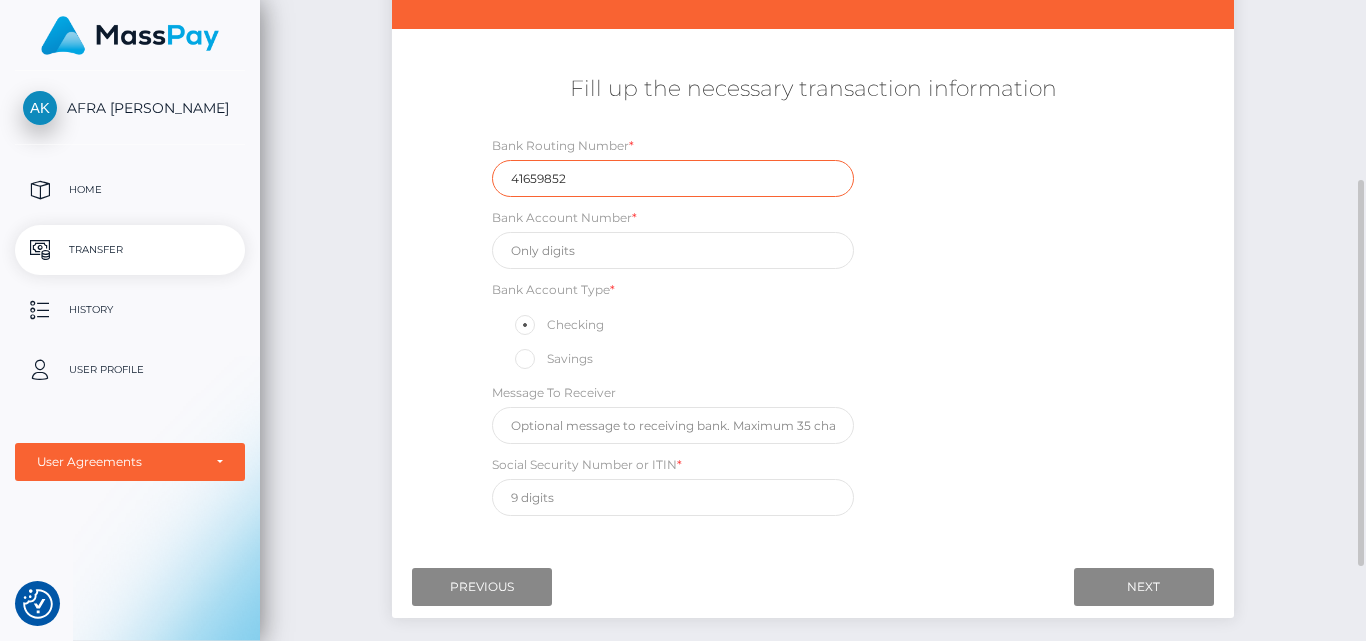 type on "41659852" 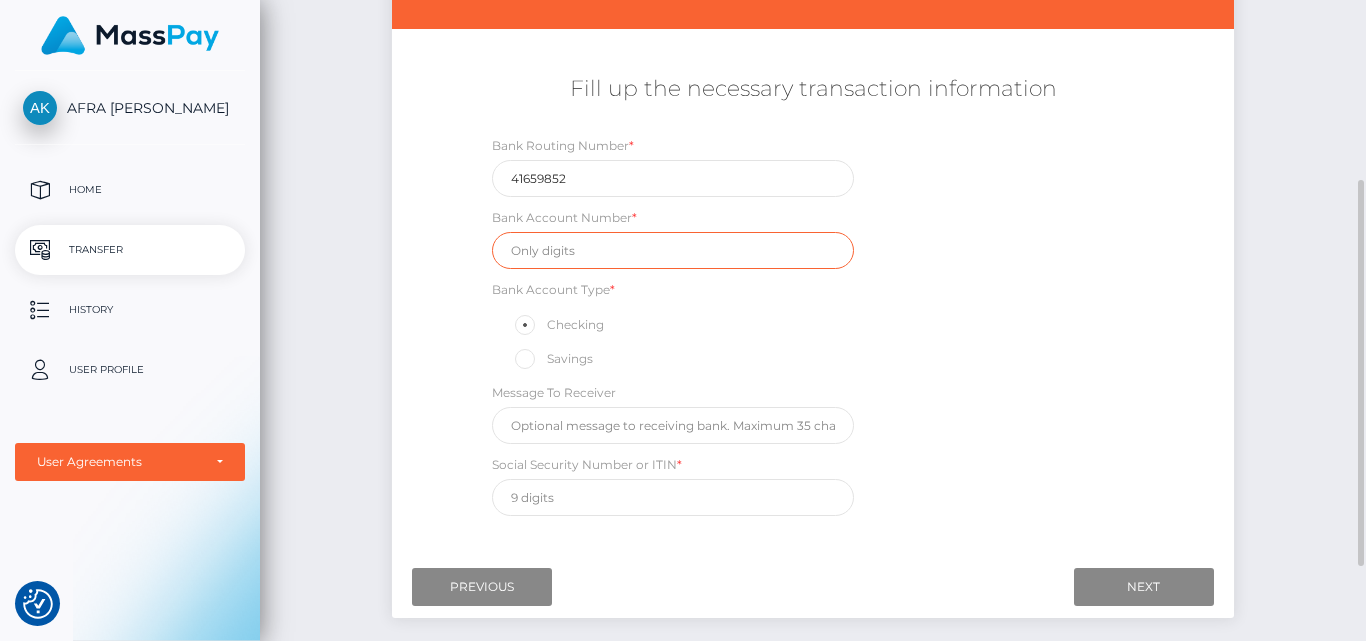 click at bounding box center [673, 250] 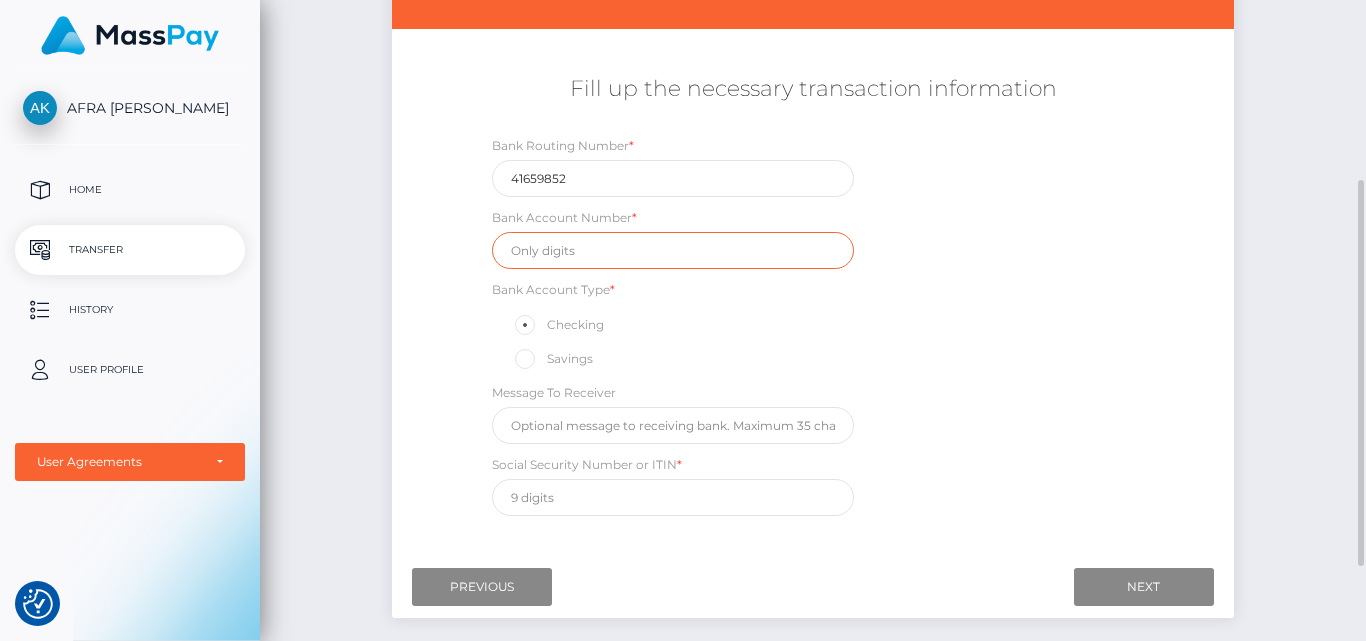 click at bounding box center [673, 250] 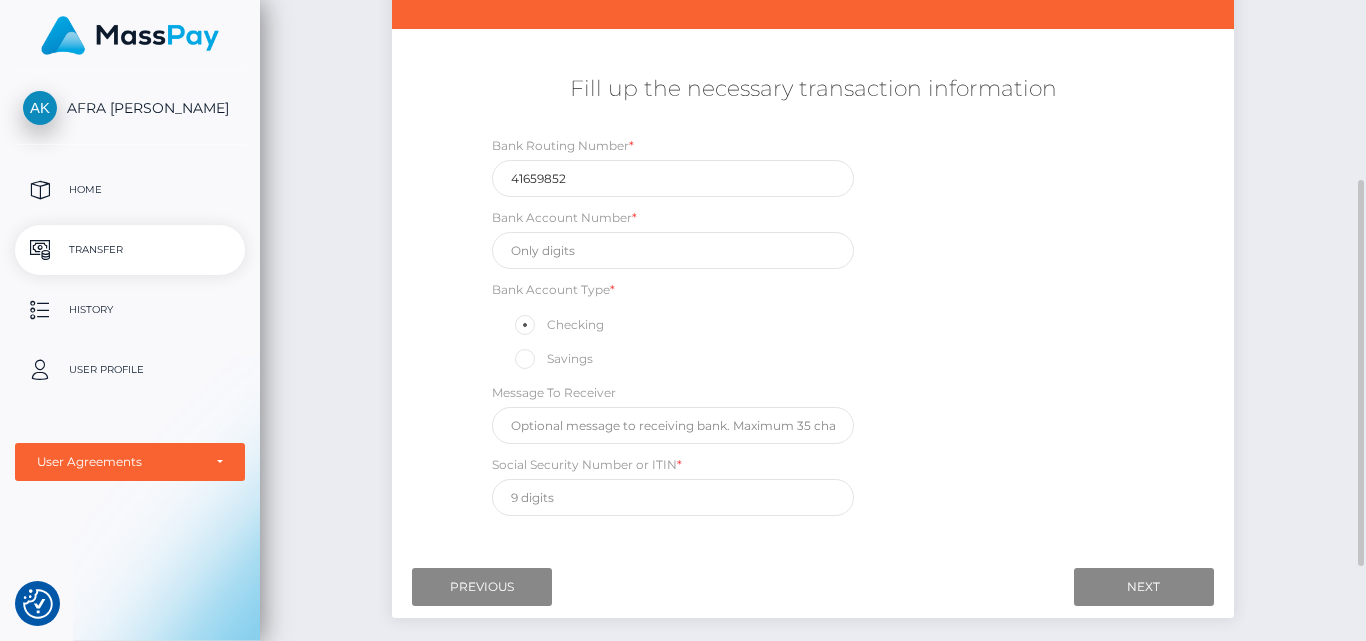 drag, startPoint x: 819, startPoint y: 382, endPoint x: 802, endPoint y: 353, distance: 33.61547 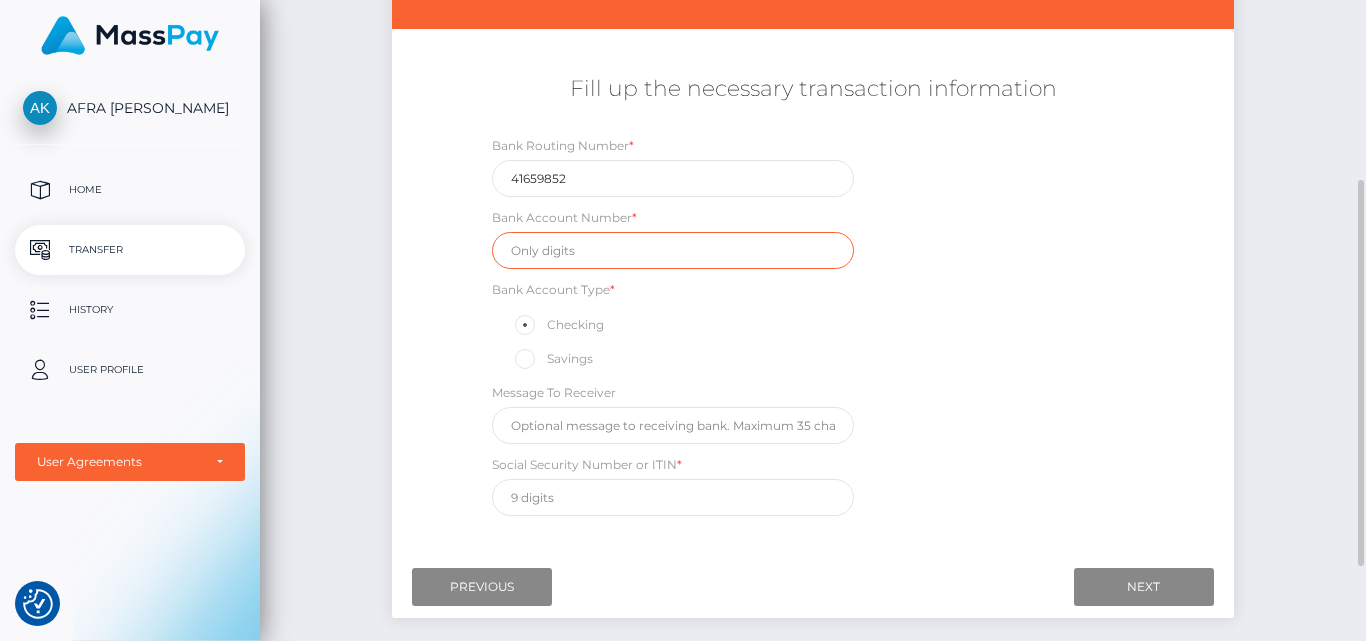 drag, startPoint x: 706, startPoint y: 236, endPoint x: 709, endPoint y: 246, distance: 10.440307 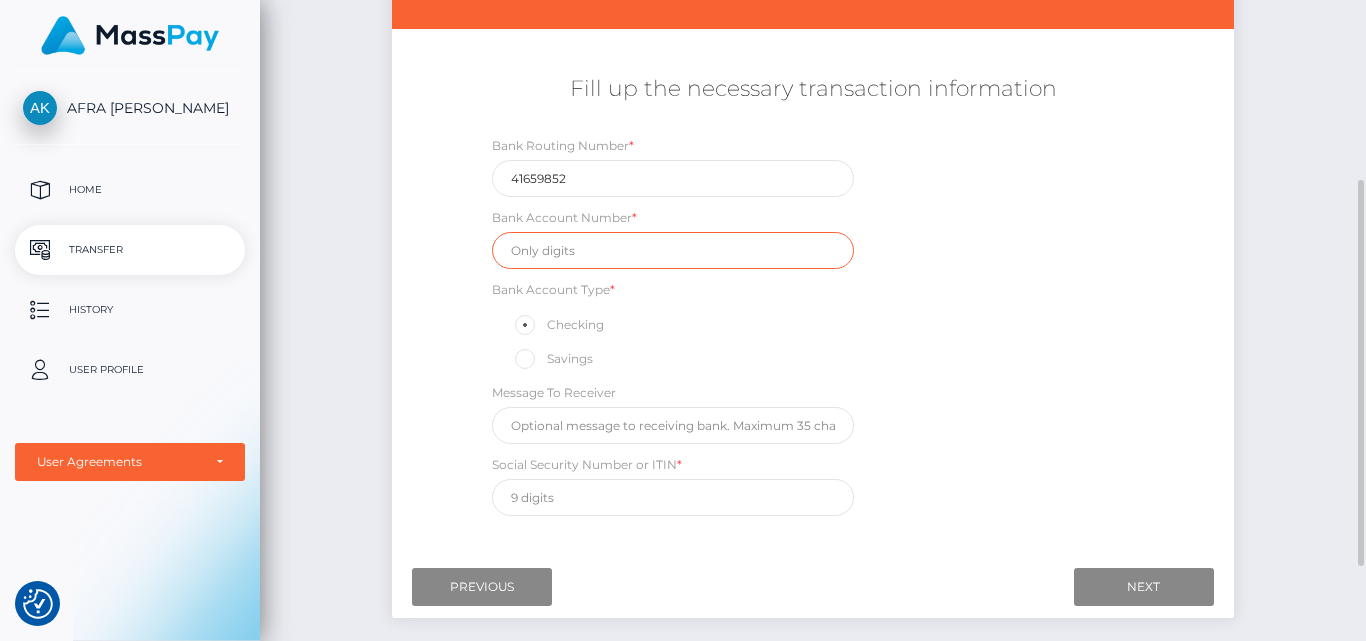 type on "4" 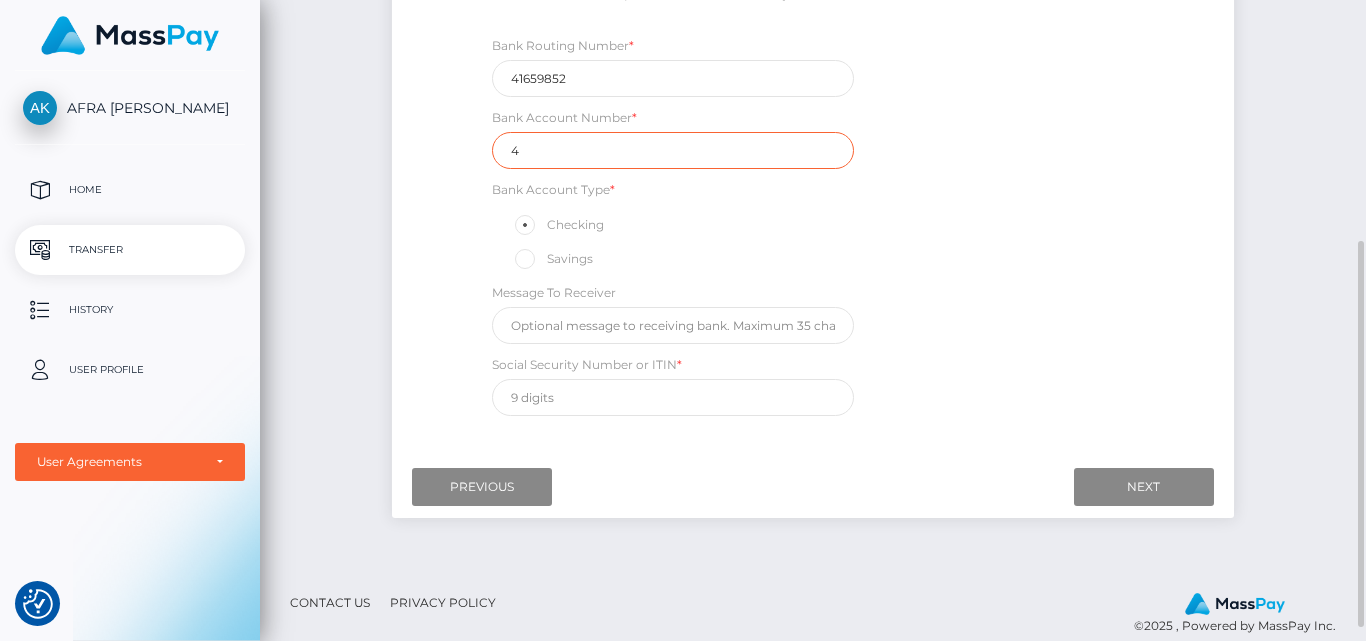 scroll, scrollTop: 0, scrollLeft: 0, axis: both 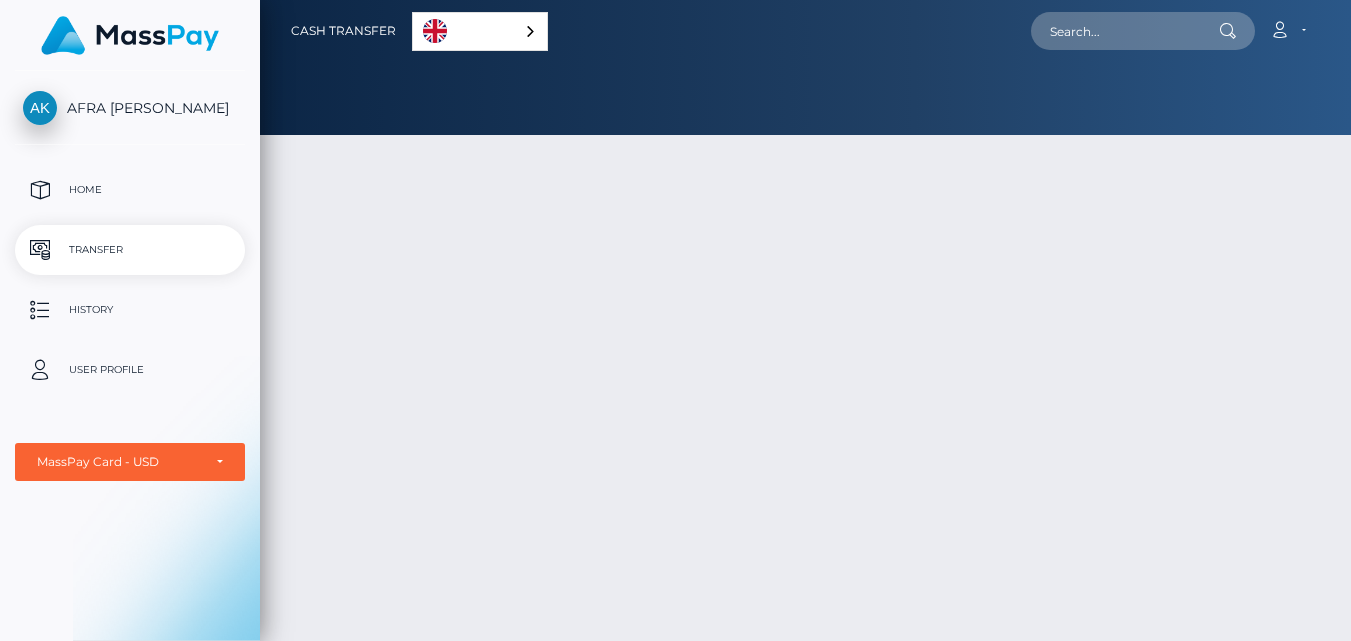 select on "[GEOGRAPHIC_DATA]" 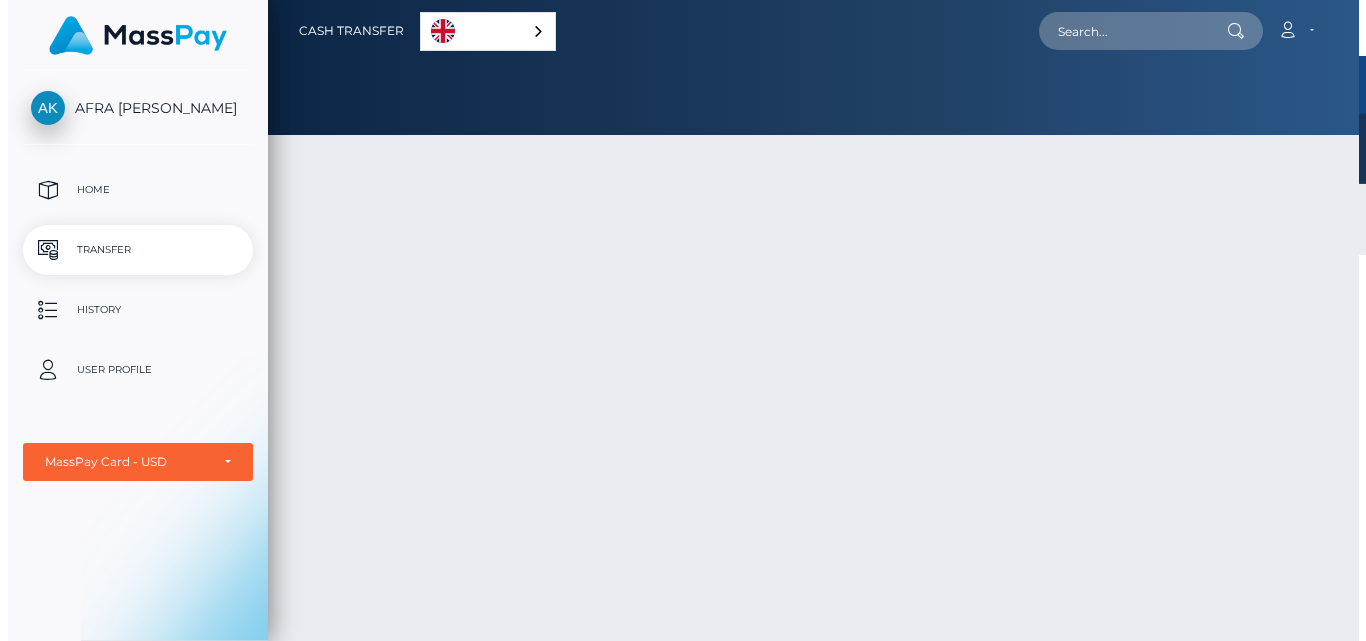 scroll, scrollTop: 0, scrollLeft: 0, axis: both 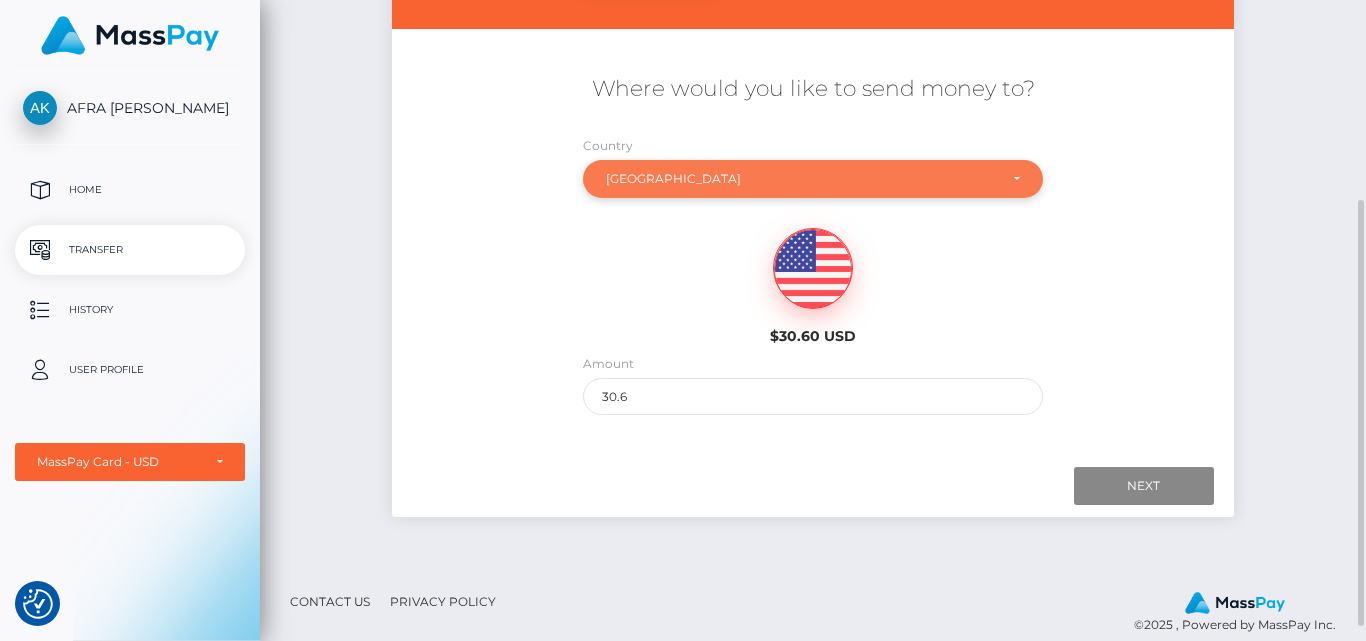 click on "Latvia" at bounding box center (802, 179) 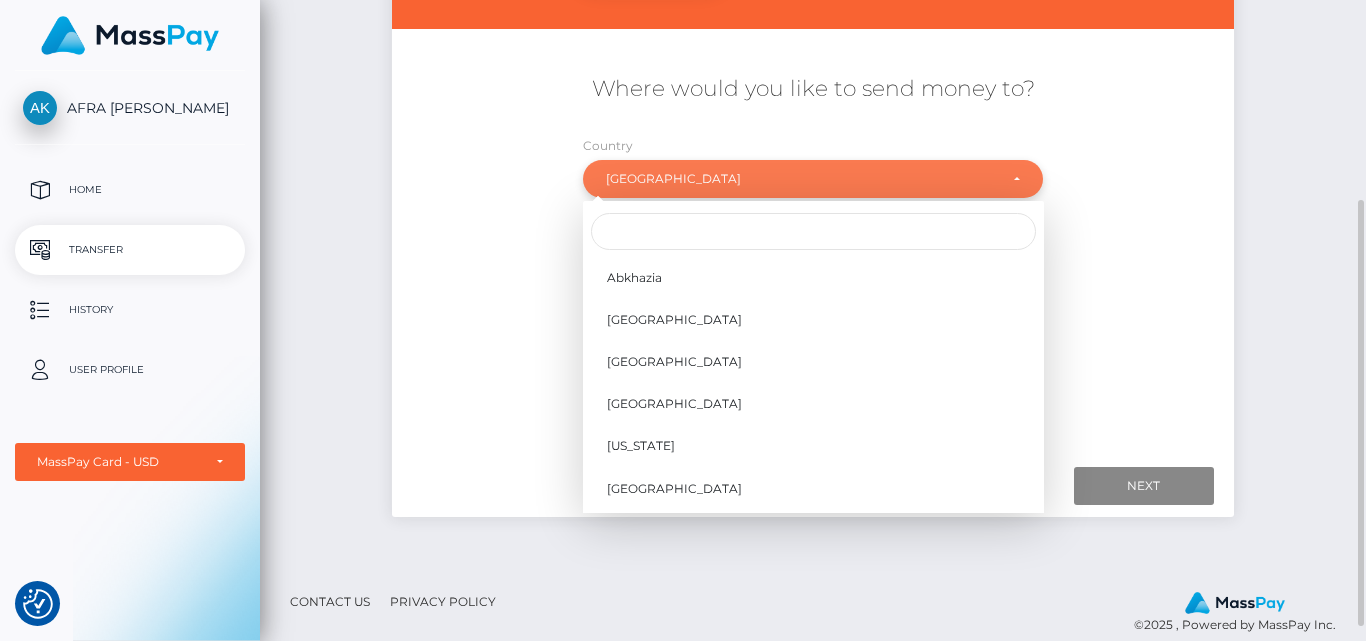 scroll, scrollTop: 8325, scrollLeft: 0, axis: vertical 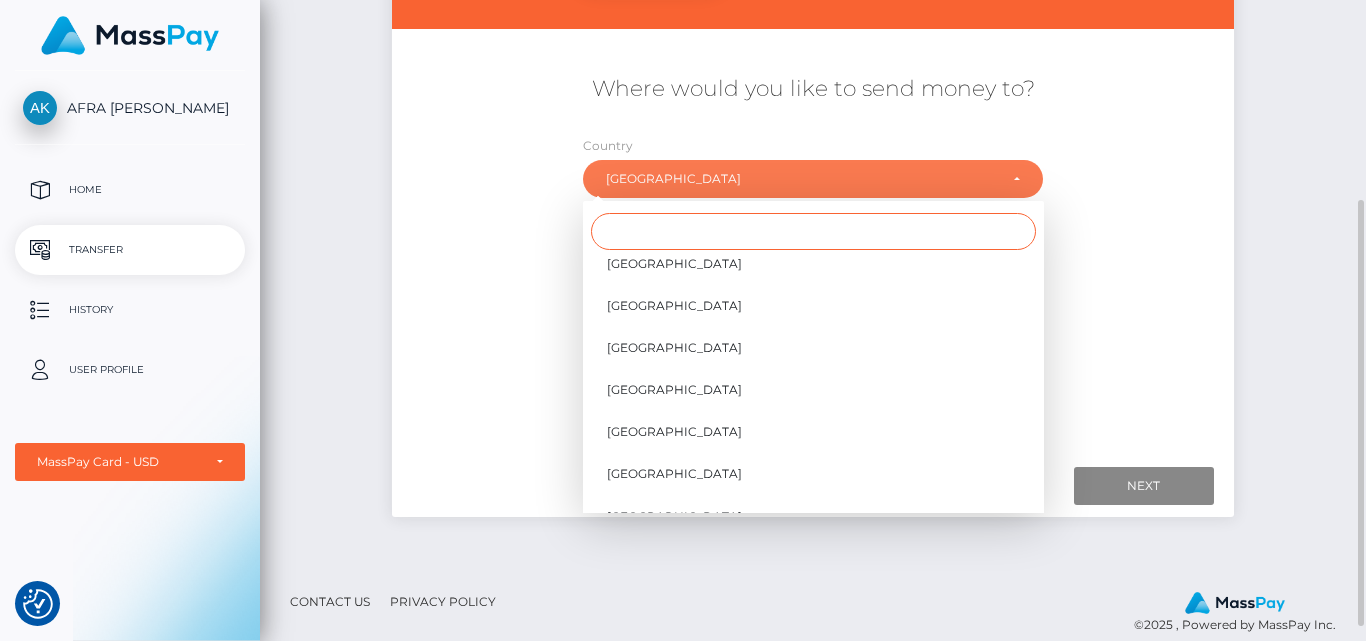 click at bounding box center [813, 231] 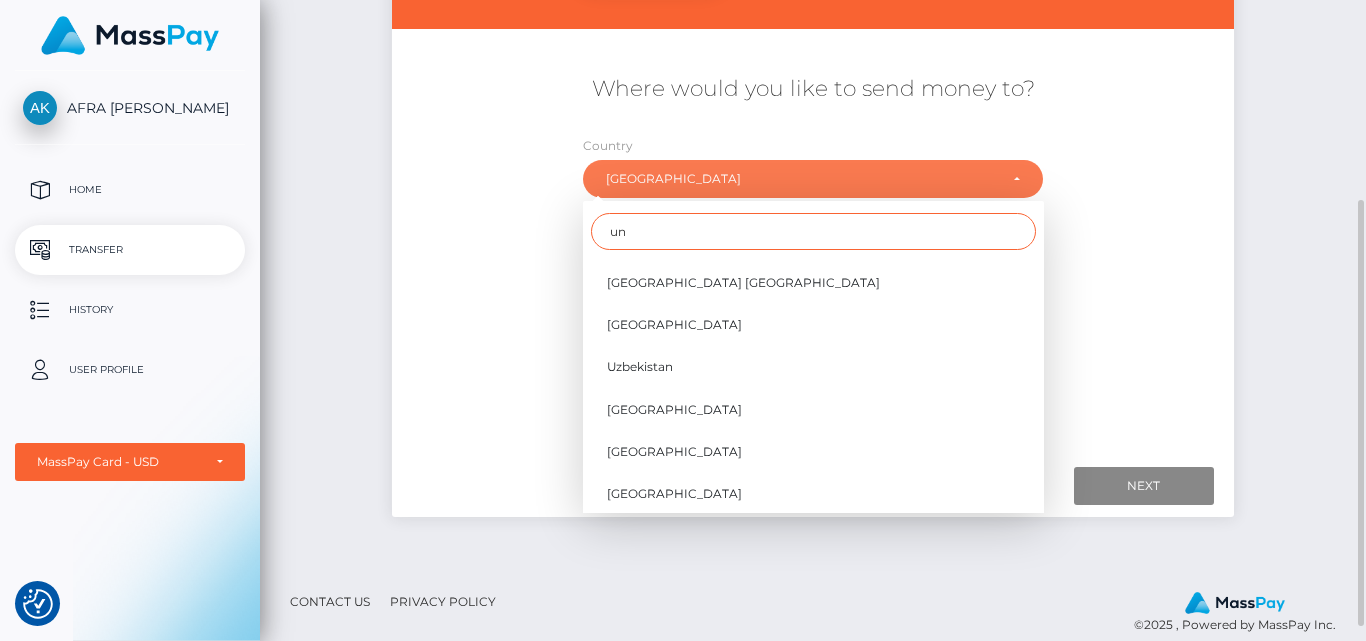 scroll, scrollTop: 0, scrollLeft: 0, axis: both 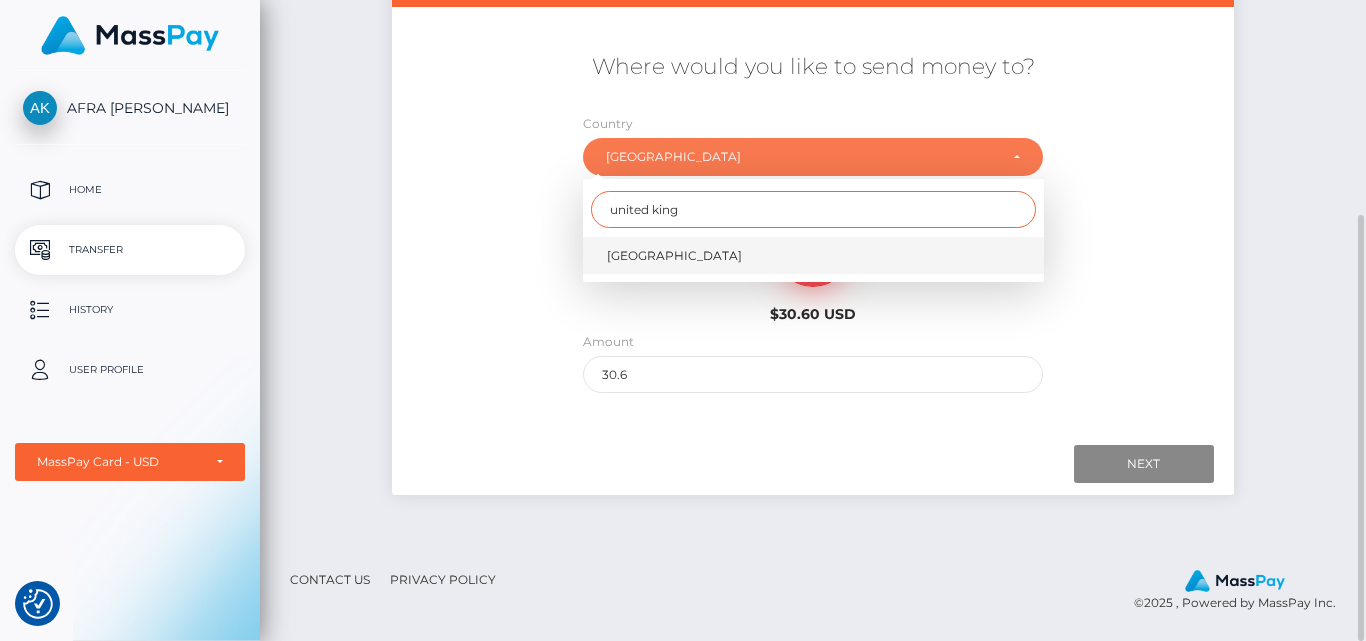 type on "united king" 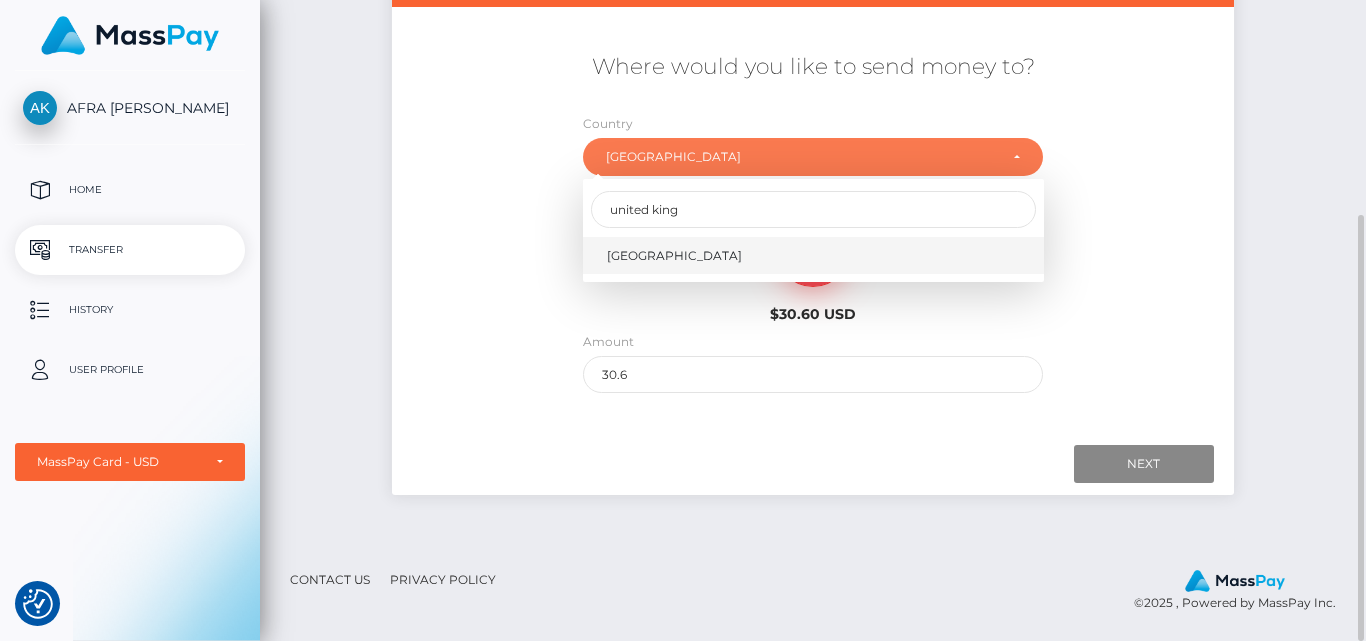 click on "United Kingdom" at bounding box center [813, 255] 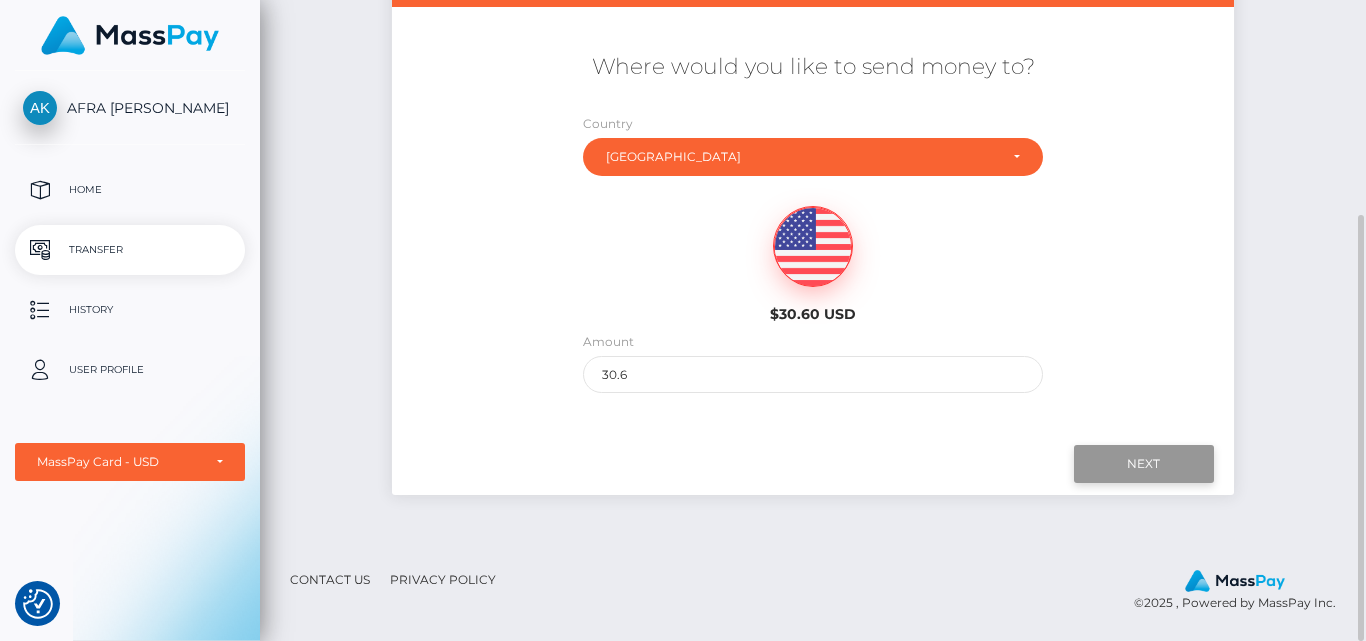 click on "Next" at bounding box center (1144, 464) 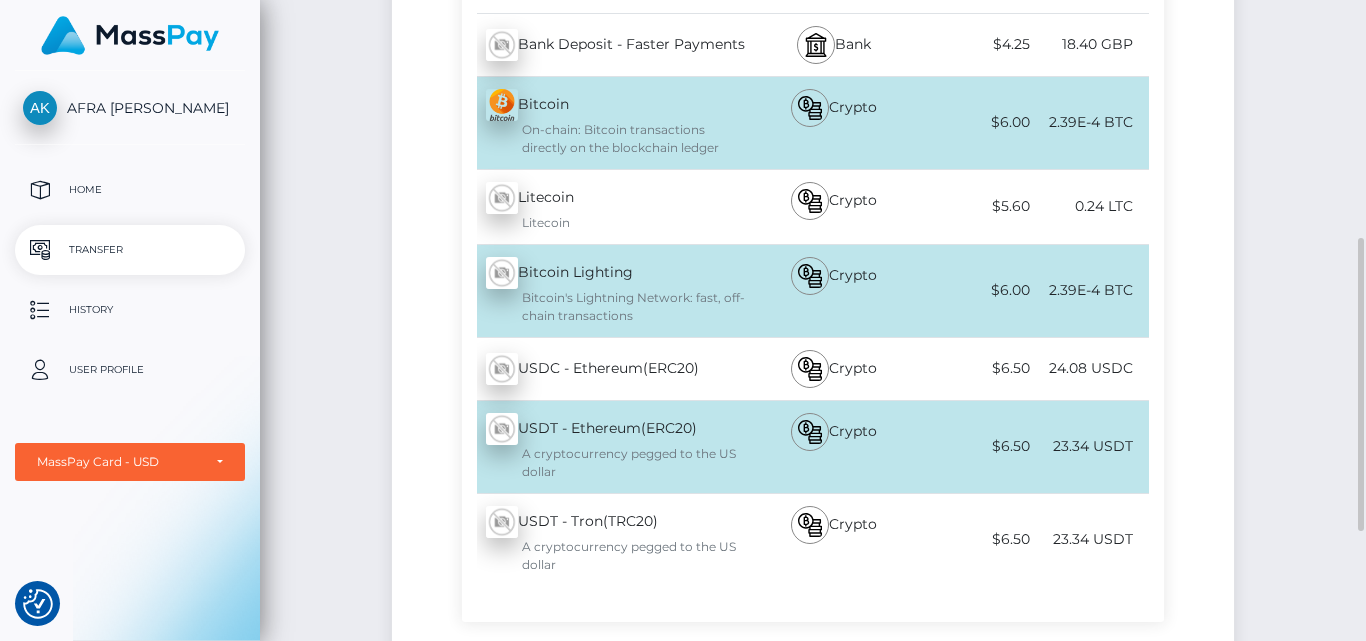 scroll, scrollTop: 22, scrollLeft: 0, axis: vertical 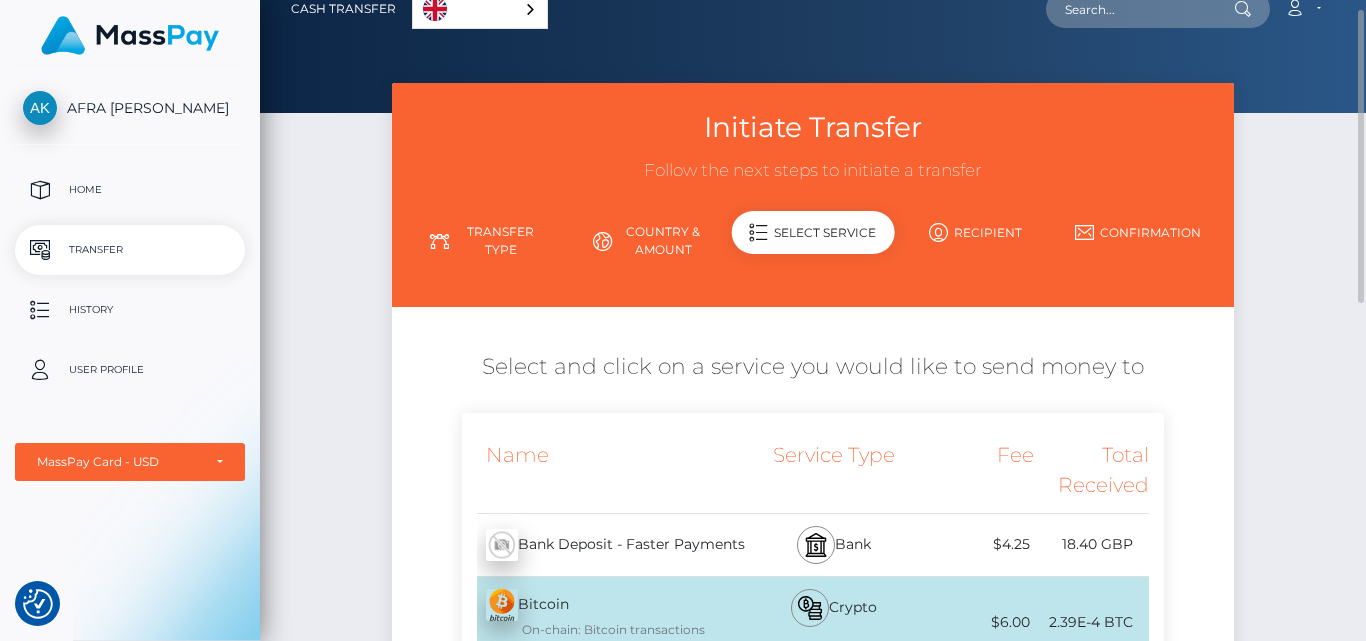 click on "Country & Amount" at bounding box center [651, 241] 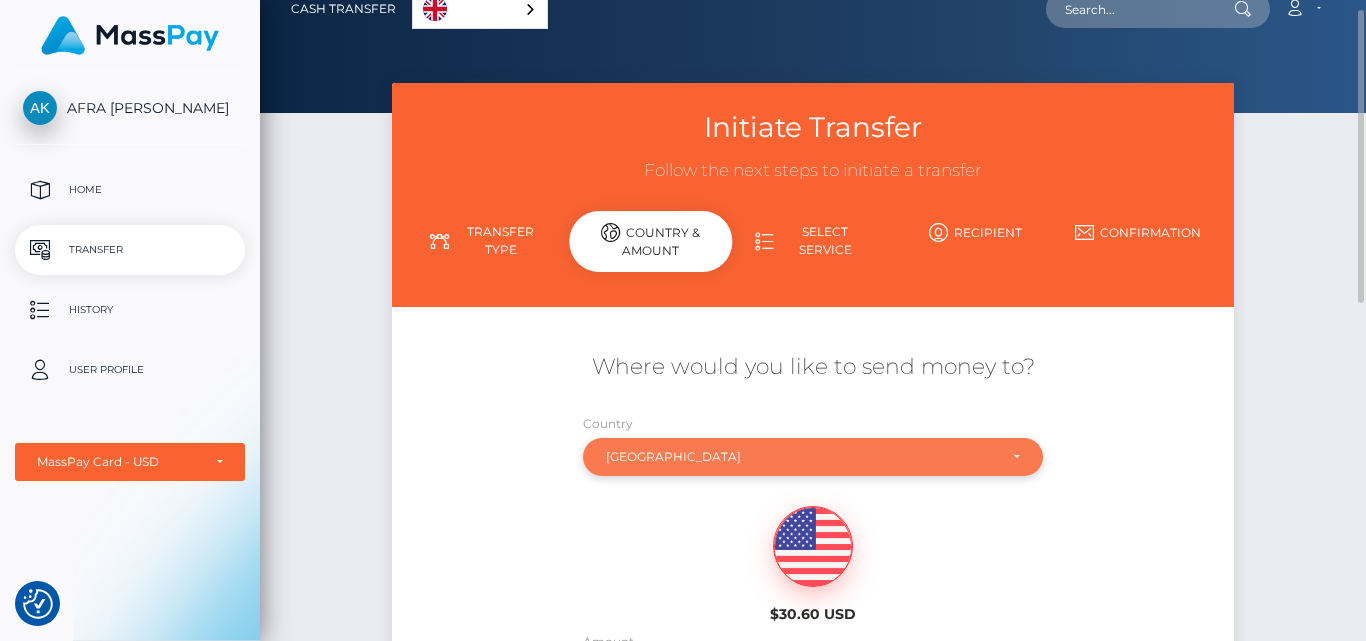click on "United Kingdom" at bounding box center [813, 457] 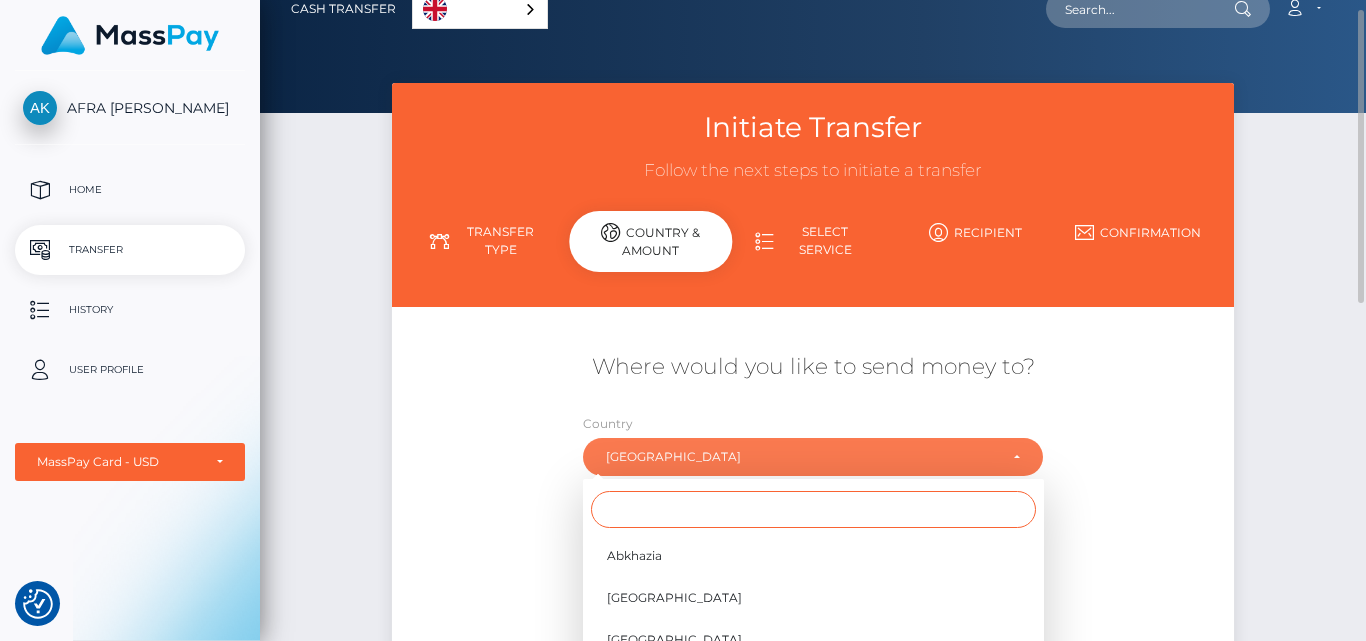 click at bounding box center [813, 509] 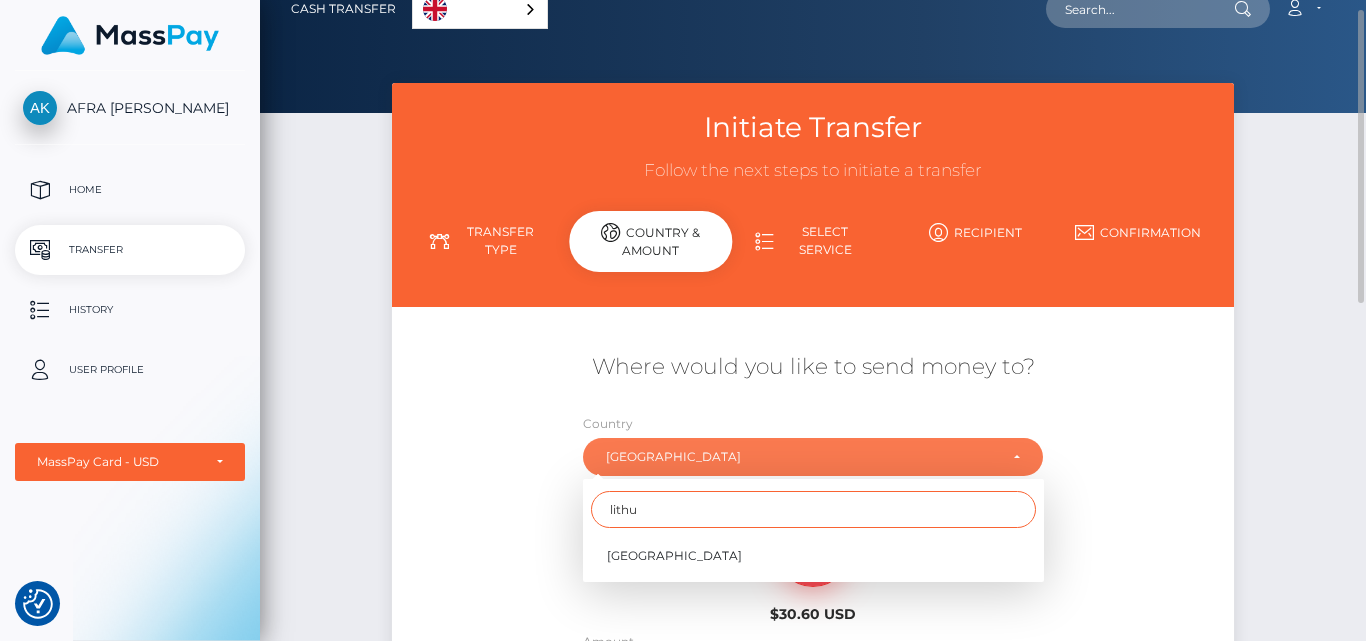 type on "lithu" 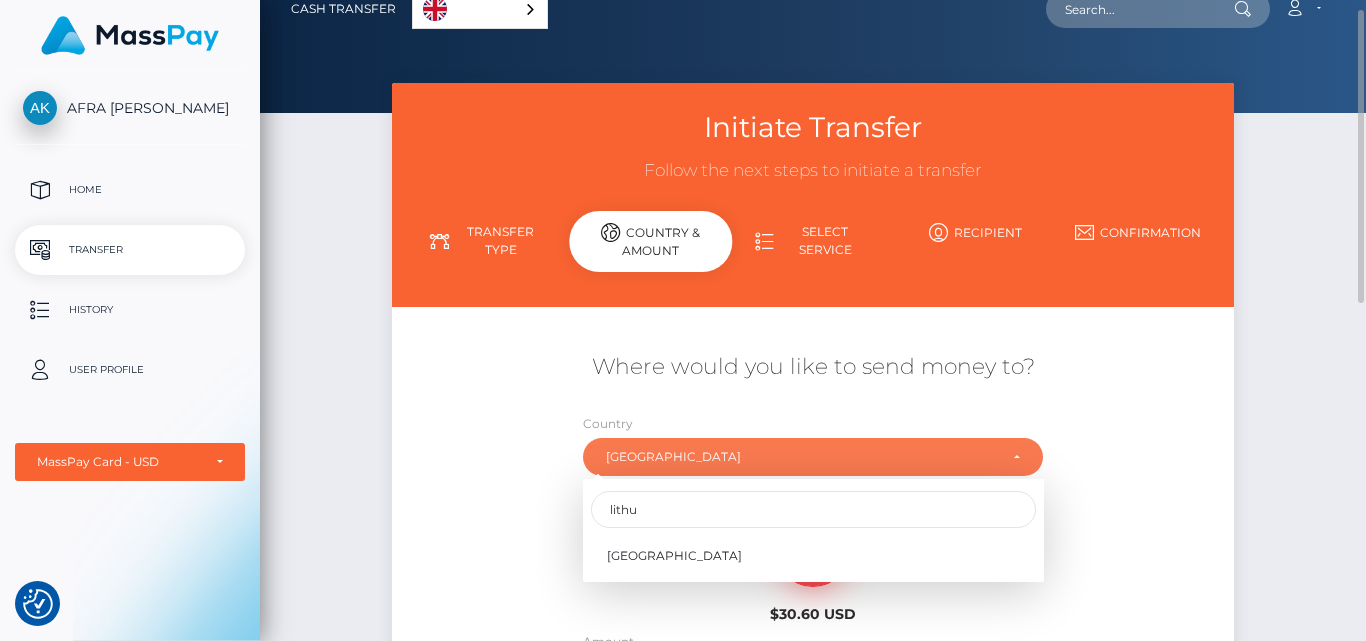 click on "lithu  Lithuania" at bounding box center (813, 530) 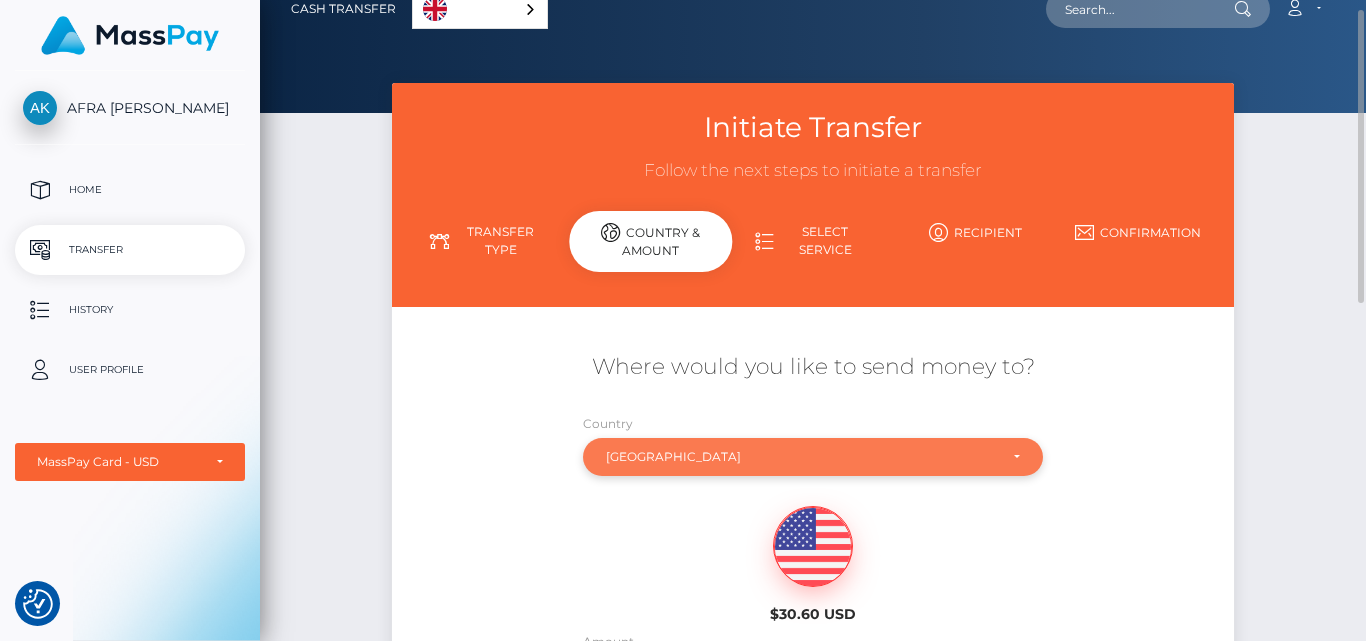 click on "[GEOGRAPHIC_DATA]" at bounding box center (813, 457) 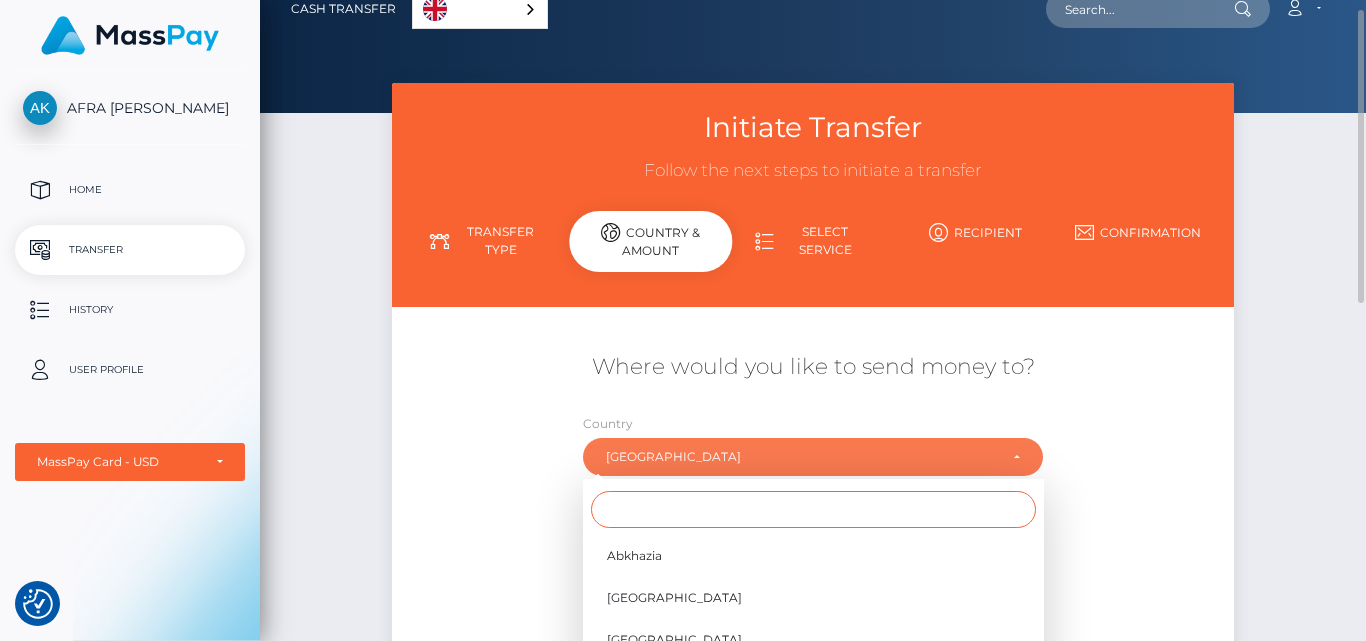 click at bounding box center [813, 509] 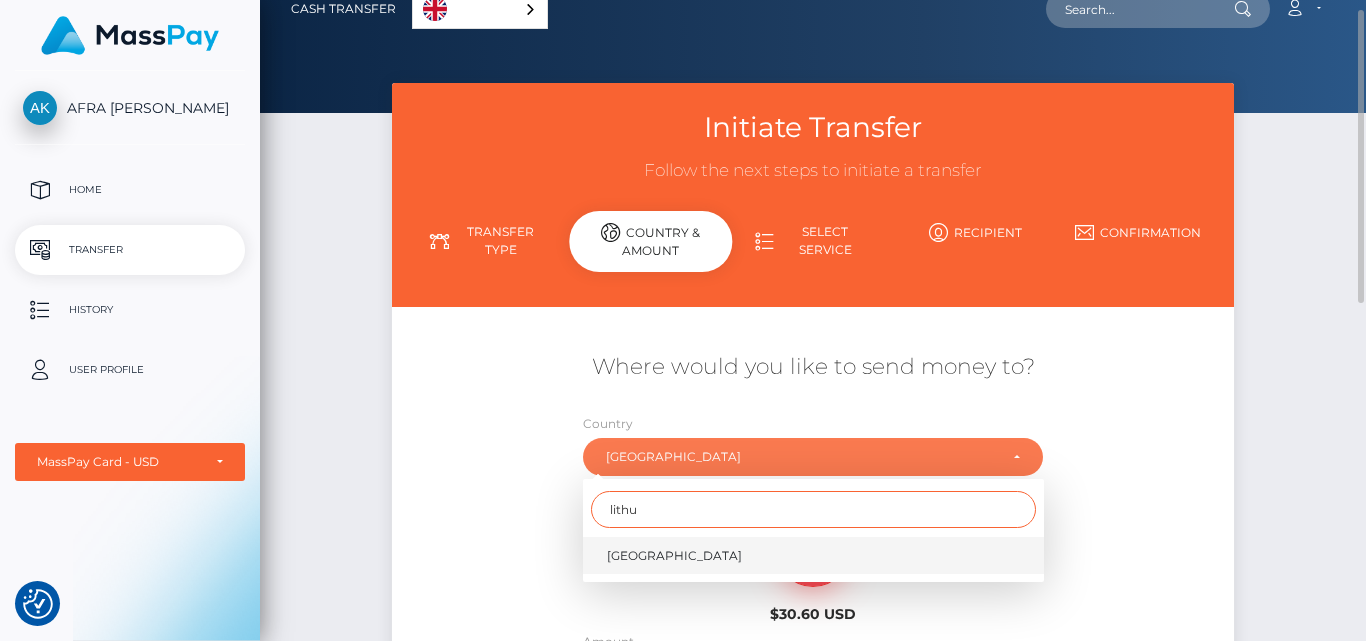 type on "lithu" 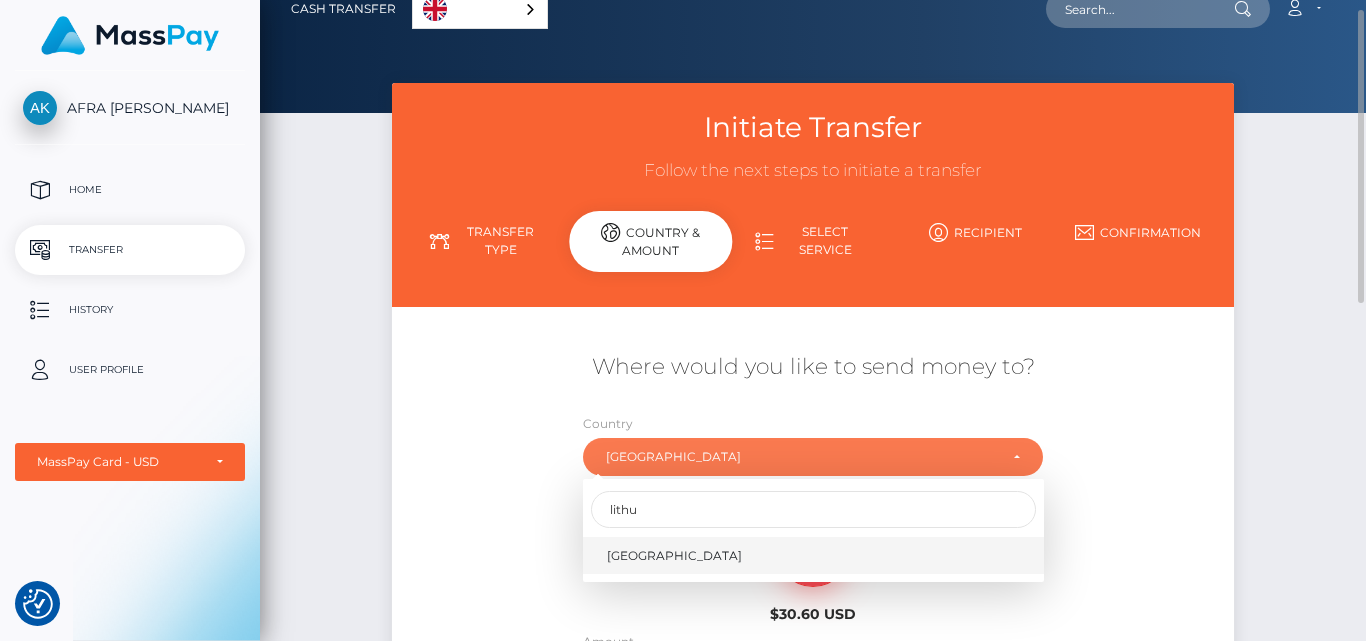 click on "Lithuania" at bounding box center (813, 555) 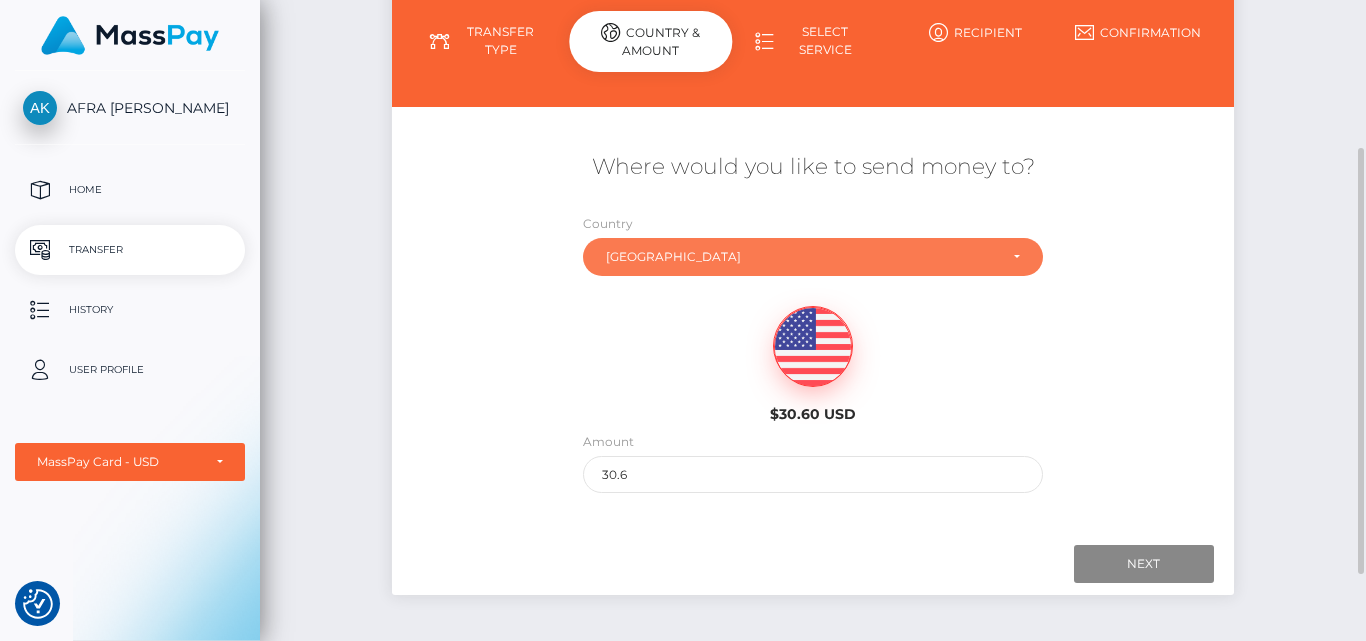 scroll, scrollTop: 322, scrollLeft: 0, axis: vertical 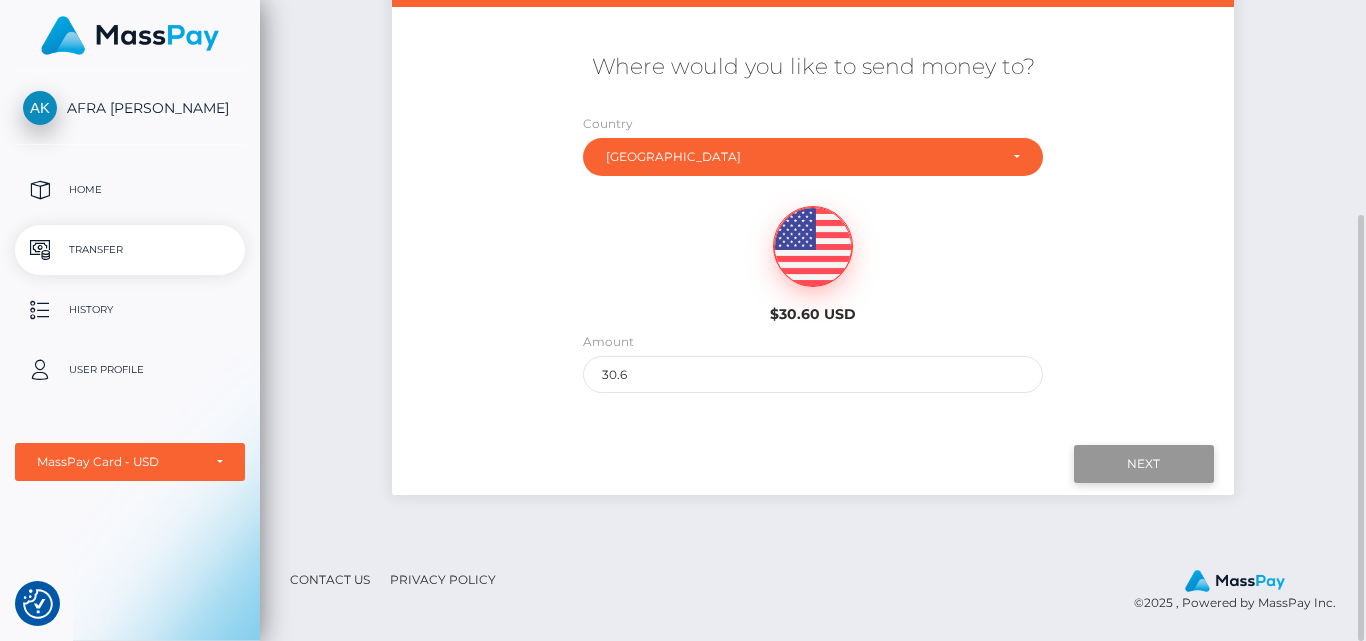 click on "Next" at bounding box center [1144, 464] 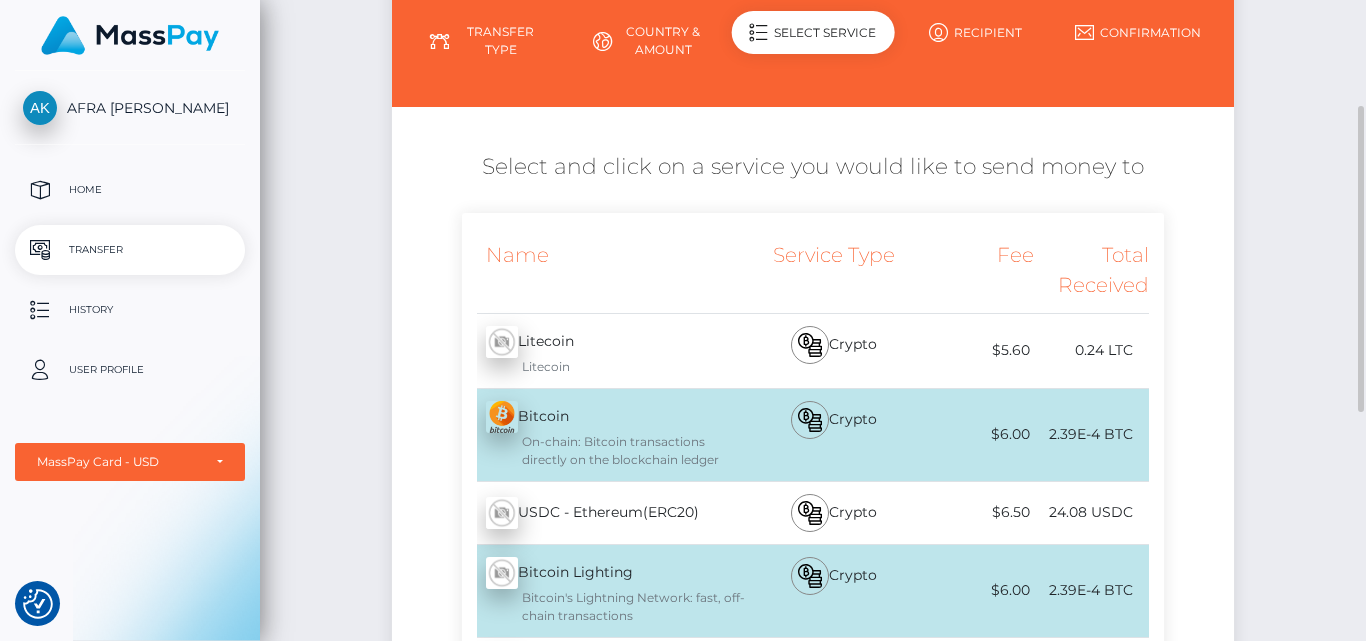 scroll, scrollTop: 698, scrollLeft: 0, axis: vertical 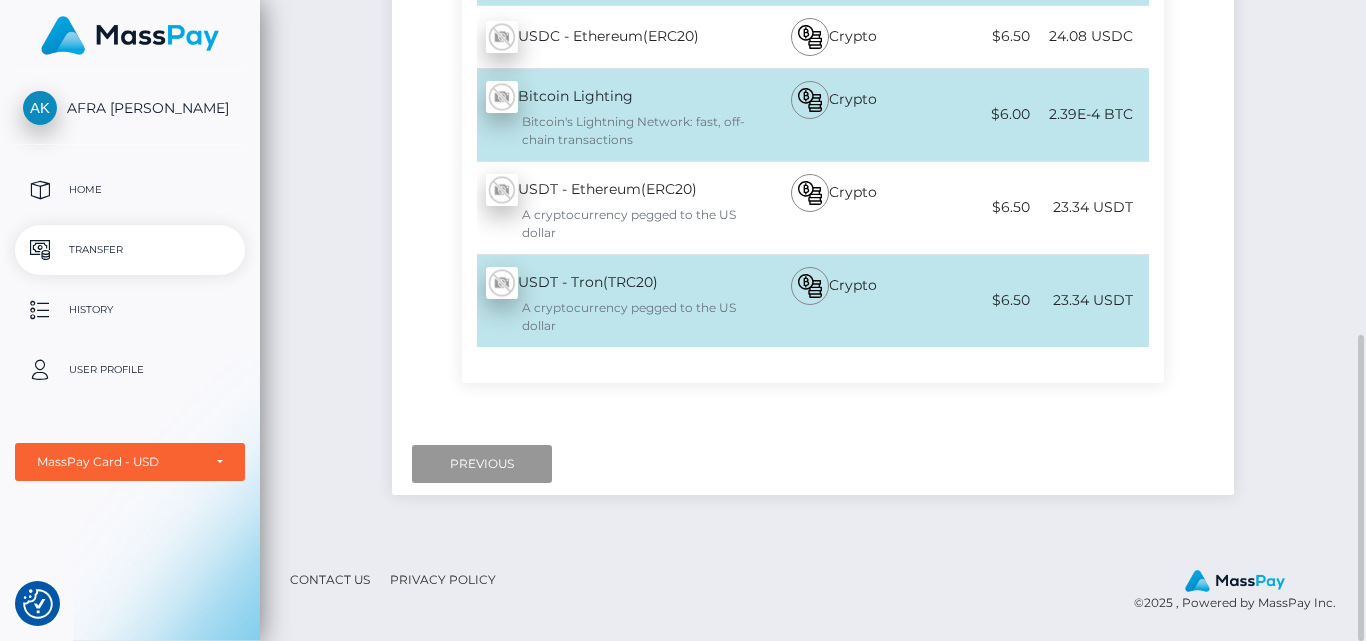 click on "Previous" at bounding box center [482, 464] 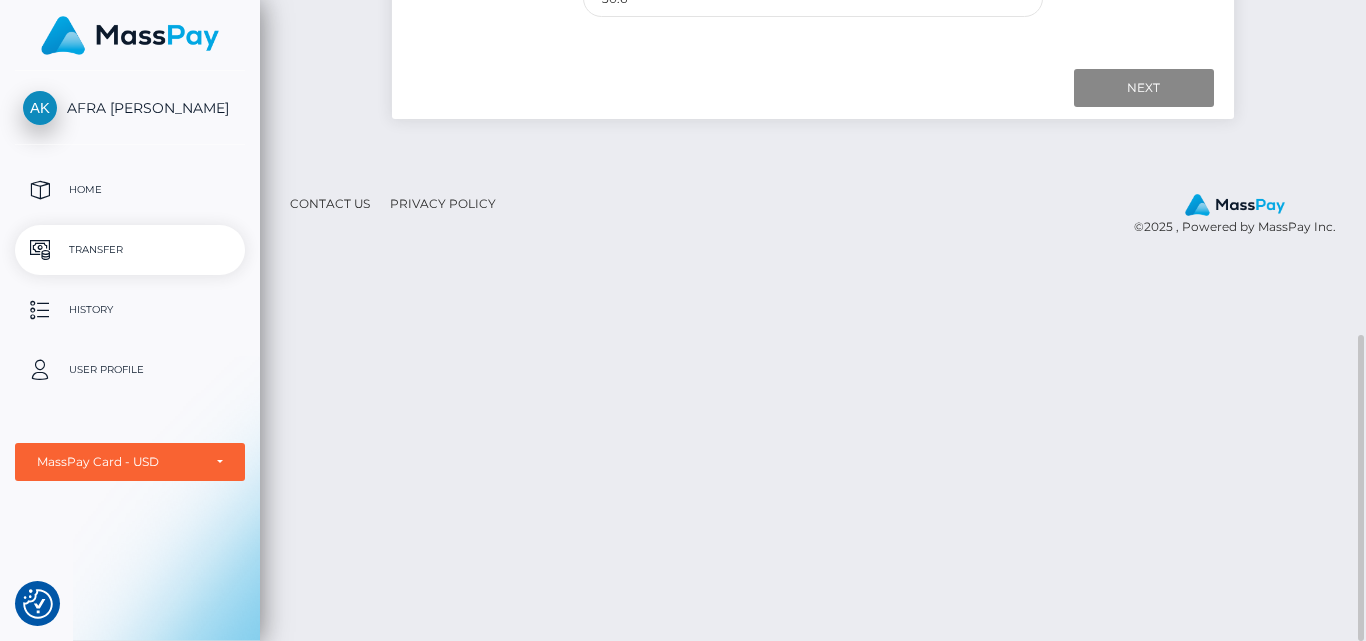 scroll, scrollTop: 98, scrollLeft: 0, axis: vertical 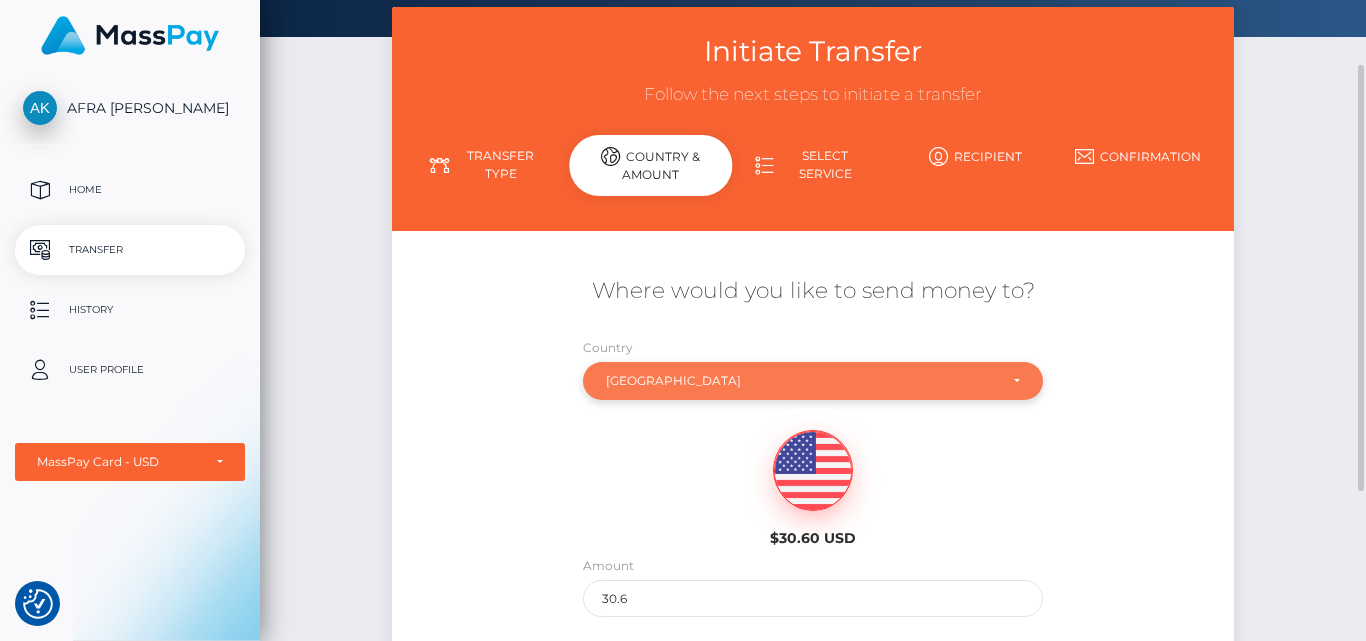 click on "Lithuania" at bounding box center [813, 381] 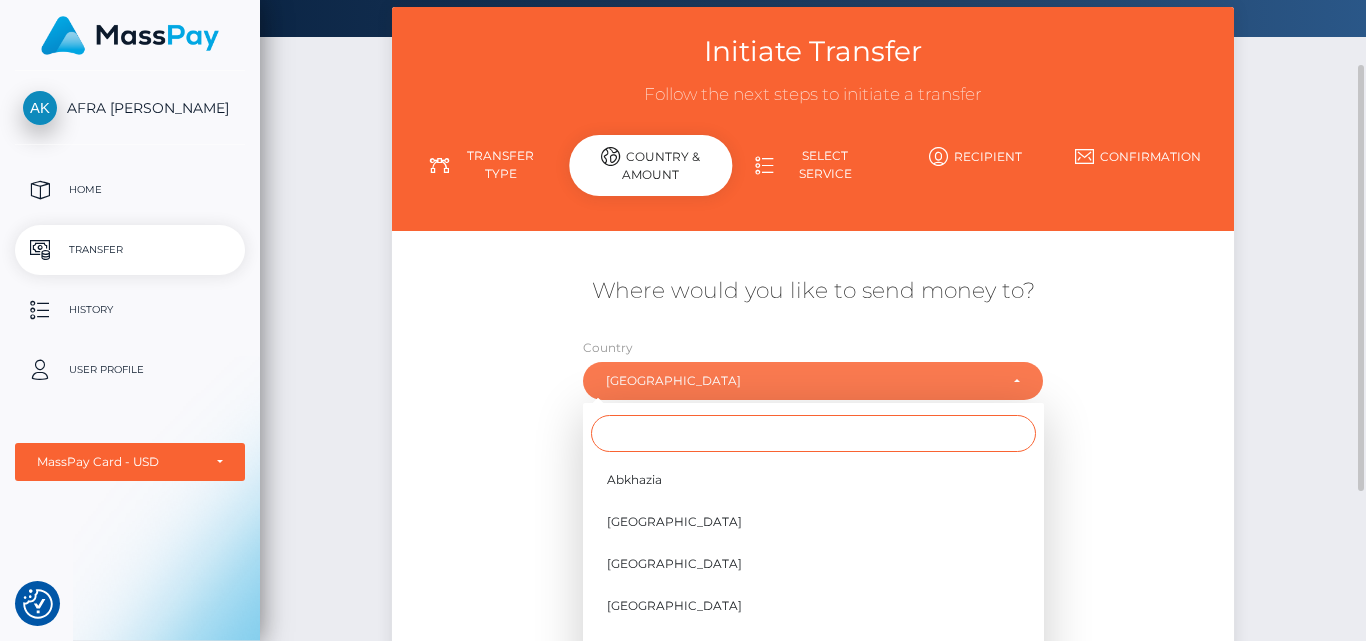 click at bounding box center (813, 433) 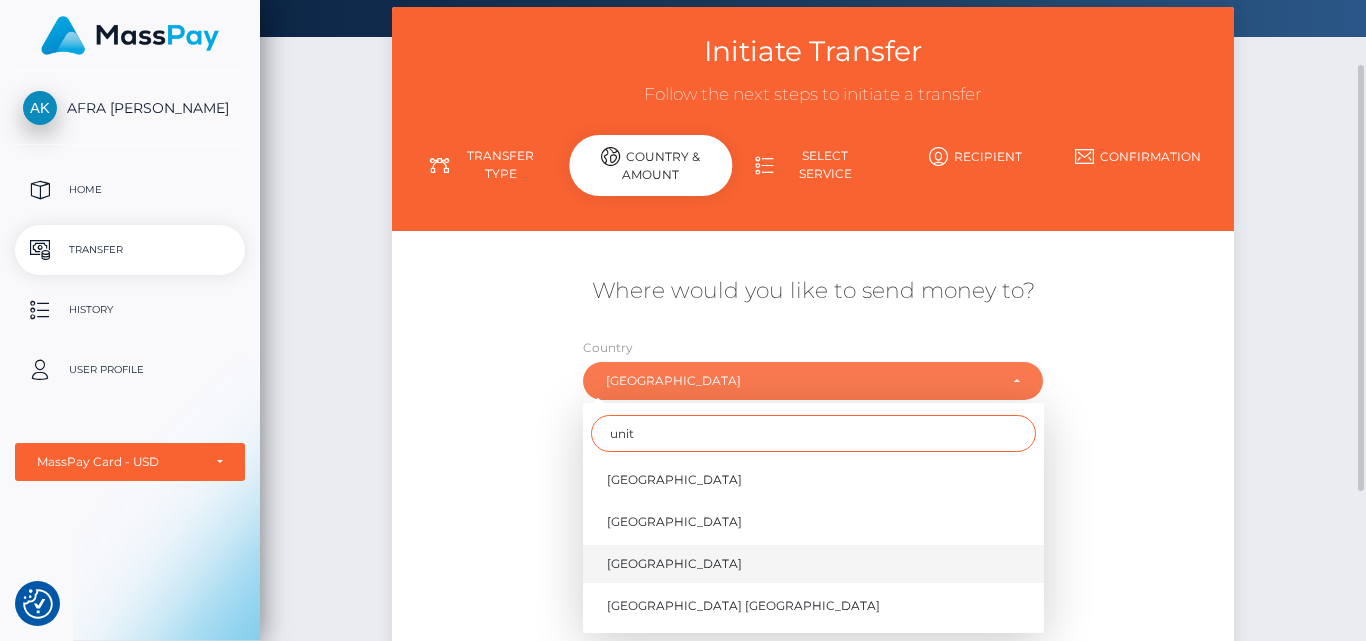 type on "unit" 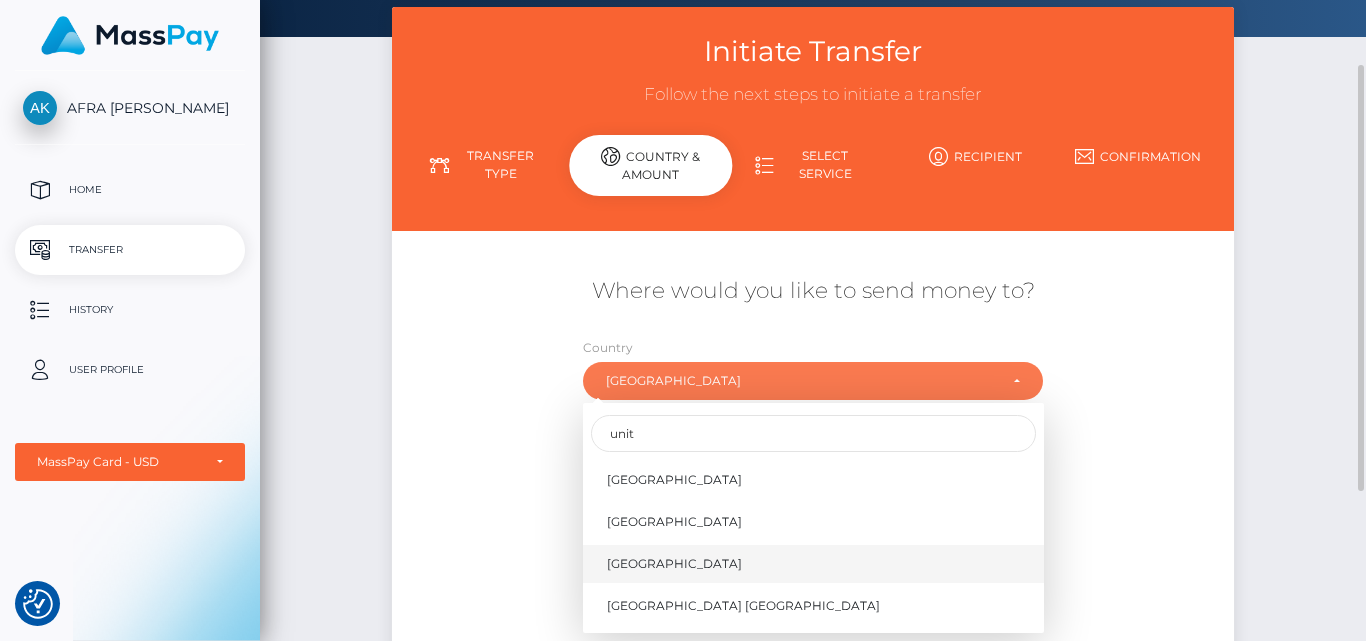 click on "[GEOGRAPHIC_DATA]" at bounding box center [813, 563] 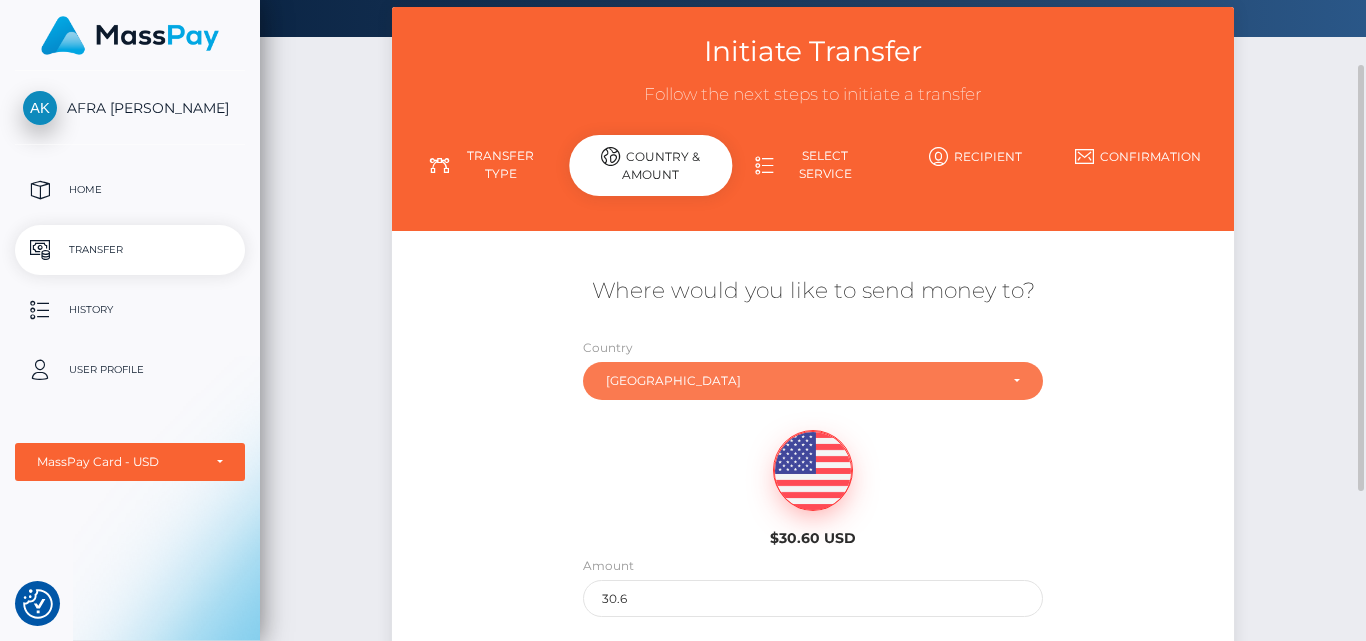 scroll, scrollTop: 322, scrollLeft: 0, axis: vertical 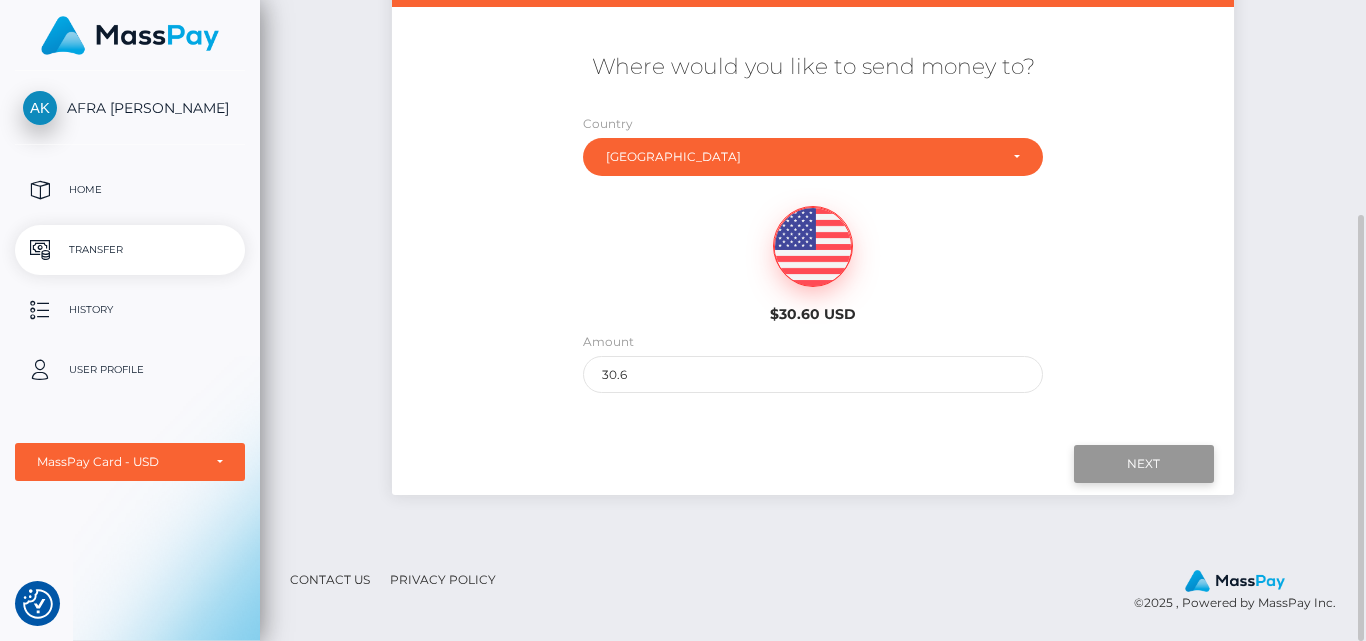 click on "Next" at bounding box center (1144, 464) 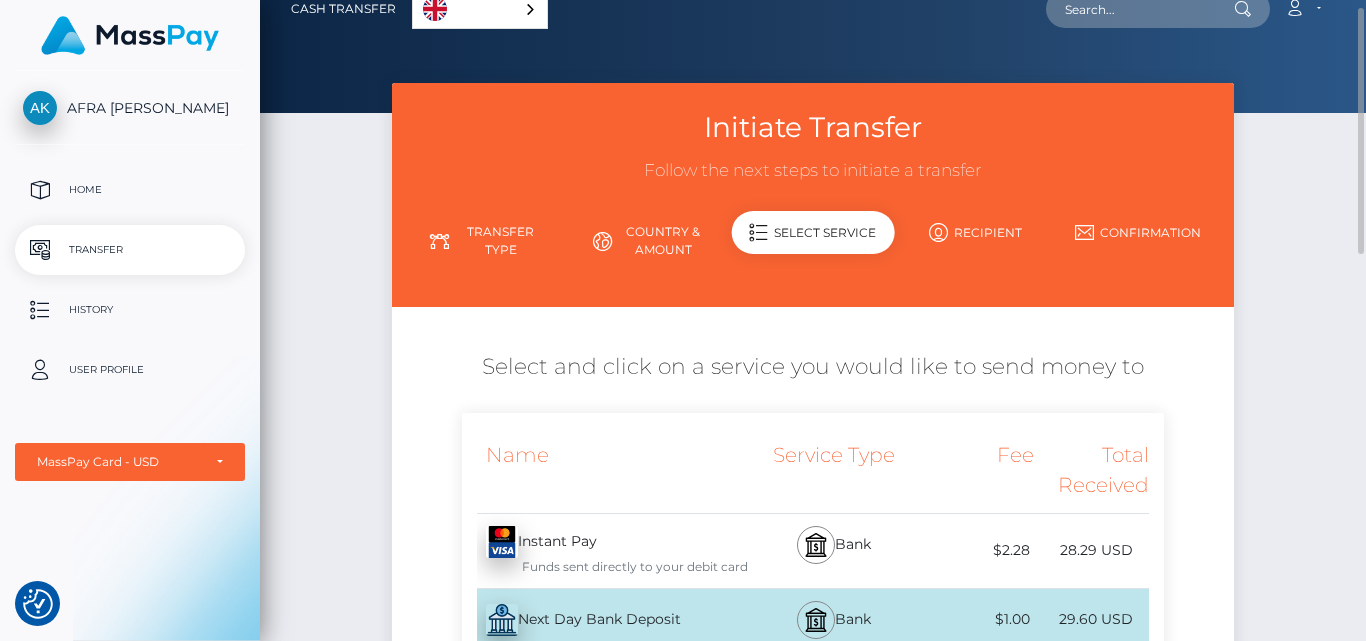 scroll, scrollTop: 422, scrollLeft: 0, axis: vertical 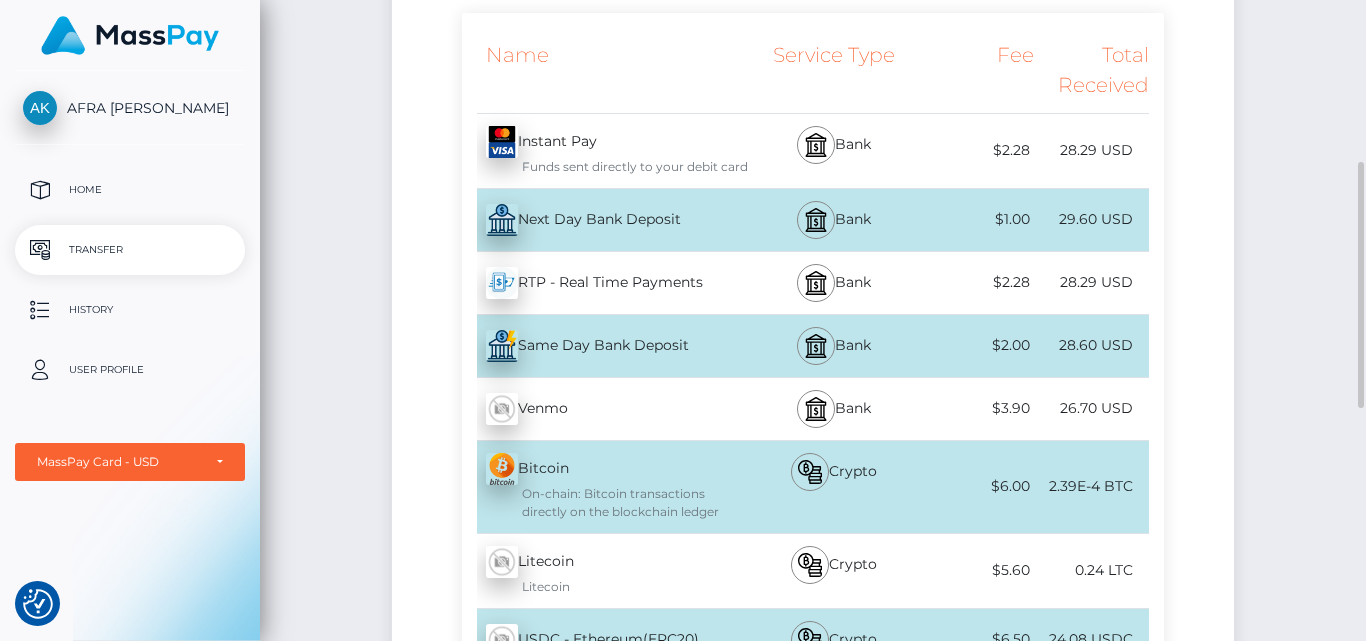 click on "RTP - Real Time Payments  - USD" at bounding box center [605, 283] 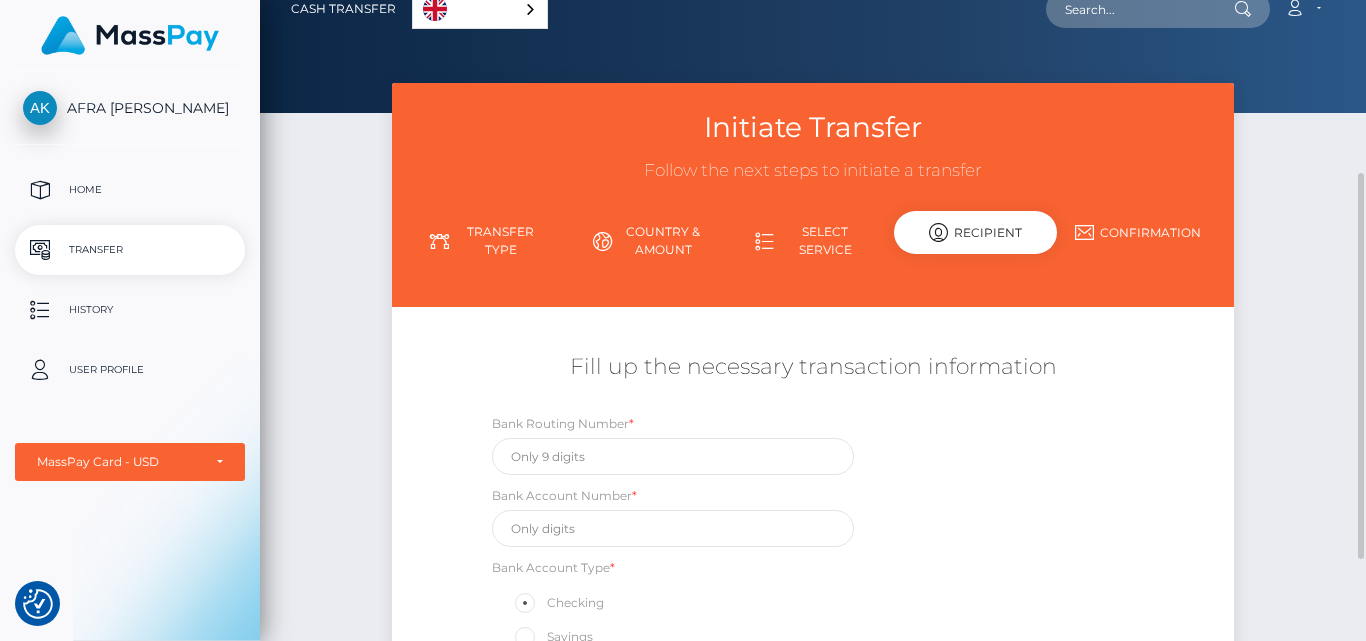 scroll, scrollTop: 422, scrollLeft: 0, axis: vertical 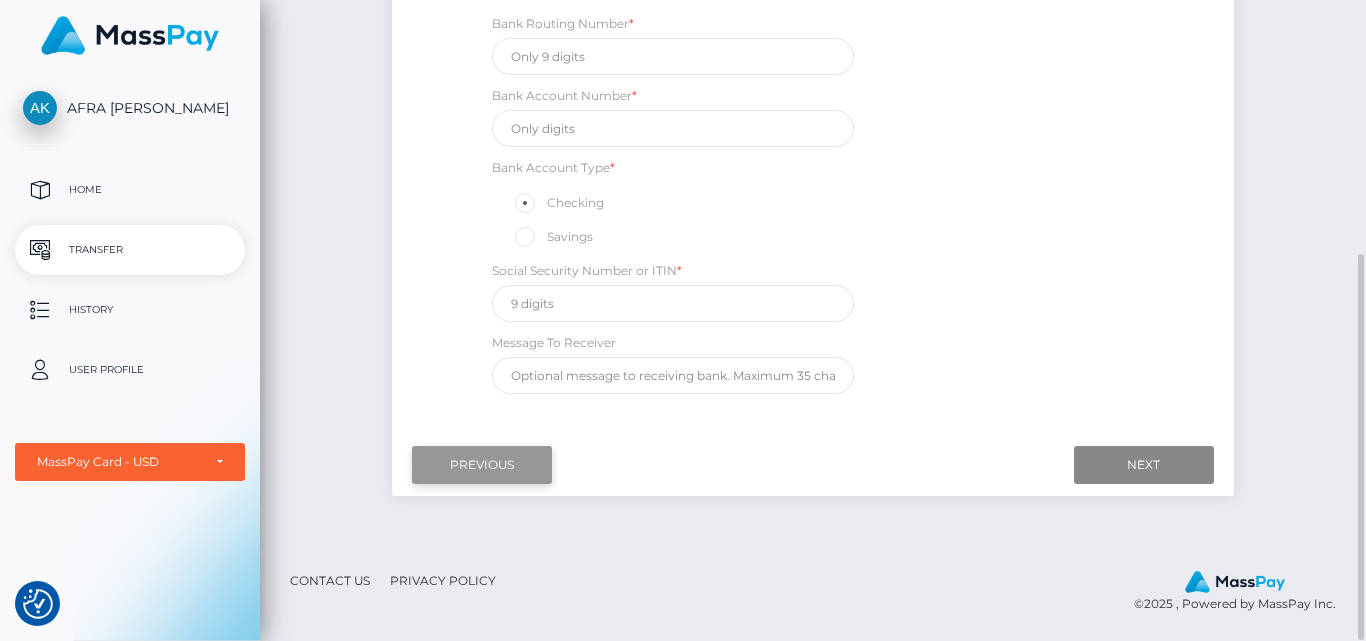 click on "Previous" at bounding box center (482, 465) 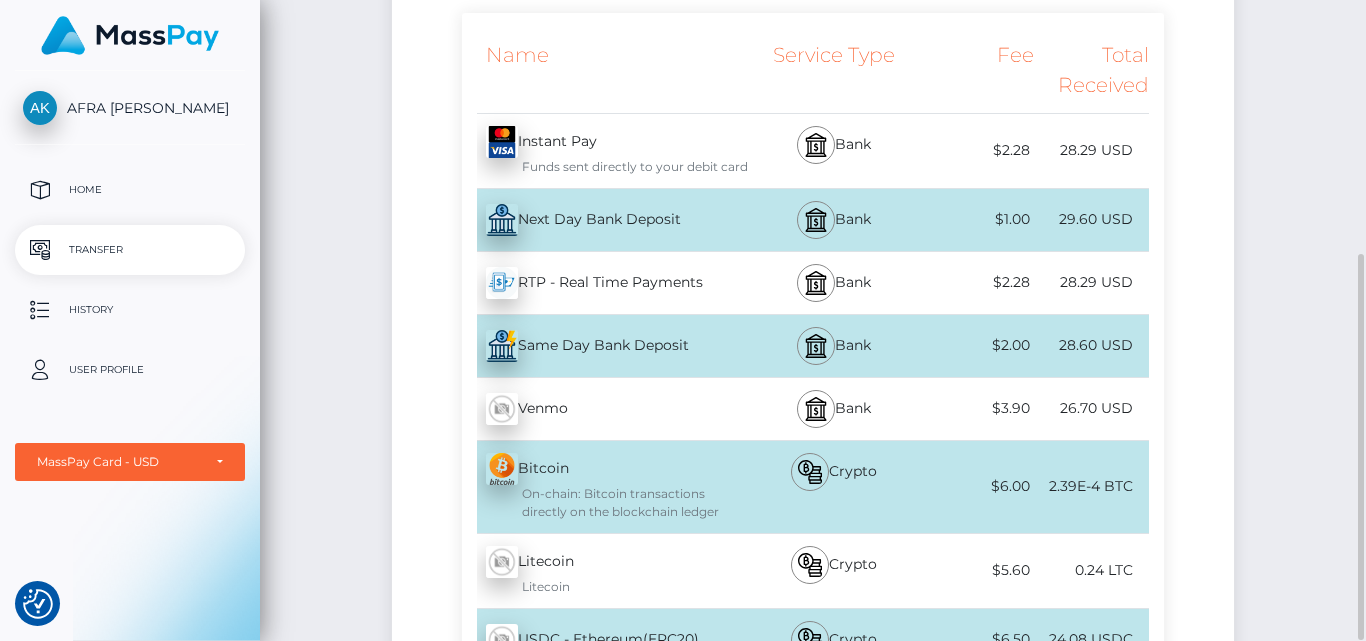 click on "Funds sent directly to your debit card" at bounding box center [617, 167] 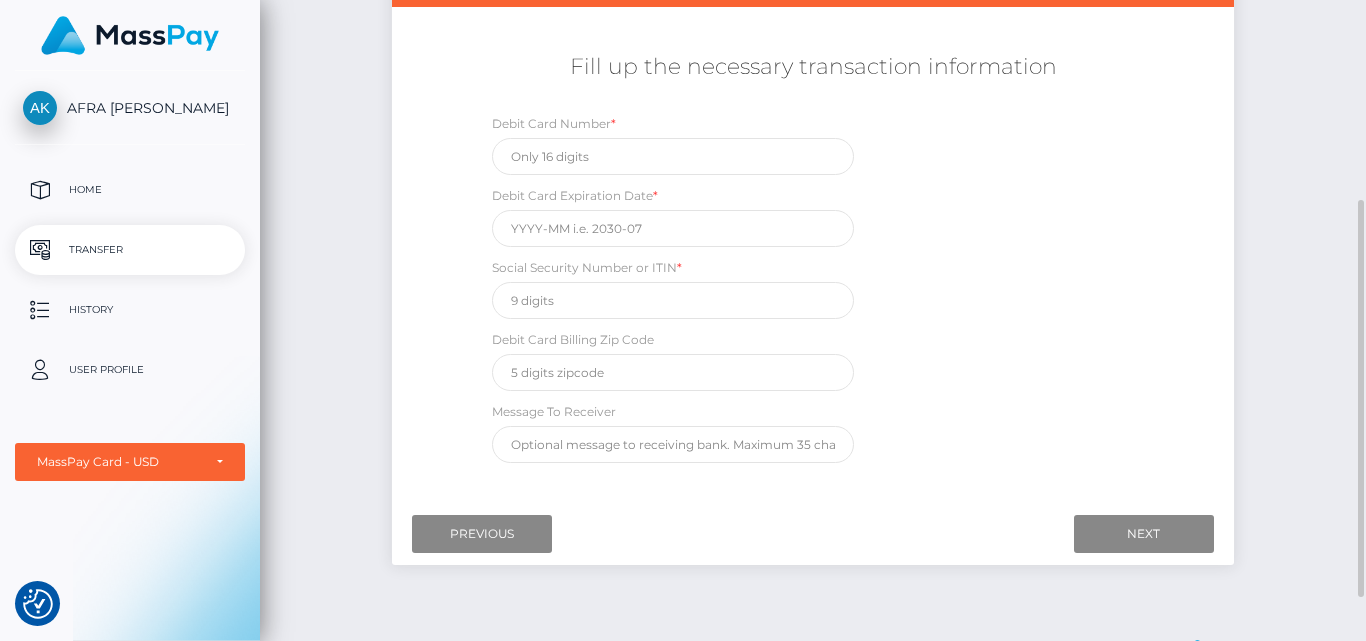 scroll, scrollTop: 222, scrollLeft: 0, axis: vertical 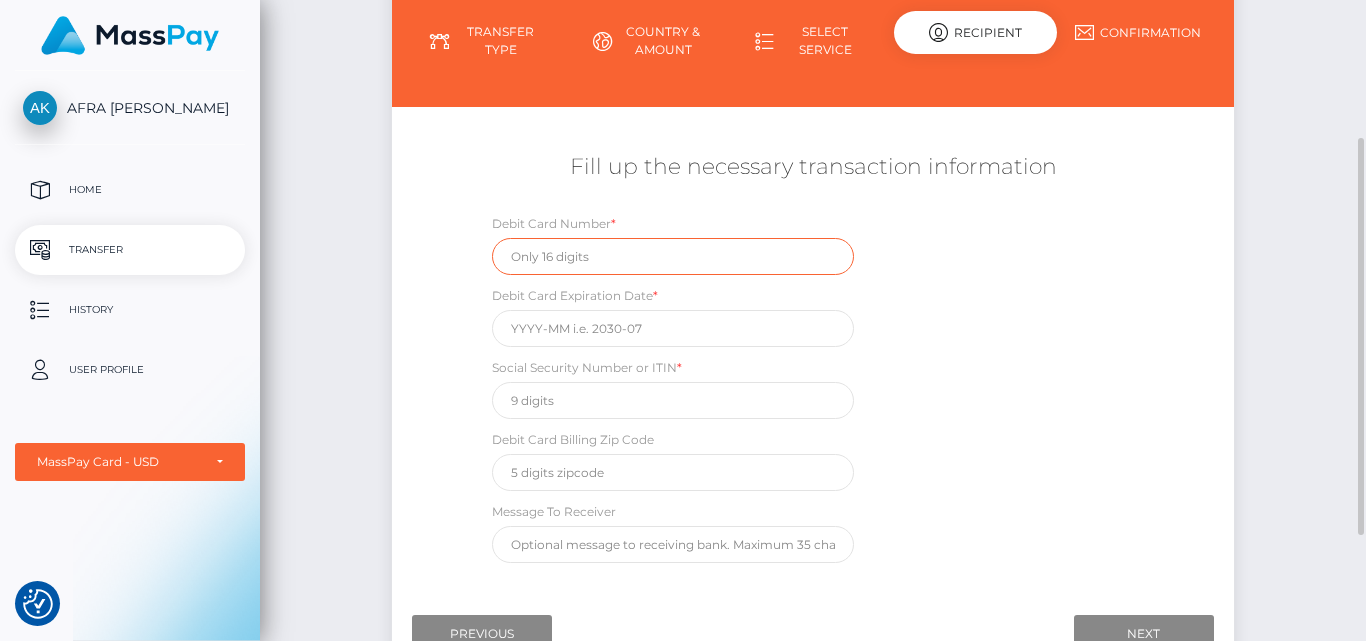 click at bounding box center (673, 256) 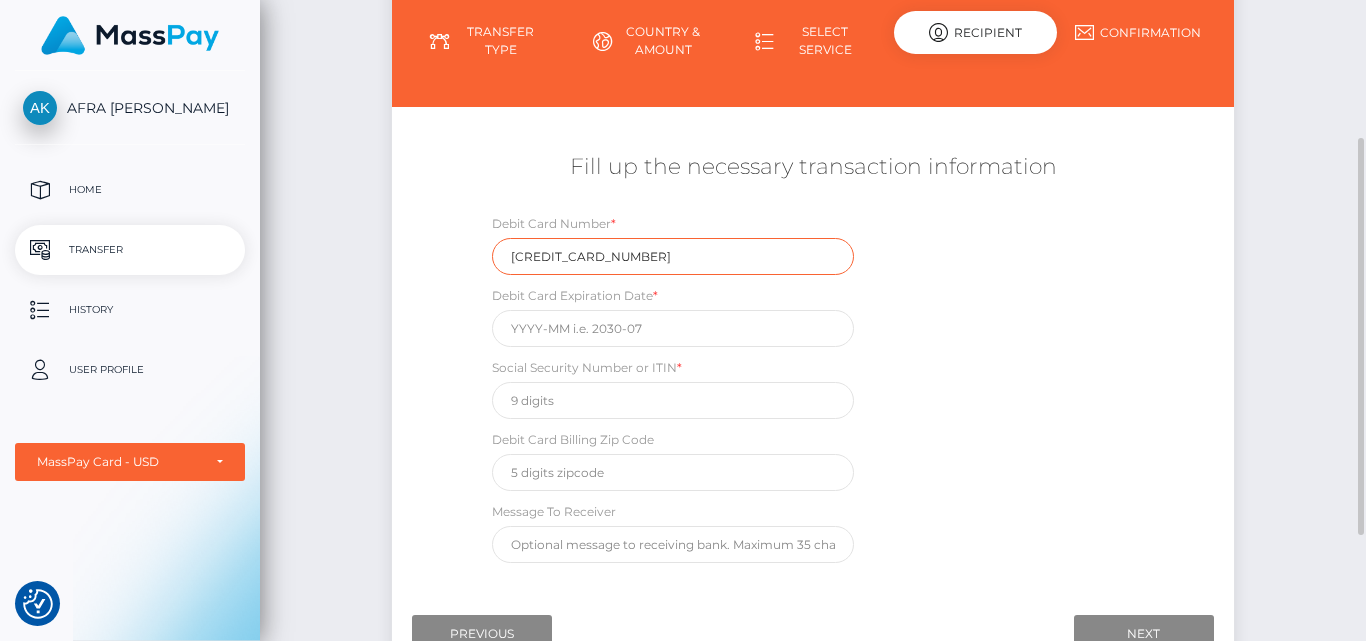 type on "4165985221267078" 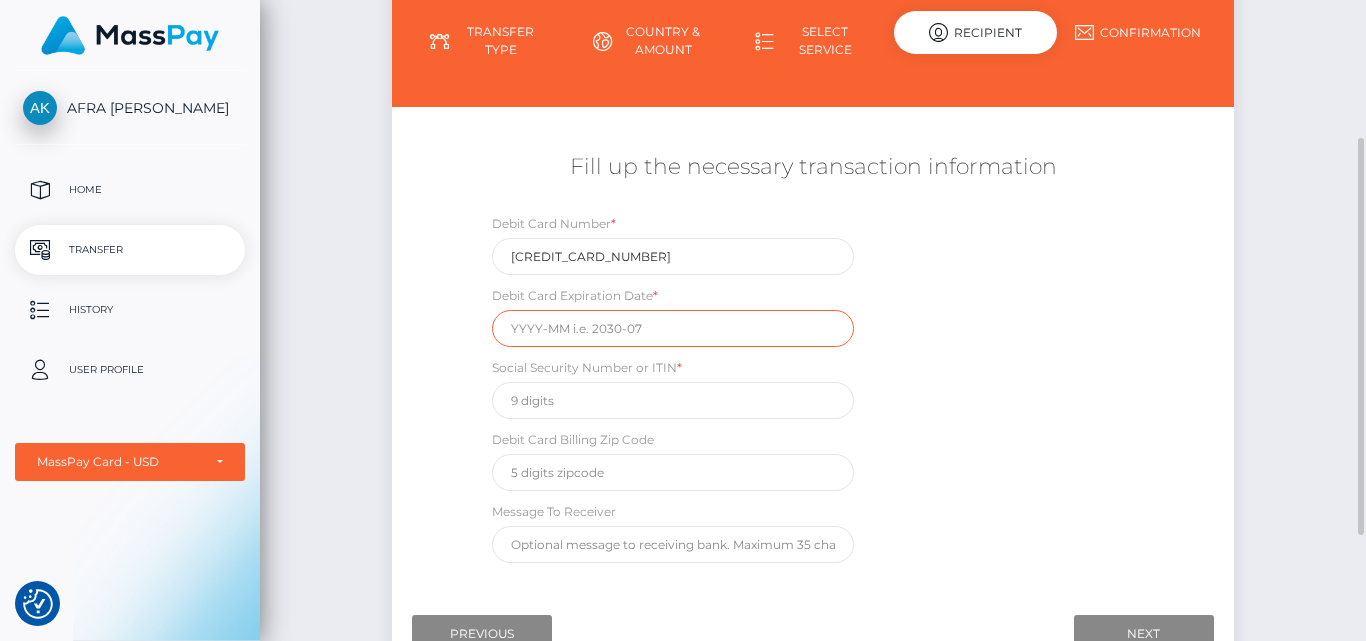click at bounding box center (673, 328) 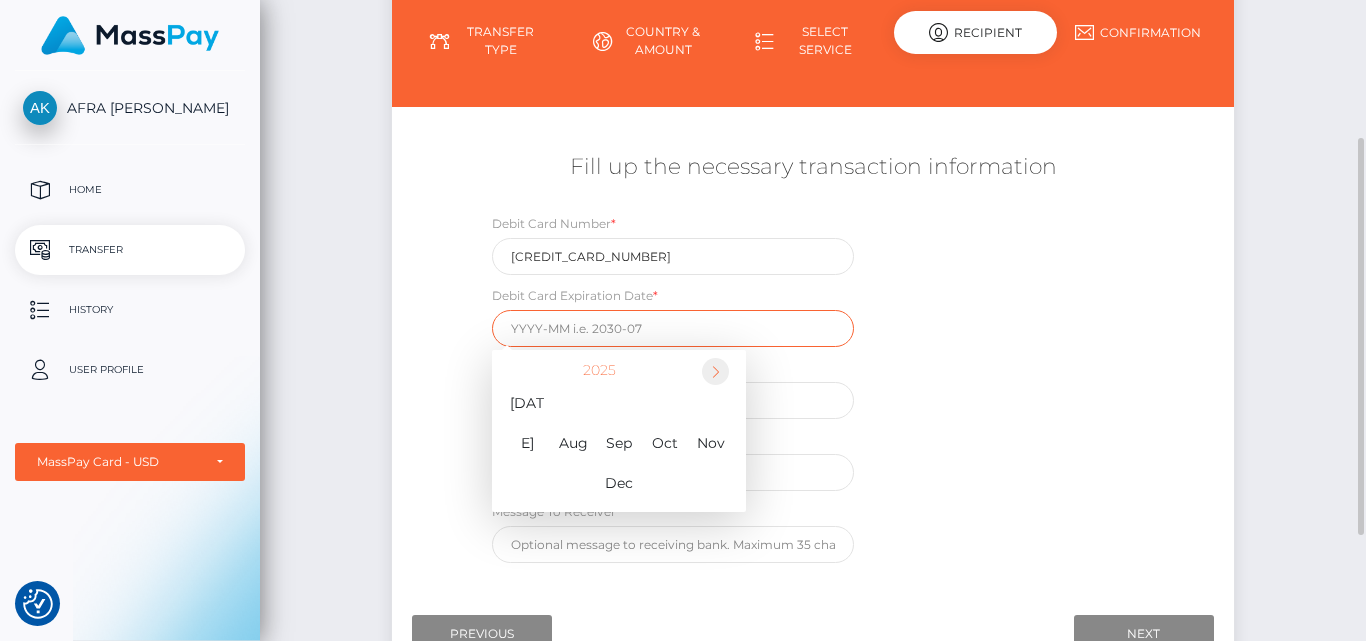 click at bounding box center [715, 371] 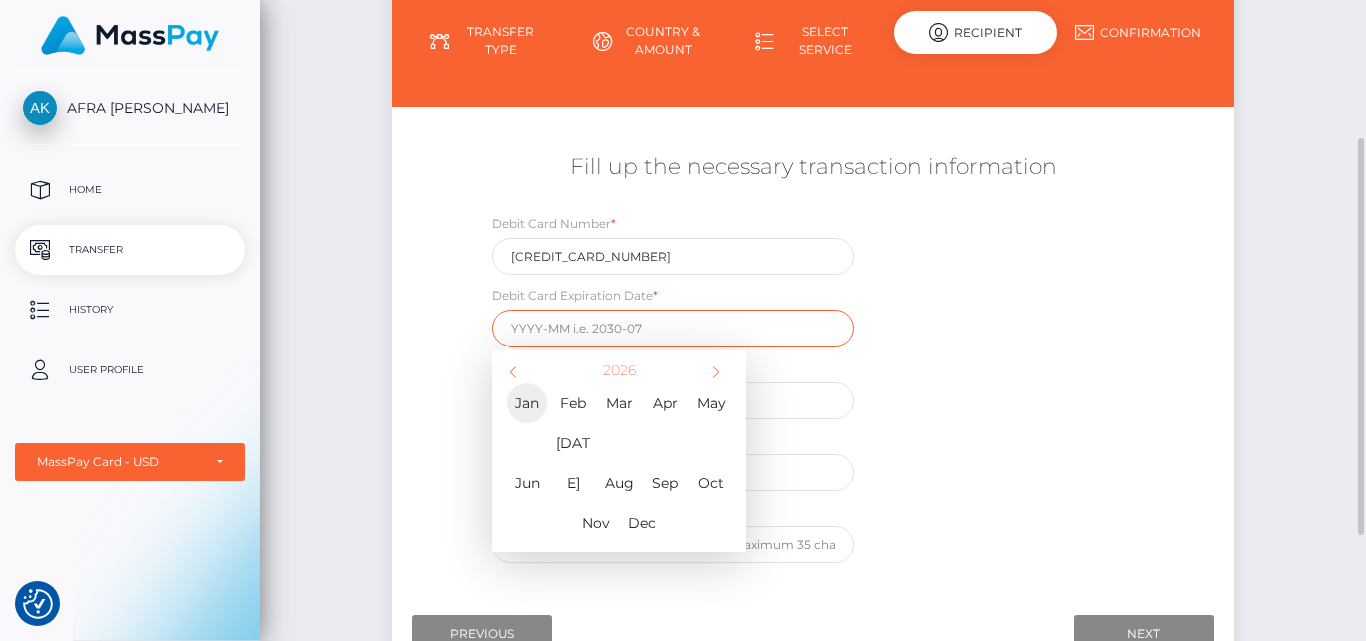 click on "Jan" at bounding box center [527, 403] 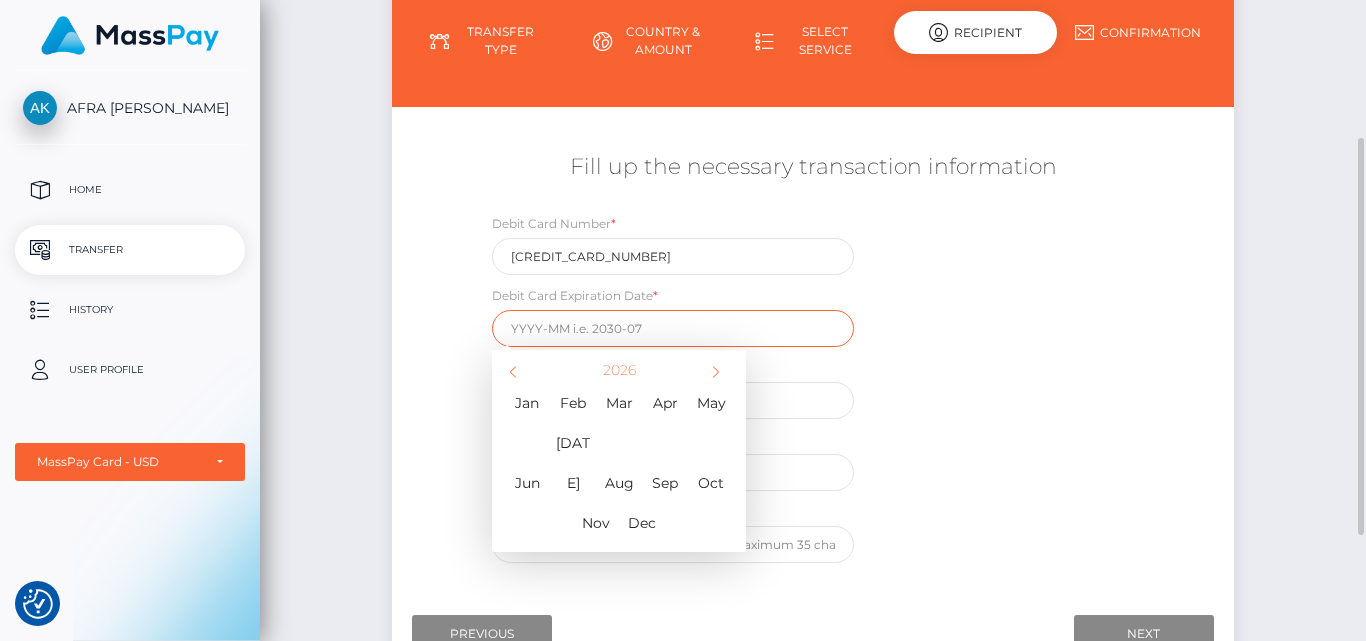 type on "2026-01" 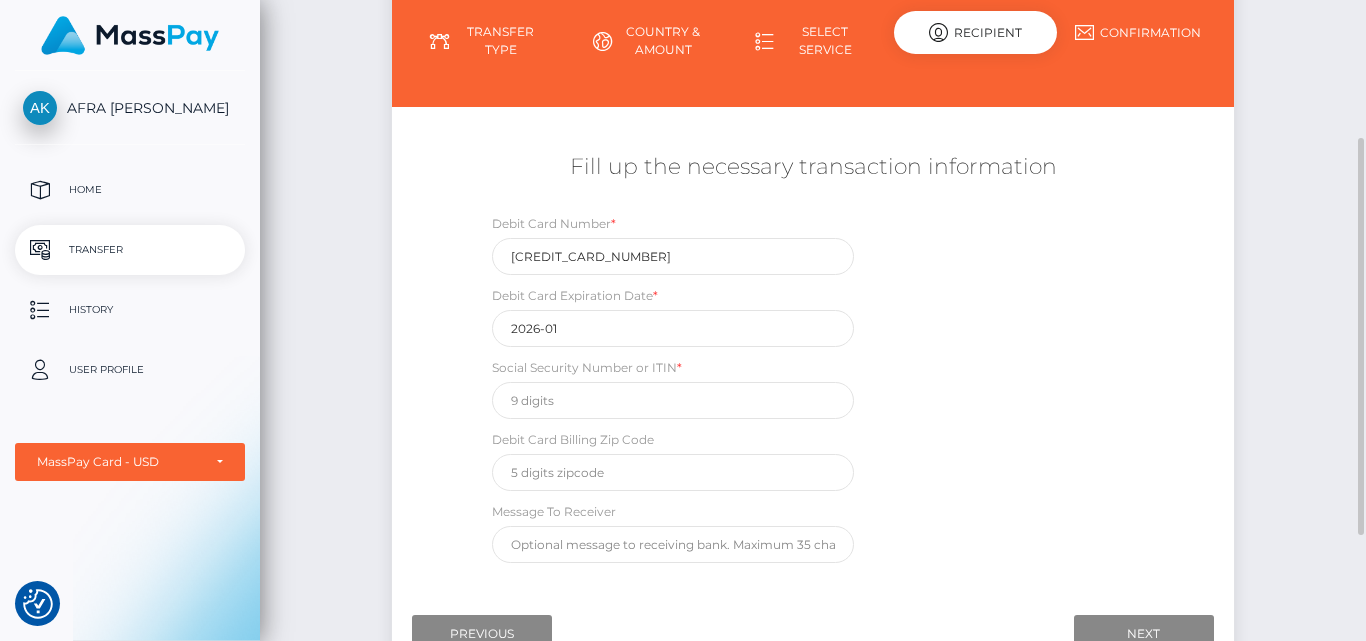 click on "Social Security Number or ITIN  *" at bounding box center [673, 388] 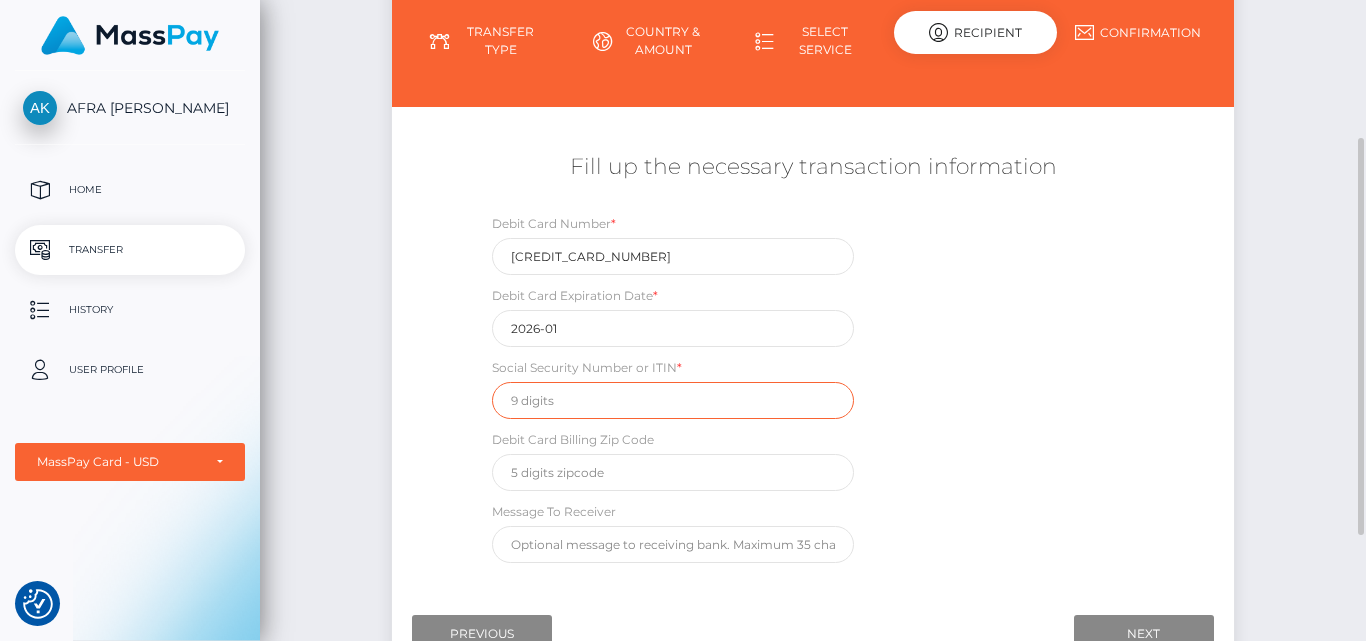 click at bounding box center [673, 400] 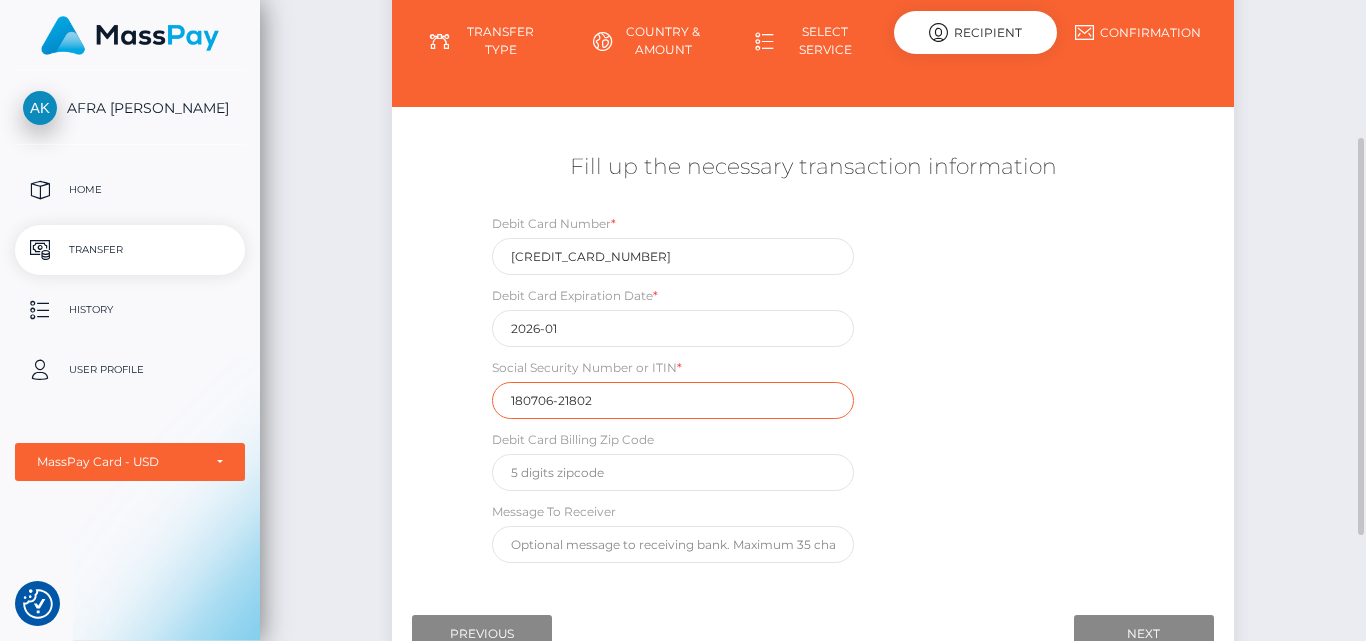 type on "180706-21802" 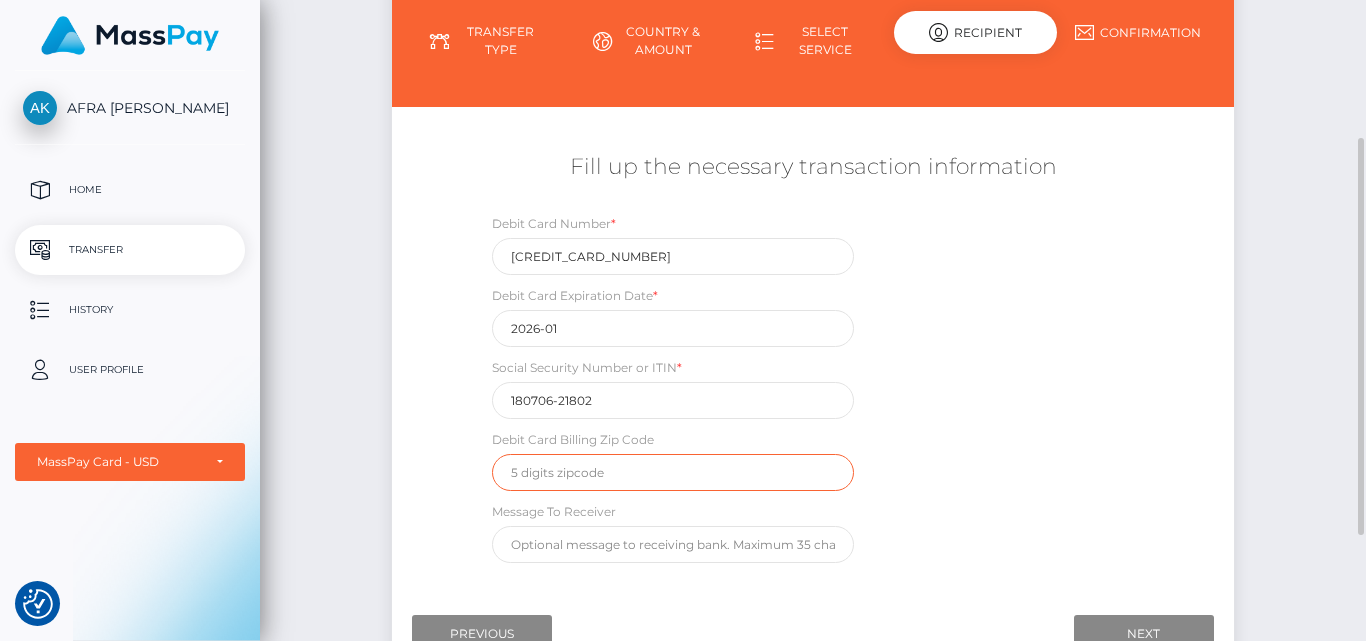 click at bounding box center (673, 472) 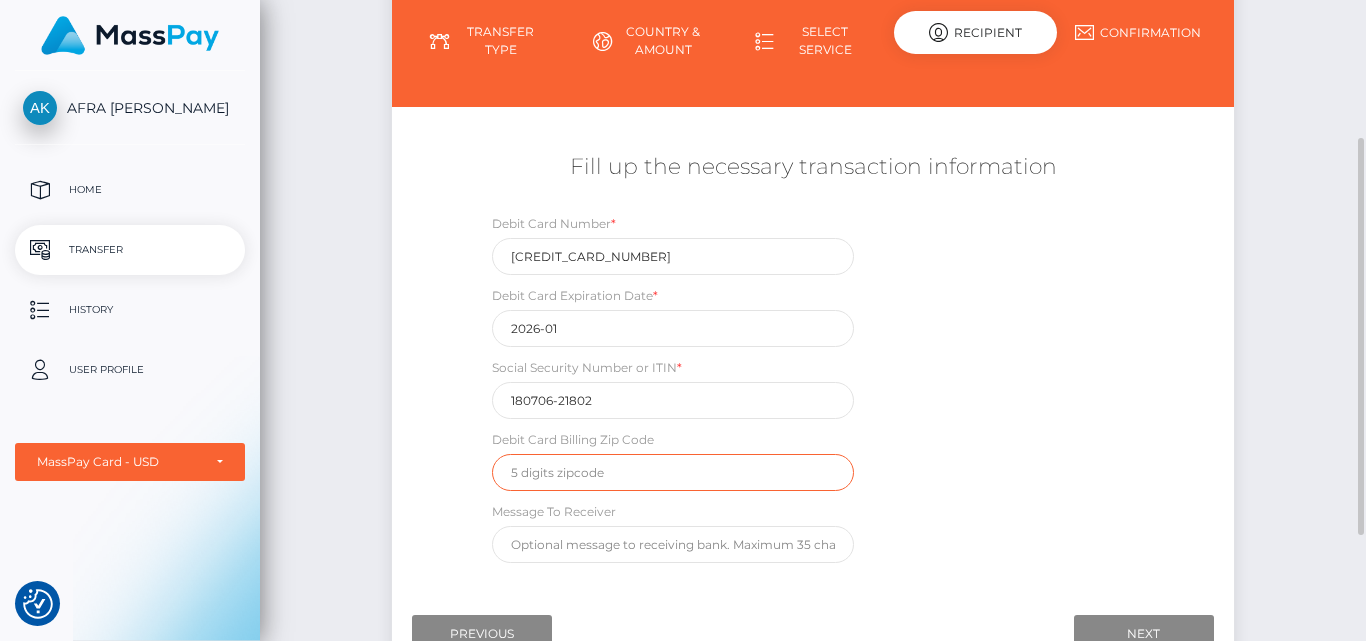 paste on "LV-1048." 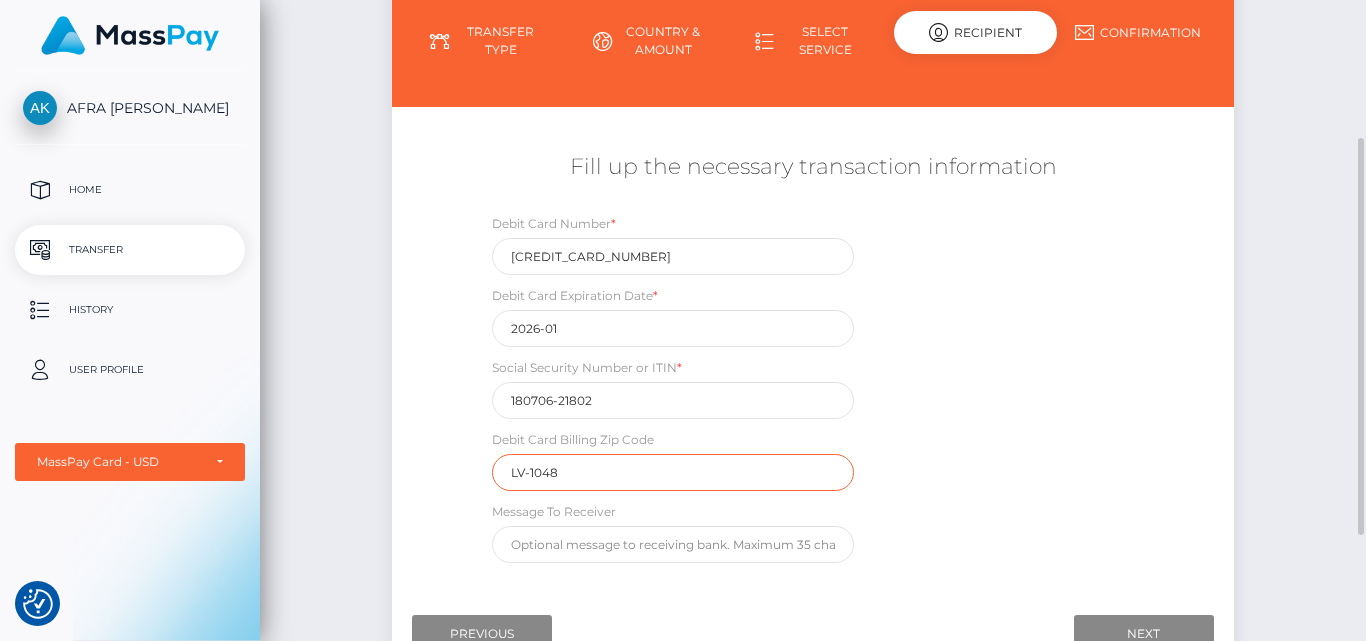 type on "LV-1048" 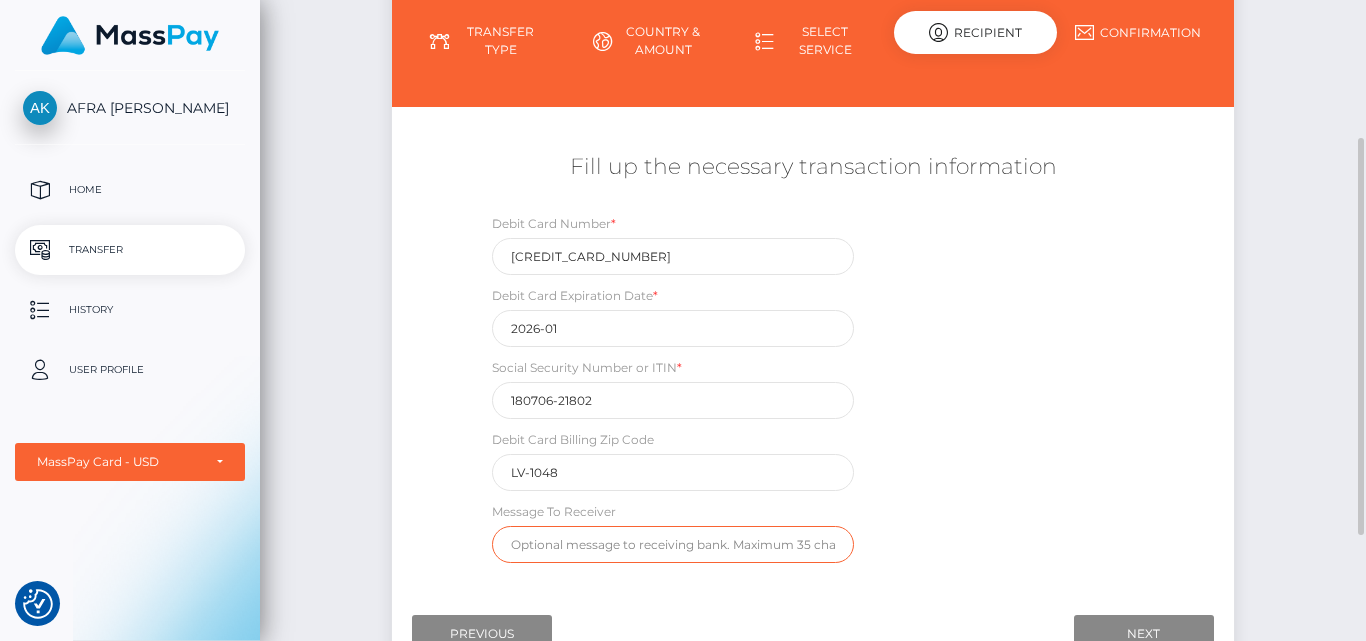 click at bounding box center [673, 544] 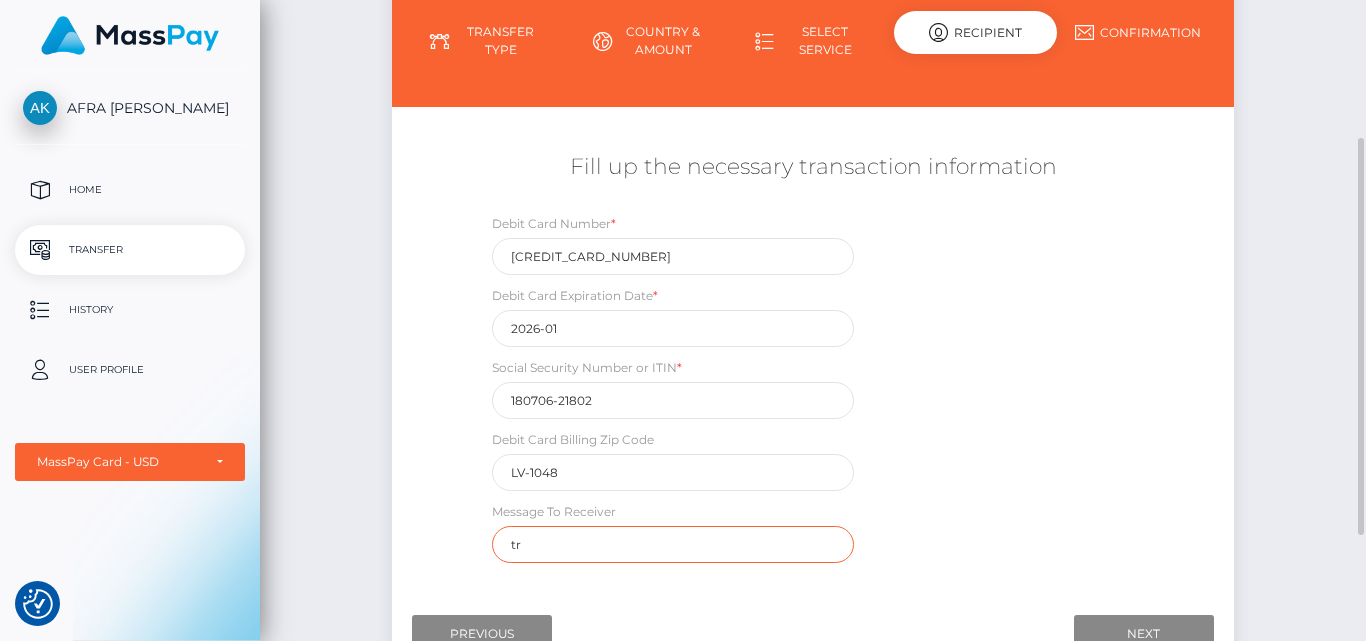 type on "transfer within own accounts" 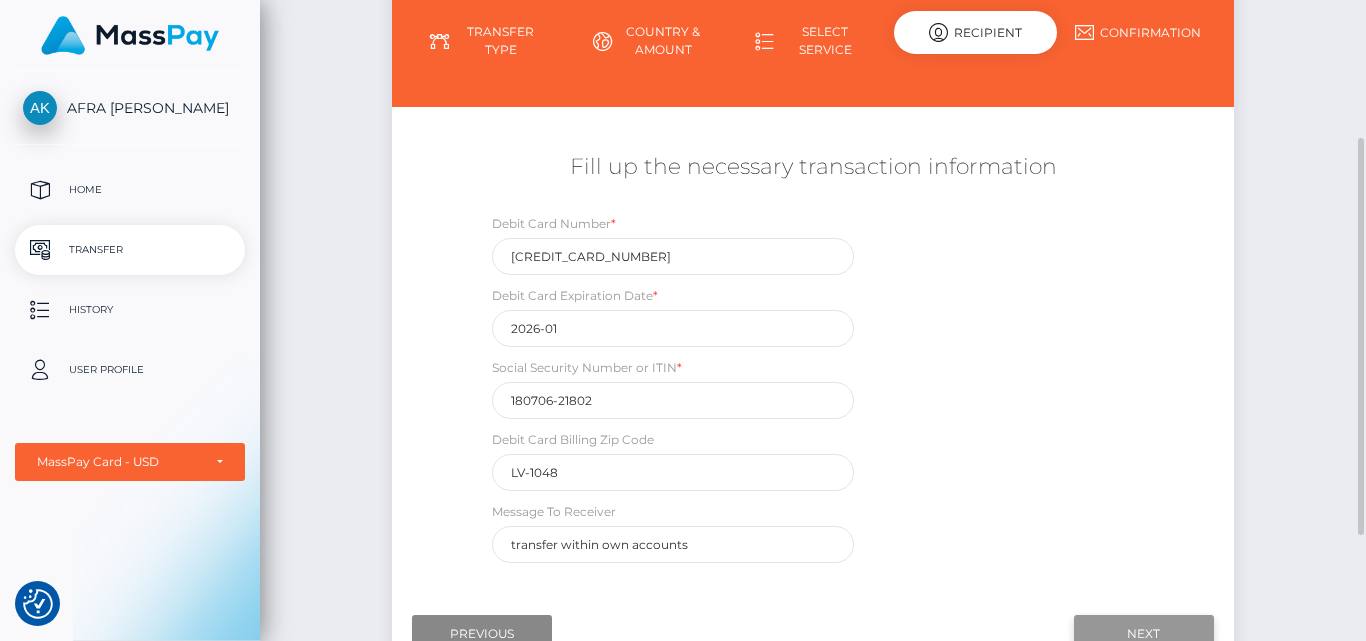 click on "Next" at bounding box center [1144, 634] 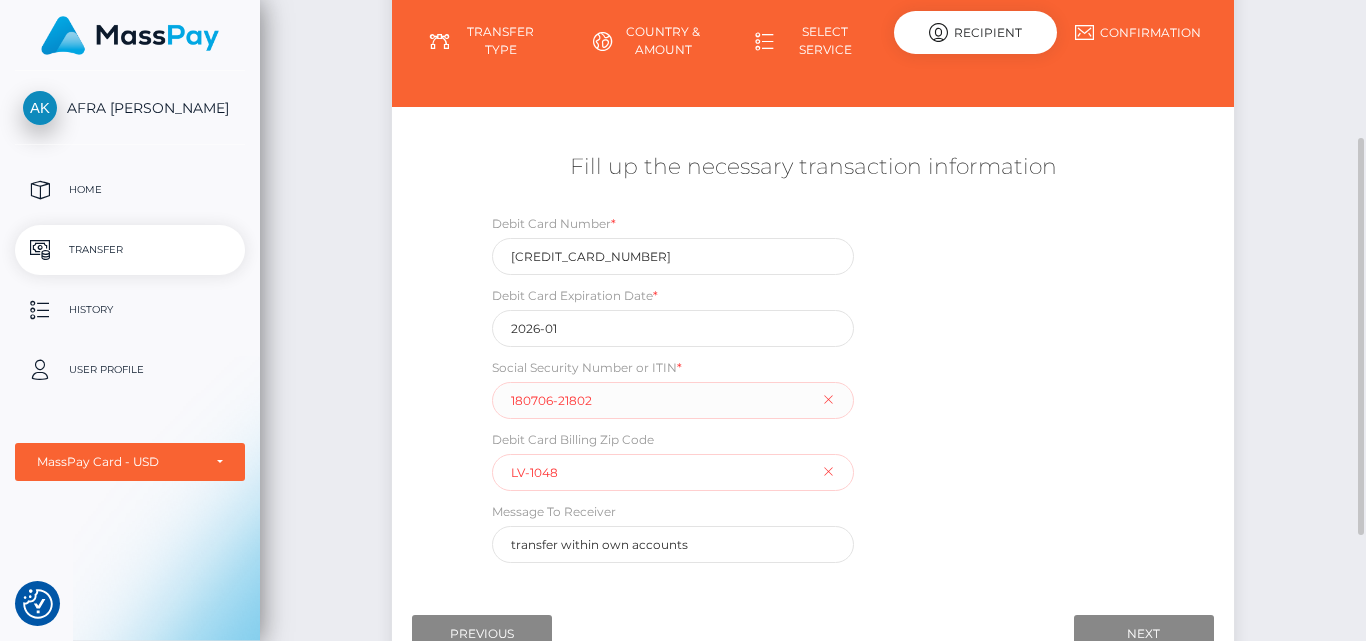 click on "Debit Card Billing Zip Code
LV-1048" at bounding box center (673, 460) 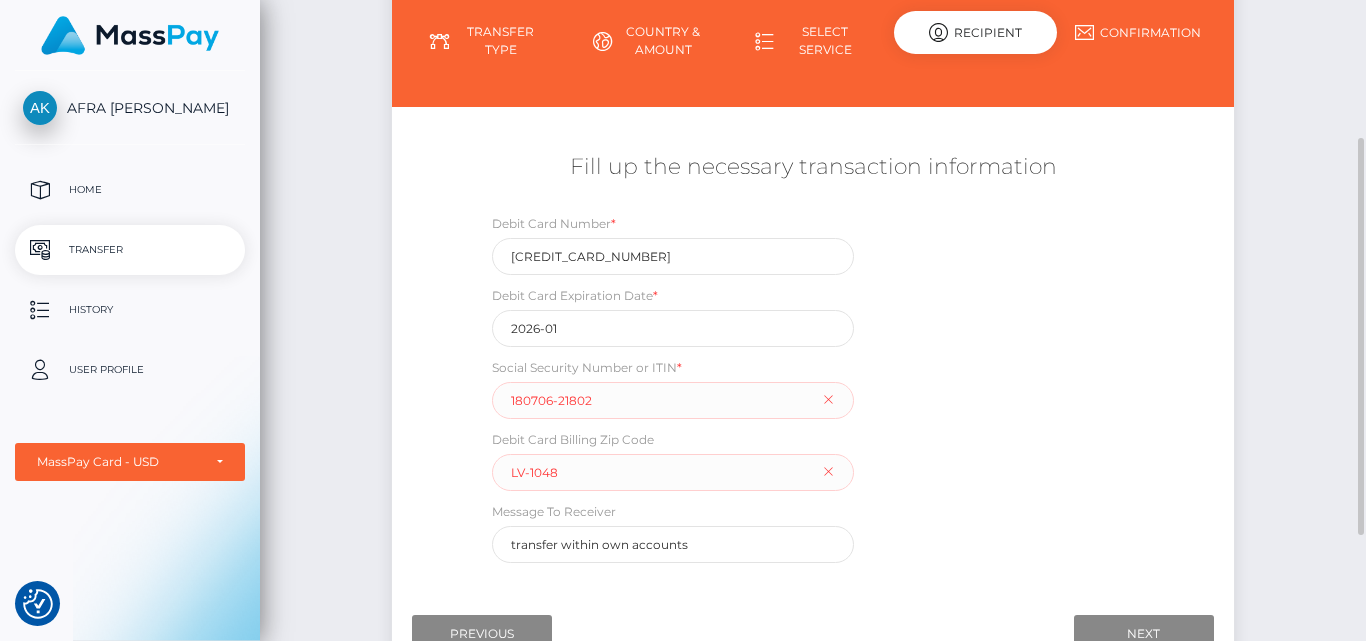 click on "Debit Card Billing Zip Code
LV-1048" at bounding box center [673, 460] 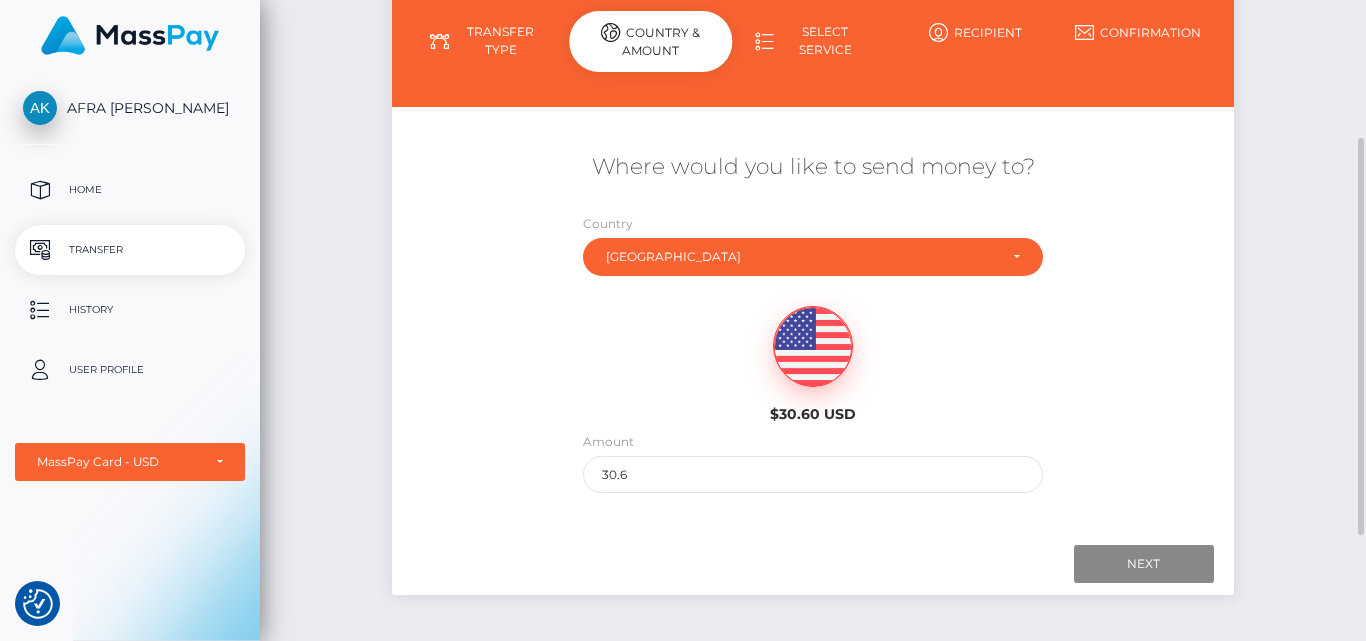 click on "Select Service" at bounding box center [813, 41] 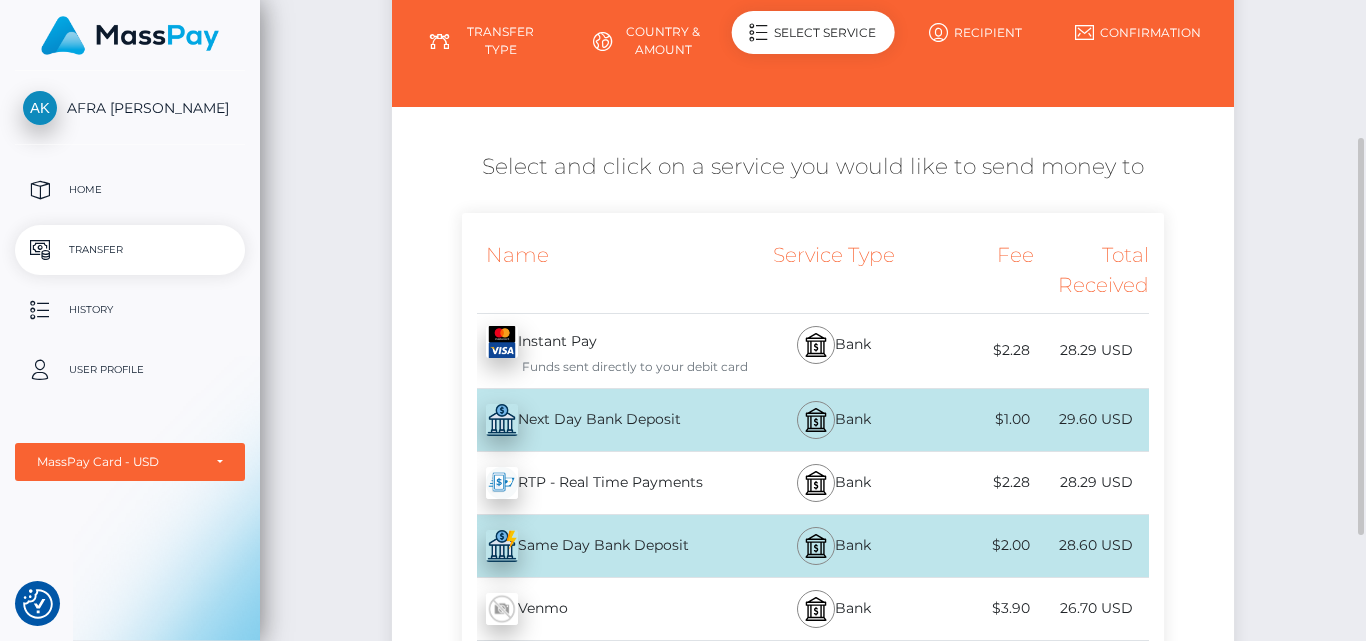 click on "Next Day Bank Deposit  - USD" at bounding box center [605, 420] 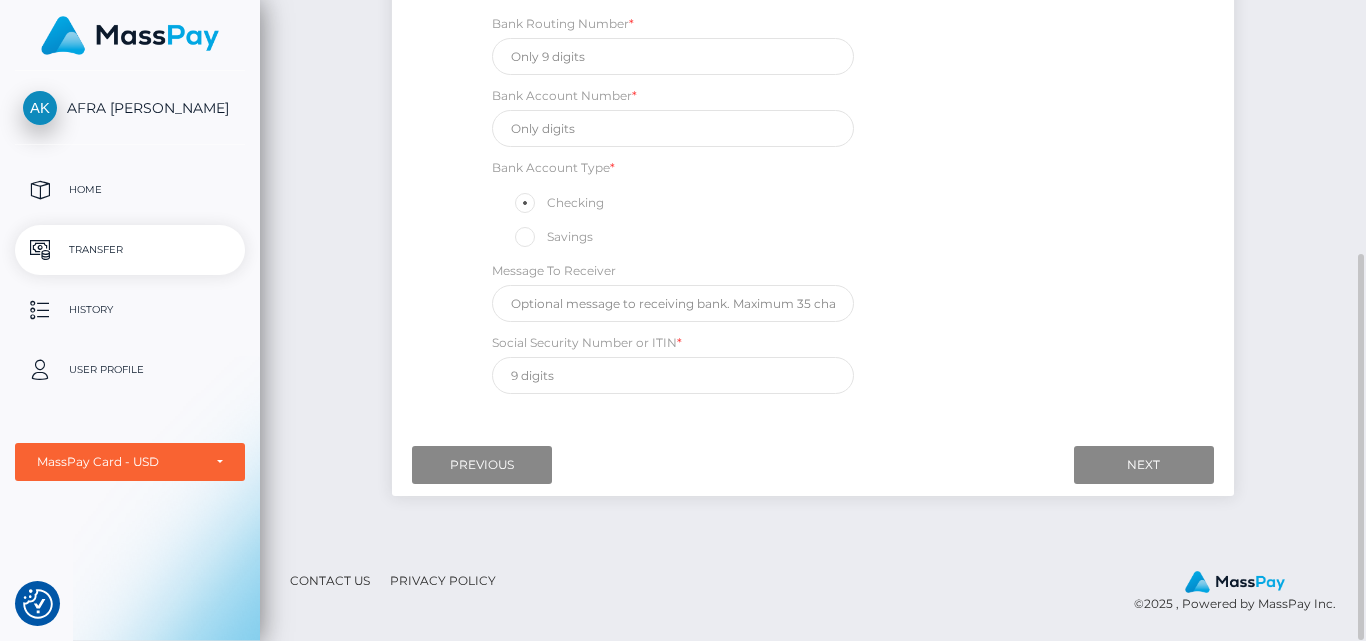 scroll, scrollTop: 0, scrollLeft: 0, axis: both 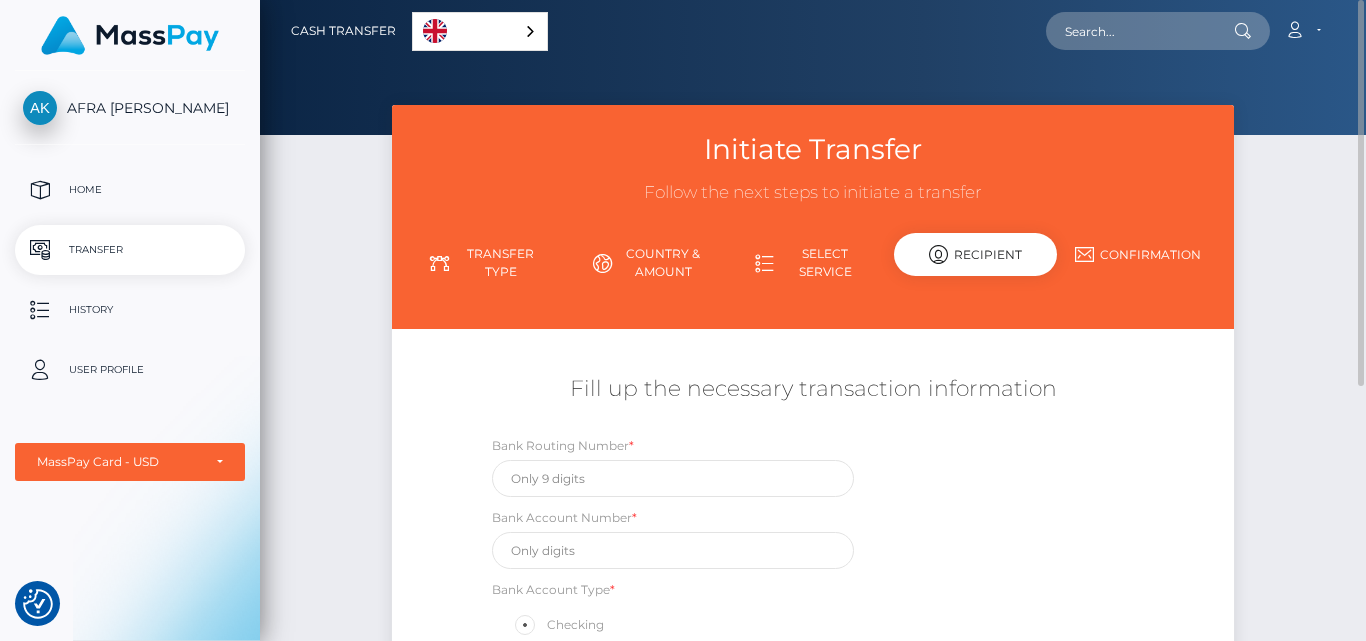 click on "Transfer Type" at bounding box center (488, 263) 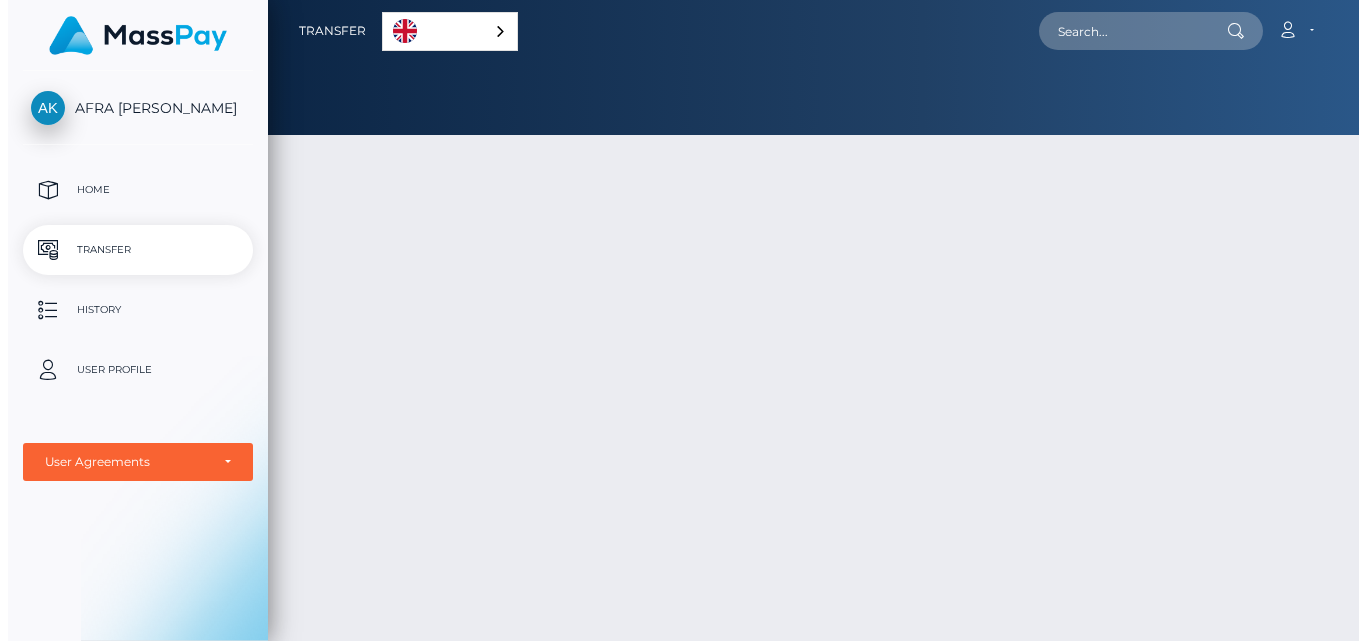 scroll, scrollTop: 0, scrollLeft: 0, axis: both 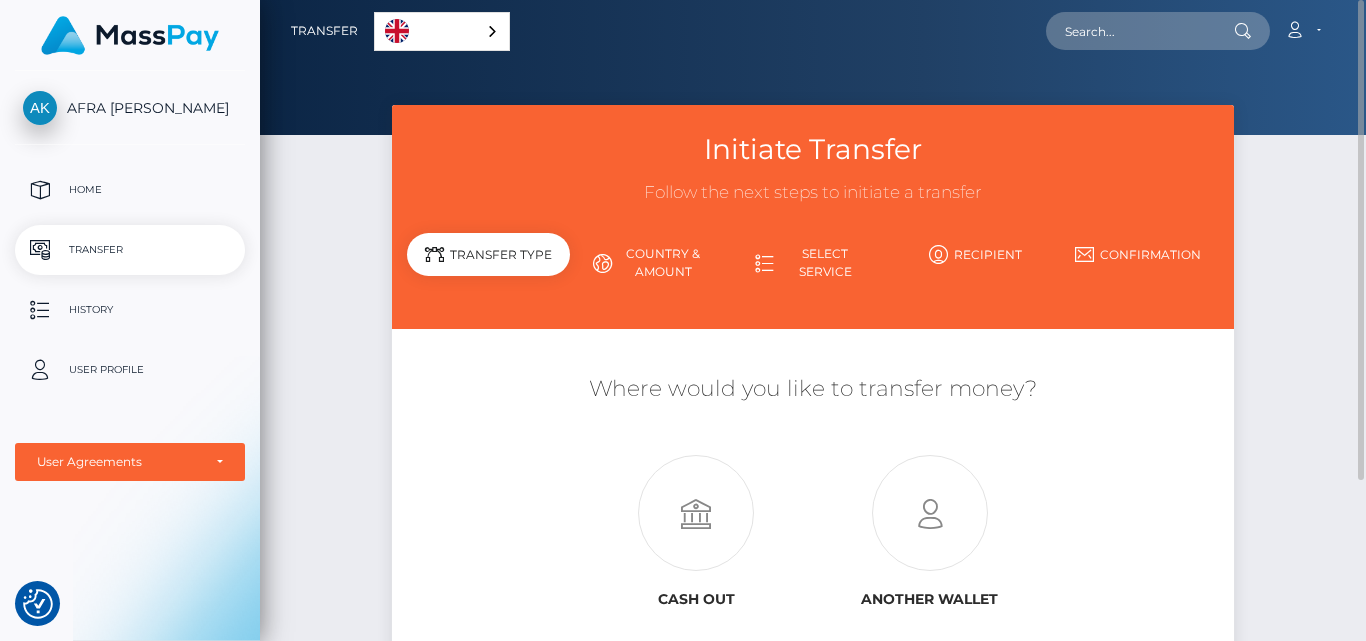 click on "Country & Amount" at bounding box center (651, 263) 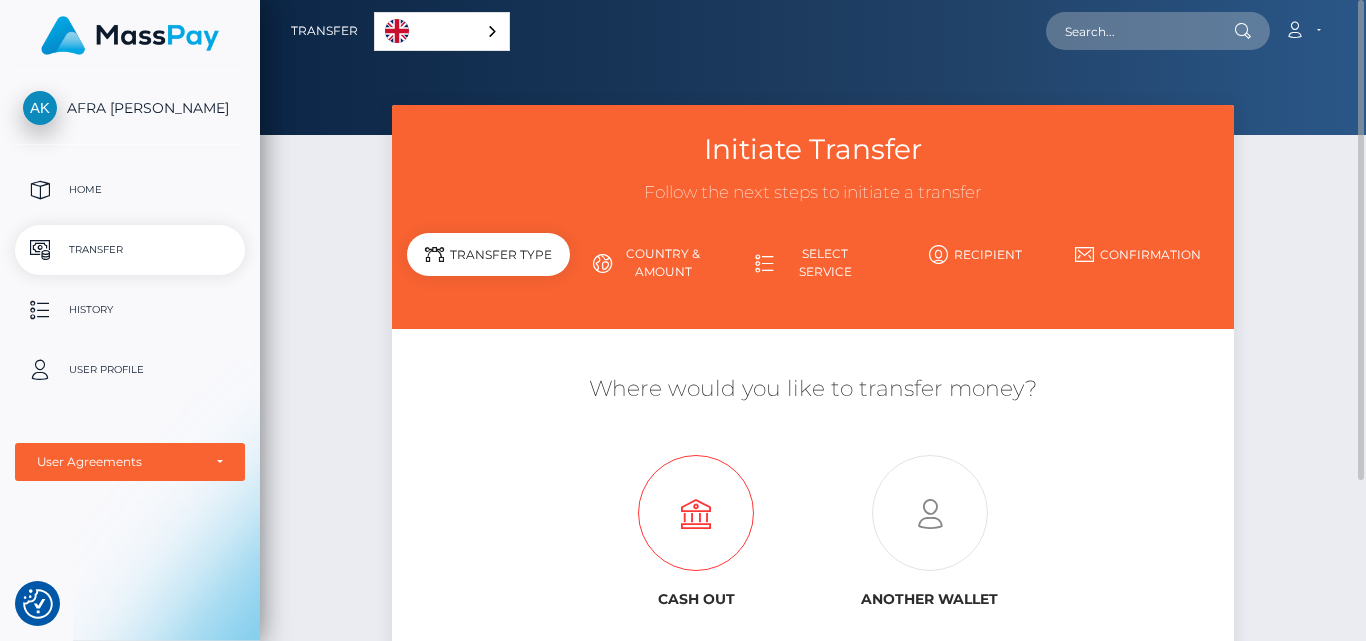 scroll, scrollTop: 214, scrollLeft: 0, axis: vertical 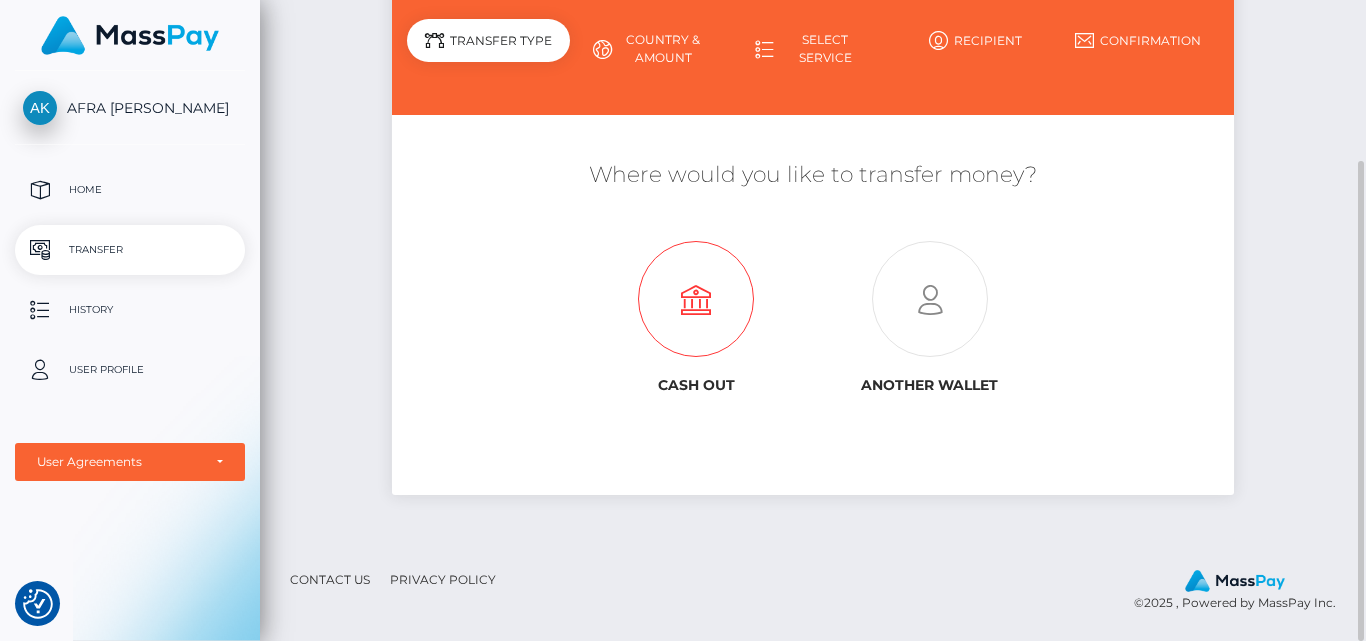 click at bounding box center (696, 300) 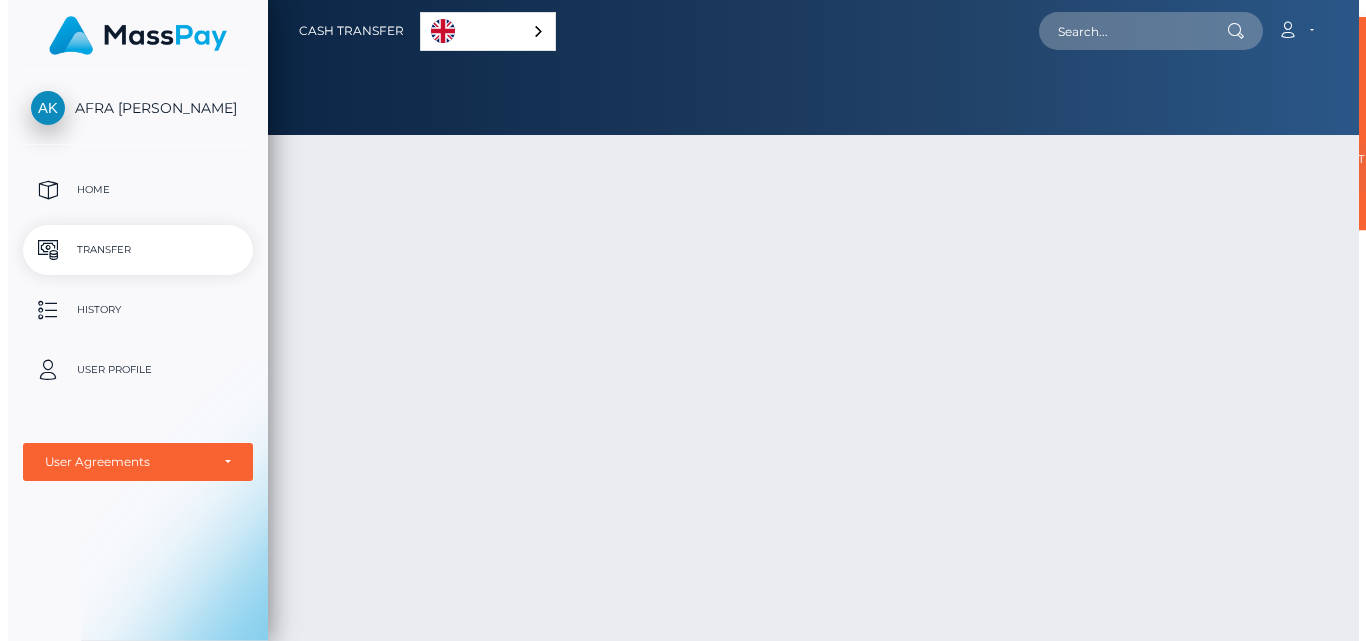 scroll, scrollTop: 0, scrollLeft: 0, axis: both 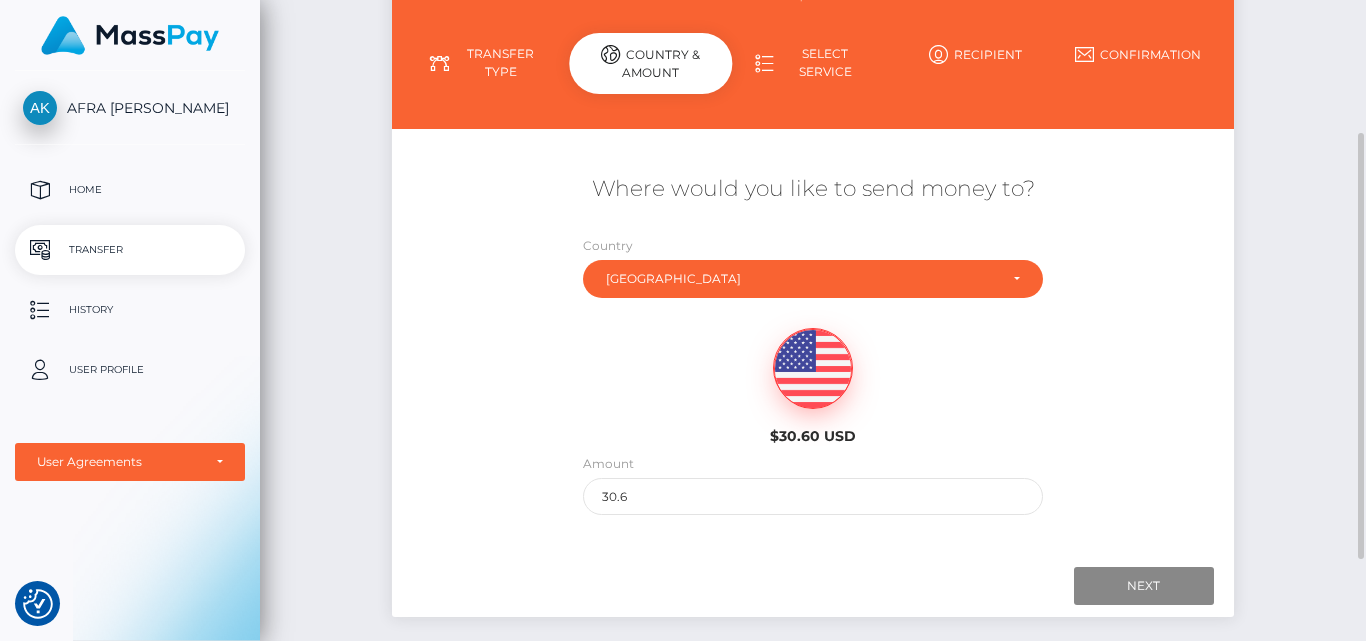 click at bounding box center [813, 369] 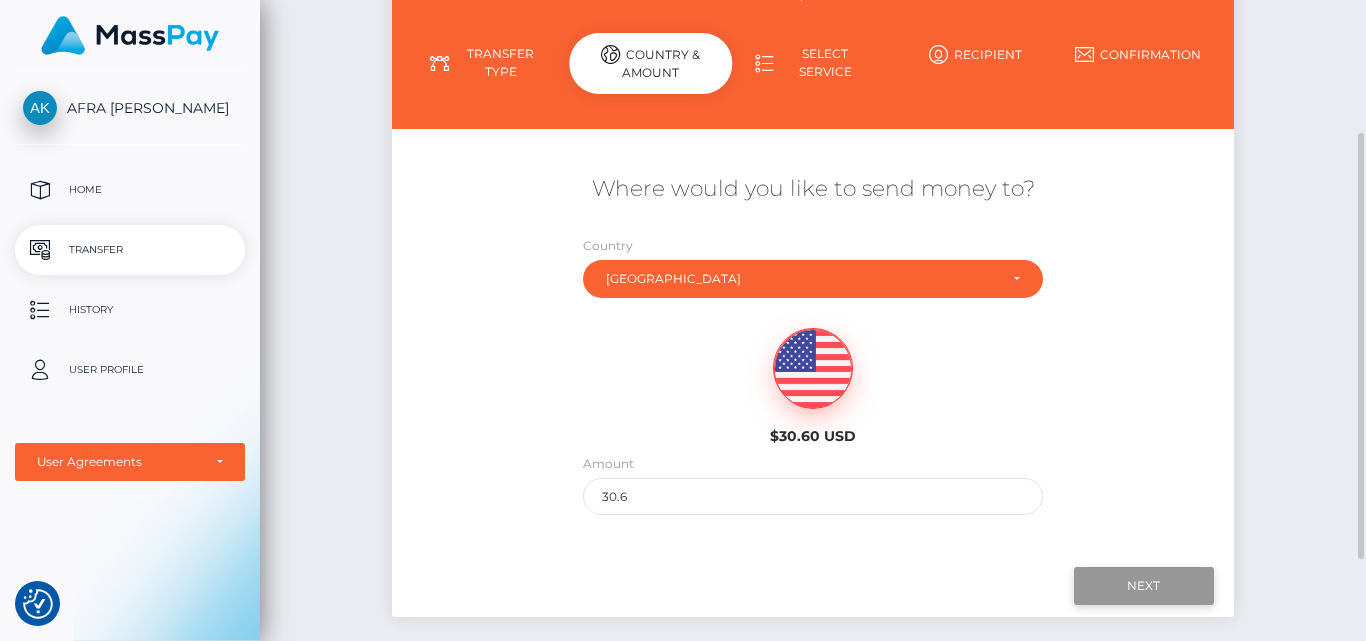 click on "Next" at bounding box center [1144, 586] 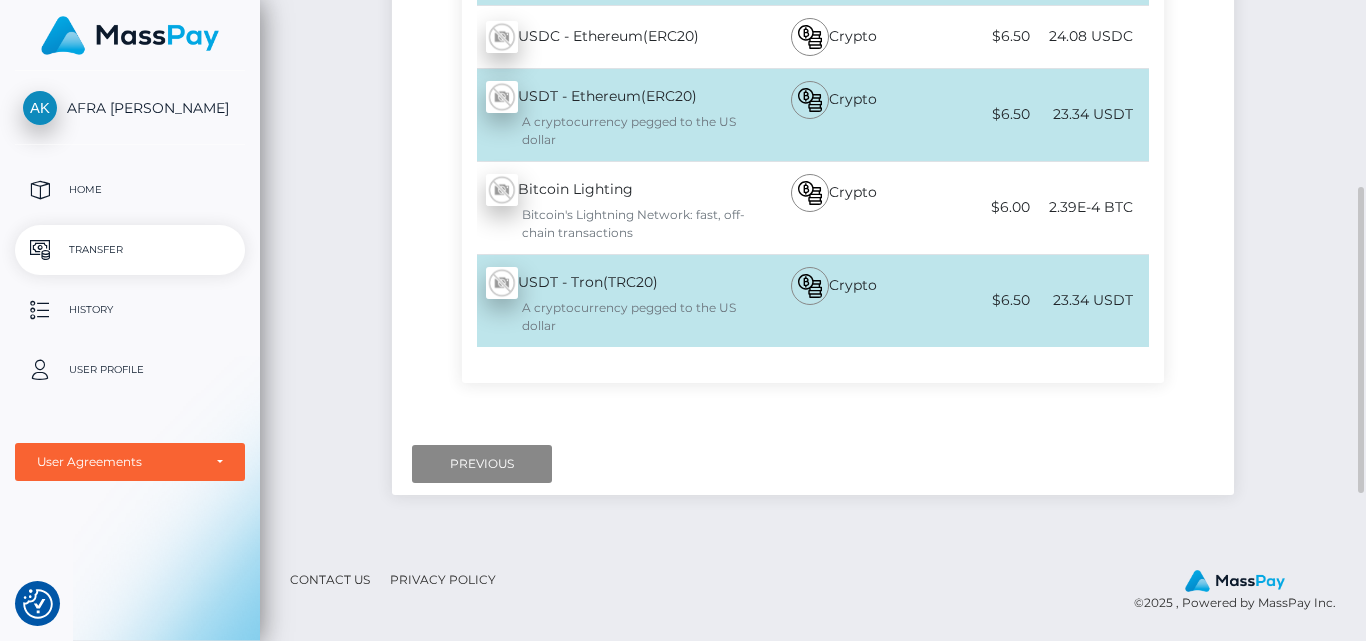 scroll, scrollTop: 598, scrollLeft: 0, axis: vertical 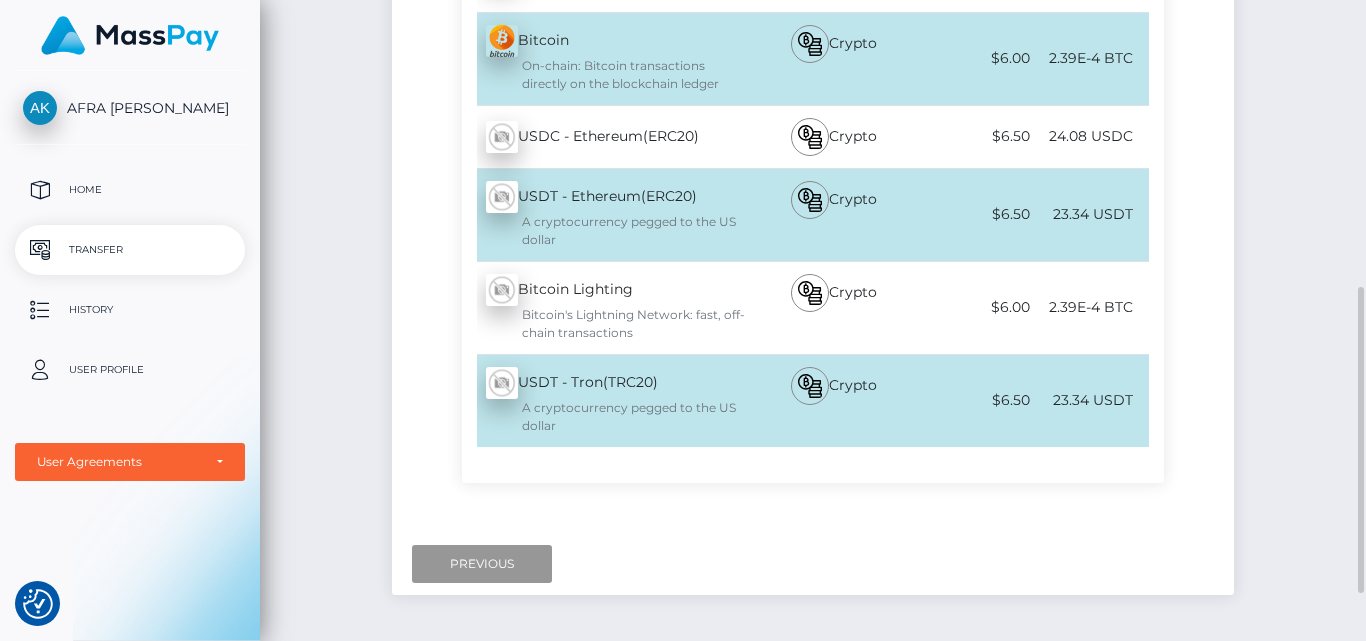 click on "Previous" at bounding box center [482, 564] 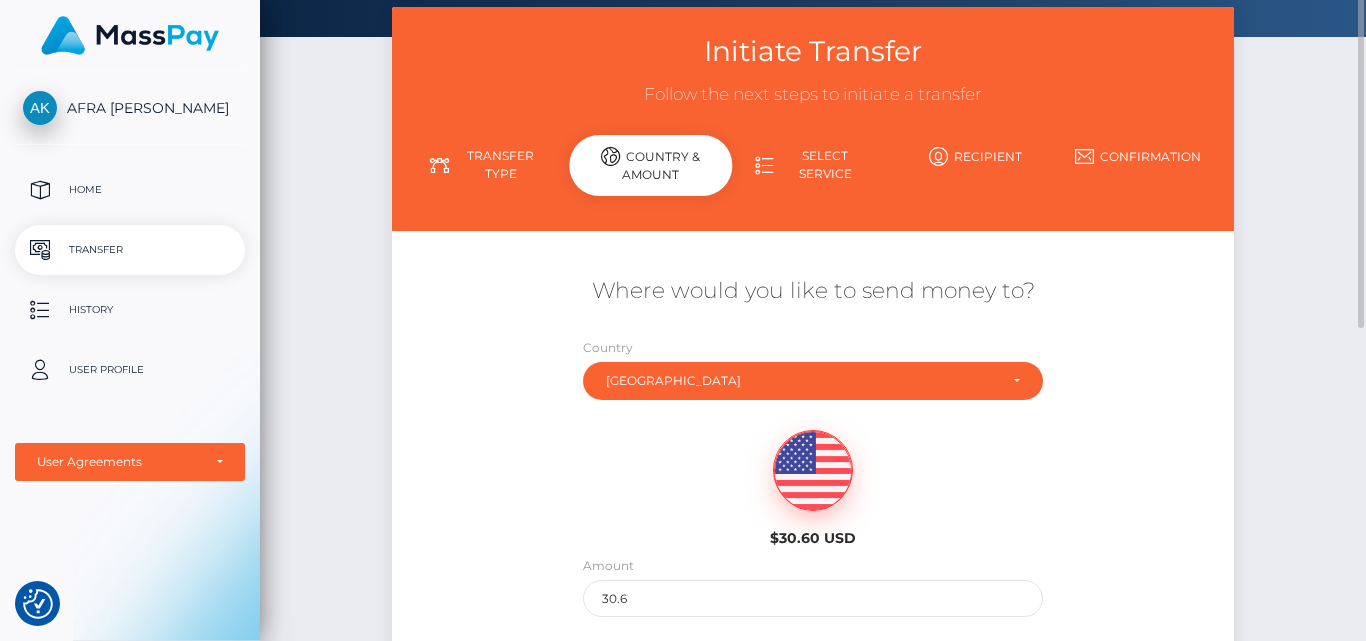 scroll, scrollTop: 0, scrollLeft: 0, axis: both 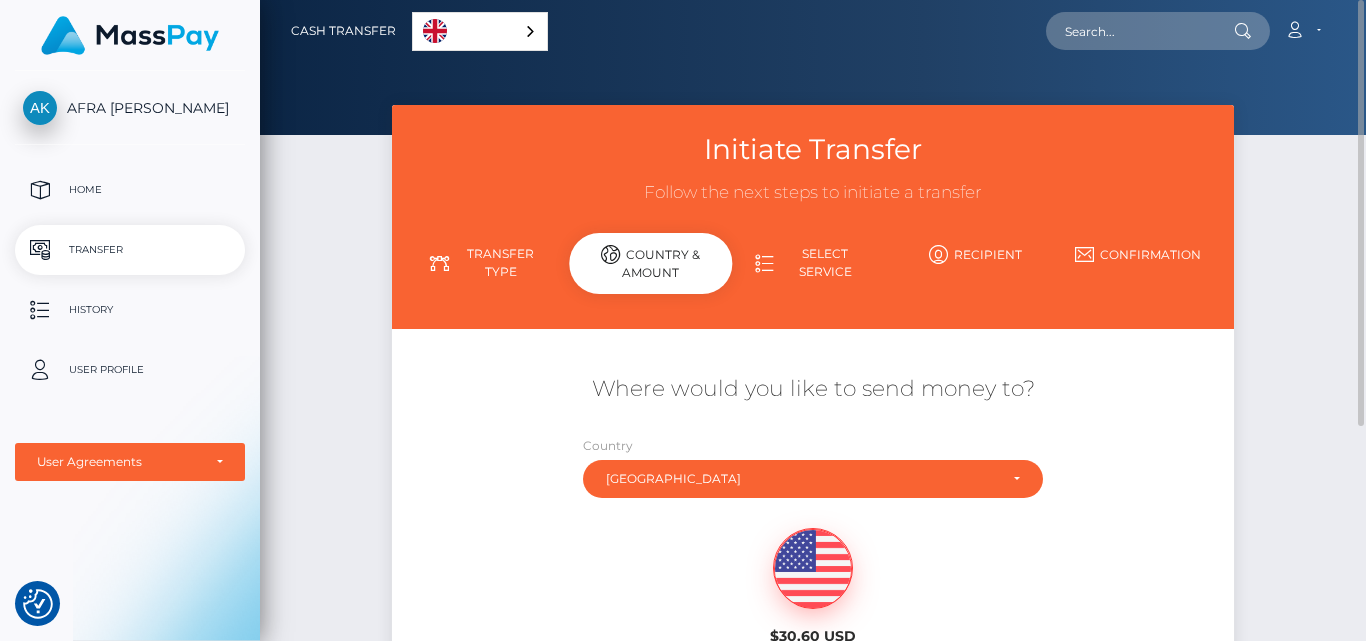 click at bounding box center (813, 569) 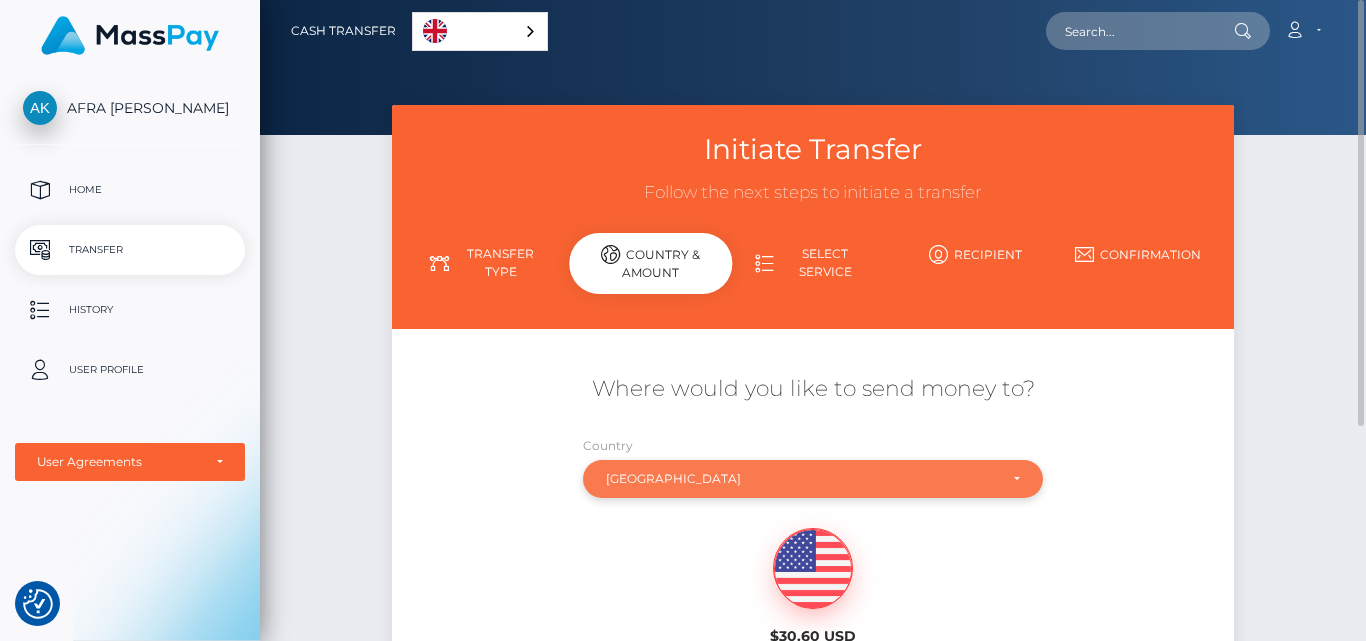 click on "Latvia" at bounding box center [813, 479] 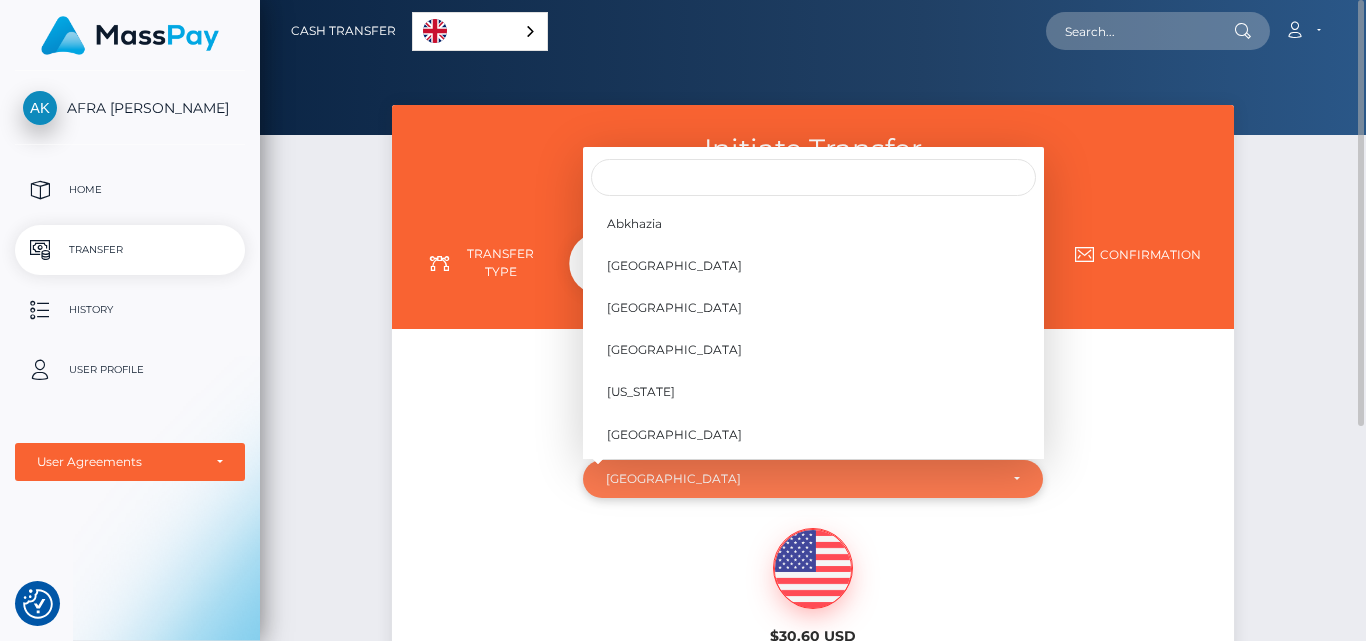 scroll, scrollTop: 4181, scrollLeft: 0, axis: vertical 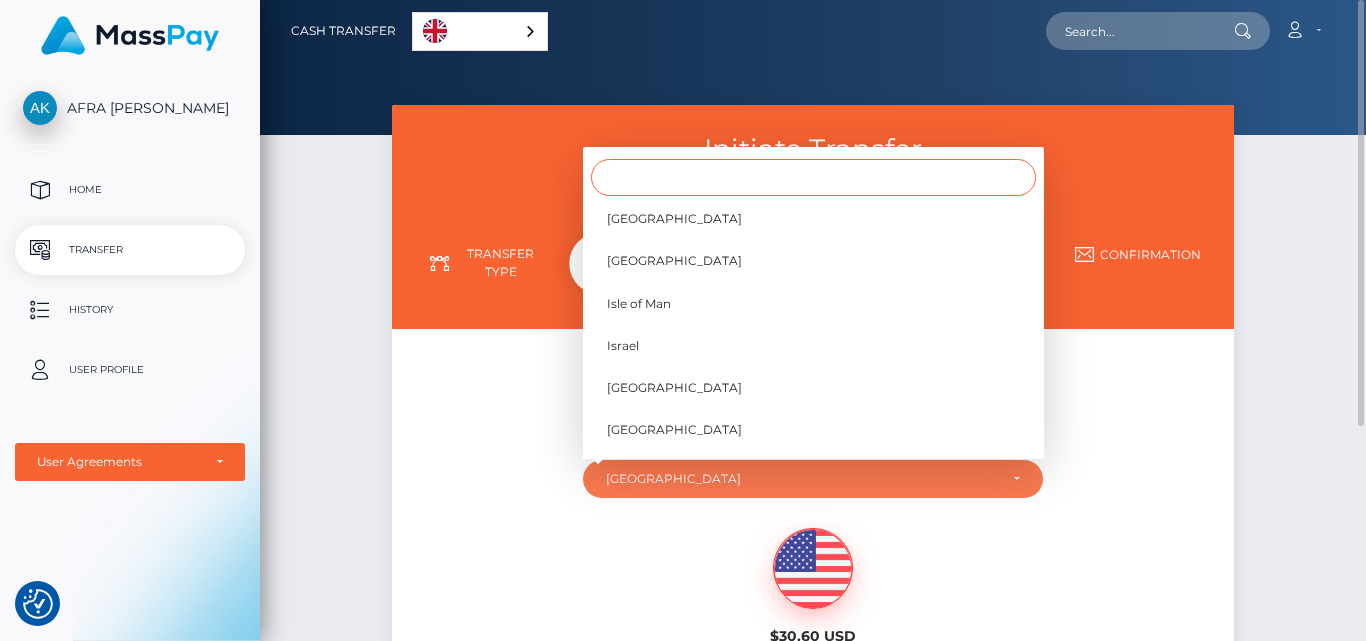 click at bounding box center [813, 177] 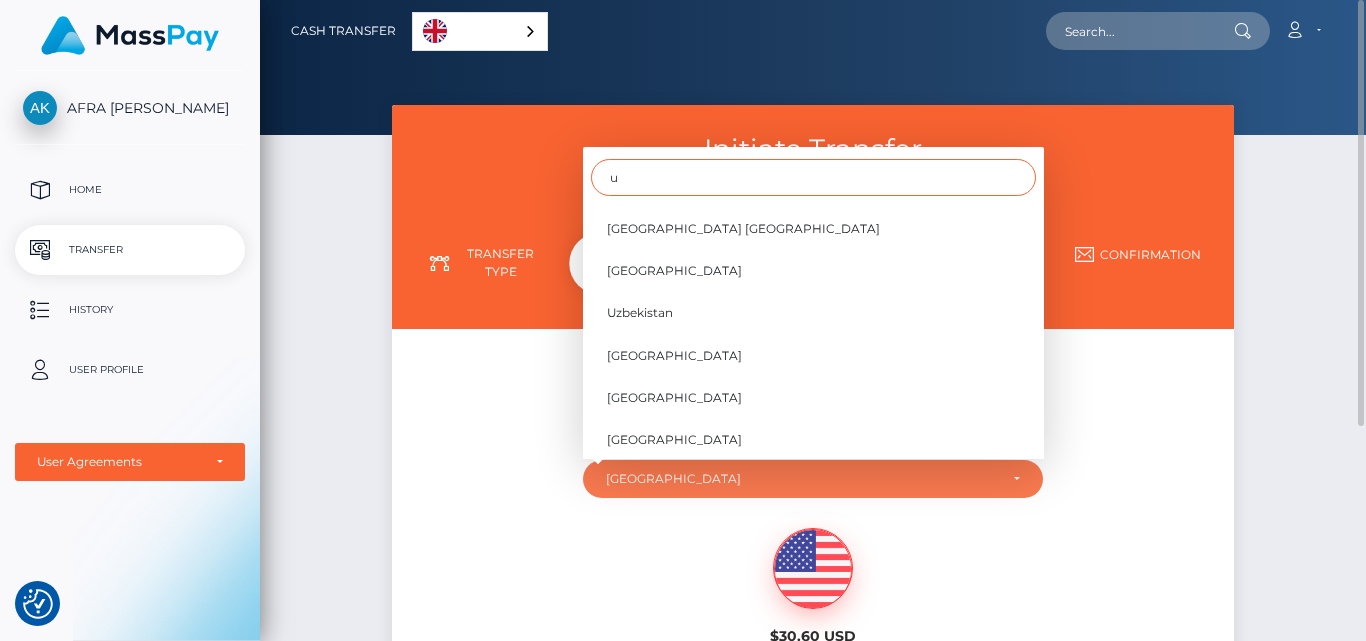 scroll, scrollTop: 0, scrollLeft: 0, axis: both 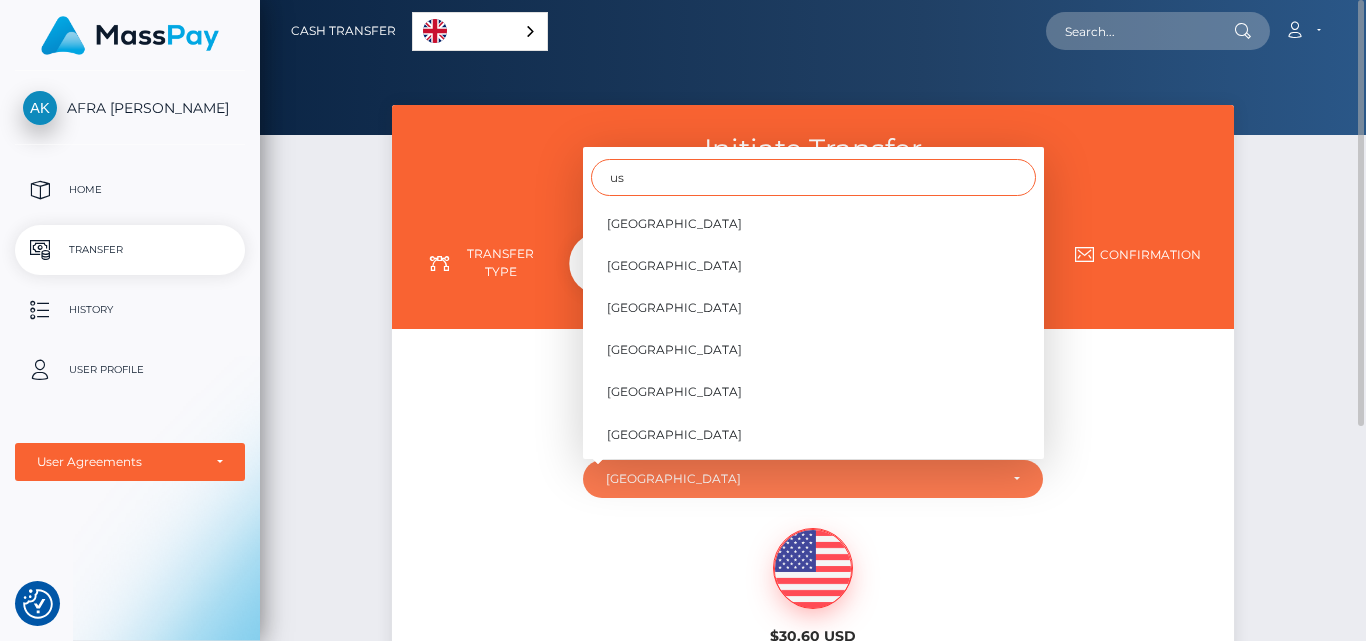 type on "u" 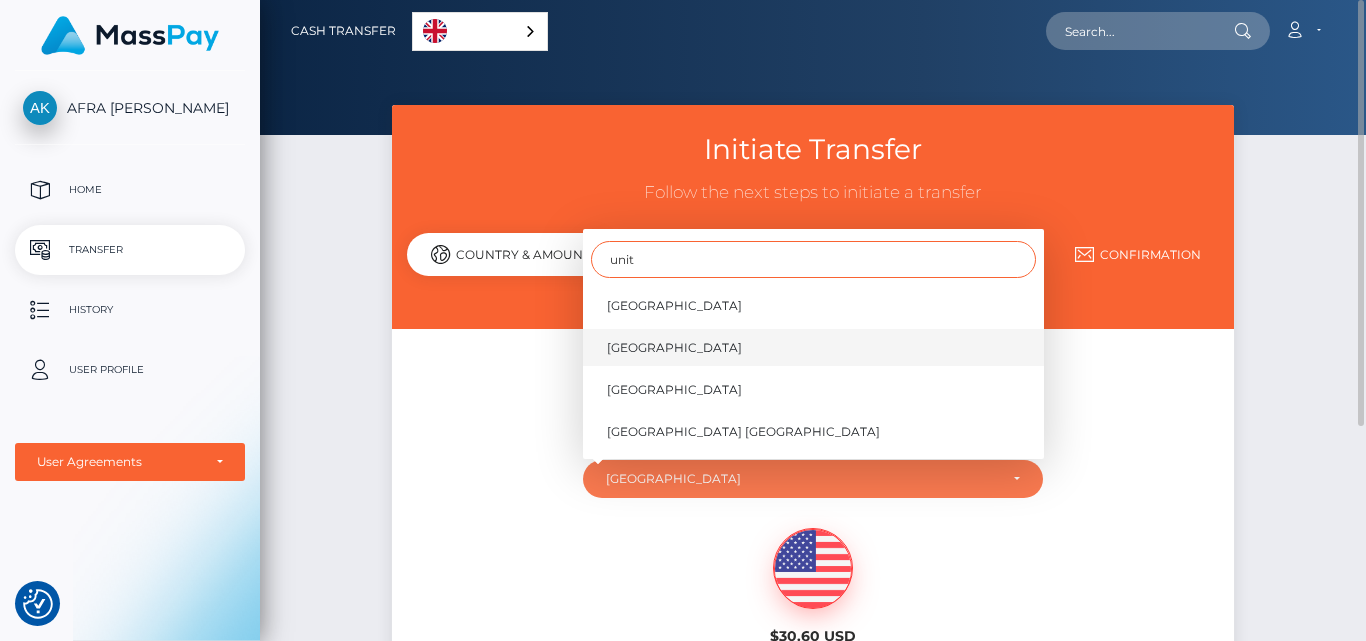 type on "unit" 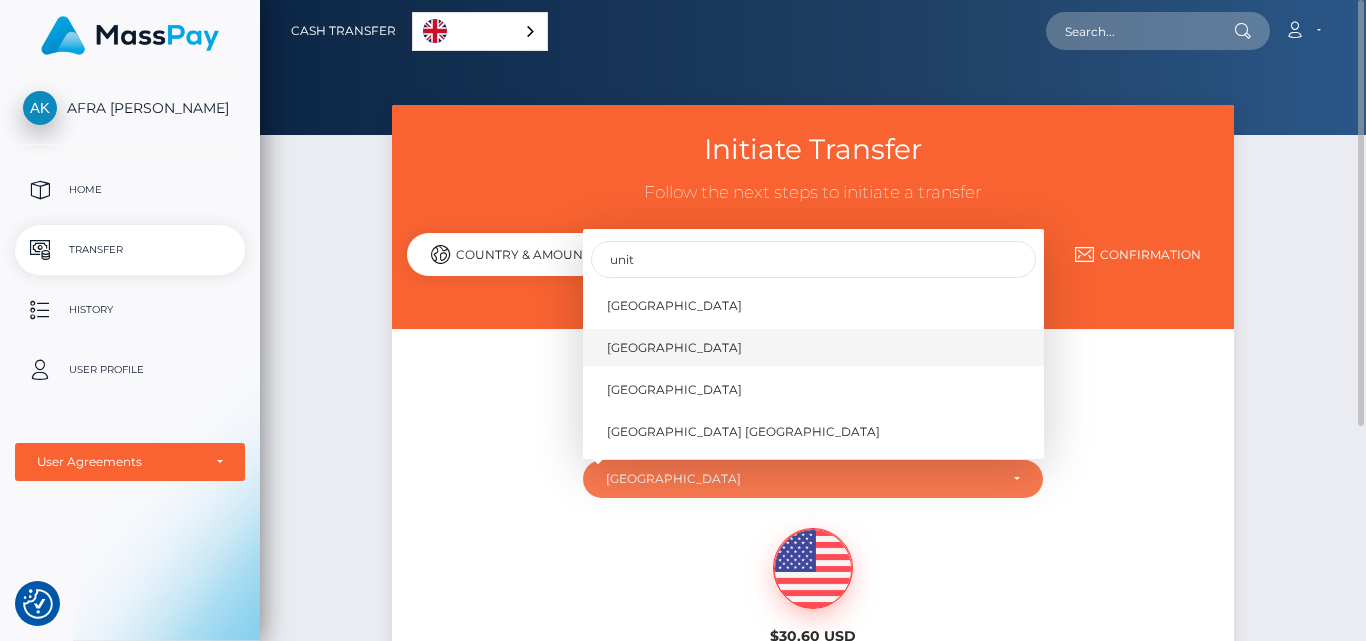click on "United Kingdom" at bounding box center [813, 347] 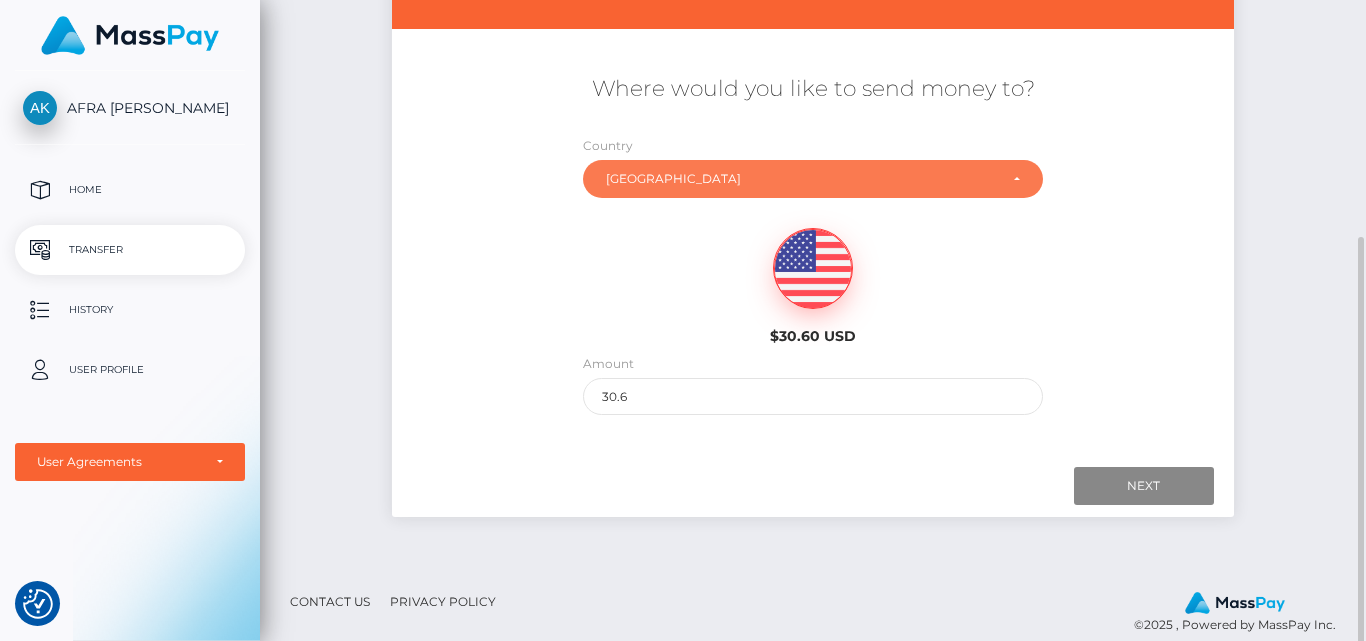 scroll, scrollTop: 322, scrollLeft: 0, axis: vertical 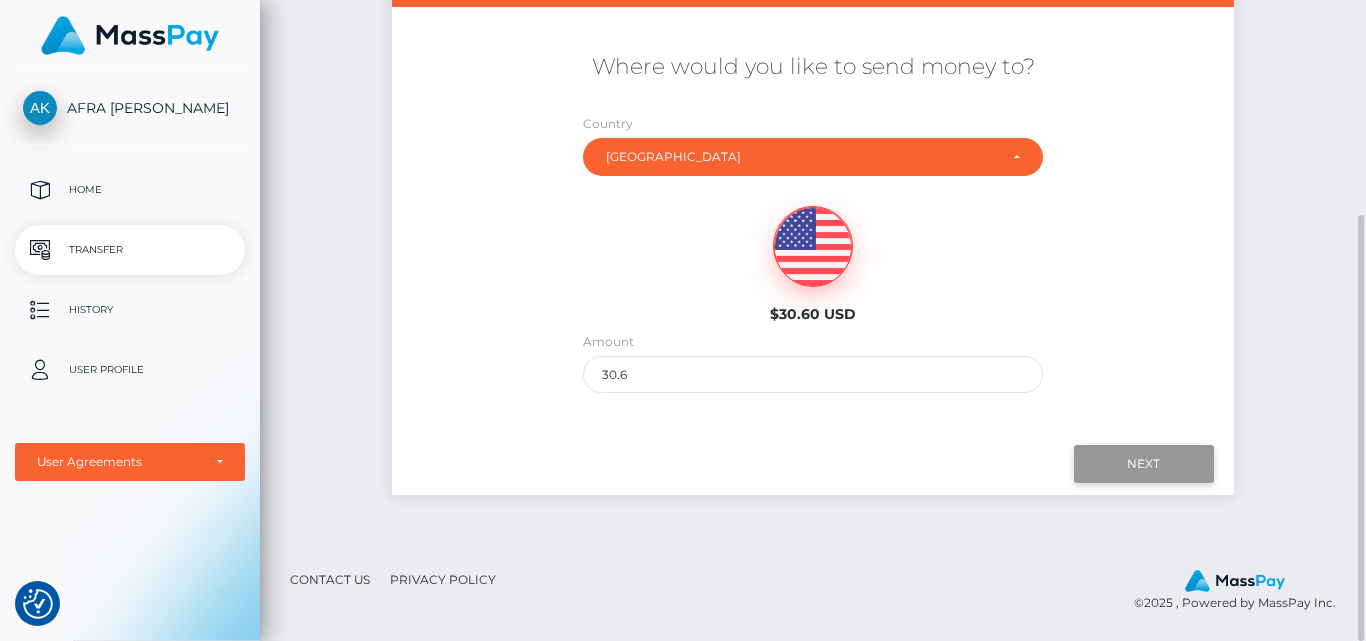 click on "Next" at bounding box center (1144, 464) 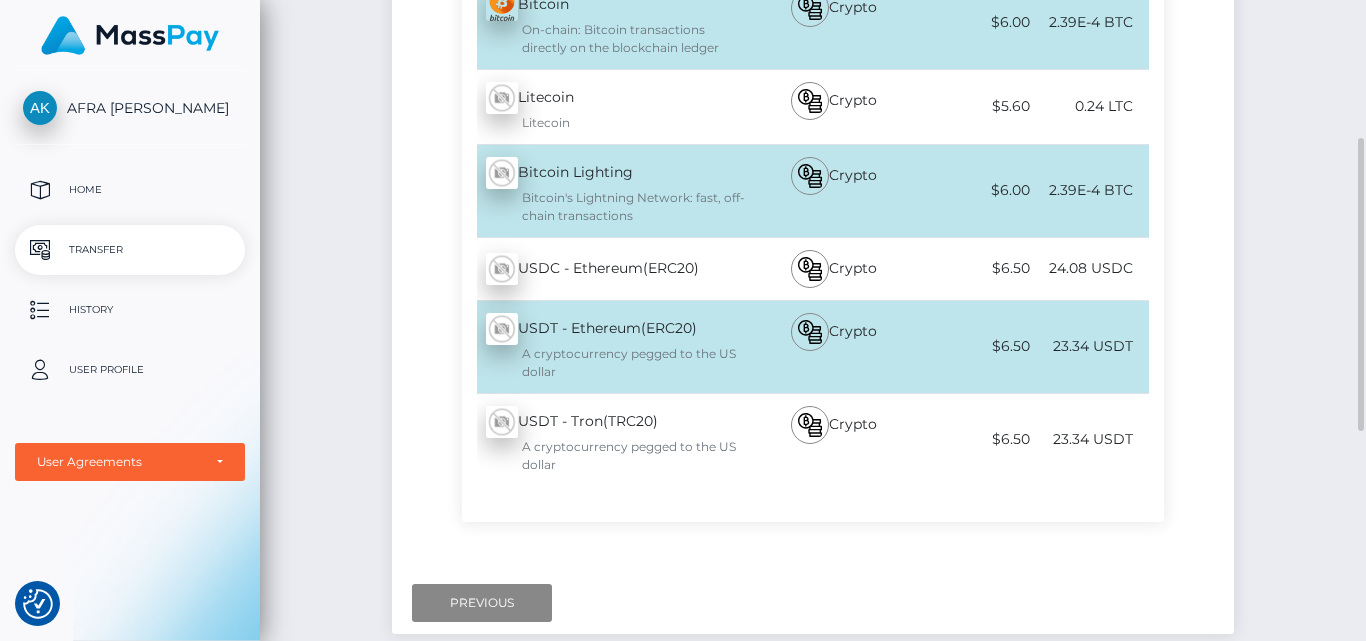 scroll, scrollTop: 322, scrollLeft: 0, axis: vertical 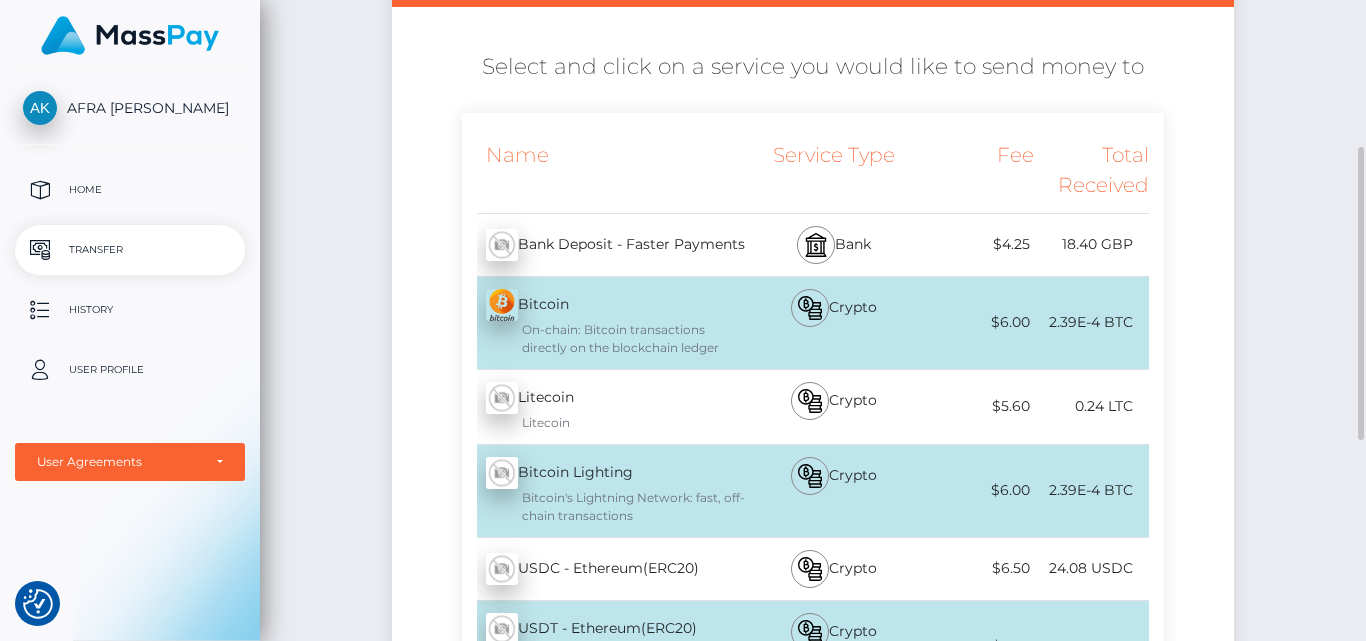 click on "Bank Deposit - Faster Payments  - GBP" at bounding box center (605, 245) 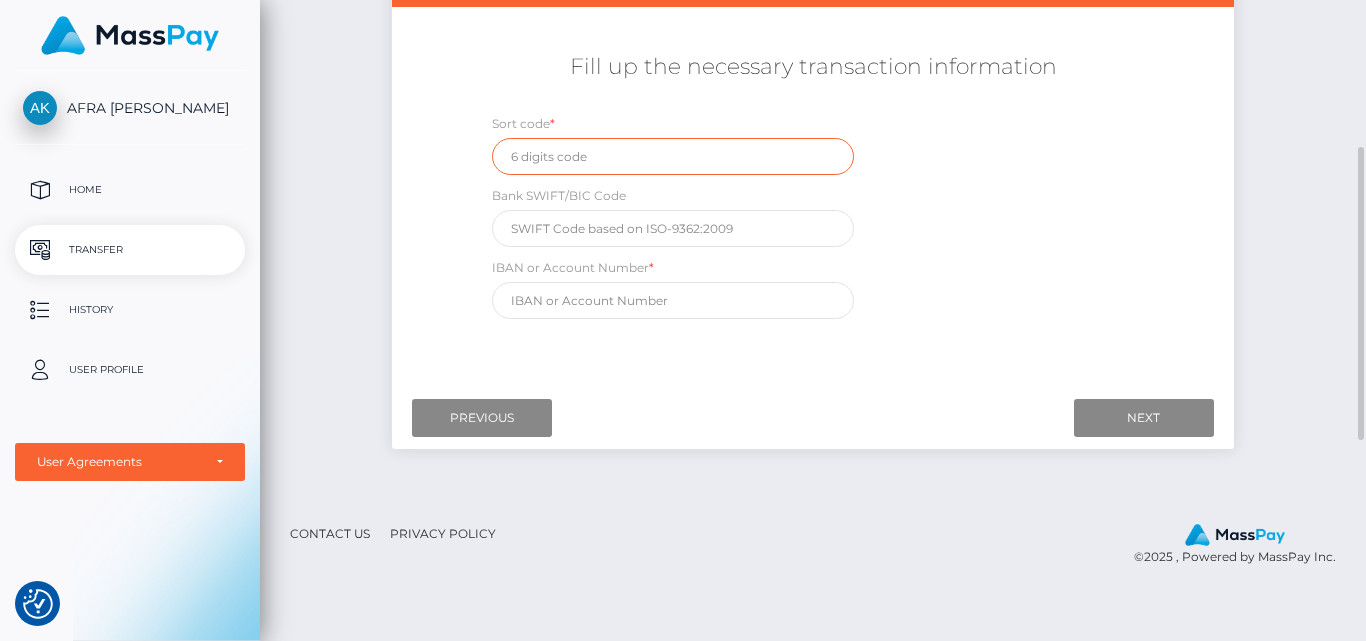 click at bounding box center [673, 156] 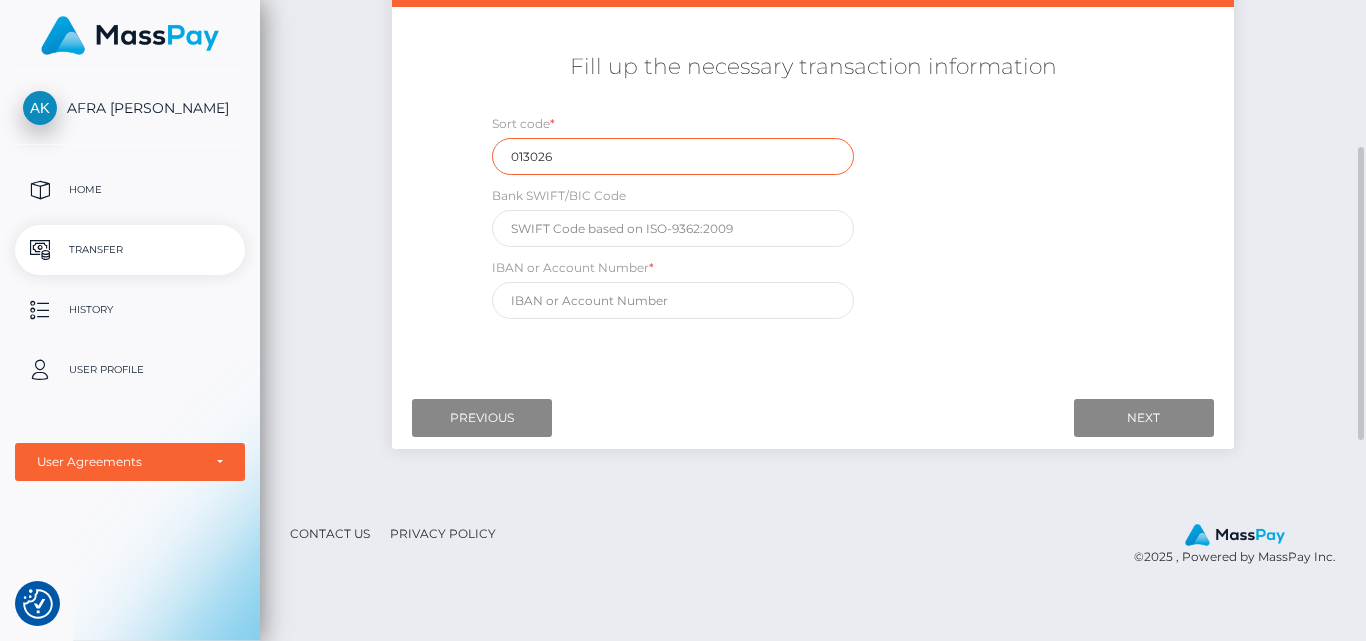 type on "013026" 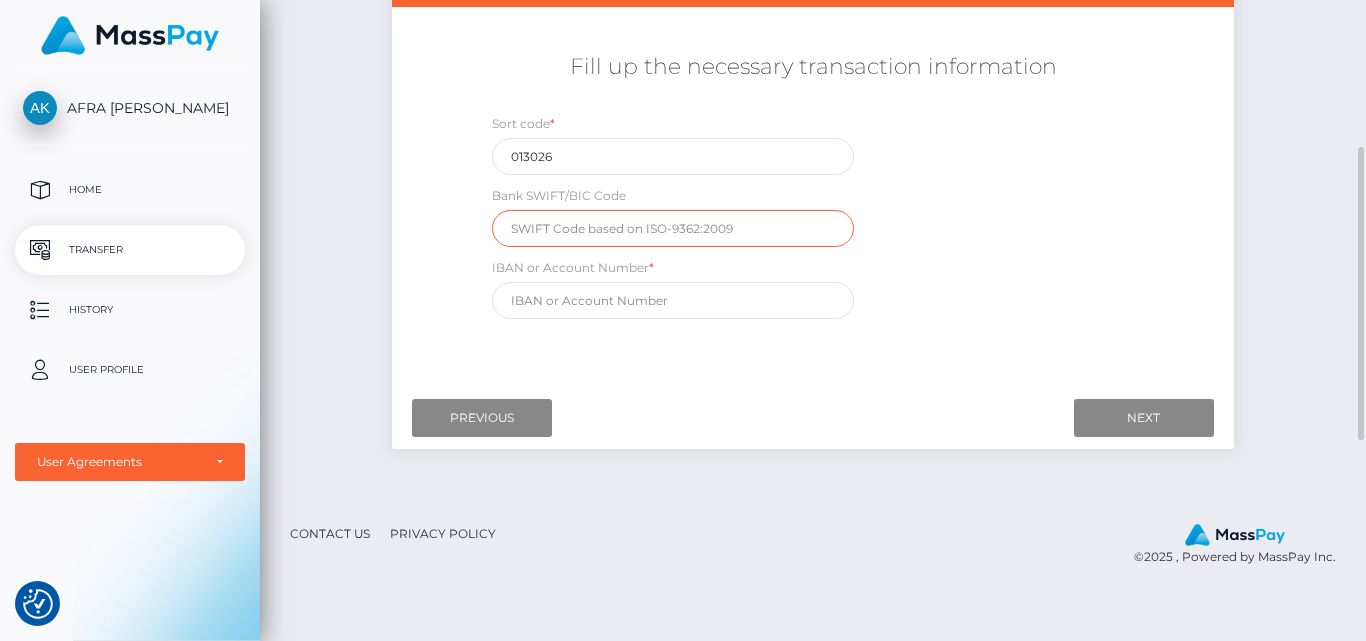 click at bounding box center [673, 228] 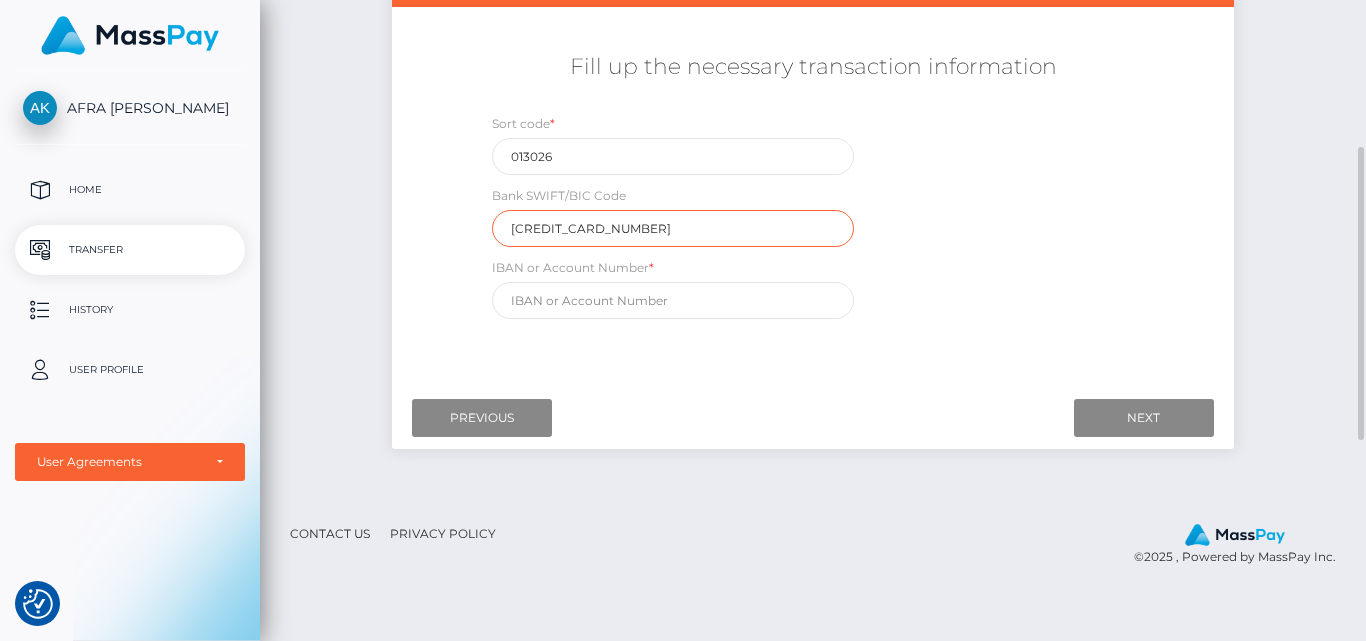 type on "4165985221267078" 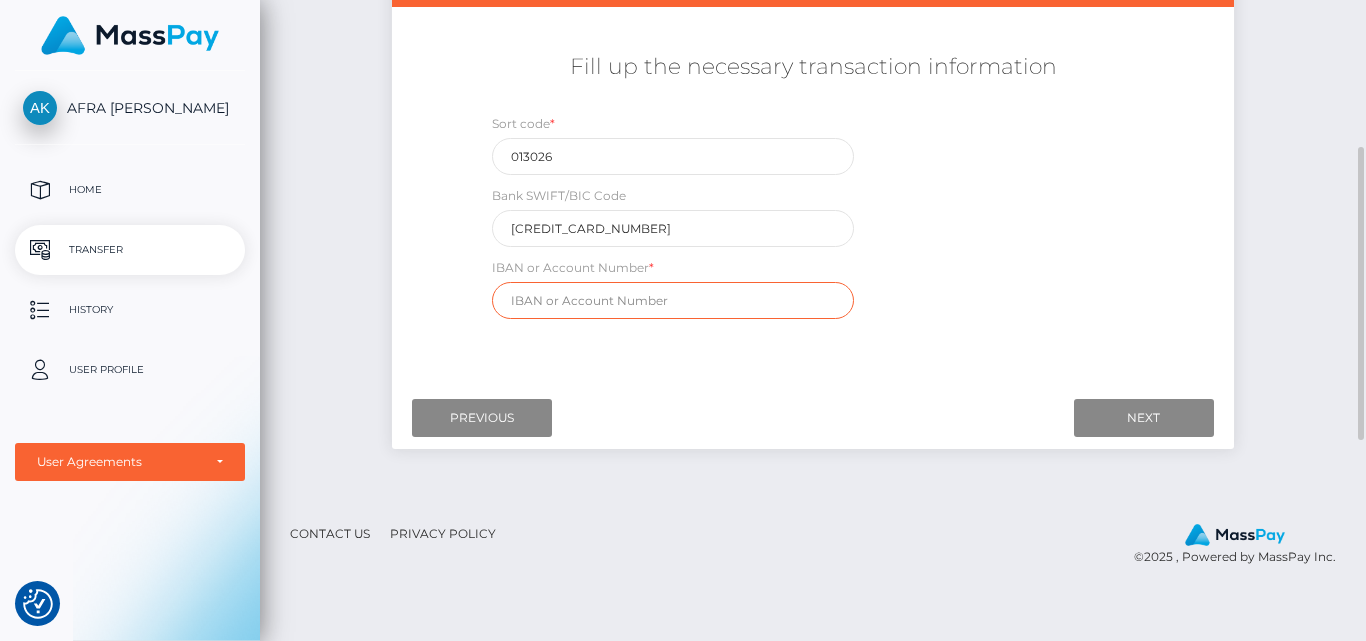 click at bounding box center (673, 300) 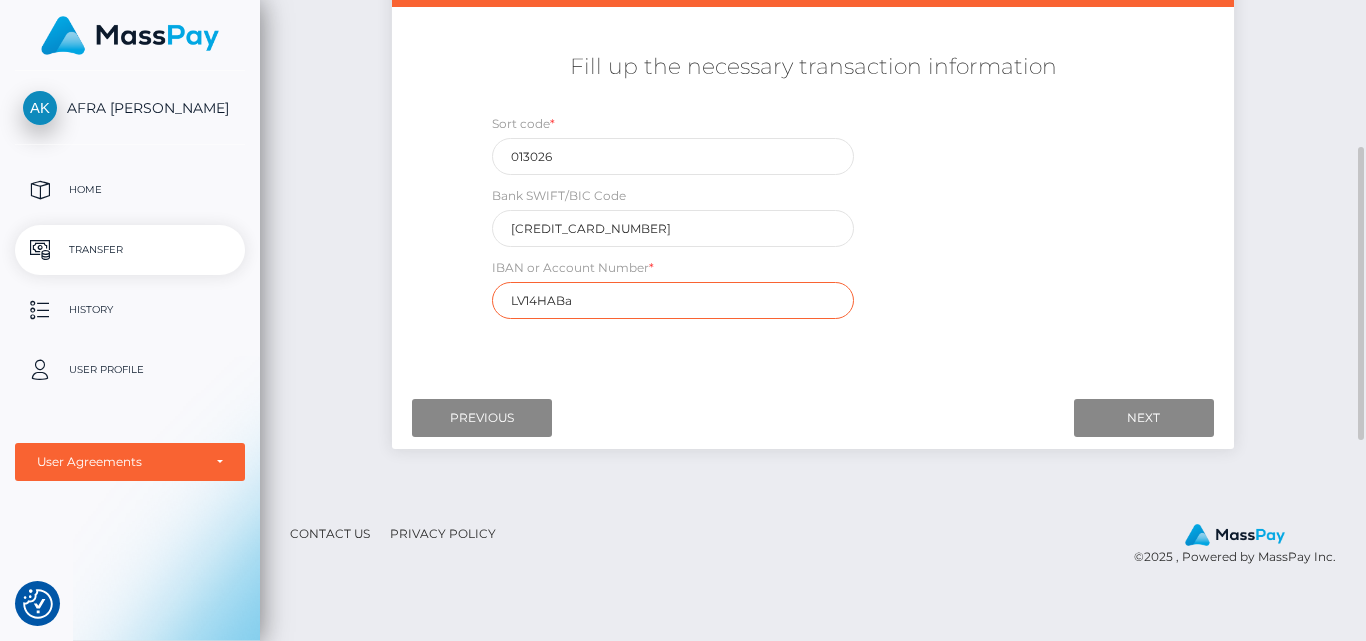 type on "LV14HABa" 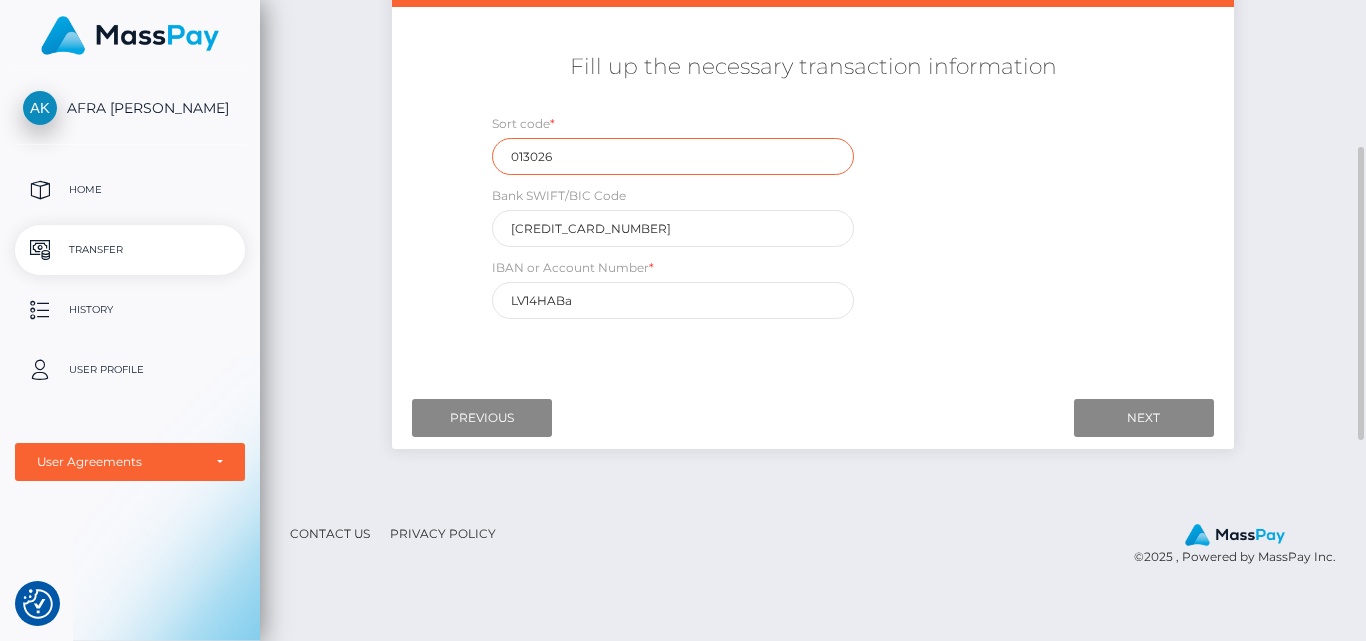 drag, startPoint x: 606, startPoint y: 166, endPoint x: 287, endPoint y: 191, distance: 319.97812 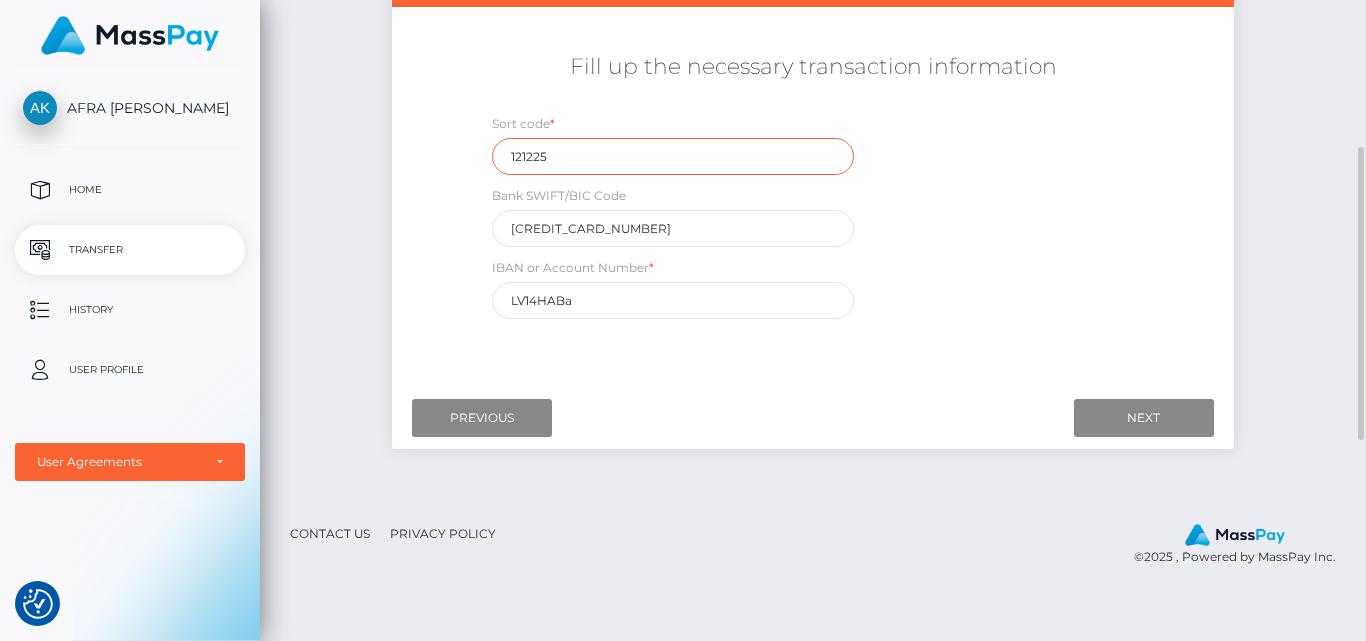 type on "121225" 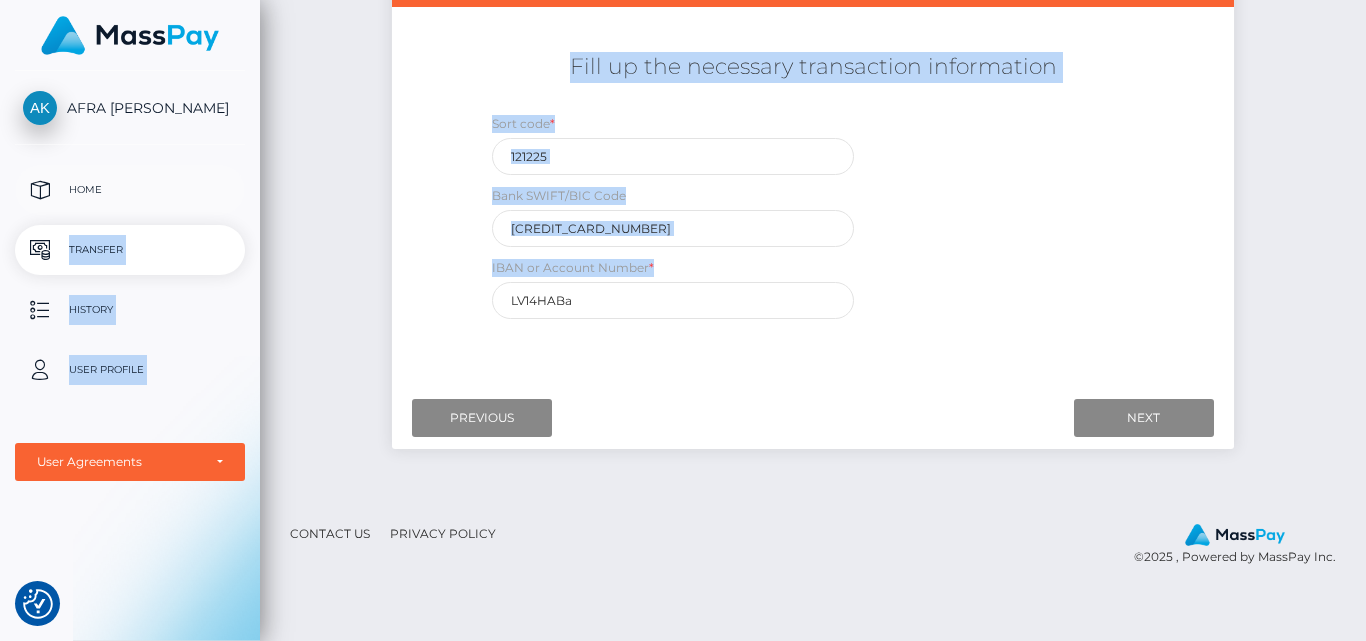 drag, startPoint x: 728, startPoint y: 248, endPoint x: 250, endPoint y: 195, distance: 480.92932 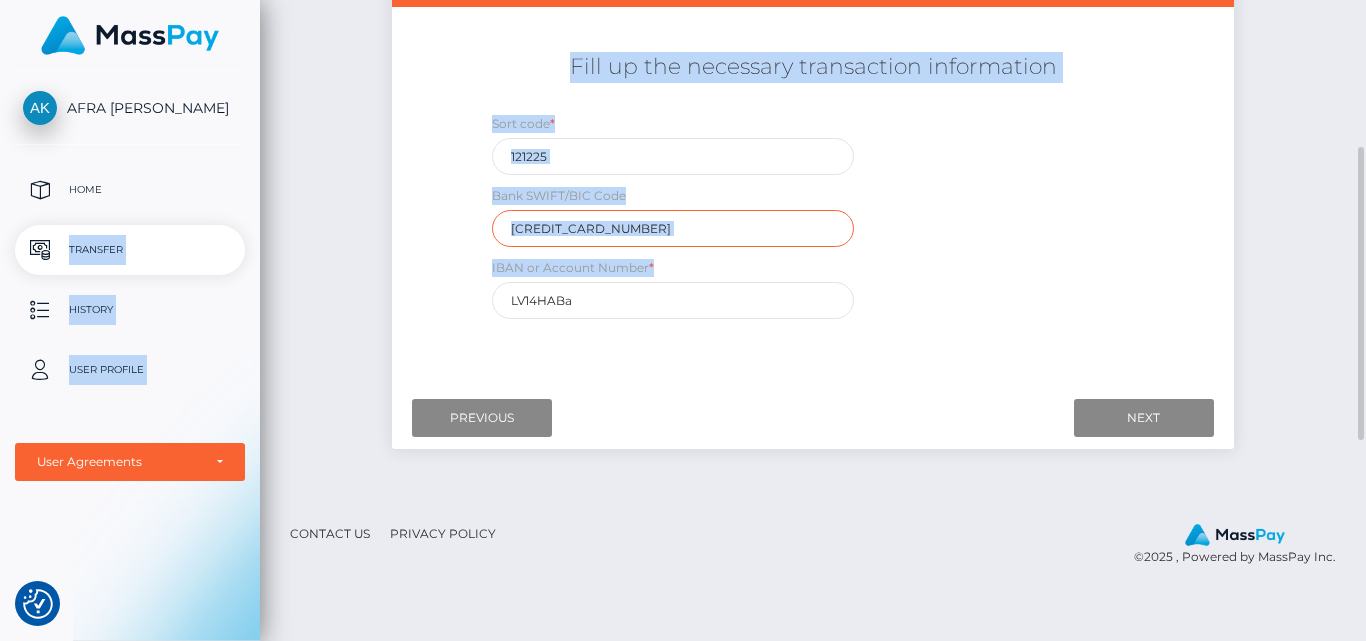 click on "4165985221267078" at bounding box center (673, 228) 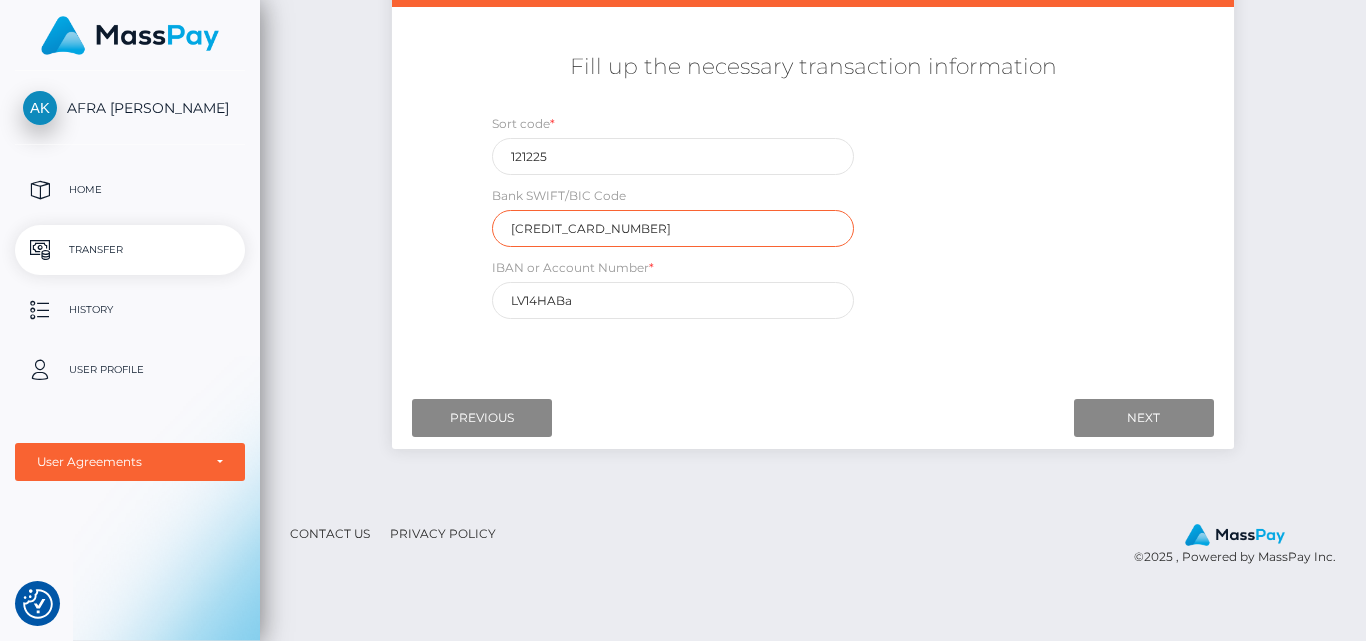 drag, startPoint x: 499, startPoint y: 231, endPoint x: 254, endPoint y: 245, distance: 245.39967 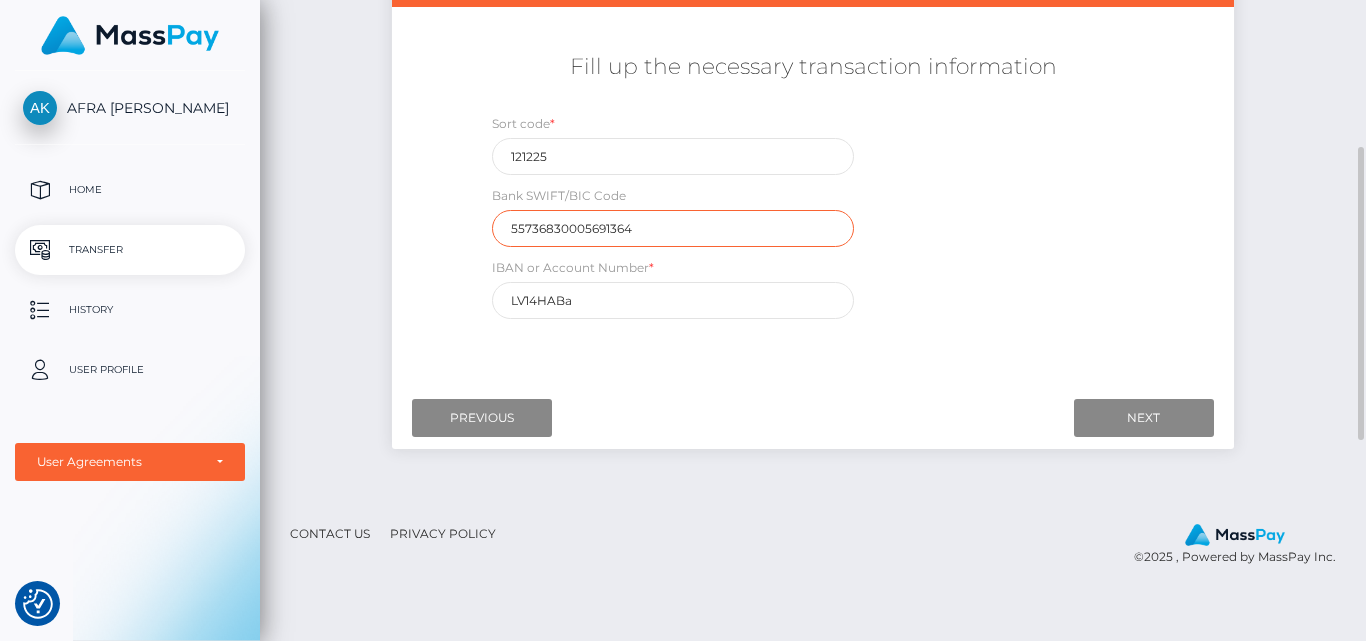 type on "55736830005691364" 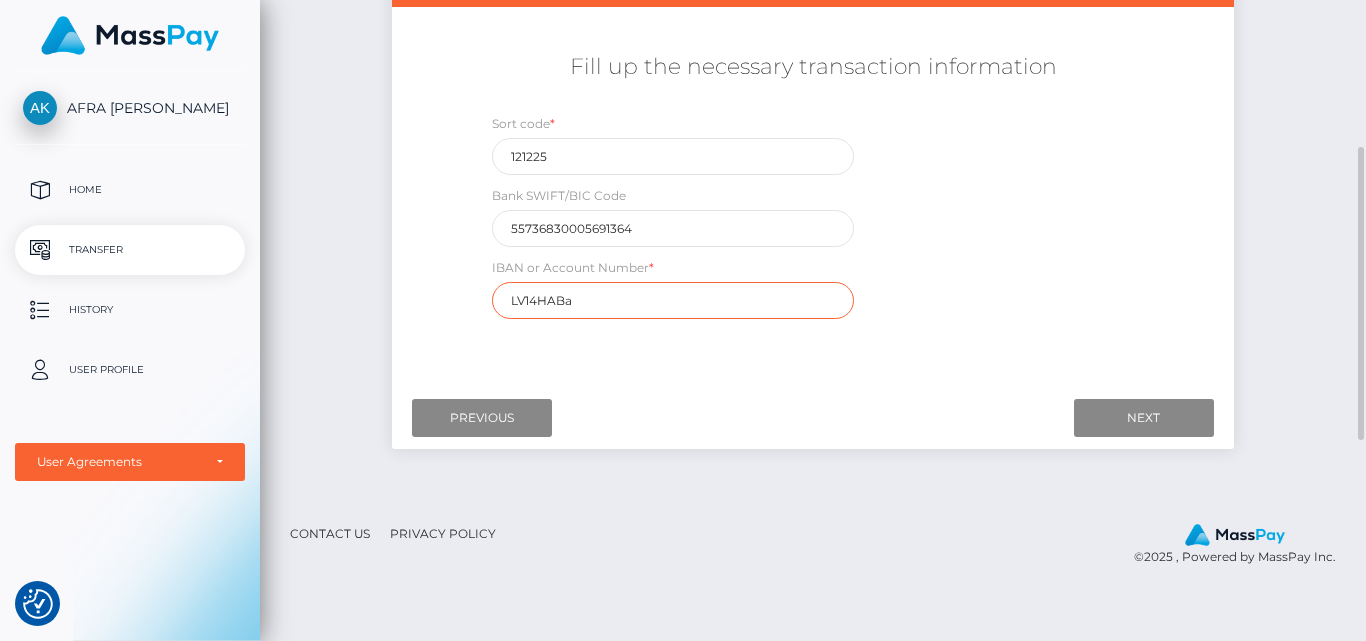 click on "LV14HABa" at bounding box center (673, 300) 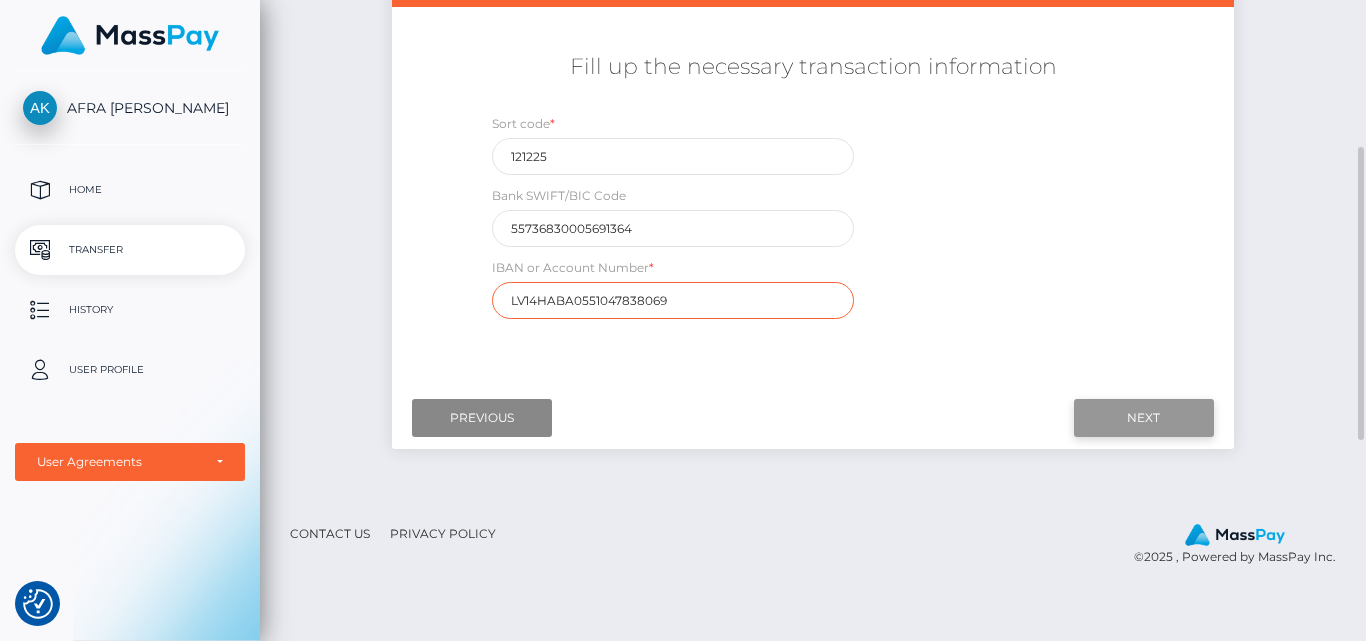 type on "LV14HABA0551047838069" 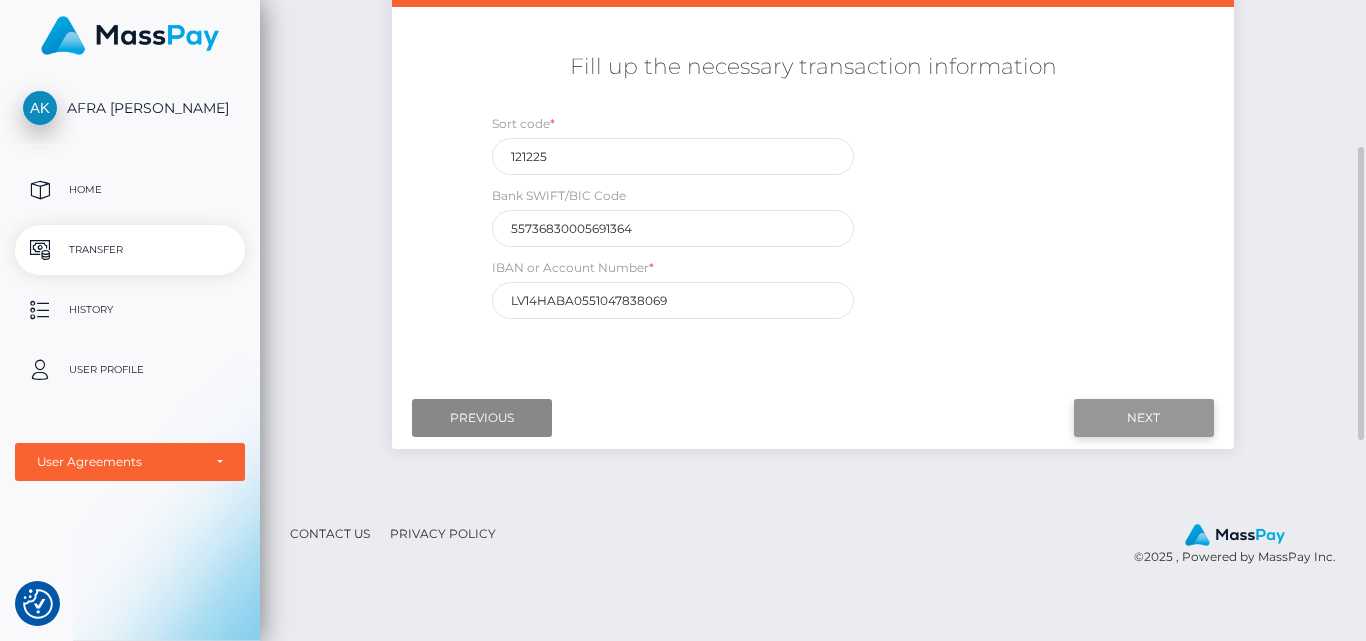 click on "Next" at bounding box center (1144, 418) 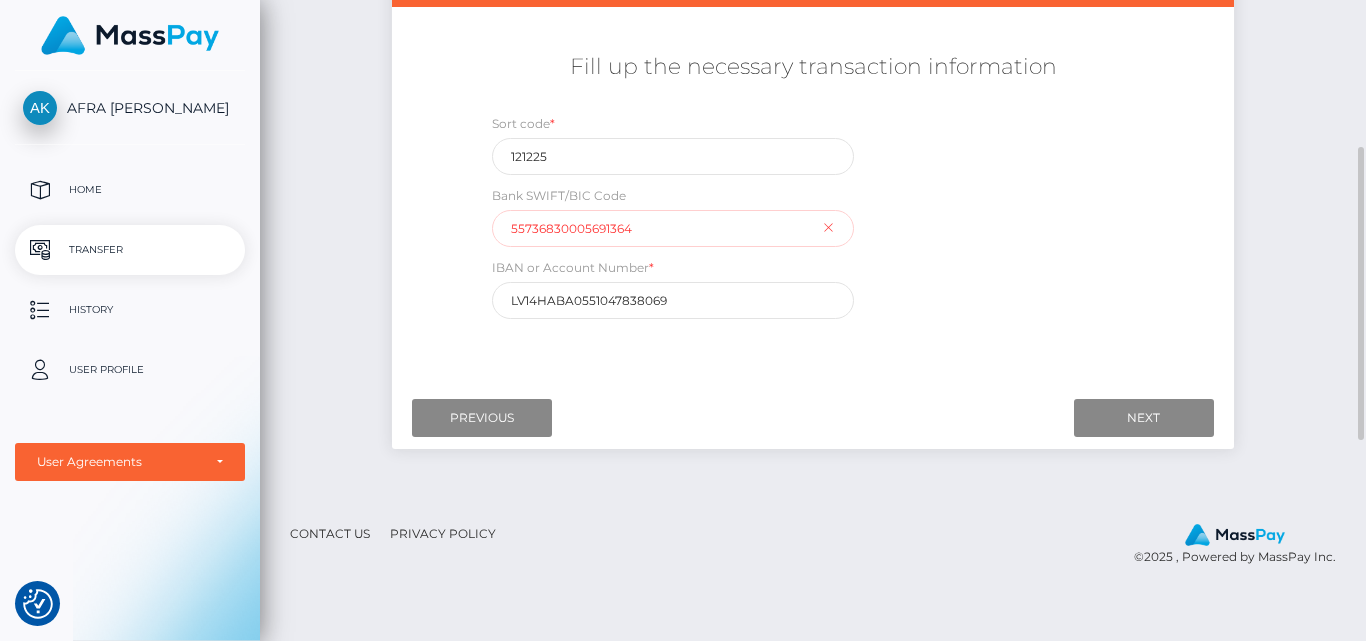 click on "55736830005691364" at bounding box center [673, 228] 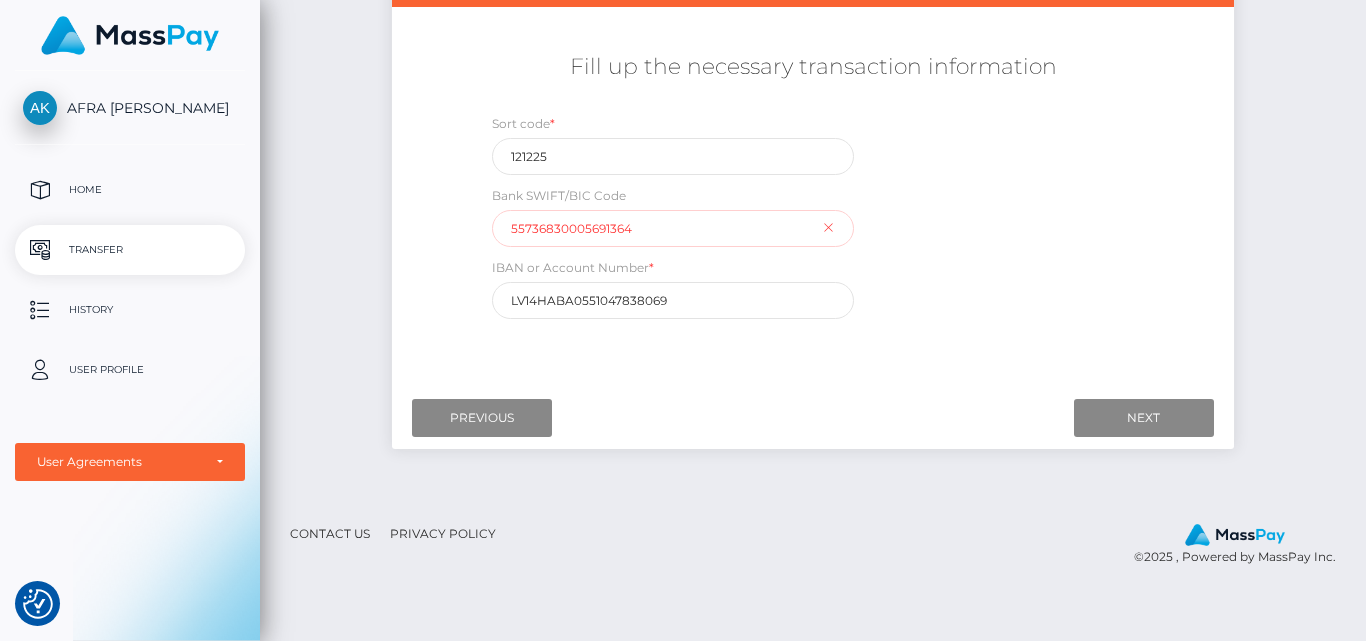drag, startPoint x: 662, startPoint y: 228, endPoint x: 254, endPoint y: 162, distance: 413.30377 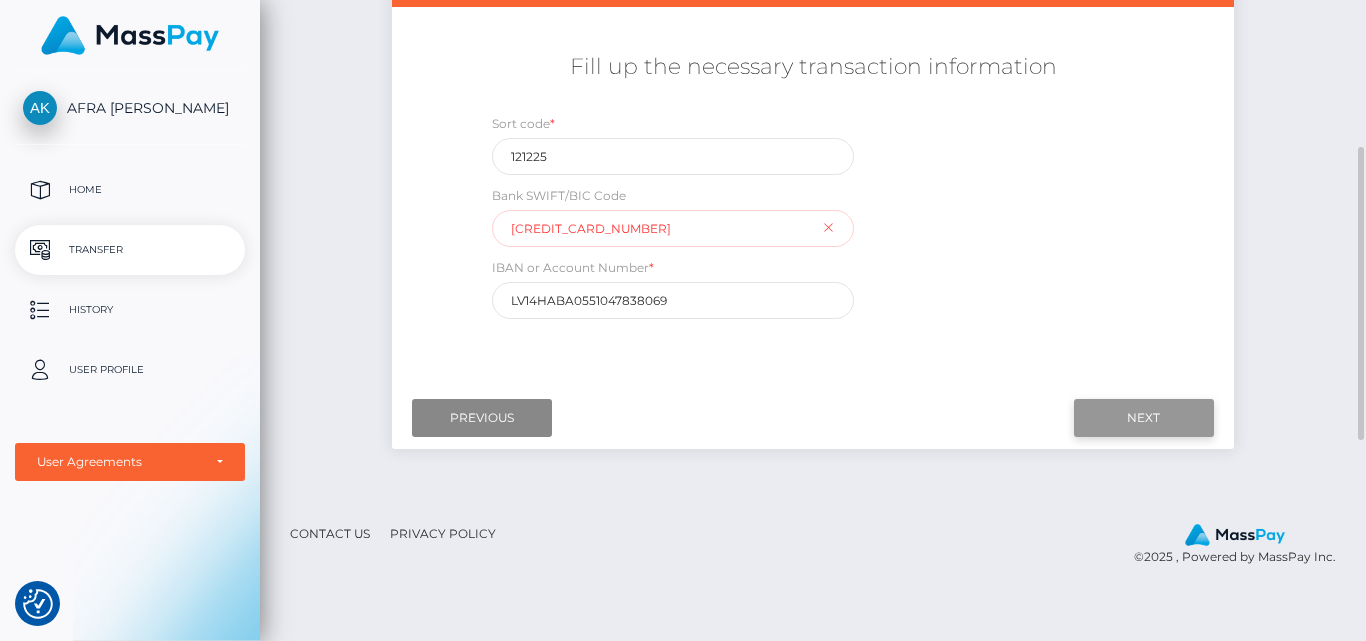 type on "5573683005691364" 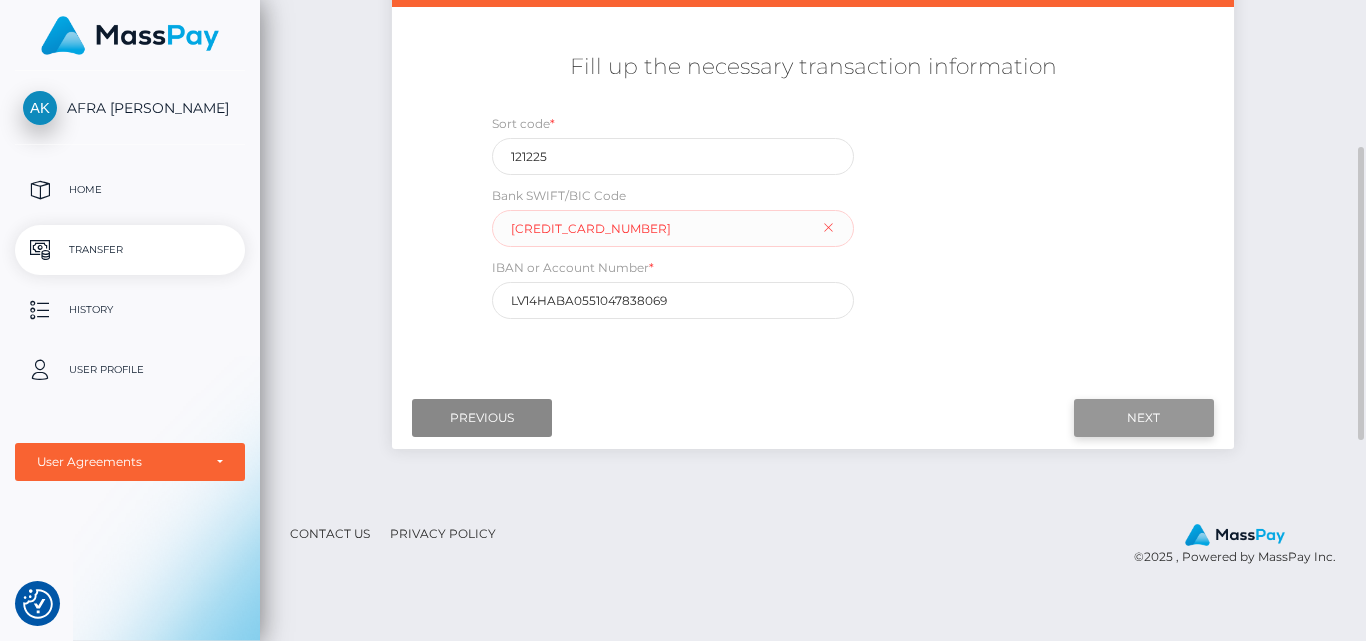 click on "Next" at bounding box center (1144, 418) 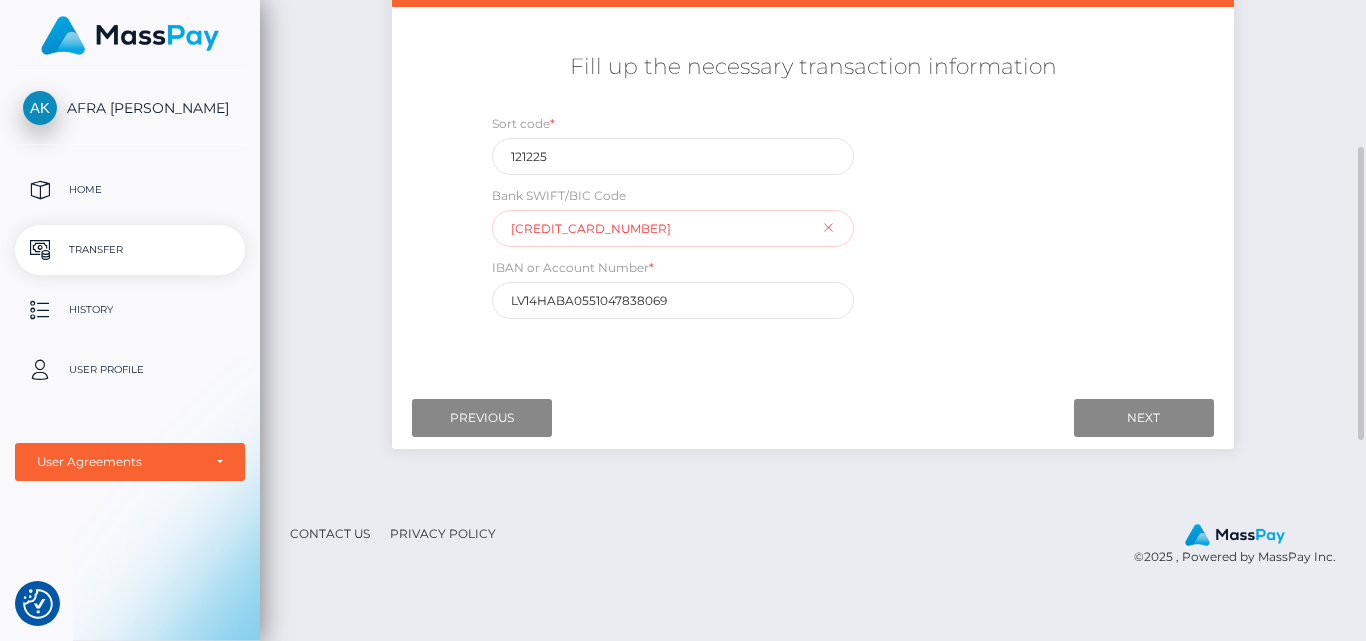 click on "5573683005691364" at bounding box center [673, 228] 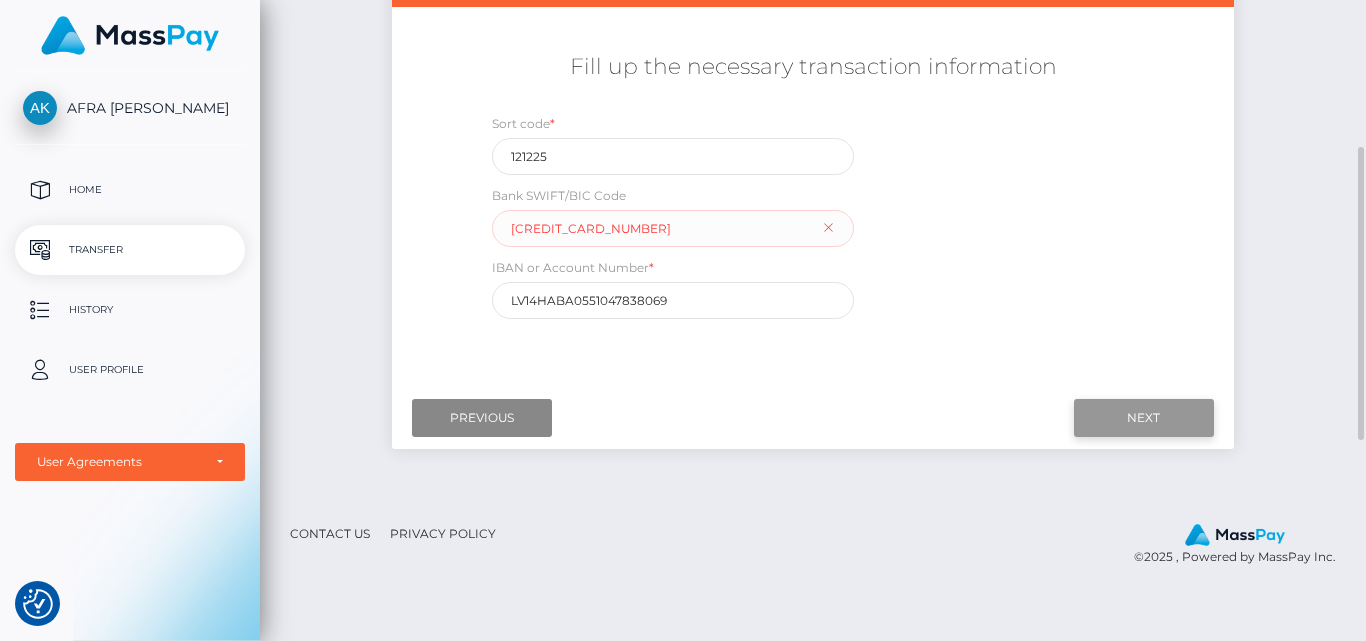 click on "Next" at bounding box center [1144, 418] 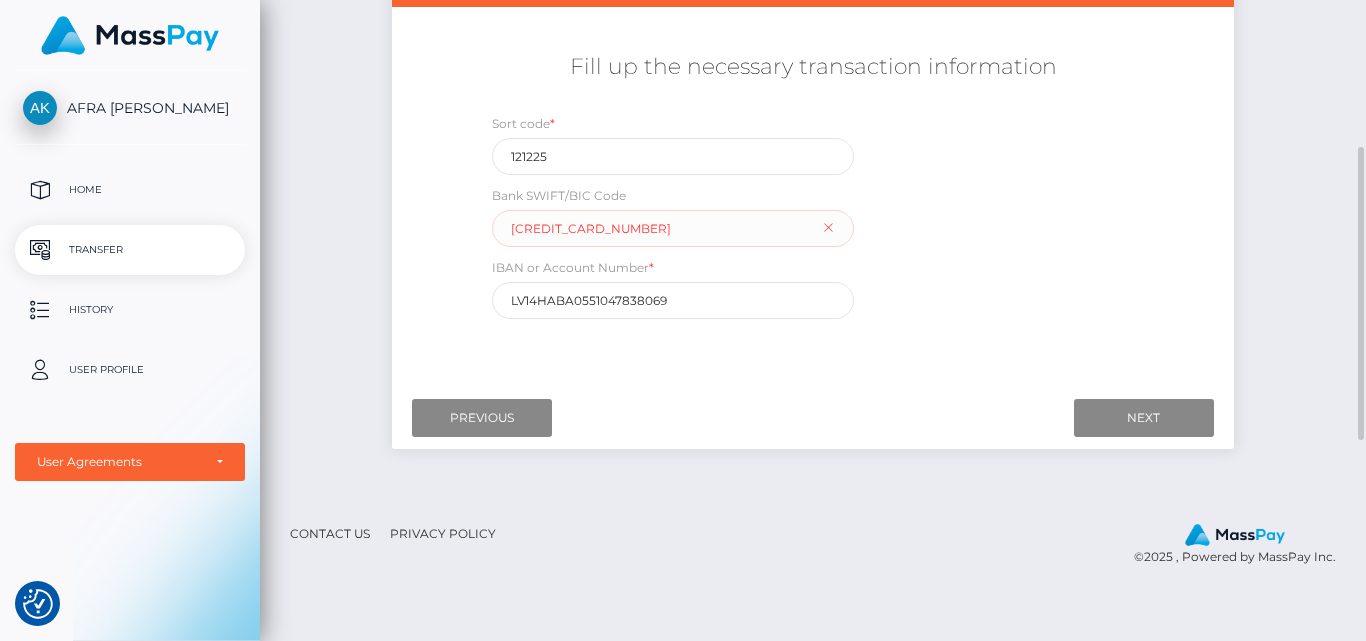 click on "Bank SWIFT/BIC Code
5573683005691364" at bounding box center (673, 216) 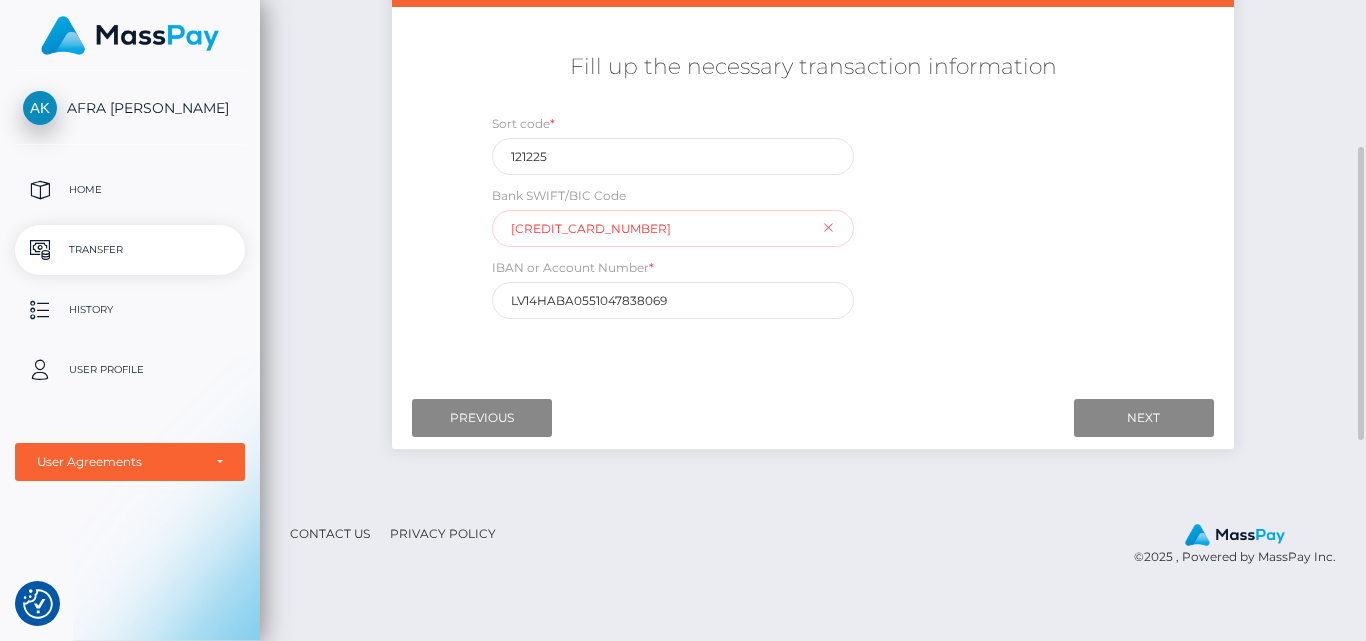 click on "Bank SWIFT/BIC Code
5573683005691364" at bounding box center (673, 216) 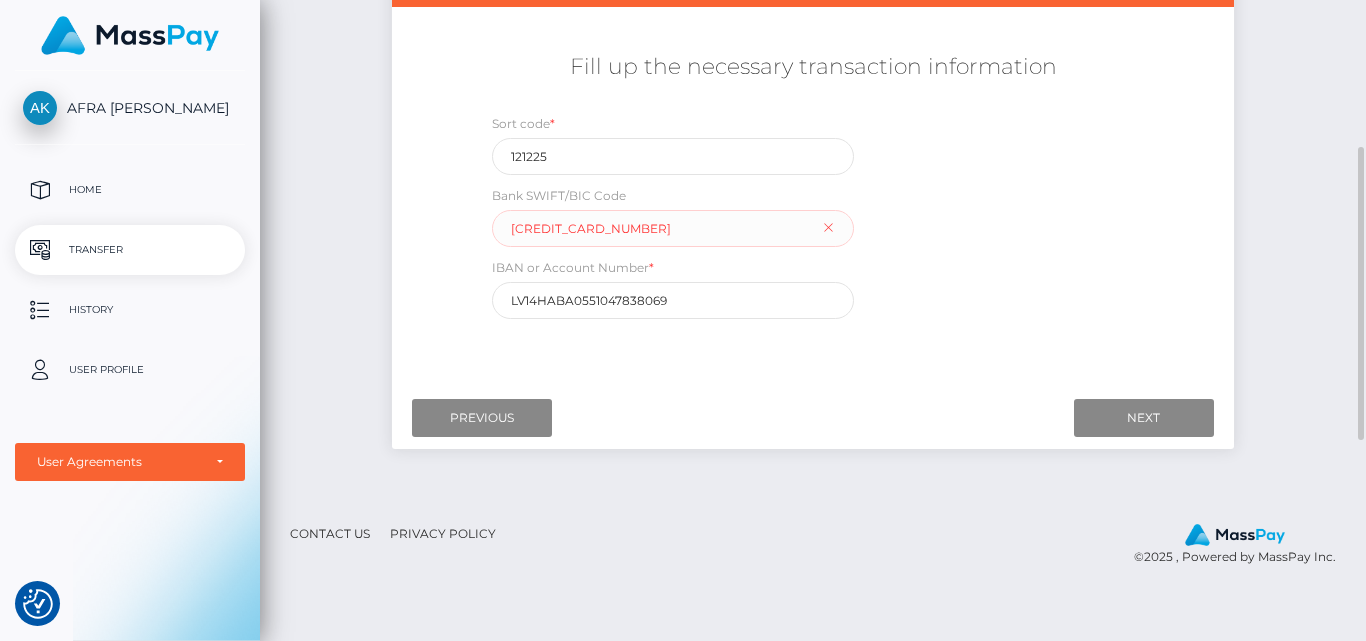 click on "Bank SWIFT/BIC Code
5573683005691364" at bounding box center (673, 216) 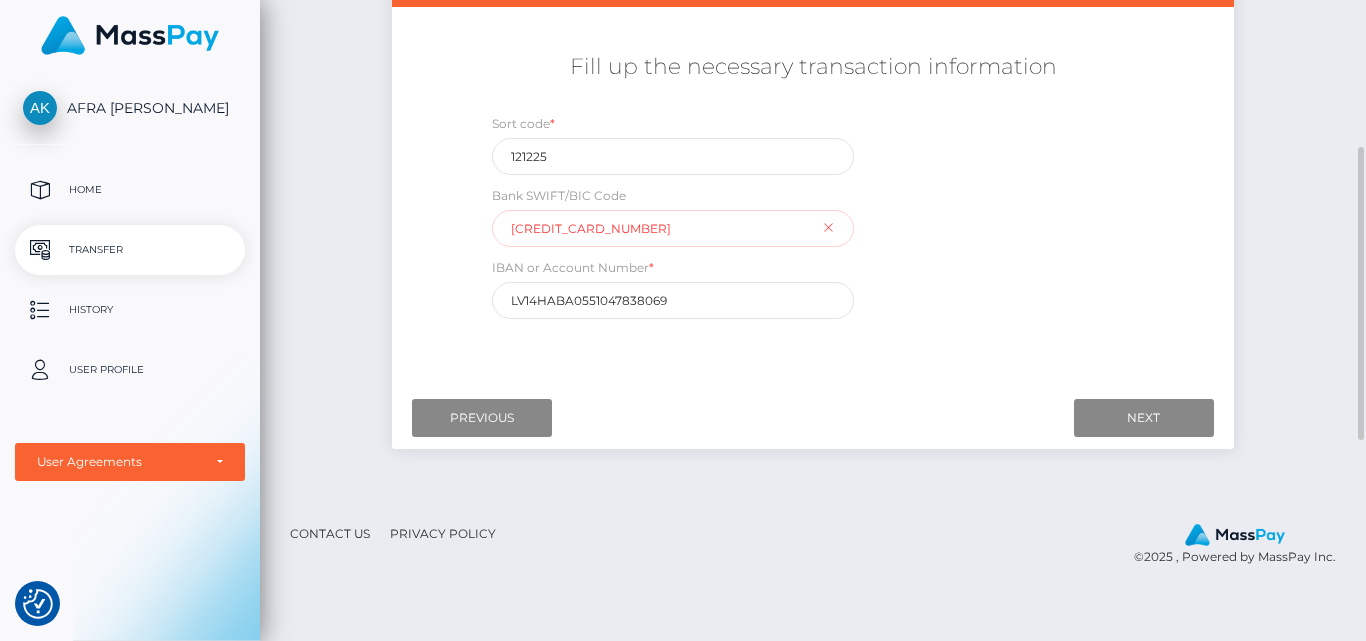click on "Bank SWIFT/BIC Code
5573683005691364" at bounding box center (673, 216) 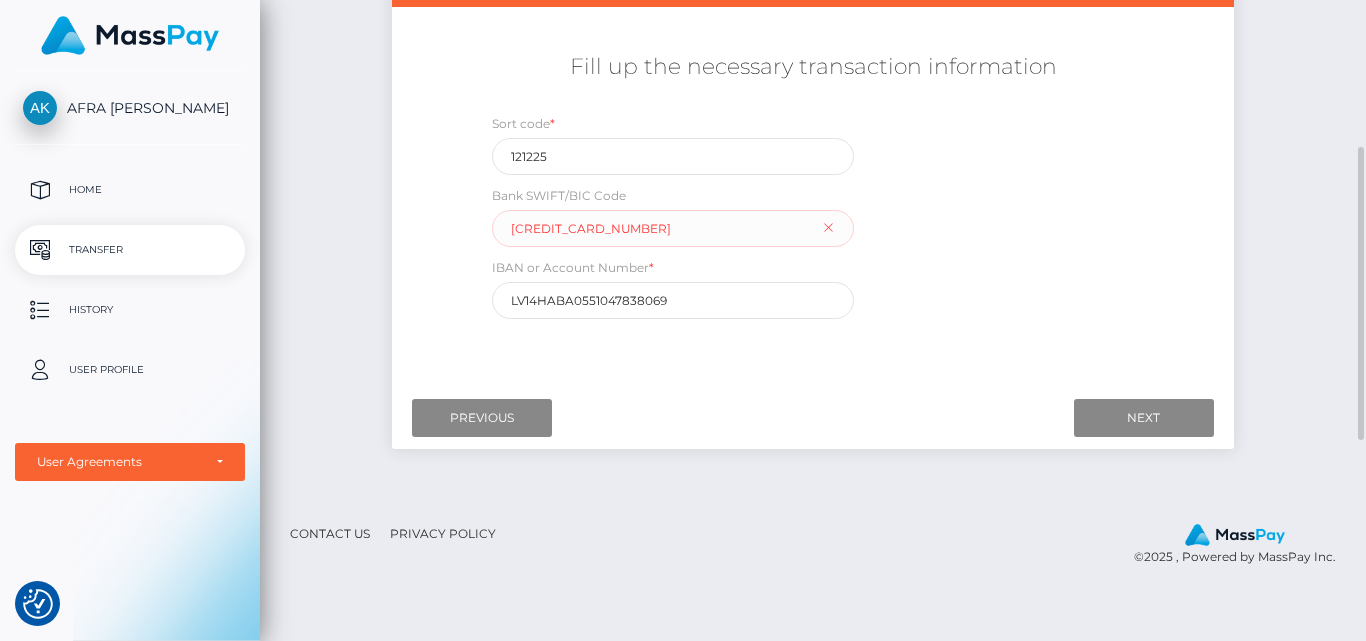click on "Bank SWIFT/BIC Code
5573683005691364" at bounding box center [673, 216] 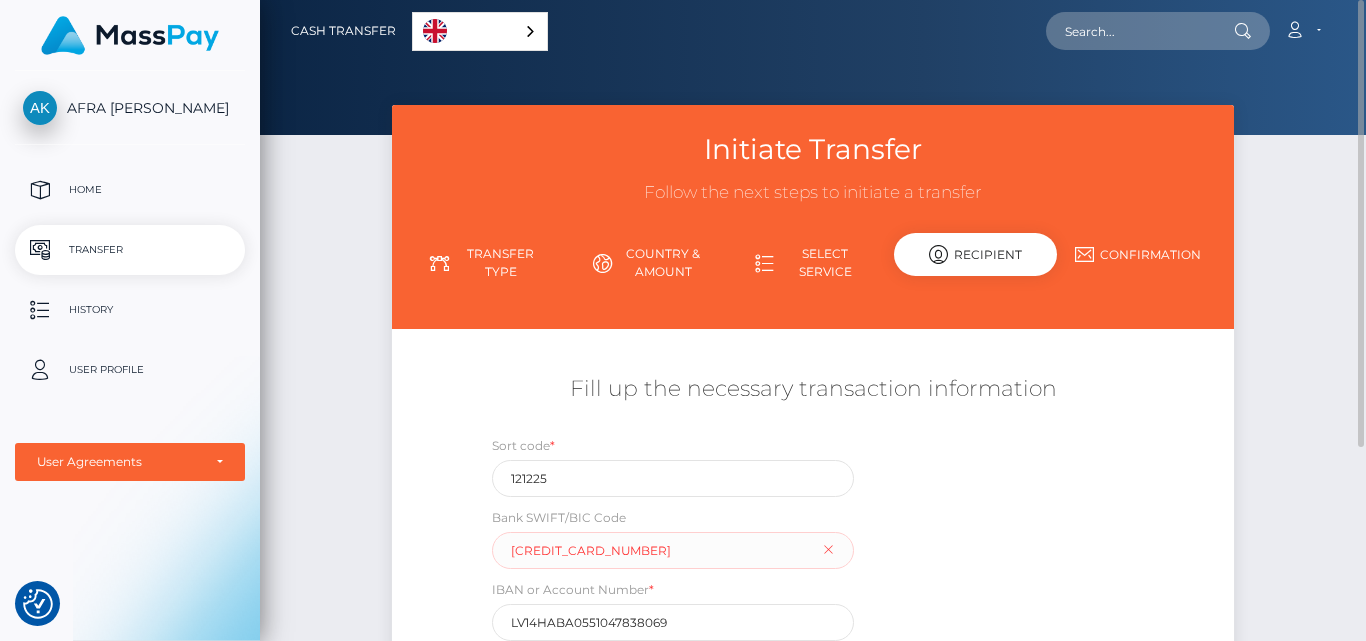 scroll, scrollTop: 277, scrollLeft: 0, axis: vertical 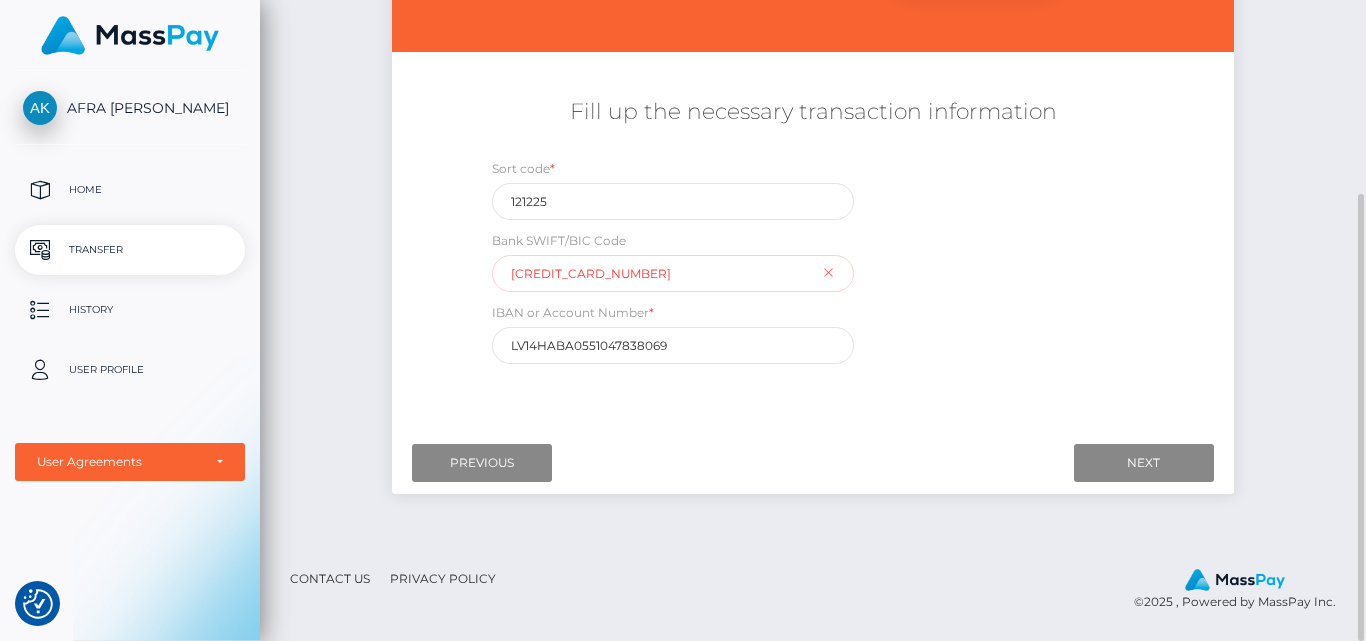 drag, startPoint x: 704, startPoint y: 283, endPoint x: 437, endPoint y: 280, distance: 267.01685 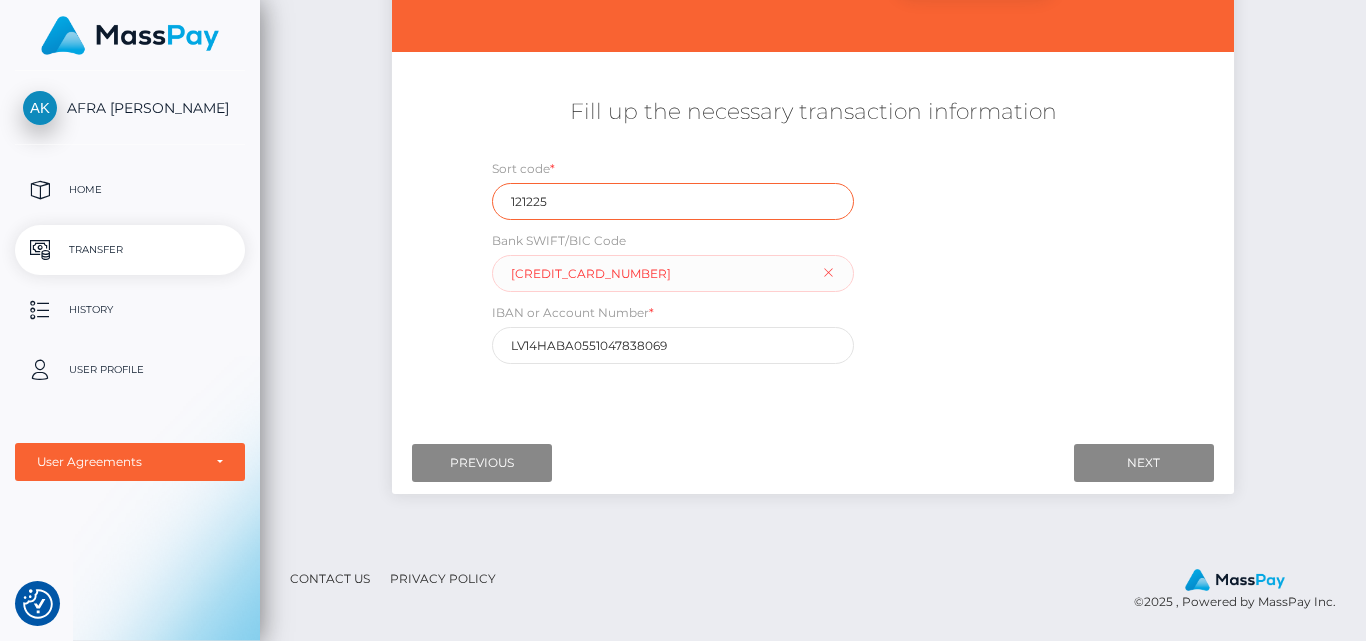 drag, startPoint x: 630, startPoint y: 203, endPoint x: 184, endPoint y: 125, distance: 452.76926 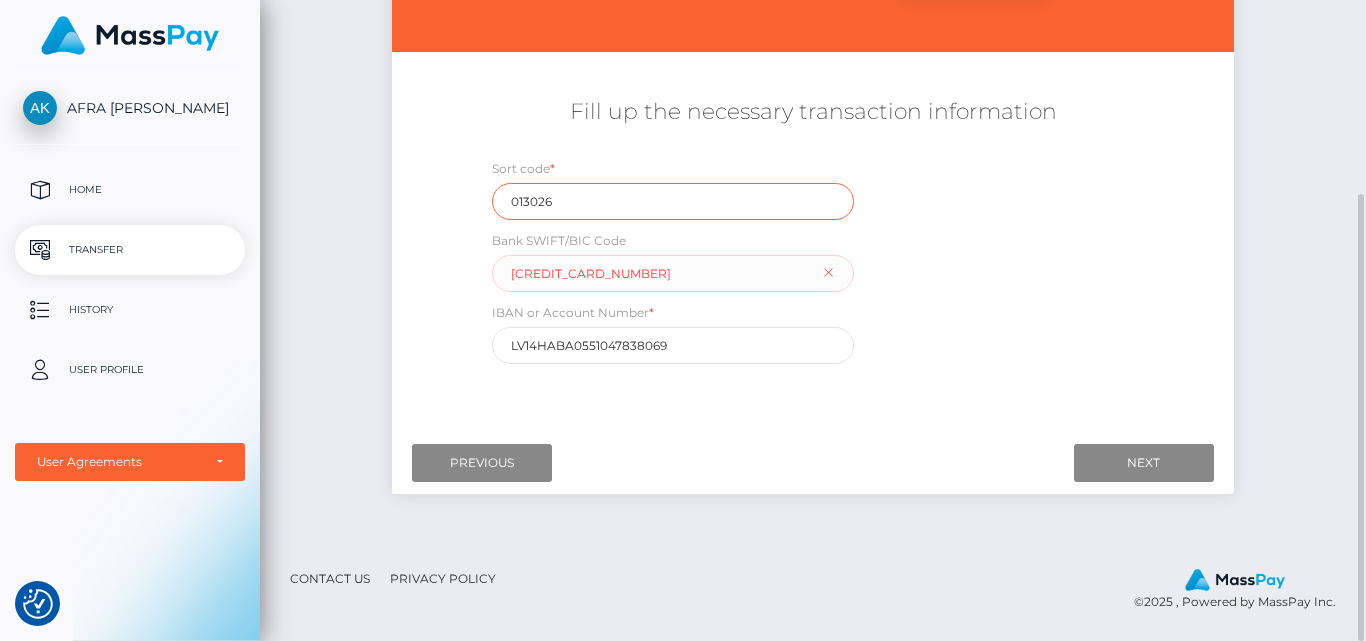 type on "013026" 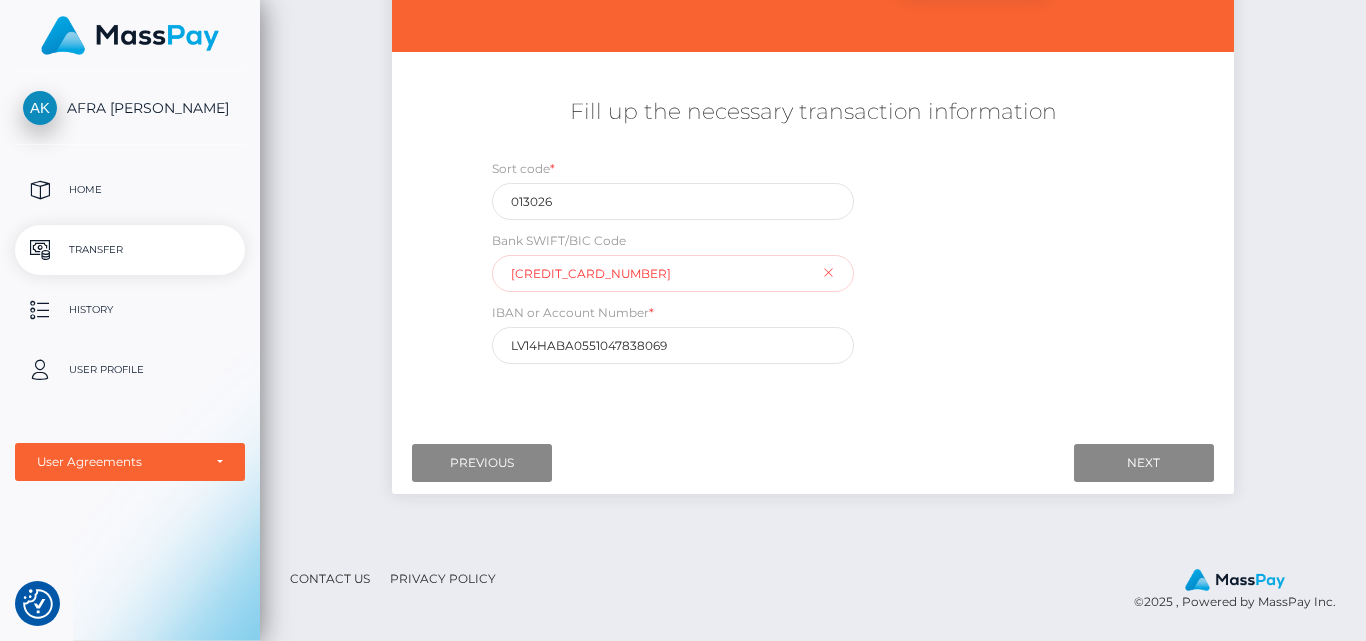 drag, startPoint x: 661, startPoint y: 280, endPoint x: 211, endPoint y: 241, distance: 451.68683 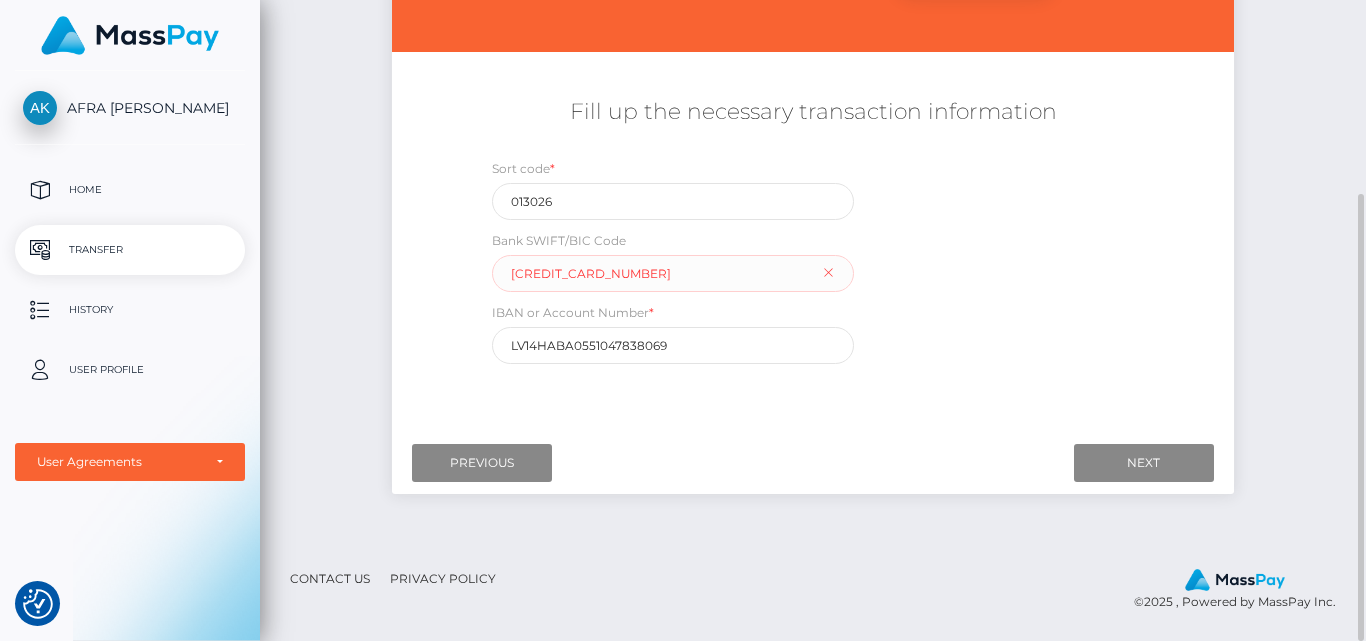 click on "Where would you like to send money to?
Country
Abkhazia
Afghanistan
Albania
Algeria
American Samoa   Andorra   Angola   Anguilla   Antarctica   Chad" at bounding box center [813, 244] 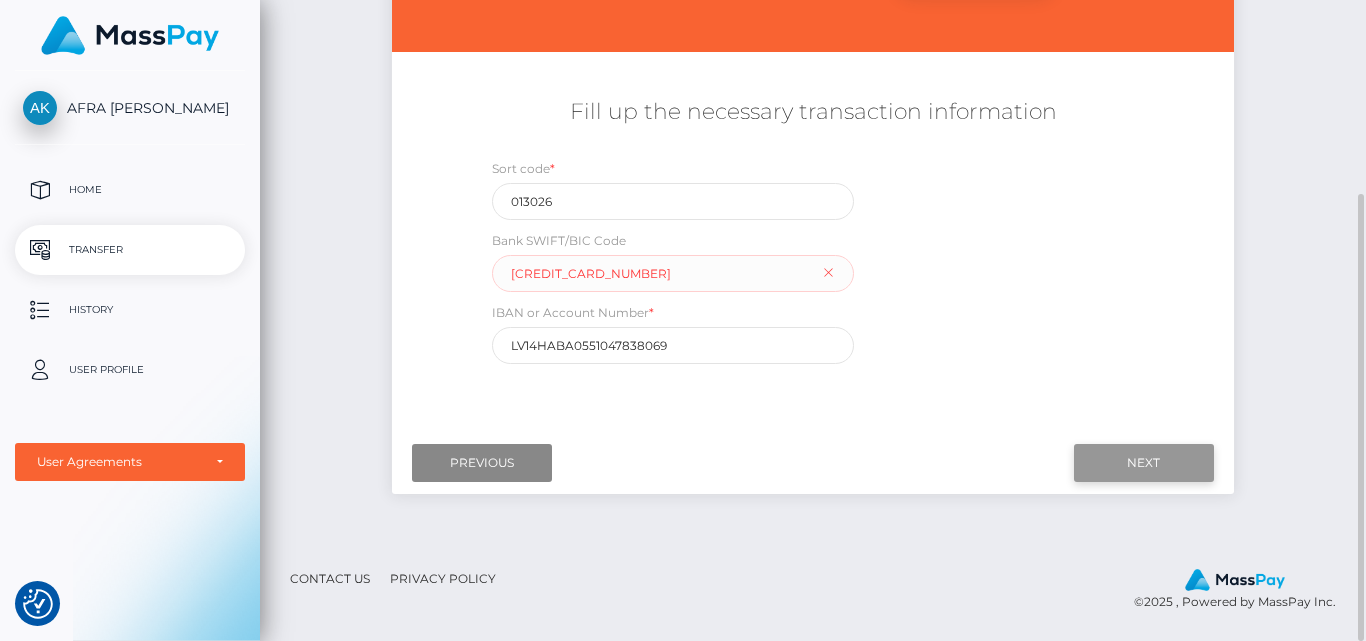 click on "Next" at bounding box center [1144, 463] 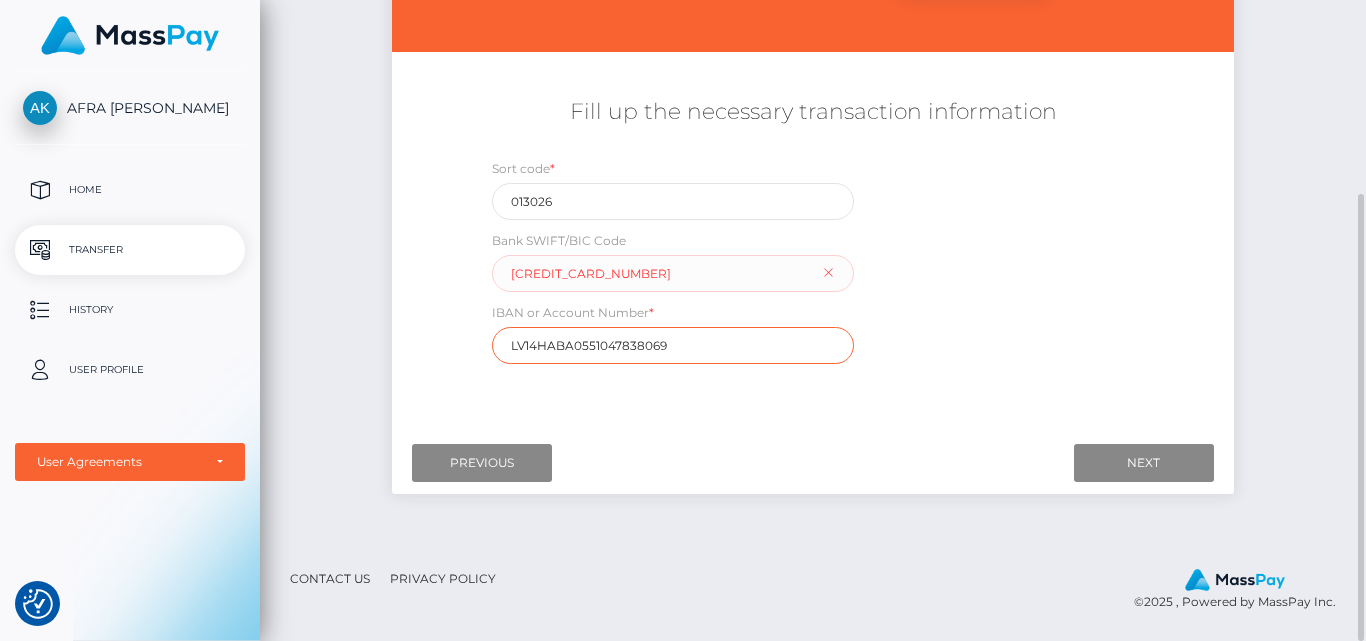 drag, startPoint x: 540, startPoint y: 346, endPoint x: 696, endPoint y: 375, distance: 158.67262 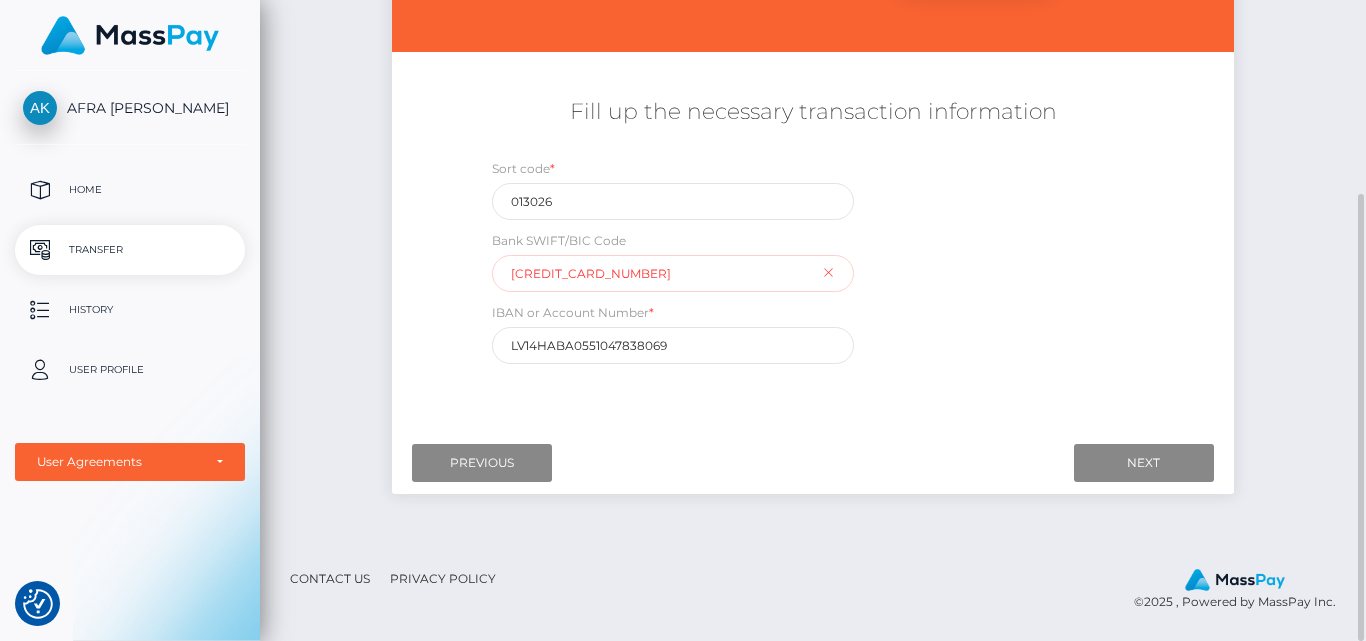 click on "Bank SWIFT/BIC Code
4165985221267078" at bounding box center [673, 261] 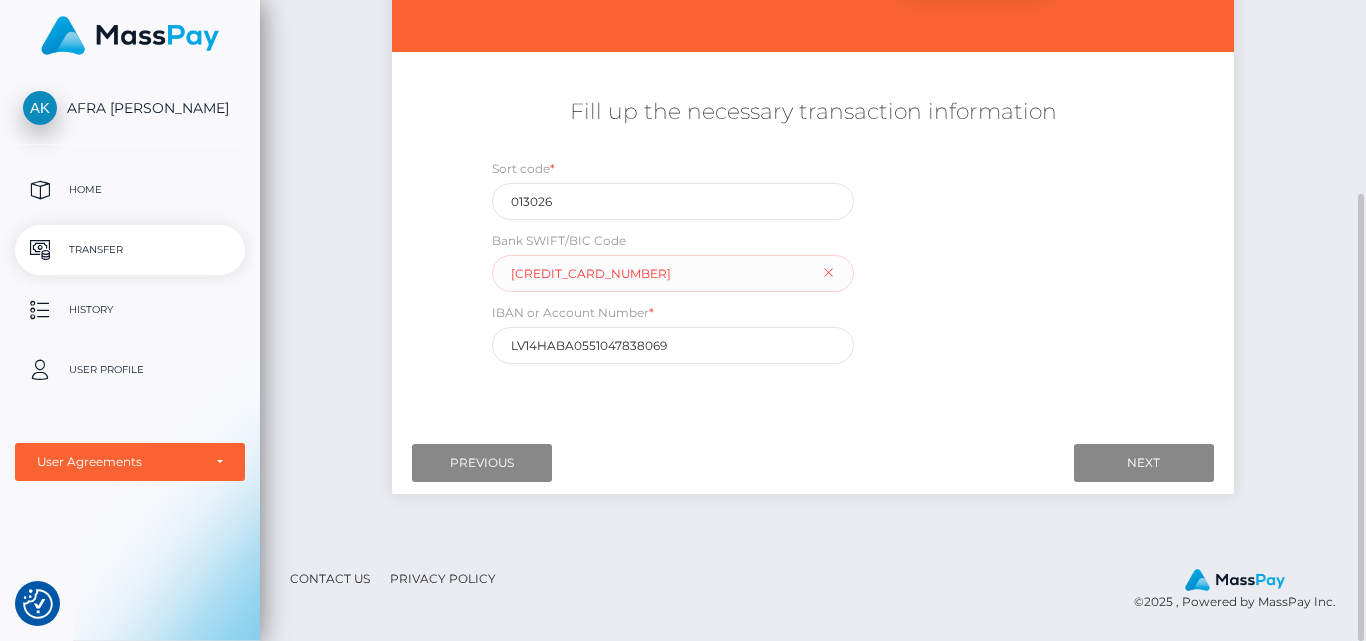 drag, startPoint x: 798, startPoint y: 276, endPoint x: 780, endPoint y: 276, distance: 18 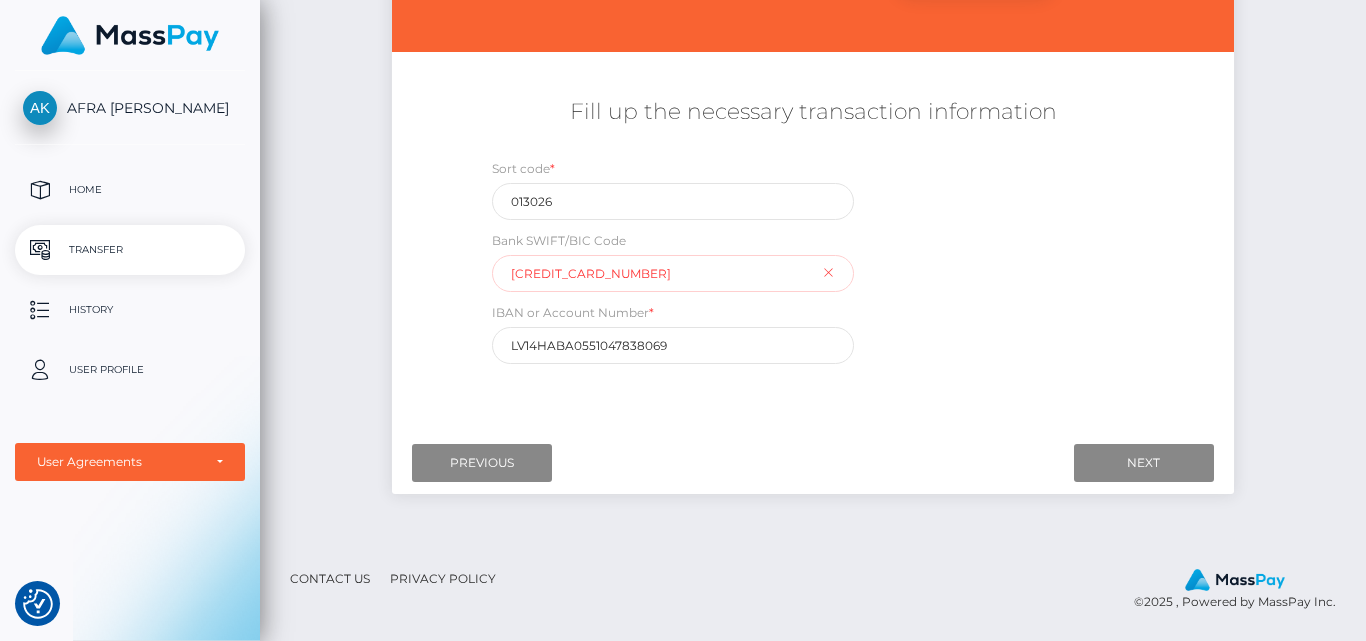 drag, startPoint x: 743, startPoint y: 272, endPoint x: 198, endPoint y: 252, distance: 545.3668 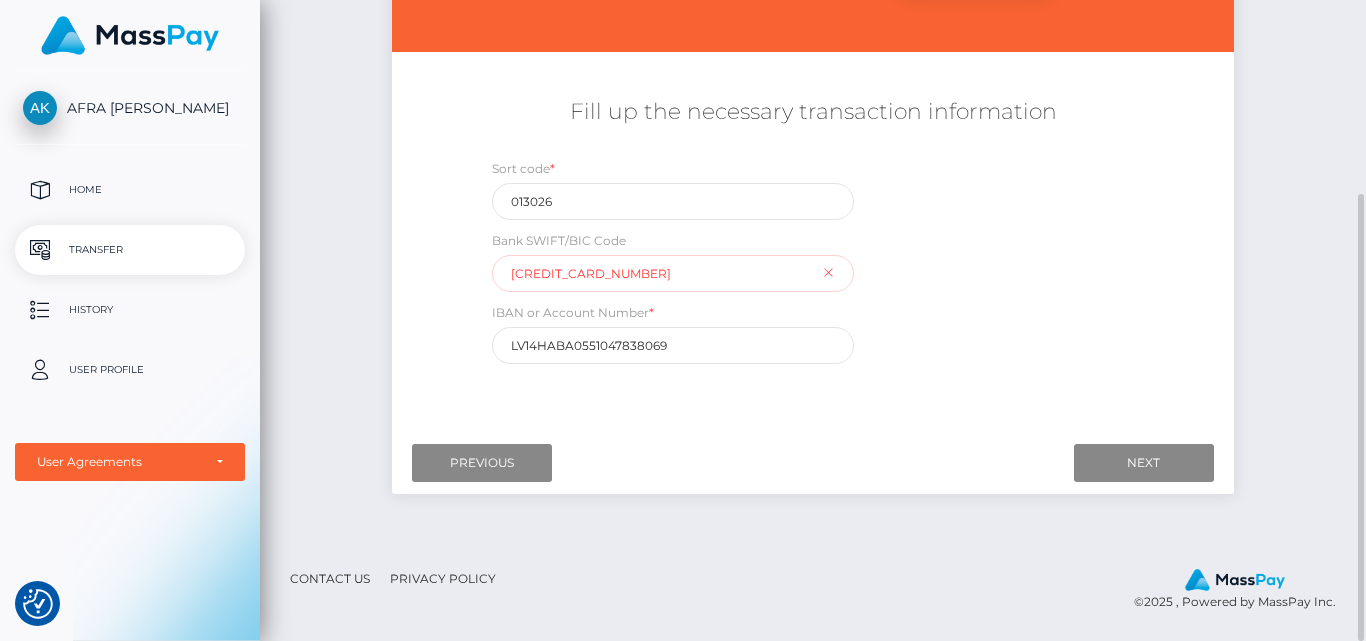 paste on "HABA0551047838069" 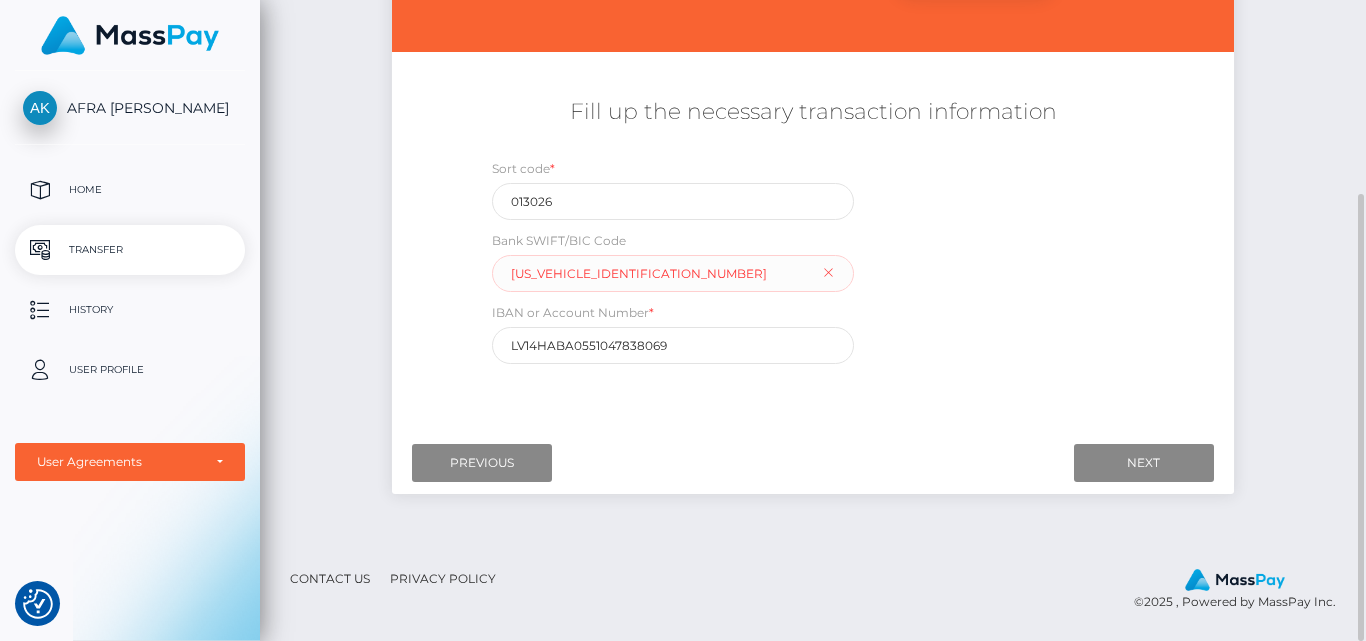 click on "Where would you like to send money to?
Country
Abkhazia
Afghanistan
Albania
Algeria
American Samoa   Andorra   Angola   Anguilla   Antarctica   Chad" at bounding box center (813, 244) 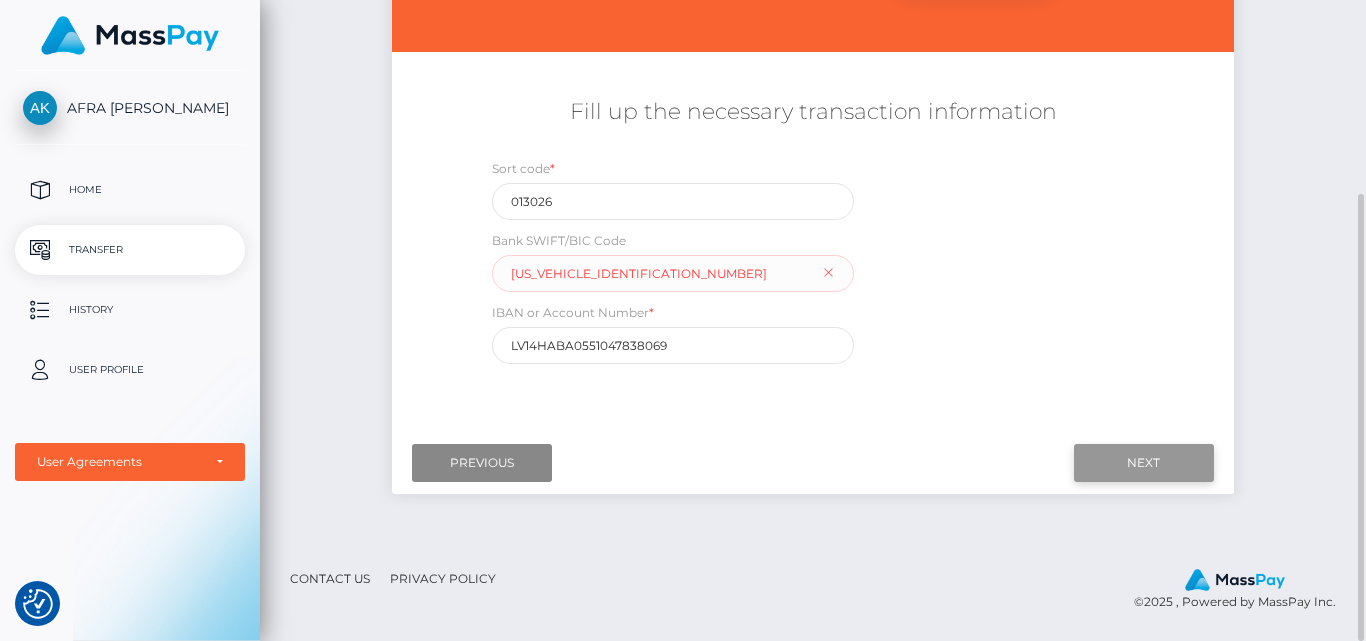 click on "Next" at bounding box center (1144, 463) 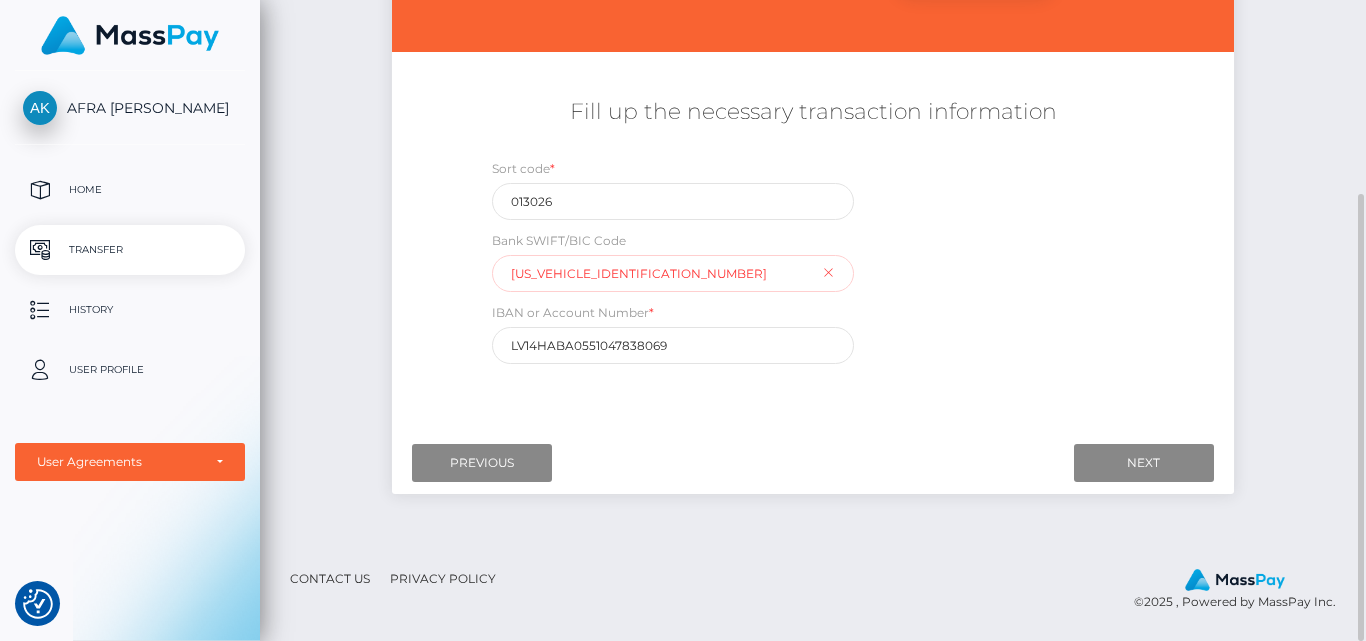 drag, startPoint x: 677, startPoint y: 271, endPoint x: 671, endPoint y: 343, distance: 72.249565 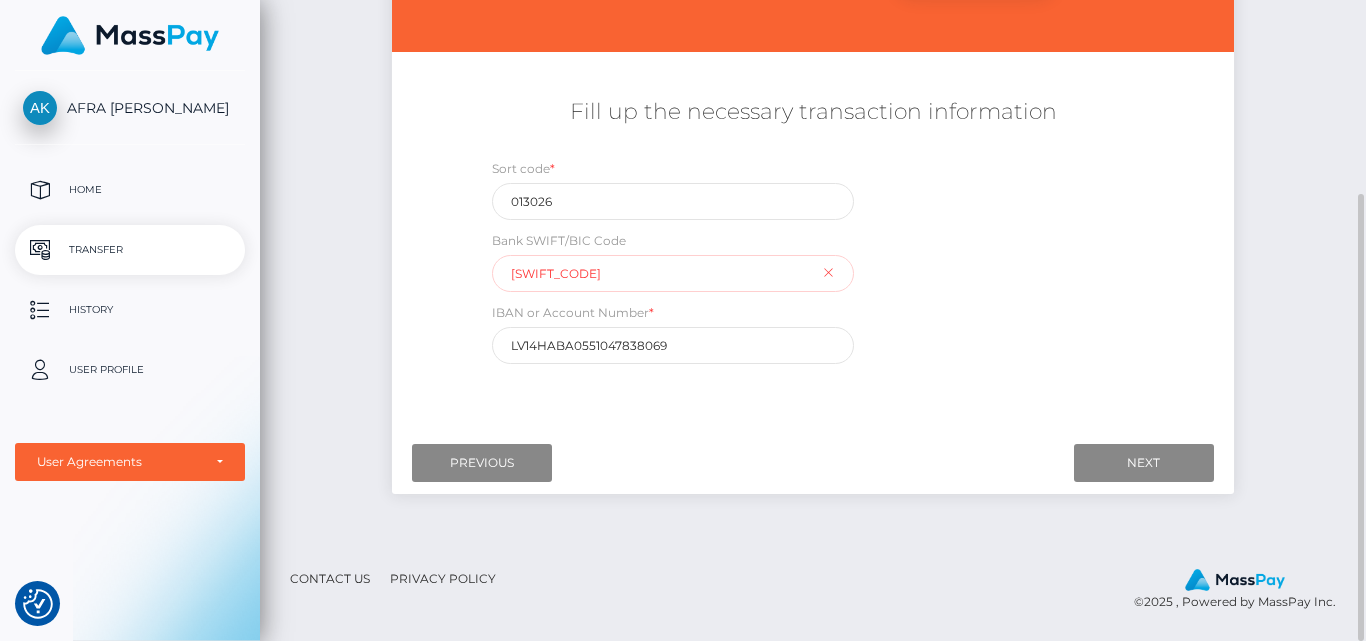 type on "HABALV22CCB" 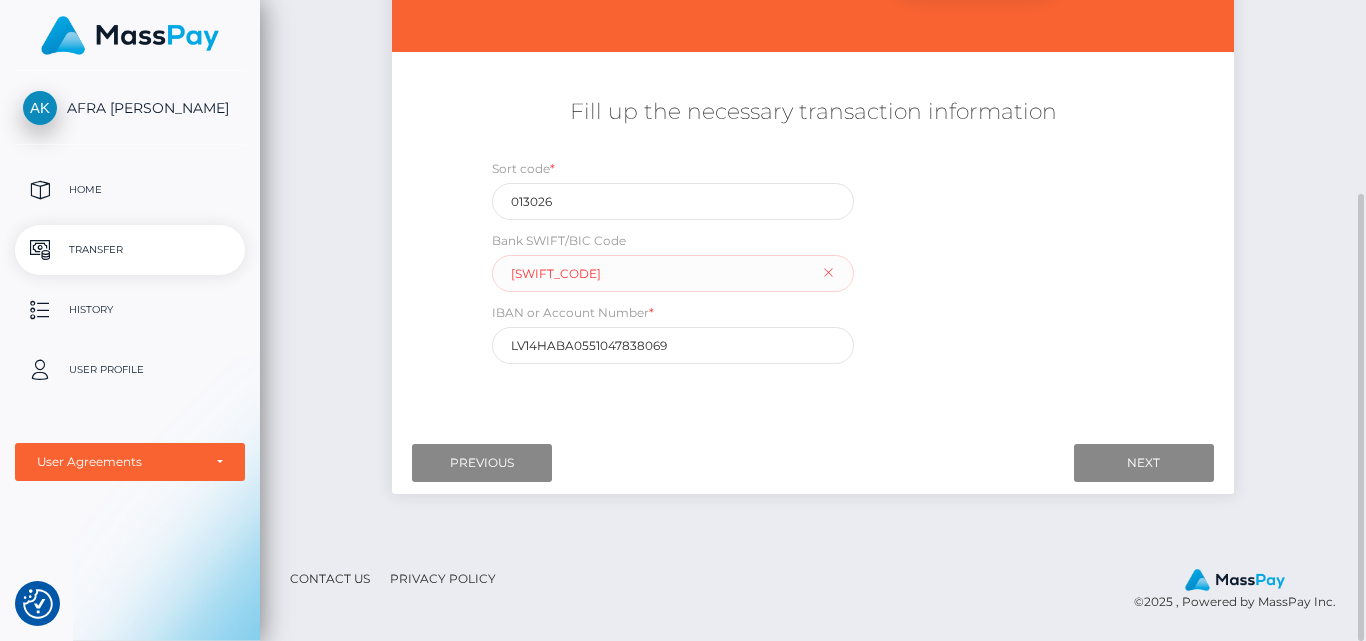 click on "Where would you like to send money to?
Country
Abkhazia
Afghanistan
Albania
Algeria
American Samoa   Andorra   Angola   Anguilla   Antarctica   Chad" at bounding box center [813, 244] 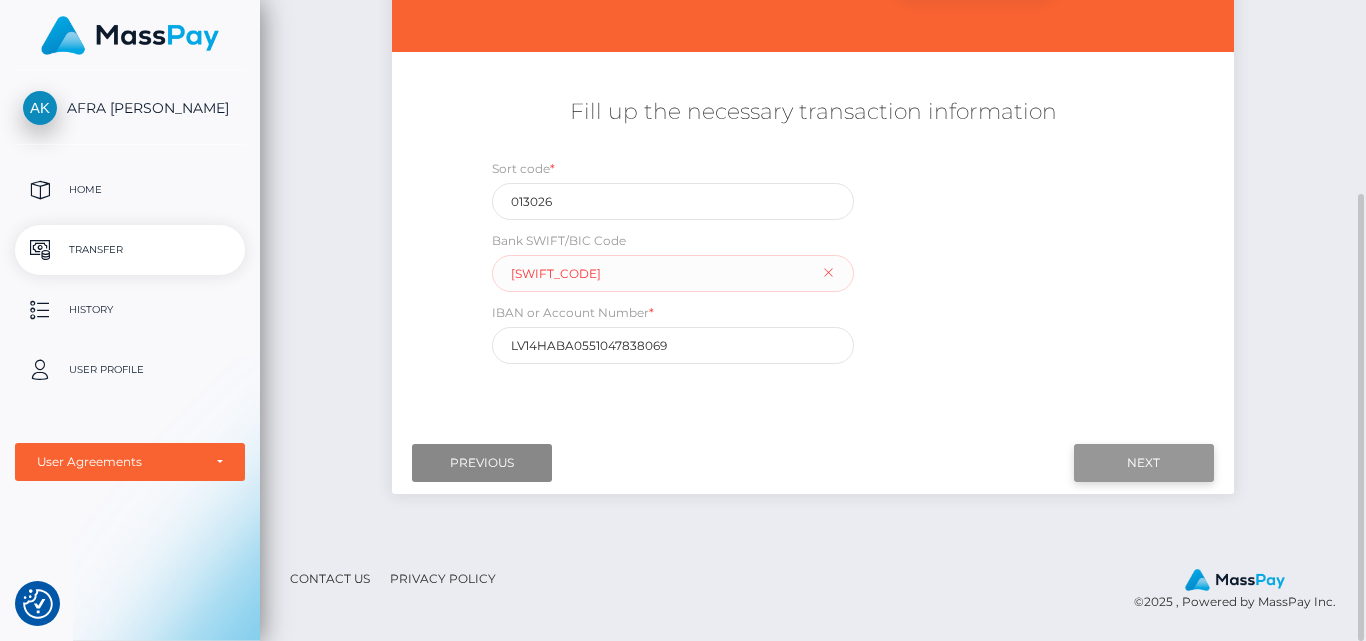click on "Next" at bounding box center (1144, 463) 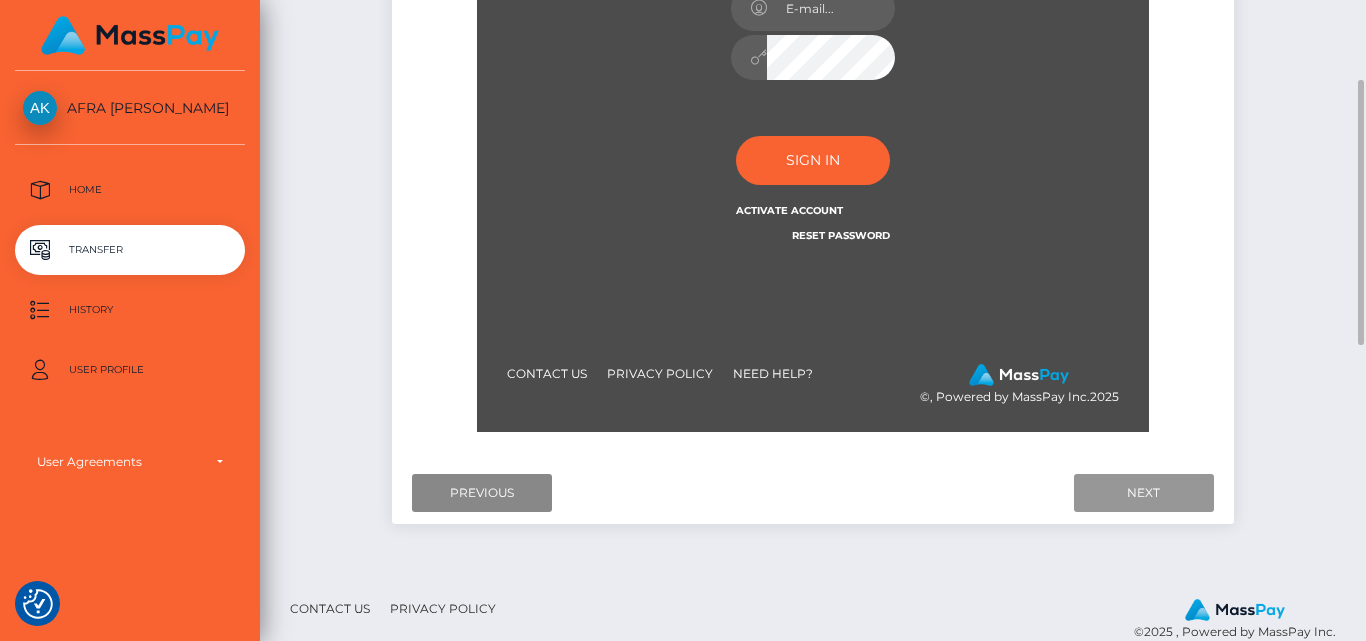 scroll, scrollTop: 477, scrollLeft: 0, axis: vertical 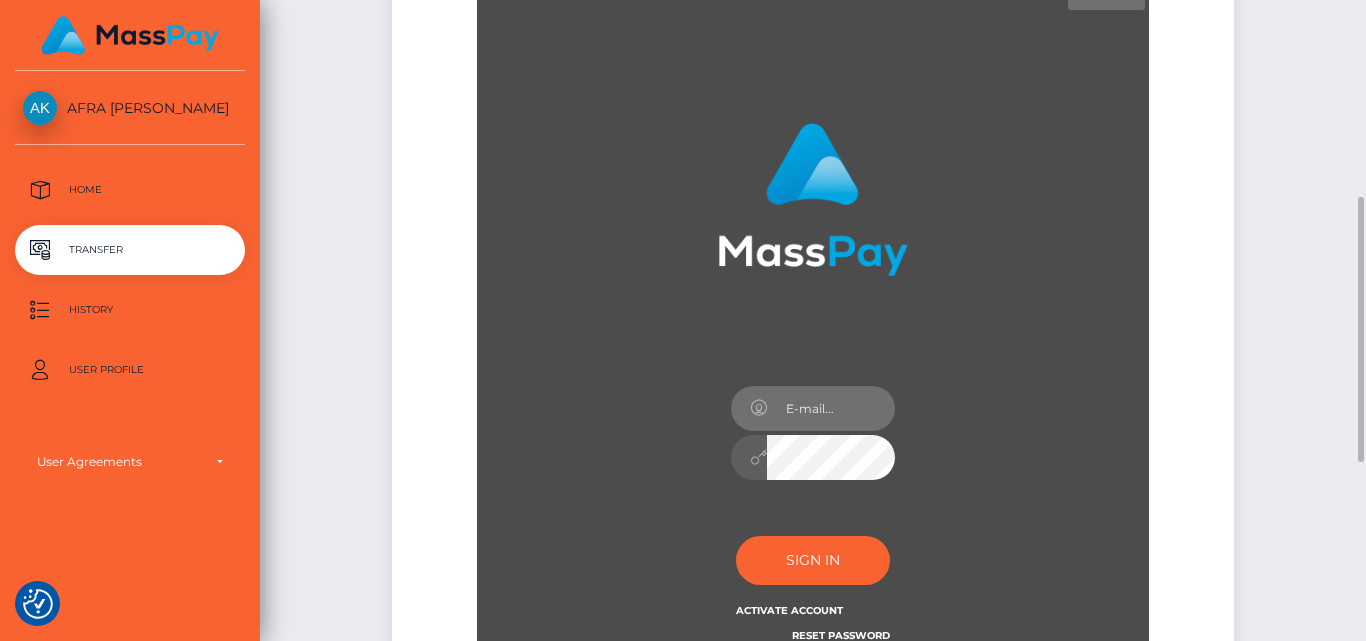 click at bounding box center (831, 408) 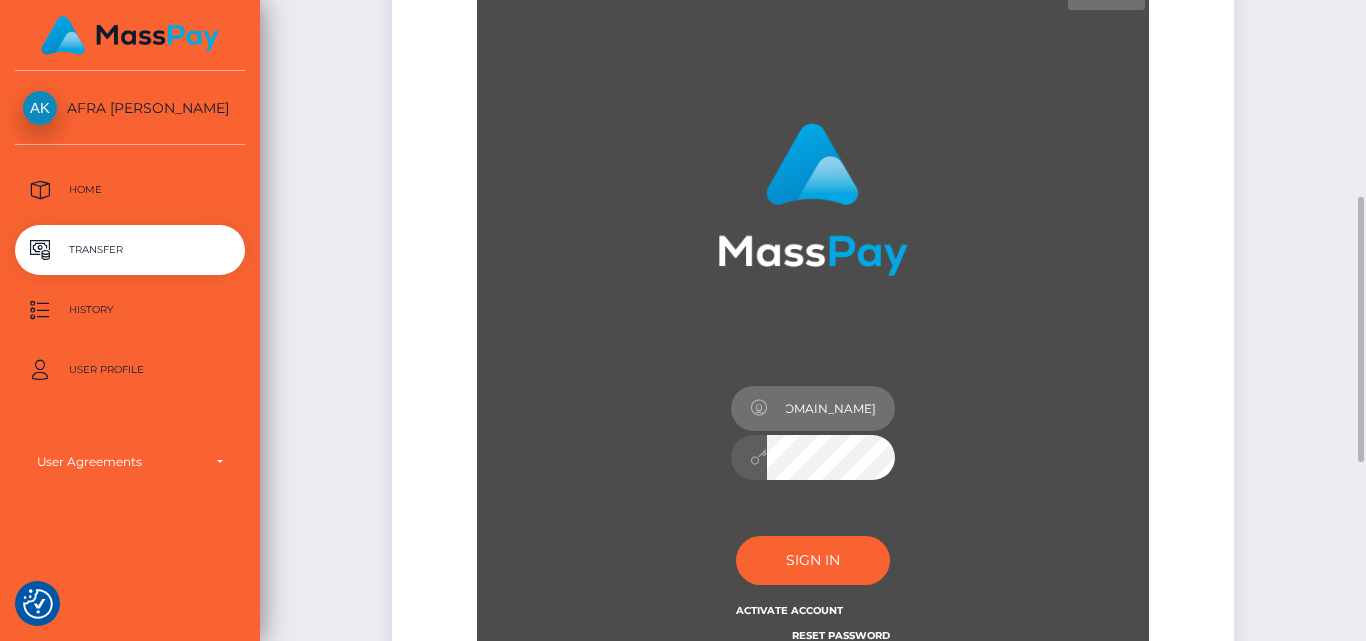 scroll, scrollTop: 0, scrollLeft: 61, axis: horizontal 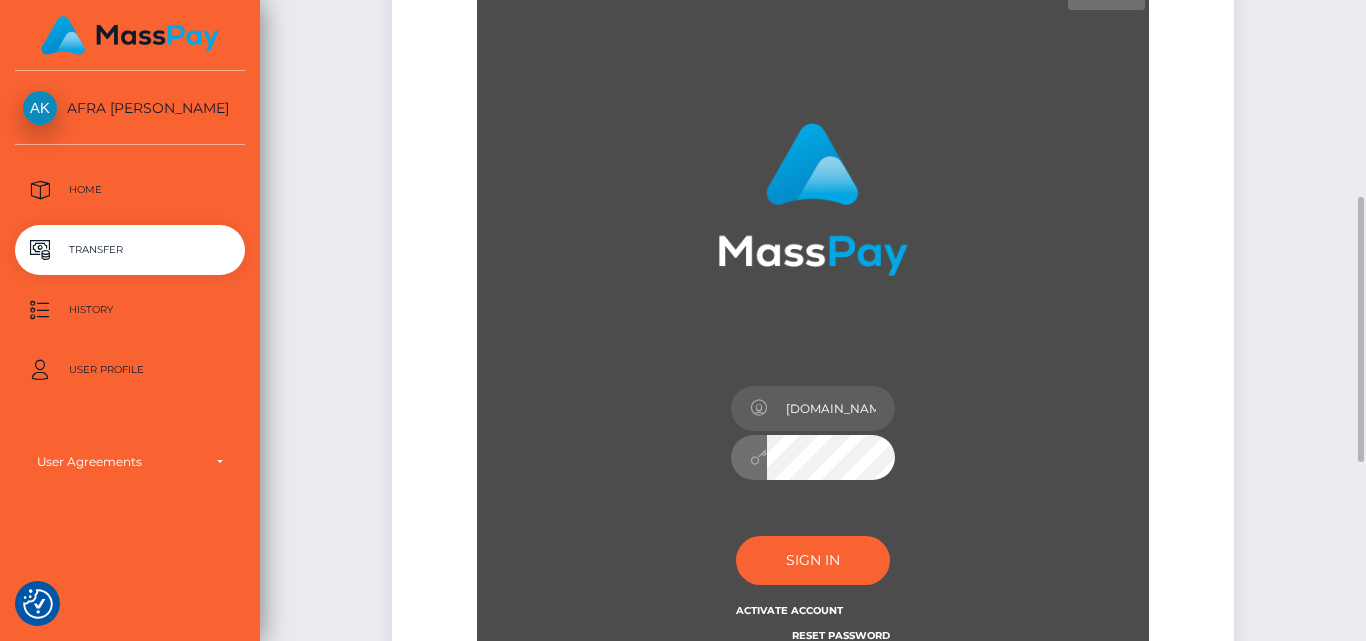 click on "Sign in" at bounding box center [813, 560] 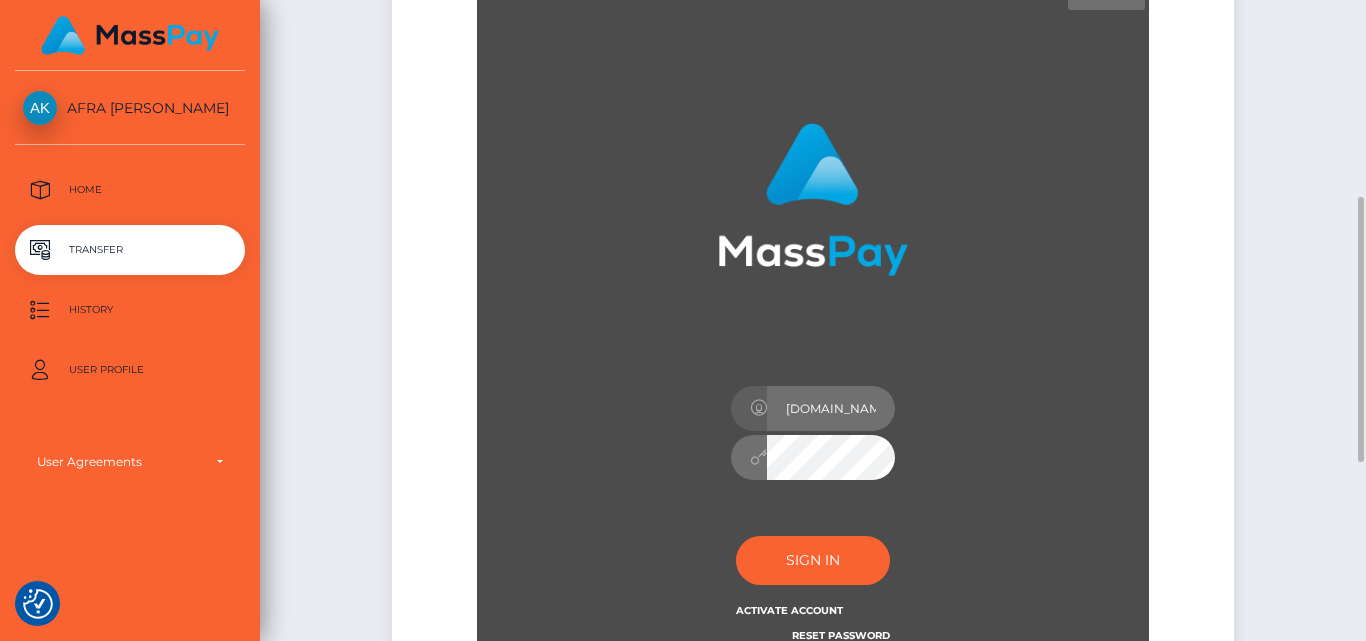 scroll, scrollTop: 0, scrollLeft: 61, axis: horizontal 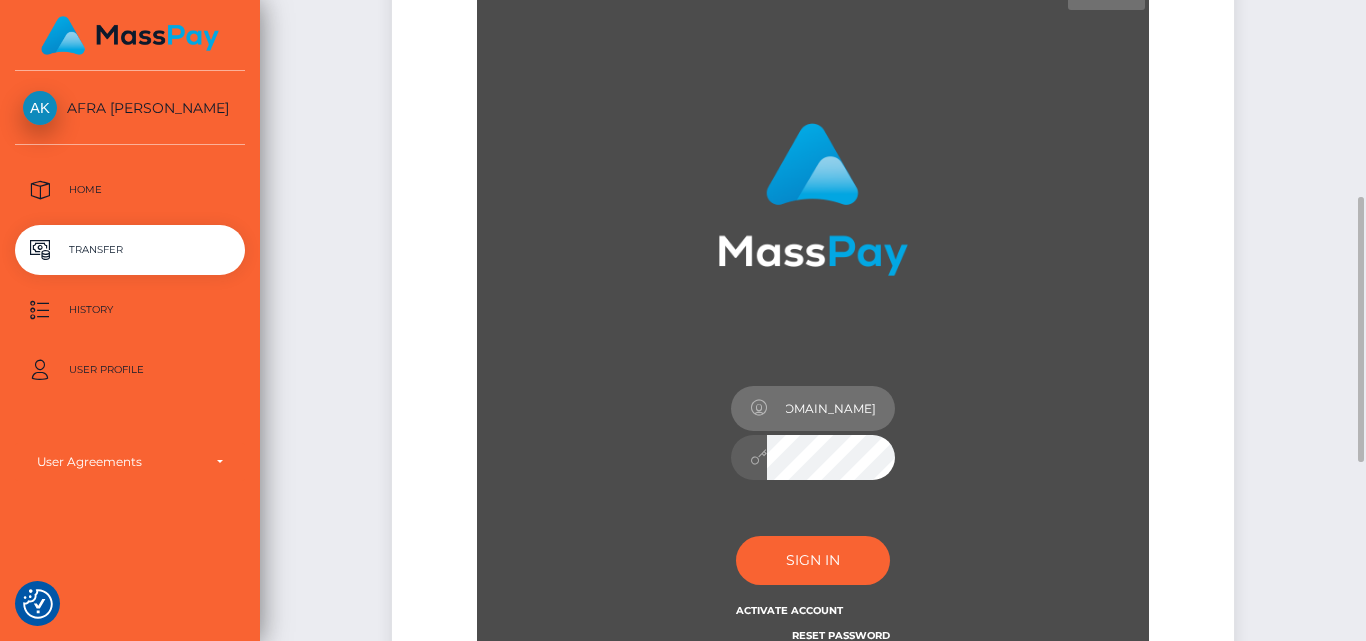 click on "maevewolfeeegmail.com" at bounding box center [831, 408] 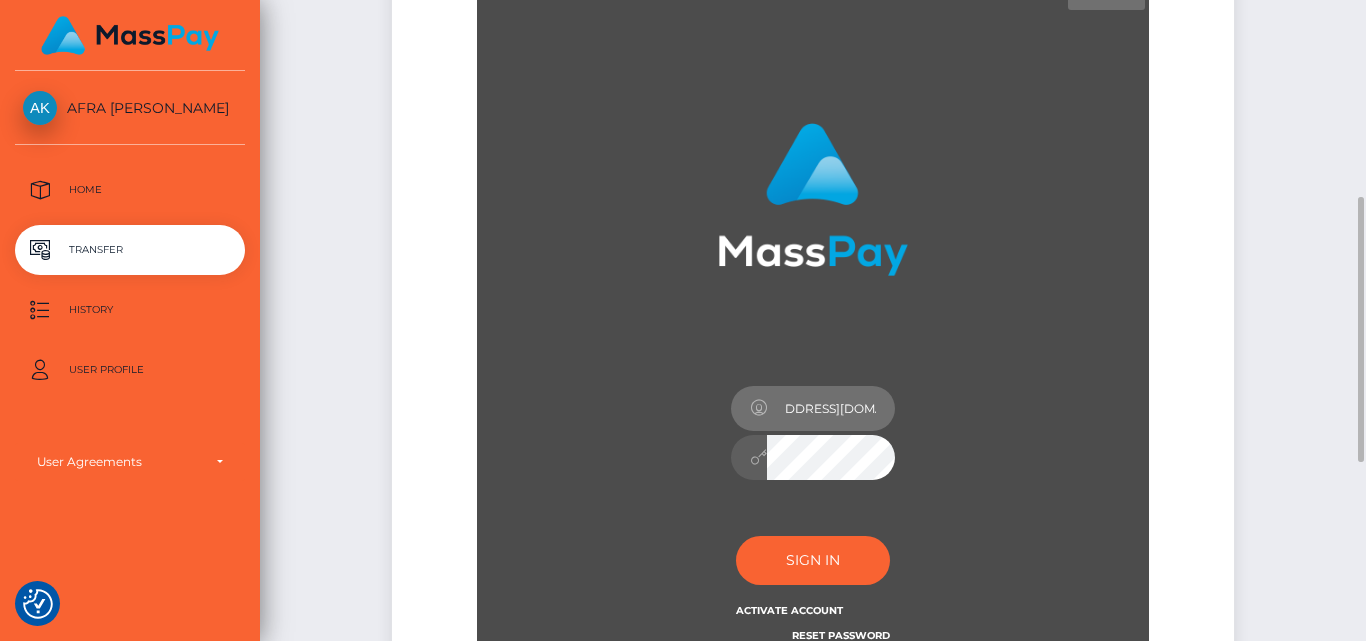 type on "maevewolfeee@gmail.com" 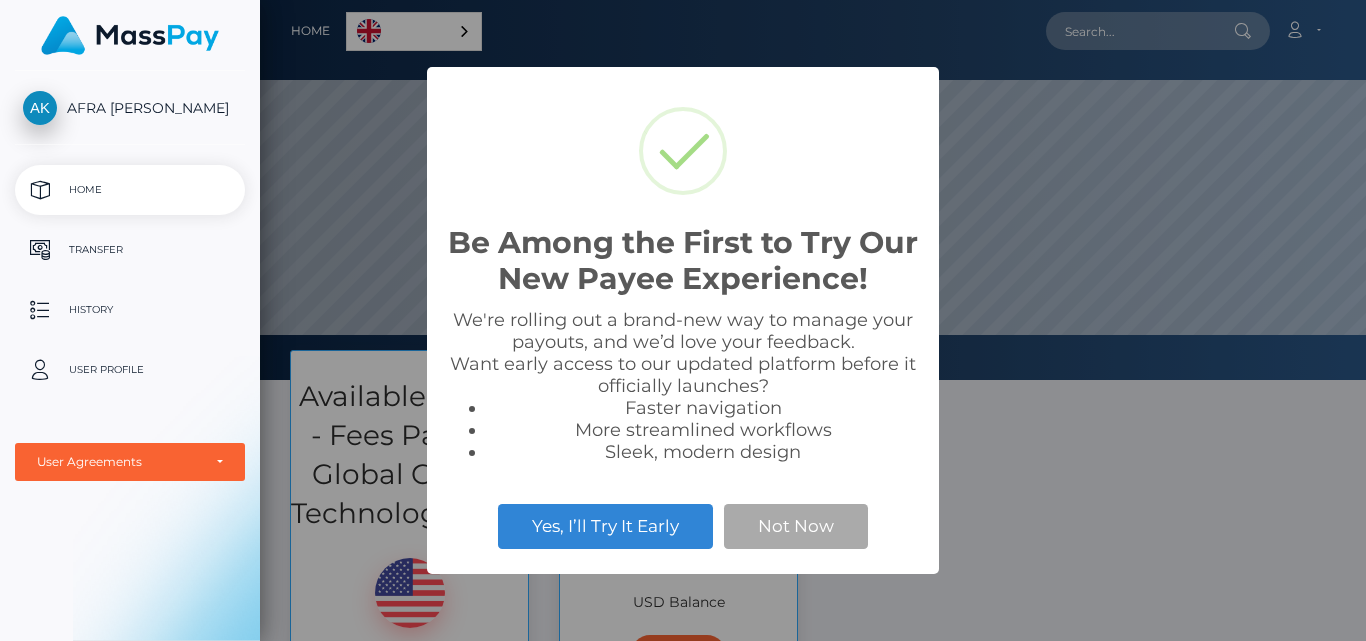 scroll, scrollTop: 0, scrollLeft: 0, axis: both 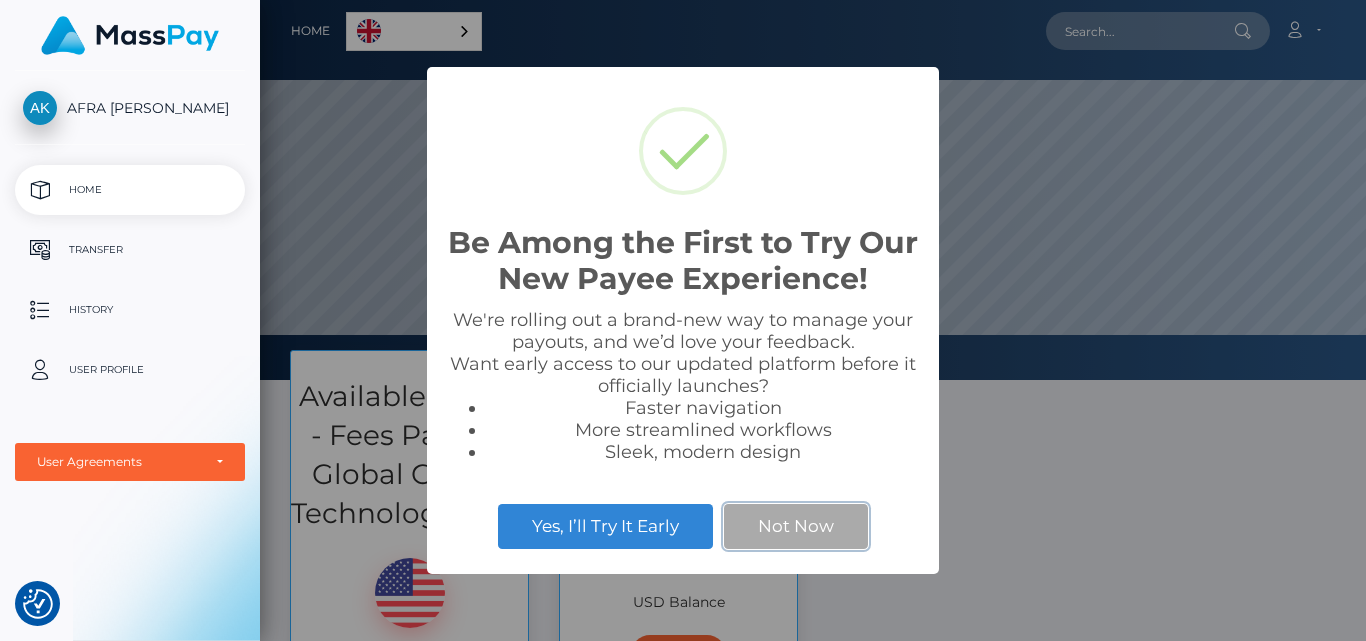 click on "Not Now" at bounding box center (796, 526) 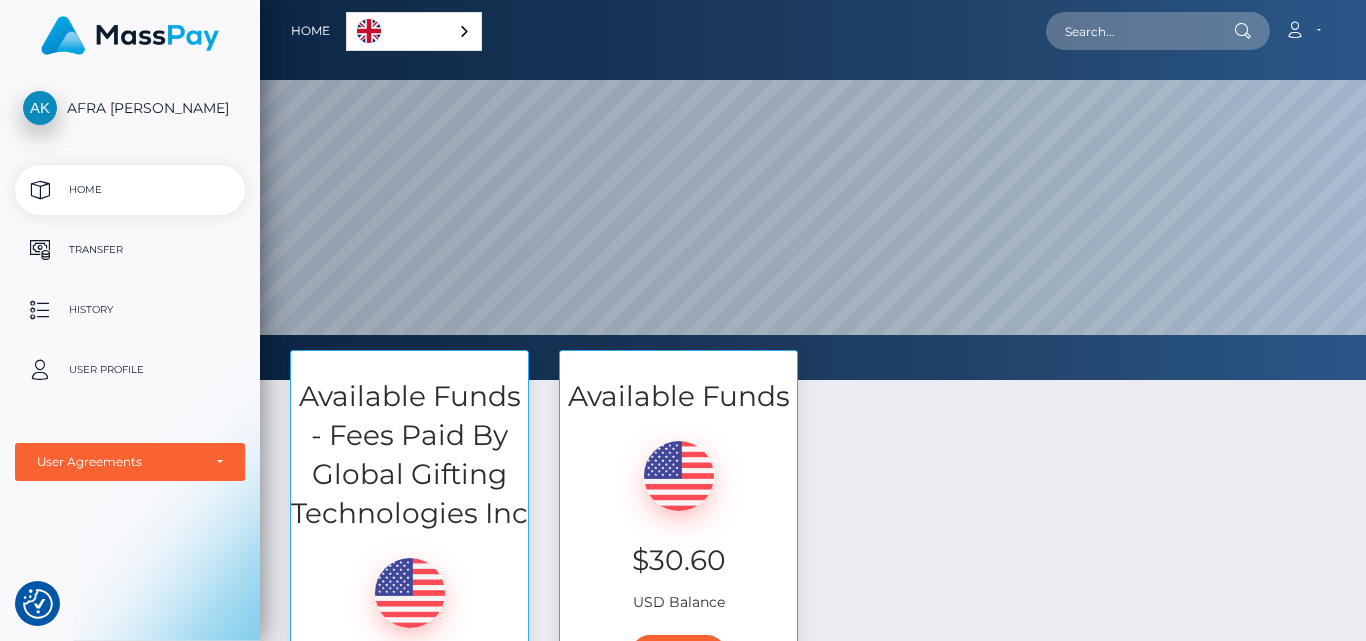 scroll, scrollTop: 200, scrollLeft: 0, axis: vertical 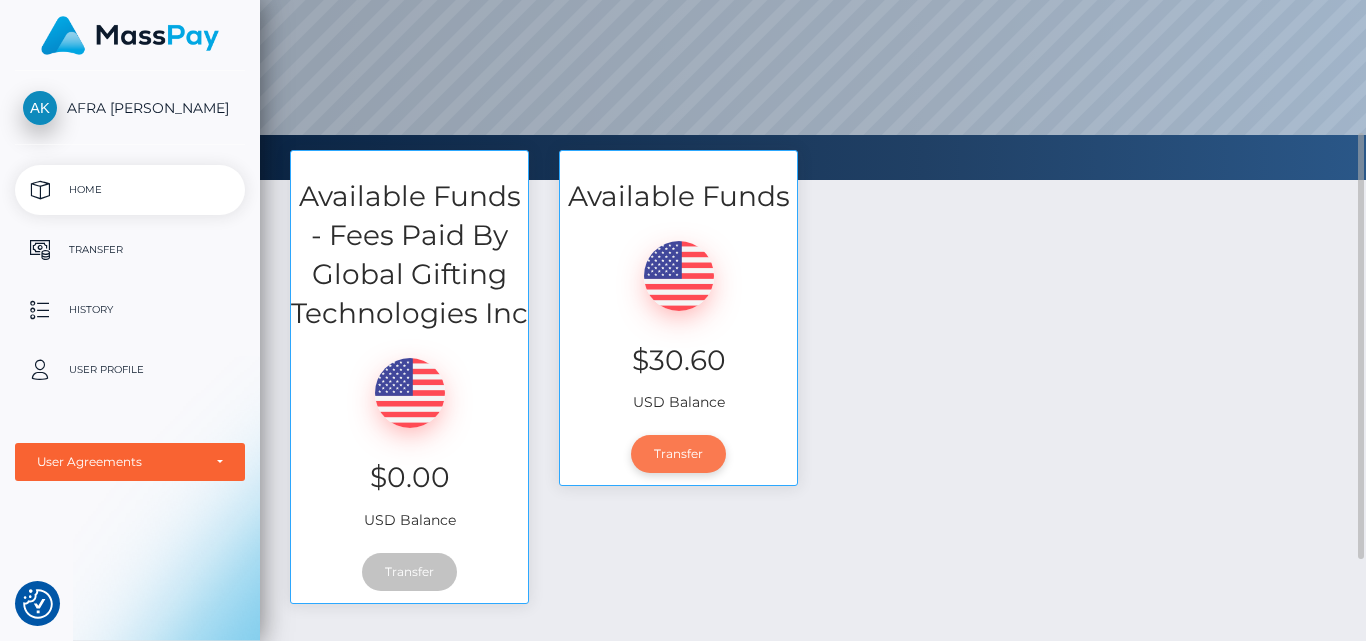 click on "Transfer" at bounding box center (678, 454) 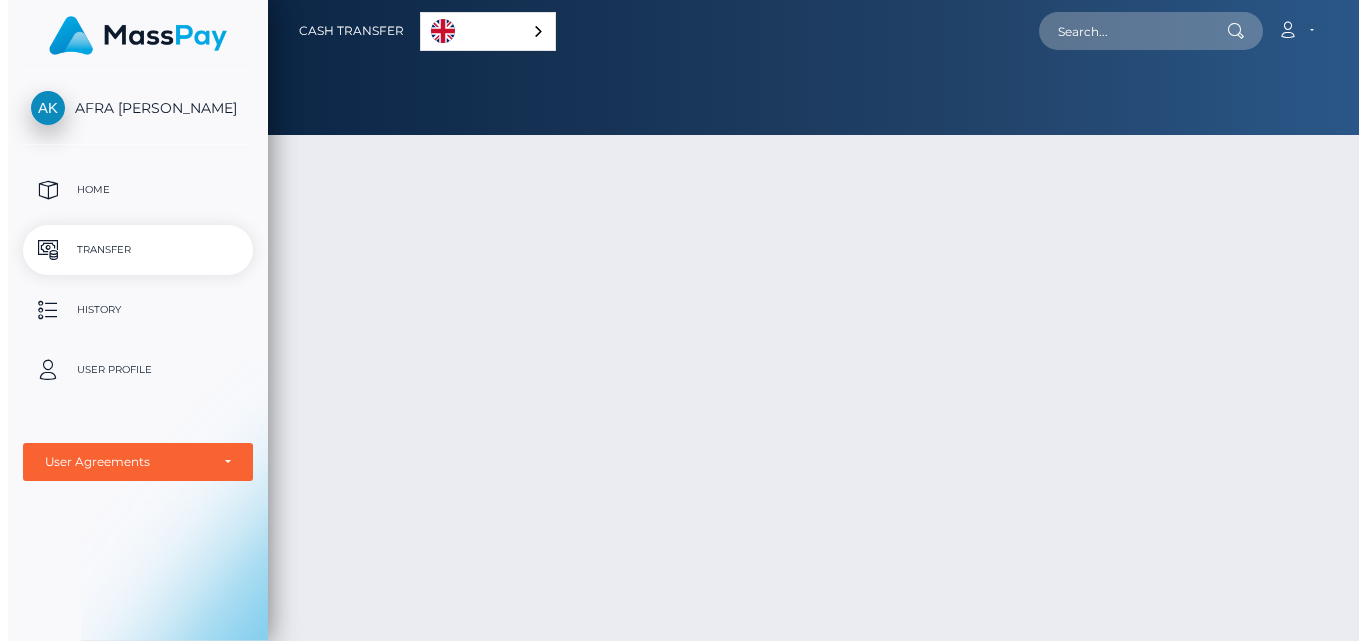 scroll, scrollTop: 0, scrollLeft: 0, axis: both 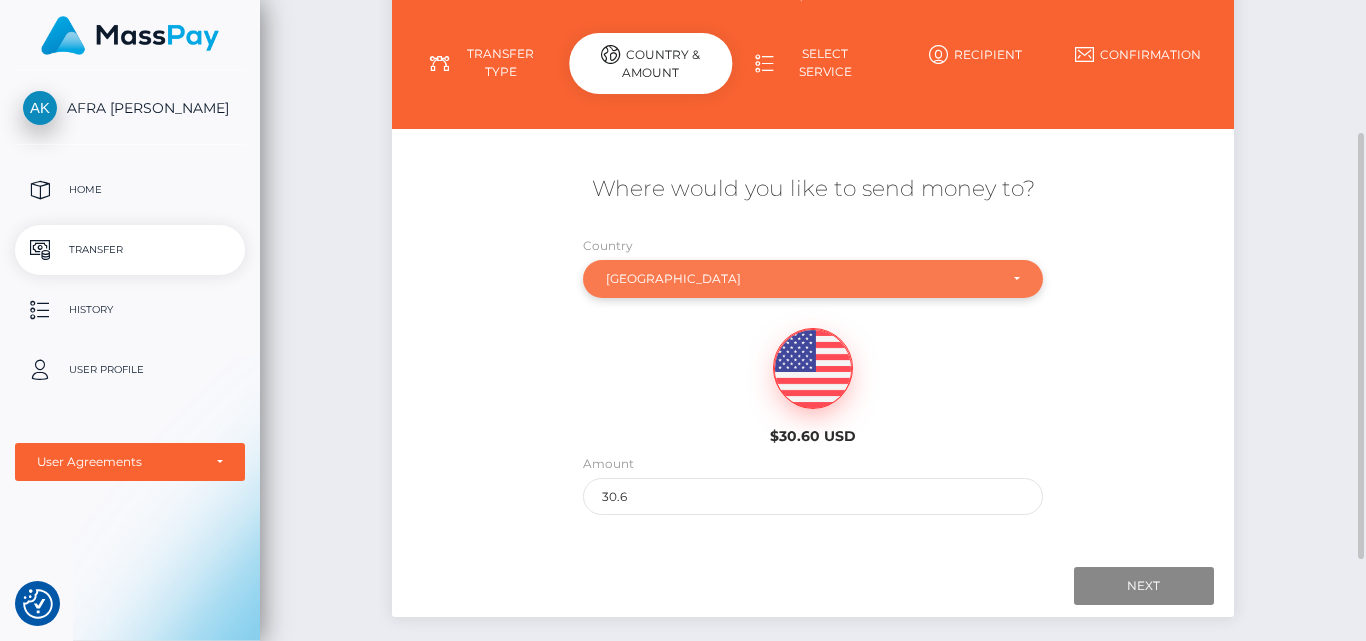 click on "Latvia" at bounding box center (802, 279) 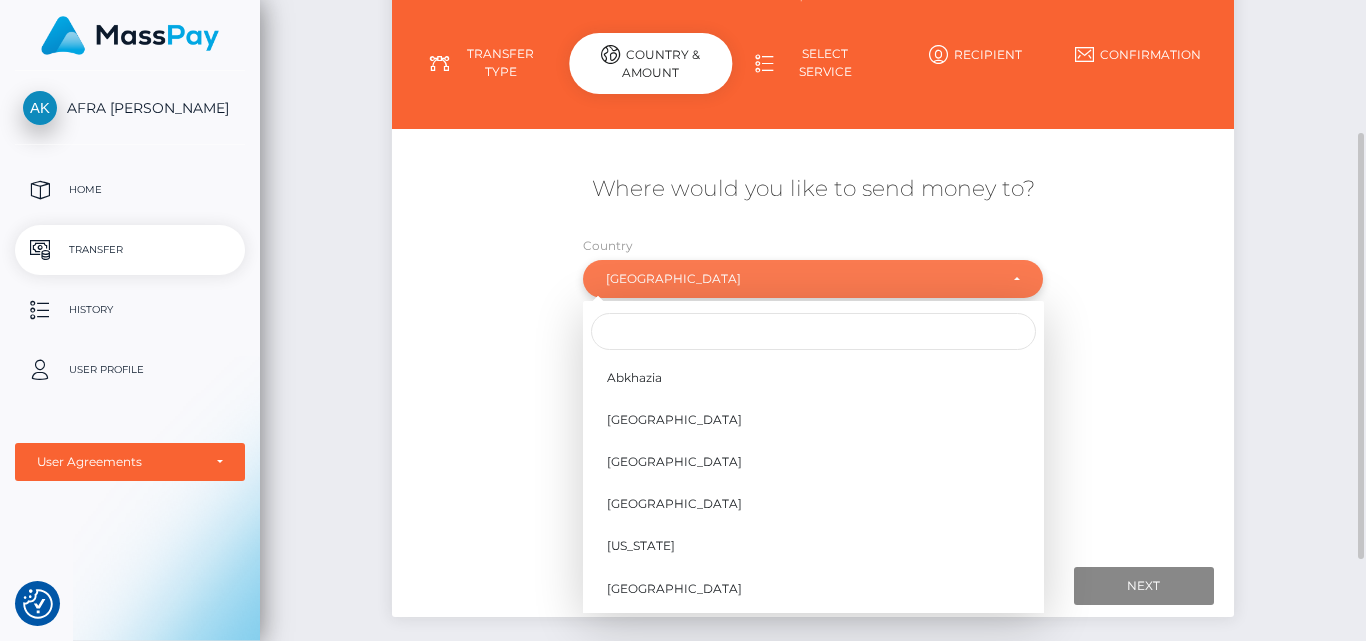 scroll, scrollTop: 4181, scrollLeft: 0, axis: vertical 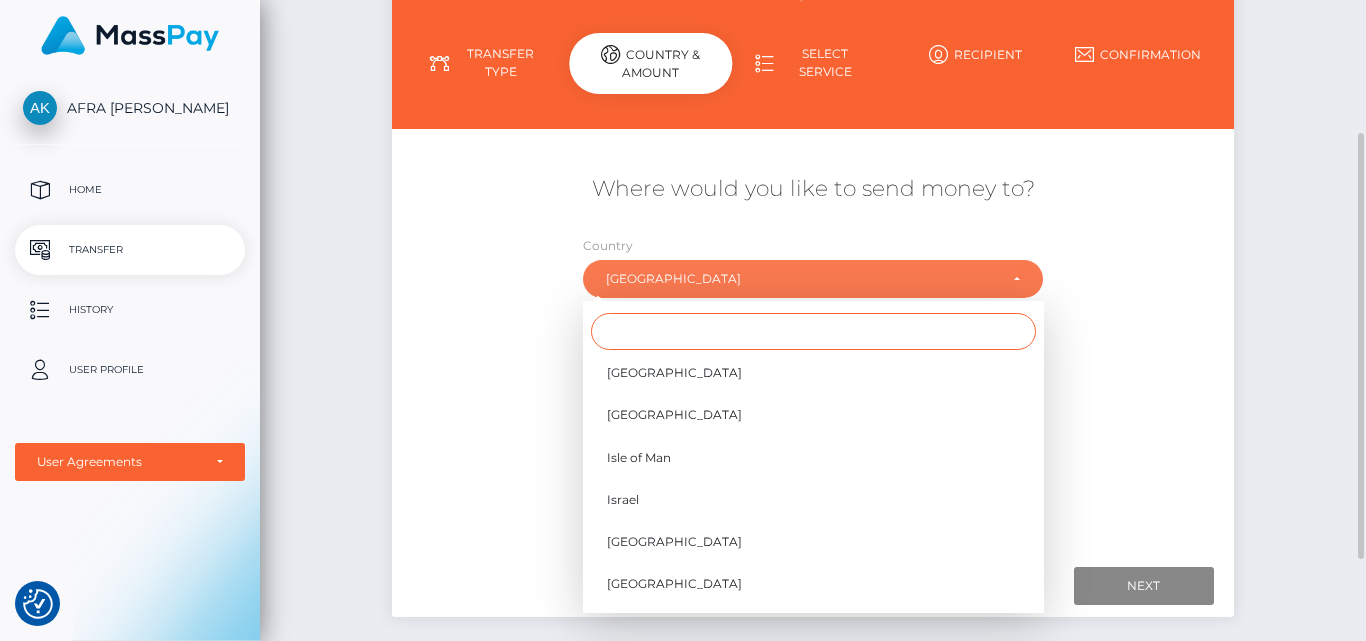 click at bounding box center [813, 331] 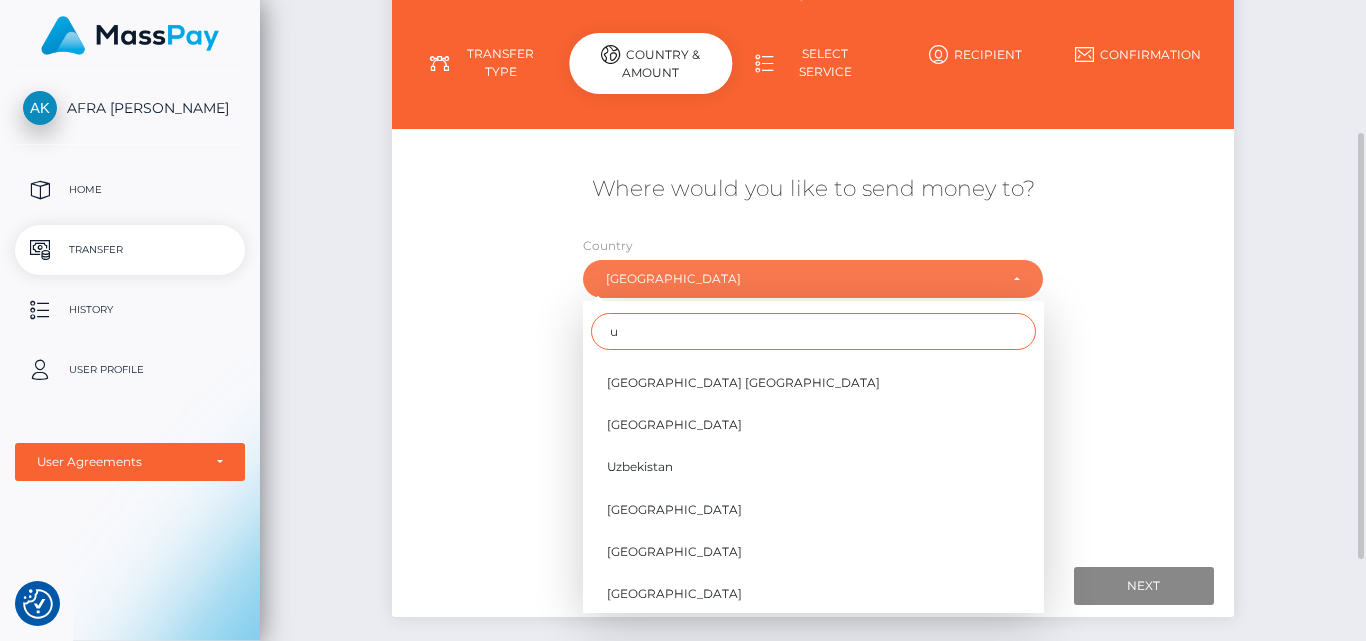 scroll, scrollTop: 0, scrollLeft: 0, axis: both 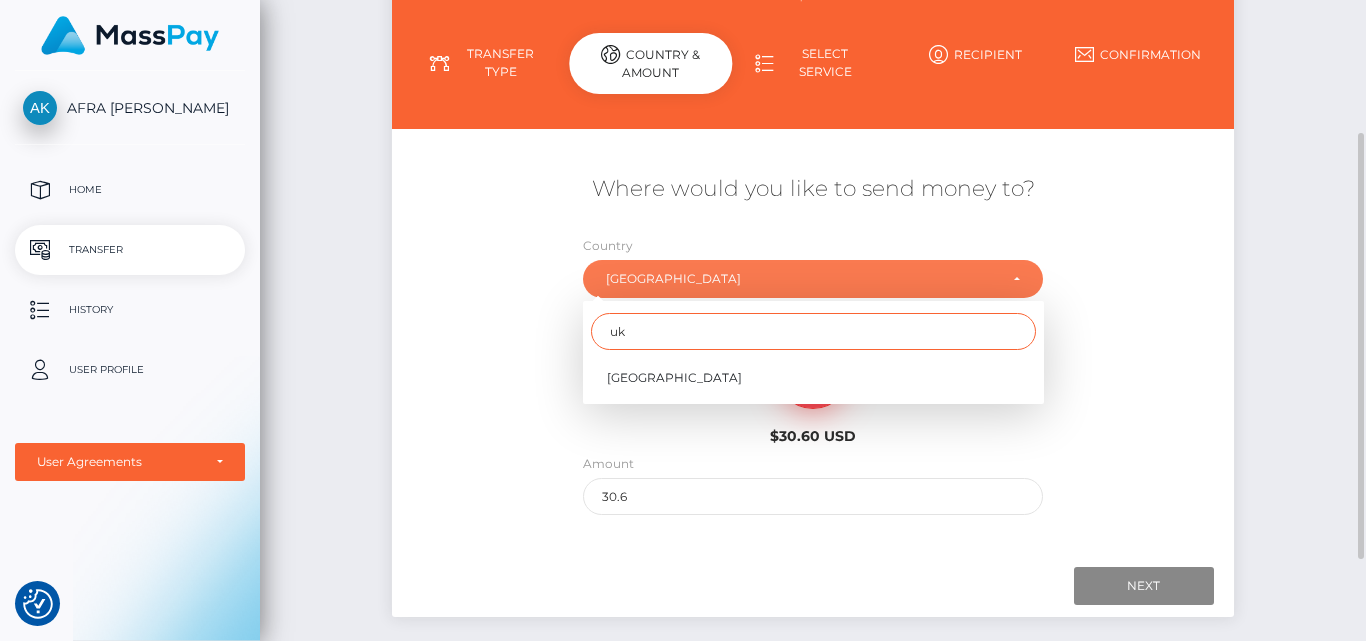 type on "uk" 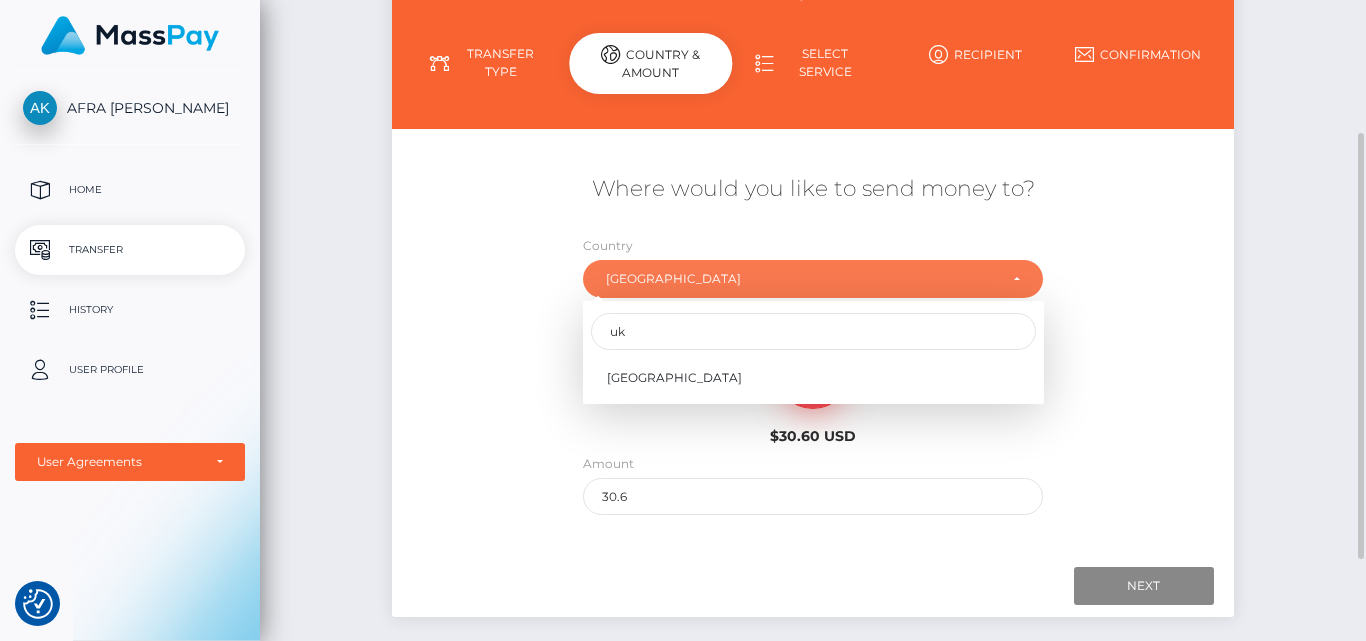 select on "UKR" 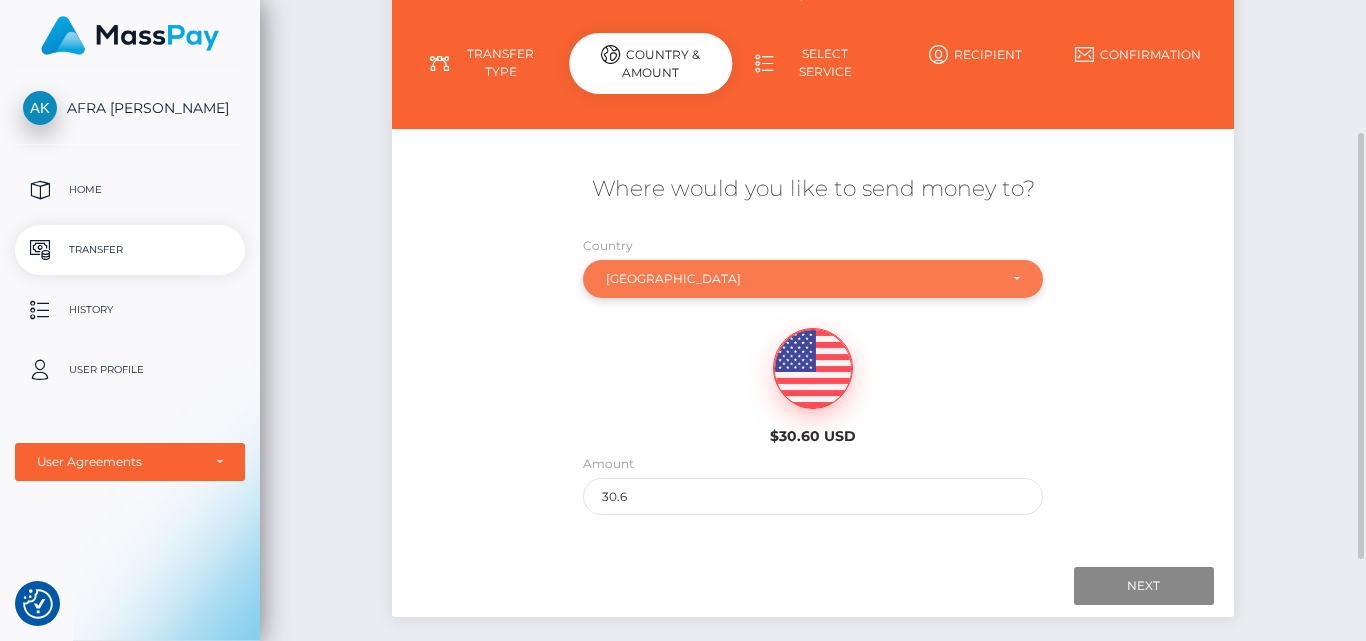 click on "Ukraine" at bounding box center (802, 279) 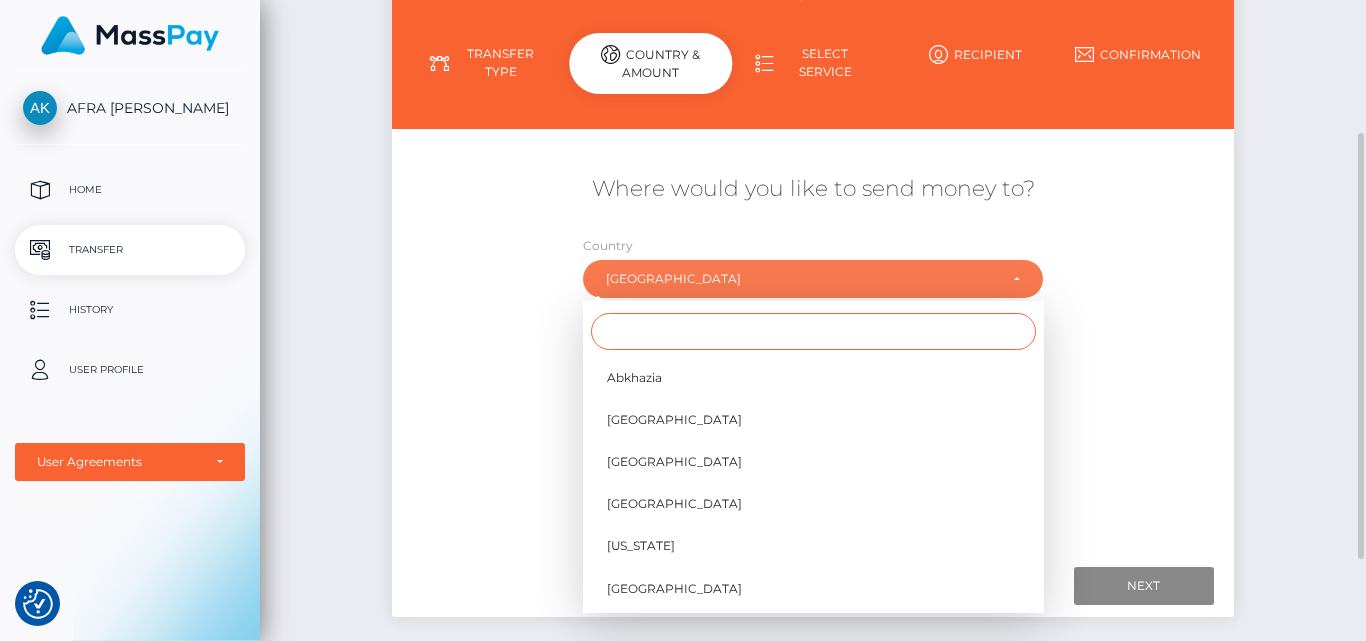 click at bounding box center (813, 331) 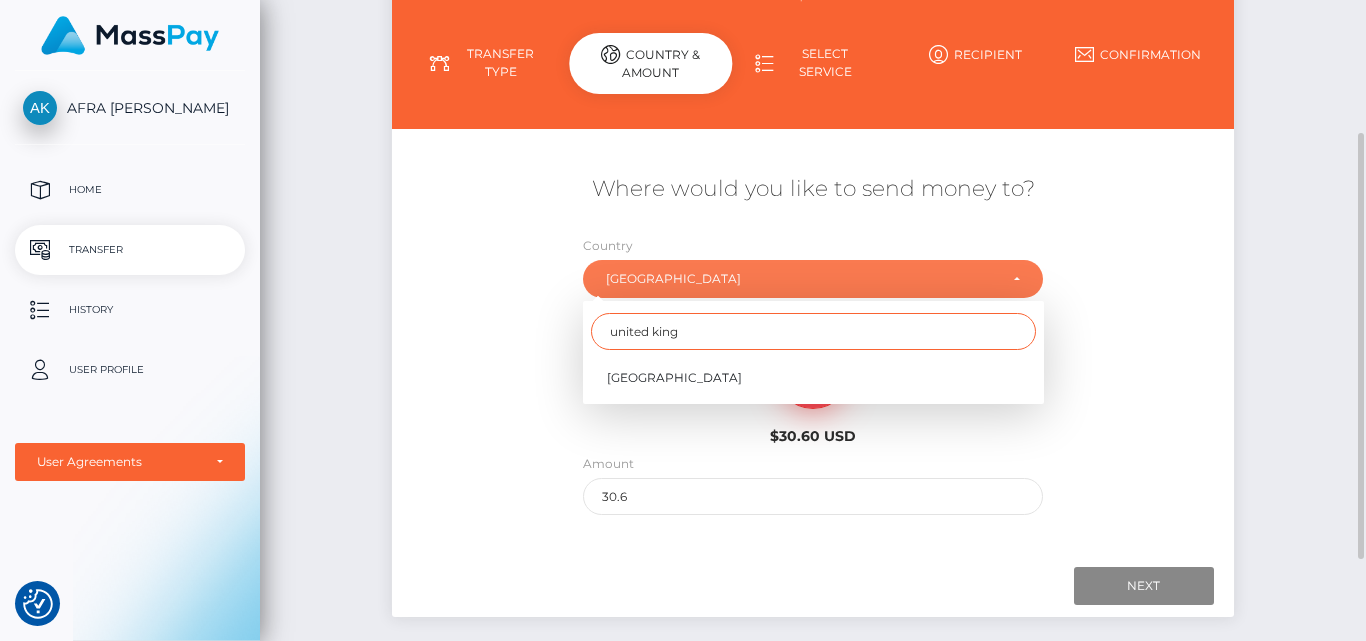 type on "united king" 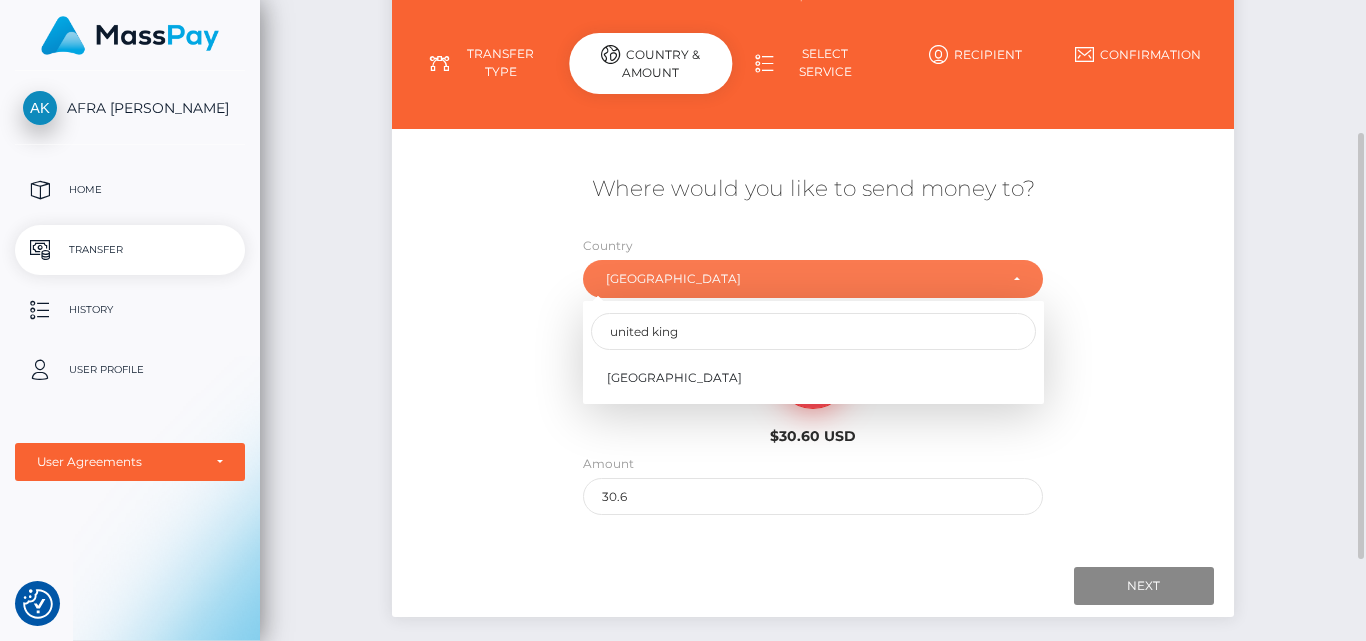 click on "[GEOGRAPHIC_DATA]" at bounding box center (813, 375) 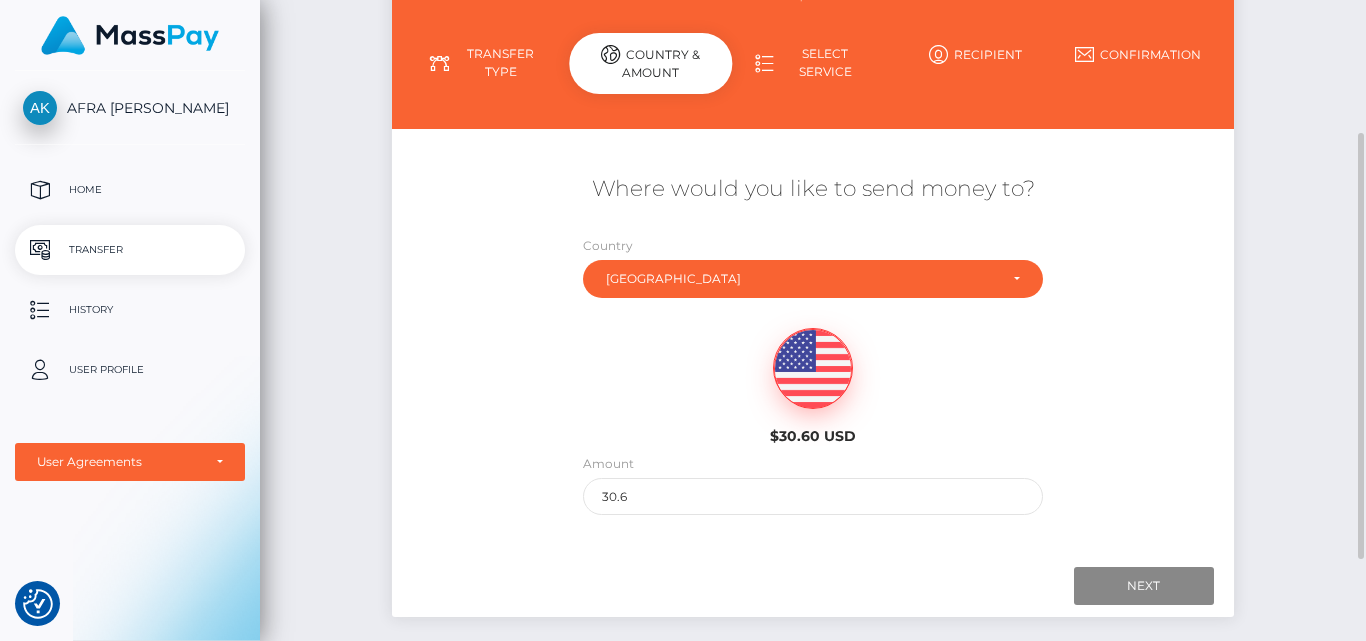 click on "[GEOGRAPHIC_DATA]" at bounding box center [813, 356] 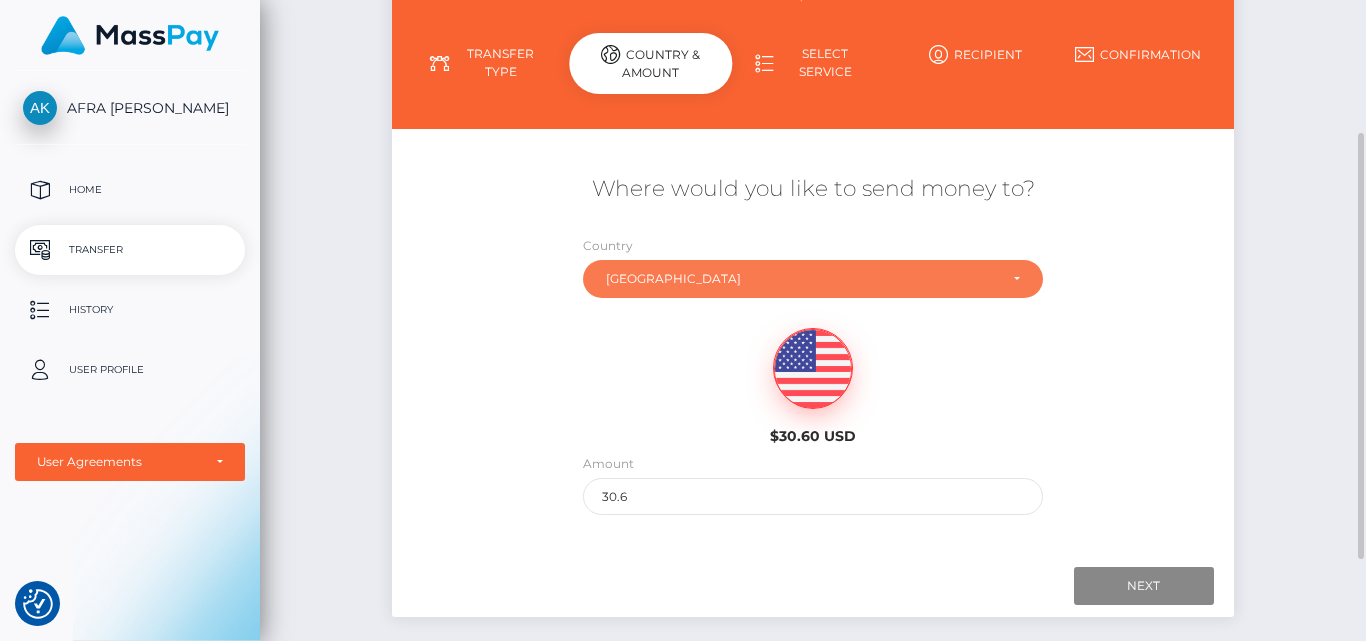 select on "GBR" 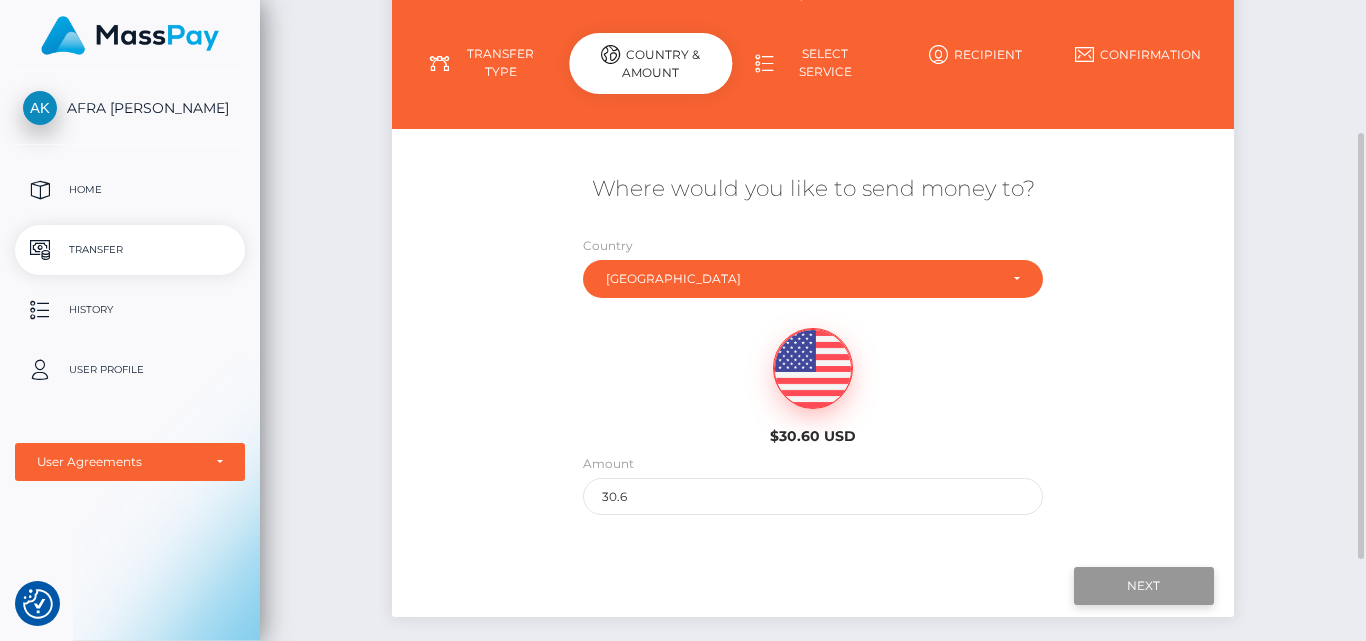 click on "Next" at bounding box center [1144, 586] 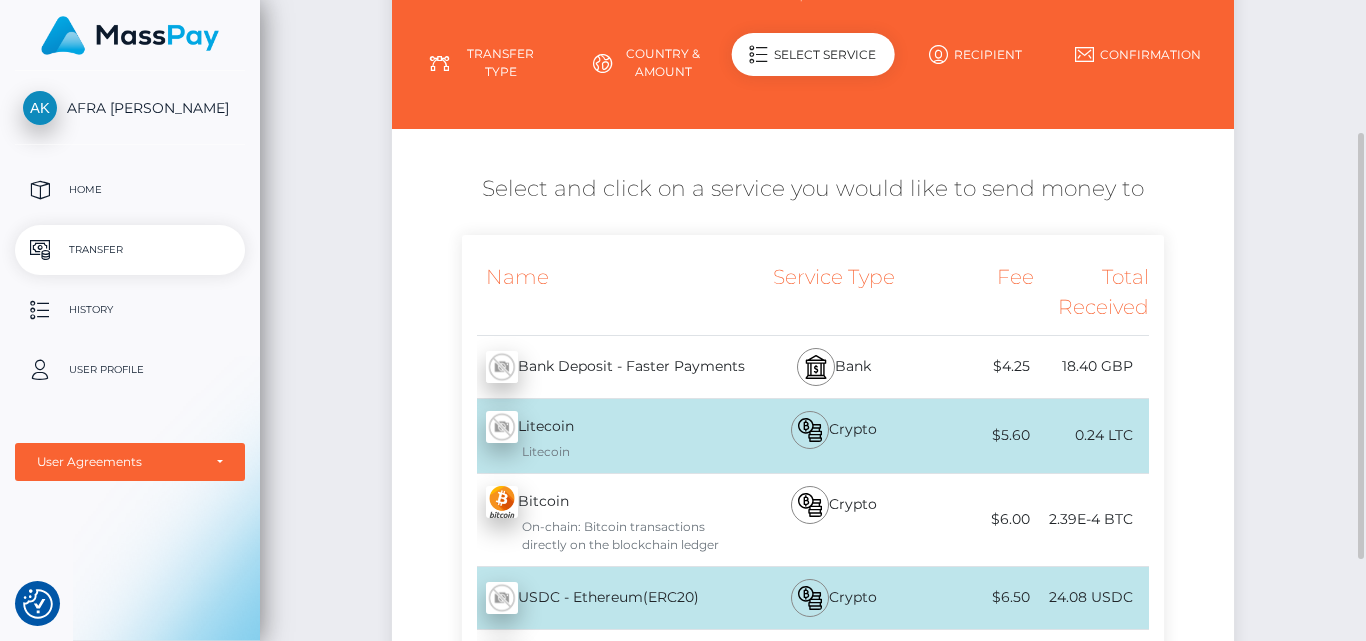 click on "Bank Deposit - Faster Payments  - GBP" at bounding box center [605, 367] 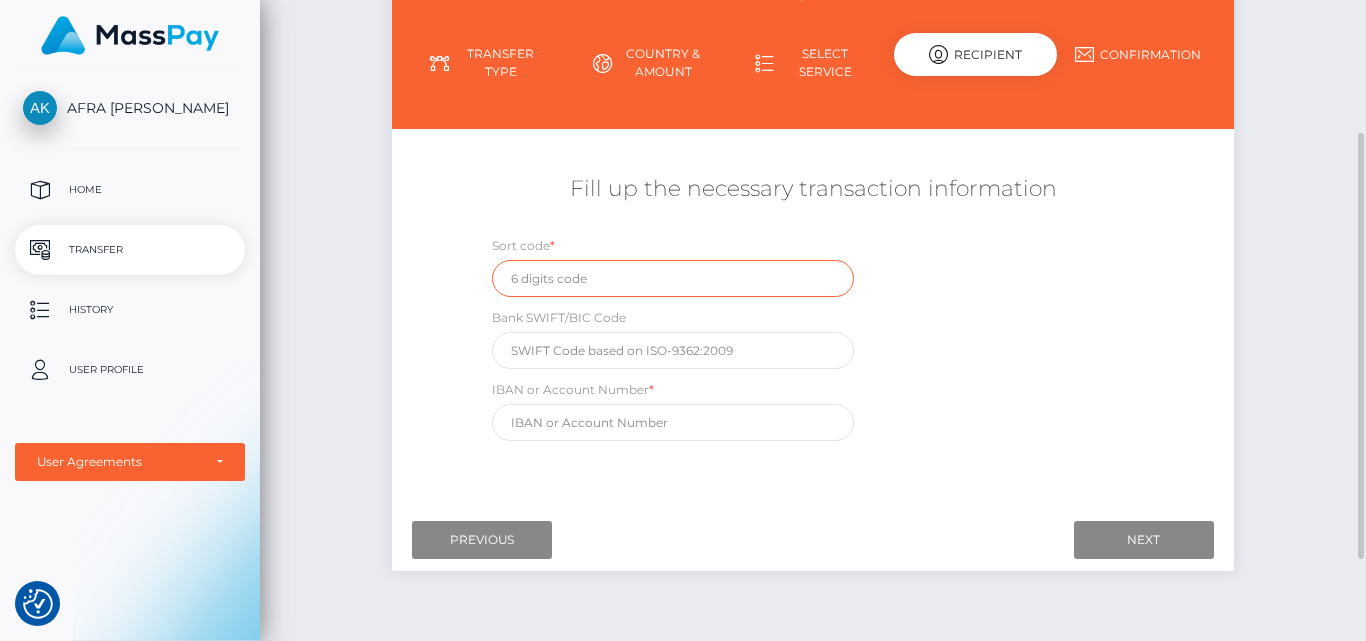 click at bounding box center [673, 278] 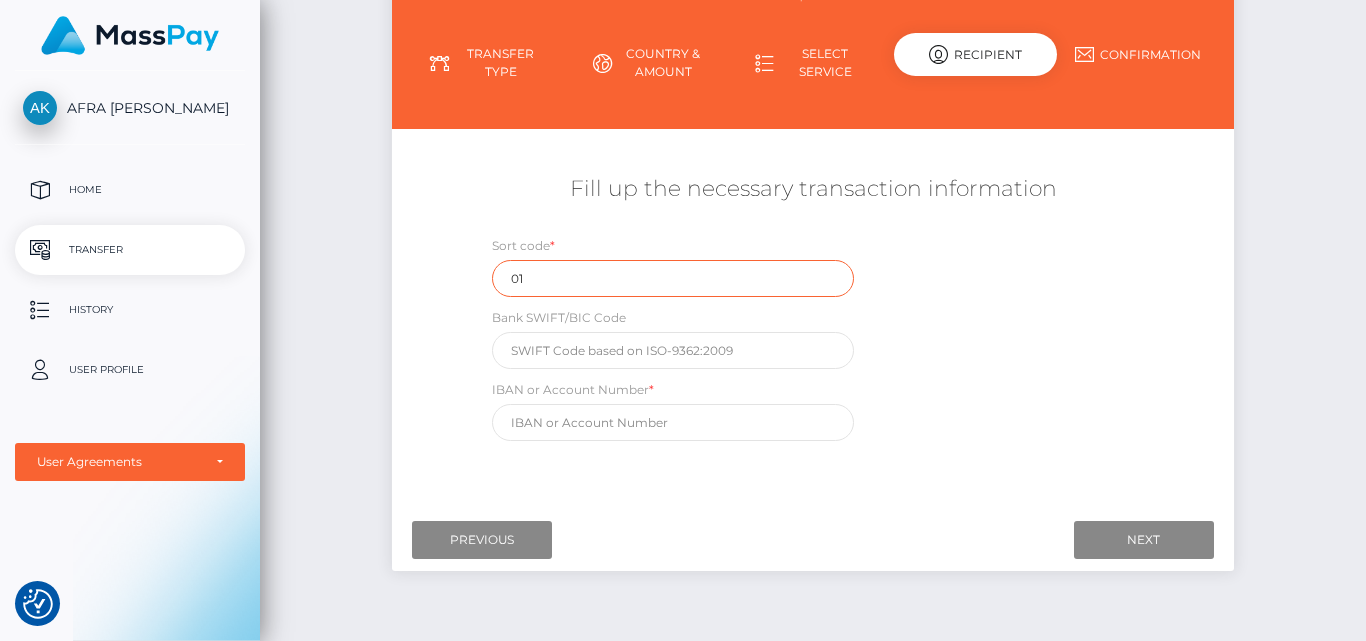 type on "0" 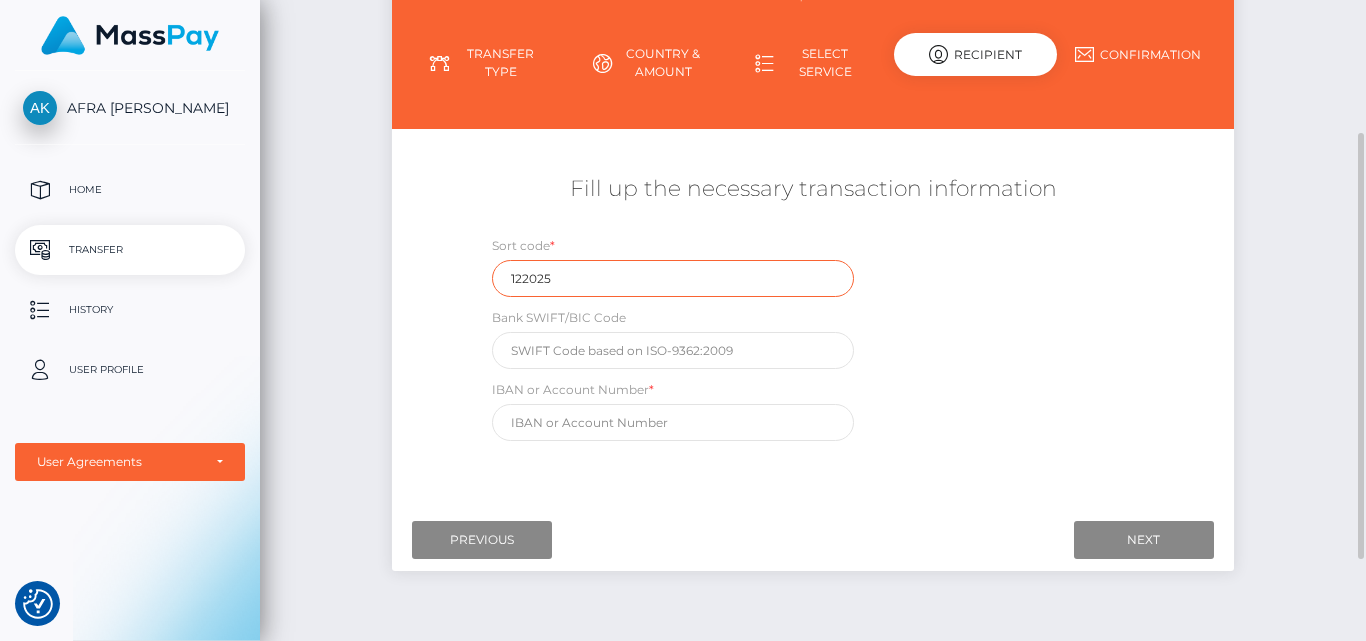 type on "122025" 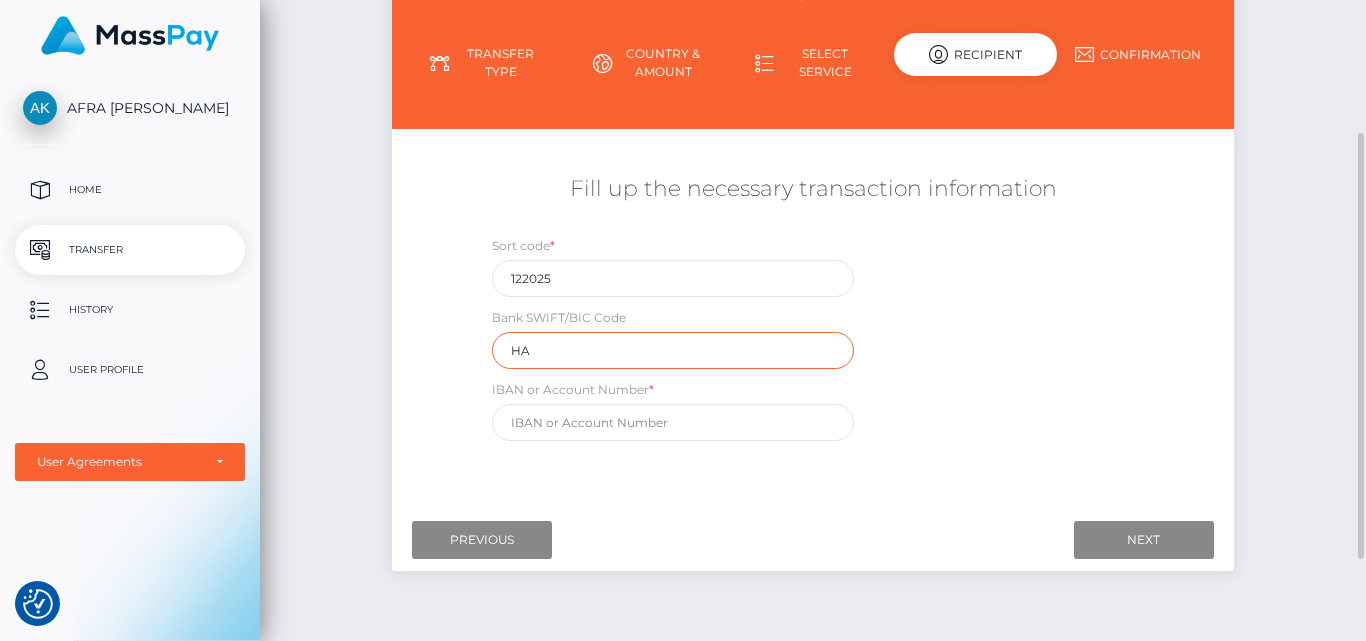 type on "H" 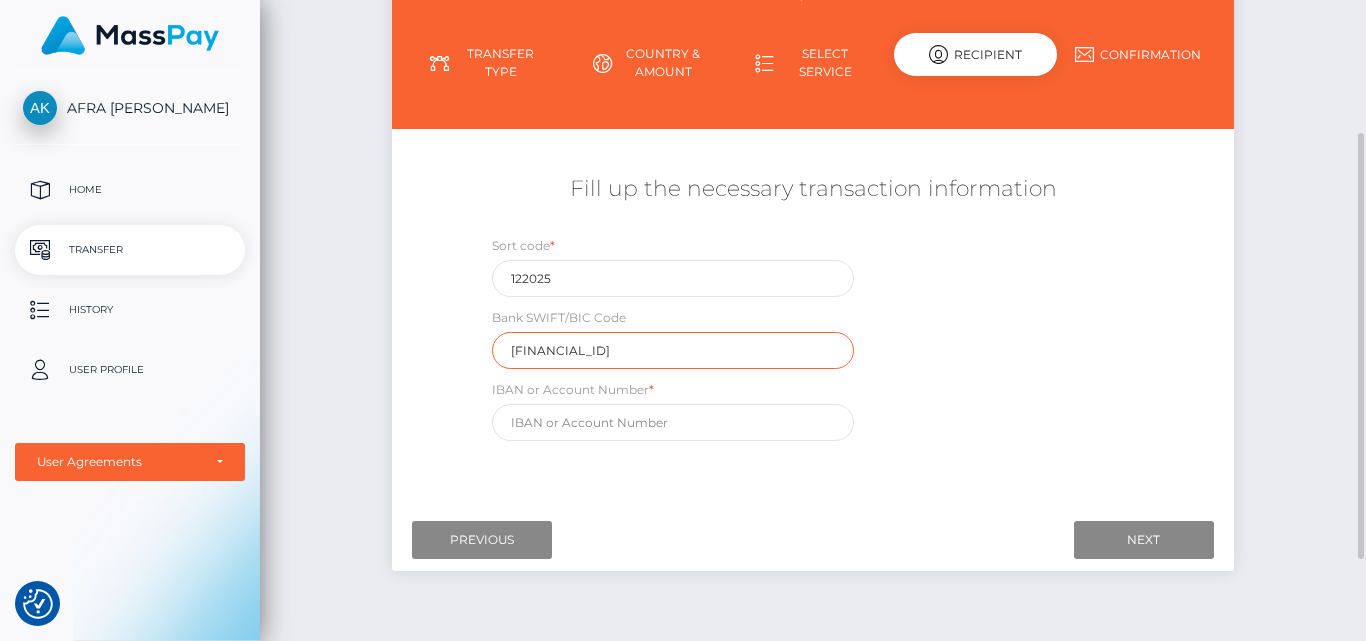 type on "LV55HABA0551047838069" 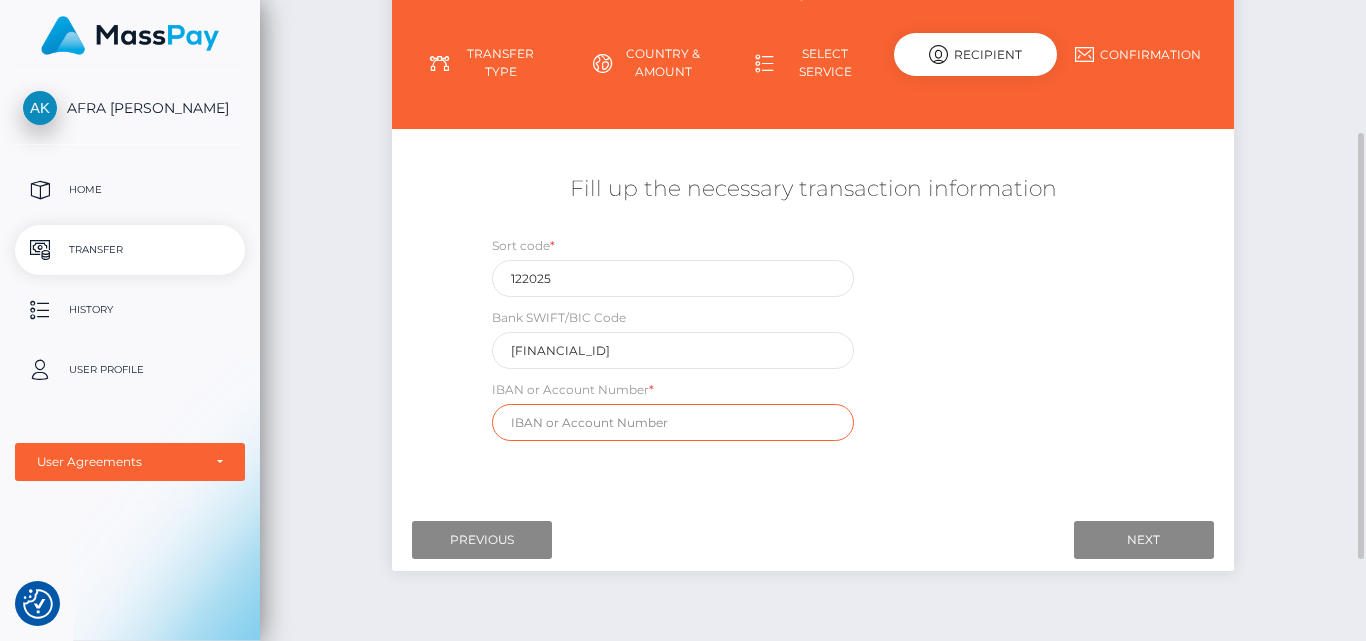 click at bounding box center (673, 422) 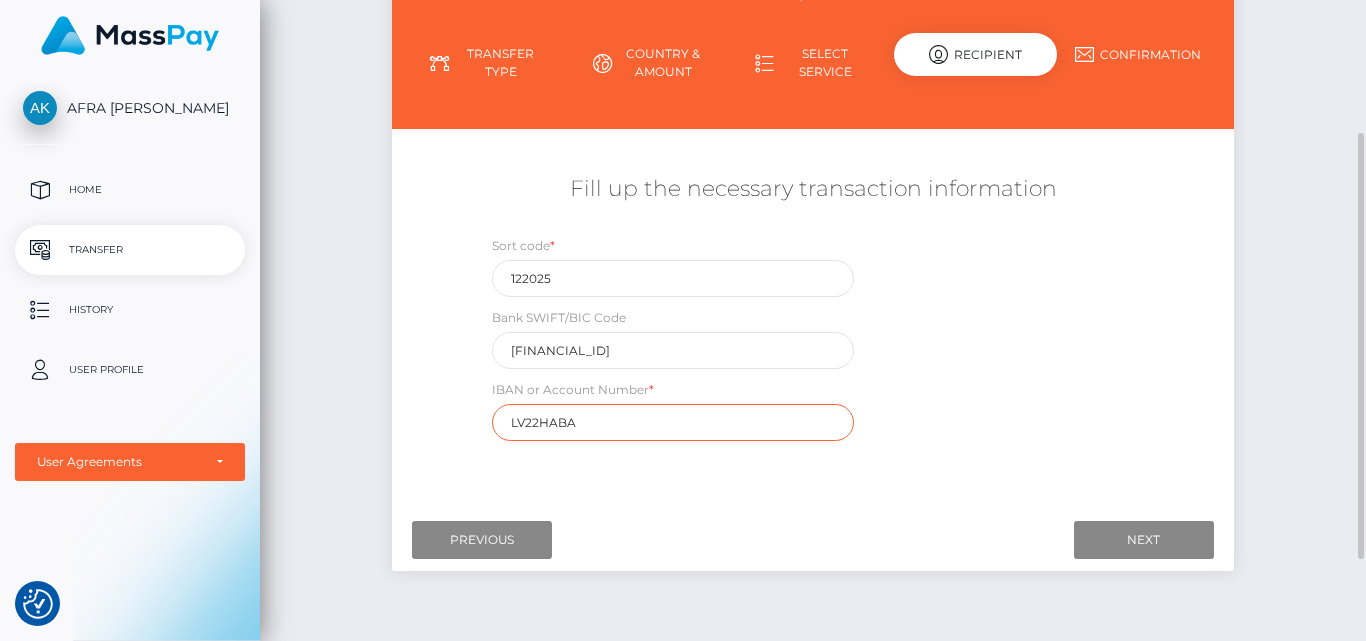 drag, startPoint x: 392, startPoint y: 364, endPoint x: 351, endPoint y: 348, distance: 44.011364 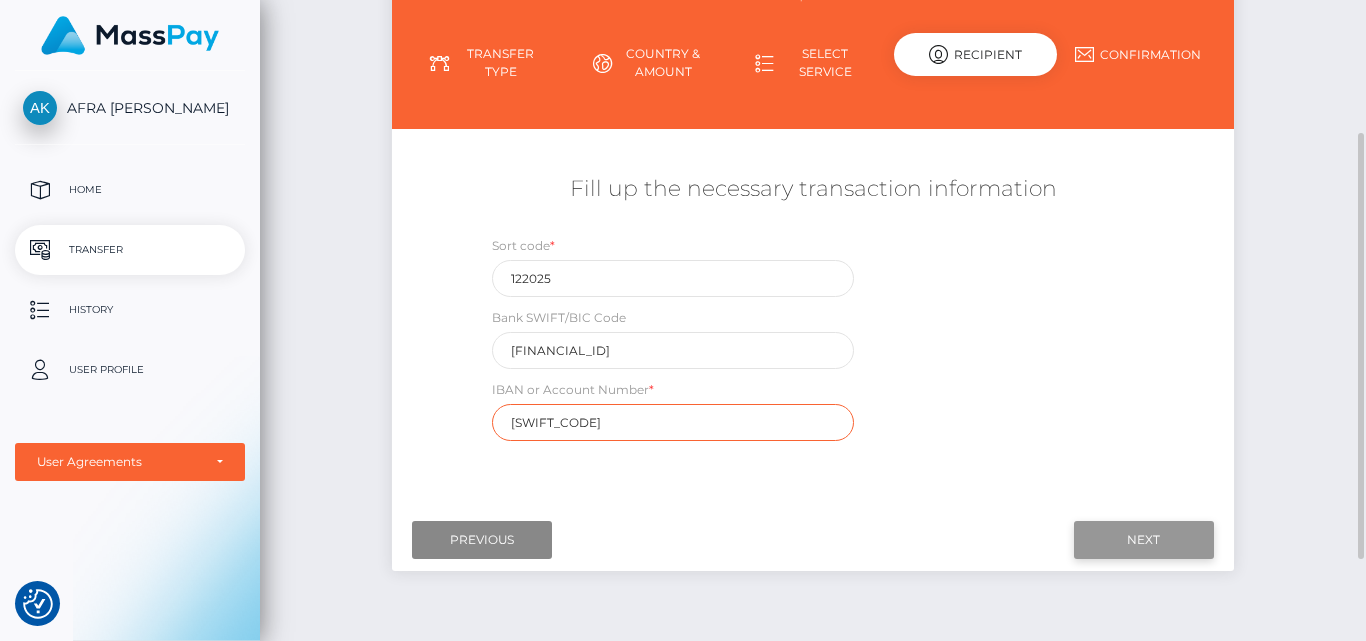 type on "HABALV22CCB" 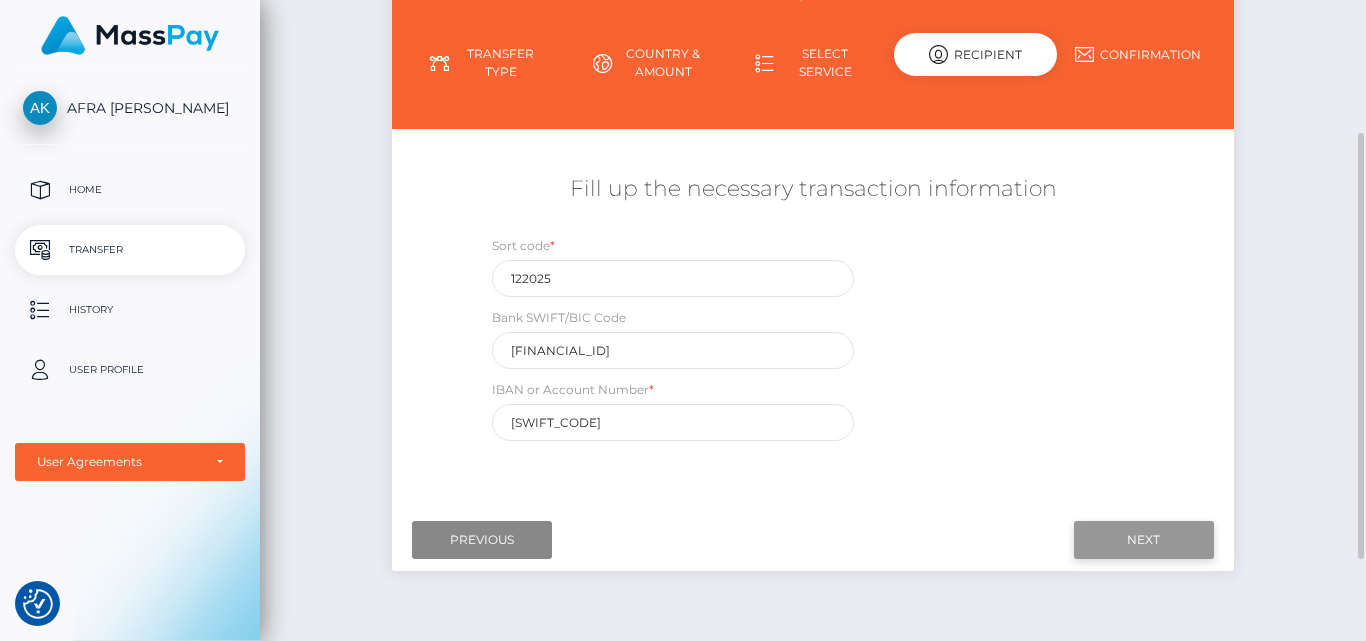 click on "Next" at bounding box center (1144, 540) 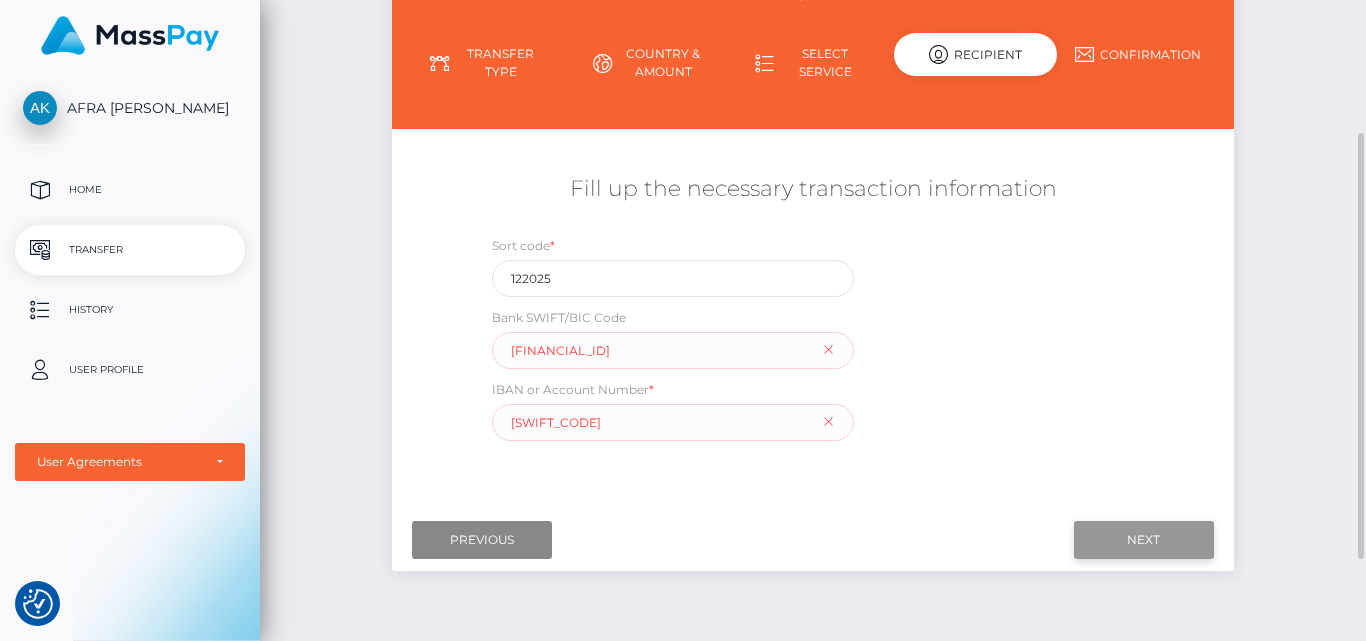 click on "Next" at bounding box center [1144, 540] 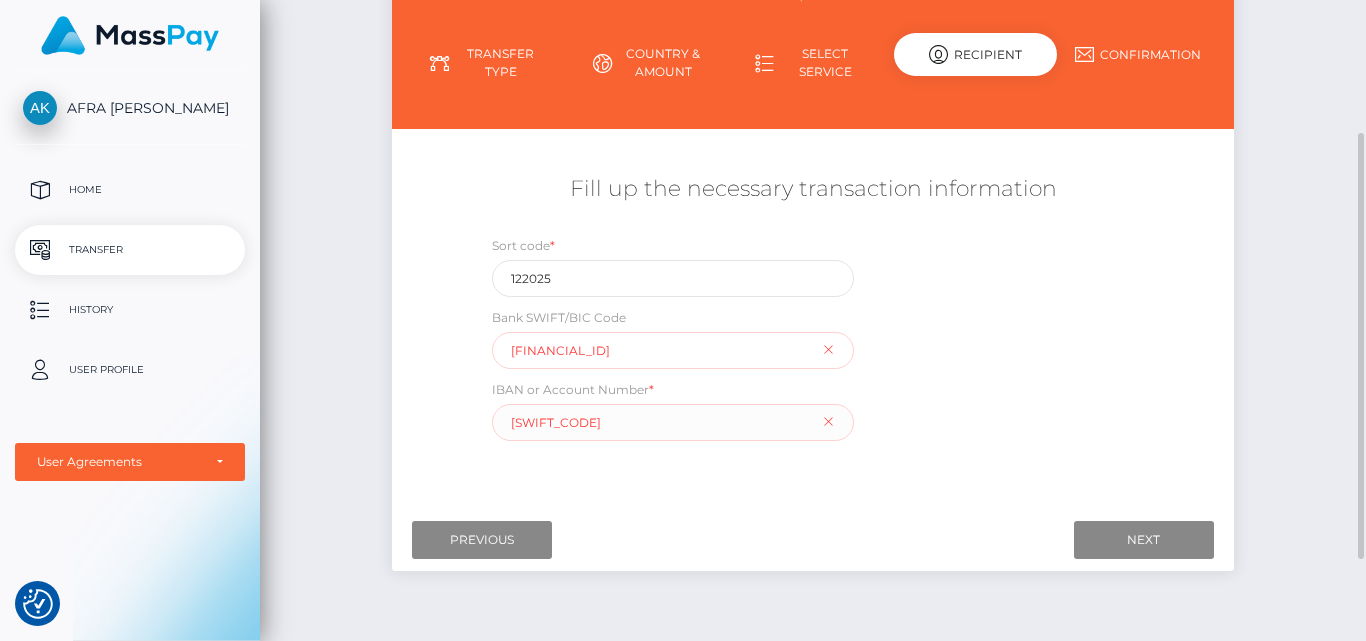 click on "LV55HABA0551047838069" at bounding box center [673, 350] 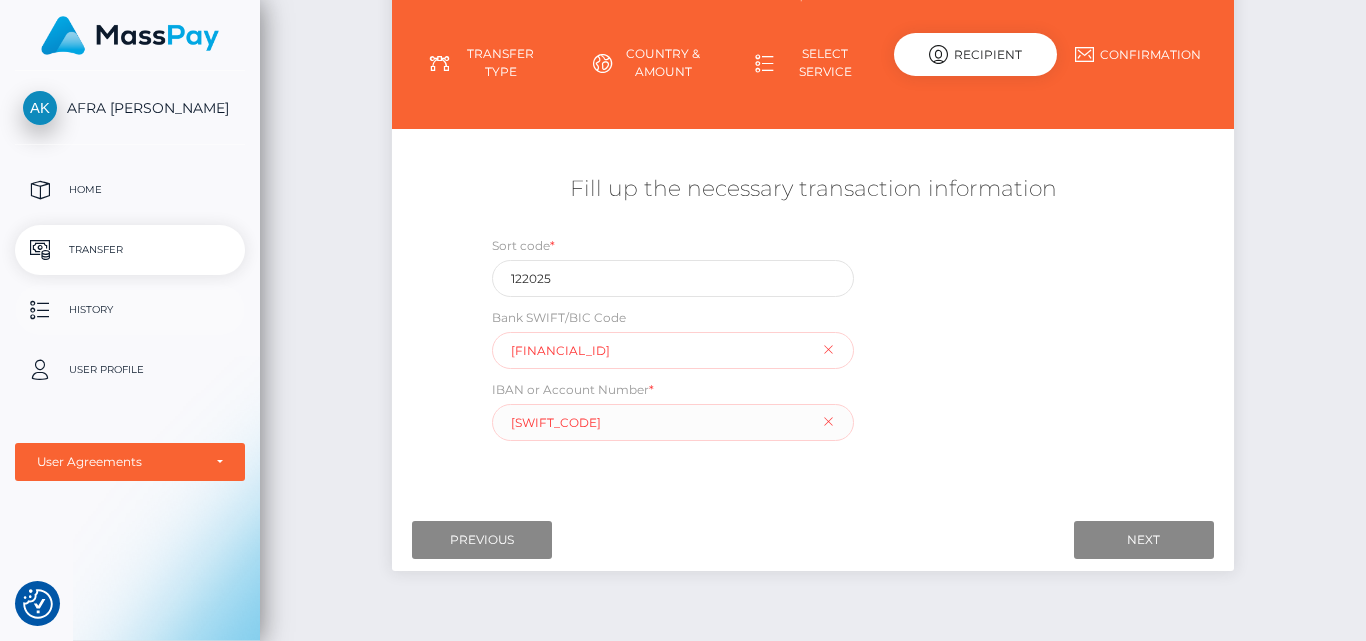 drag, startPoint x: 711, startPoint y: 354, endPoint x: 104, endPoint y: 320, distance: 607.9515 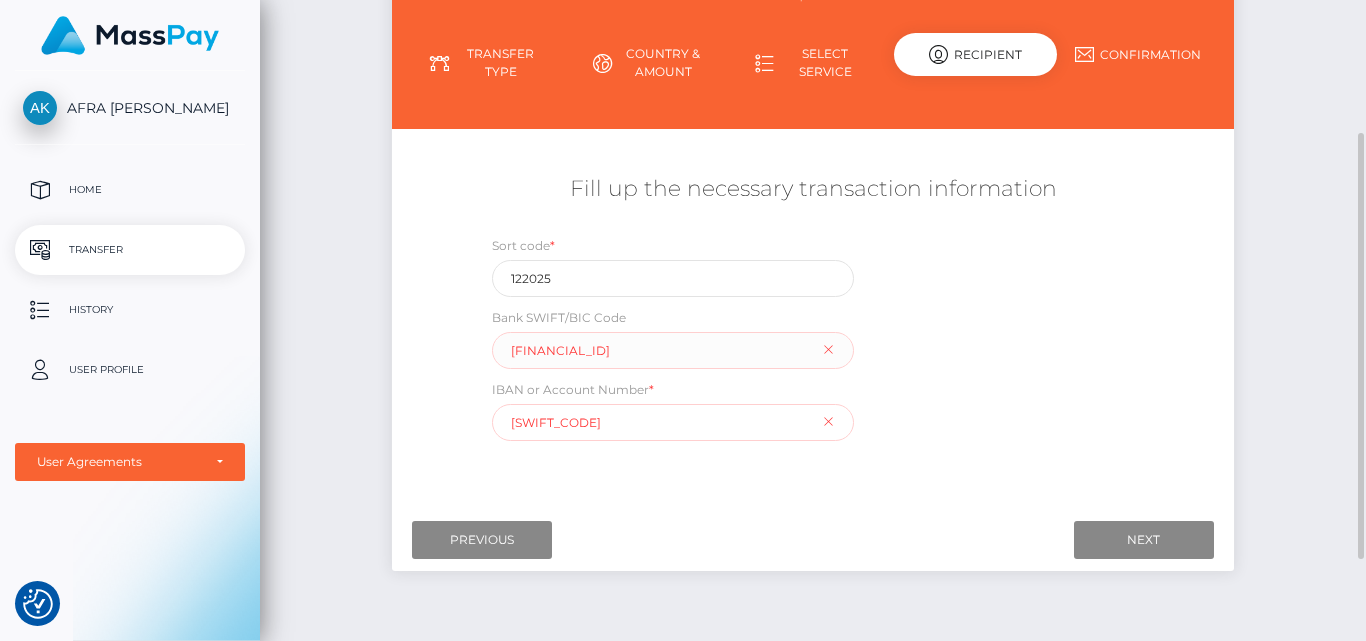 click on "HABALV22CCB" at bounding box center [673, 422] 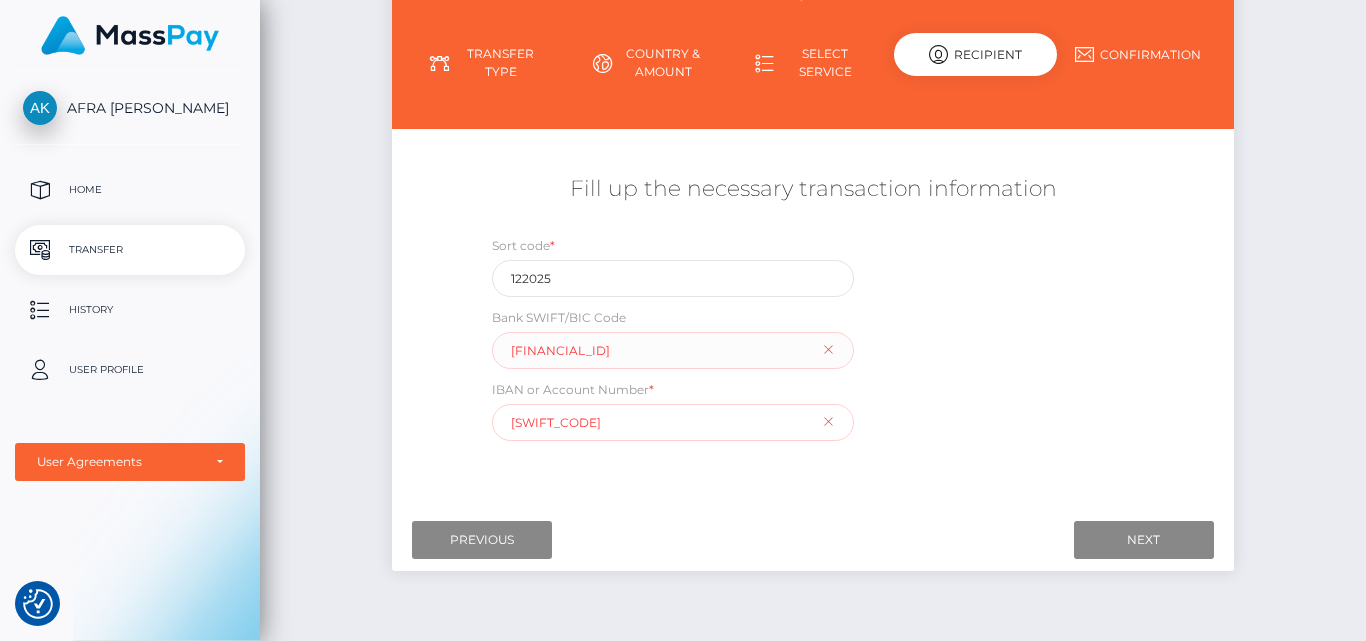 drag, startPoint x: 678, startPoint y: 431, endPoint x: 227, endPoint y: 429, distance: 451.00443 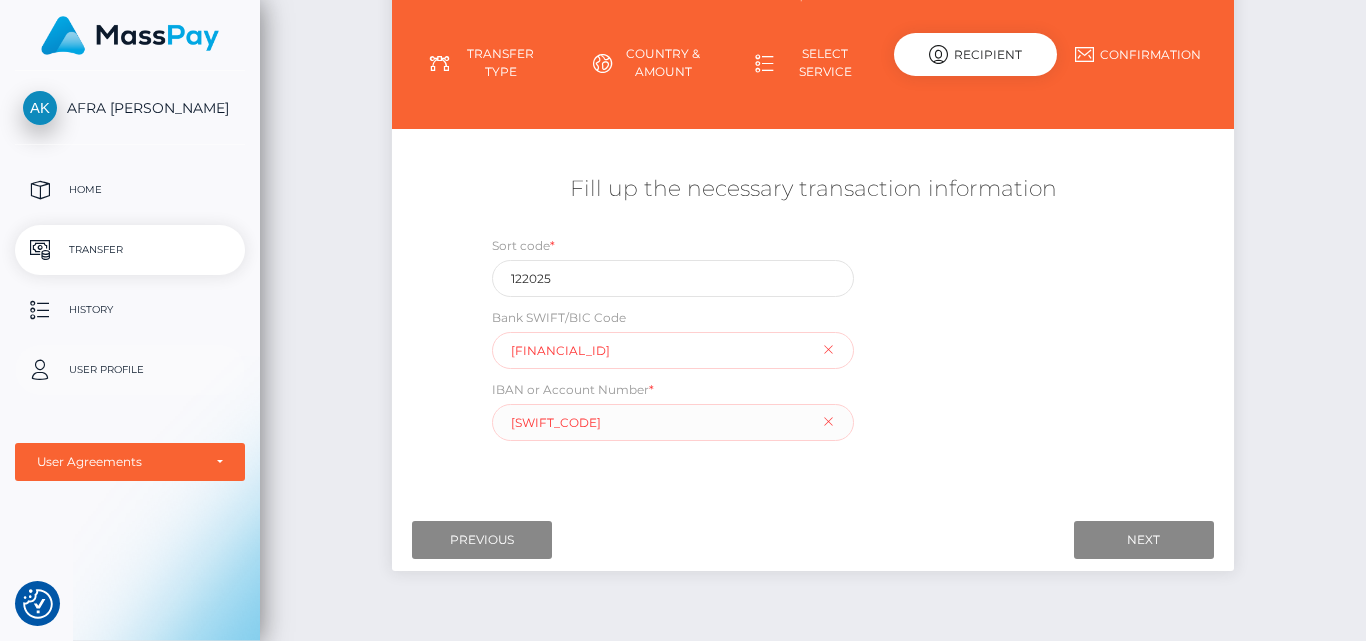 drag, startPoint x: 689, startPoint y: 343, endPoint x: 0, endPoint y: 363, distance: 689.2902 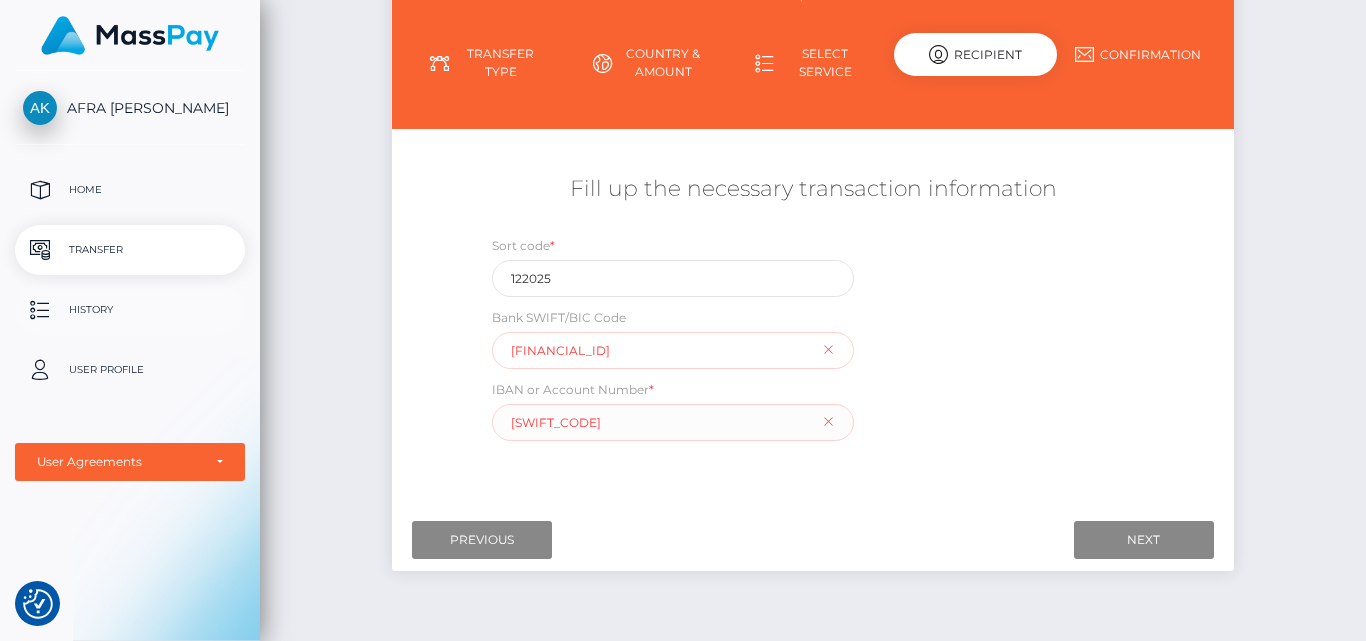 paste on "HABALV22CCB" 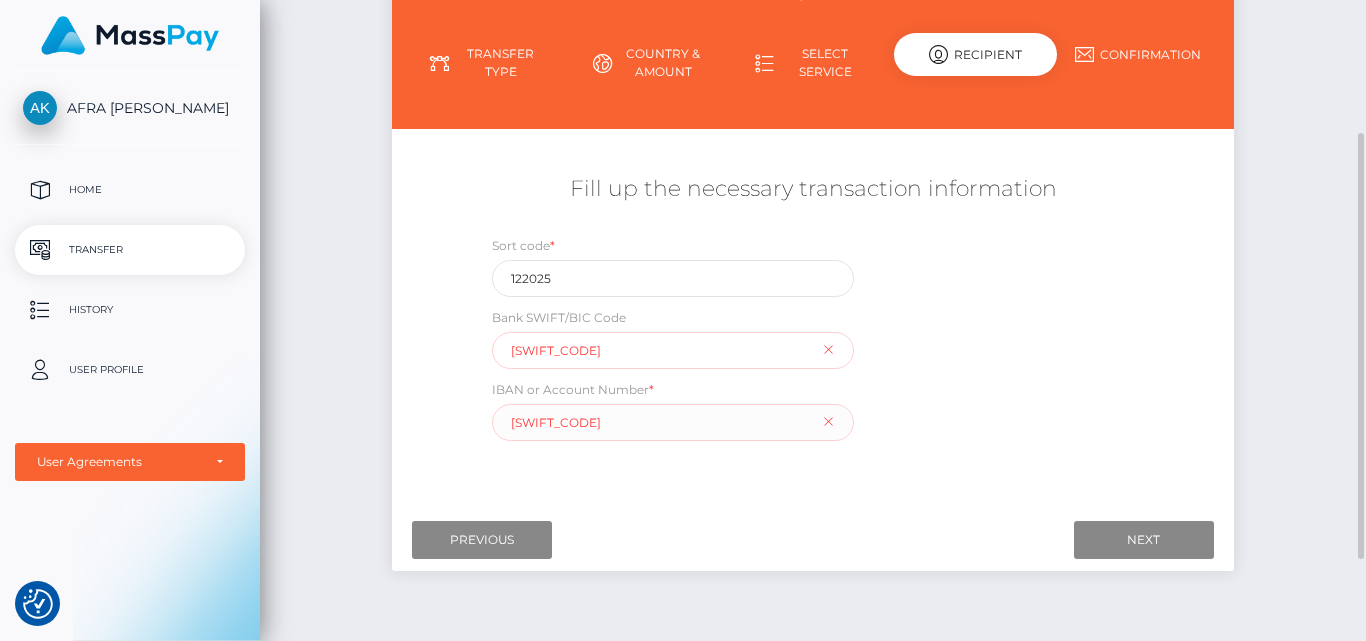 type on "HABALV22CCB" 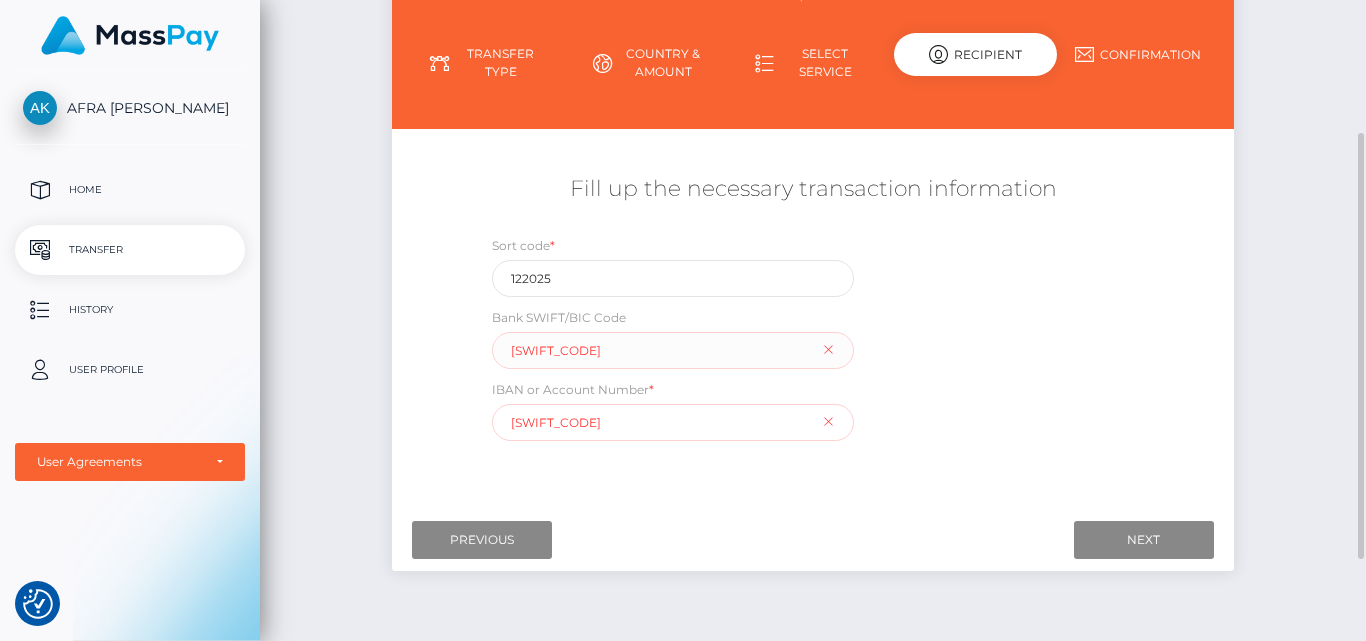 drag, startPoint x: 608, startPoint y: 426, endPoint x: 260, endPoint y: 412, distance: 348.2815 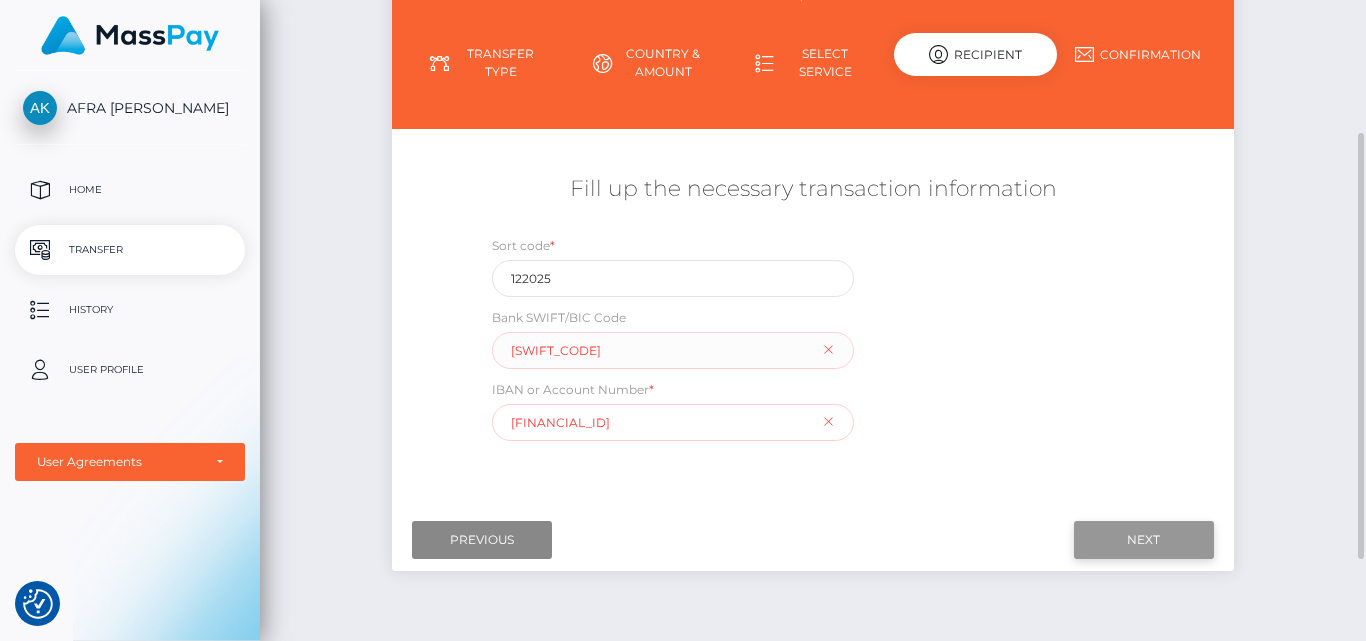 type on "LV55HABA0551047838069" 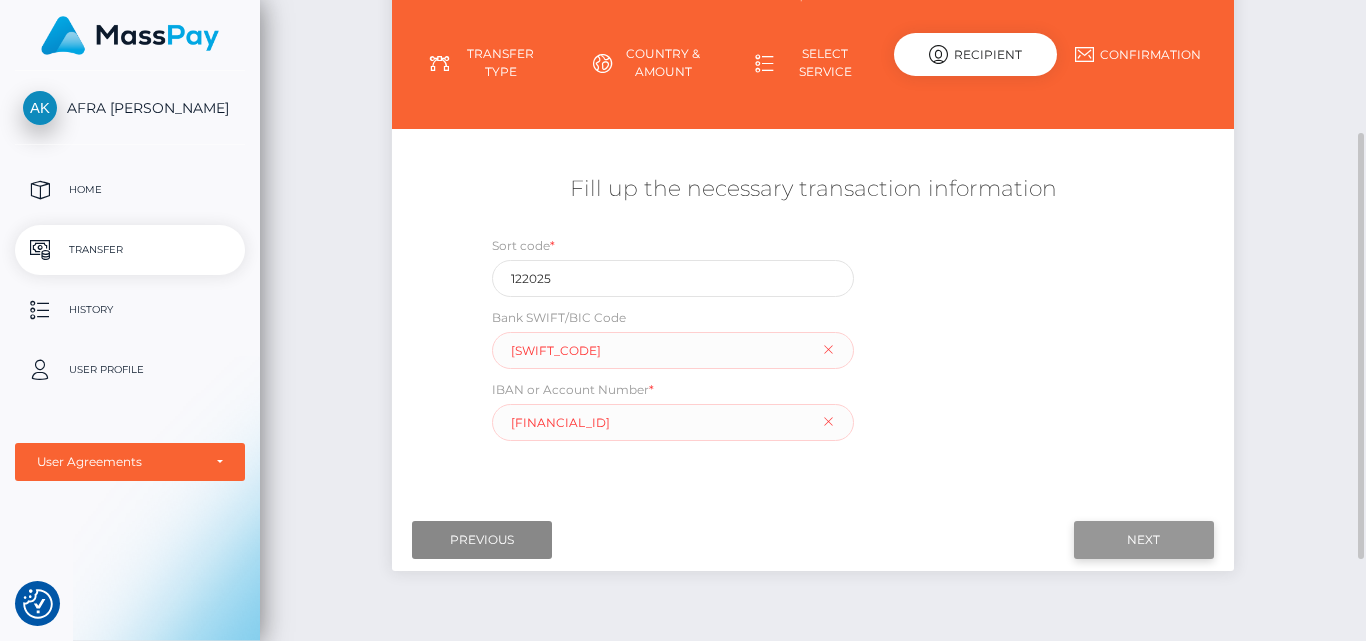 click on "Next" at bounding box center (1144, 540) 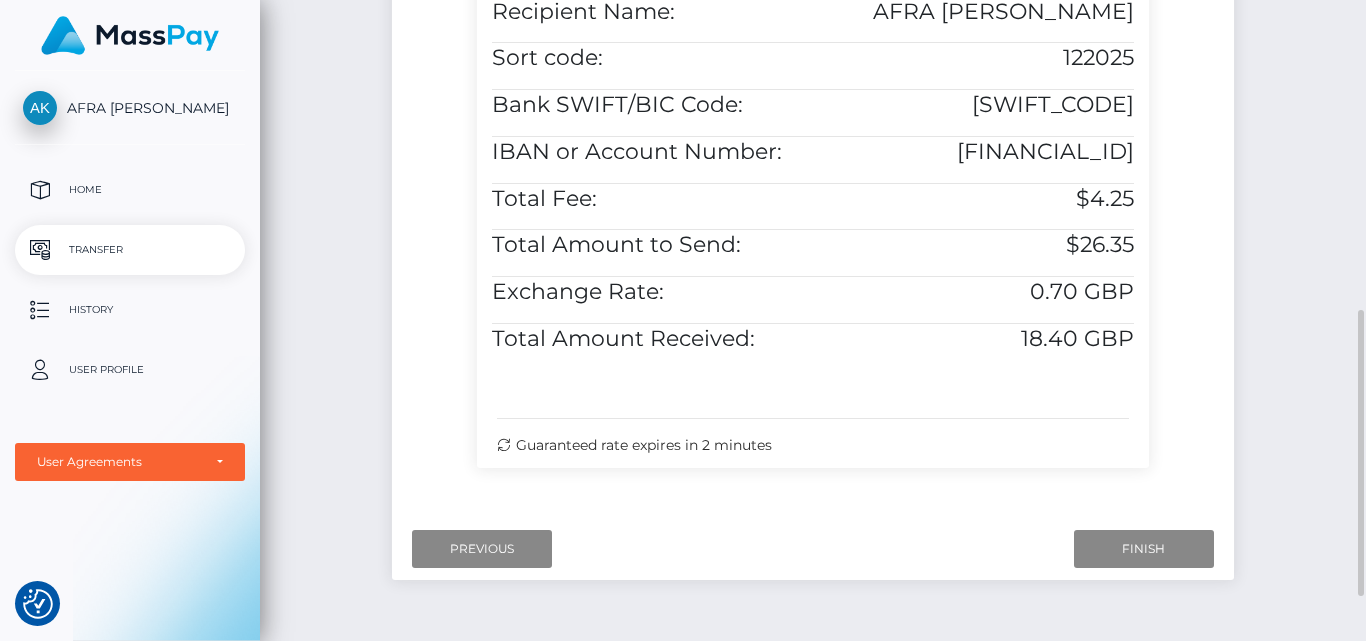 scroll, scrollTop: 792, scrollLeft: 0, axis: vertical 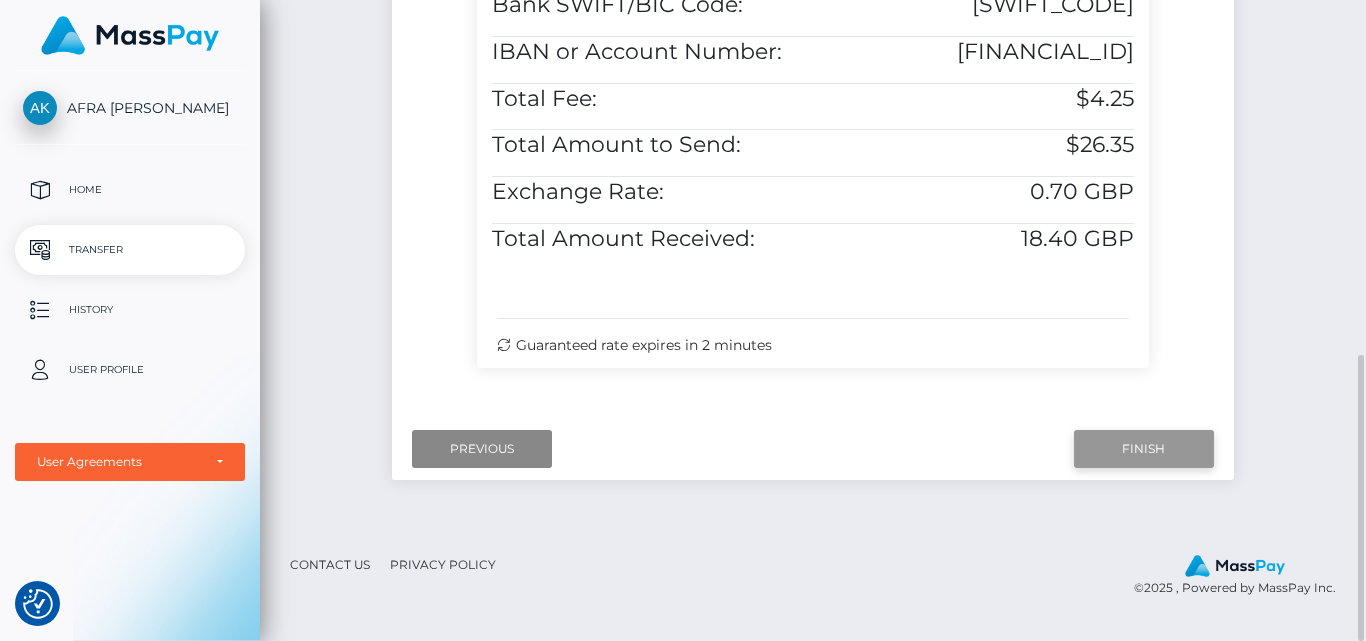 click on "Finish" at bounding box center [1144, 449] 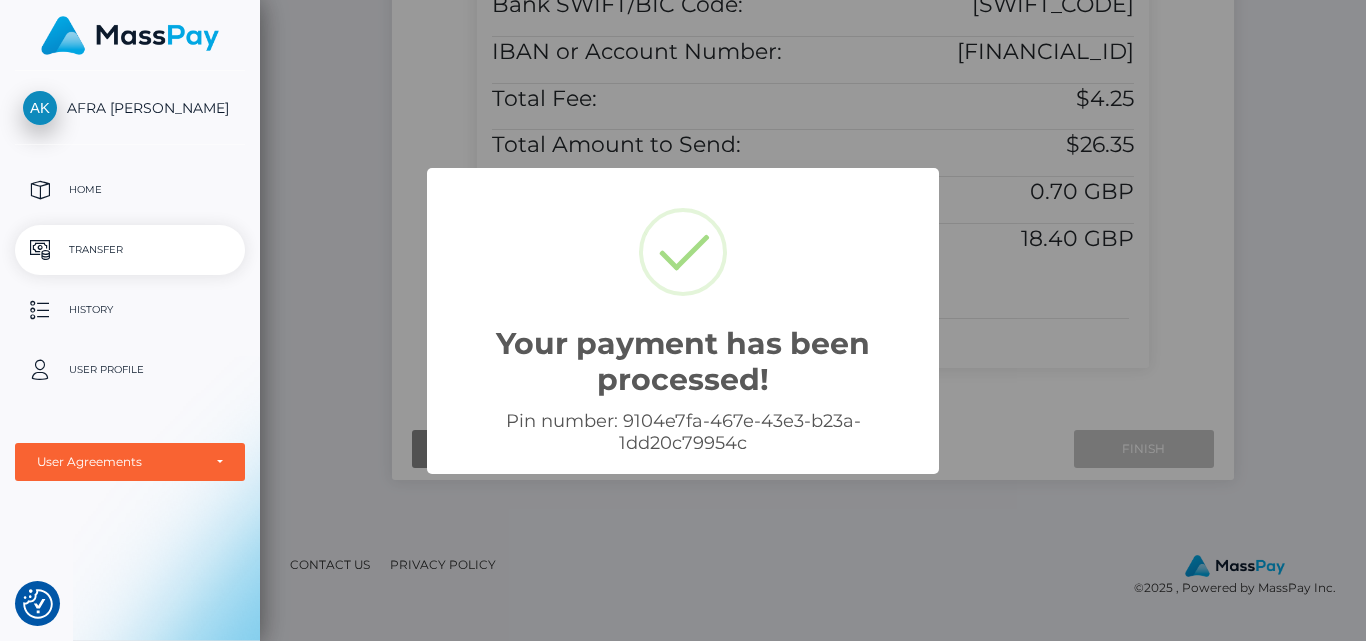 click on "Your payment has been processed! × Pin number: 9104e7fa-467e-43e3-b23a-1dd20c79954c OK Cancel" at bounding box center (683, 320) 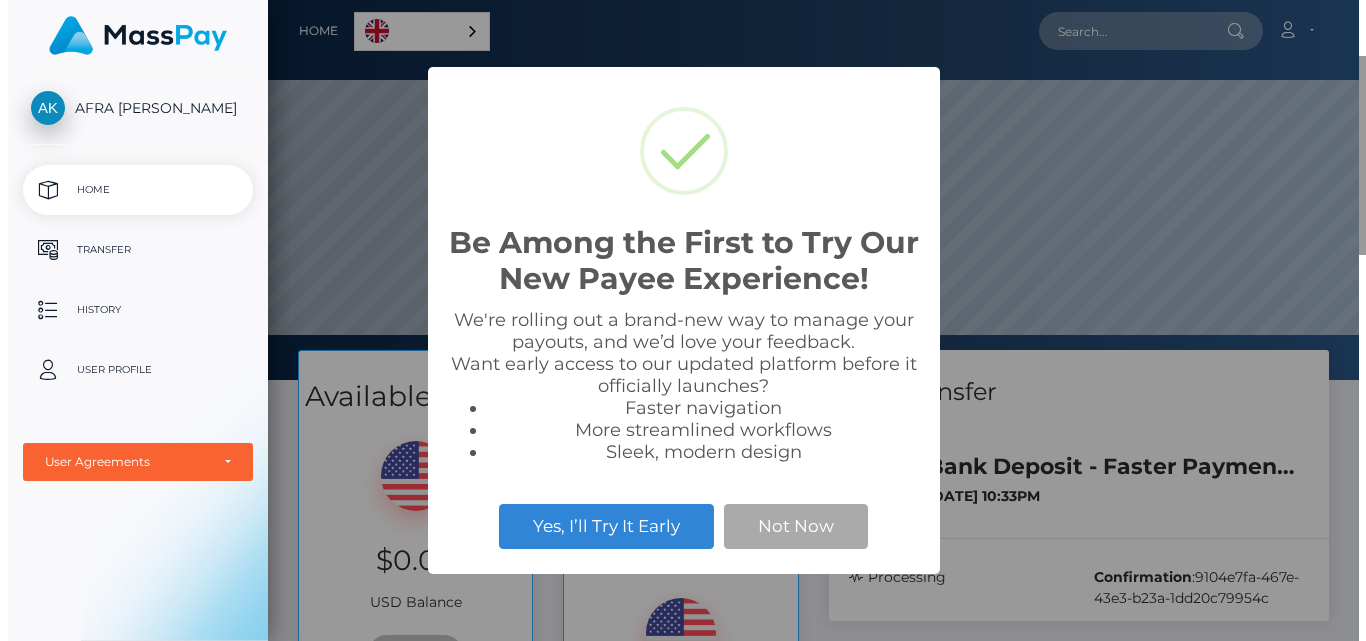 scroll, scrollTop: 0, scrollLeft: 0, axis: both 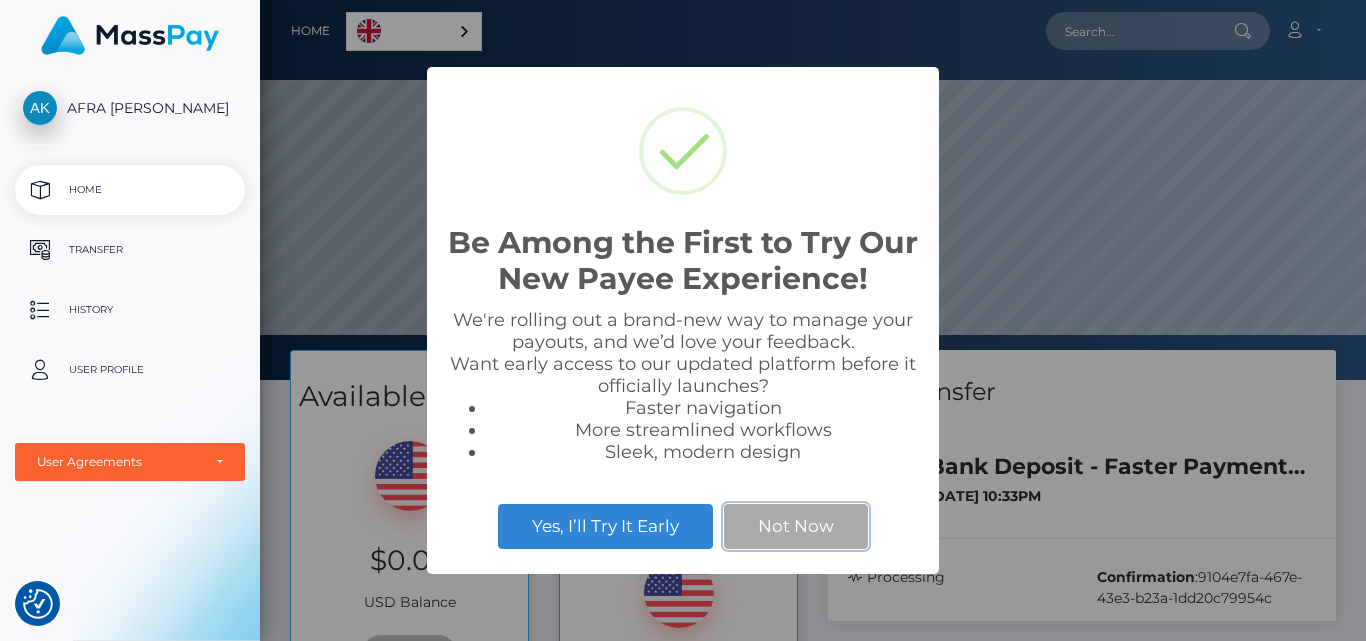 click on "Not Now" at bounding box center [796, 526] 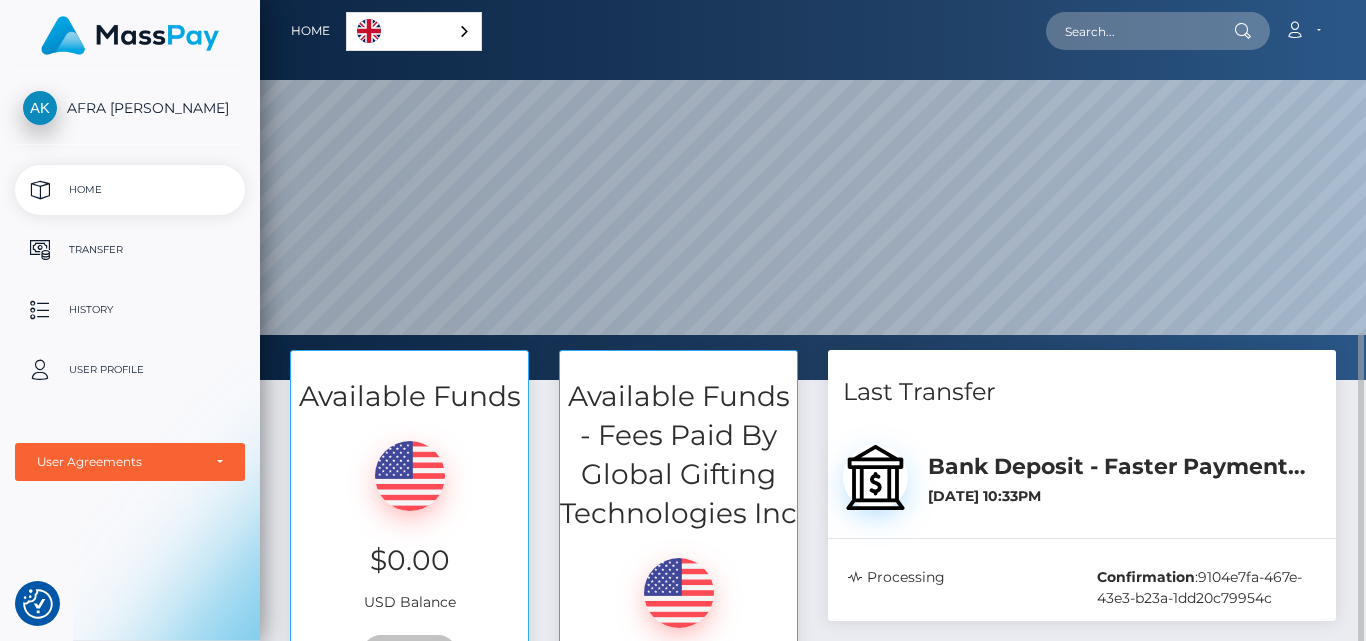 scroll, scrollTop: 300, scrollLeft: 0, axis: vertical 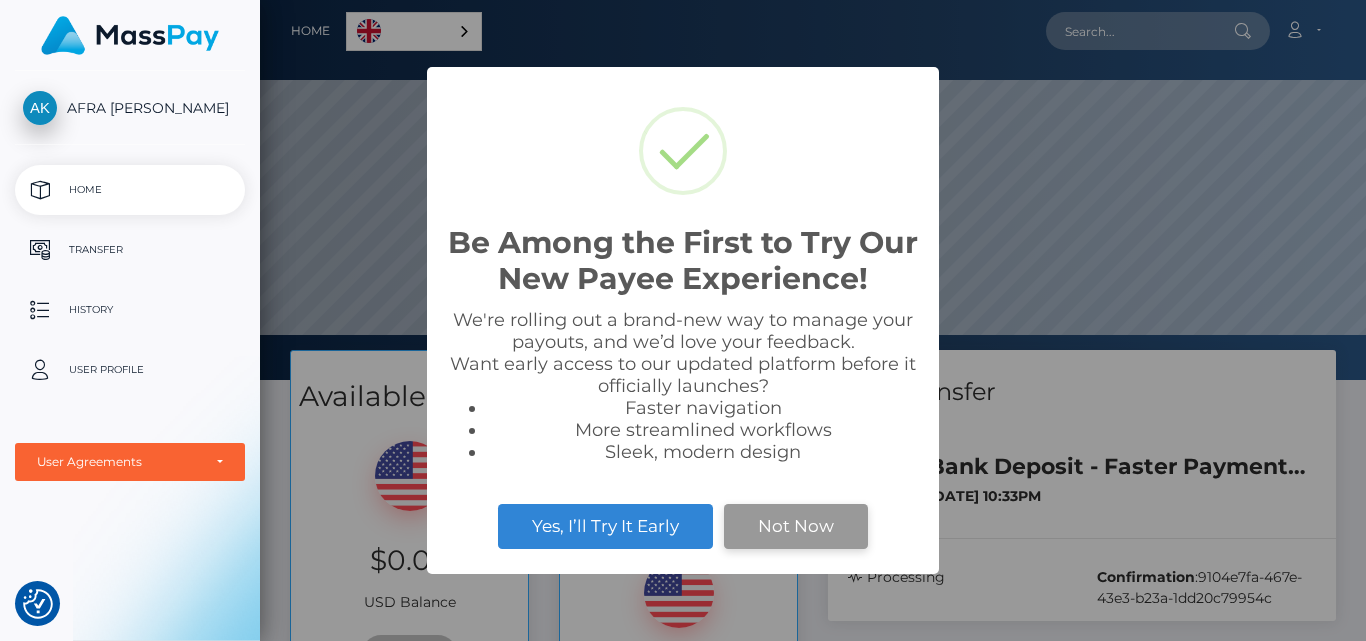 click on "Not Now" at bounding box center (796, 526) 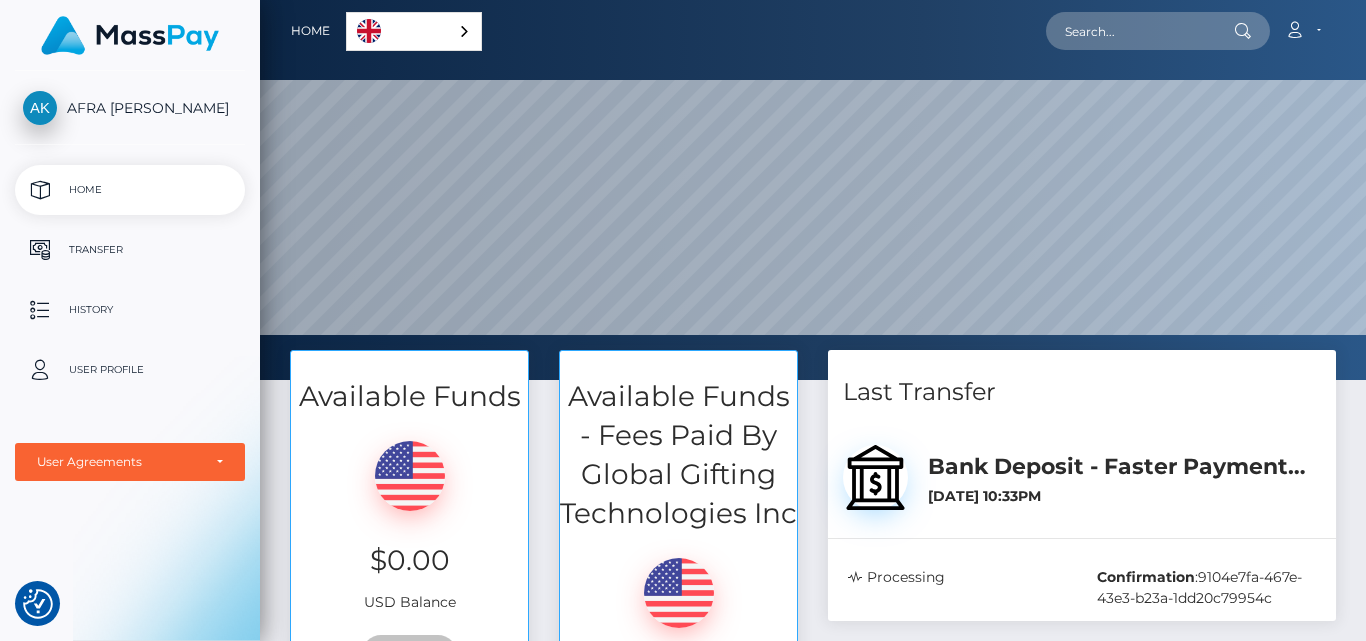 scroll, scrollTop: 200, scrollLeft: 0, axis: vertical 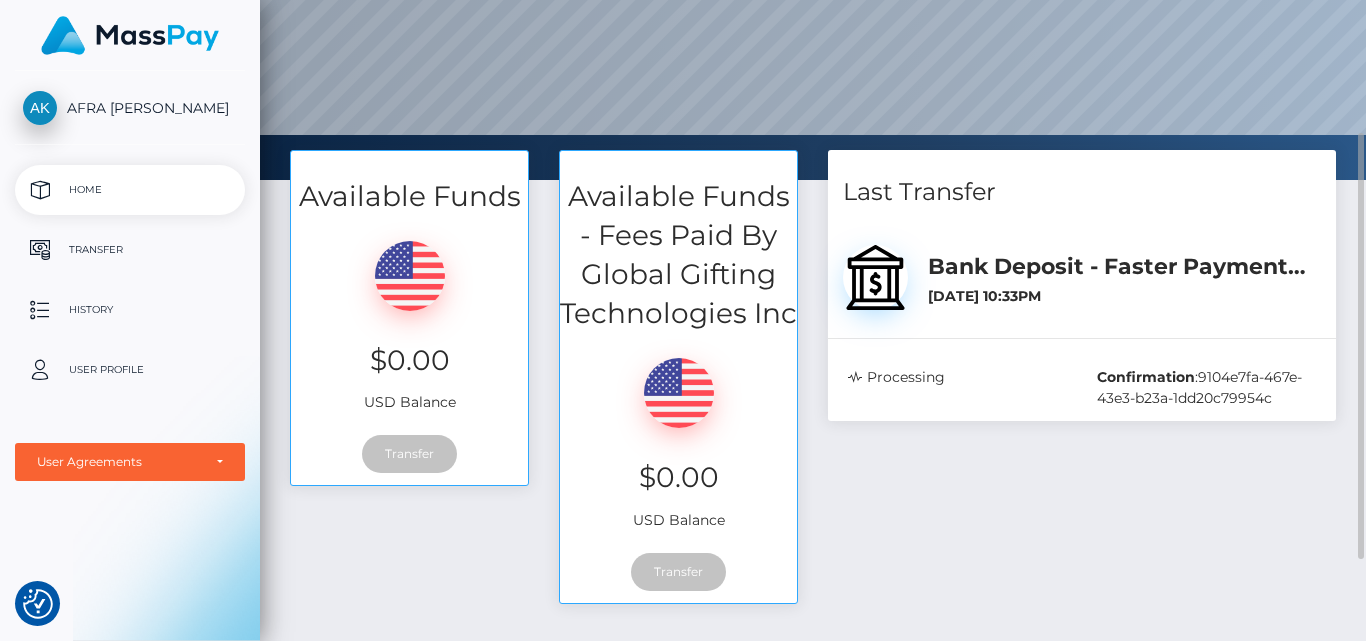 drag, startPoint x: 1220, startPoint y: 398, endPoint x: 1068, endPoint y: 429, distance: 155.12898 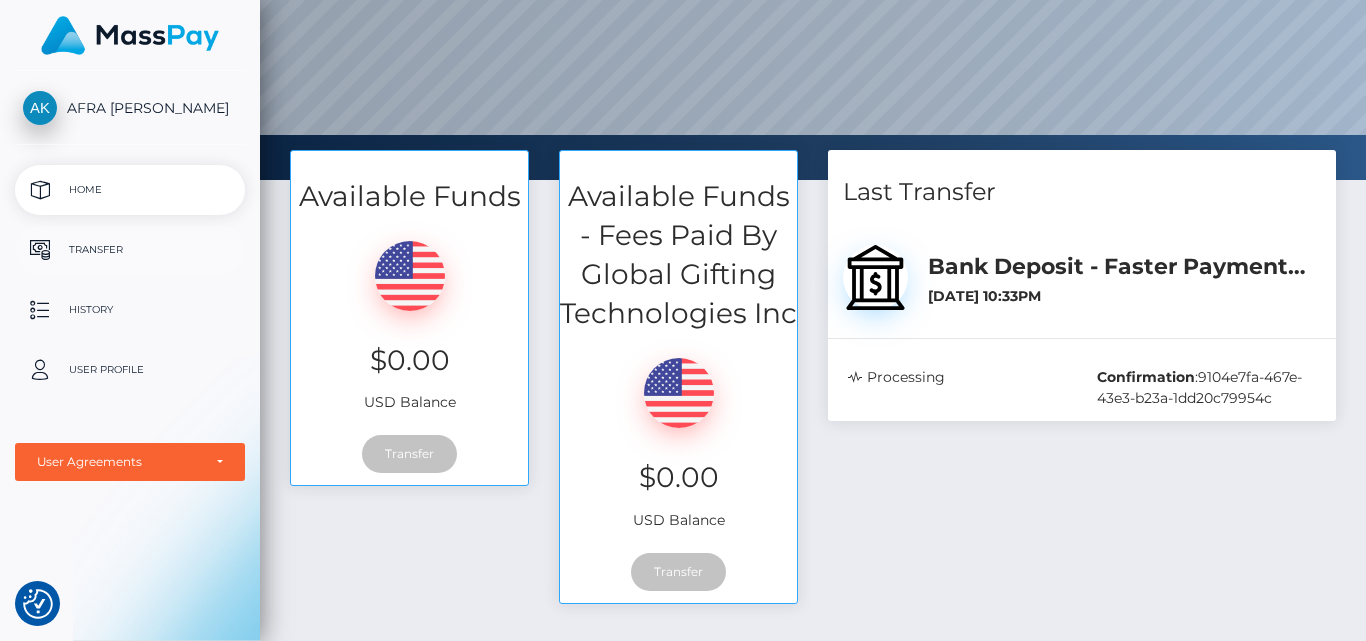 click on "Transfer" at bounding box center [130, 250] 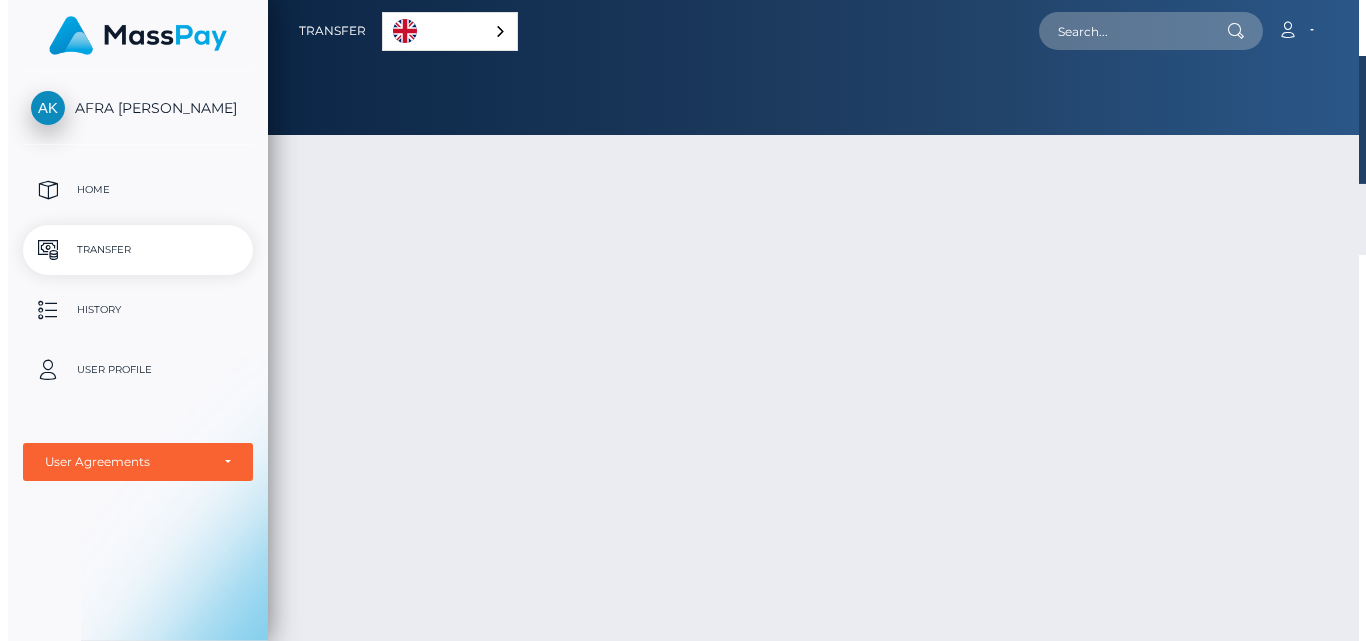 scroll, scrollTop: 0, scrollLeft: 0, axis: both 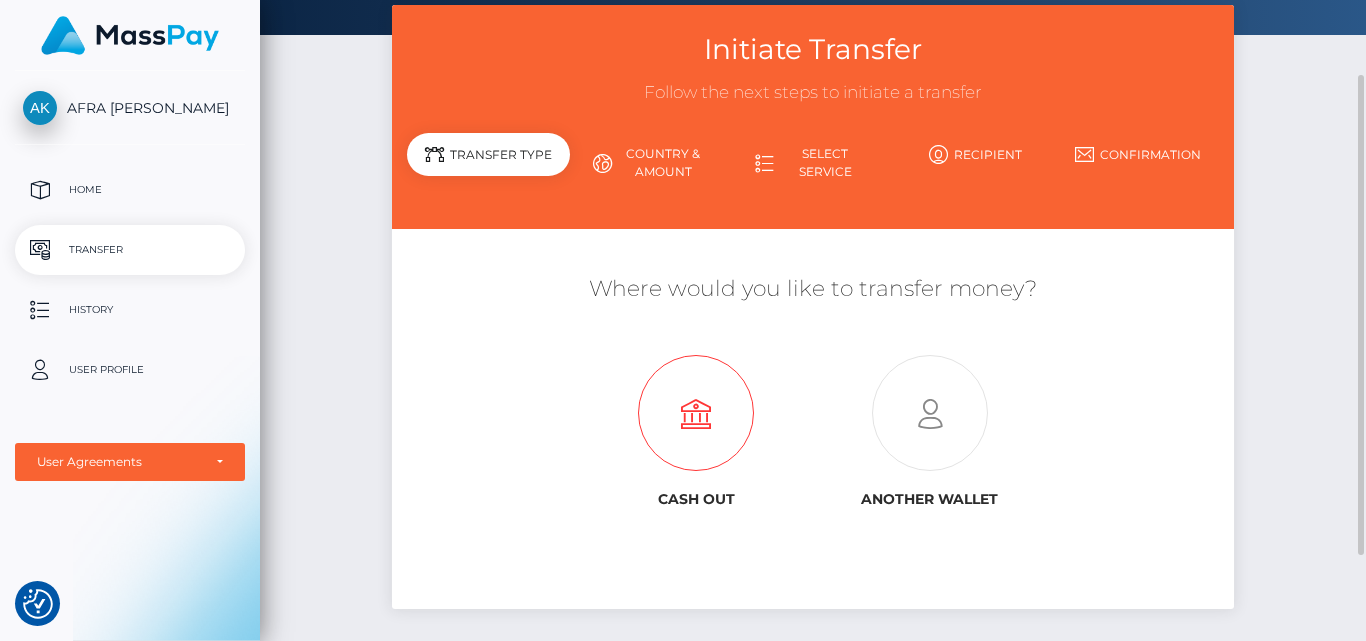 click at bounding box center [696, 414] 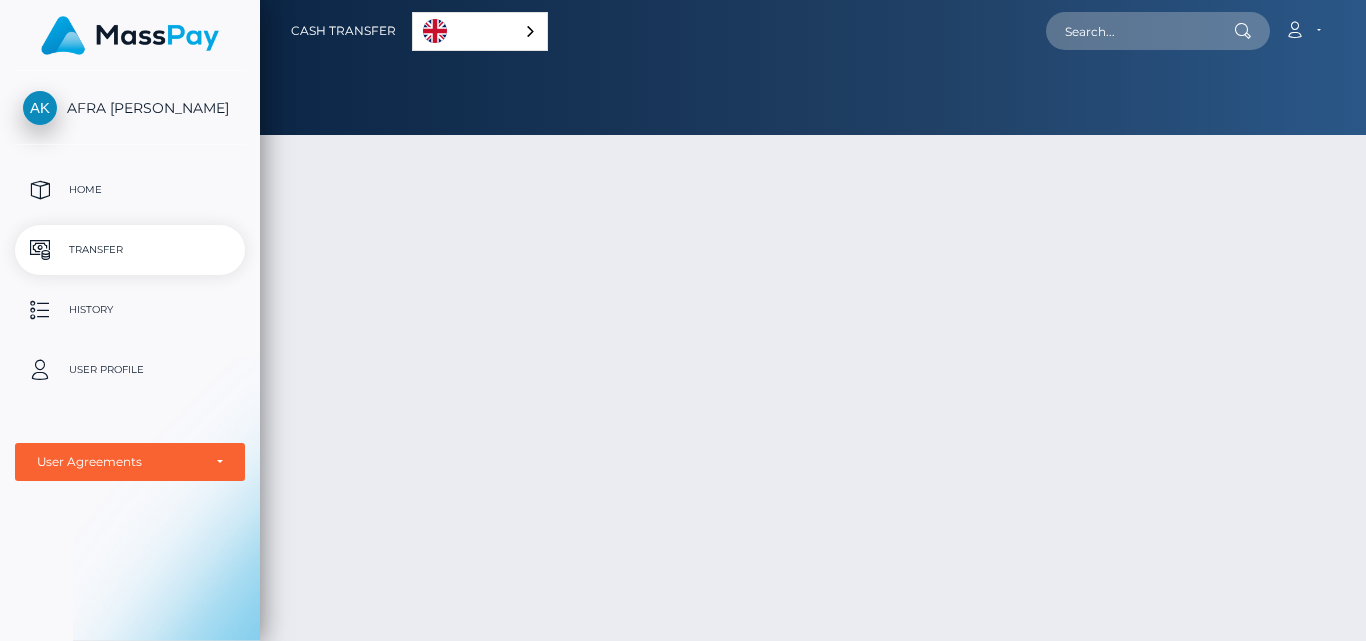 scroll, scrollTop: 0, scrollLeft: 0, axis: both 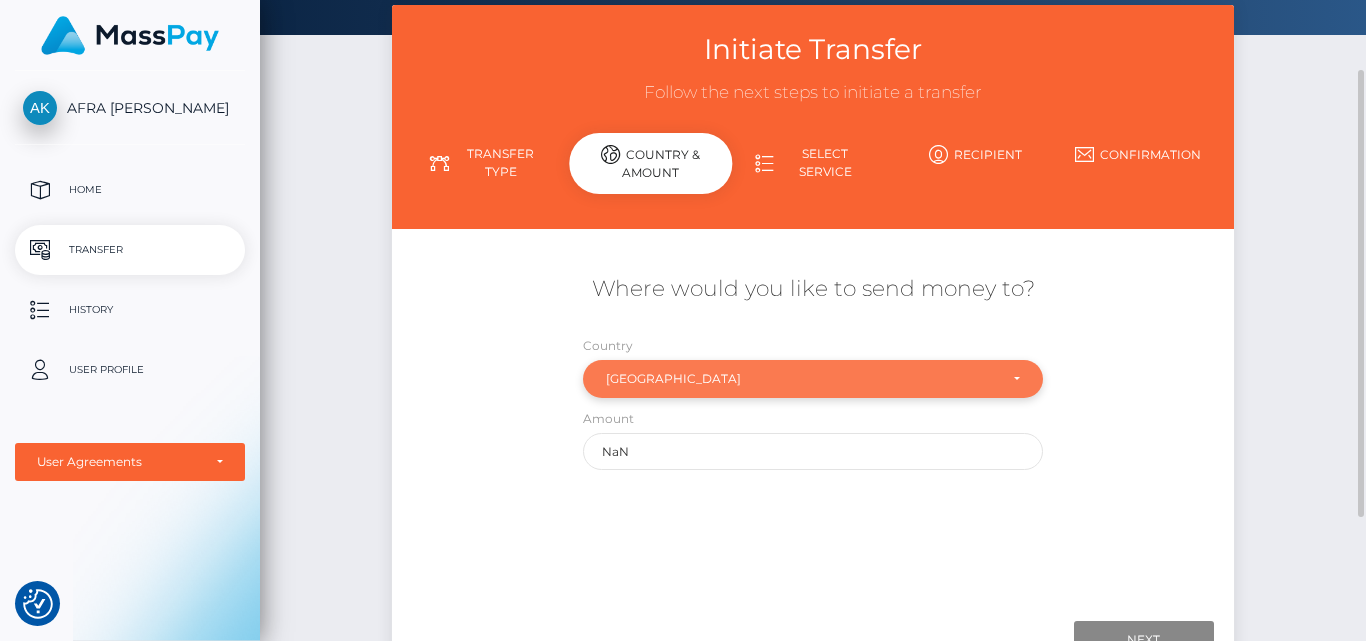 click on "[GEOGRAPHIC_DATA]" at bounding box center [802, 379] 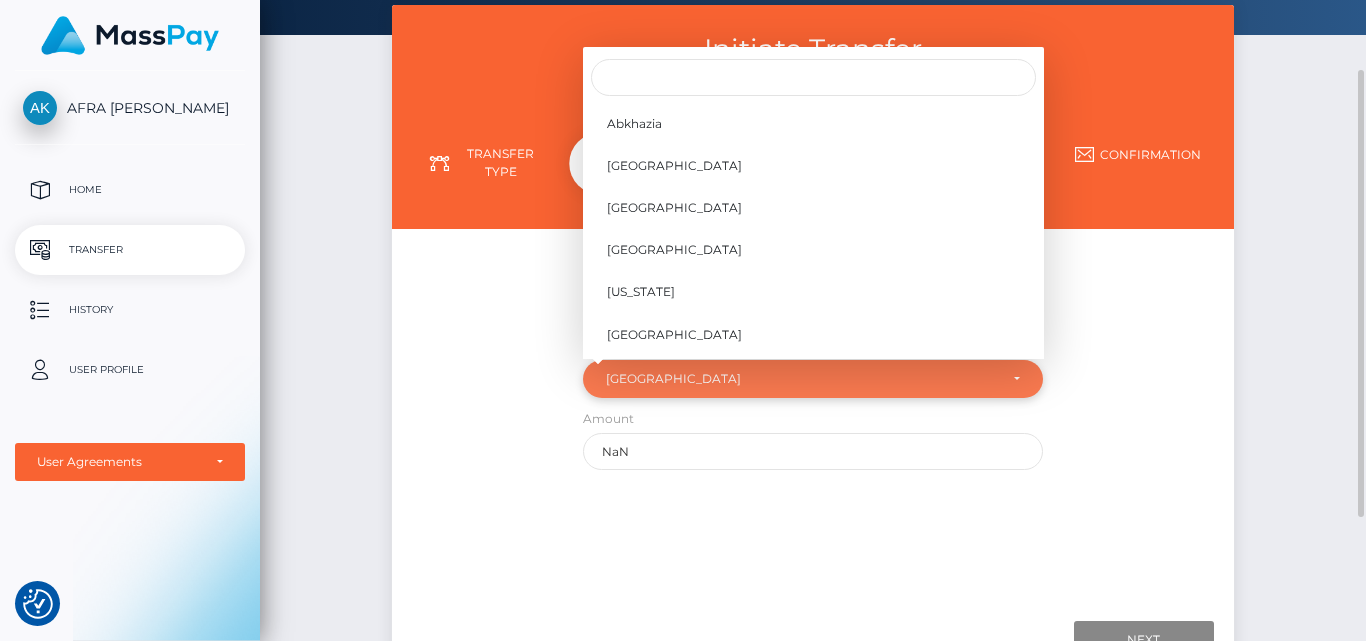 scroll, scrollTop: 4181, scrollLeft: 0, axis: vertical 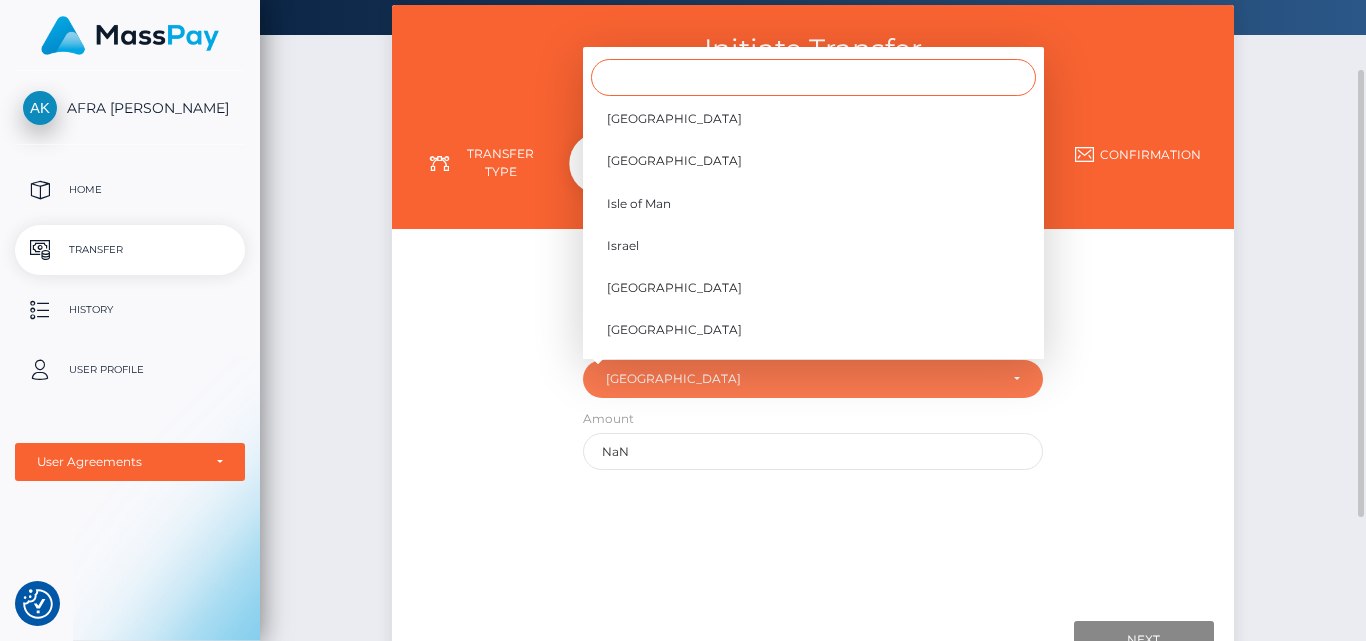 click at bounding box center (813, 77) 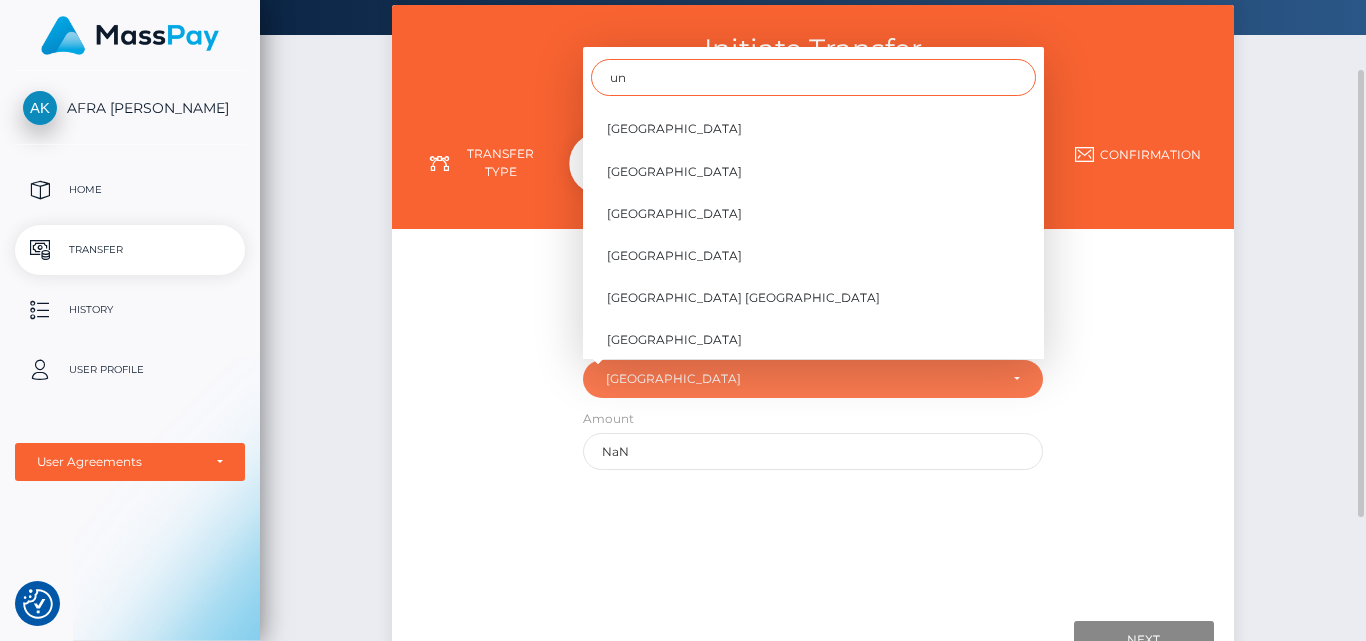 scroll, scrollTop: 0, scrollLeft: 0, axis: both 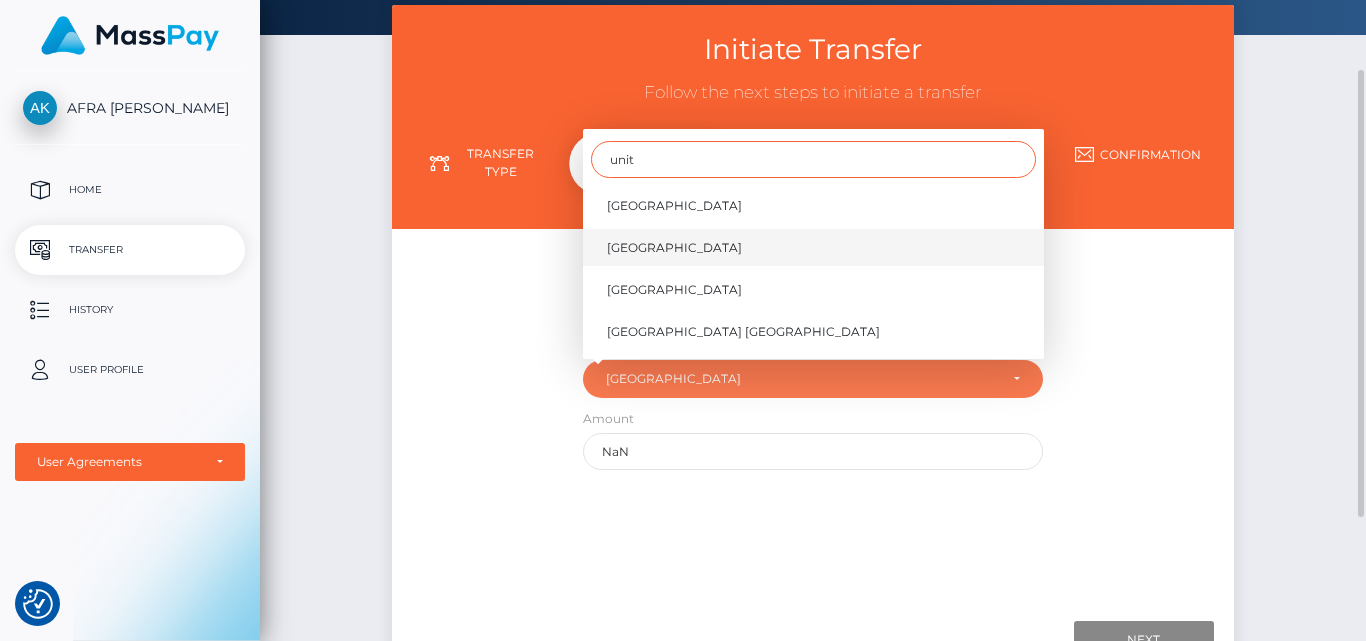 type on "unit" 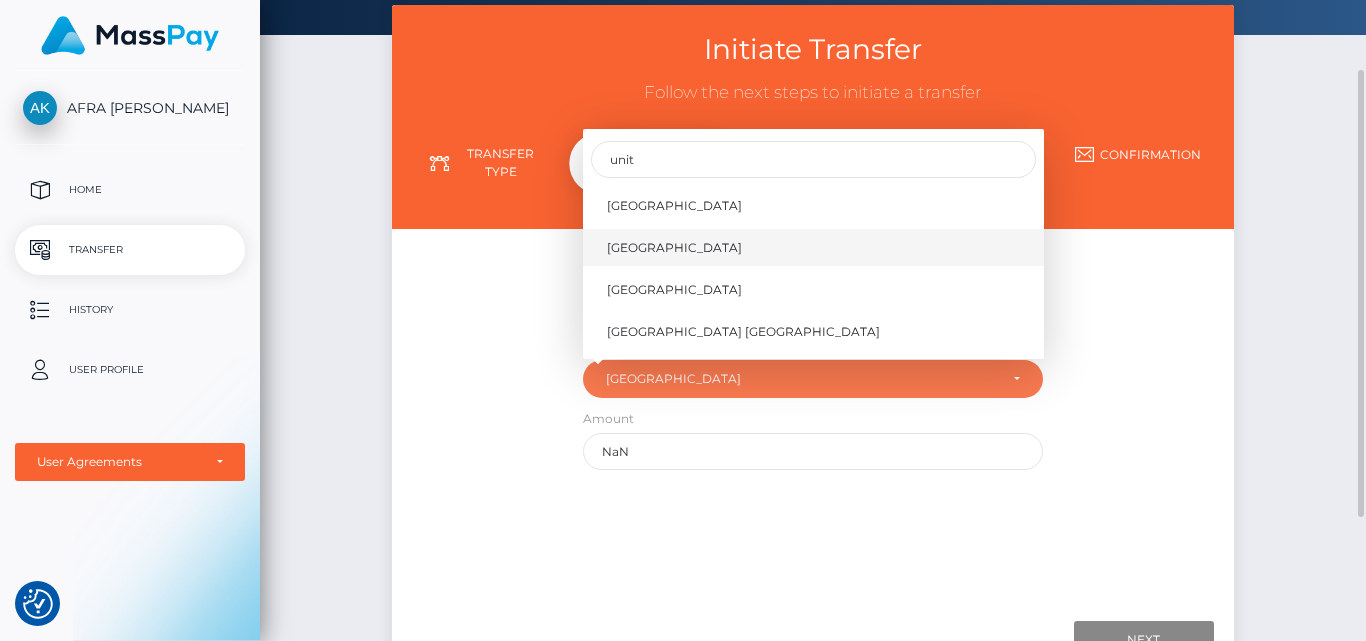 click on "[GEOGRAPHIC_DATA]" at bounding box center (813, 247) 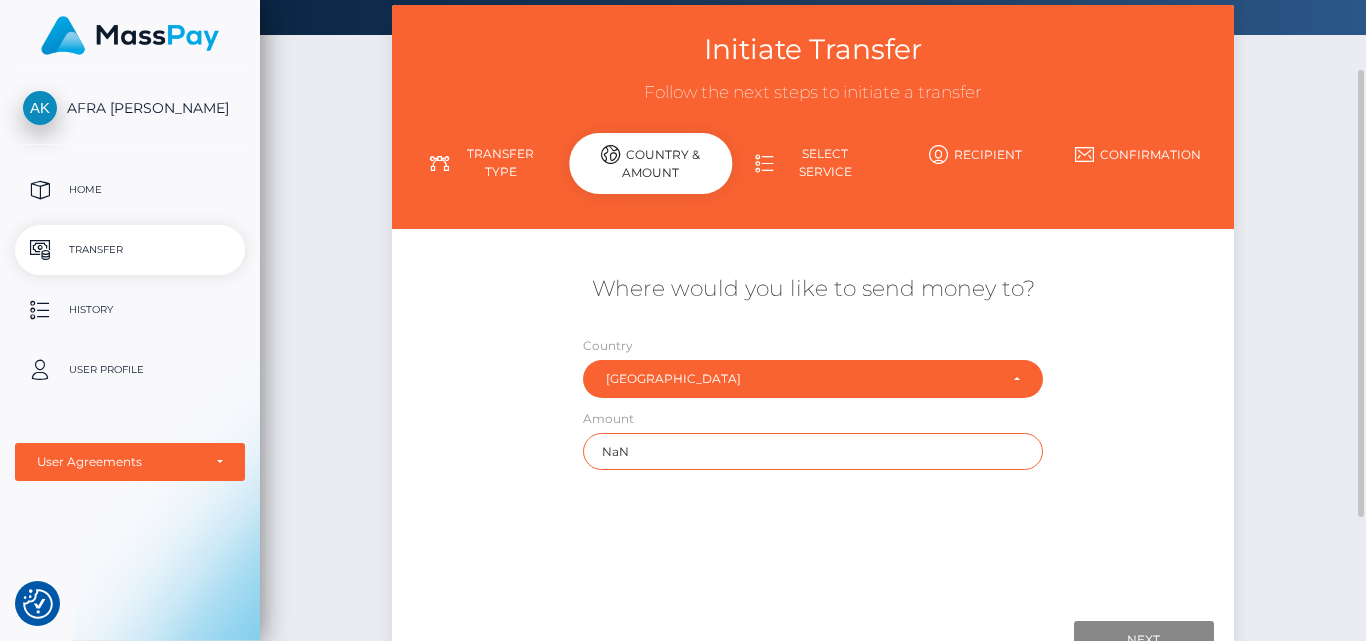 drag, startPoint x: 703, startPoint y: 456, endPoint x: 273, endPoint y: 440, distance: 430.29758 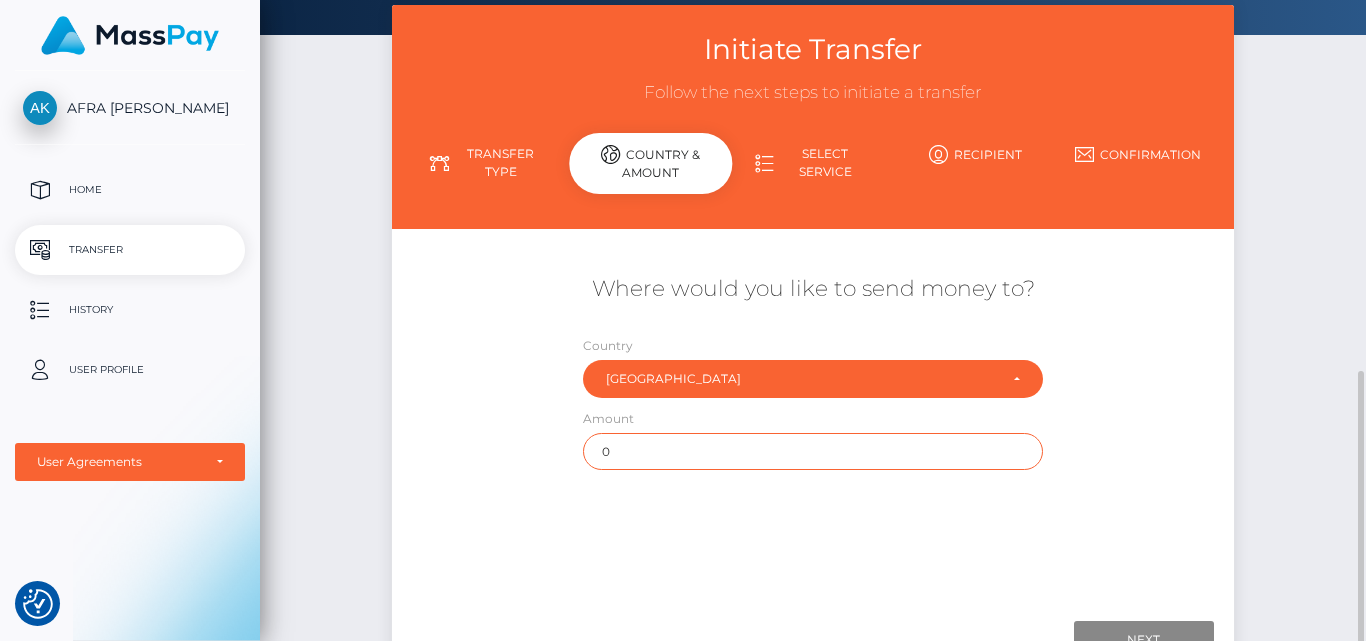 scroll, scrollTop: 277, scrollLeft: 0, axis: vertical 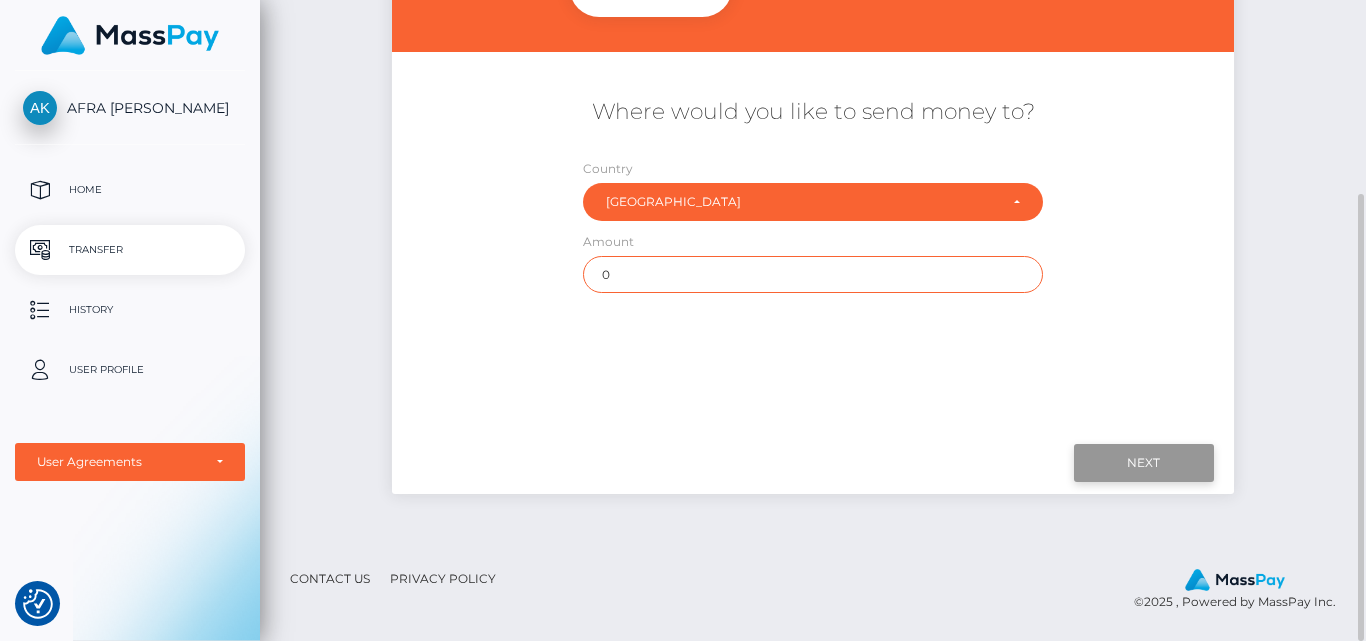 type on "0" 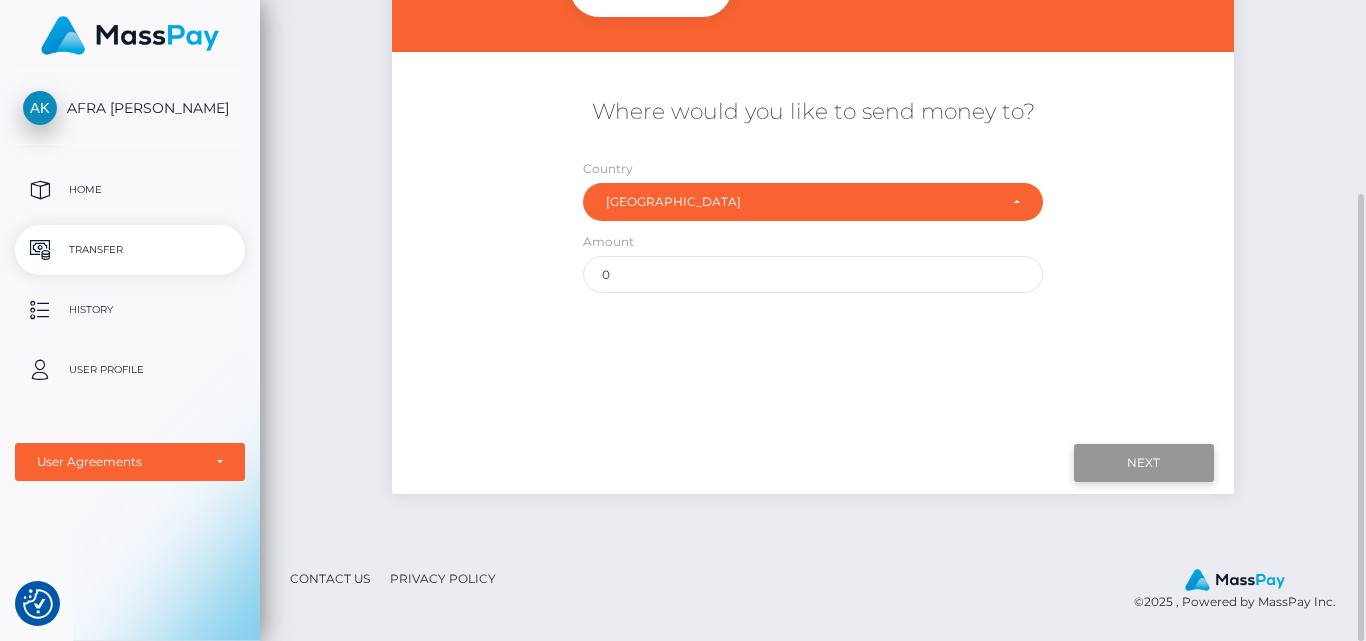 click on "Next" at bounding box center (1144, 463) 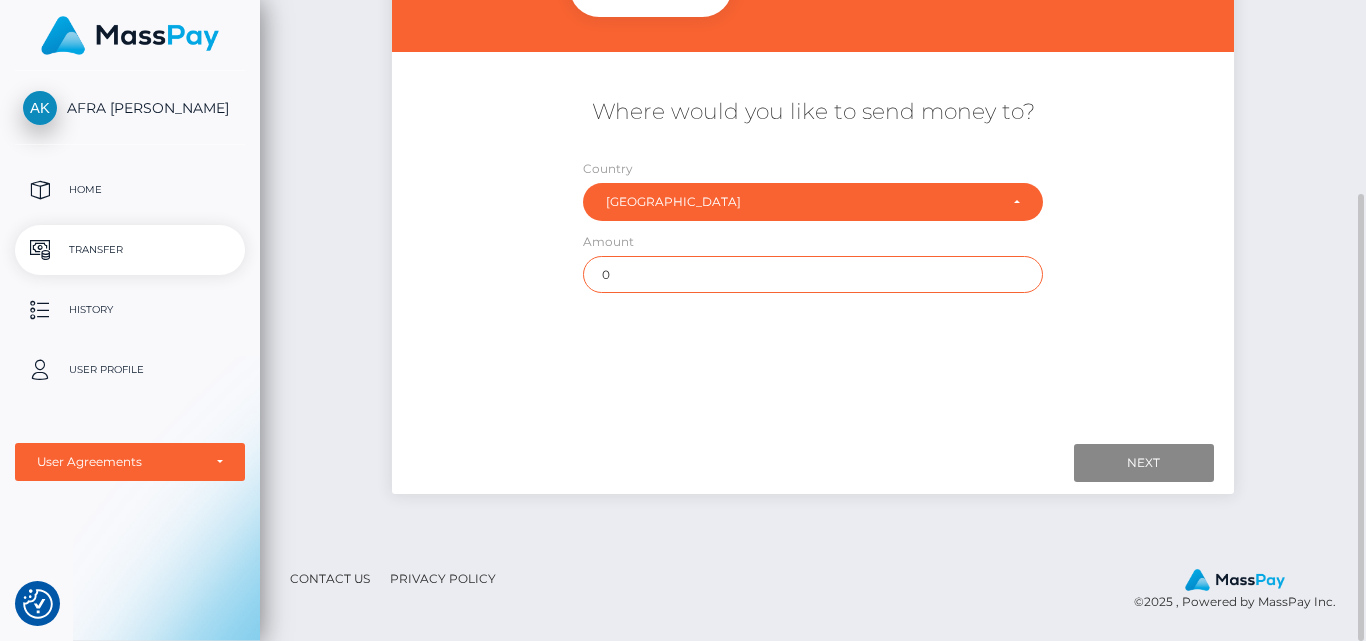 scroll, scrollTop: 0, scrollLeft: 0, axis: both 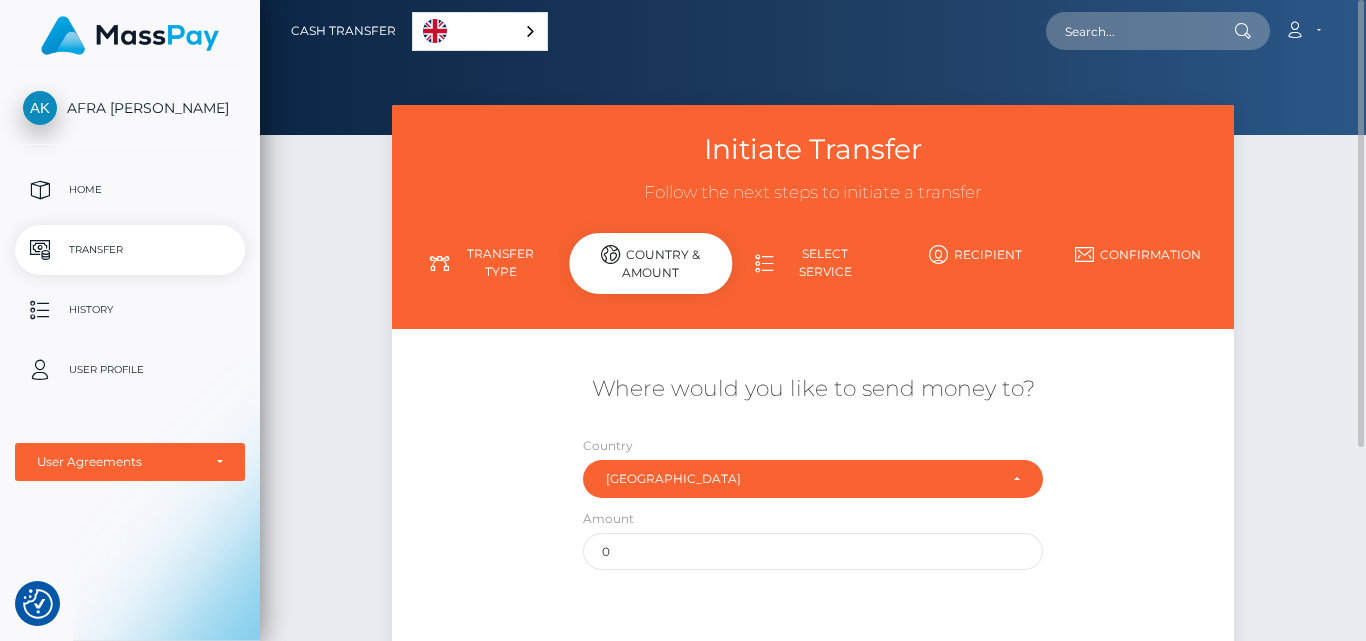 click on "Select Service" at bounding box center [813, 263] 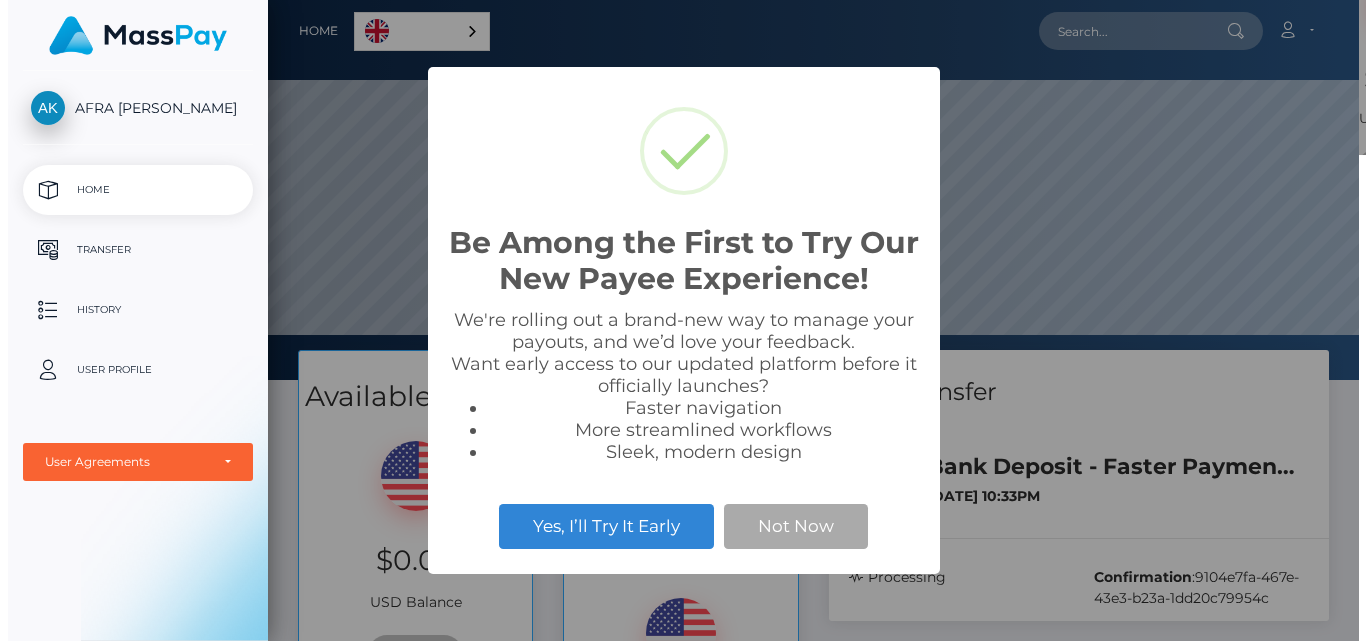 scroll, scrollTop: 0, scrollLeft: 0, axis: both 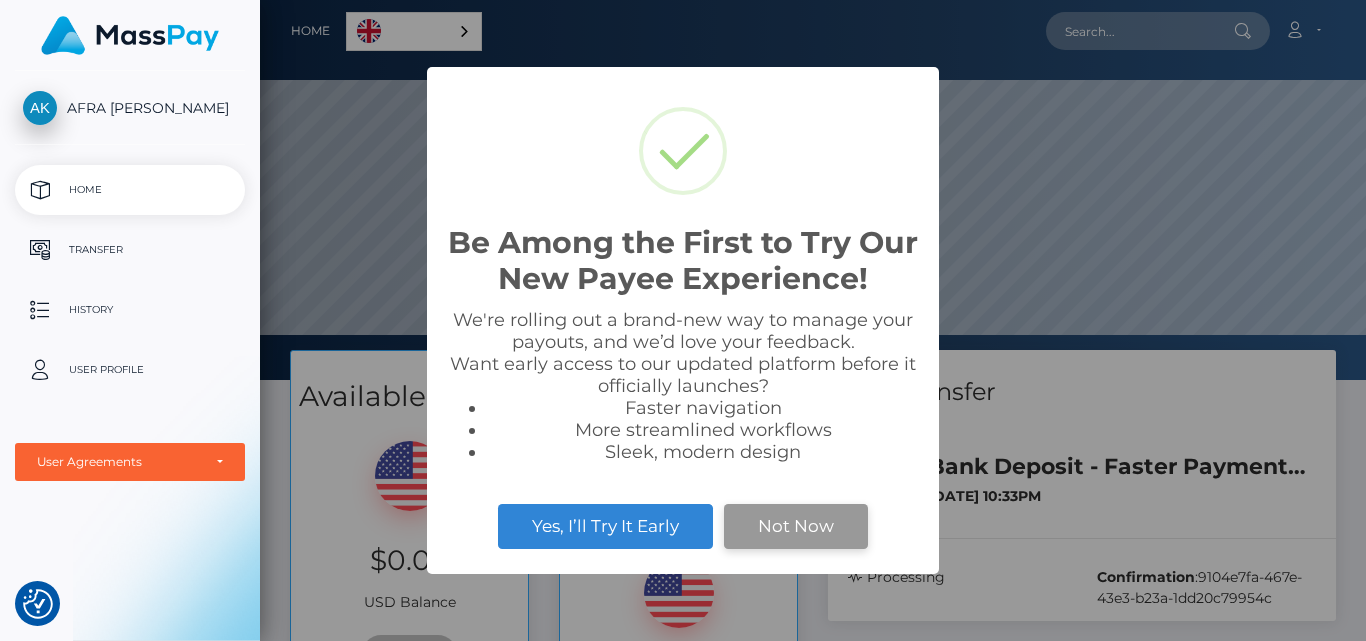 drag, startPoint x: 808, startPoint y: 530, endPoint x: 832, endPoint y: 472, distance: 62.76942 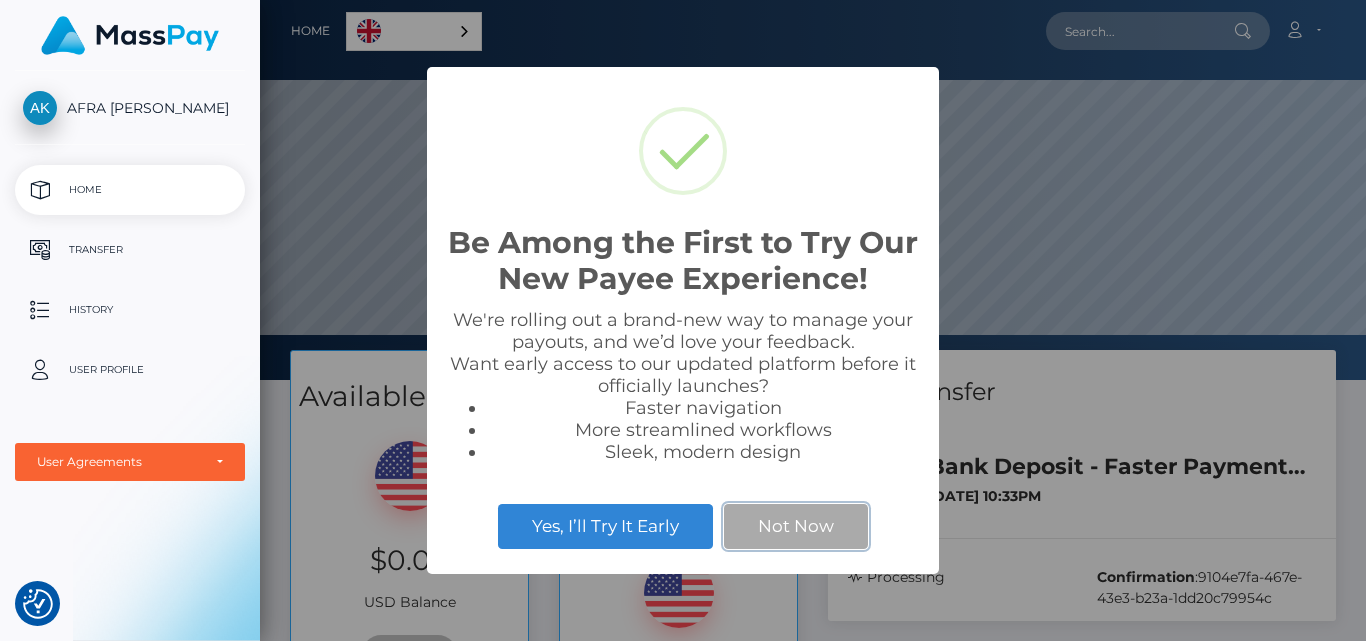click on "Not Now" at bounding box center (796, 526) 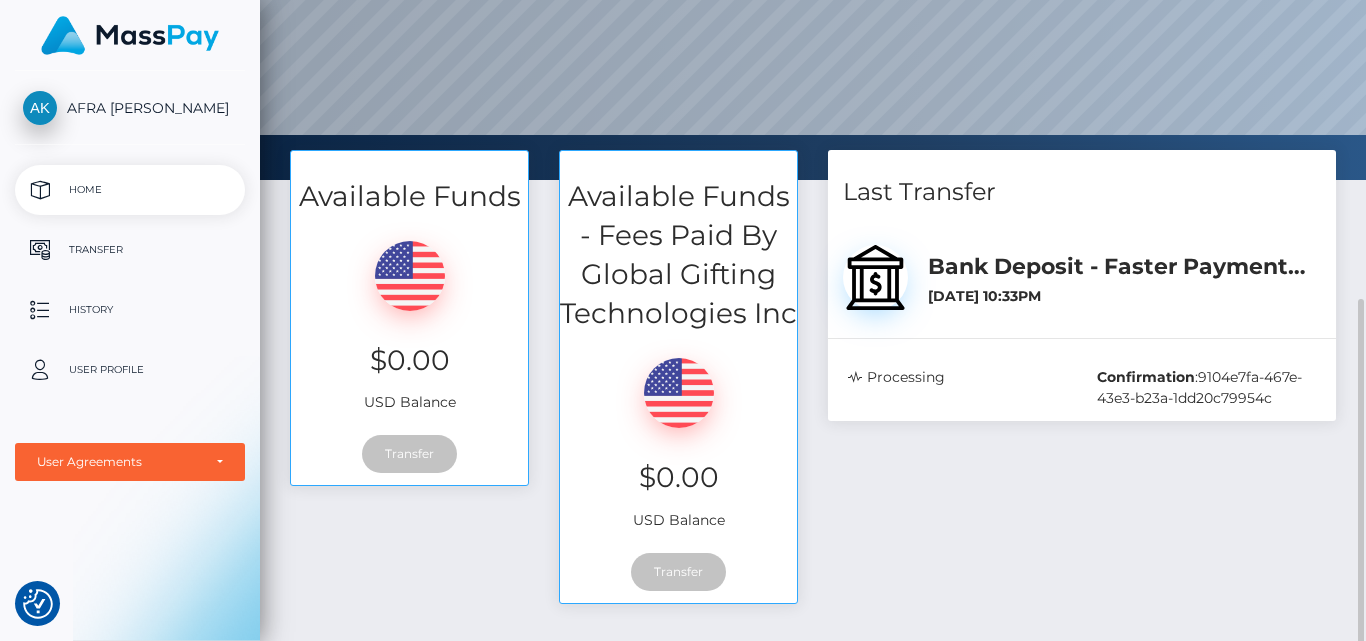 scroll, scrollTop: 300, scrollLeft: 0, axis: vertical 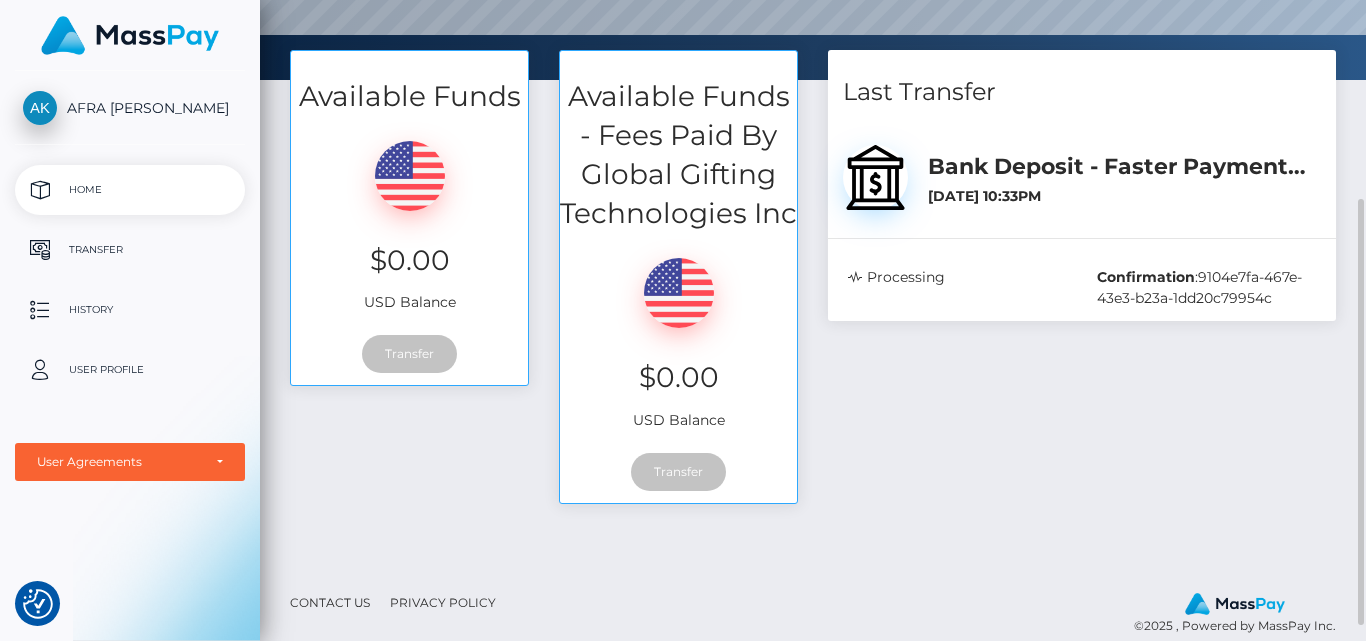 click on "[DATE] 10:33PM" at bounding box center [1124, 196] 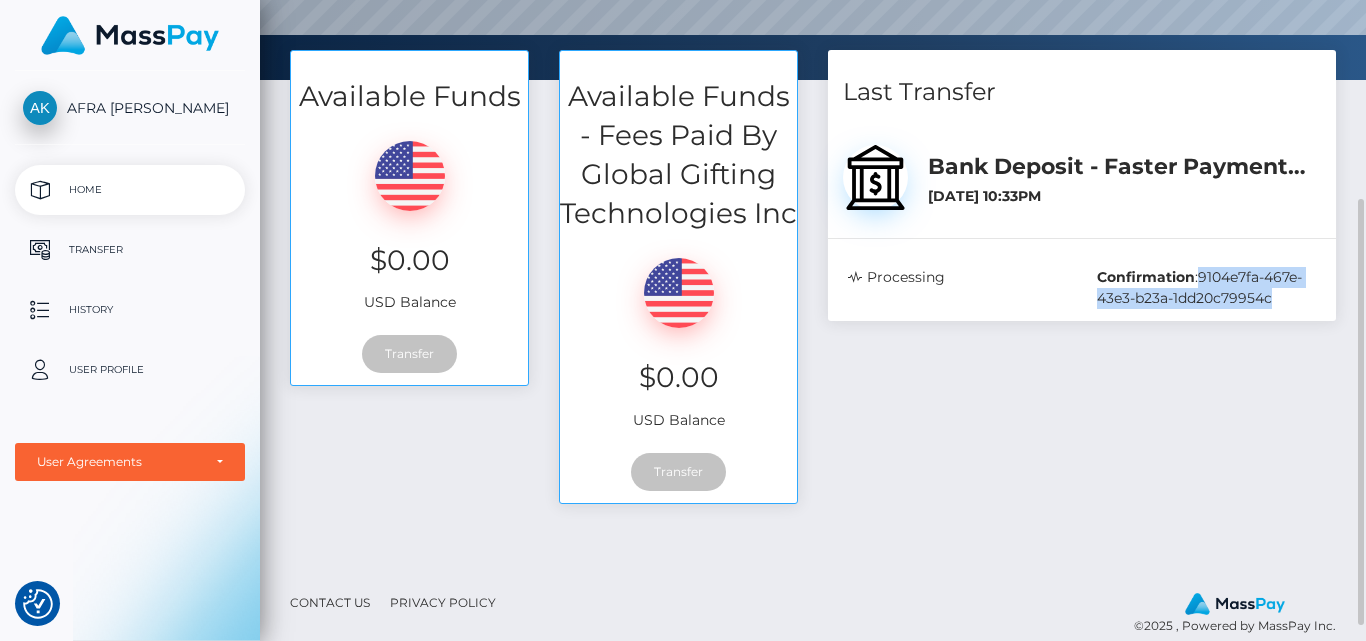 drag, startPoint x: 1201, startPoint y: 280, endPoint x: 1284, endPoint y: 311, distance: 88.60023 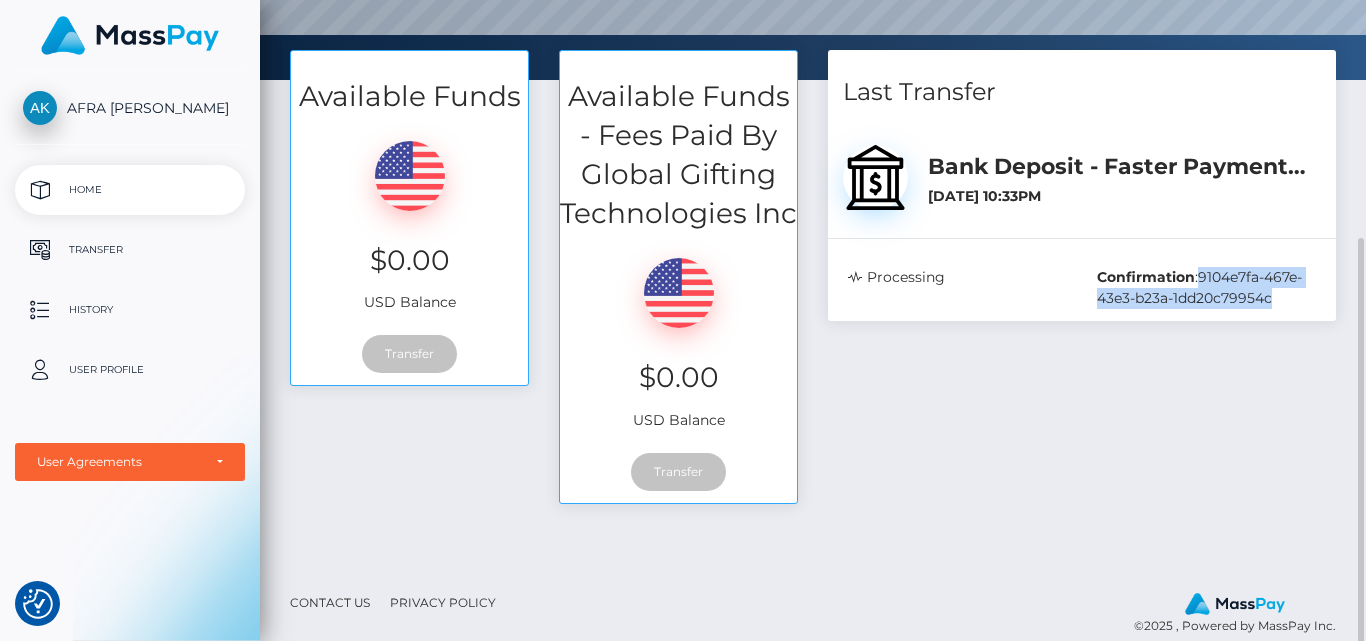 scroll, scrollTop: 323, scrollLeft: 0, axis: vertical 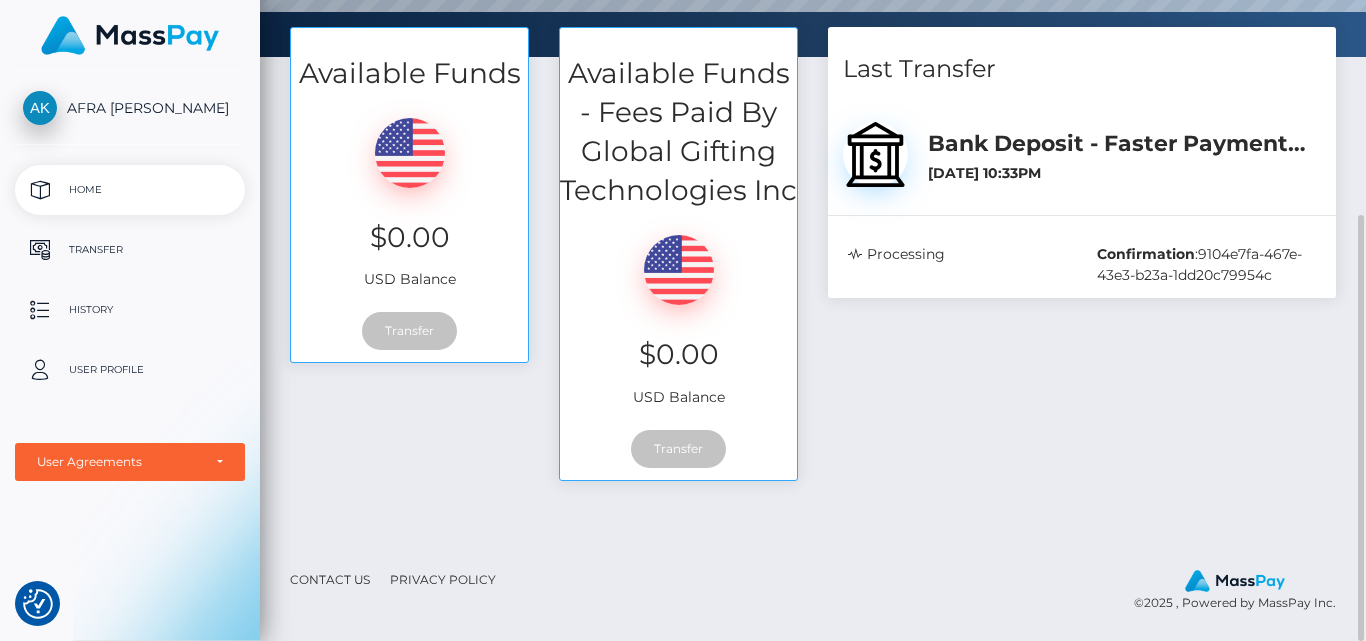click on "Last Transfer
Bank Deposit - Faster Payments / GBP
[DATE] 10:33PM
:" at bounding box center [1082, 264] 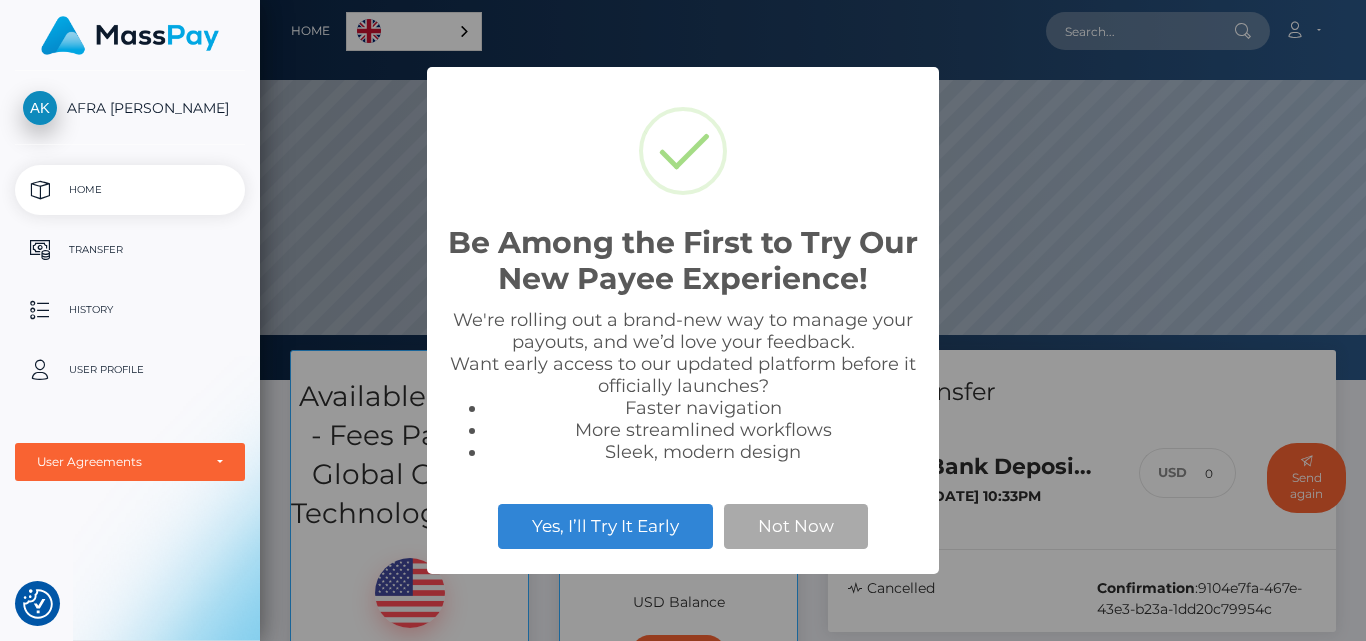 scroll, scrollTop: 0, scrollLeft: 0, axis: both 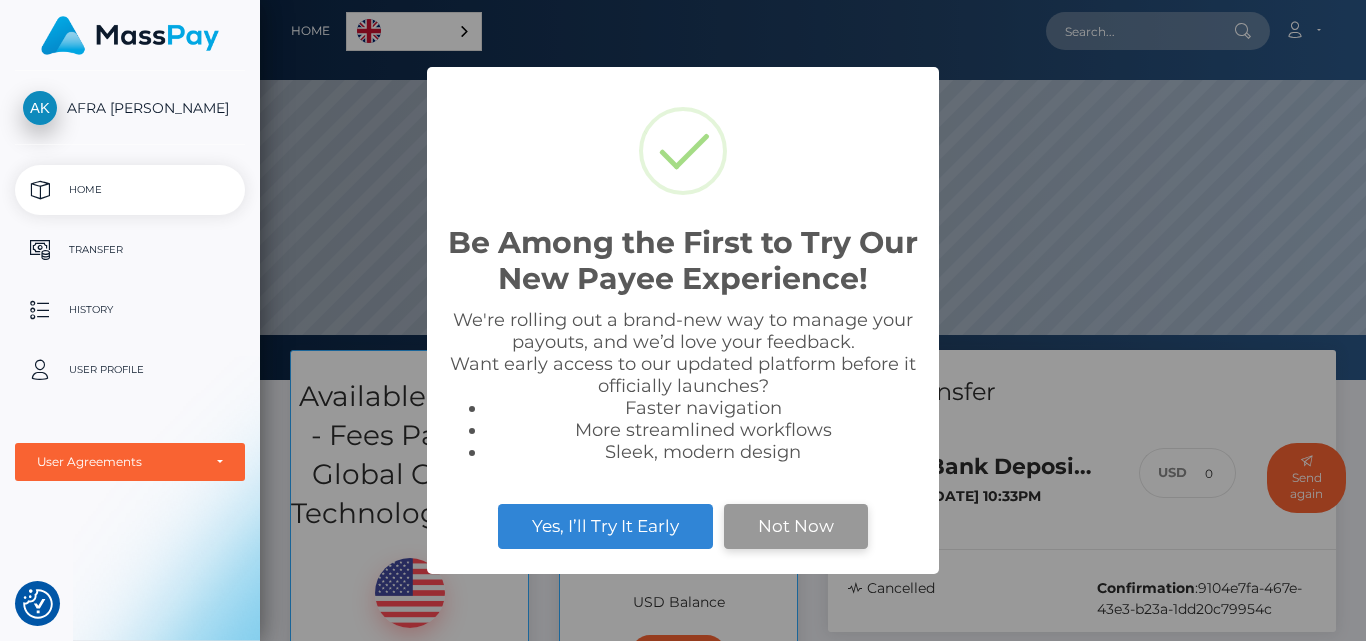 click on "Not Now" at bounding box center (796, 526) 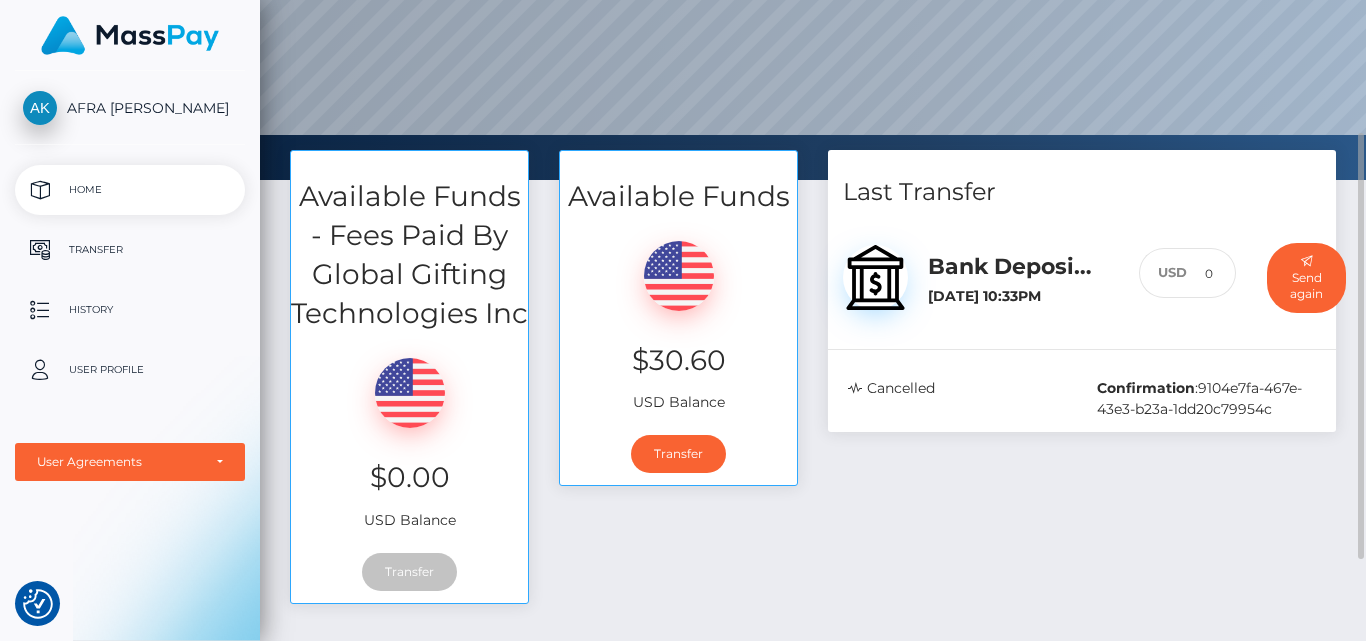 scroll, scrollTop: 300, scrollLeft: 0, axis: vertical 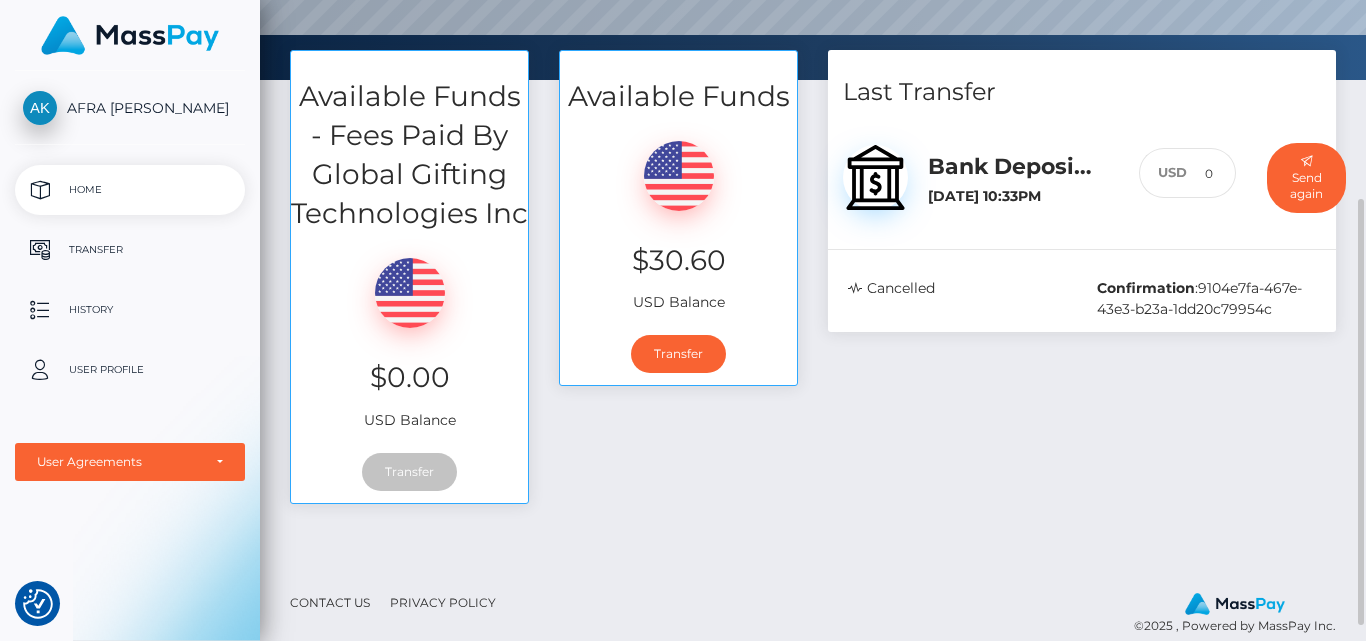 click on "USD" at bounding box center (1163, 173) 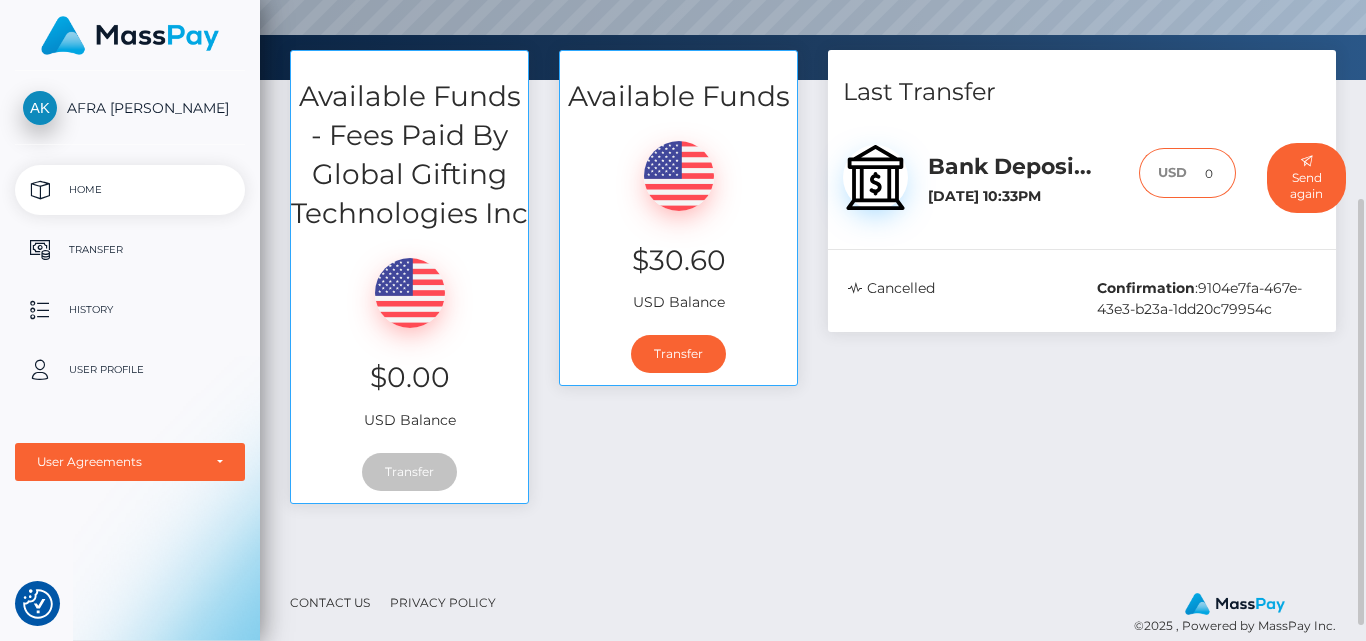 drag, startPoint x: 1204, startPoint y: 175, endPoint x: 1232, endPoint y: 176, distance: 28.01785 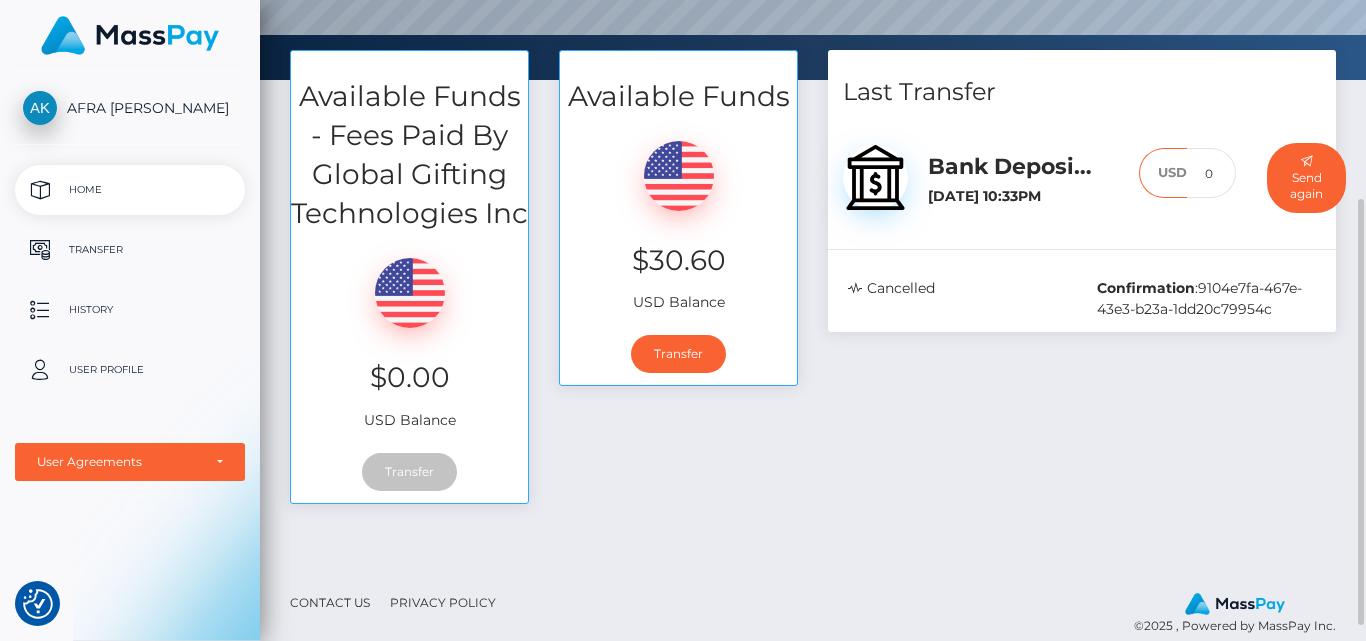 click on "Cancelled" at bounding box center [957, 299] 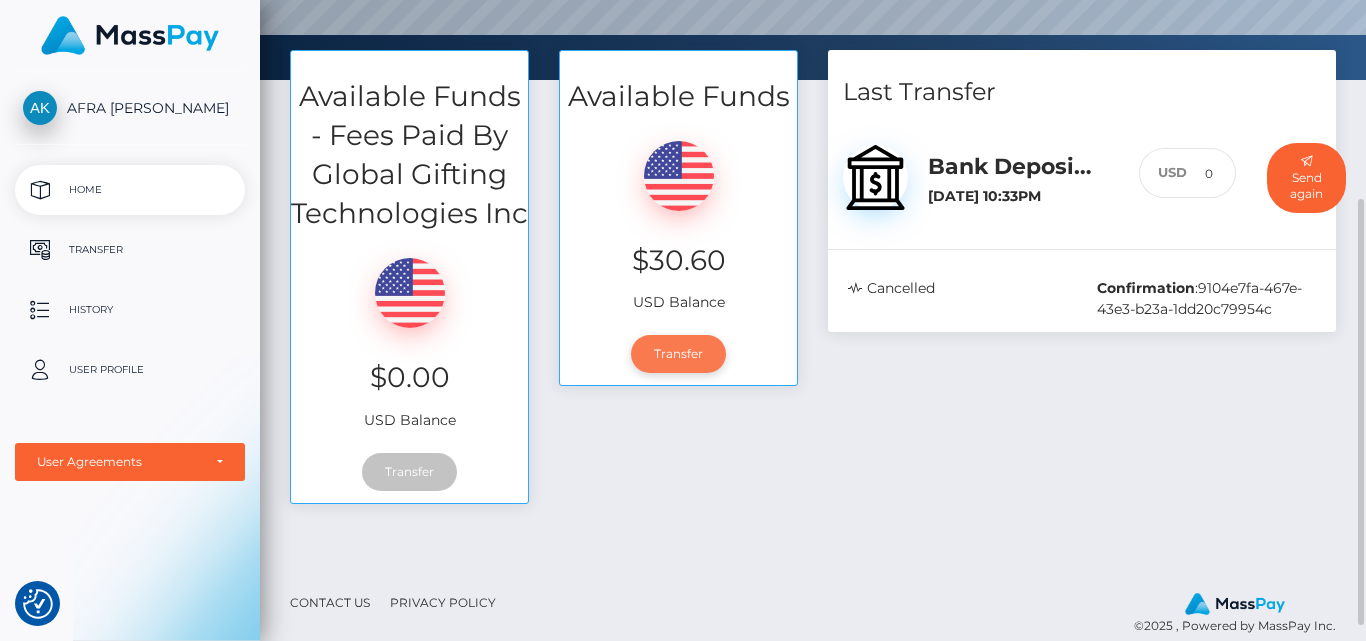 click on "Transfer" at bounding box center (678, 354) 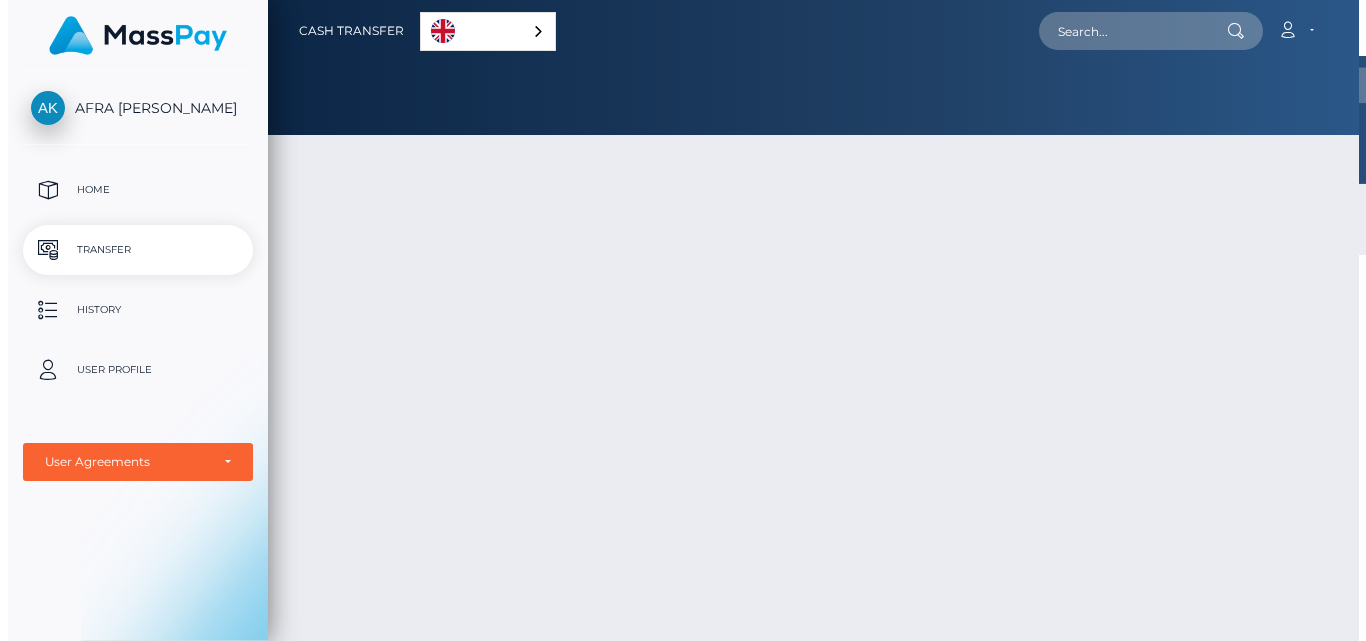 scroll, scrollTop: 0, scrollLeft: 0, axis: both 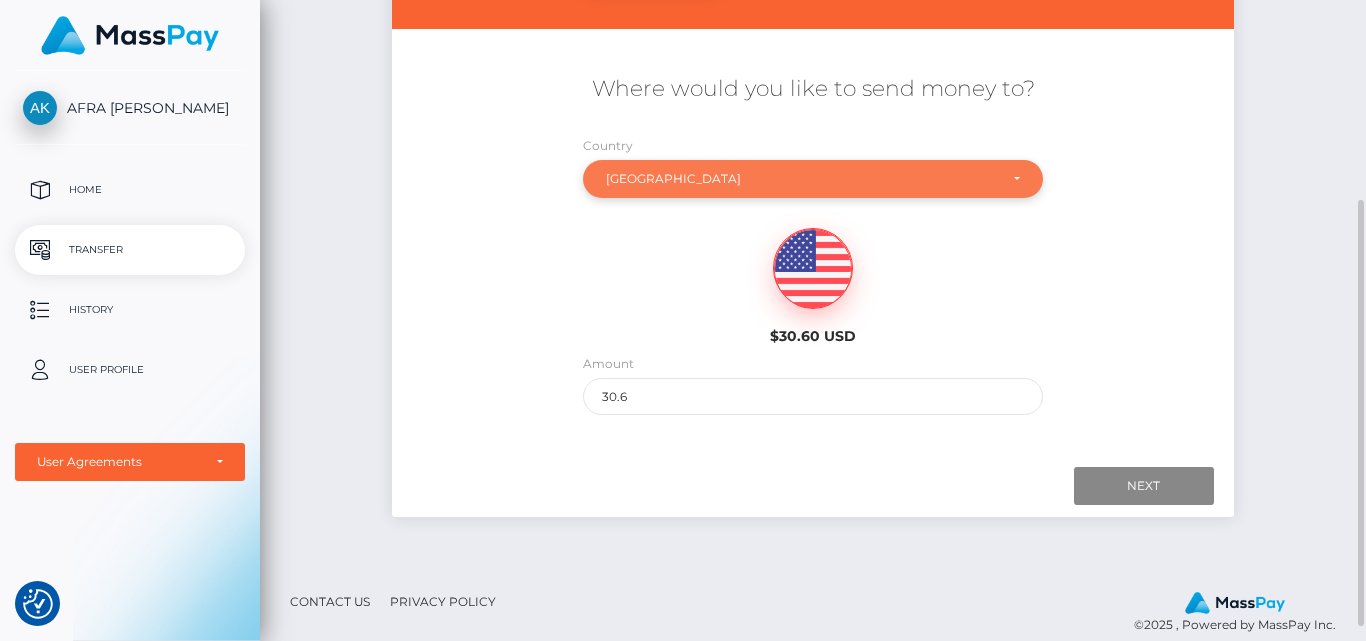 click on "Latvia" at bounding box center (802, 179) 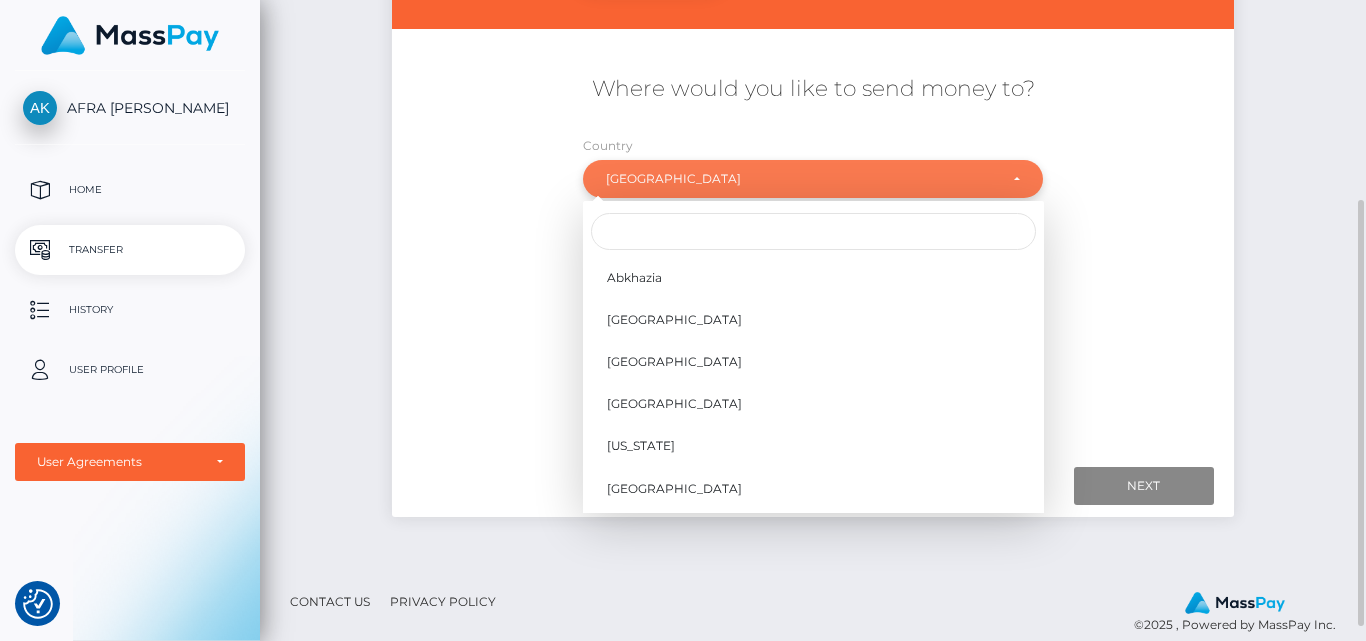 scroll, scrollTop: 4181, scrollLeft: 0, axis: vertical 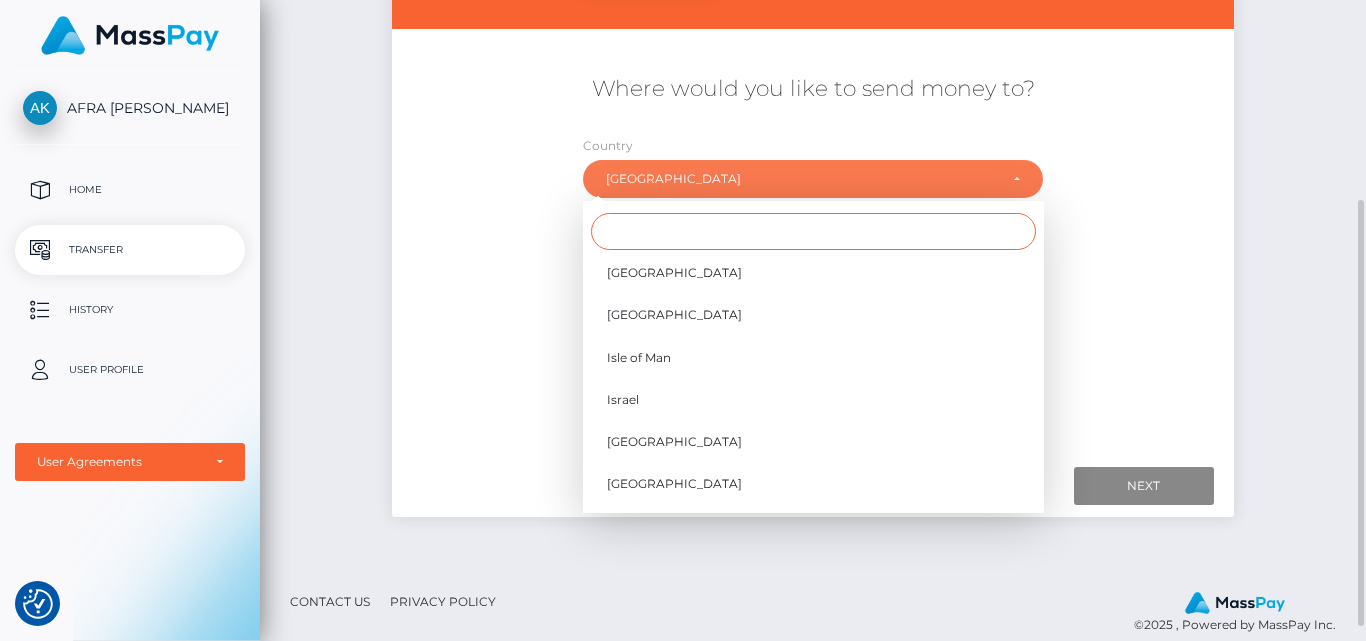 click at bounding box center (813, 231) 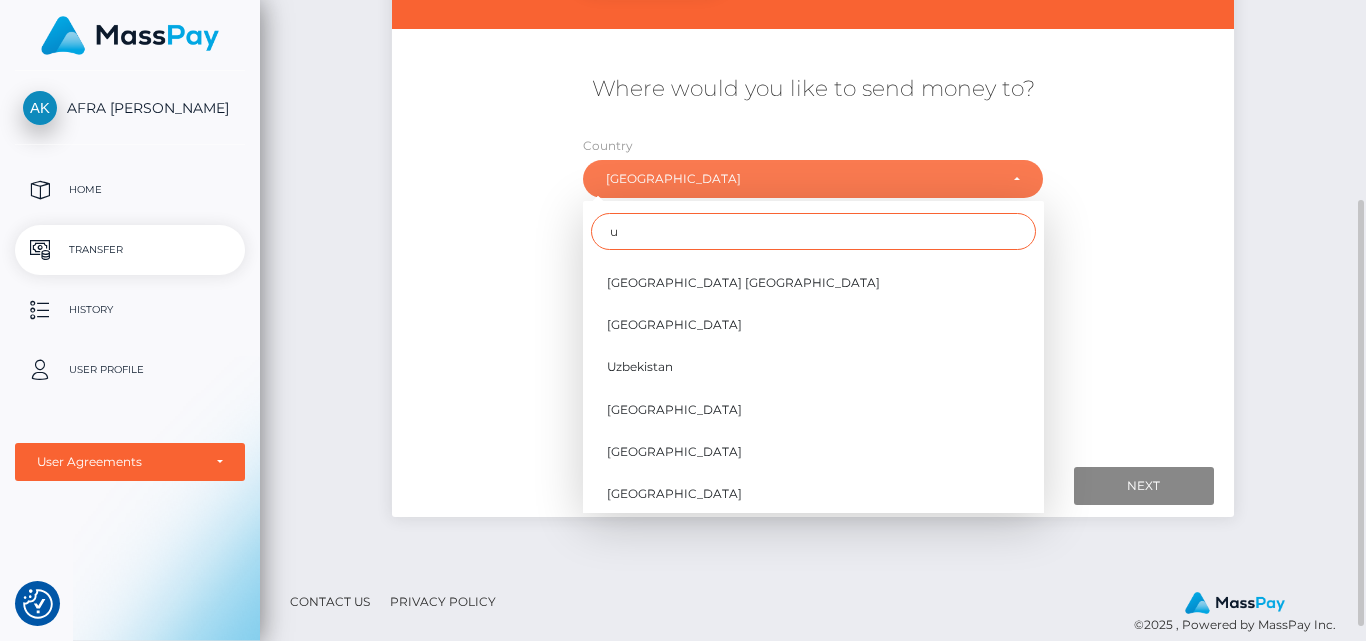 scroll, scrollTop: 0, scrollLeft: 0, axis: both 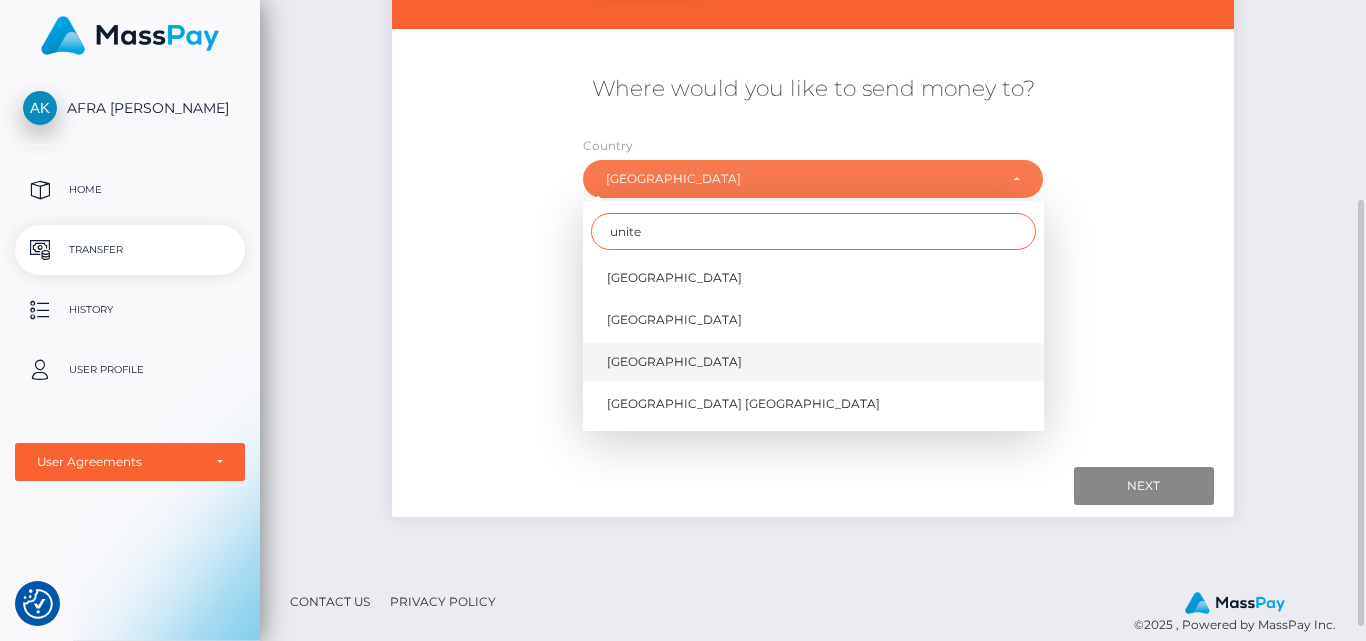type on "unite" 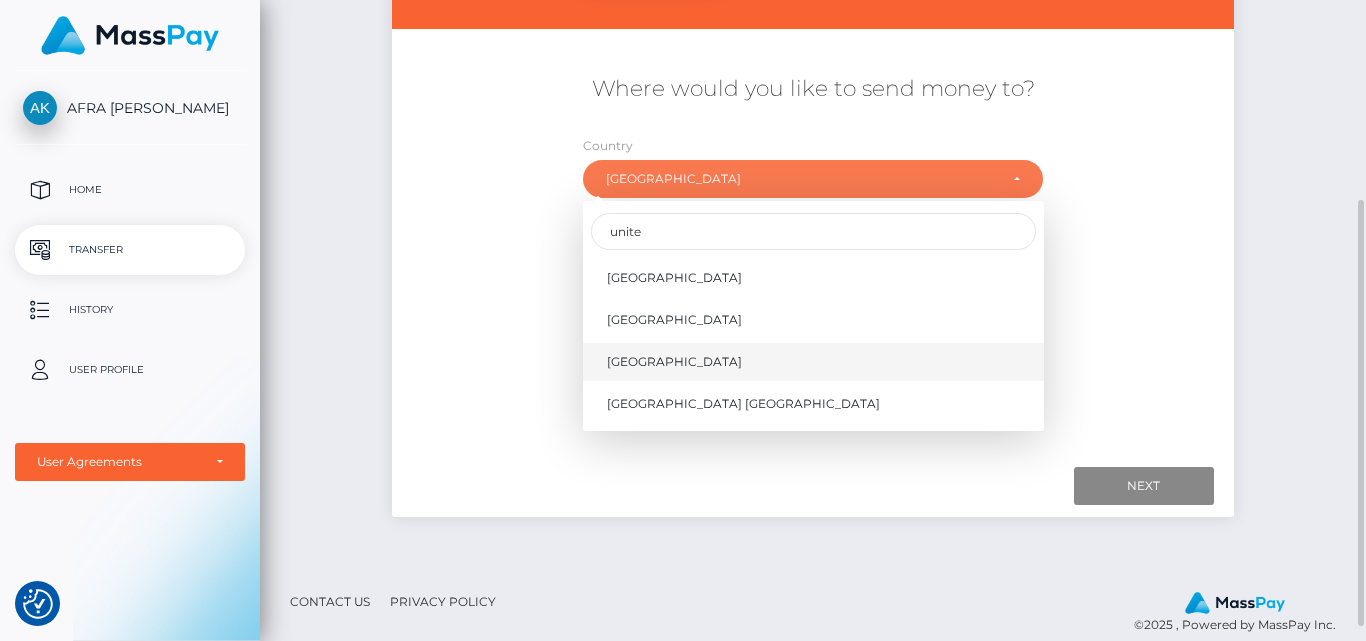 click on "[GEOGRAPHIC_DATA]" at bounding box center [674, 362] 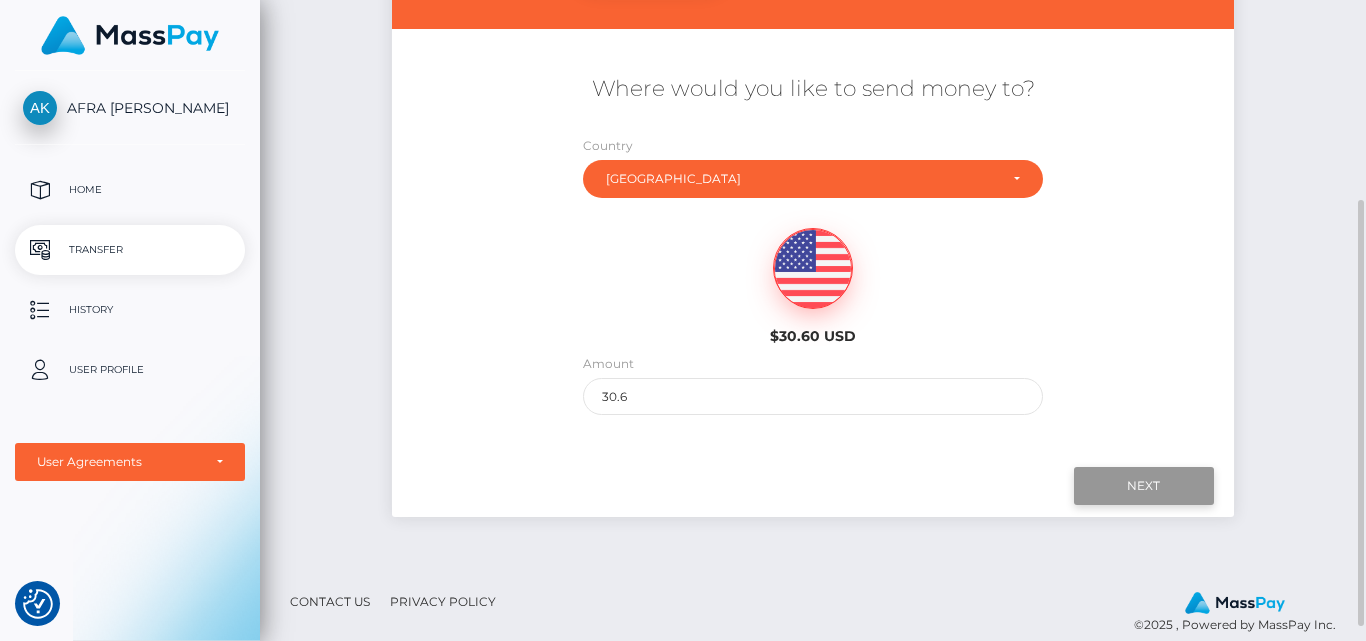 click on "Next" at bounding box center [1144, 486] 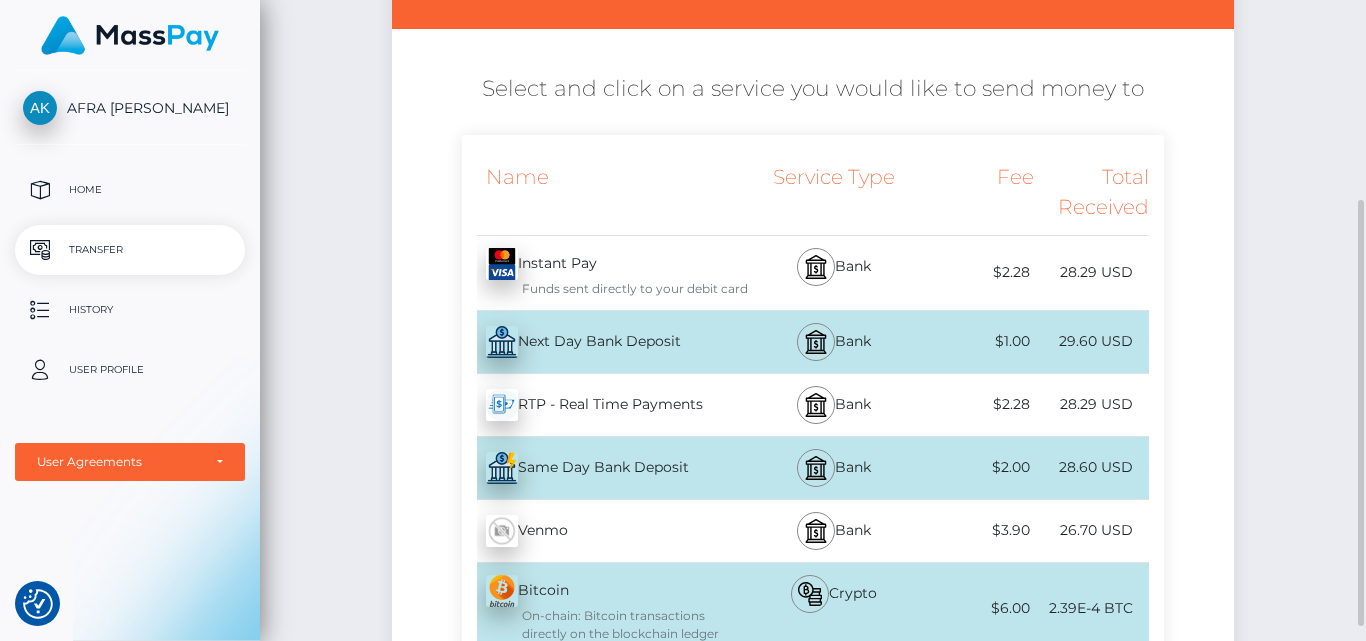 click on "Bank" at bounding box center [834, 342] 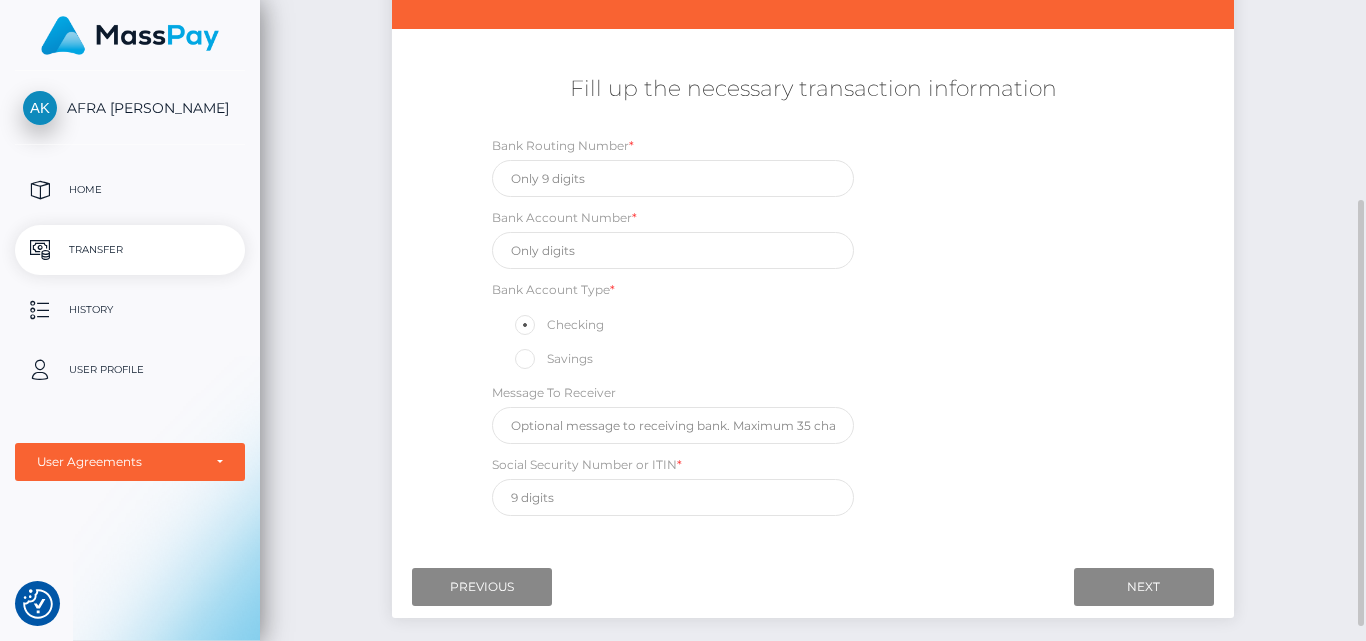 scroll, scrollTop: 0, scrollLeft: 0, axis: both 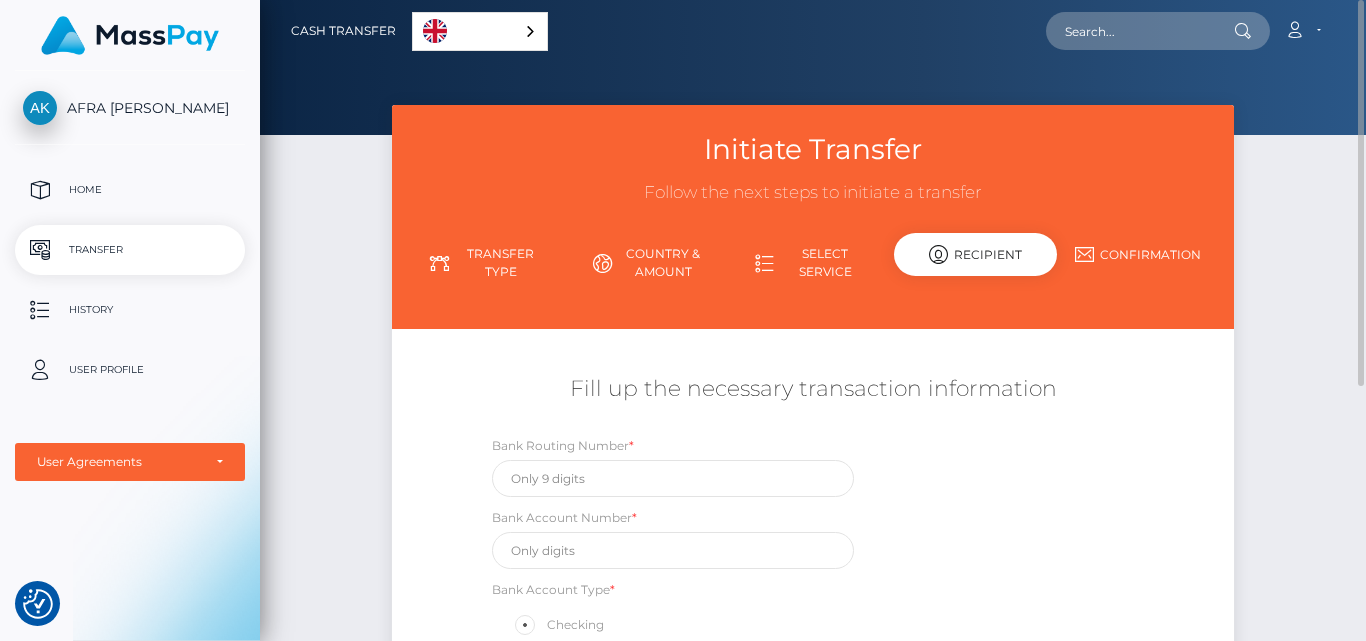 click on "Select Service" at bounding box center [813, 263] 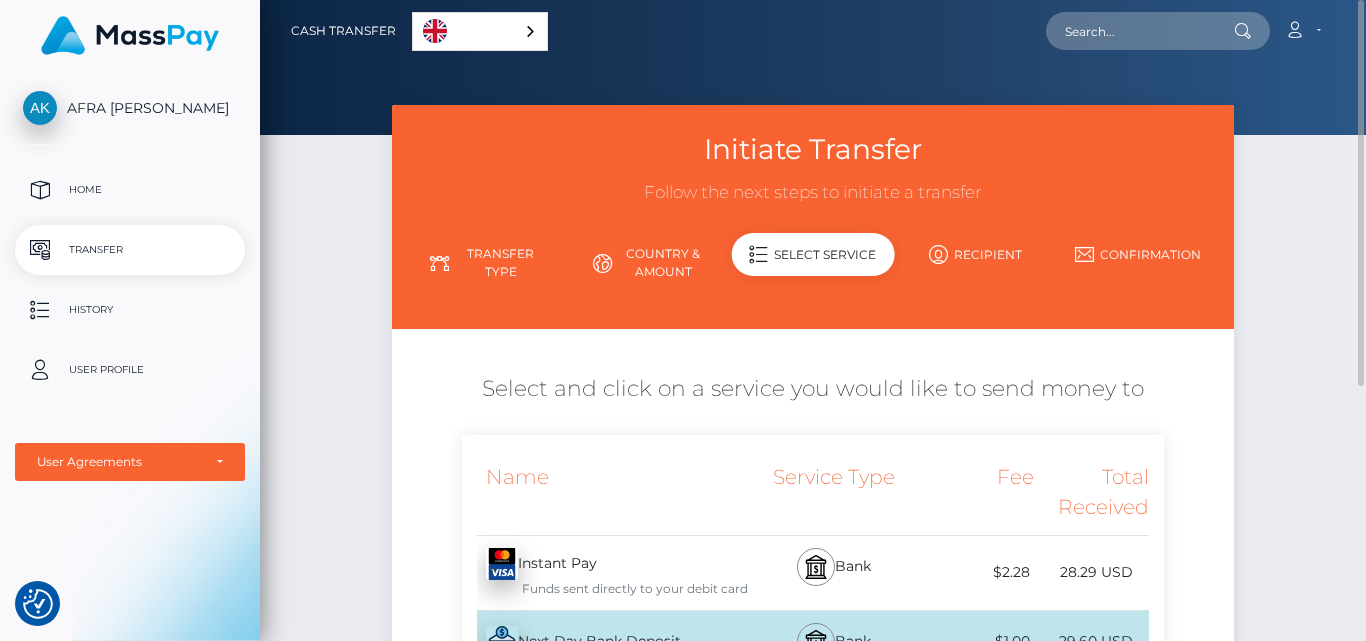 scroll, scrollTop: 400, scrollLeft: 0, axis: vertical 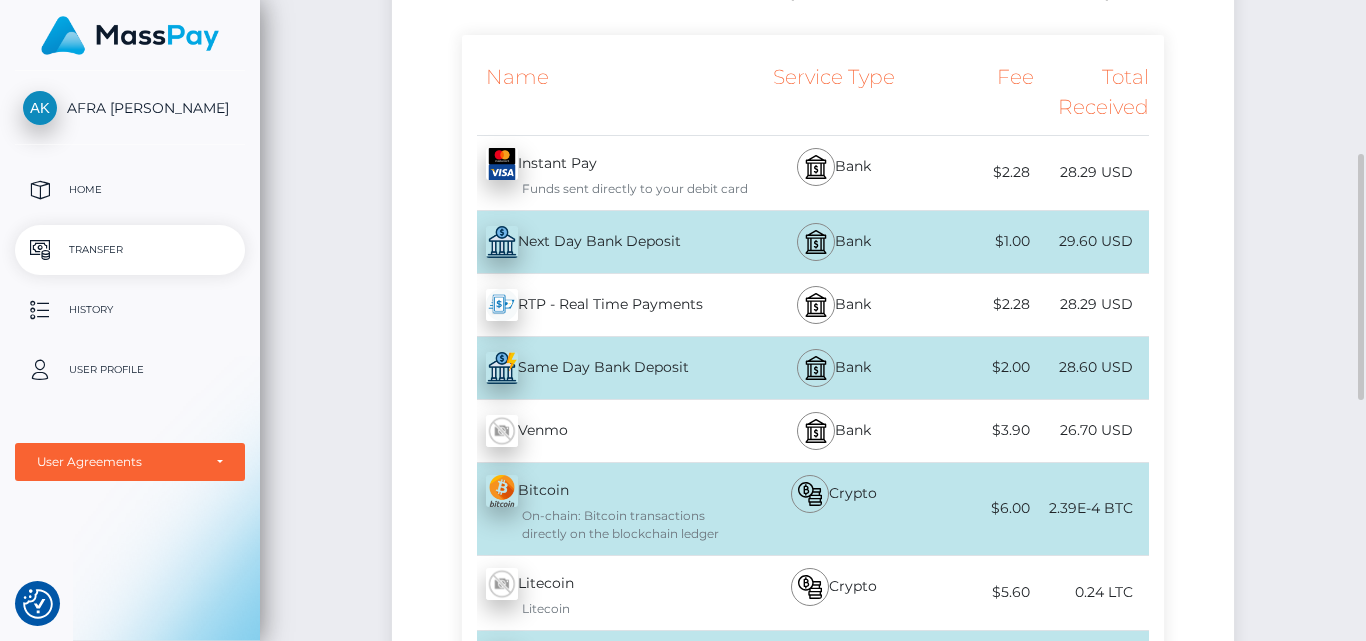 click on "RTP - Real Time Payments  - USD" at bounding box center (605, 305) 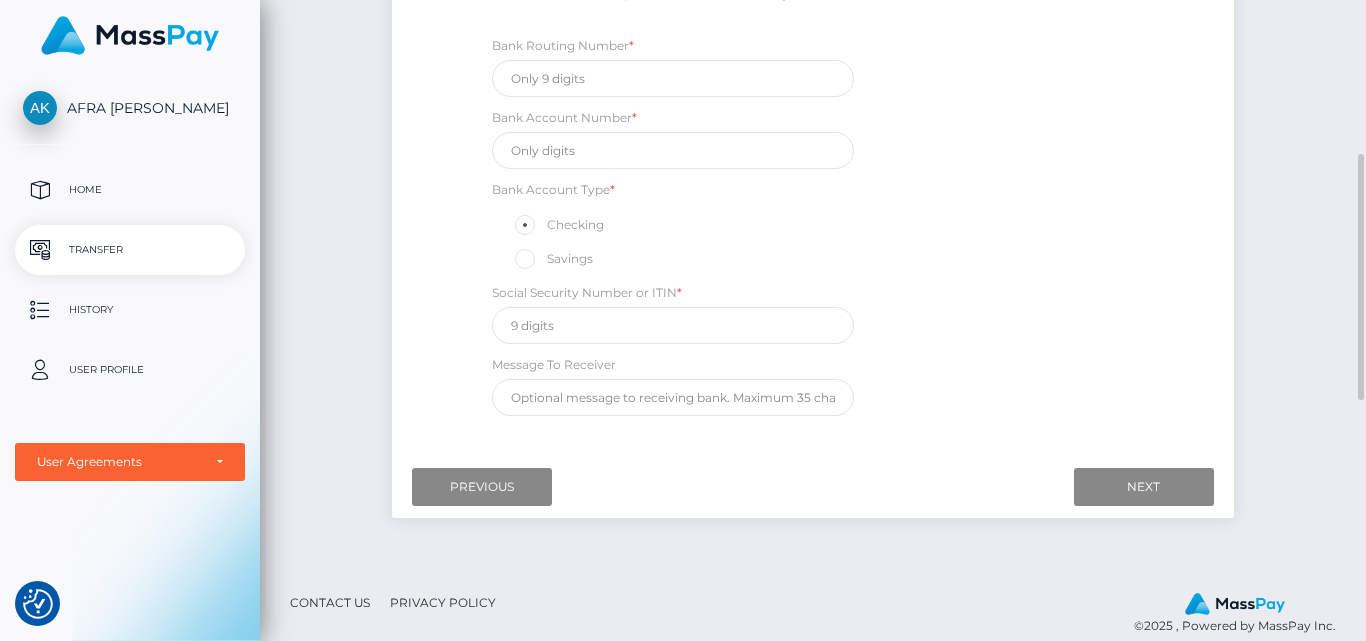 scroll, scrollTop: 200, scrollLeft: 0, axis: vertical 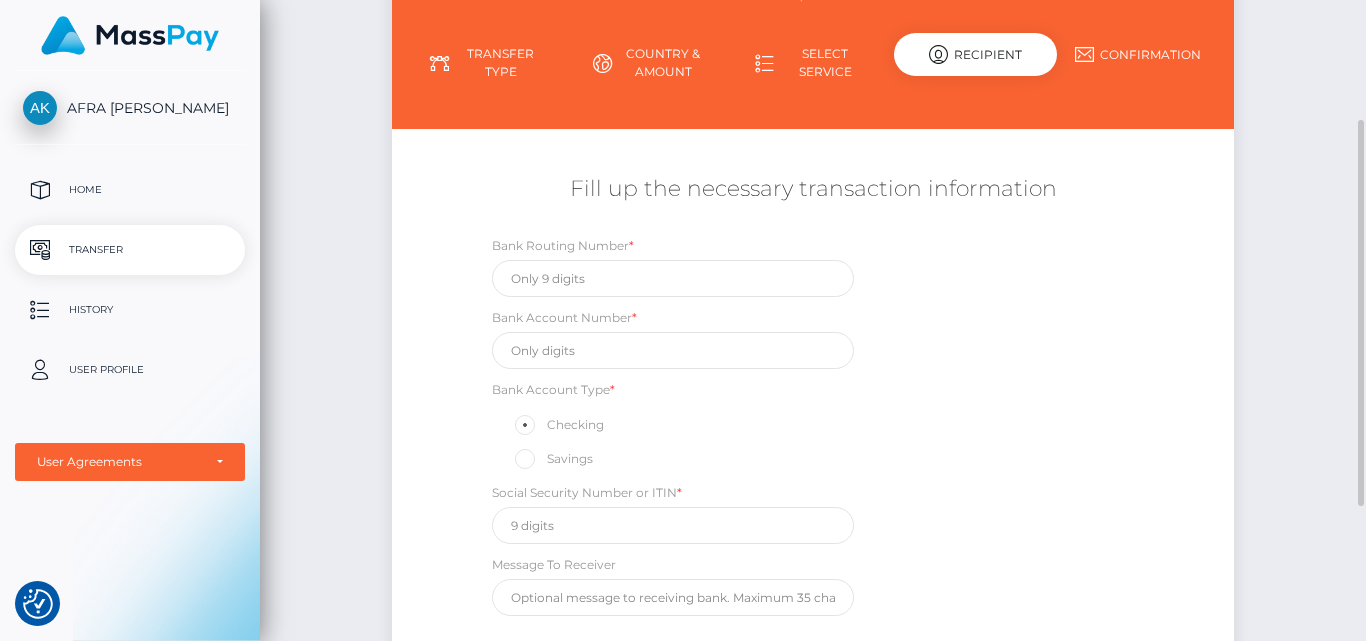 click on "Initiate Transfer
Follow the next steps to initiate a transfer
Transfer Type
Country & Amount
Select Service" at bounding box center (813, 17) 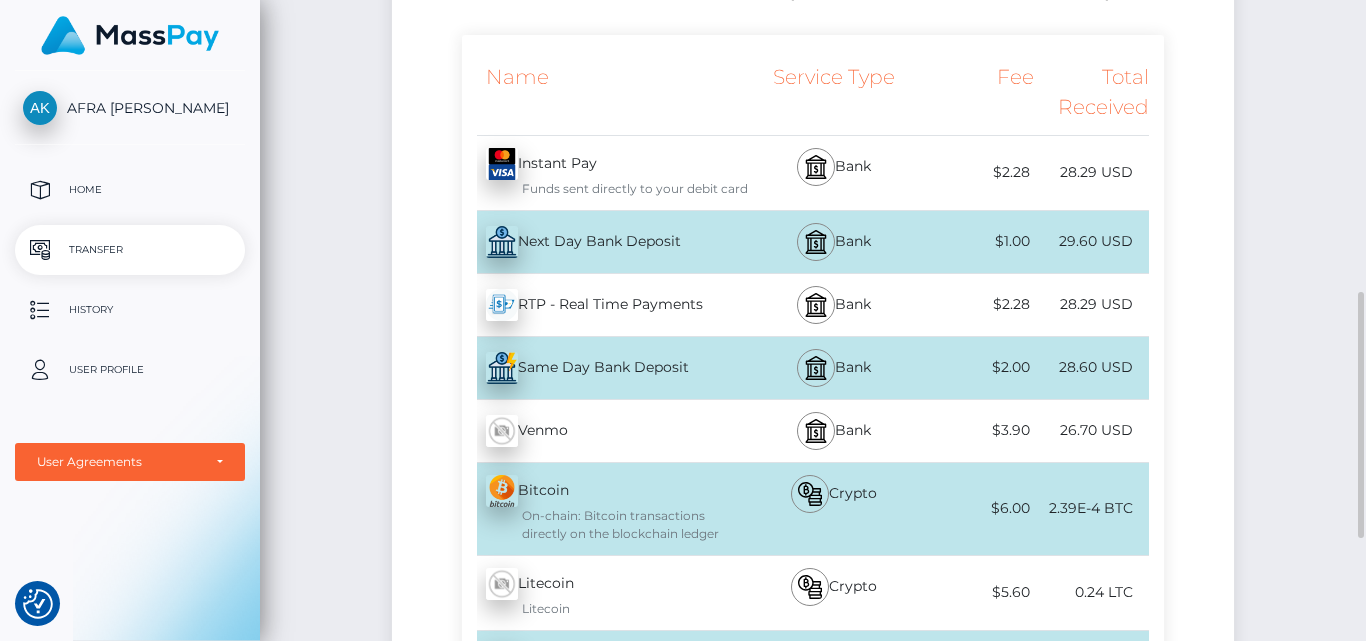 scroll, scrollTop: 500, scrollLeft: 0, axis: vertical 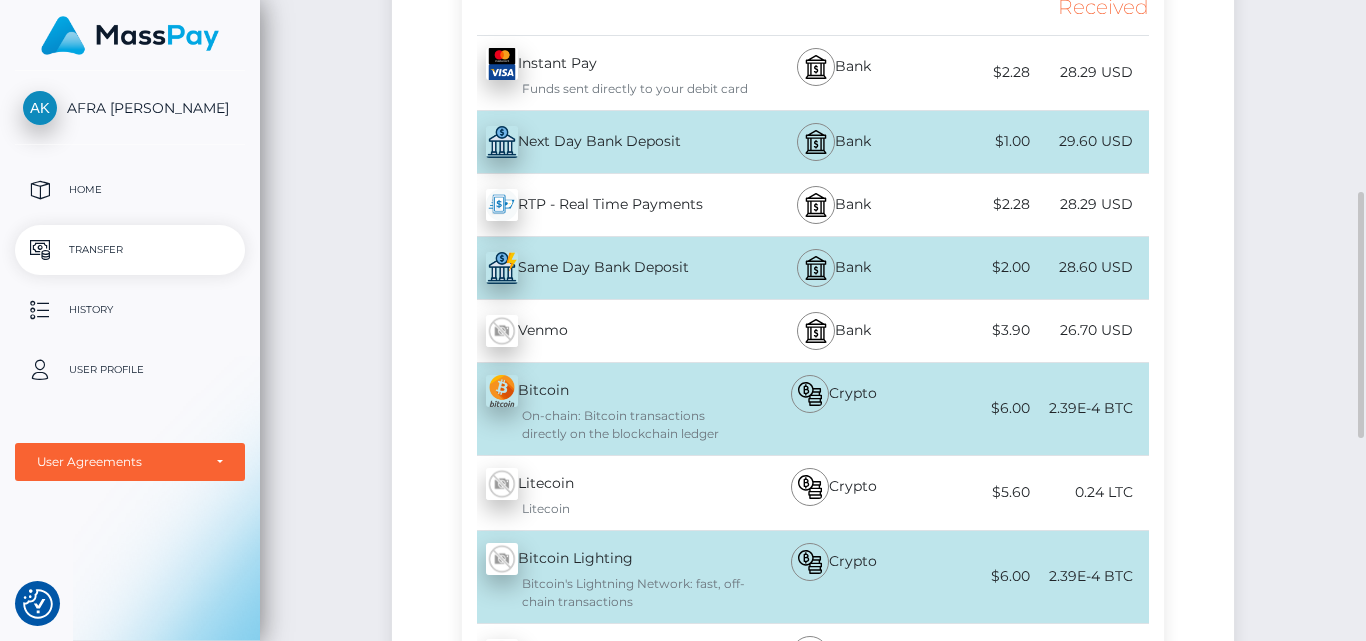 click on "Same Day Bank Deposit  - USD" at bounding box center [605, 268] 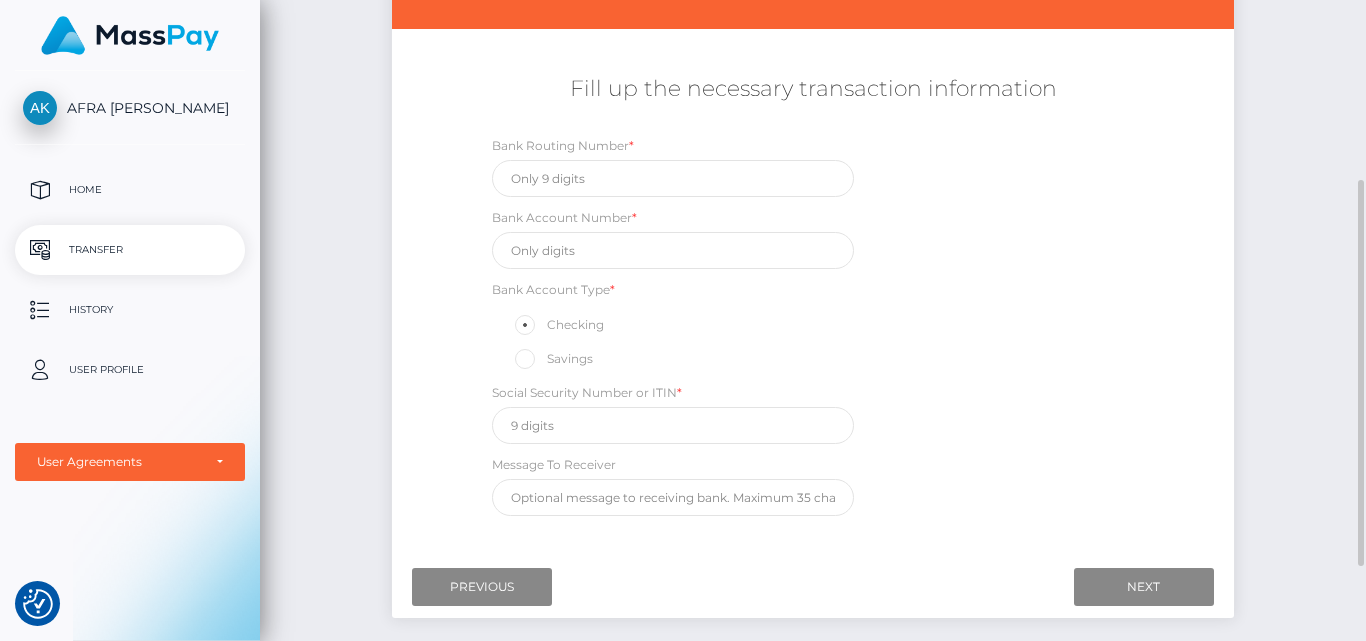 scroll, scrollTop: 0, scrollLeft: 0, axis: both 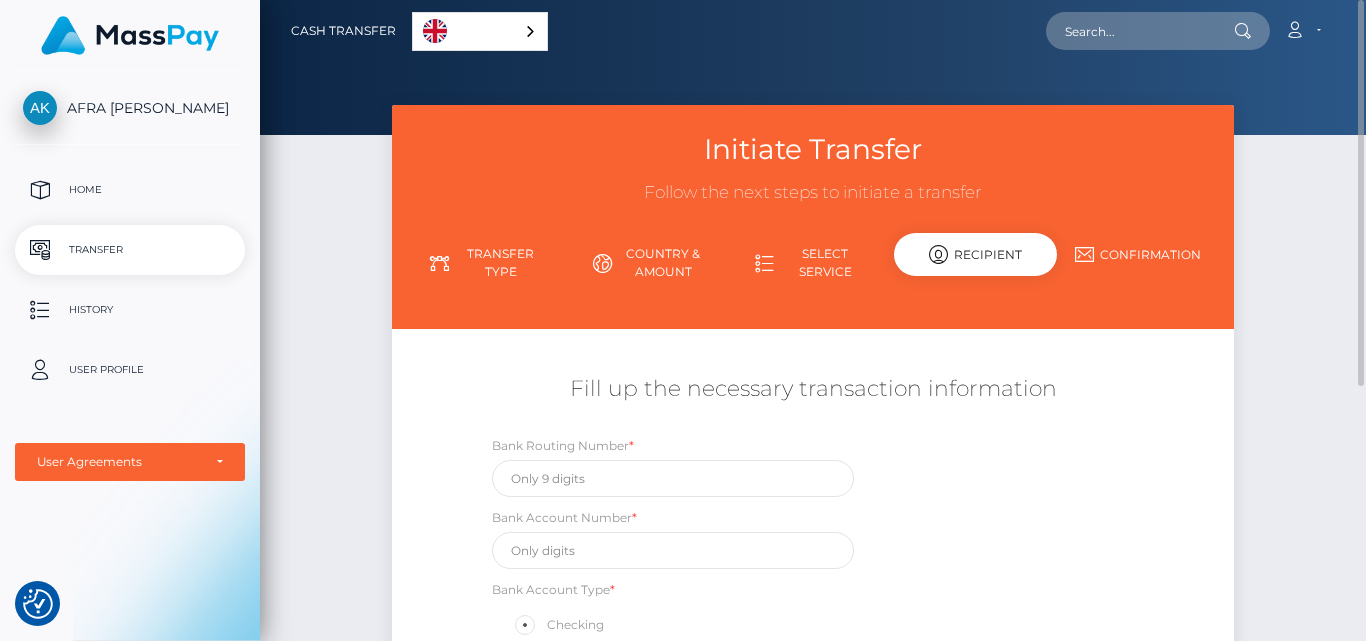 click on "Select Service" at bounding box center (813, 263) 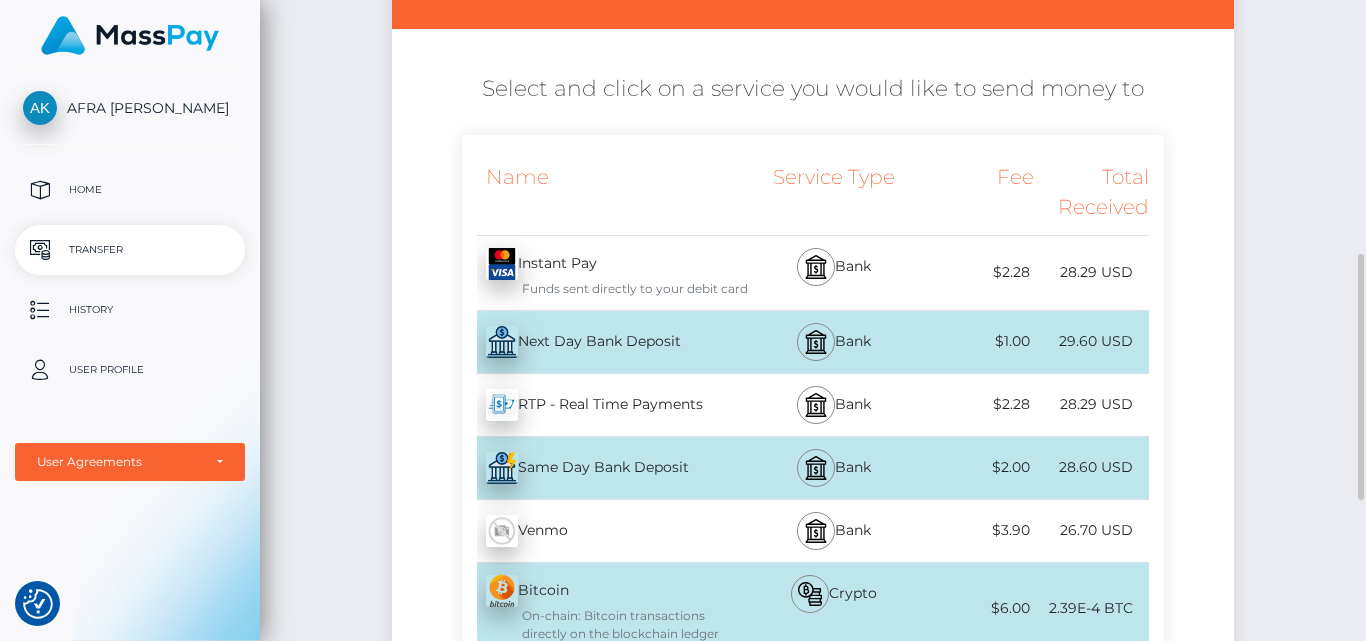 scroll, scrollTop: 500, scrollLeft: 0, axis: vertical 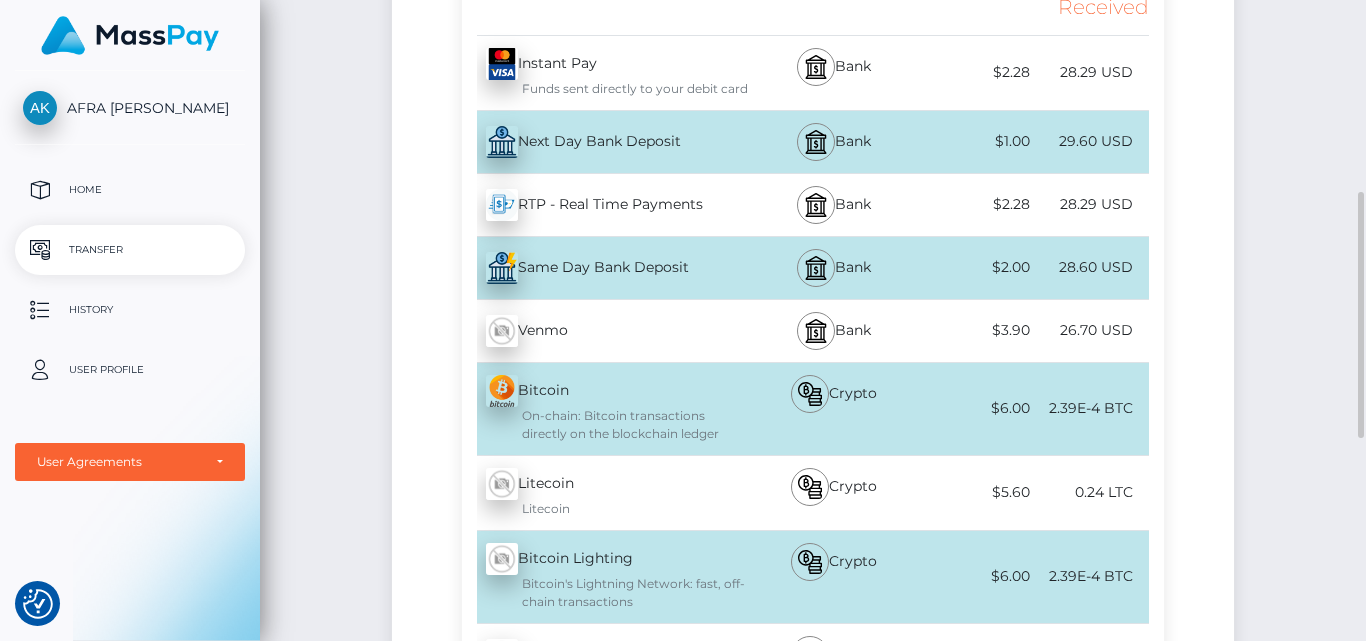 click on "Venmo  - USD" at bounding box center [605, 331] 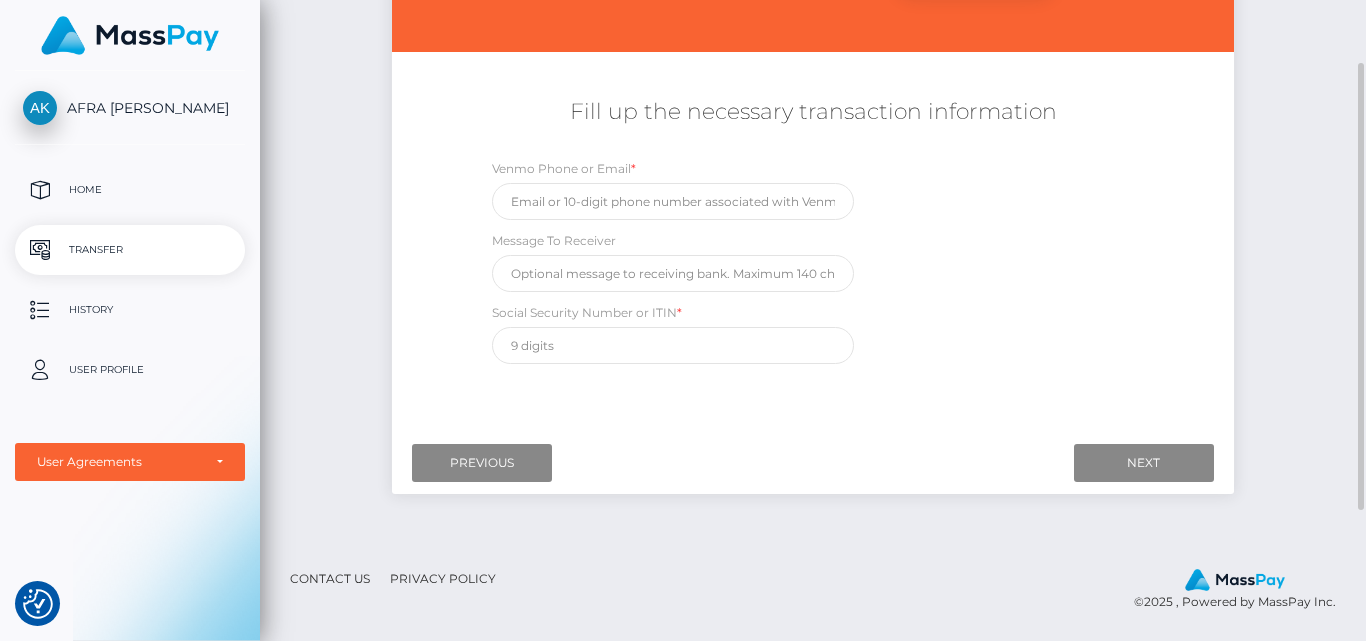 scroll, scrollTop: 200, scrollLeft: 0, axis: vertical 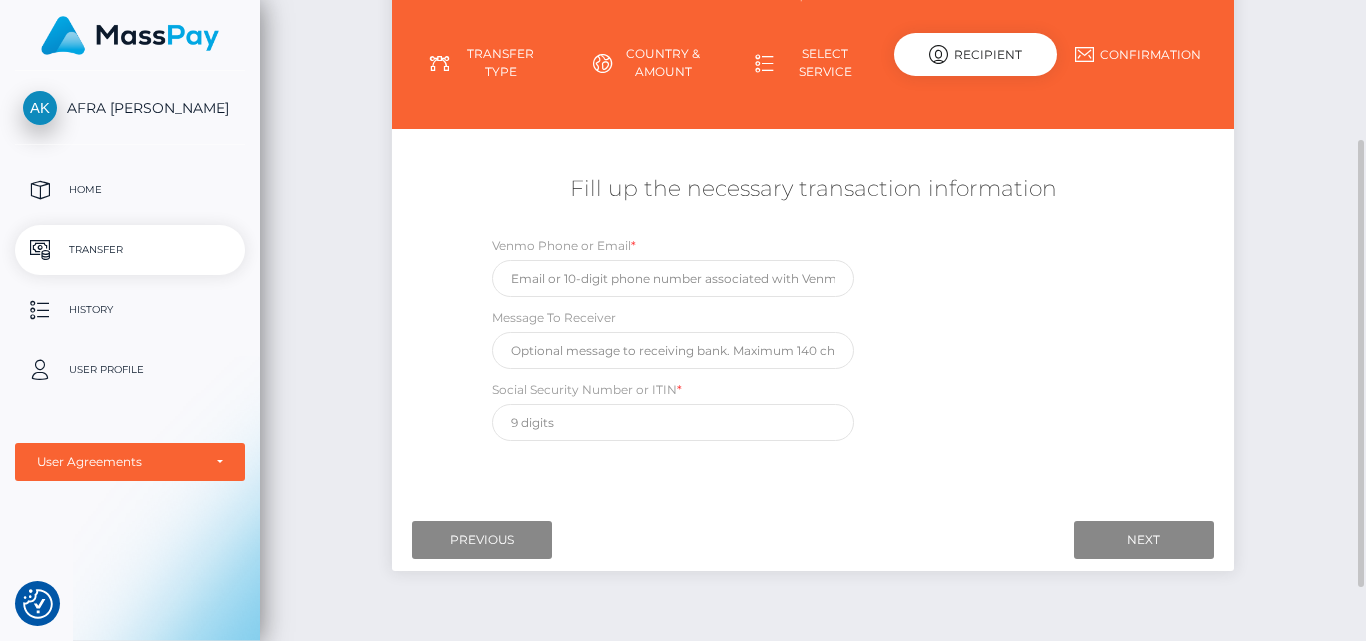 click on "Select Service" at bounding box center (813, 63) 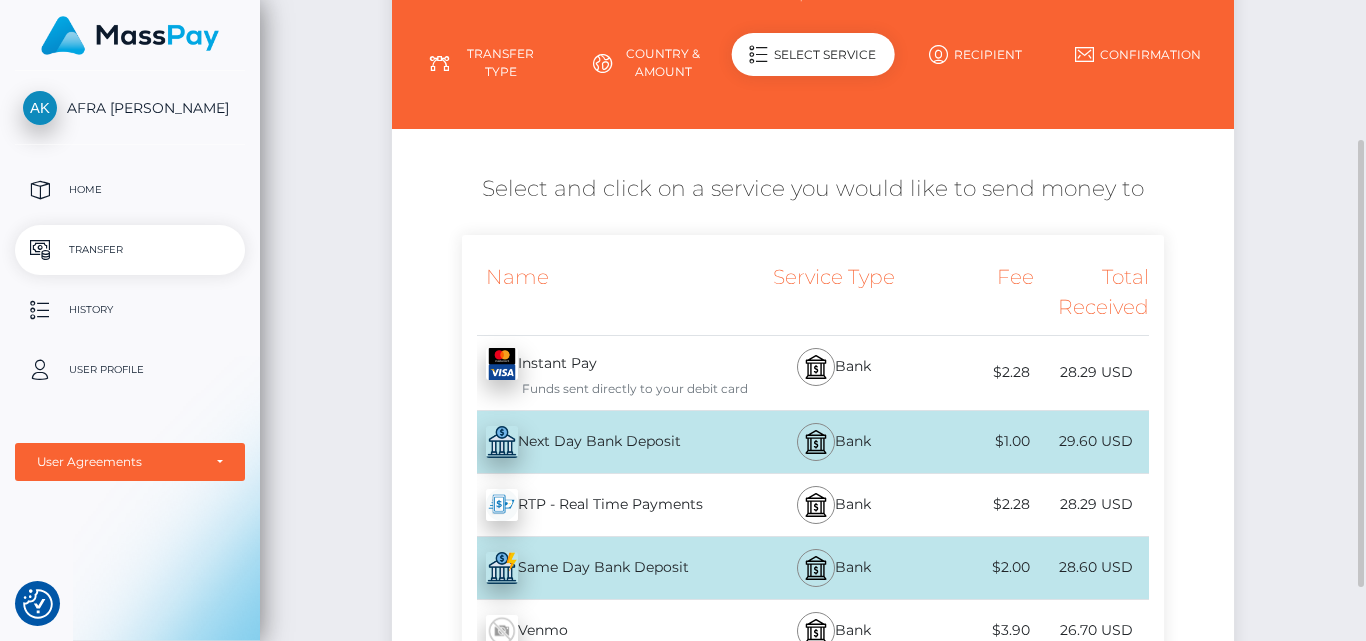 click on "Transfer Type" at bounding box center (488, 63) 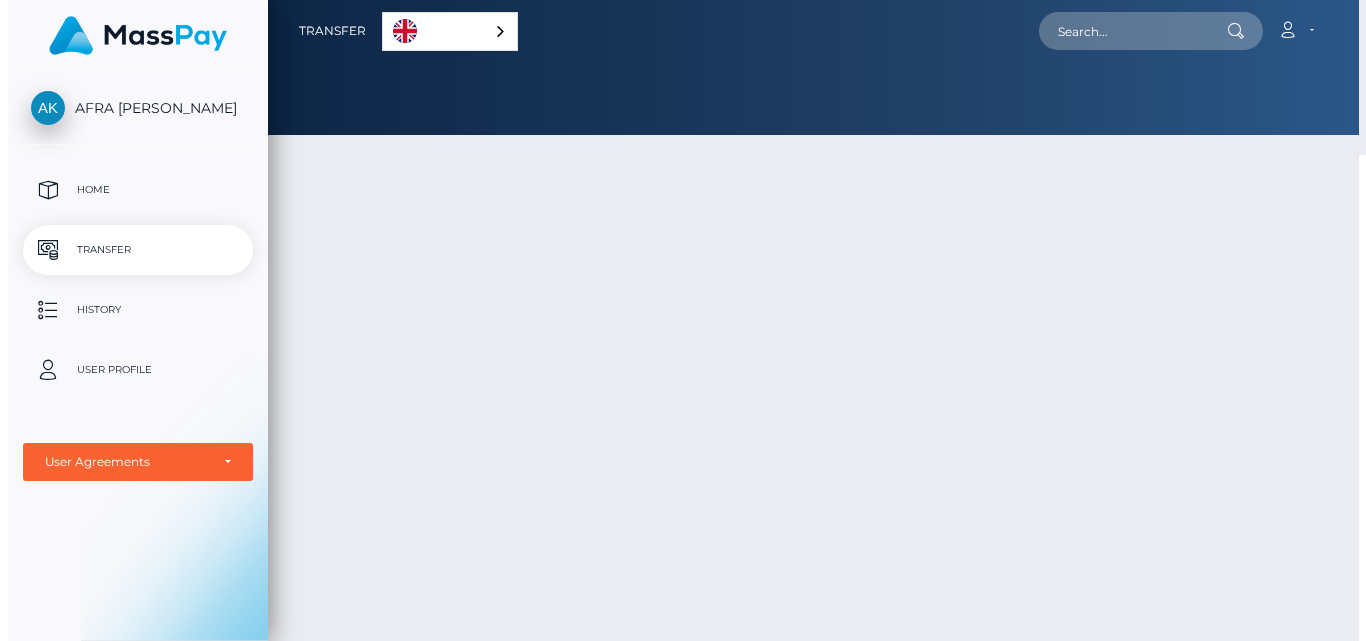 scroll, scrollTop: 0, scrollLeft: 0, axis: both 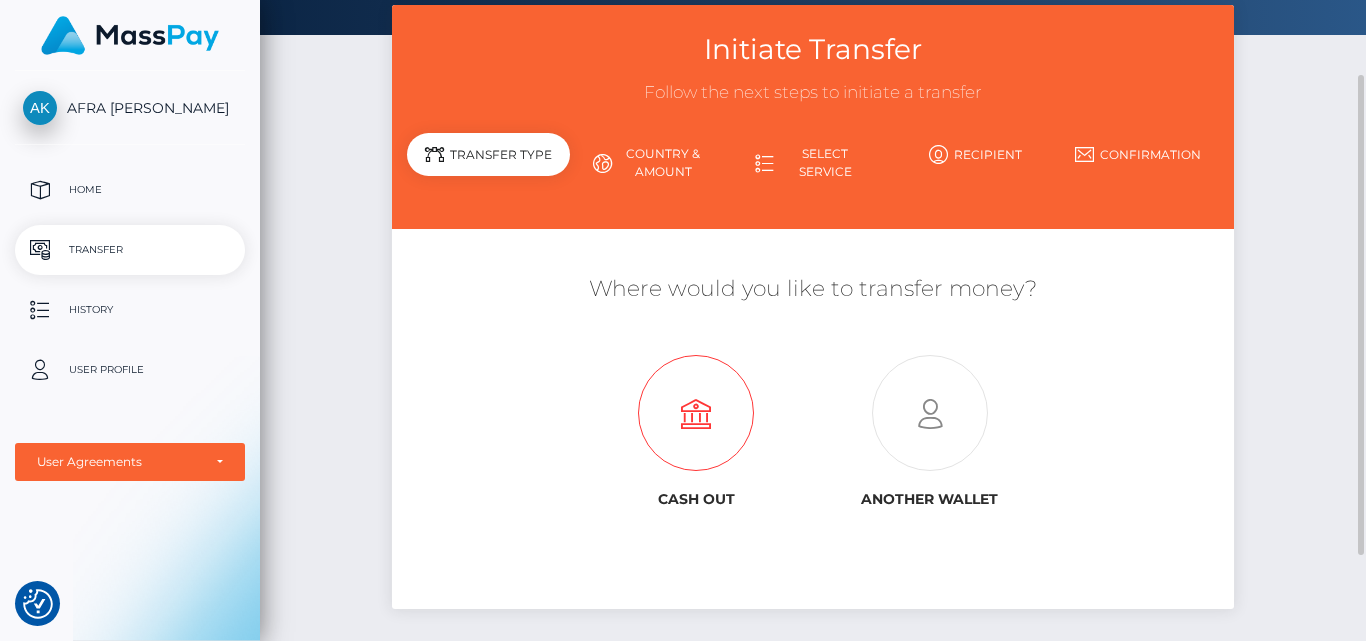 click at bounding box center (696, 414) 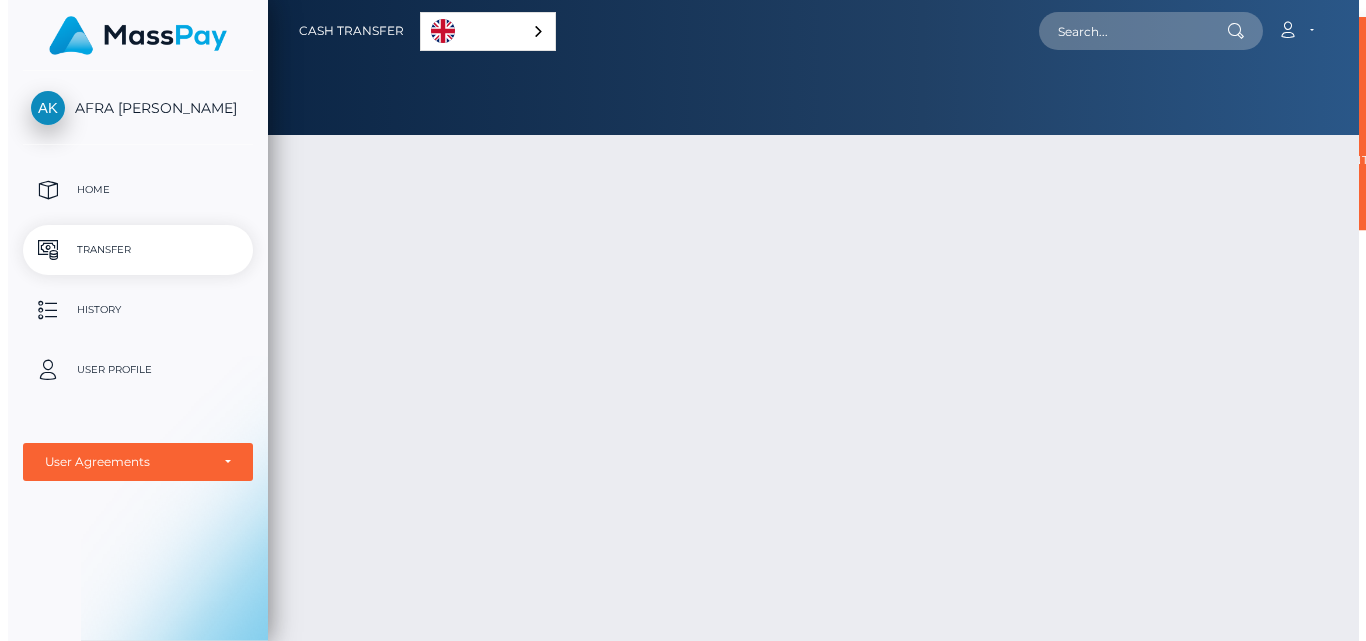 scroll, scrollTop: 0, scrollLeft: 0, axis: both 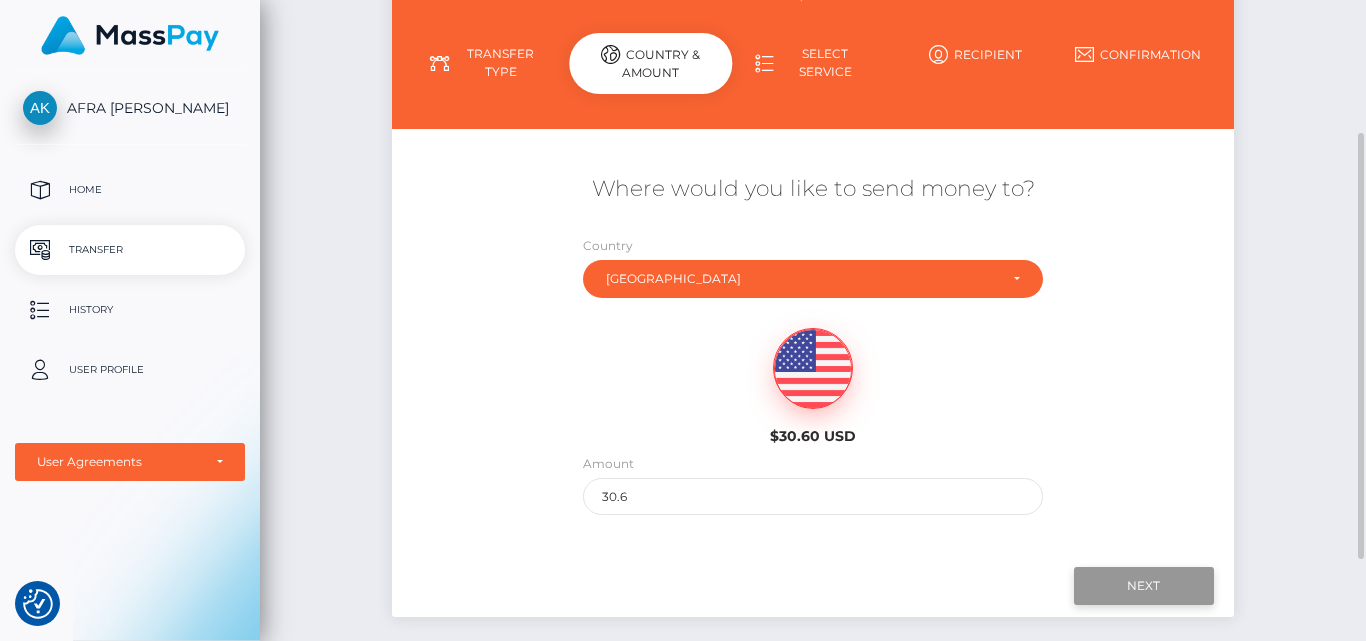 click on "Next" at bounding box center (1144, 586) 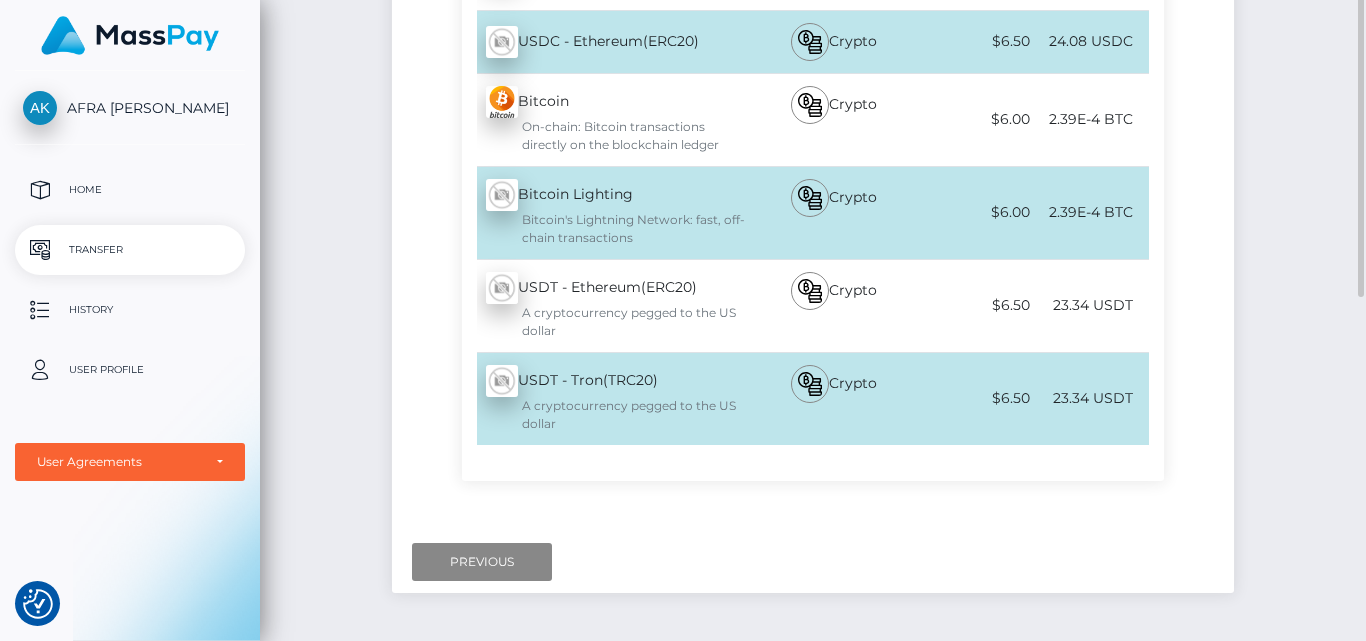 scroll, scrollTop: 200, scrollLeft: 0, axis: vertical 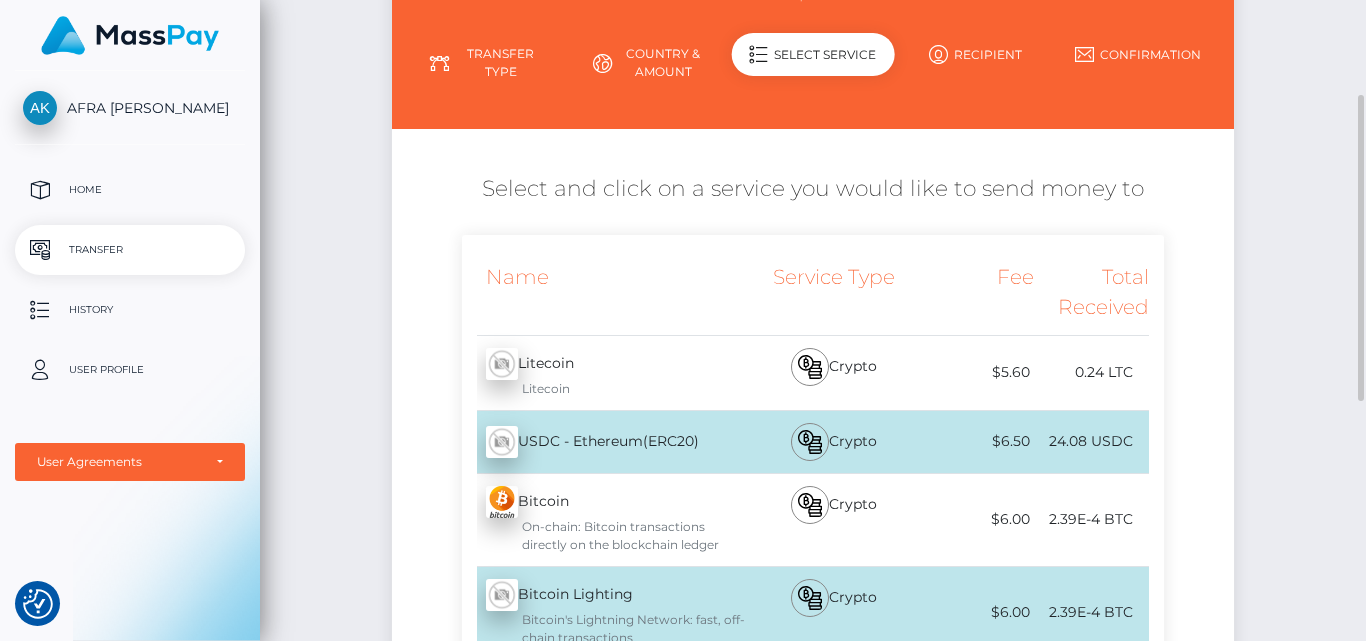 click on "Transfer Type" at bounding box center [488, 63] 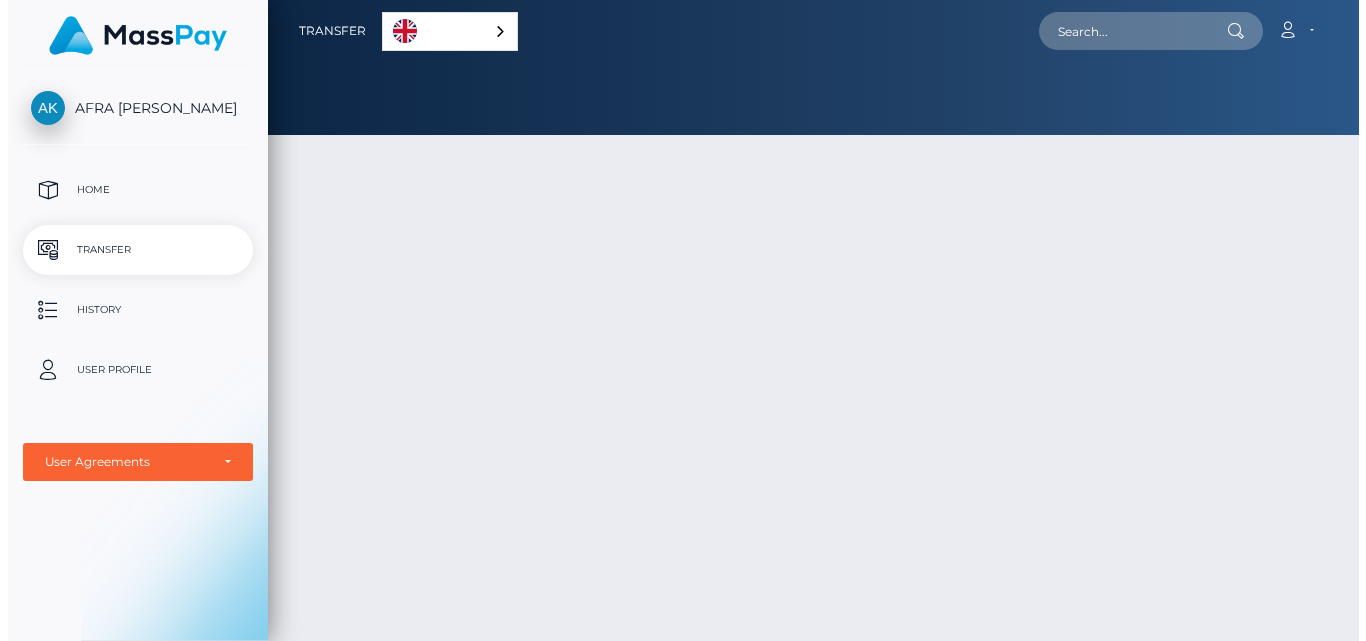 scroll, scrollTop: 0, scrollLeft: 0, axis: both 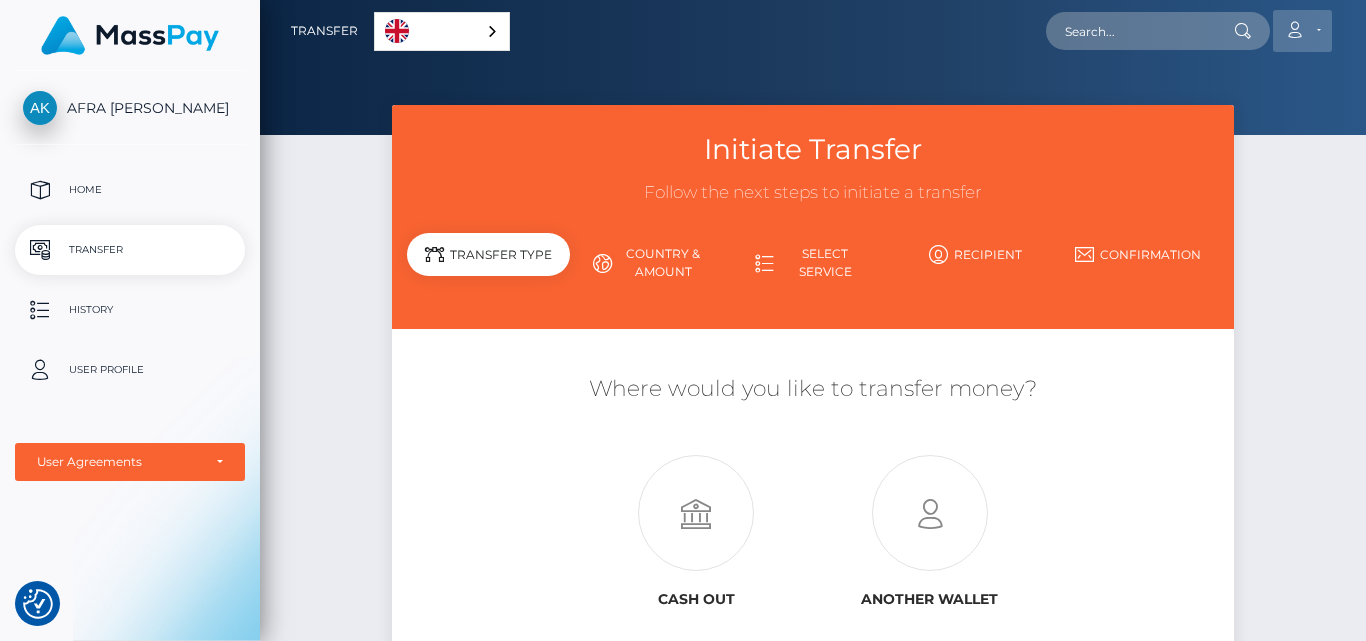 click at bounding box center [1294, 30] 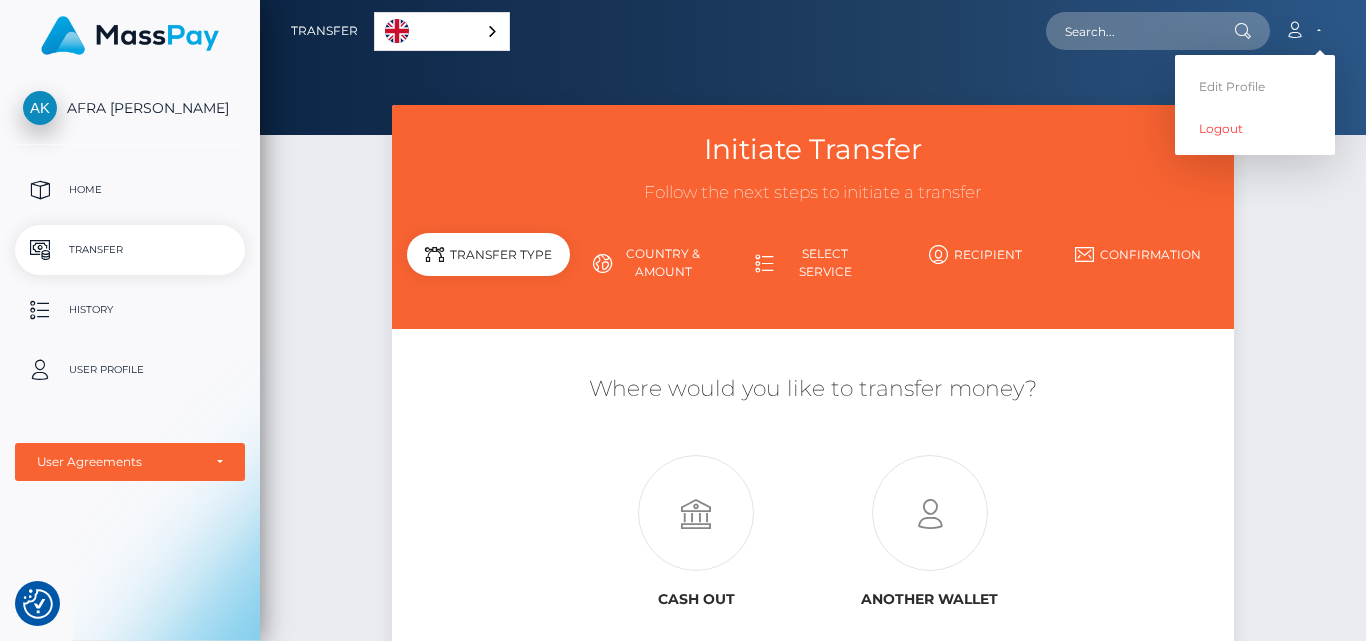 click on "Initiate Transfer
Follow the next steps to initiate a transfer
Transfer Type
Country & Amount
Select Service" at bounding box center [813, 432] 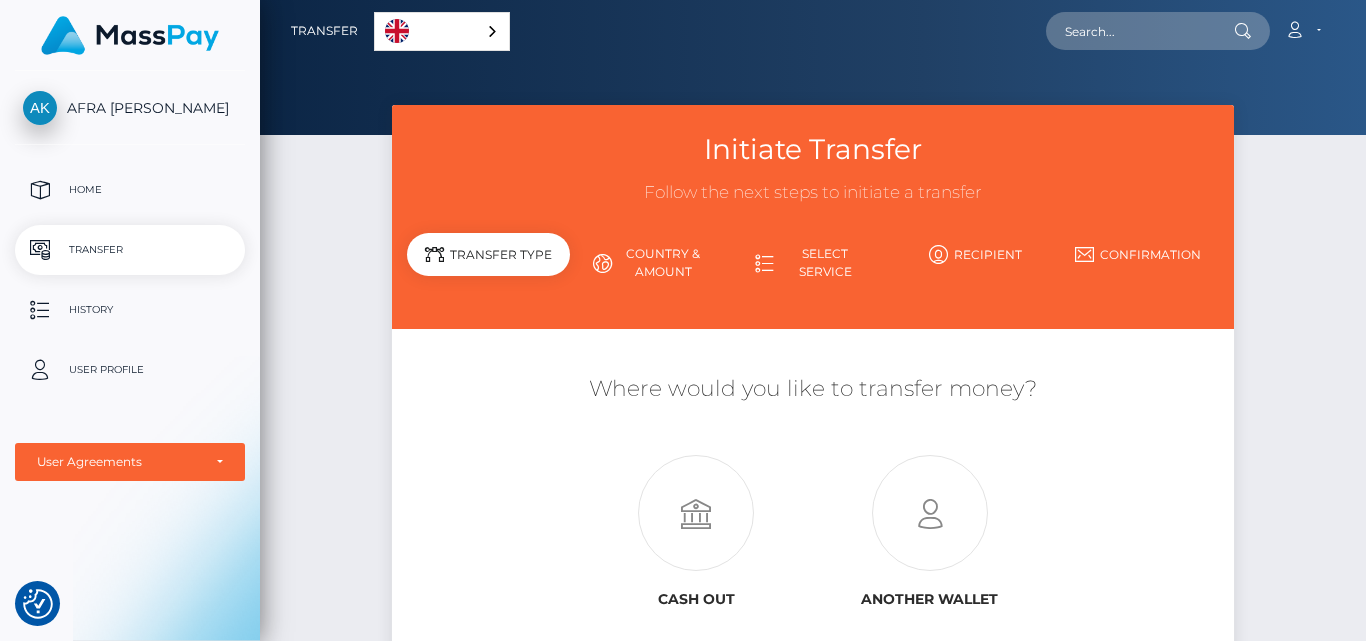 click on "AFRA [PERSON_NAME]" at bounding box center (130, 108) 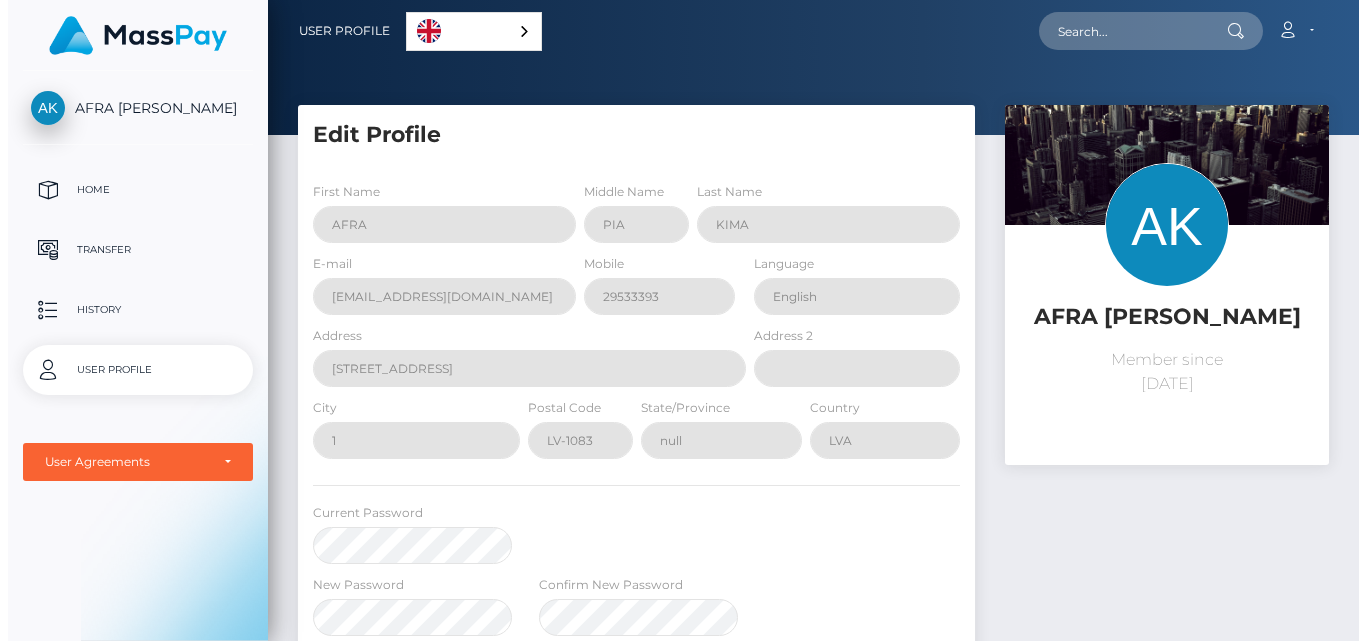 scroll, scrollTop: 0, scrollLeft: 0, axis: both 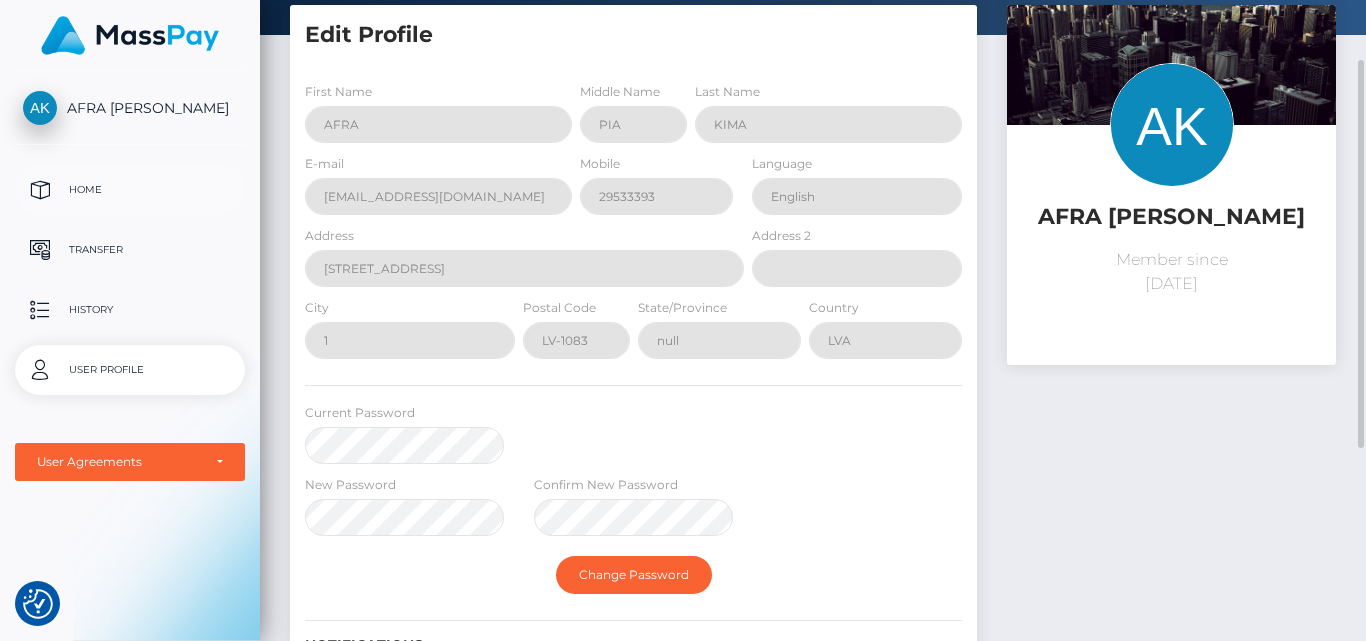 click on "Home" at bounding box center [130, 190] 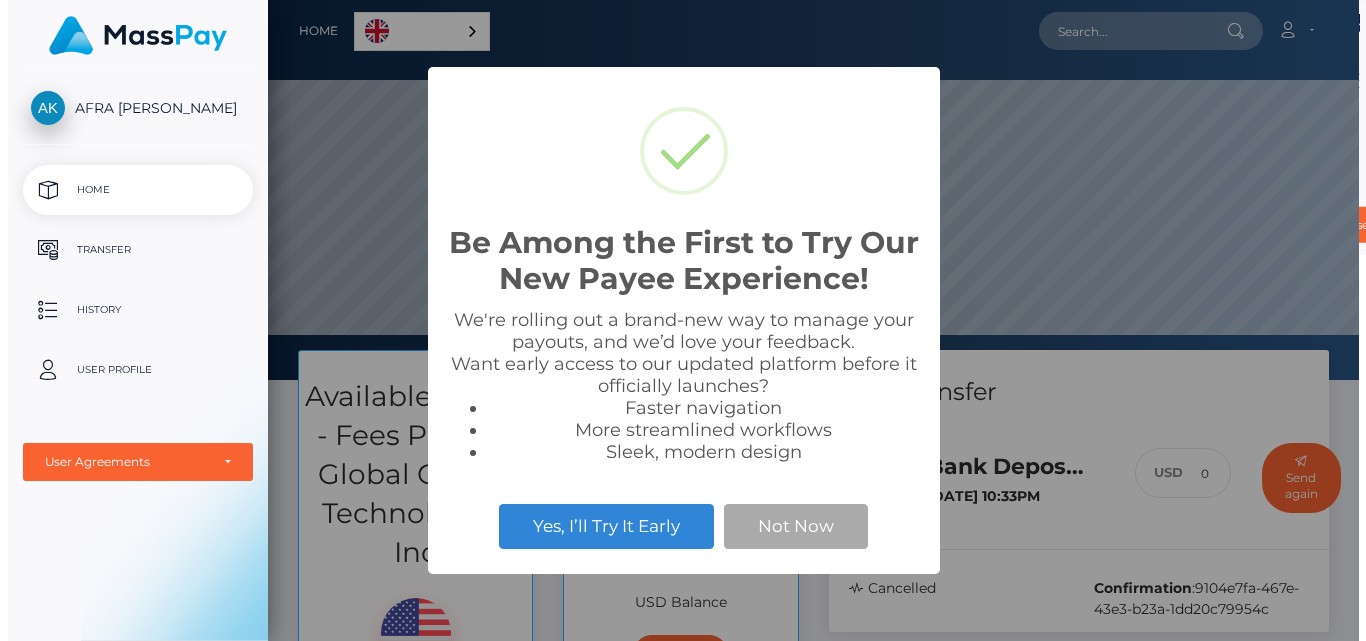 scroll, scrollTop: 0, scrollLeft: 0, axis: both 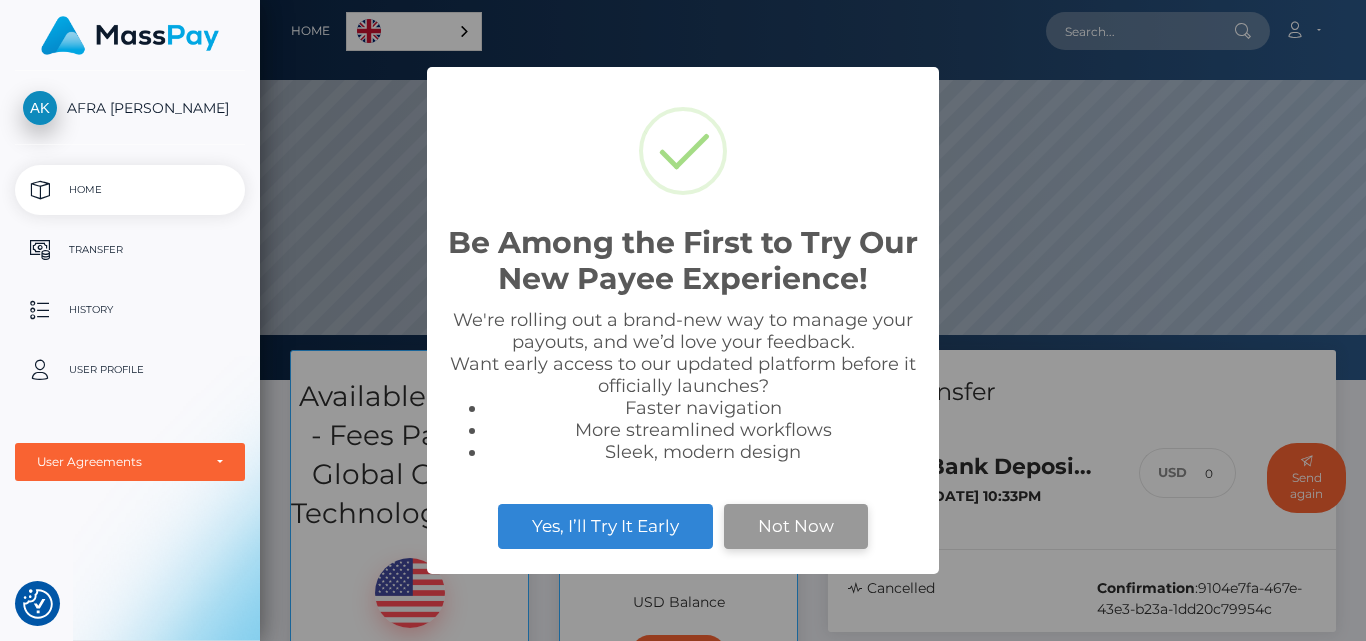 click on "Not Now" at bounding box center [796, 526] 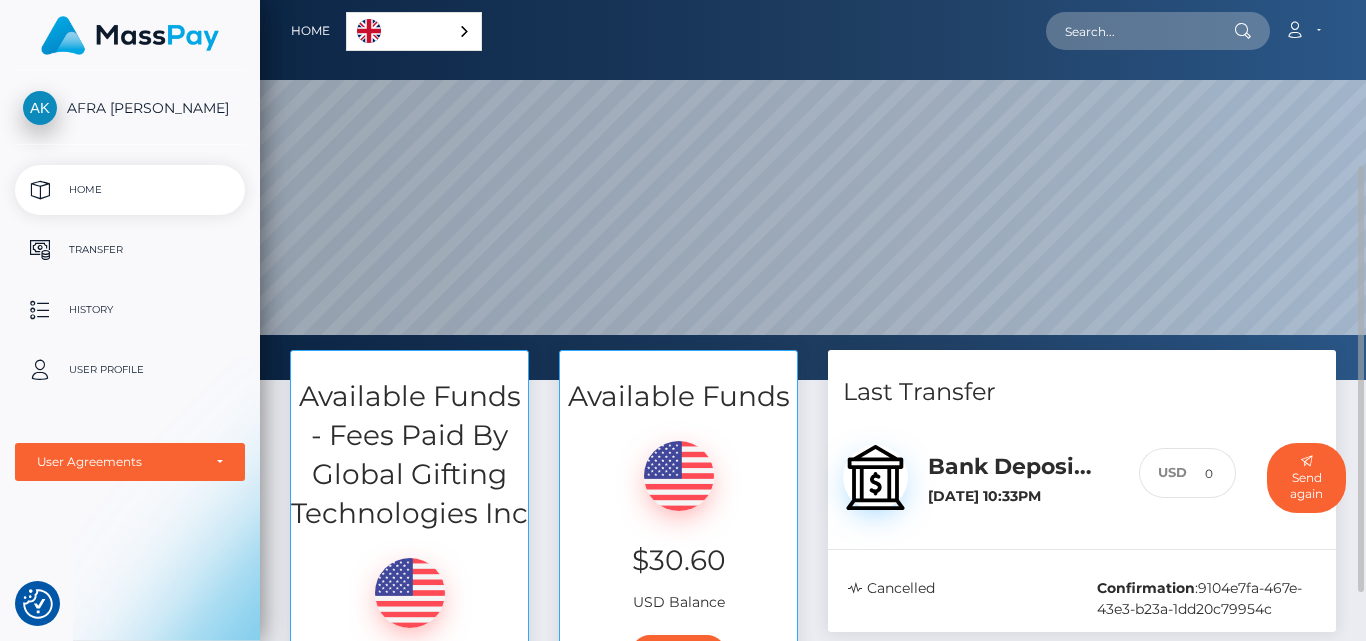 scroll, scrollTop: 100, scrollLeft: 0, axis: vertical 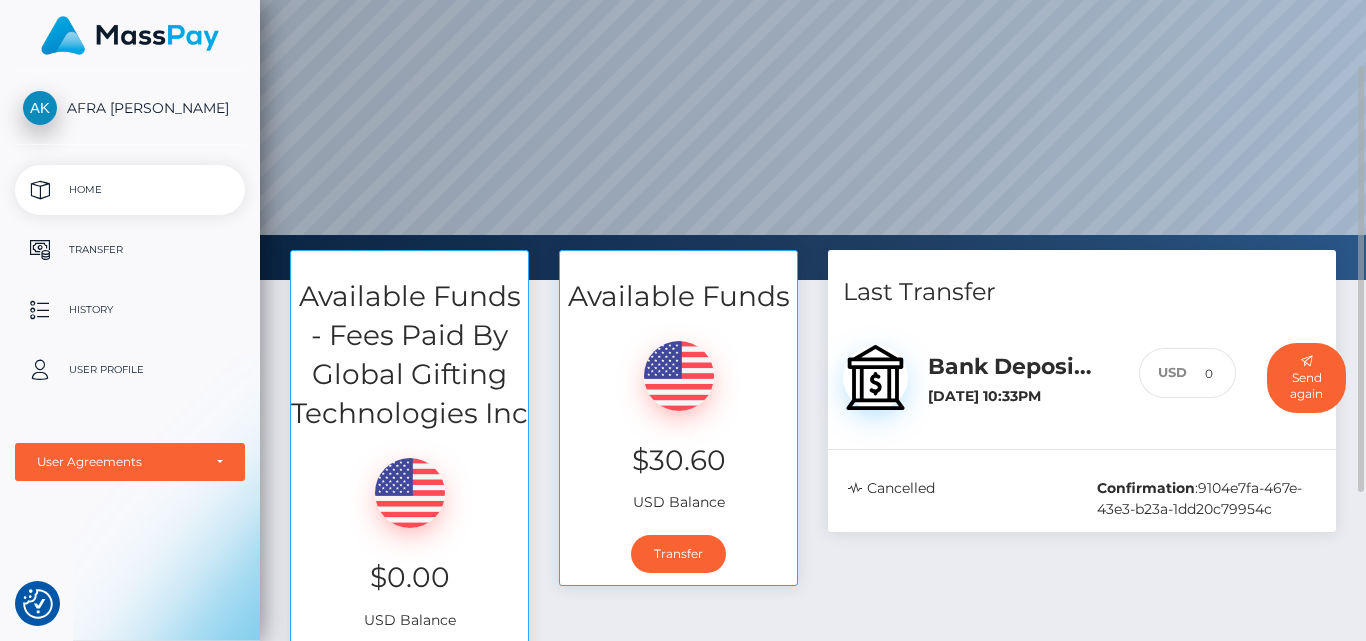 click at bounding box center [870, 380] 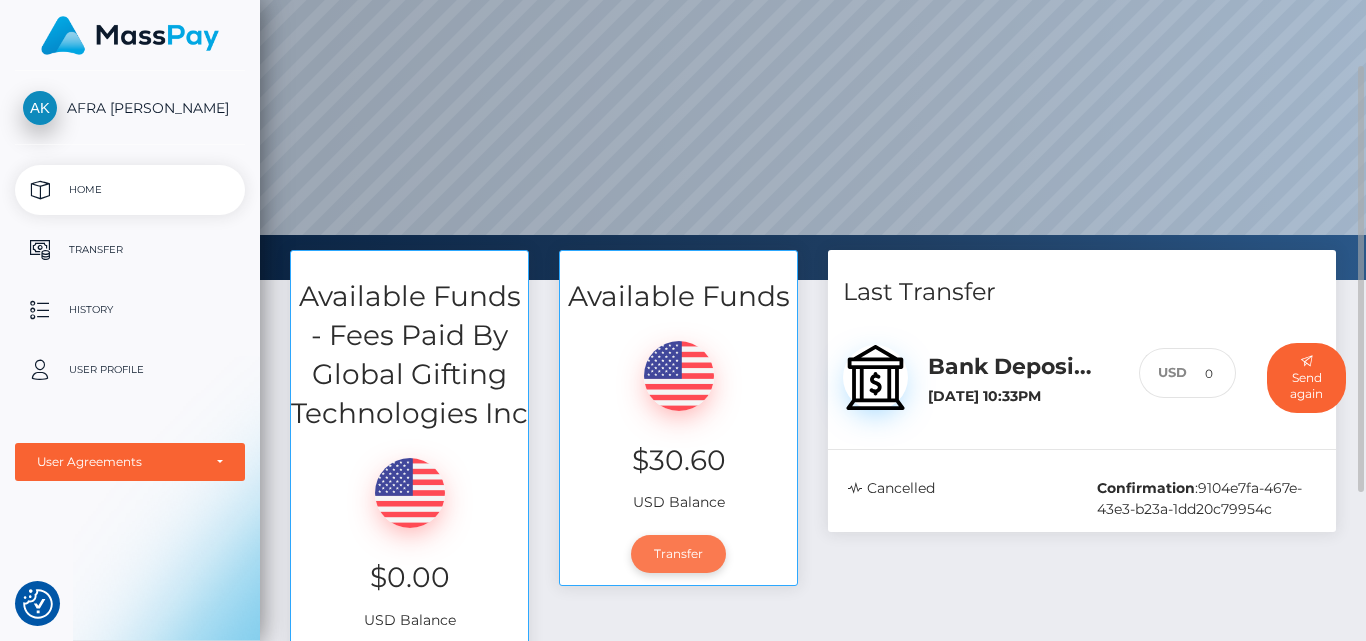 click on "Transfer" at bounding box center [678, 554] 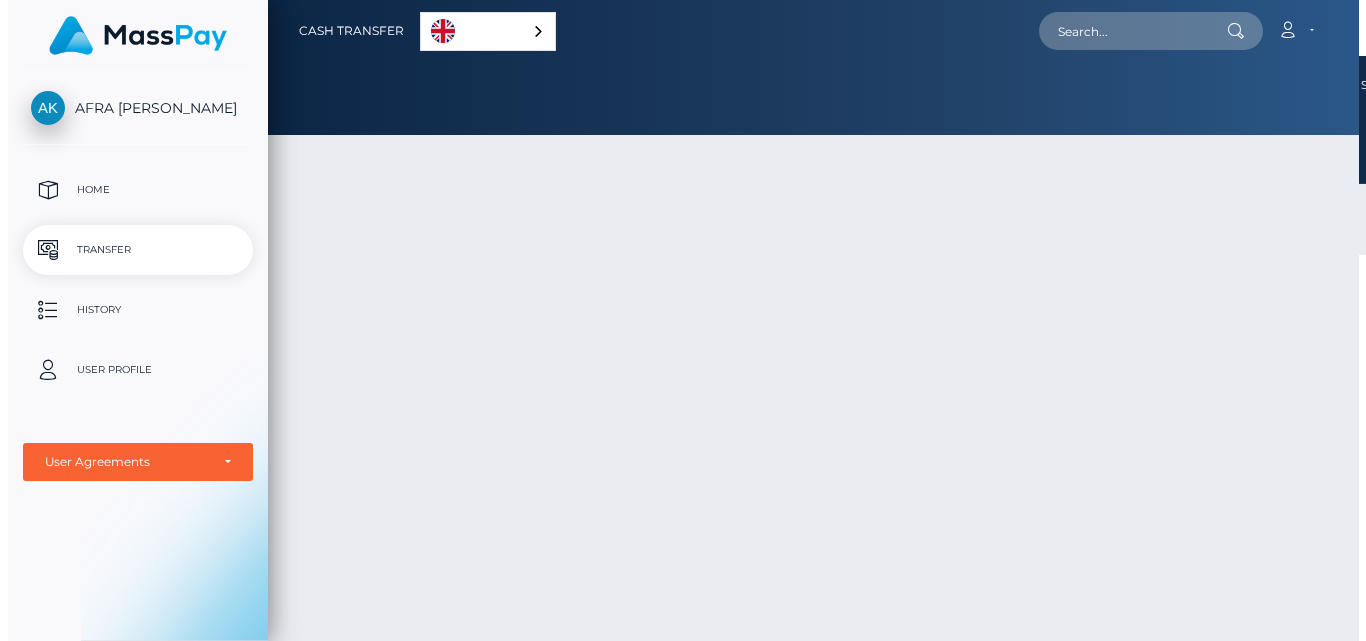 scroll, scrollTop: 0, scrollLeft: 0, axis: both 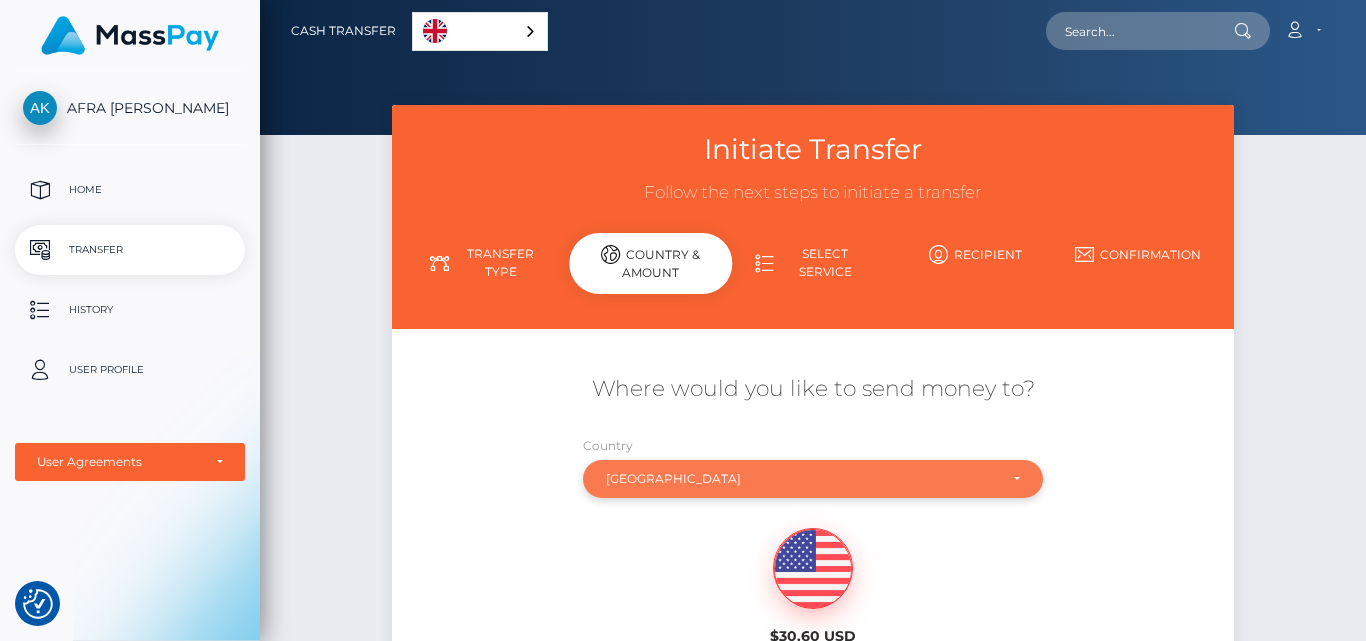click on "[GEOGRAPHIC_DATA]" at bounding box center (802, 479) 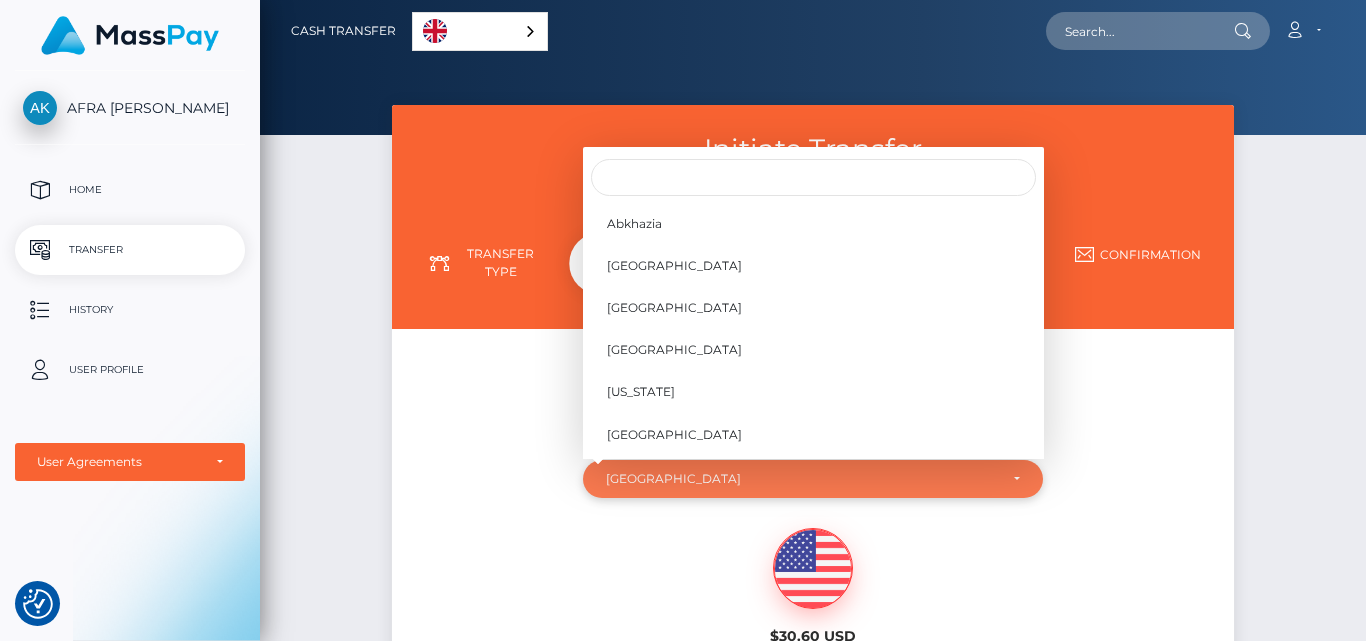 scroll, scrollTop: 4181, scrollLeft: 0, axis: vertical 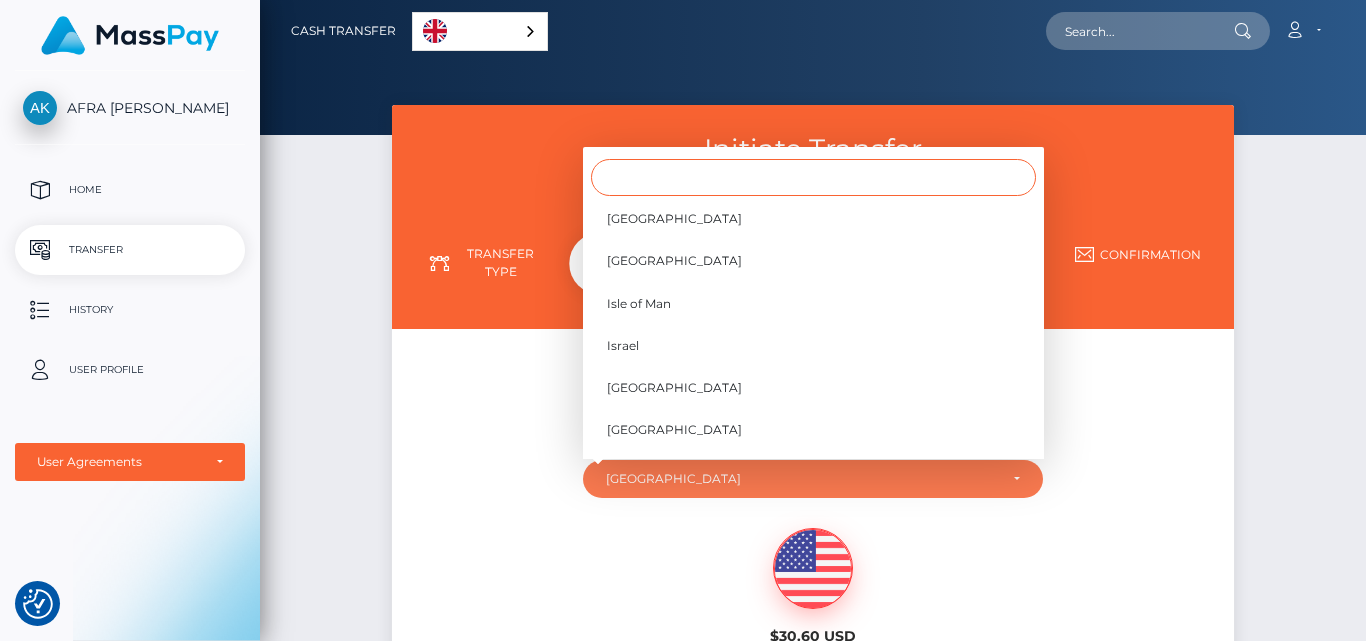 click at bounding box center [813, 177] 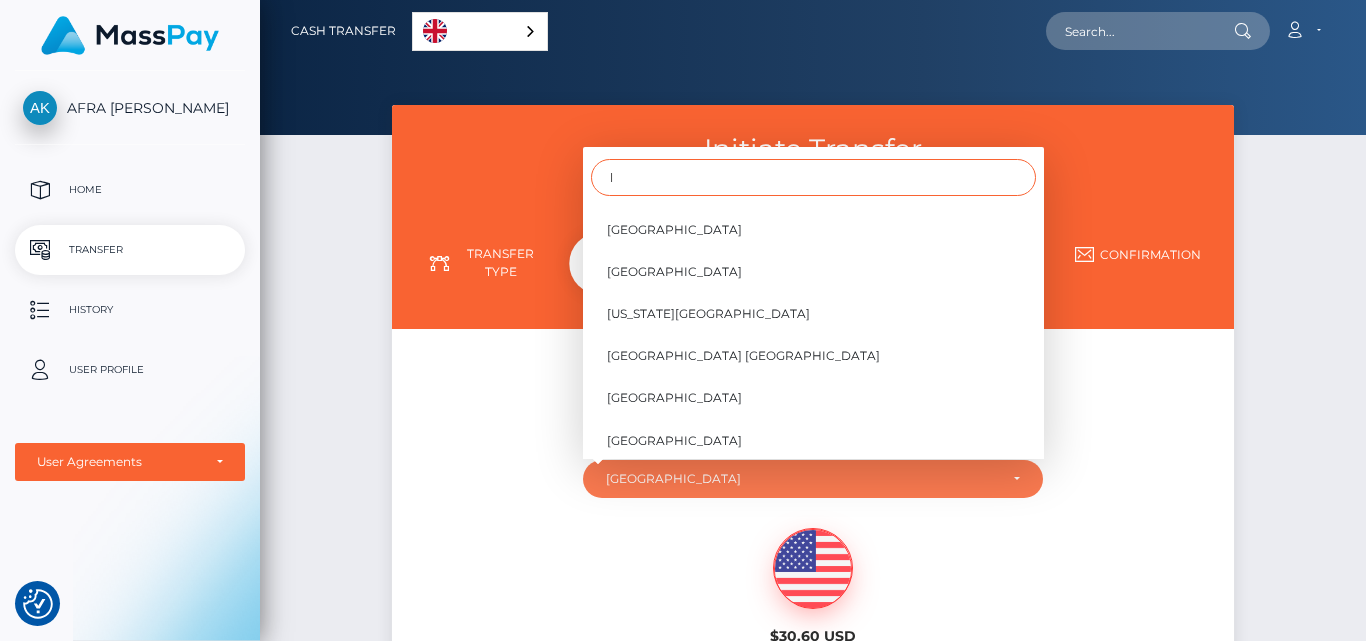 scroll, scrollTop: 0, scrollLeft: 0, axis: both 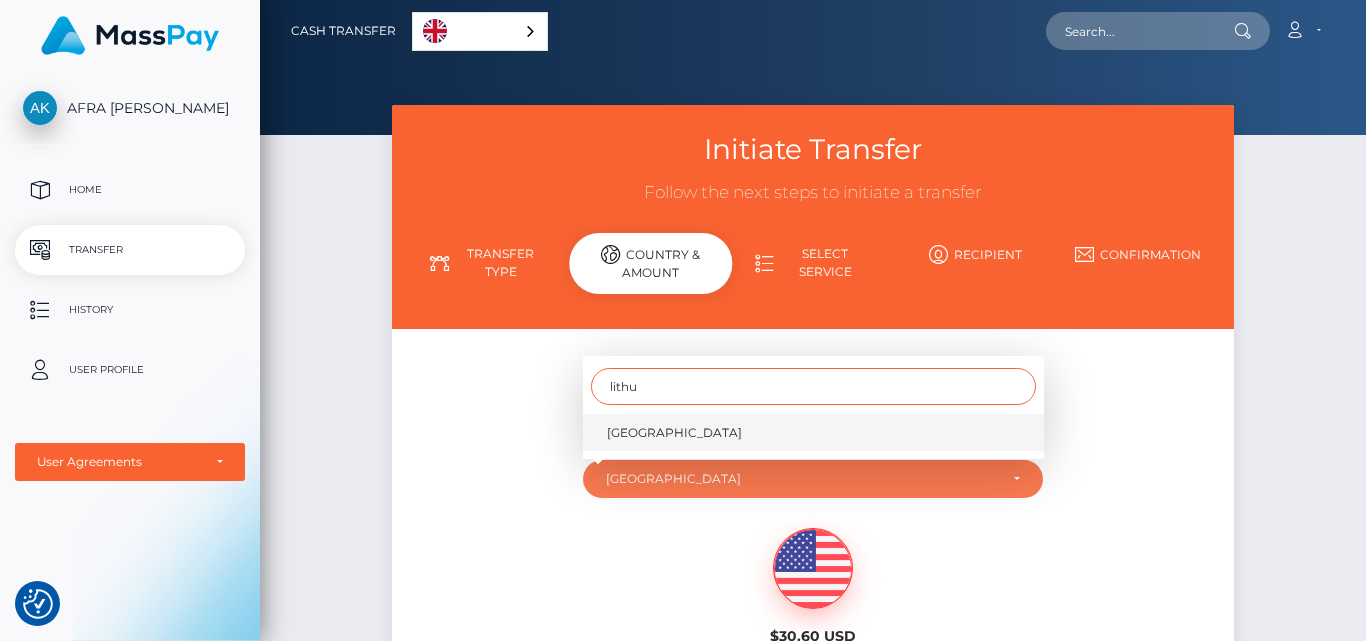 type on "lithu" 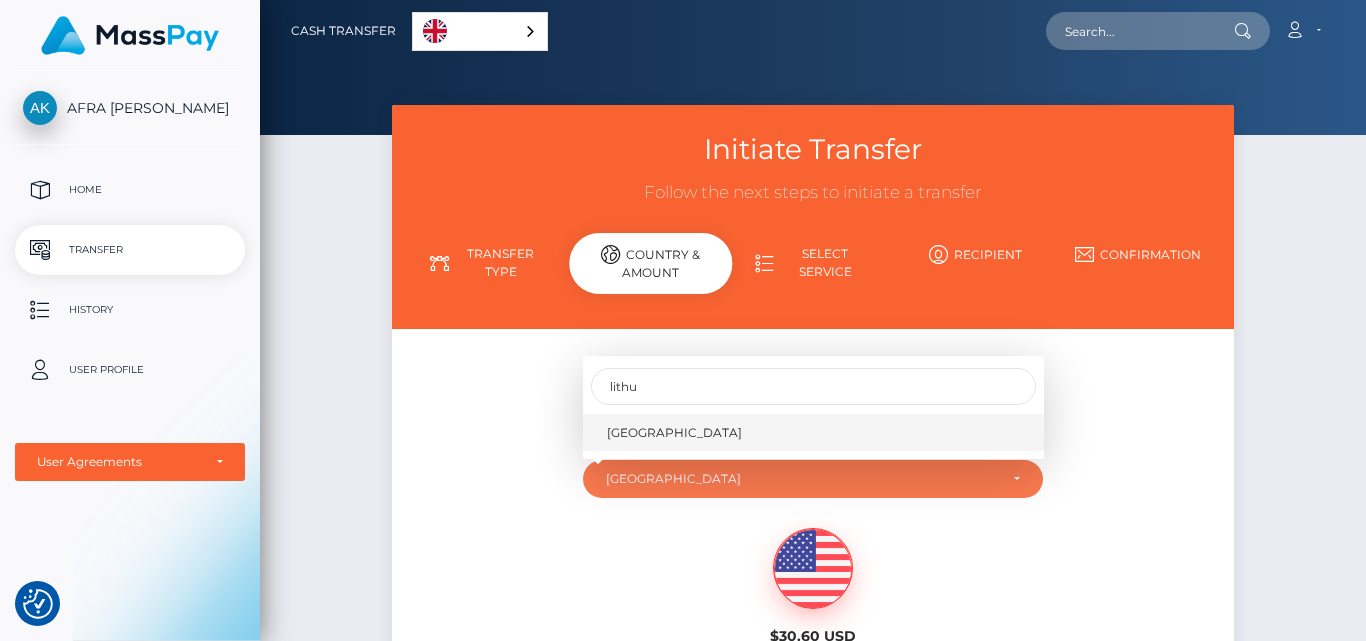 click on "Lithuania" at bounding box center (813, 432) 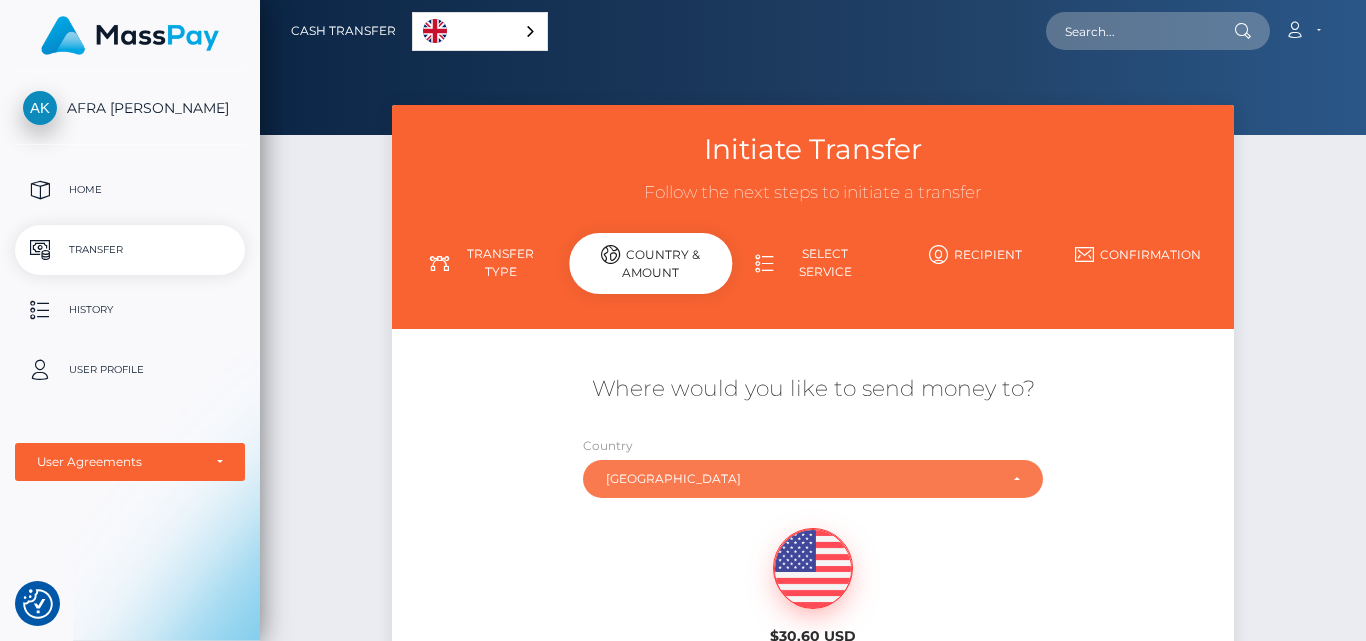scroll, scrollTop: 322, scrollLeft: 0, axis: vertical 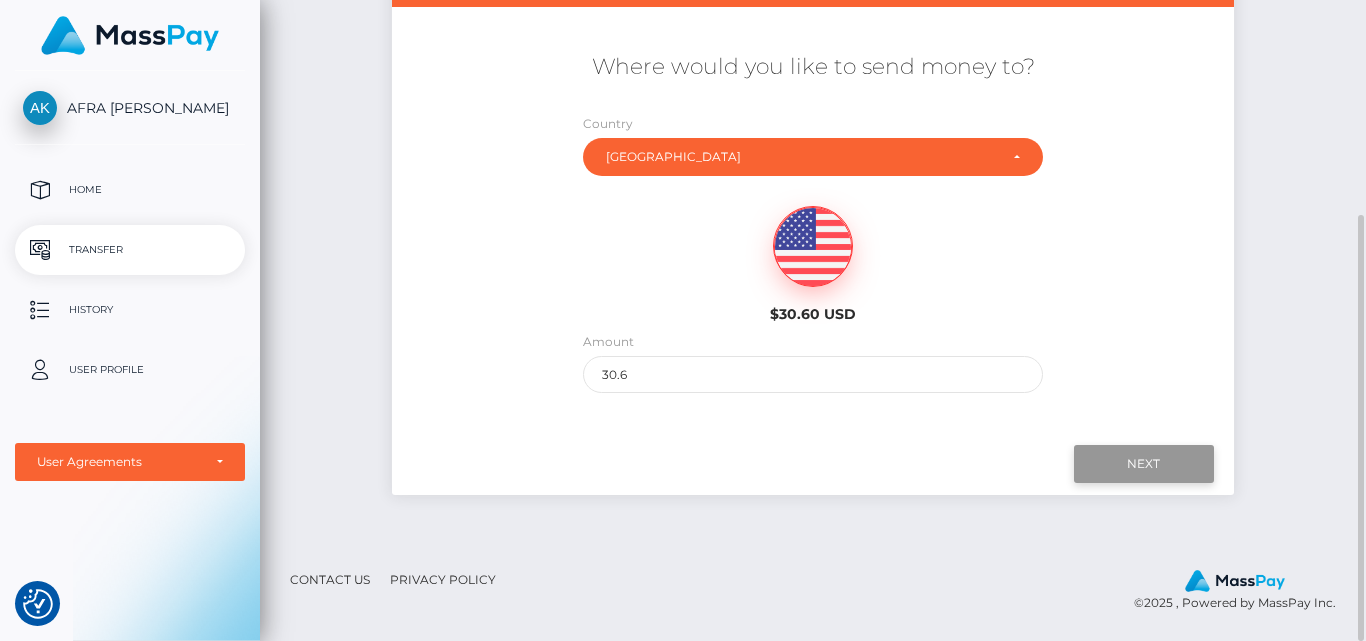 click on "Next" at bounding box center [1144, 464] 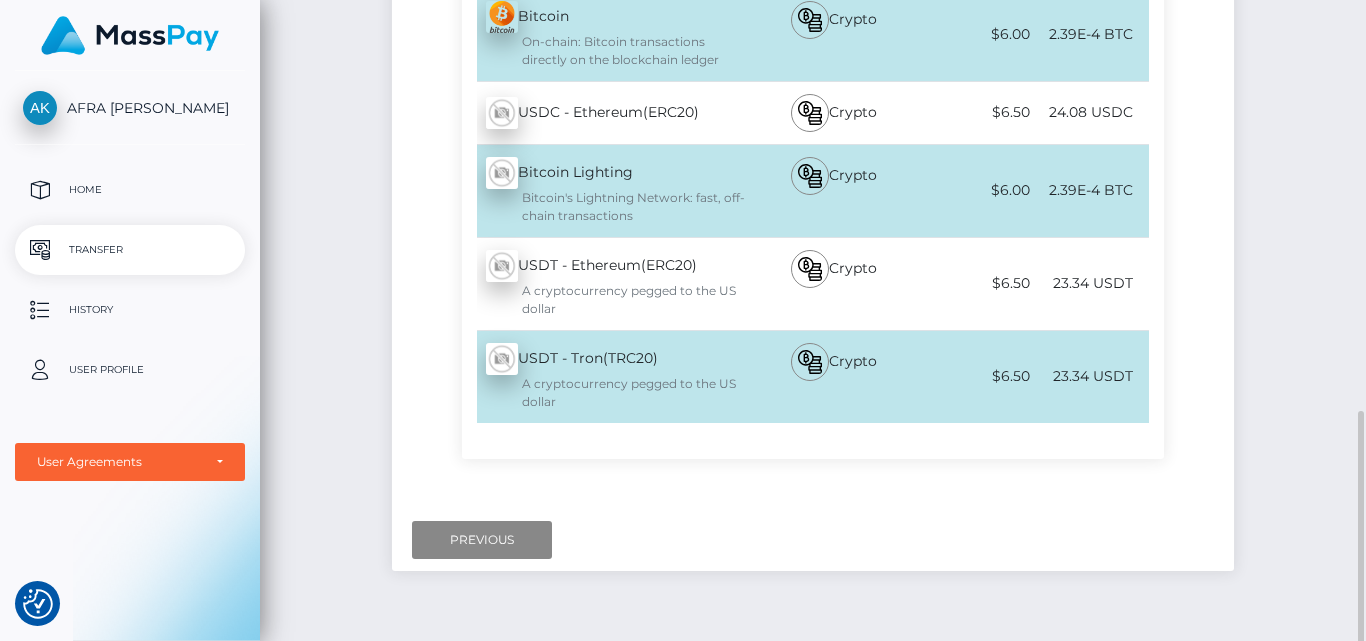 scroll, scrollTop: 698, scrollLeft: 0, axis: vertical 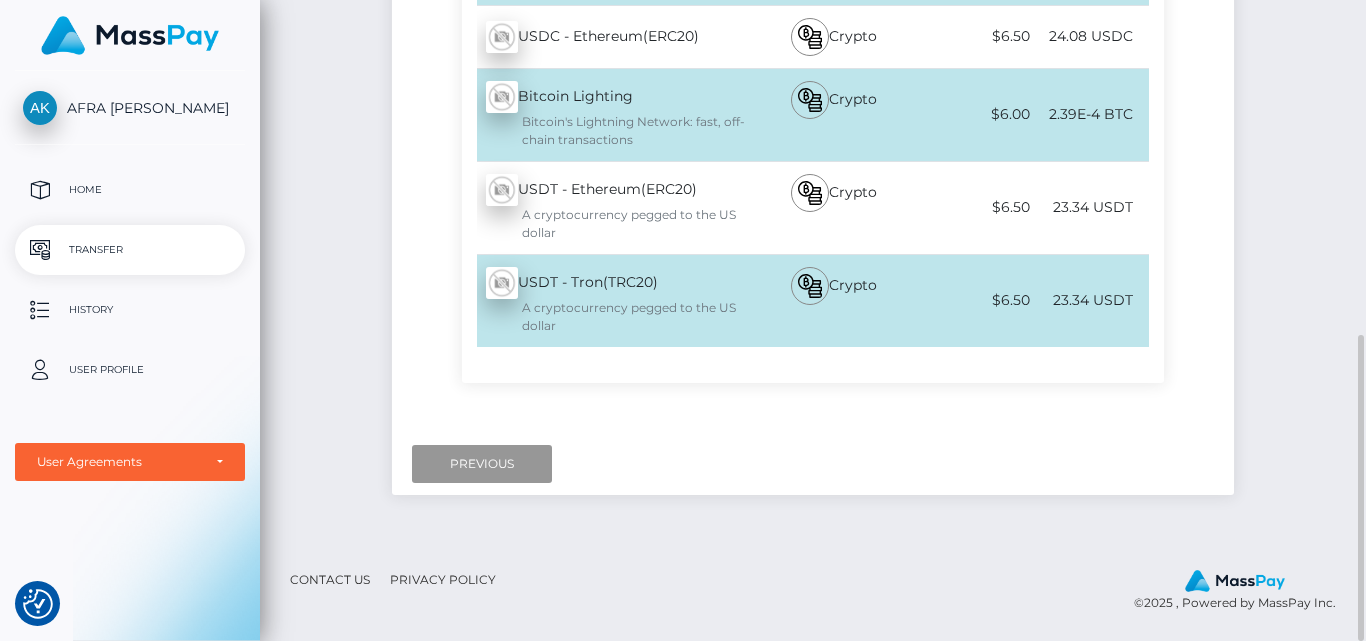 click on "Previous" at bounding box center [482, 464] 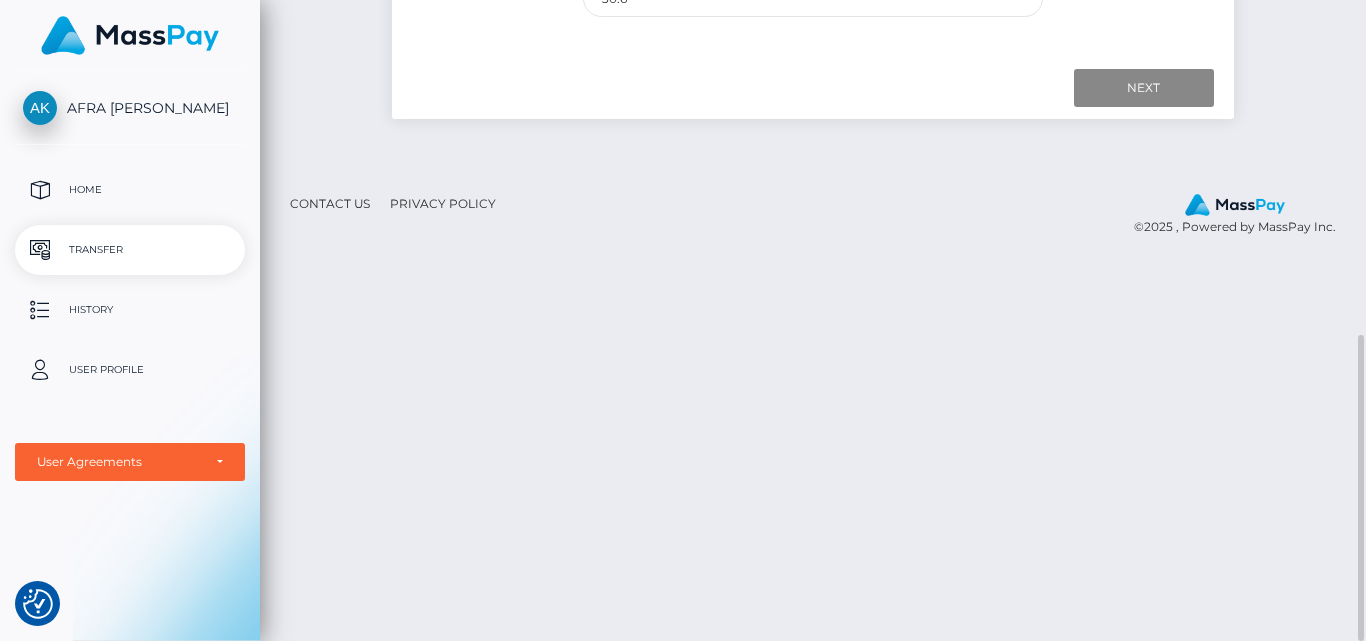 scroll, scrollTop: 98, scrollLeft: 0, axis: vertical 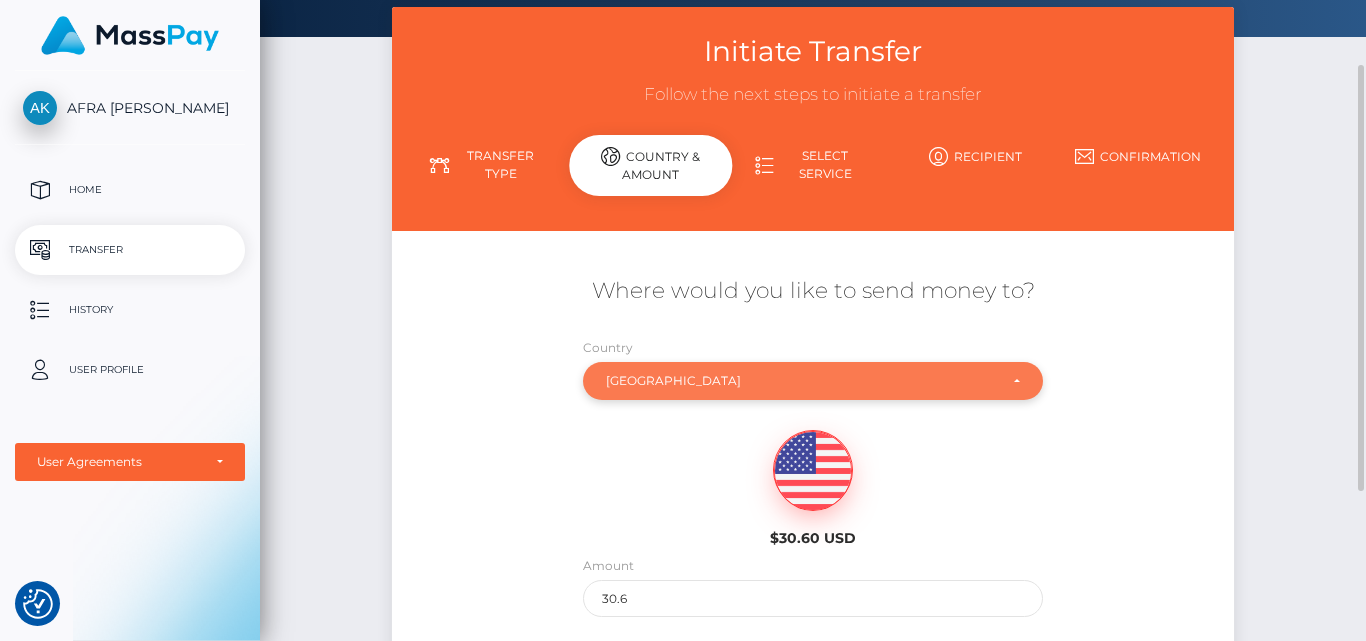 click on "Lithuania" at bounding box center [802, 381] 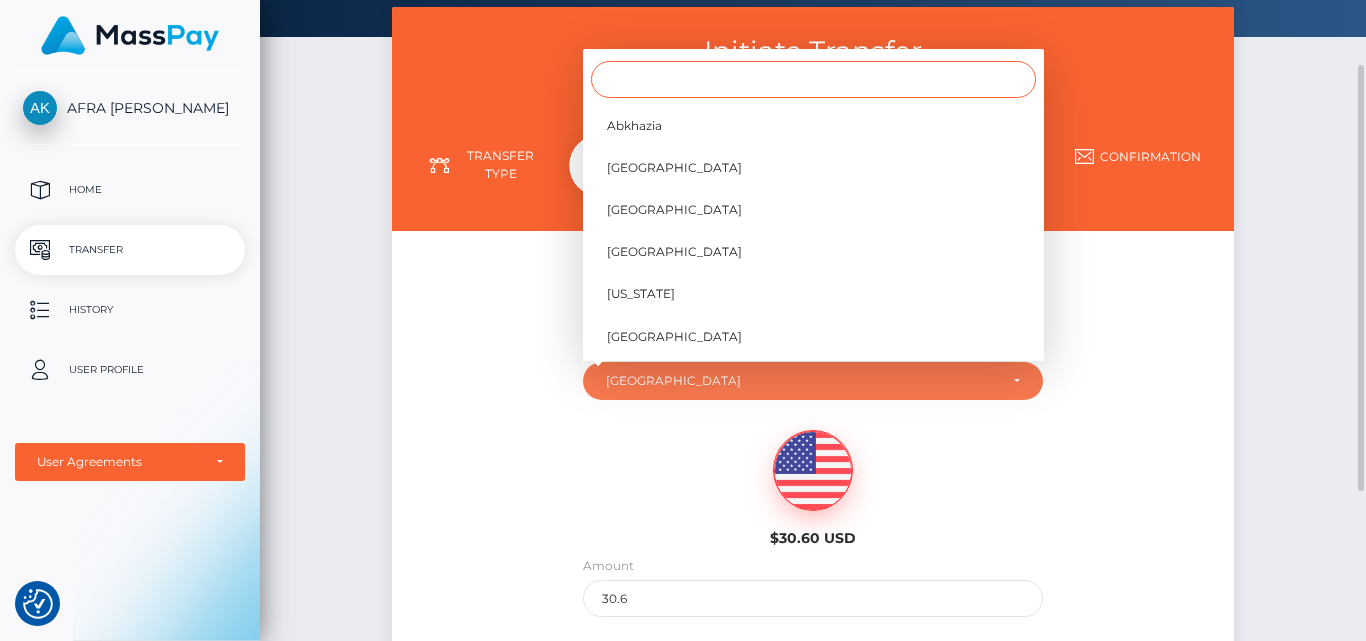 click at bounding box center (813, 79) 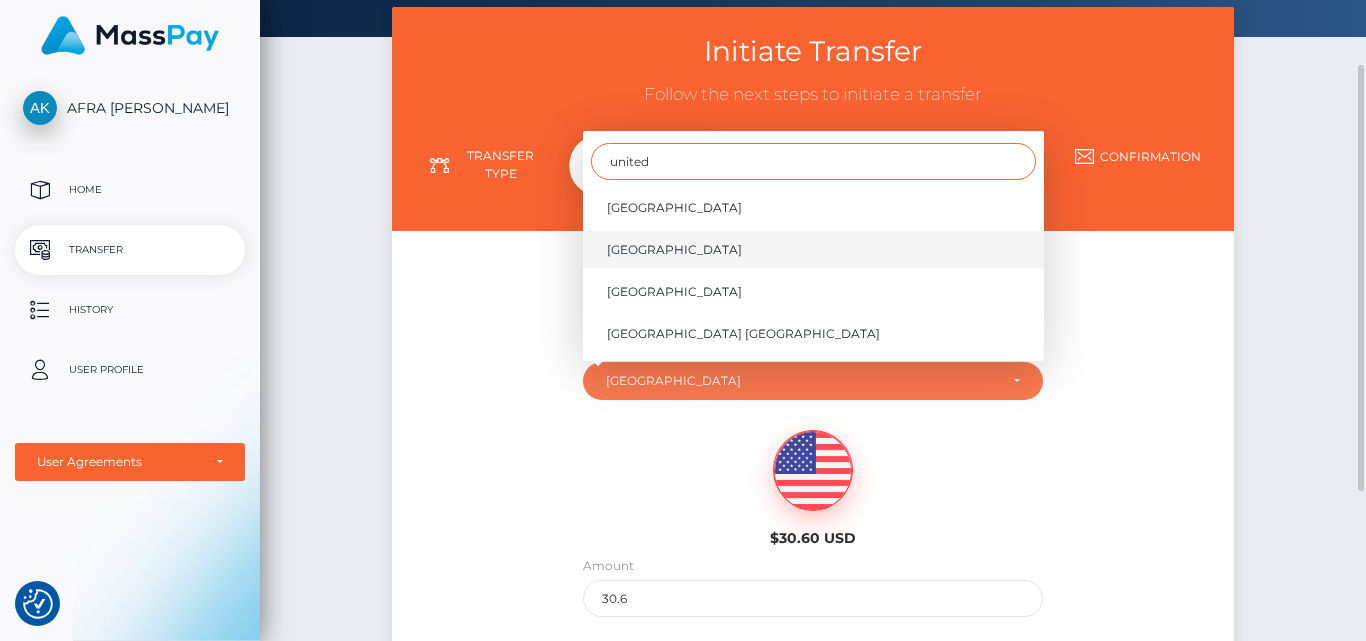 type on "united" 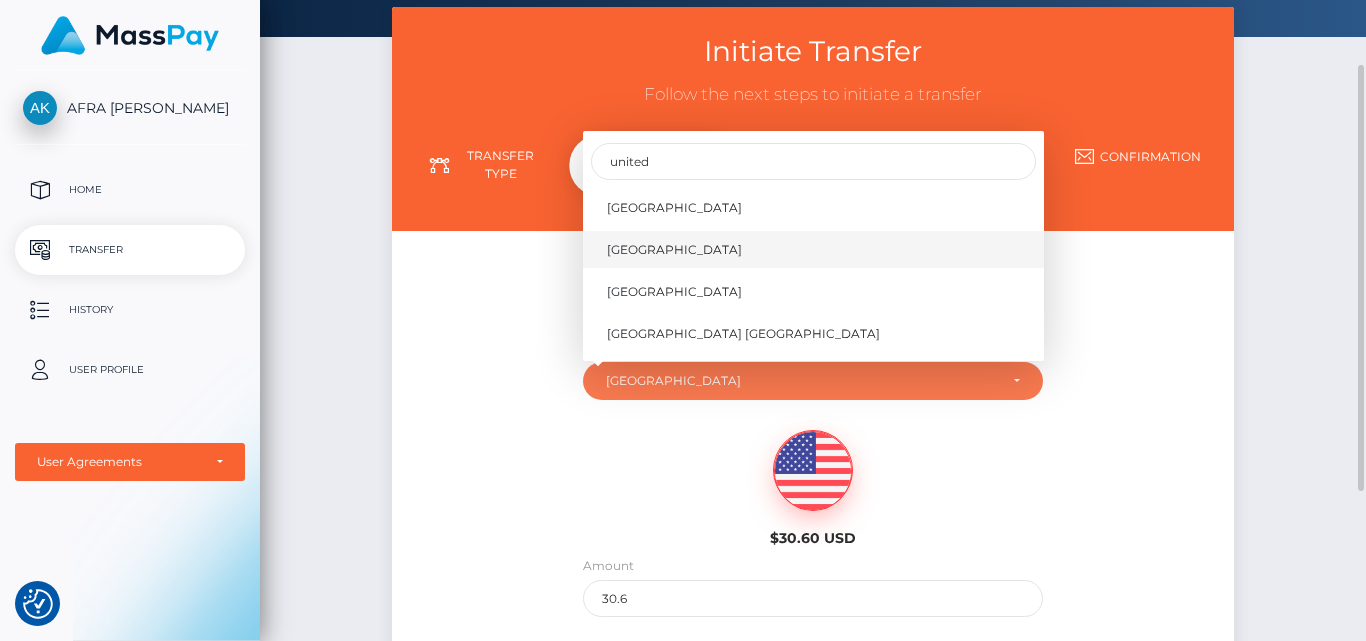 click on "United Kingdom" at bounding box center (674, 250) 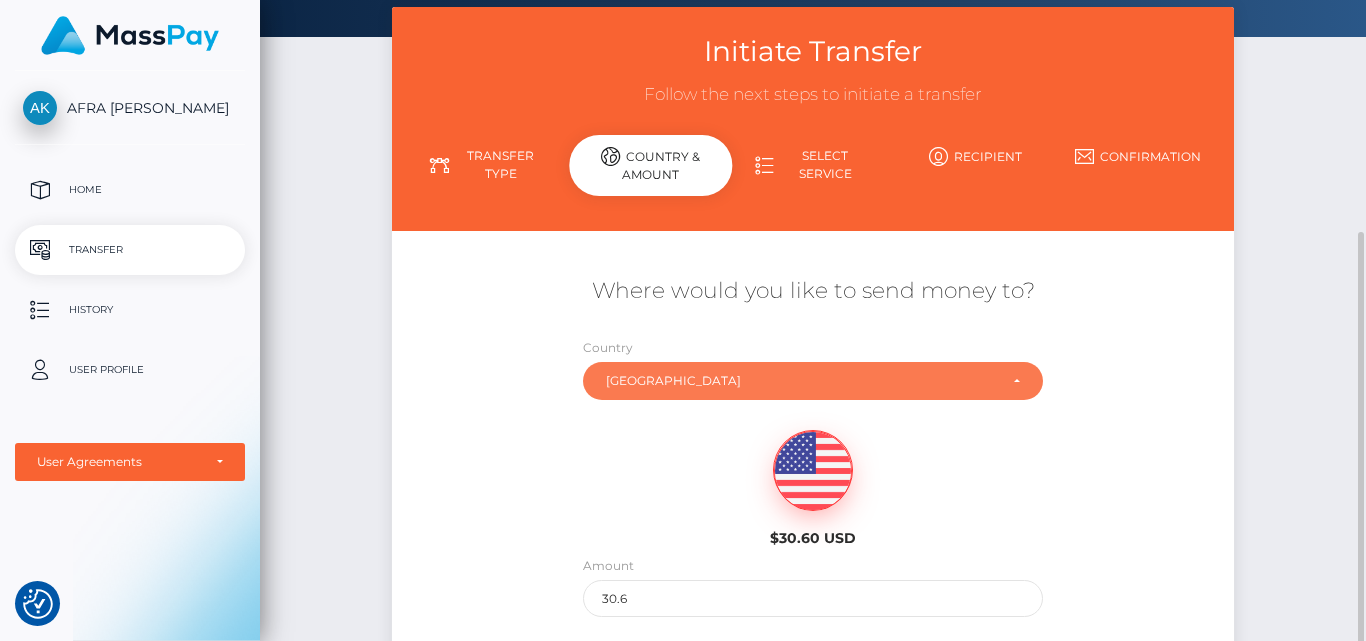 scroll, scrollTop: 322, scrollLeft: 0, axis: vertical 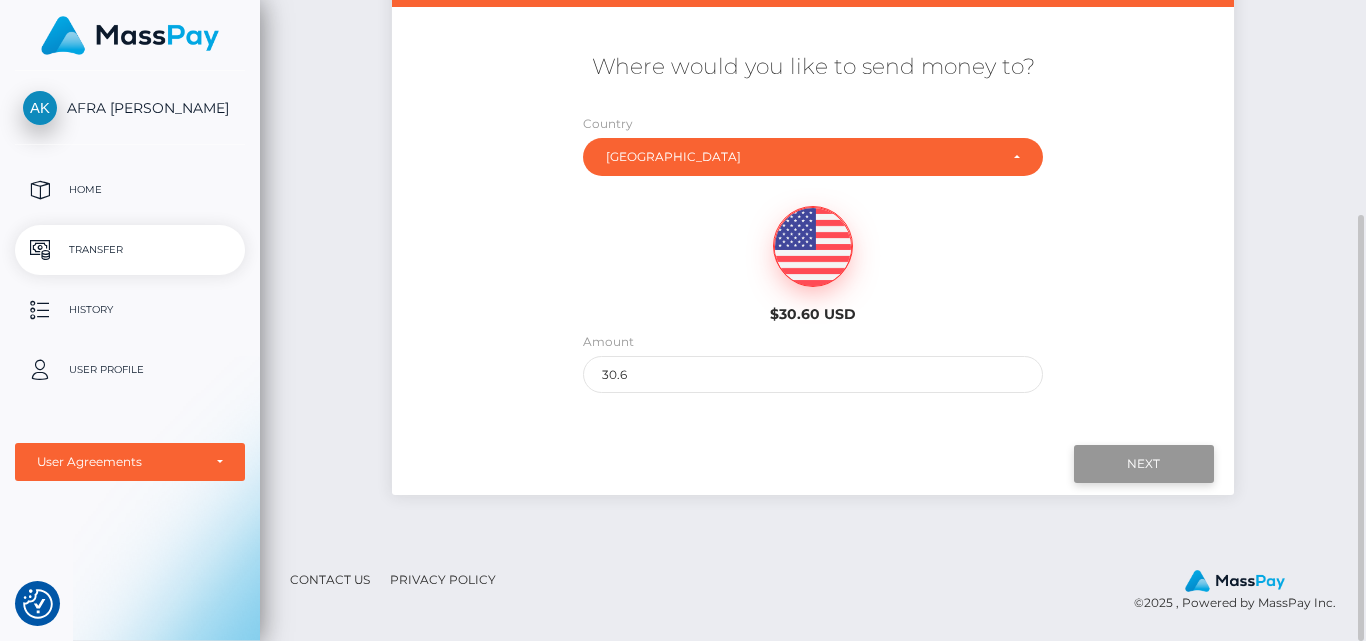 click on "Next" at bounding box center [1144, 464] 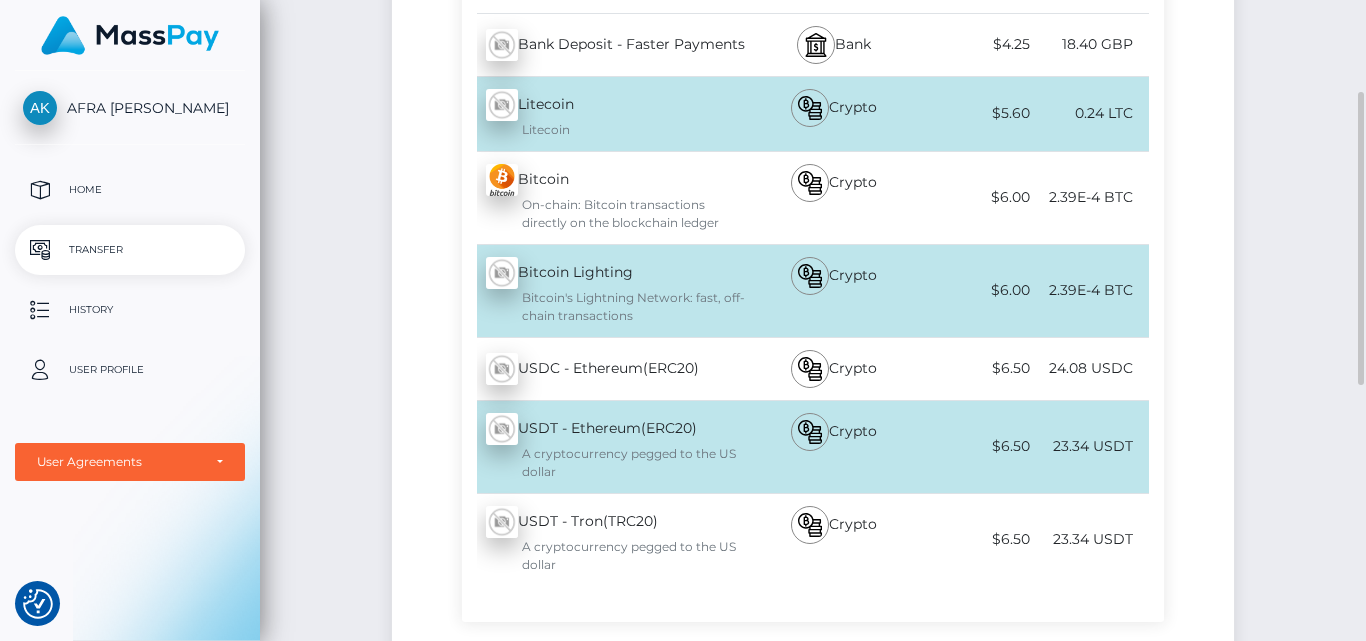 scroll, scrollTop: 422, scrollLeft: 0, axis: vertical 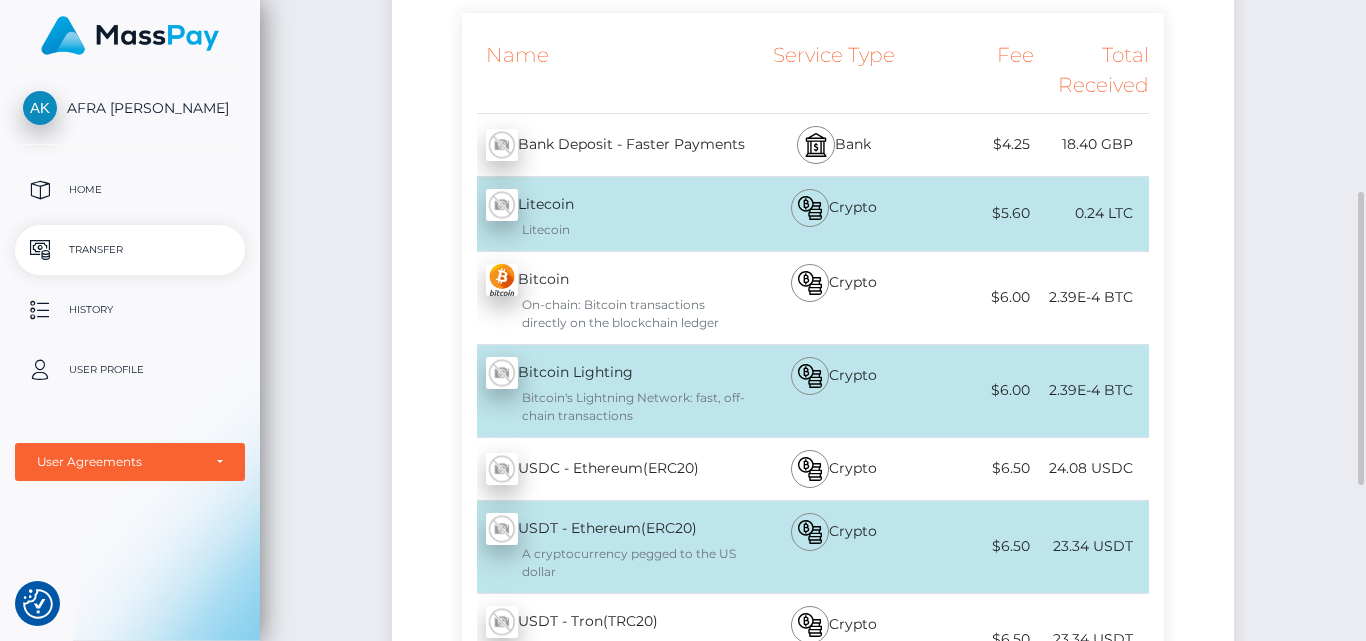 click on "$4.25" at bounding box center (977, 144) 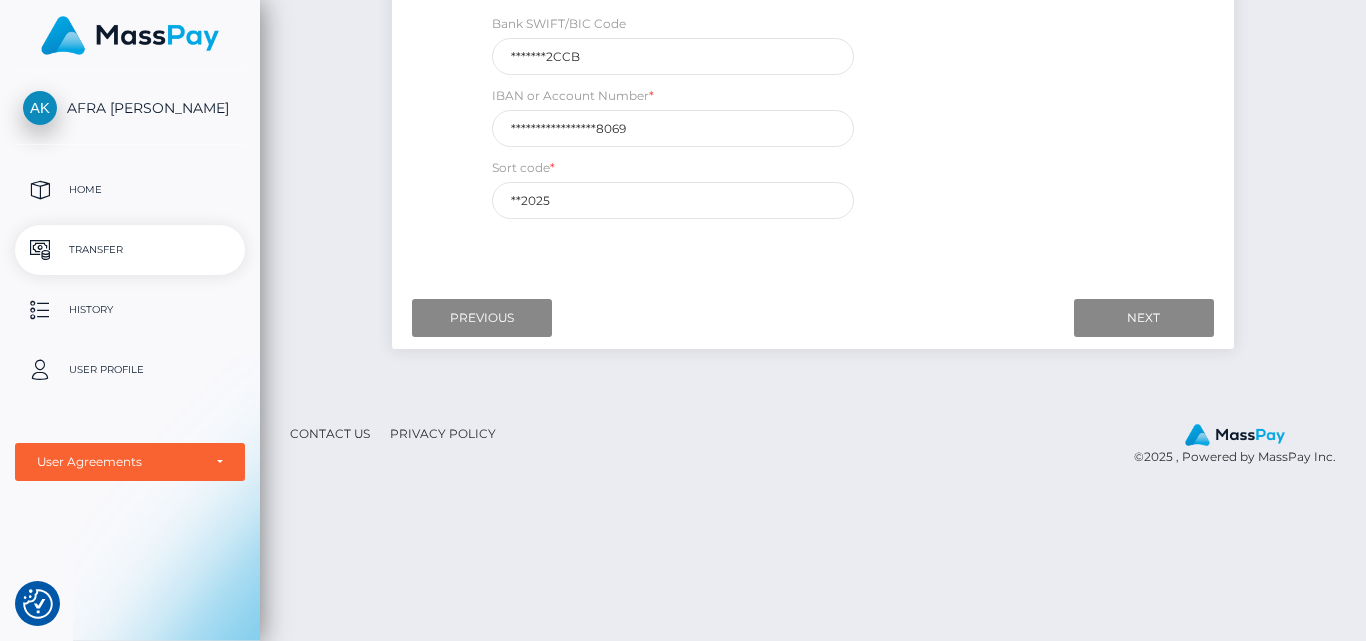 click on "AFRA [PERSON_NAME]" at bounding box center [130, 108] 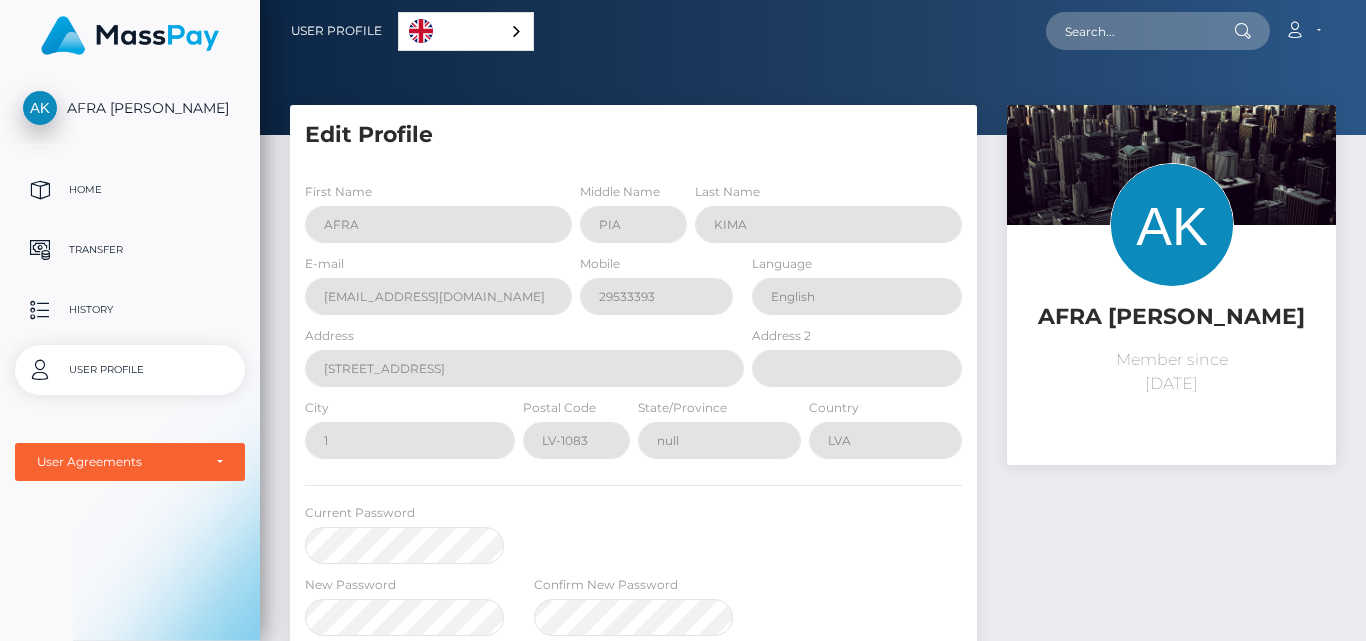 scroll, scrollTop: 0, scrollLeft: 0, axis: both 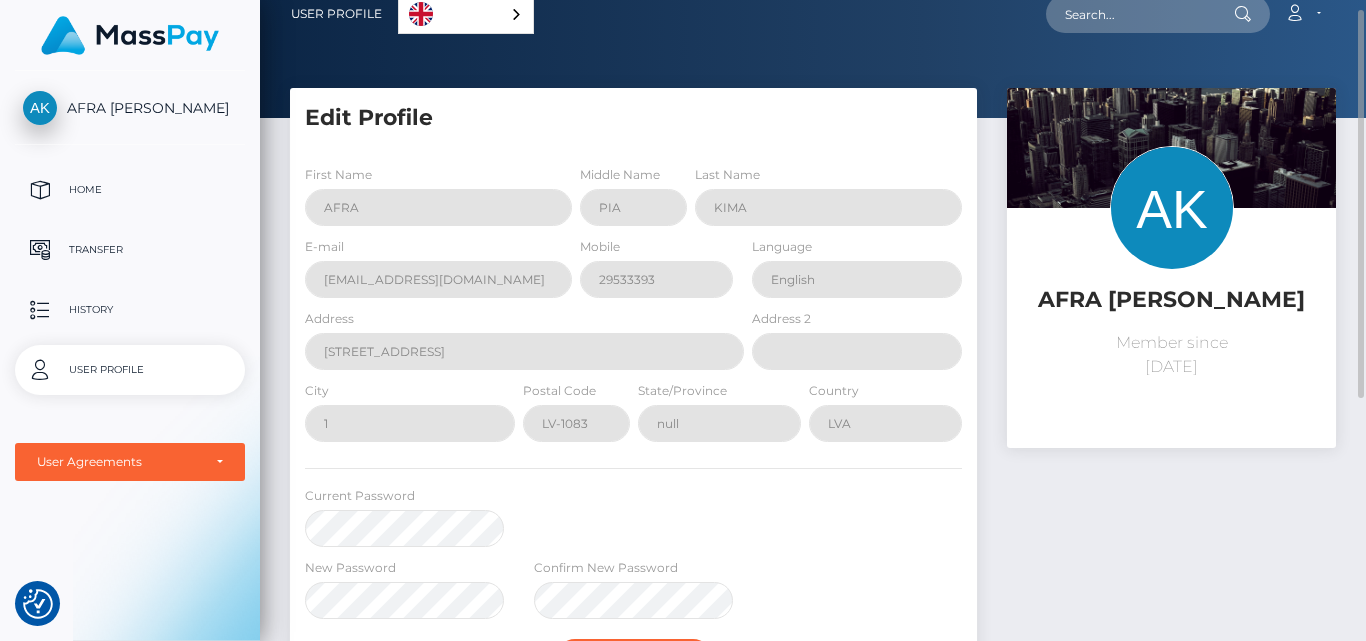 click at bounding box center [1172, 208] 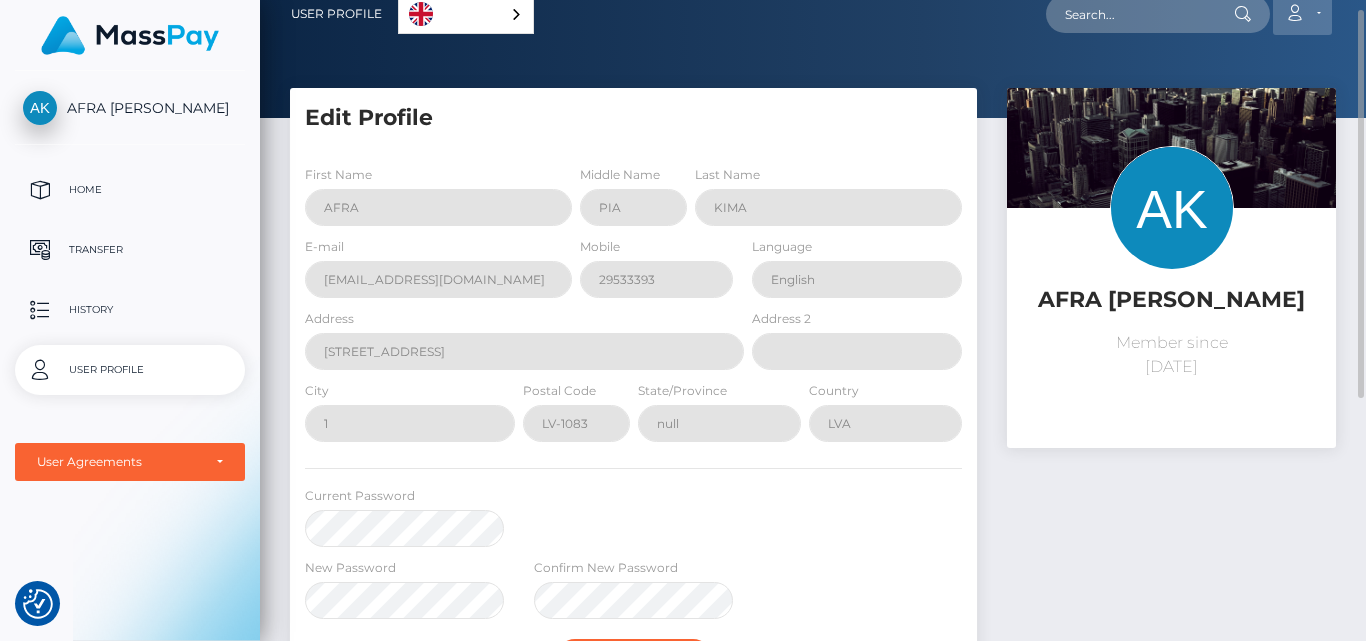 click on "Account" at bounding box center [1302, 14] 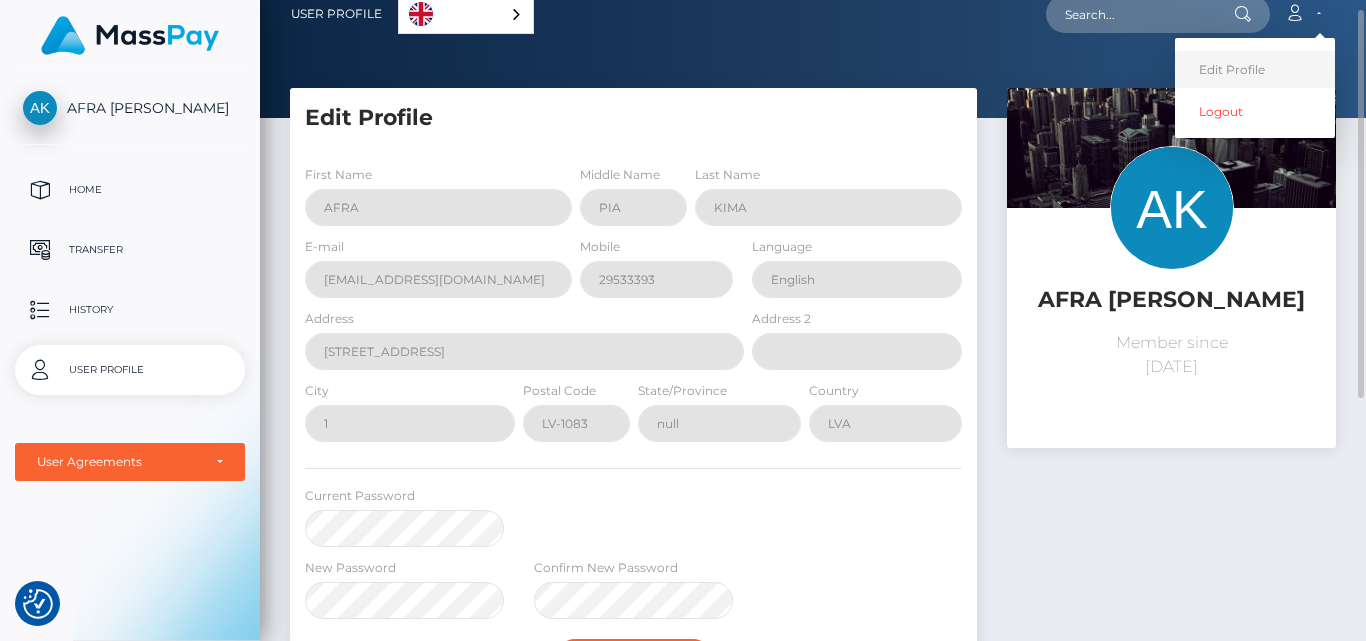 click on "Edit Profile" at bounding box center [1255, 69] 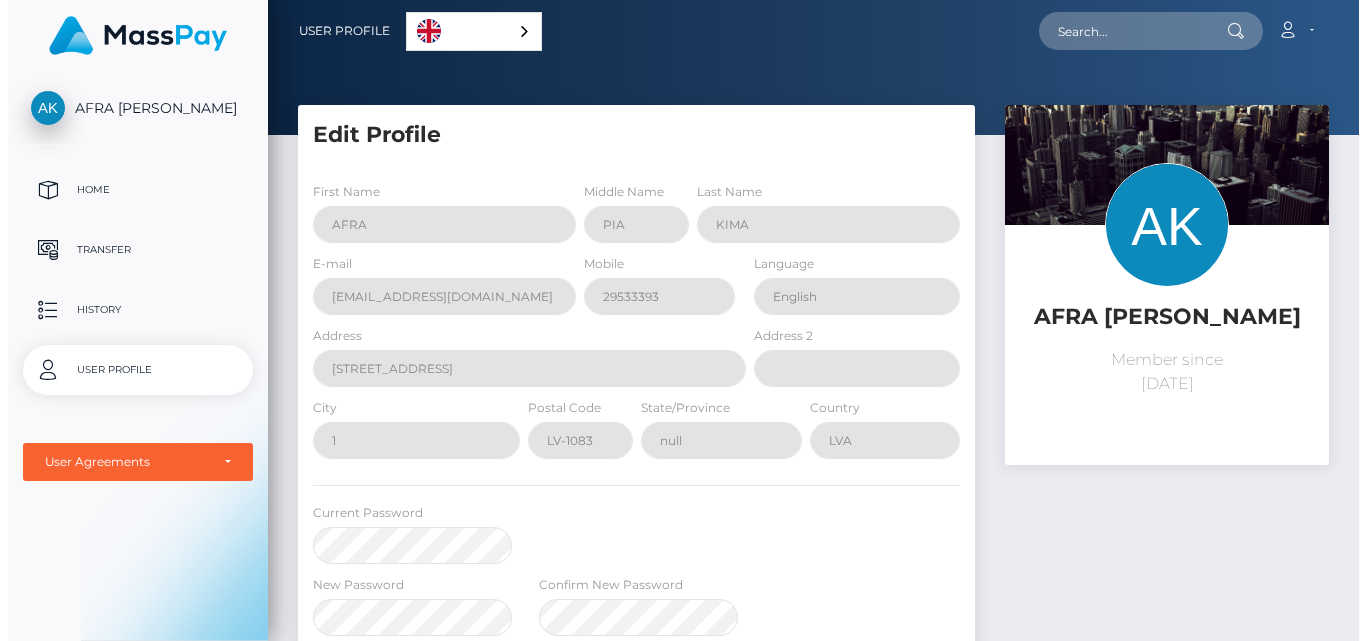scroll, scrollTop: 0, scrollLeft: 0, axis: both 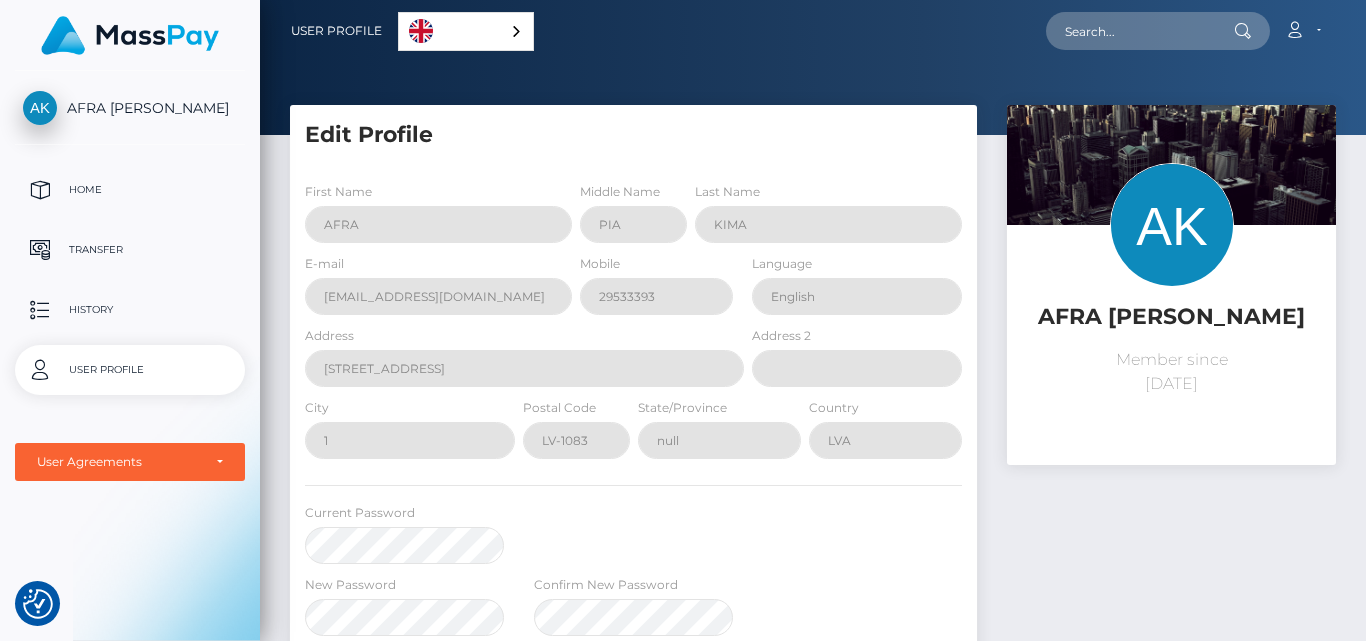 click on "User Profile" at bounding box center [130, 370] 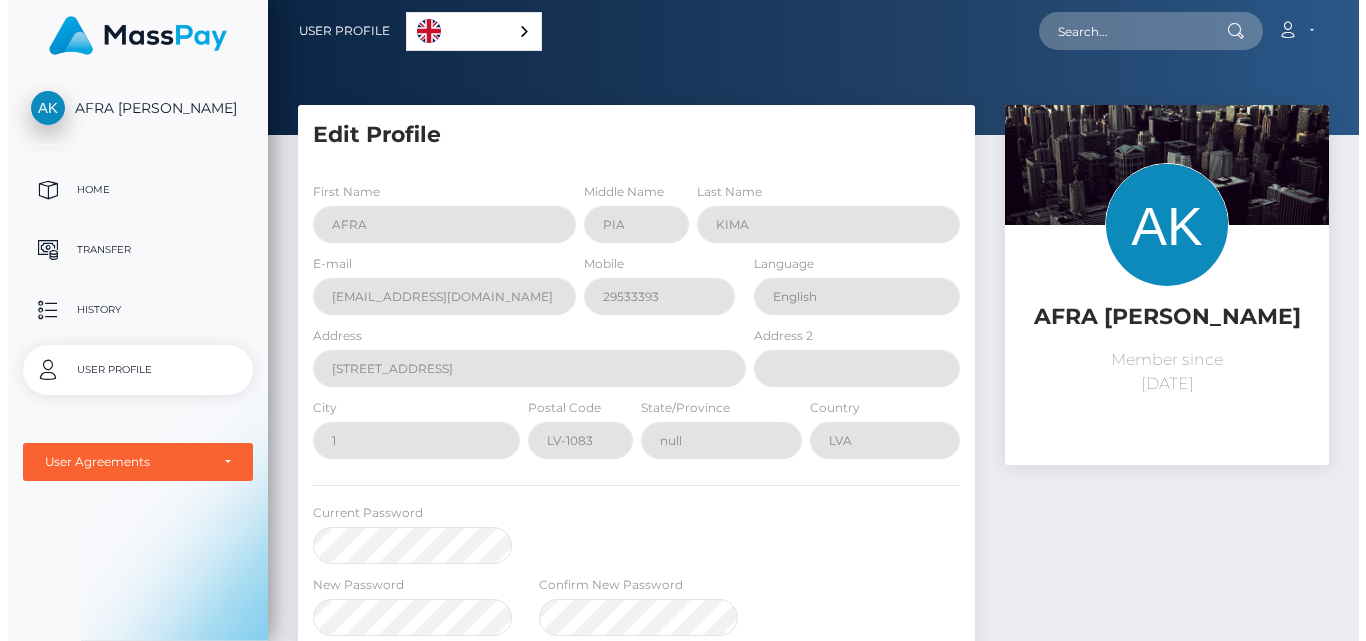 scroll, scrollTop: 0, scrollLeft: 0, axis: both 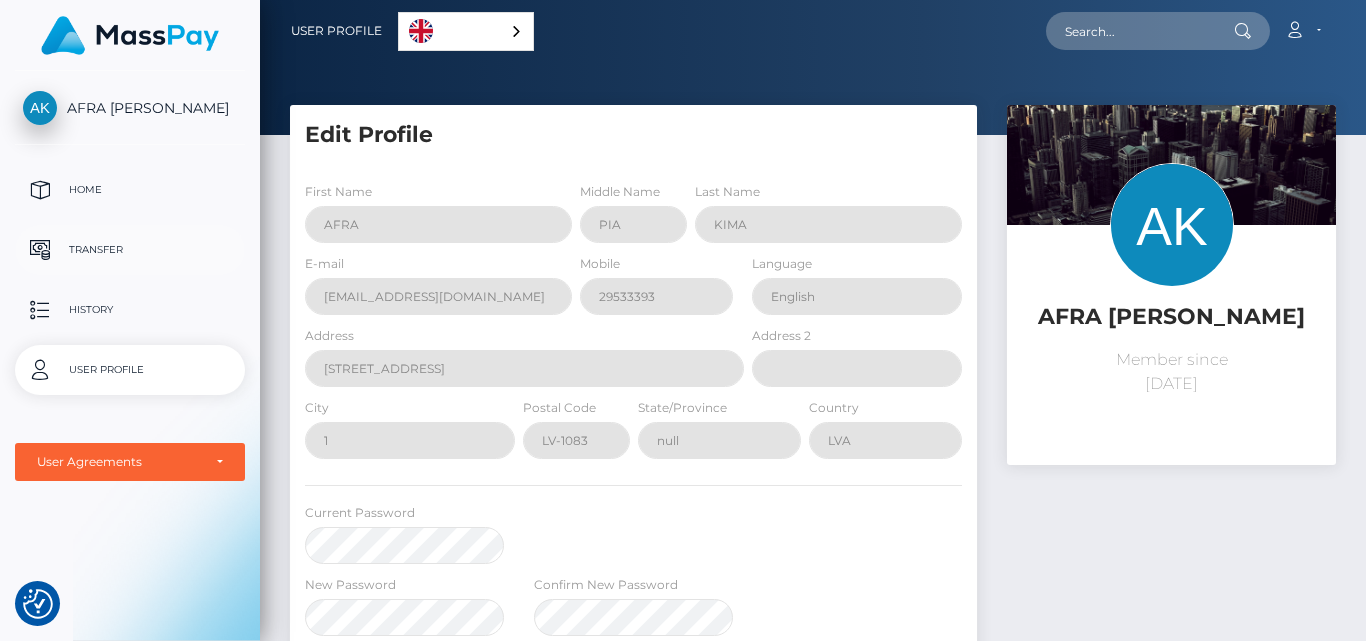 click on "Transfer" at bounding box center [130, 250] 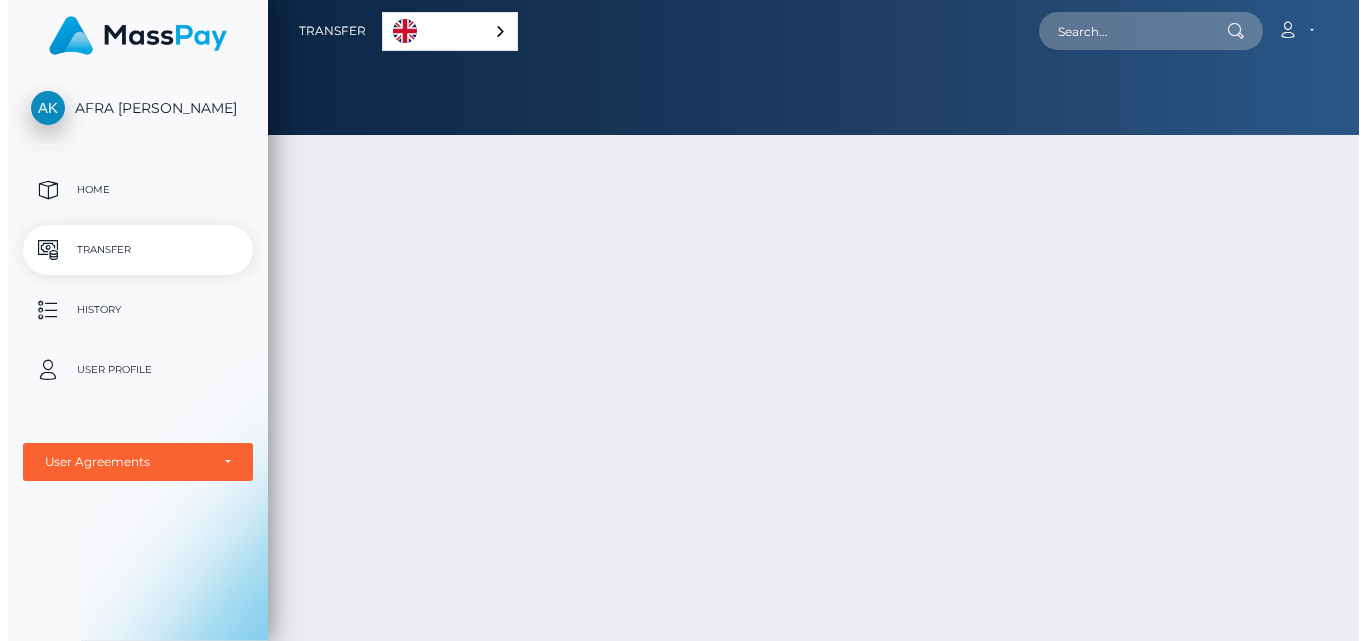 scroll, scrollTop: 0, scrollLeft: 0, axis: both 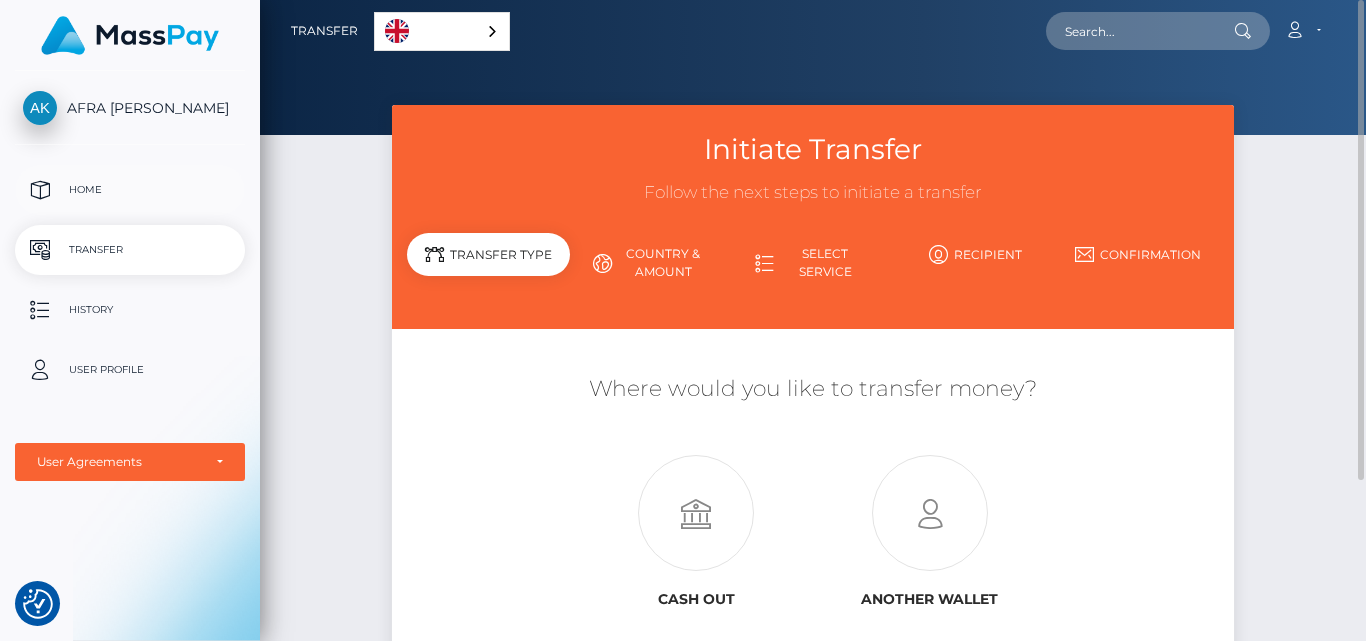 click on "Home" at bounding box center (130, 190) 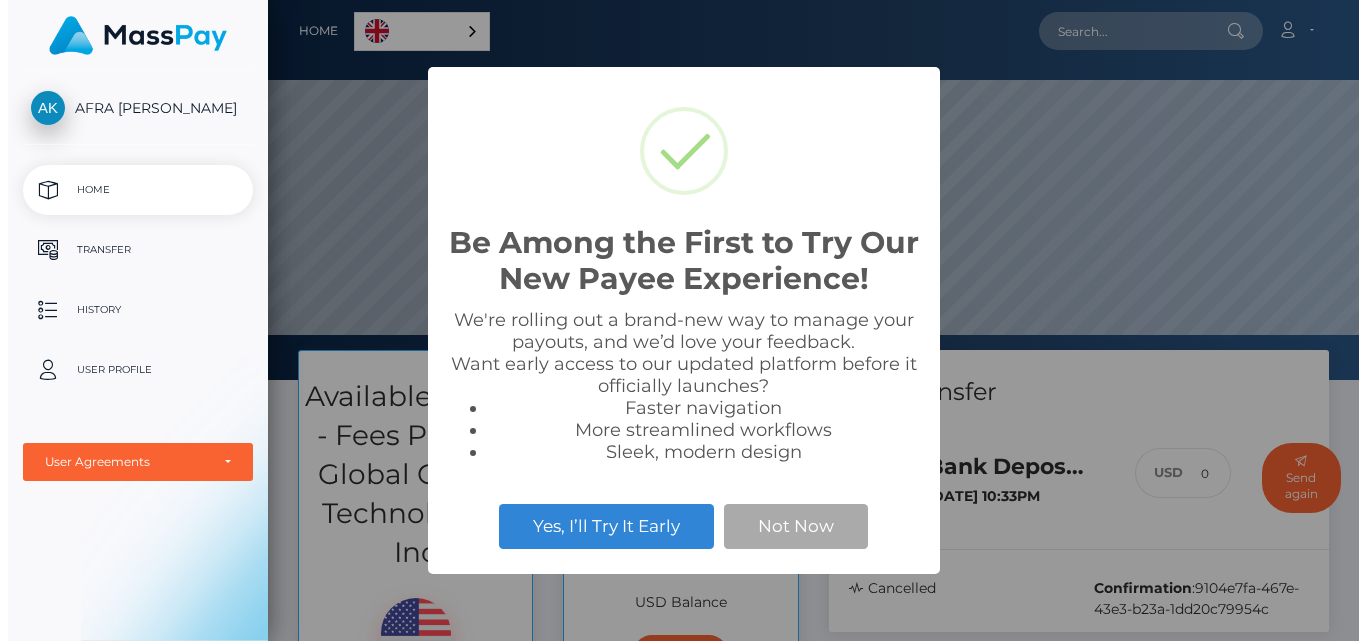 scroll, scrollTop: 0, scrollLeft: 0, axis: both 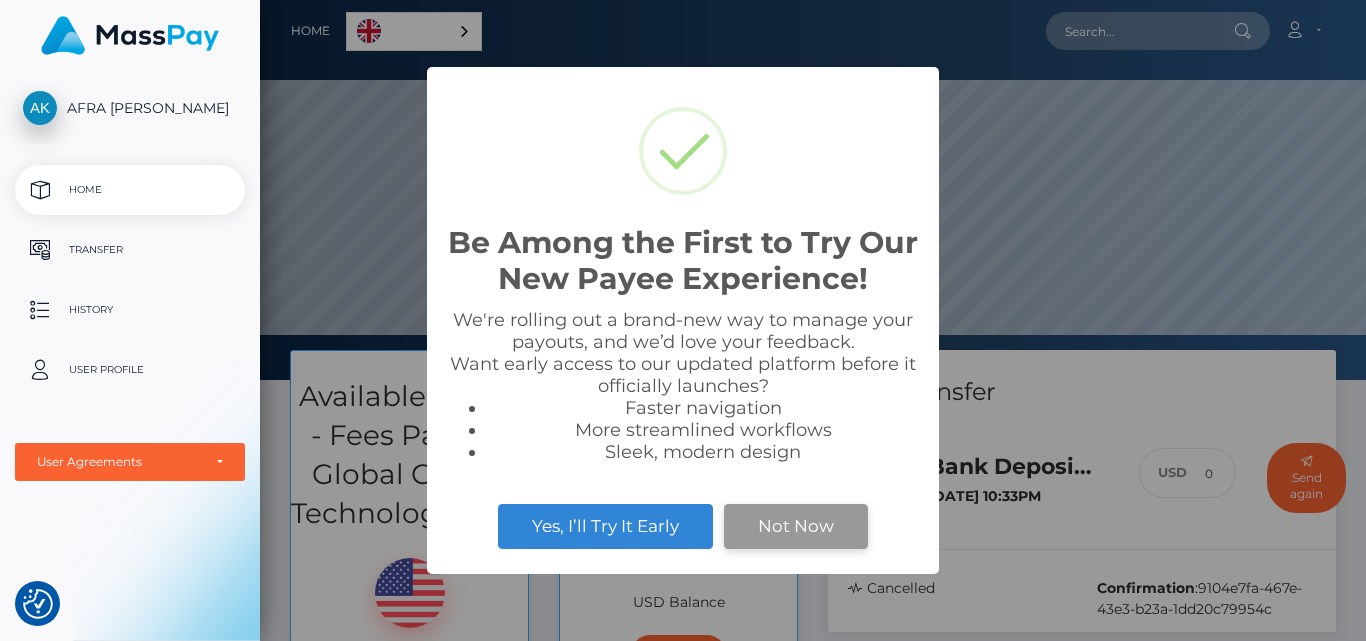 click on "Not Now" at bounding box center (796, 526) 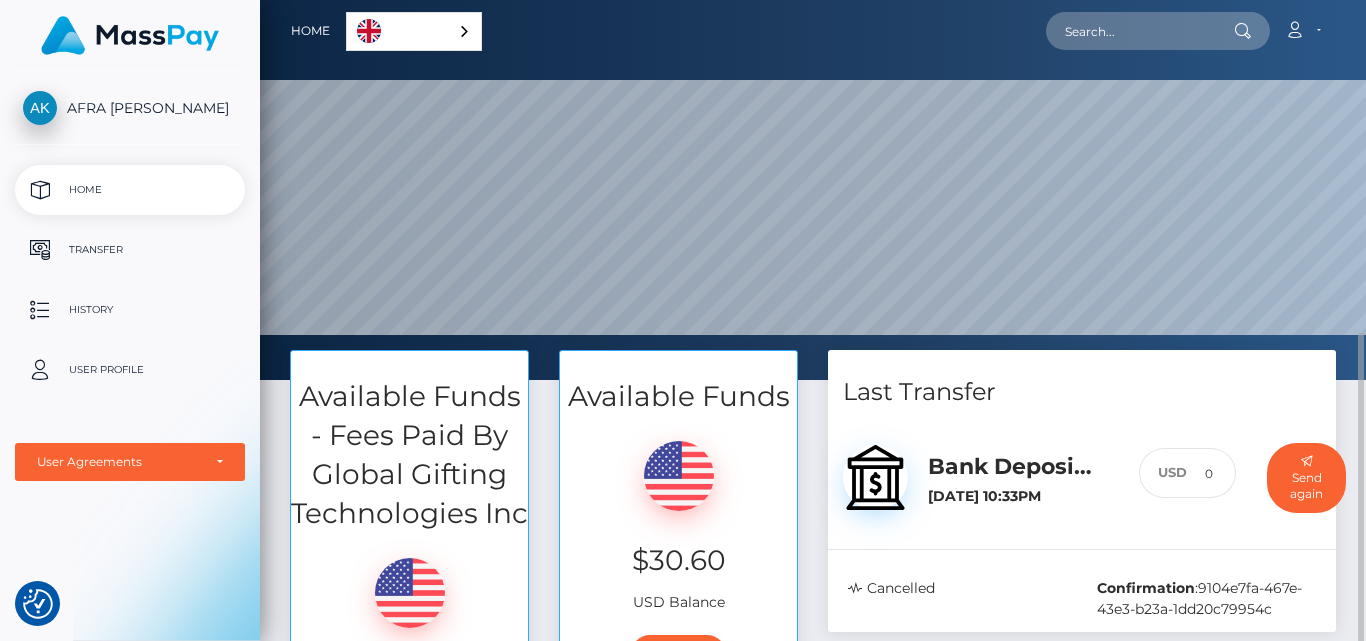 scroll, scrollTop: 300, scrollLeft: 0, axis: vertical 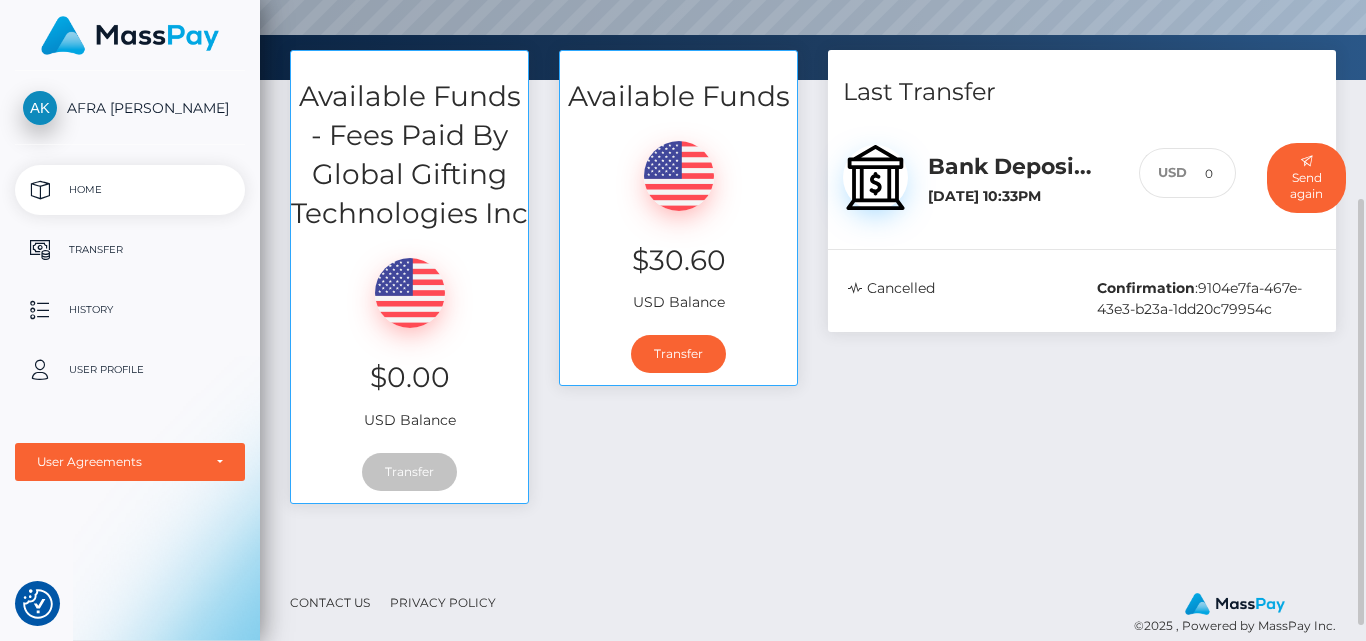 click on "$30.60" at bounding box center (678, 260) 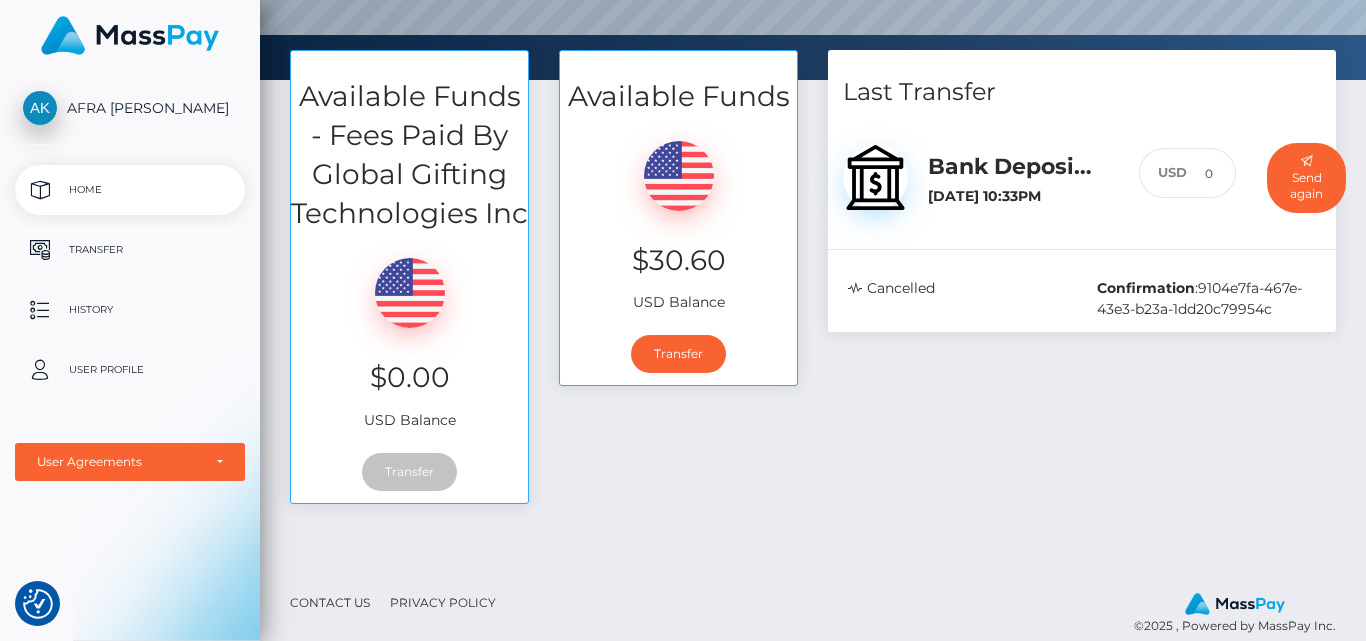 click on "Transfer" at bounding box center (130, 250) 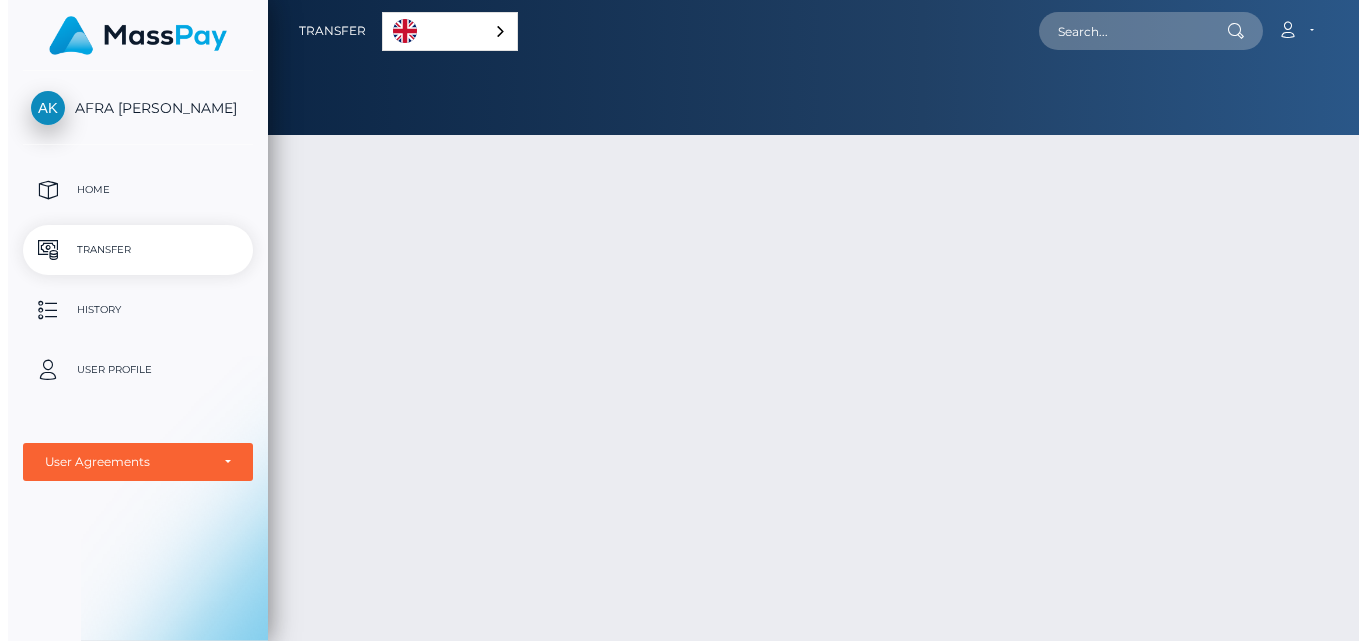 scroll, scrollTop: 0, scrollLeft: 0, axis: both 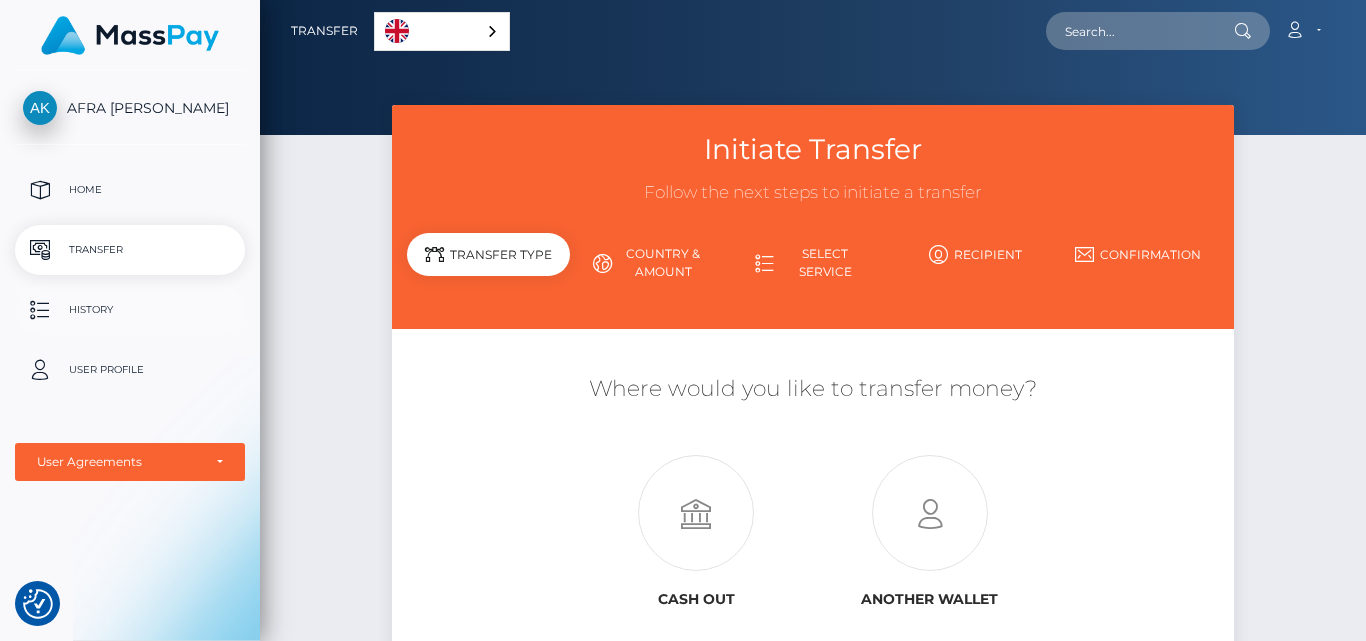 click on "History" at bounding box center [130, 310] 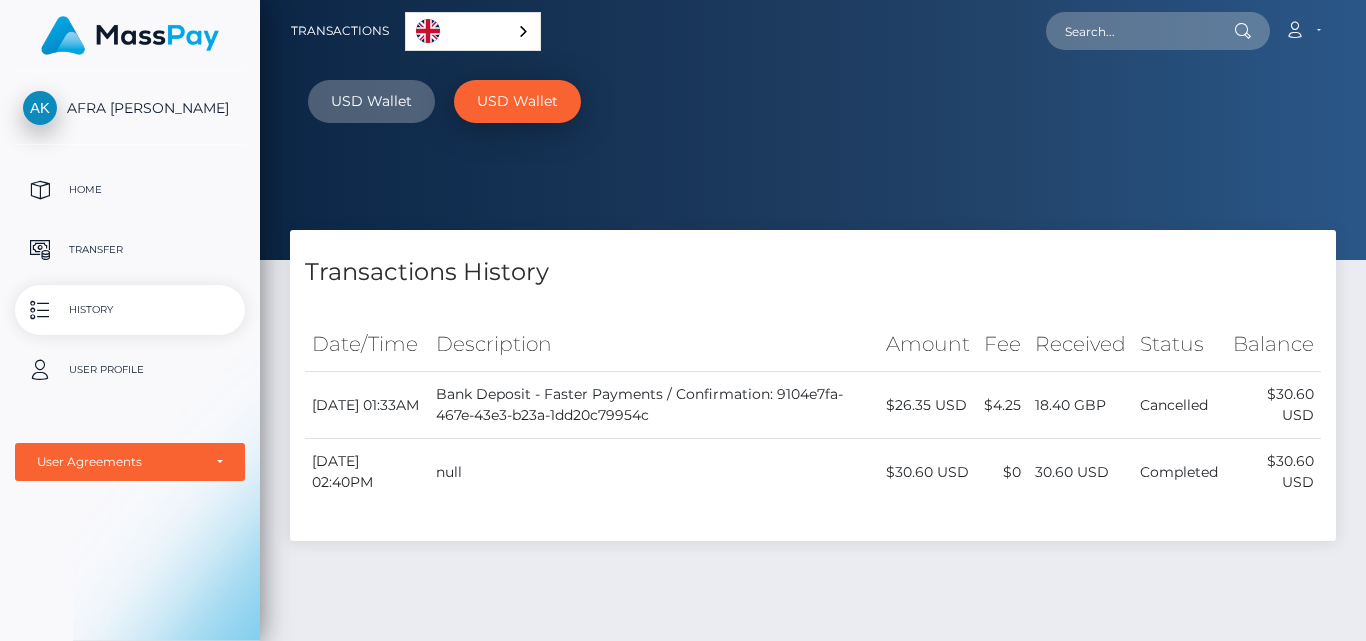 scroll, scrollTop: 0, scrollLeft: 0, axis: both 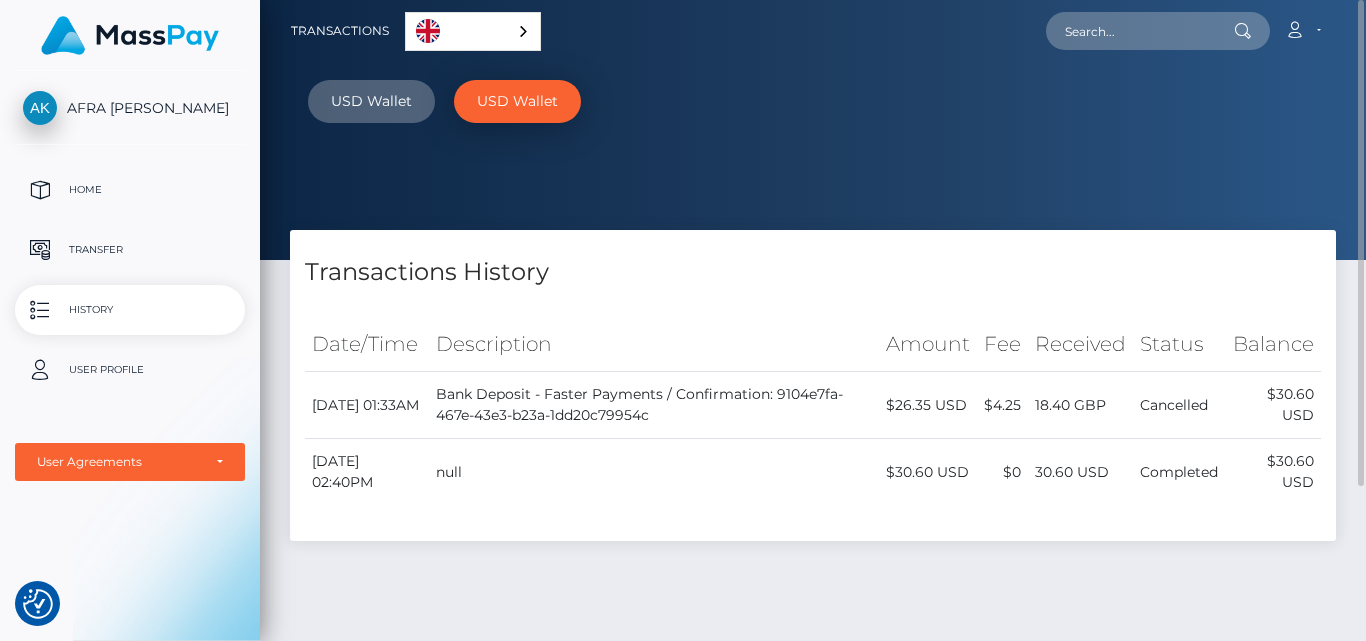 click on "USD Wallet" at bounding box center (517, 101) 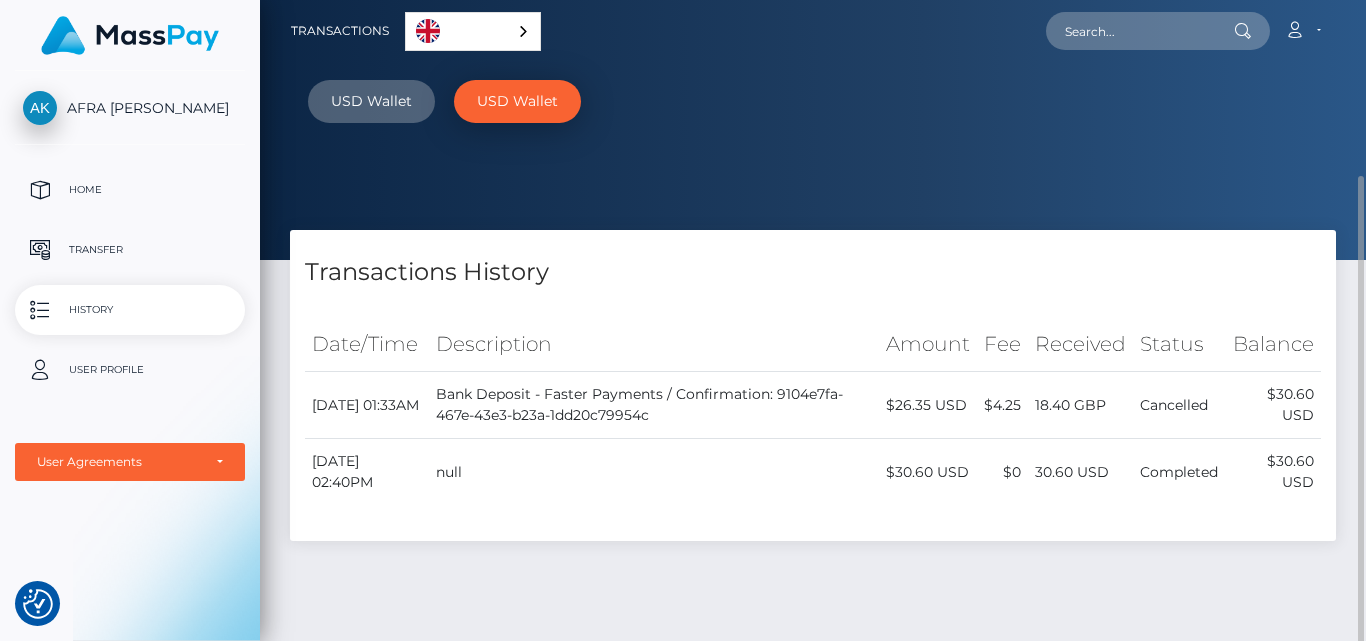 scroll, scrollTop: 100, scrollLeft: 0, axis: vertical 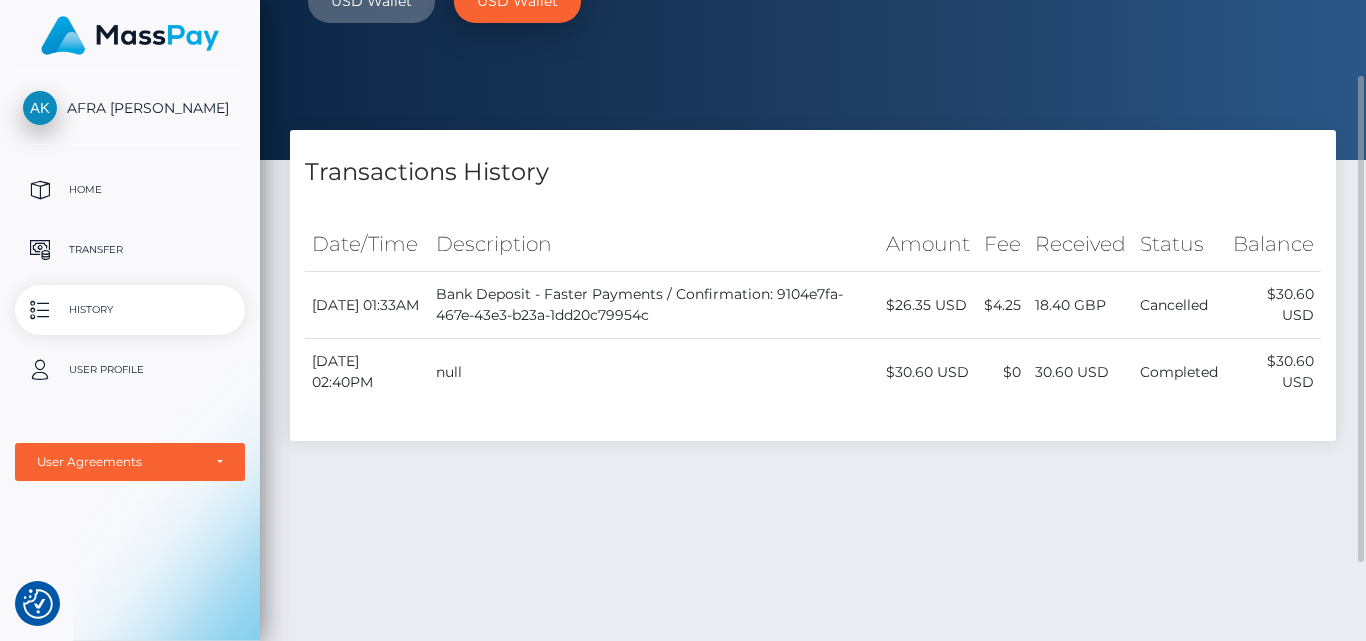 click on "Date/Time
Description
Amount
Fee
Received
Status
Balance" at bounding box center (813, 324) 